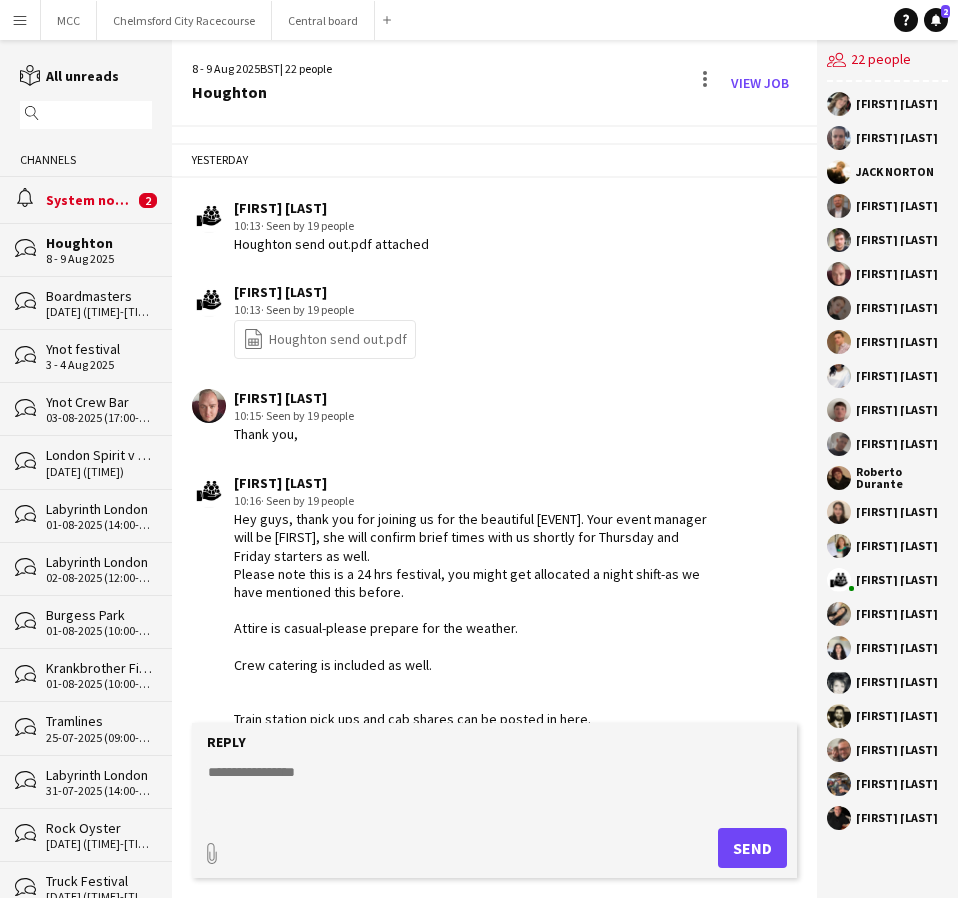 scroll, scrollTop: 0, scrollLeft: 0, axis: both 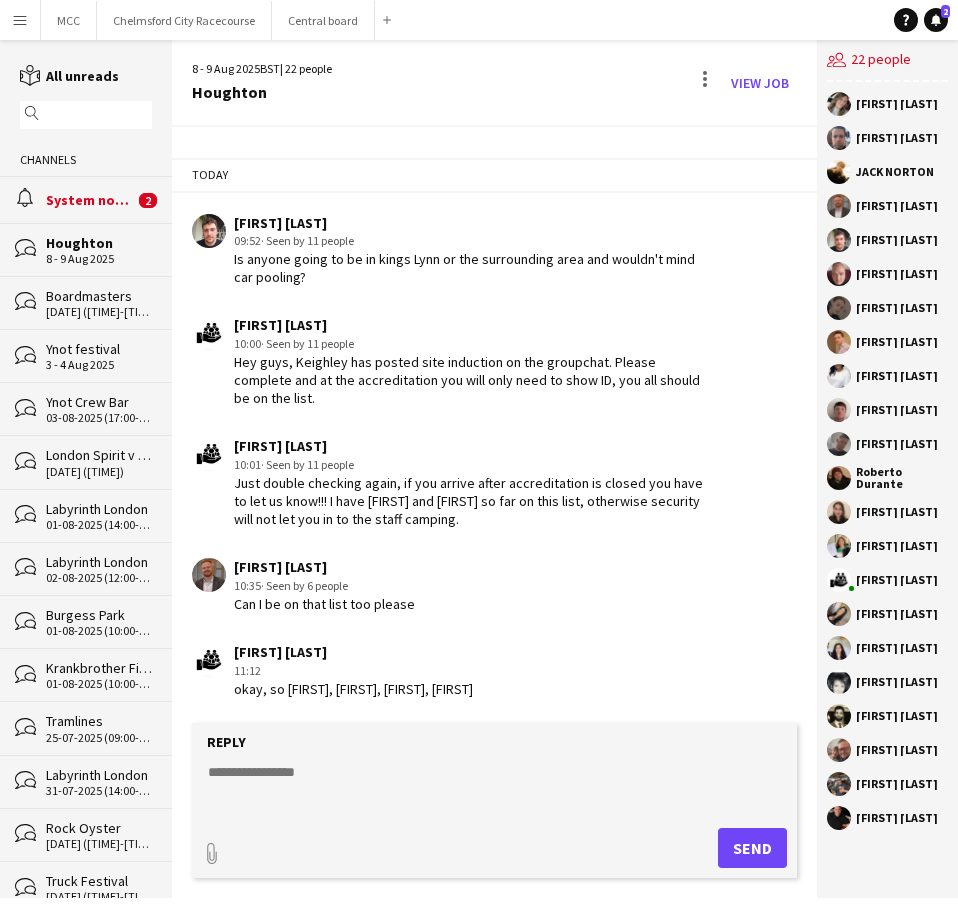 click on "System notifications" 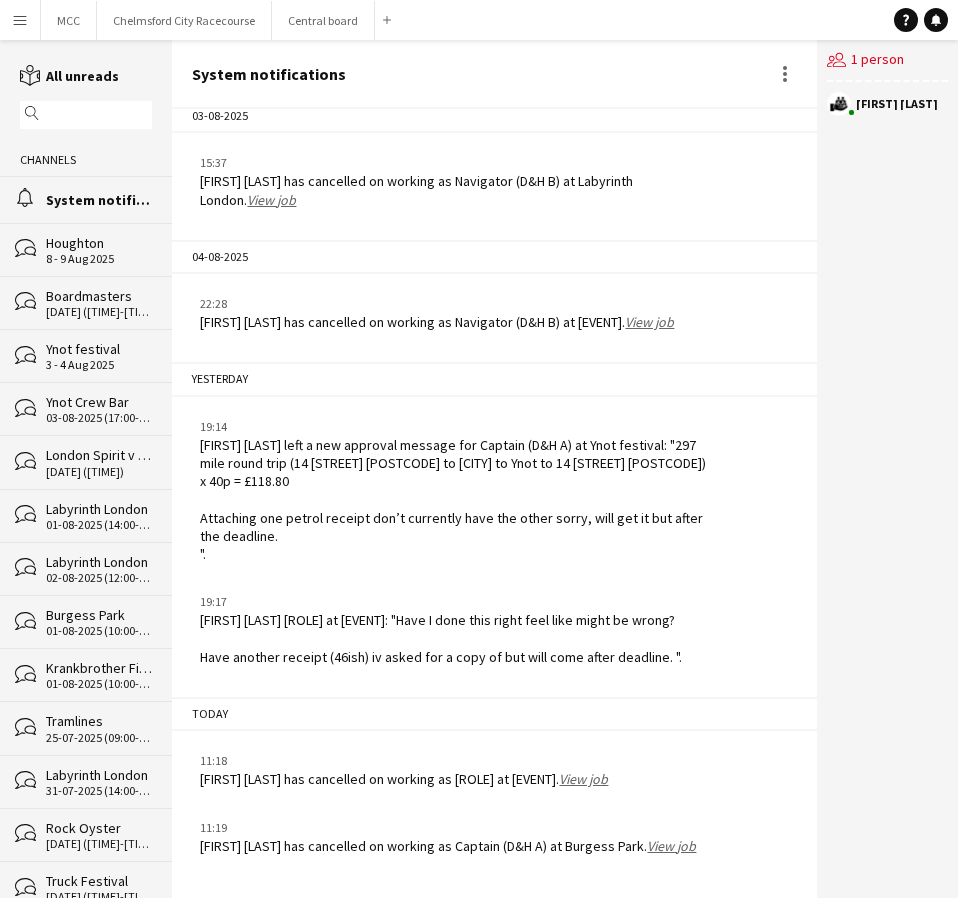 scroll, scrollTop: 2418, scrollLeft: 0, axis: vertical 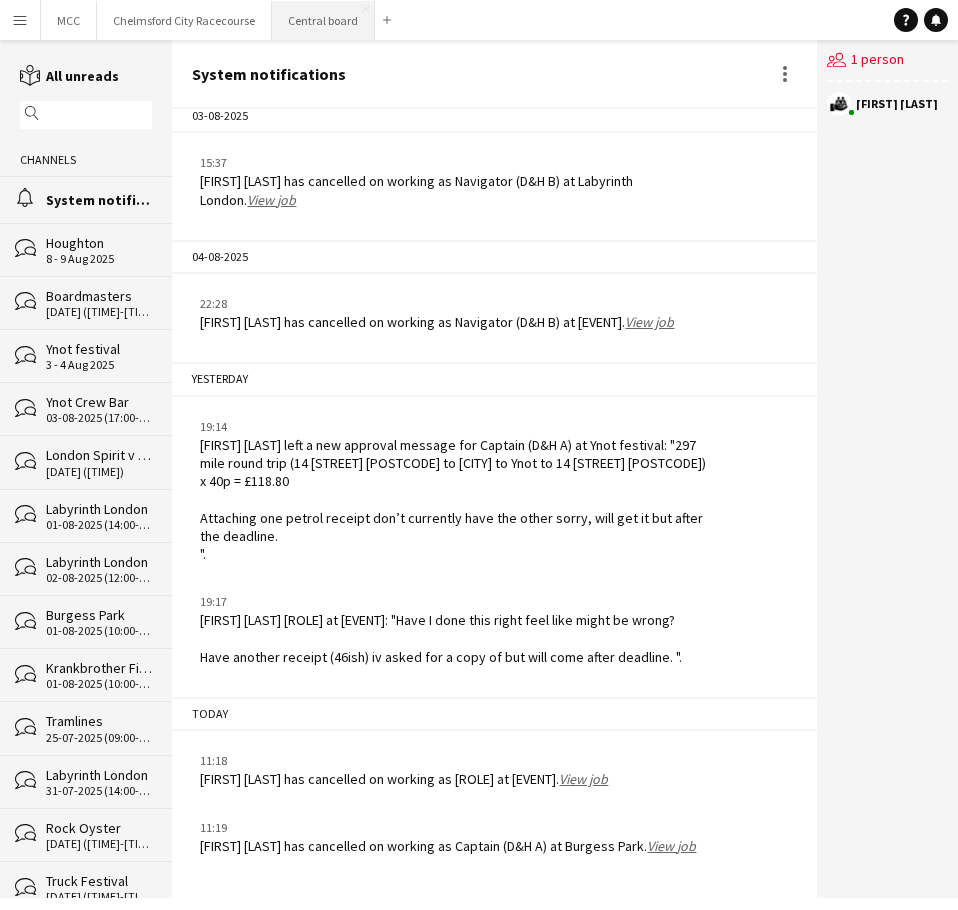 click on "Central board
Close" at bounding box center (323, 20) 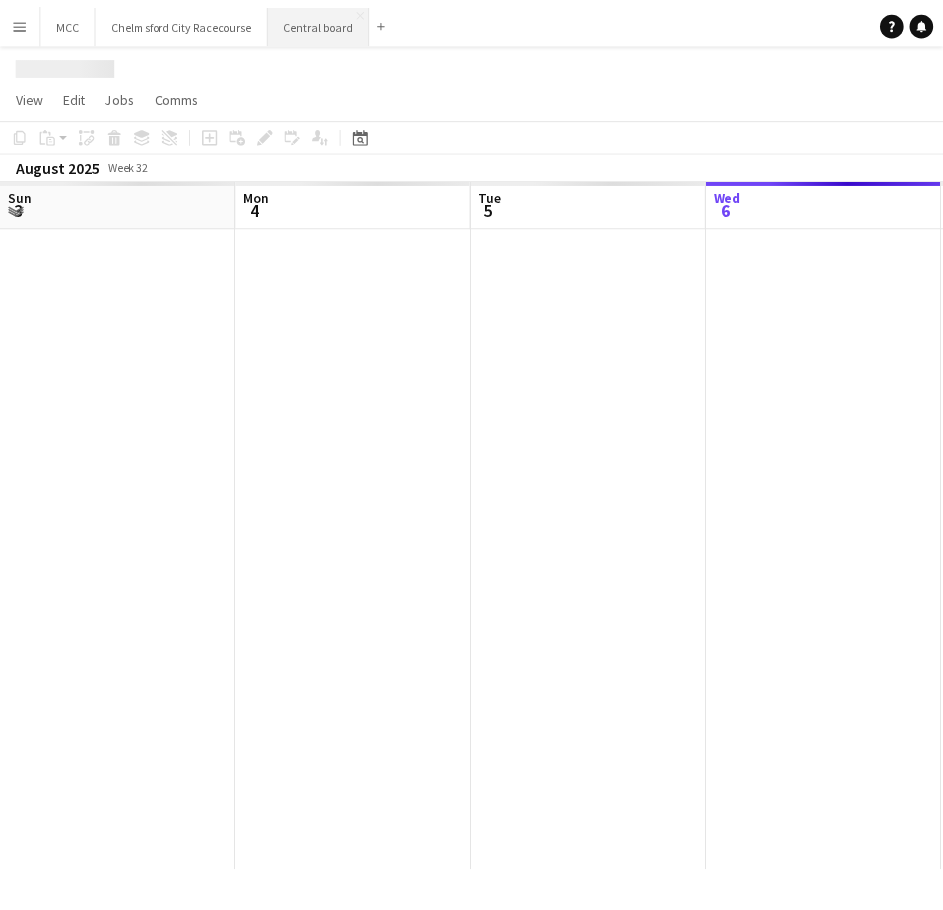 scroll, scrollTop: 0, scrollLeft: 478, axis: horizontal 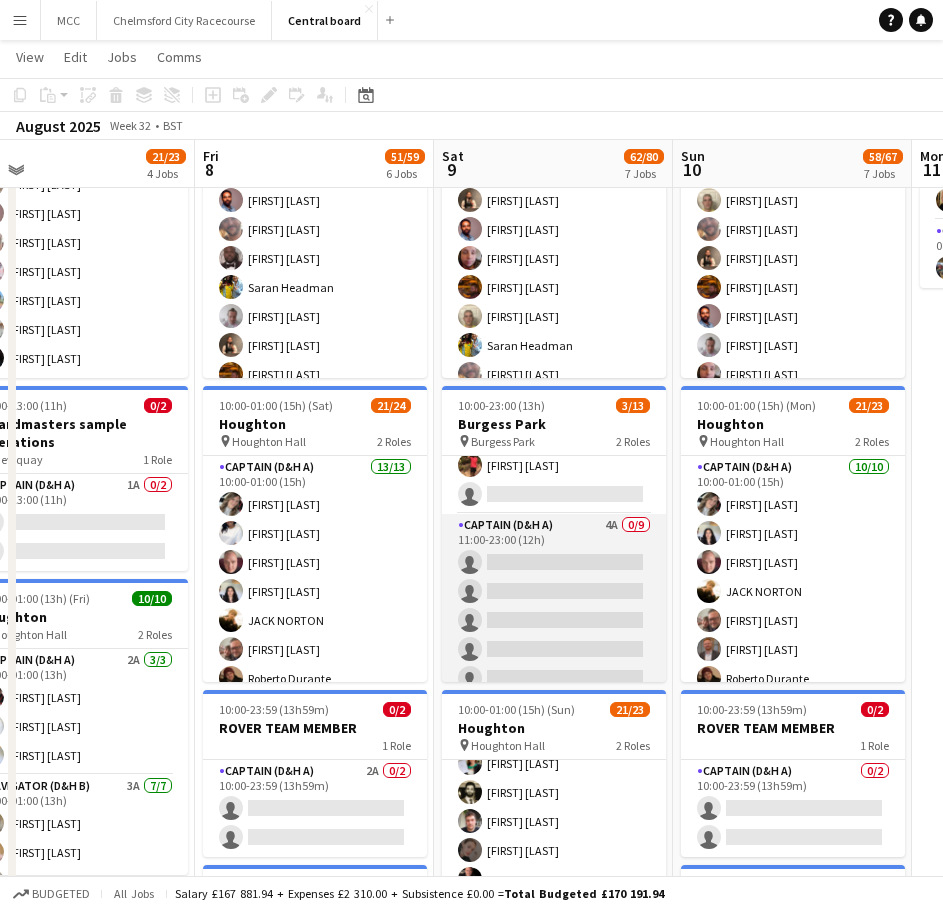 click on "Captain (D&H A)   4A   0/9   11:00-23:00 (12h)
single-neutral-actions
single-neutral-actions
single-neutral-actions
single-neutral-actions
single-neutral-actions
single-neutral-actions
single-neutral-actions
single-neutral-actions" at bounding box center (554, 664) 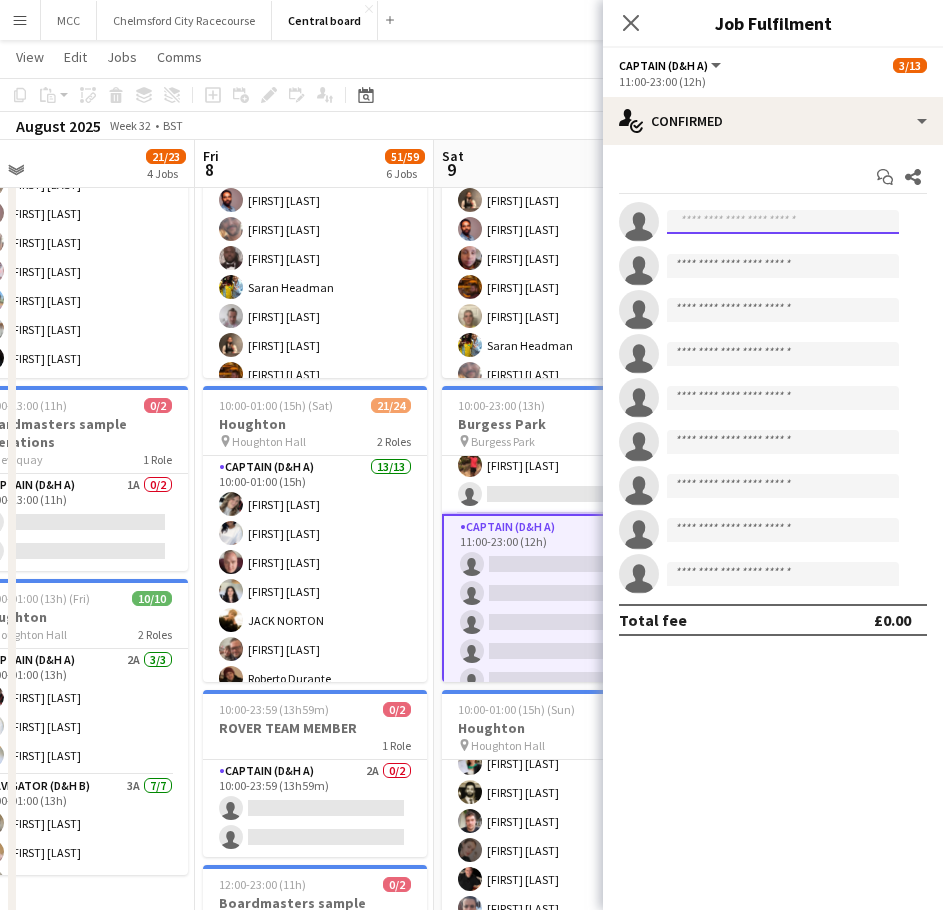 click at bounding box center (783, 222) 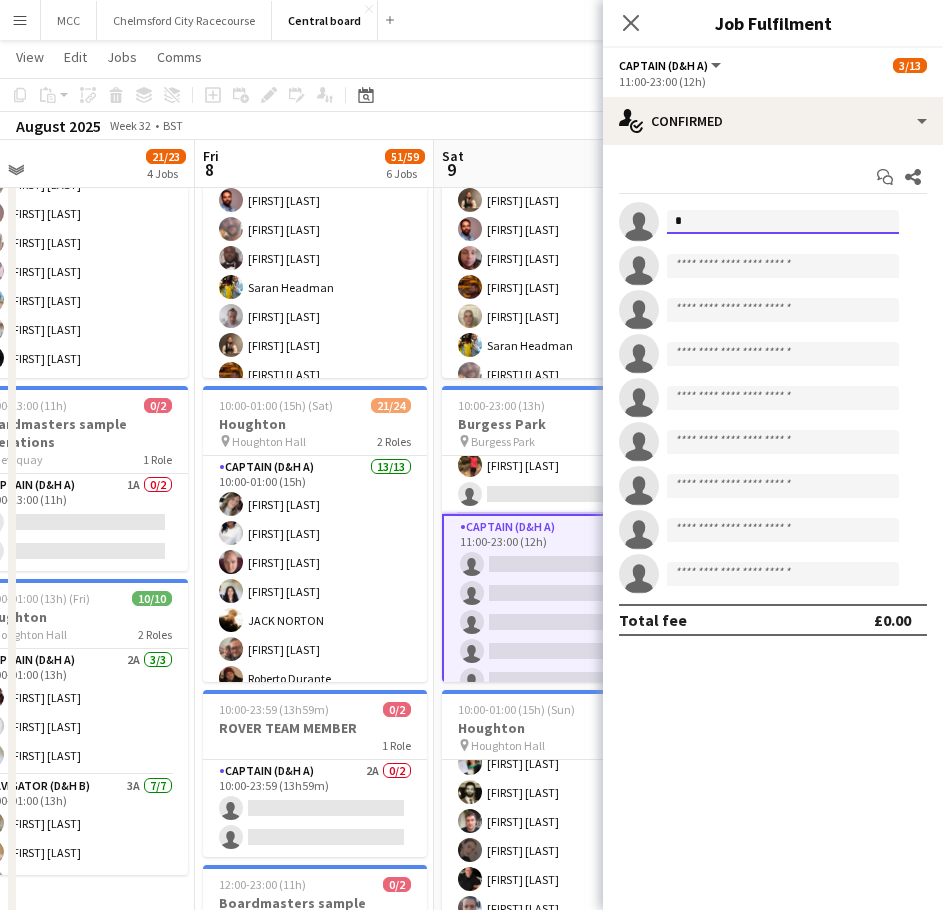click on "*" at bounding box center [783, 222] 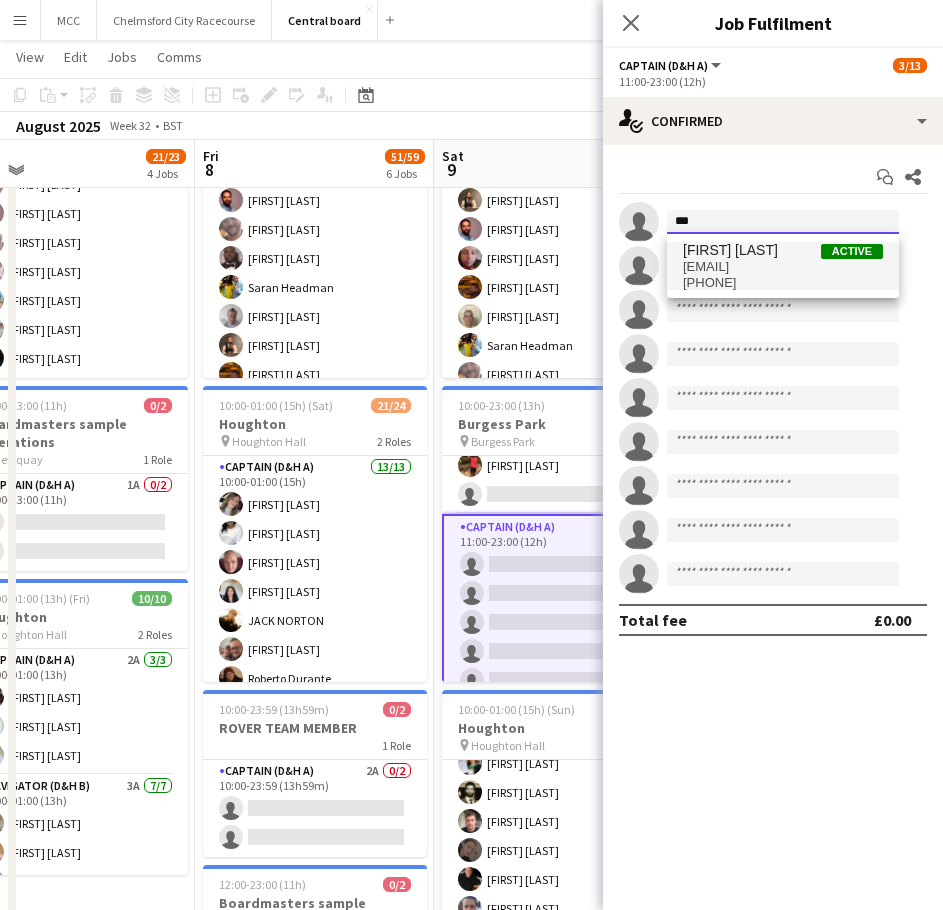 type on "***" 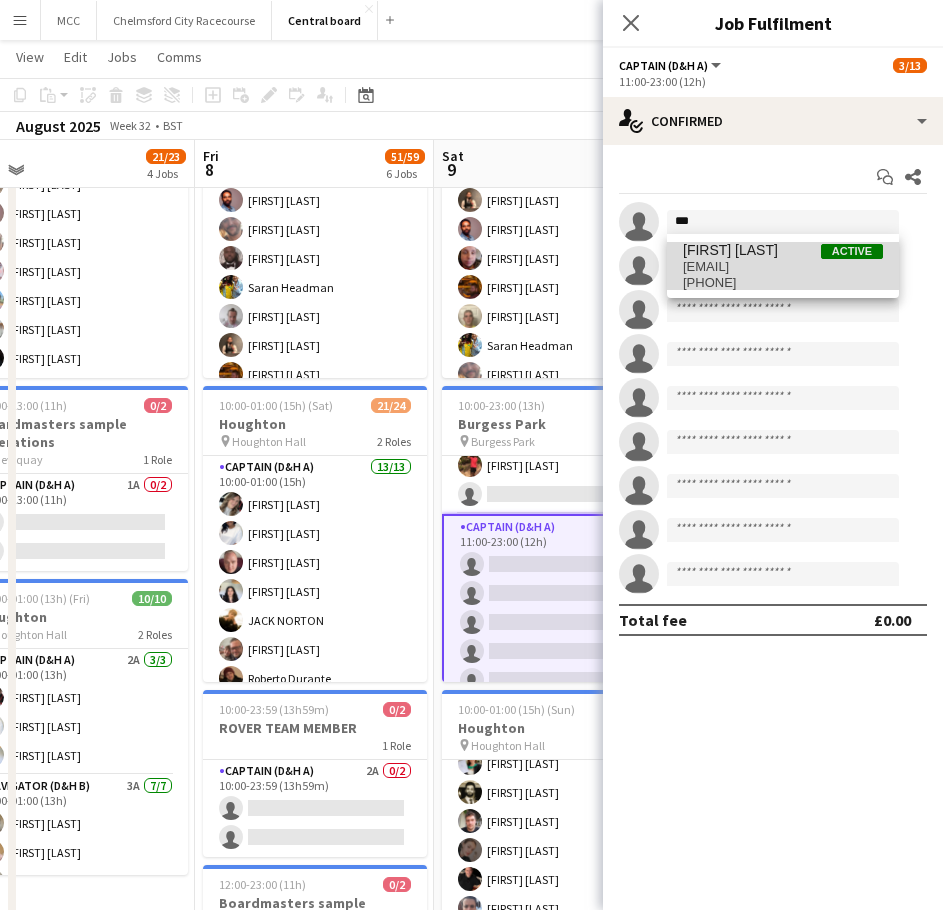 click on "[EMAIL]" at bounding box center [783, 267] 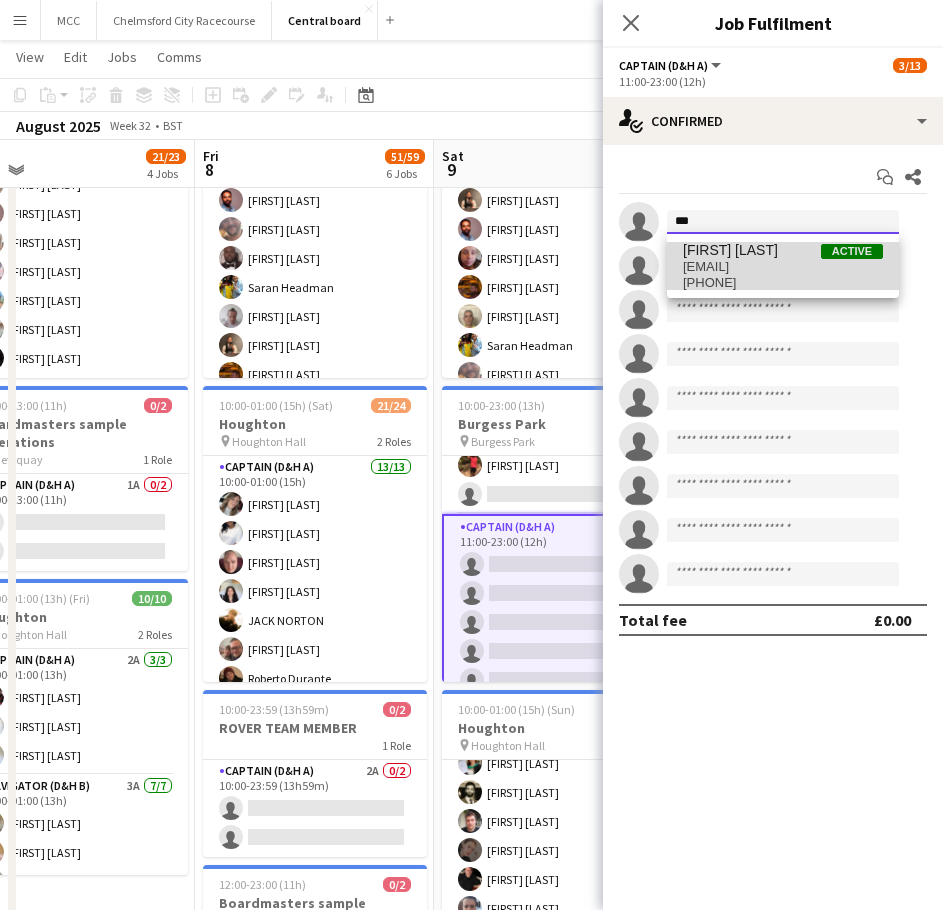 type 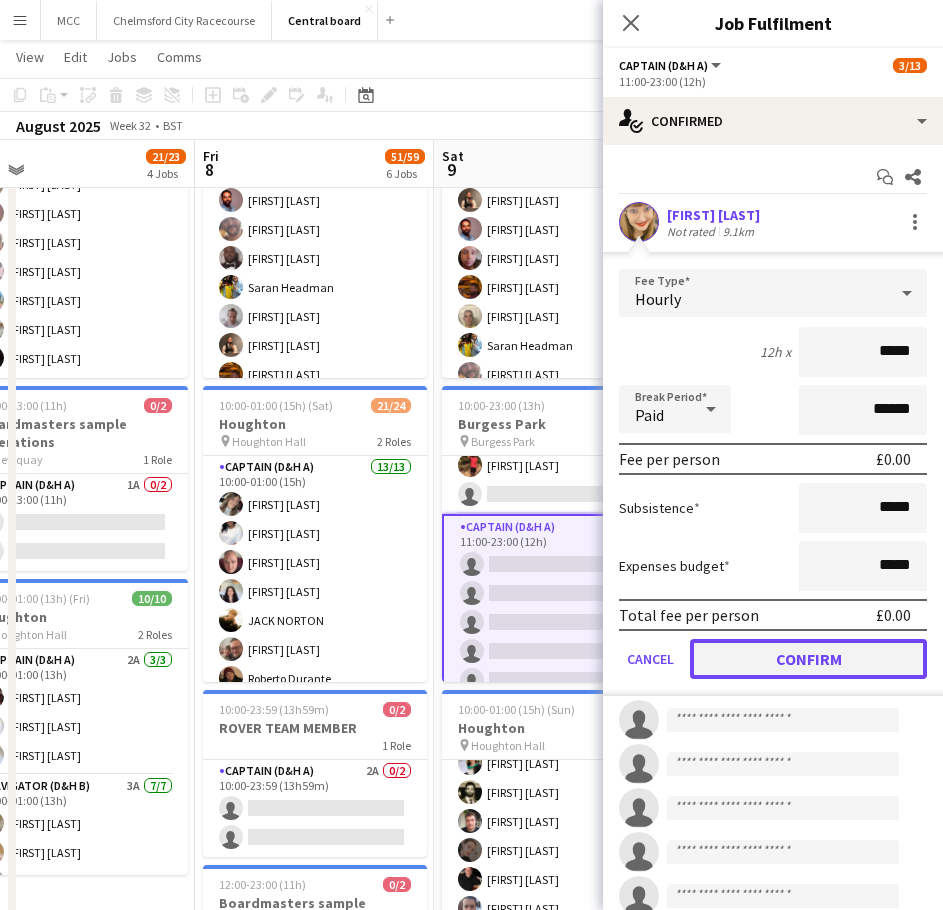 click on "Confirm" at bounding box center (808, 659) 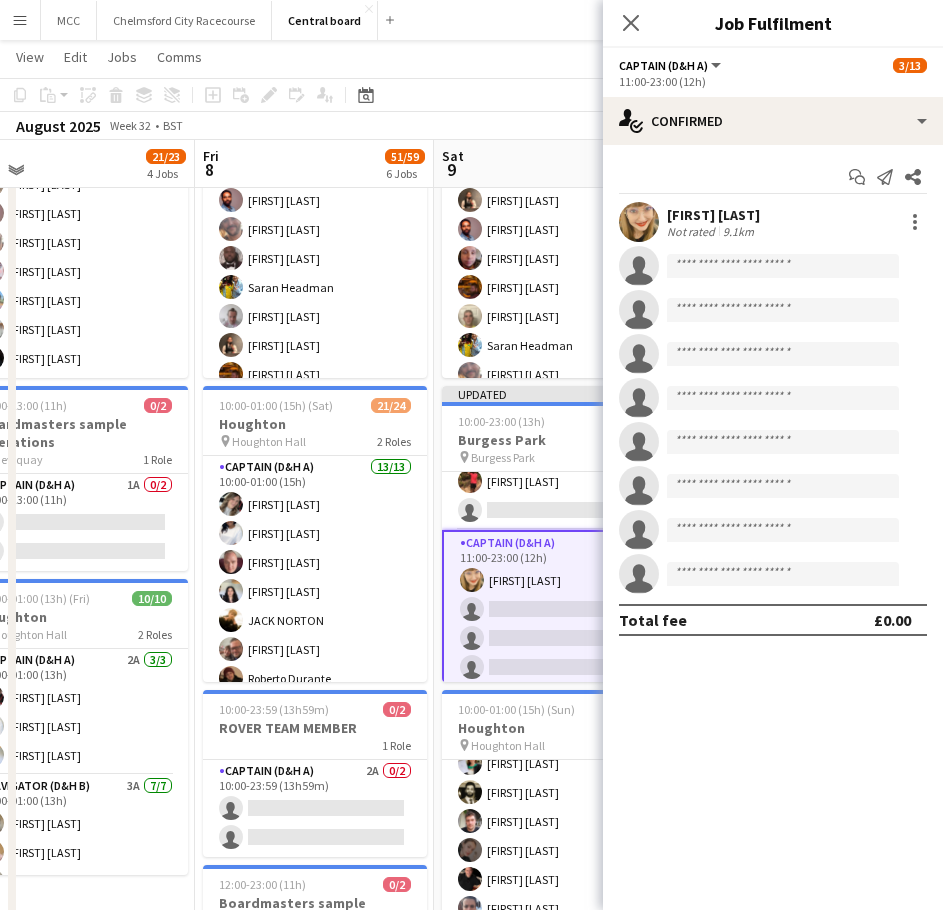 click on "Copy
Paste
Paste   Ctrl+V Paste with crew  Ctrl+Shift+V
Paste linked Job
Delete
Group
Ungroup
Add job
Add linked Job
Edit
Edit linked Job
Applicants
Date picker
AUG 2025 AUG 2025 Monday M Tuesday T Wednesday W Thursday T Friday F Saturday S Sunday S  AUG   1   2   3   4   5   6   7   8   9   10   11   12   13   14   15   16   17   18   19   20   21   22   23   24   25   26   27   28   29   30   31
Comparison range
Comparison range
Today" 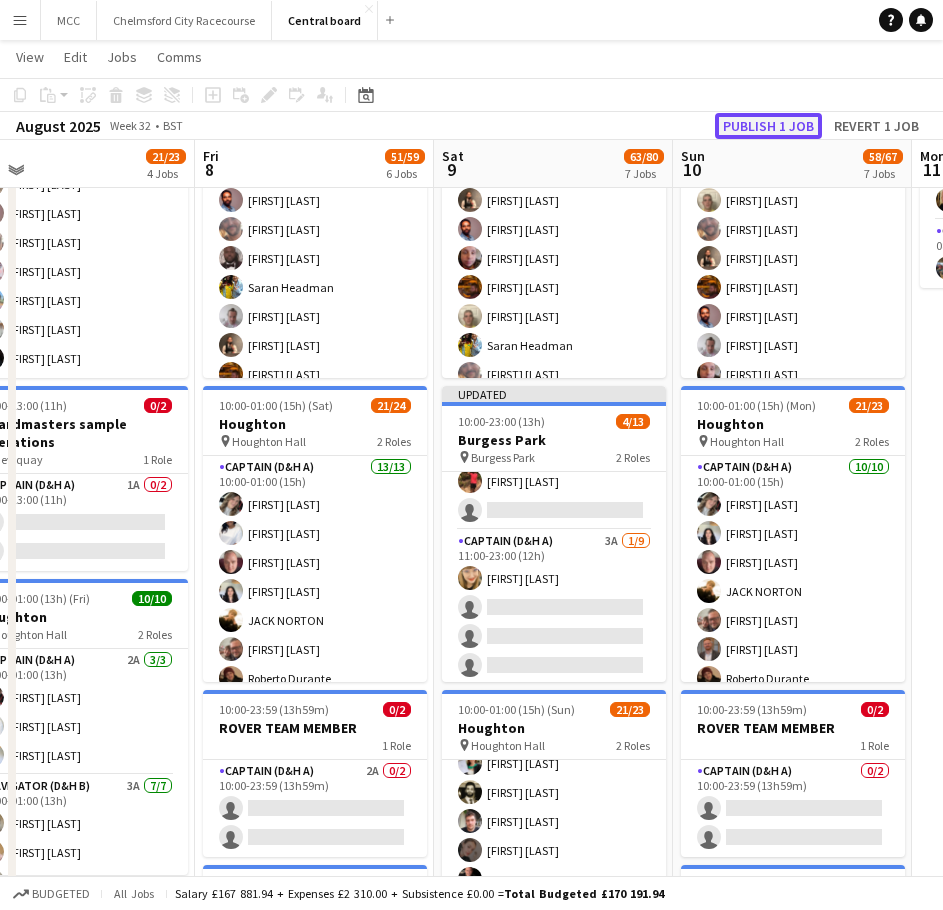 click on "Publish 1 job" 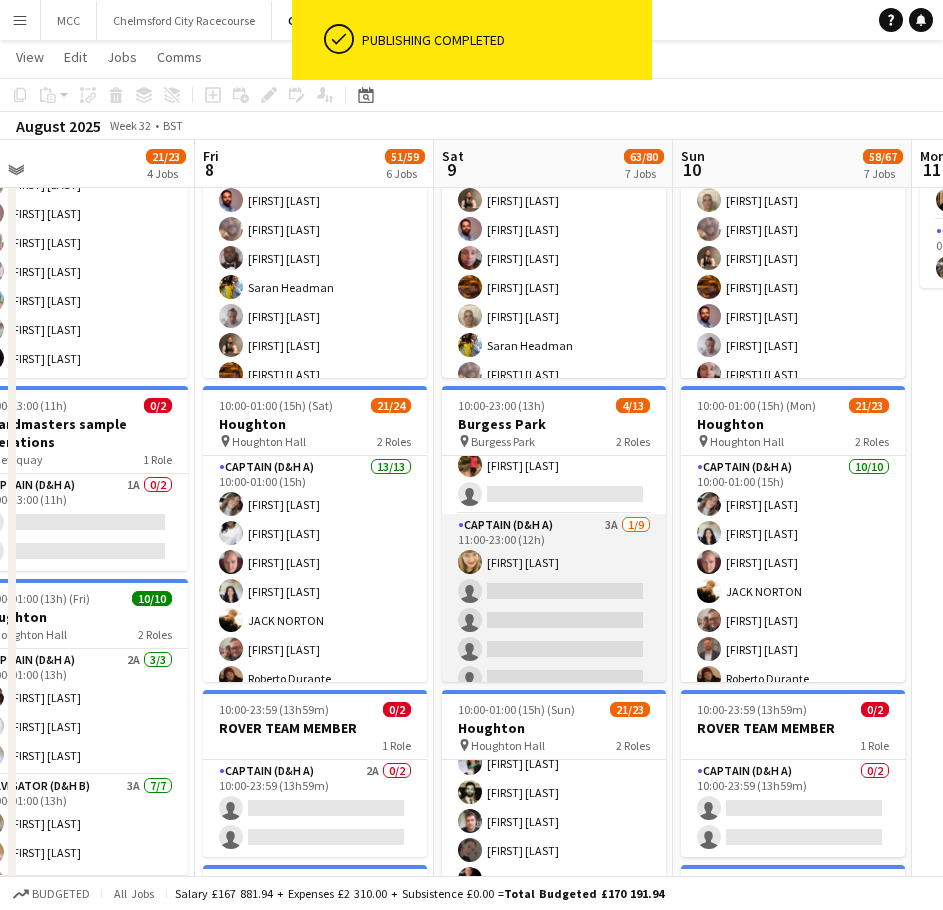 scroll, scrollTop: 229, scrollLeft: 0, axis: vertical 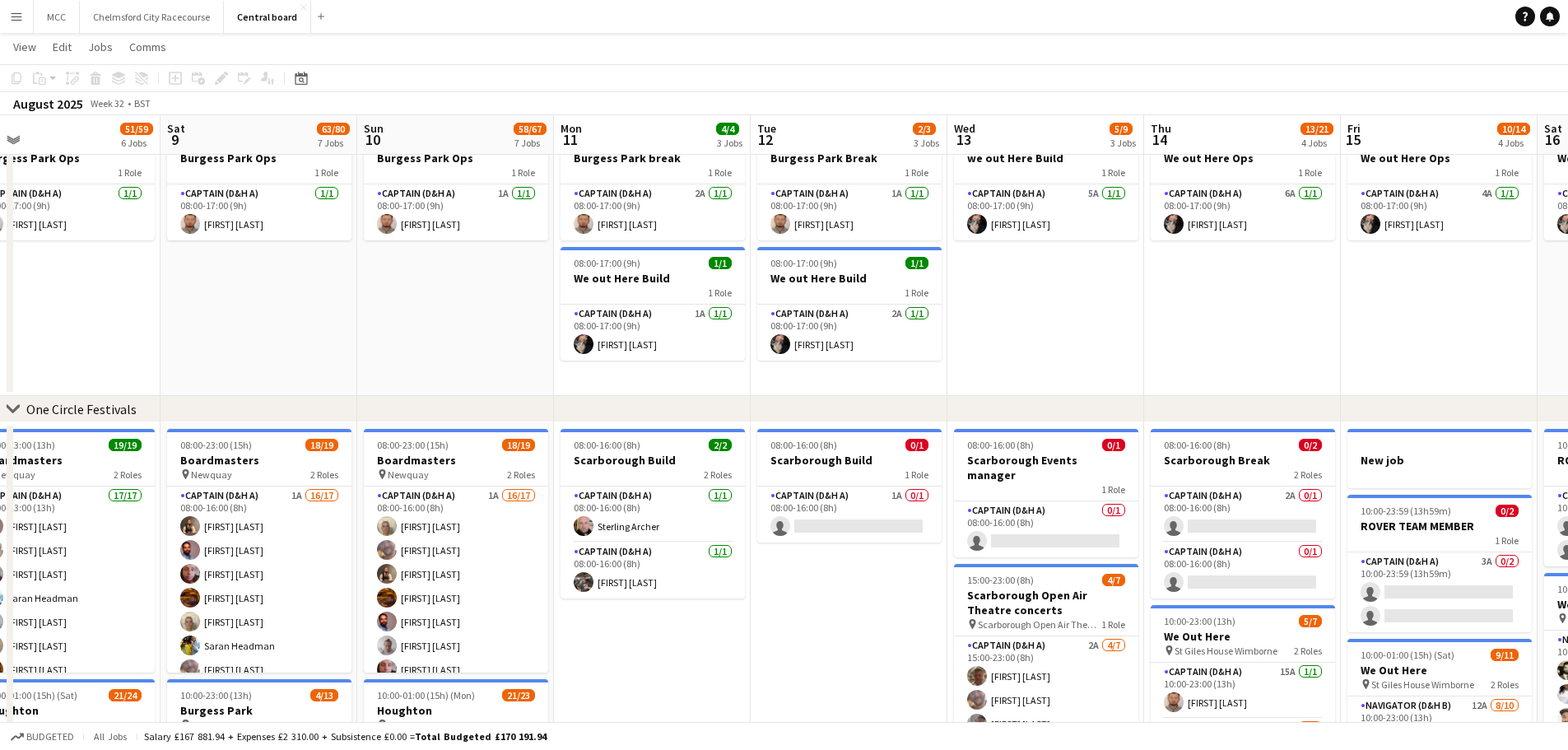 click on "Menu" at bounding box center [16, 16] 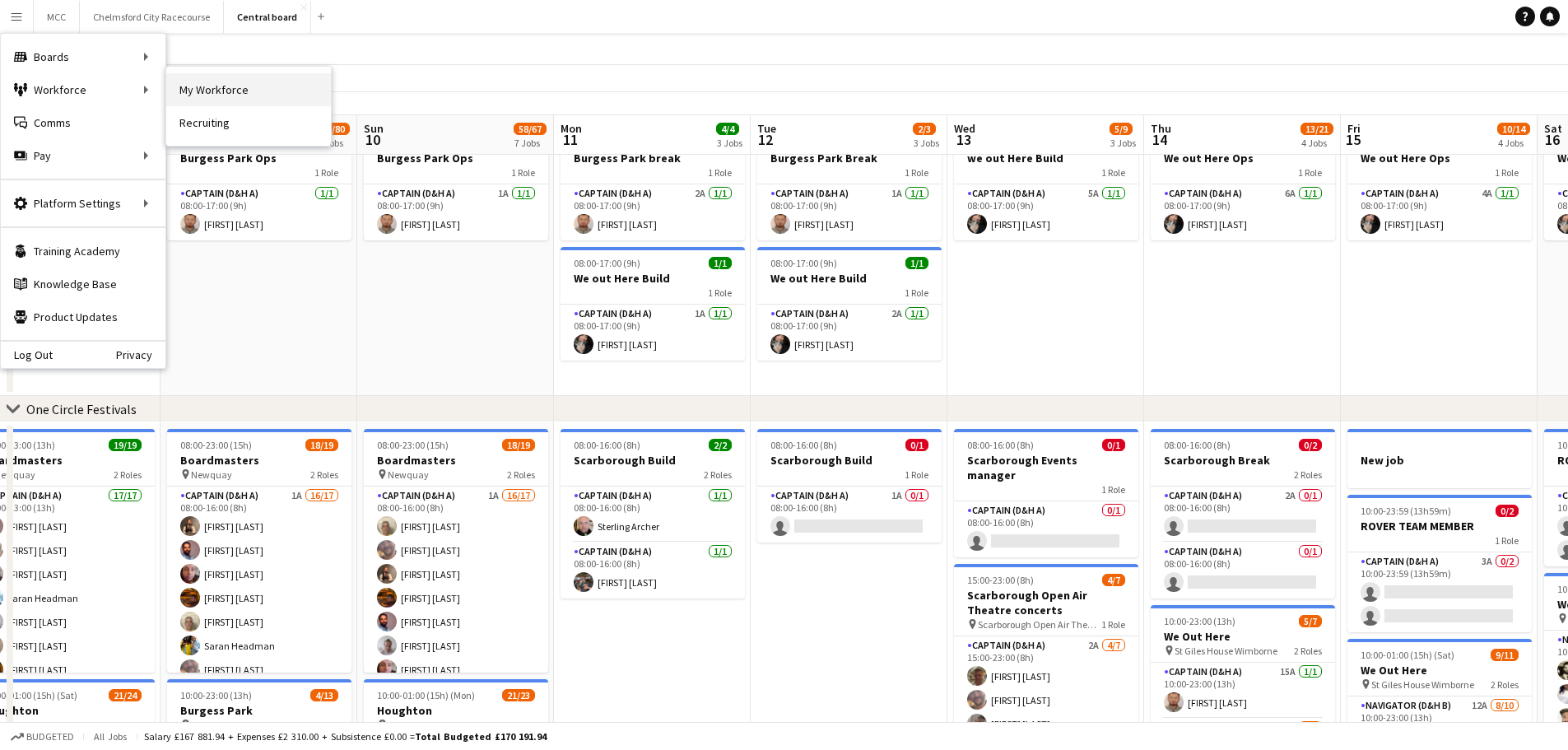 click on "My Workforce" at bounding box center (249, 90) 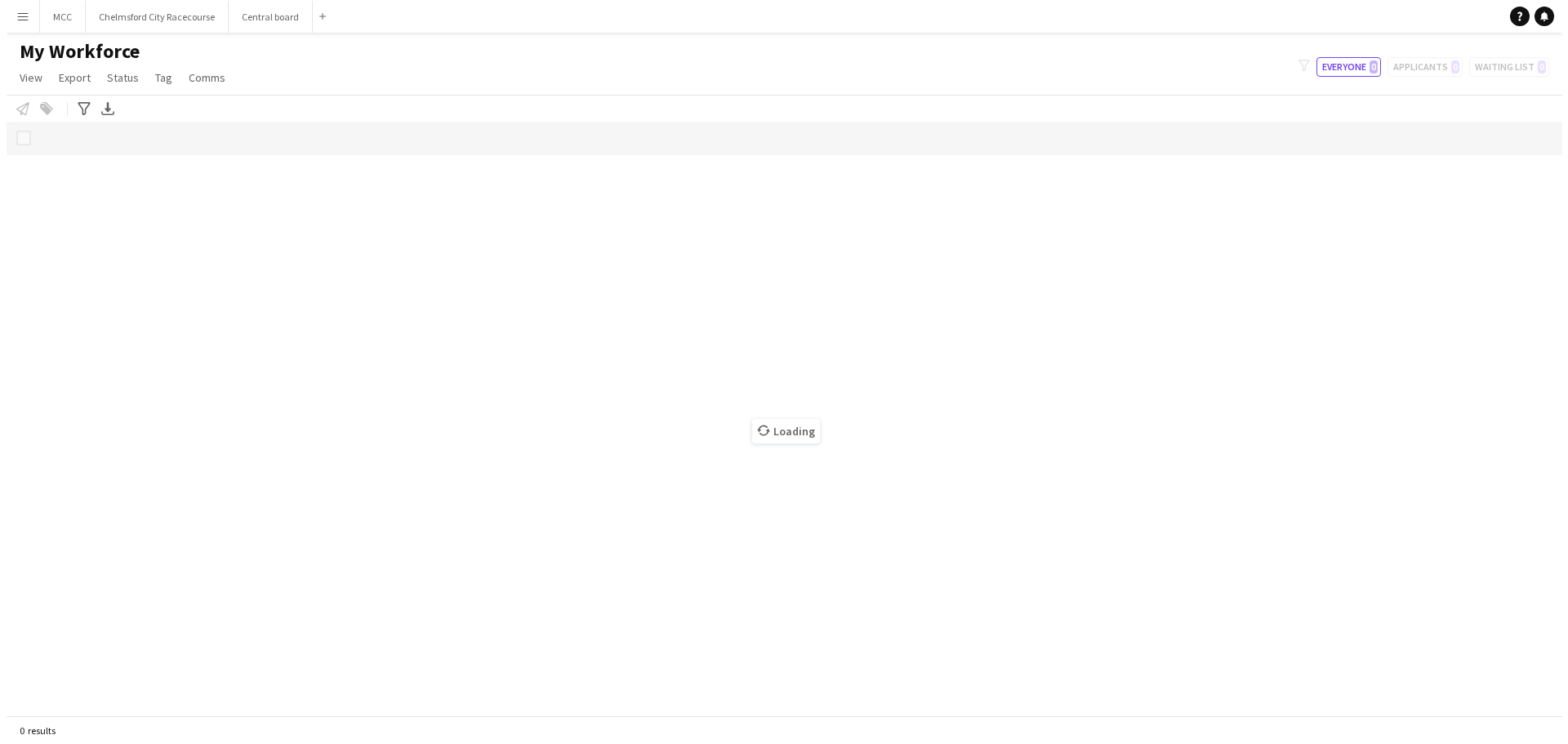 scroll, scrollTop: 0, scrollLeft: 0, axis: both 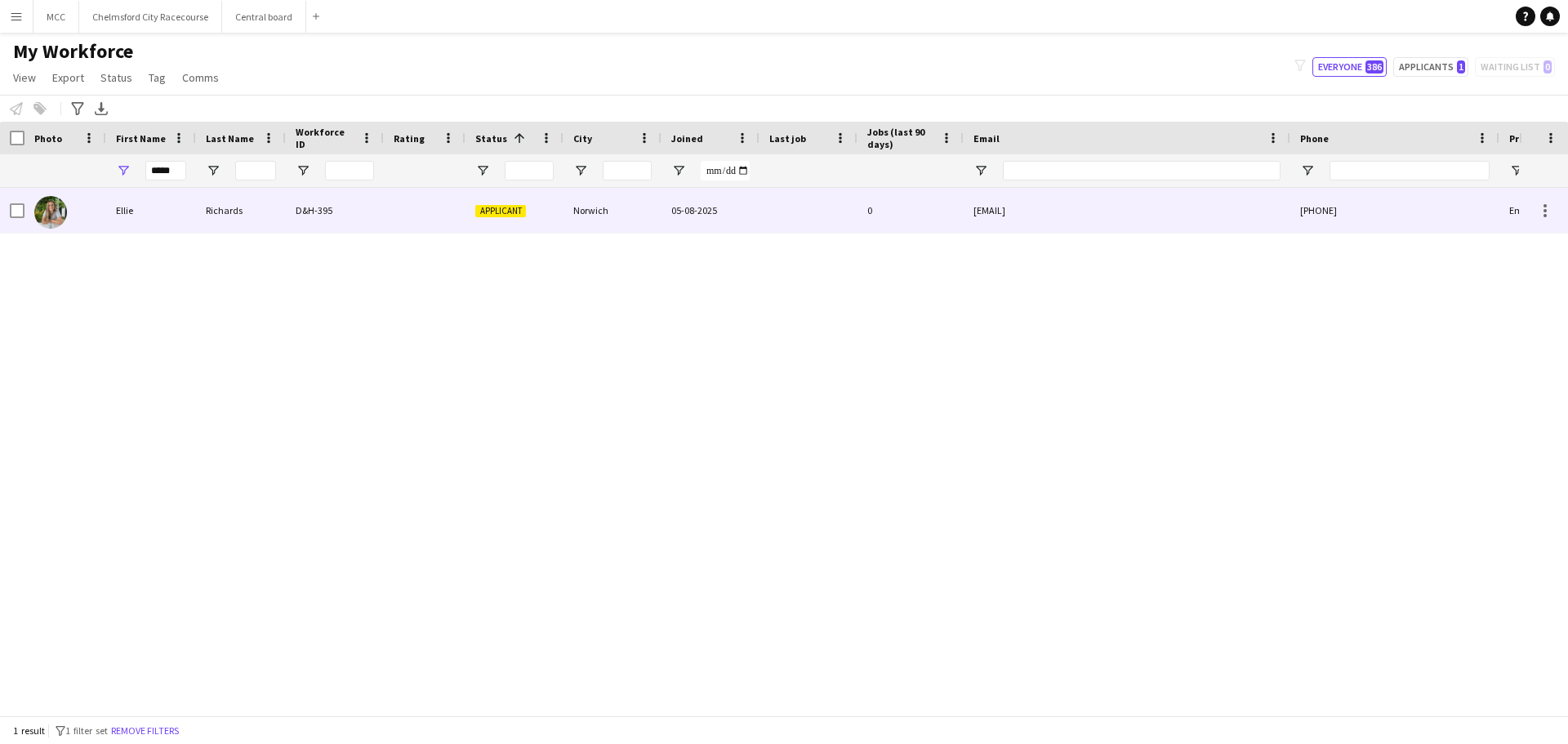 click on "Norwich" at bounding box center (612, 210) 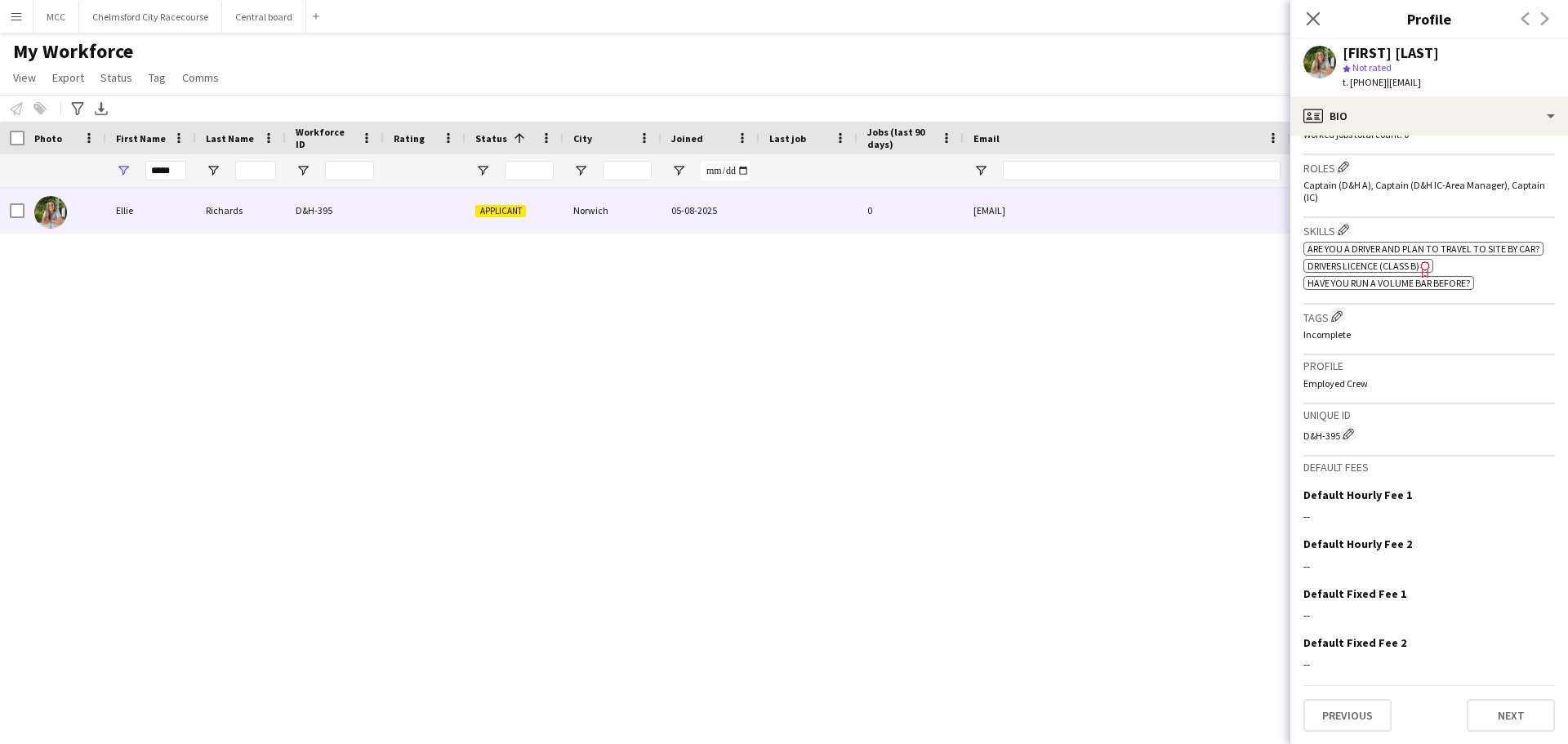 scroll, scrollTop: 492, scrollLeft: 0, axis: vertical 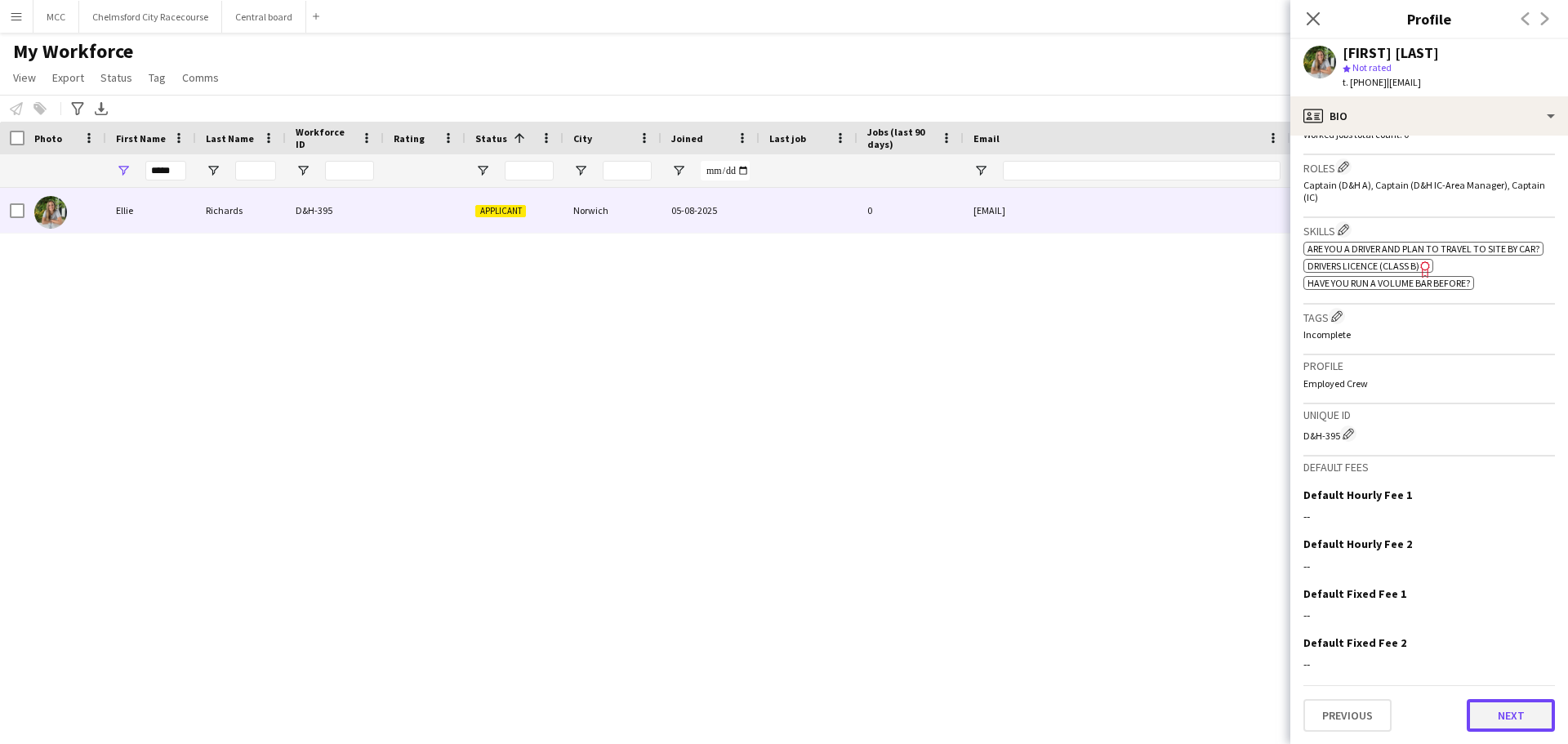 click on "Next" 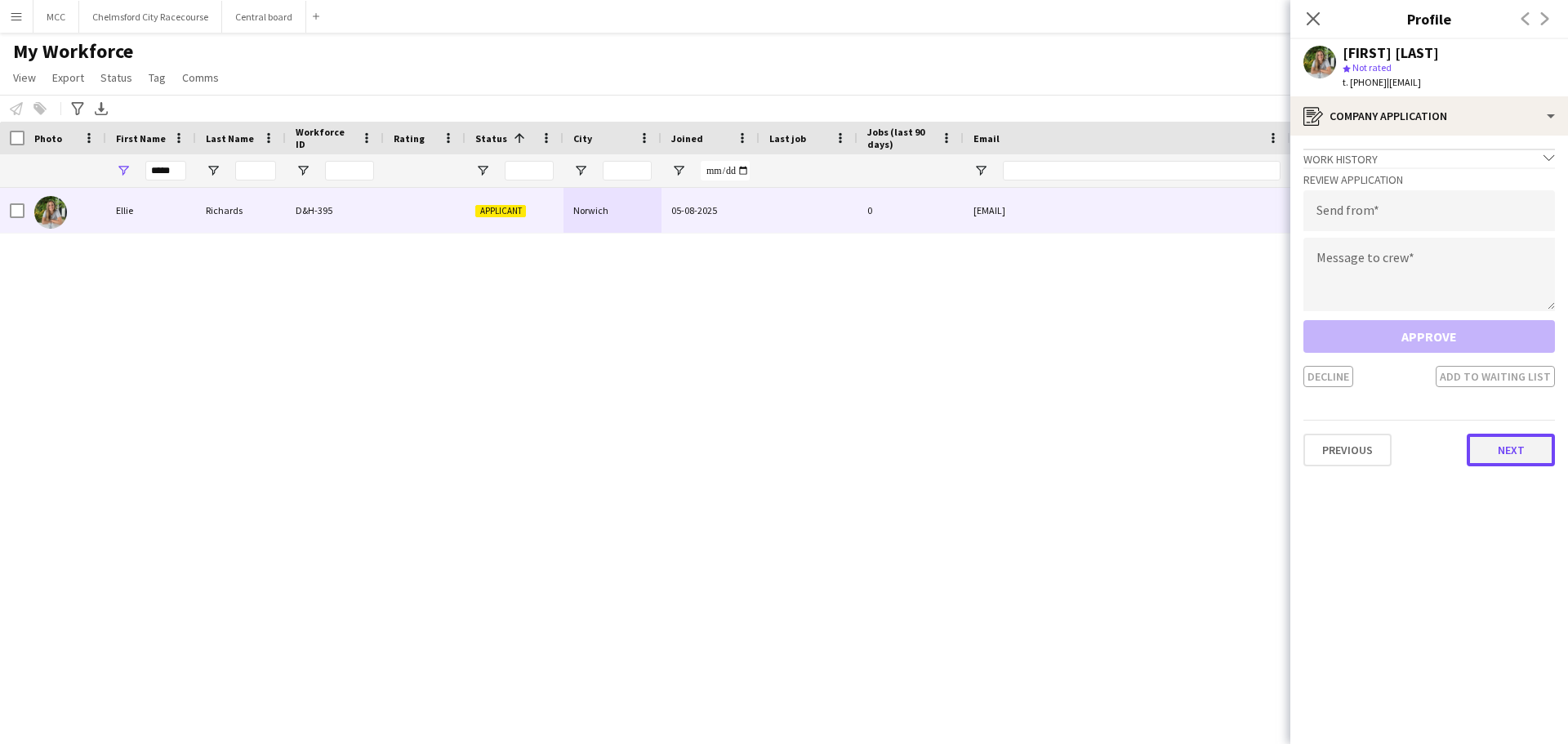 click on "Next" 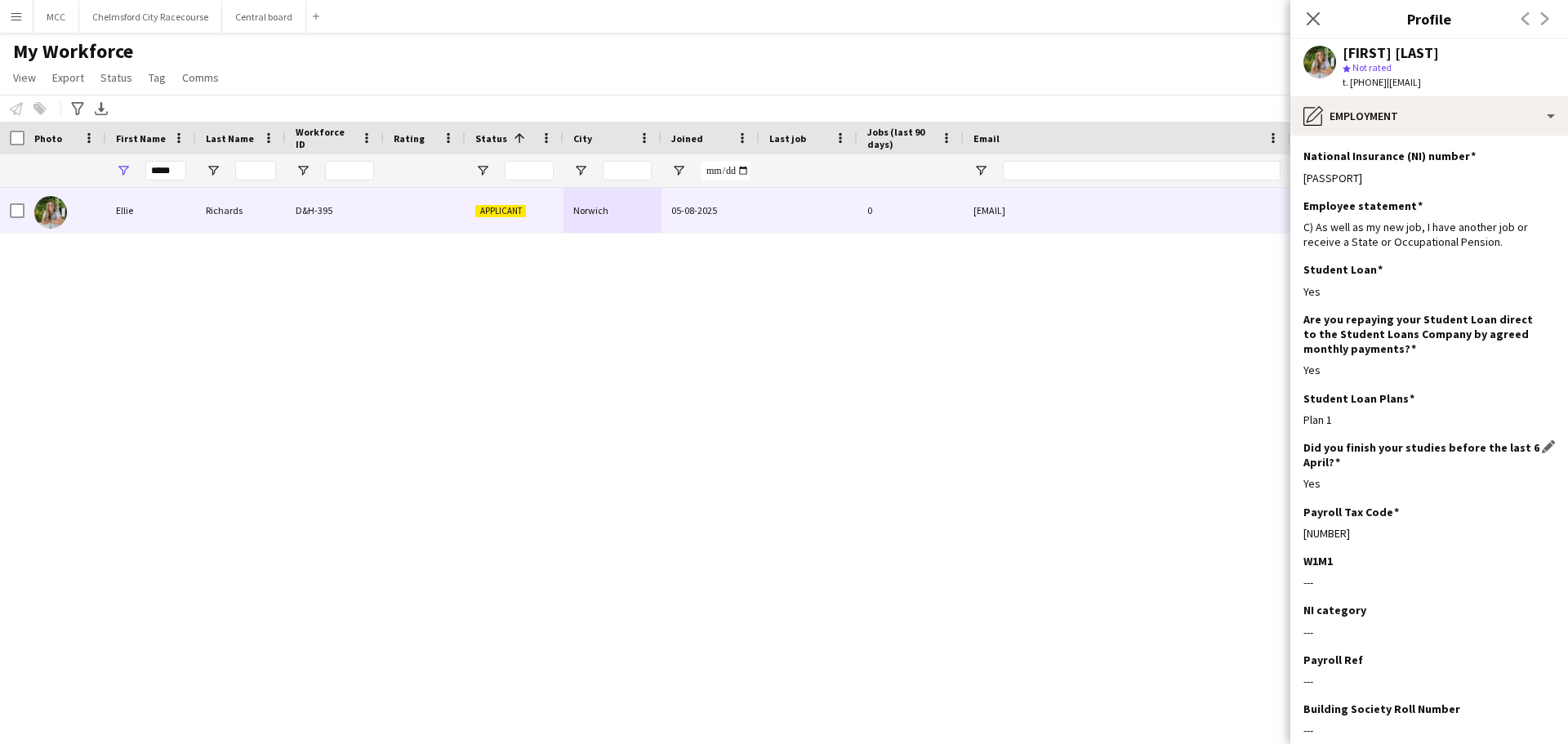 scroll, scrollTop: 99, scrollLeft: 0, axis: vertical 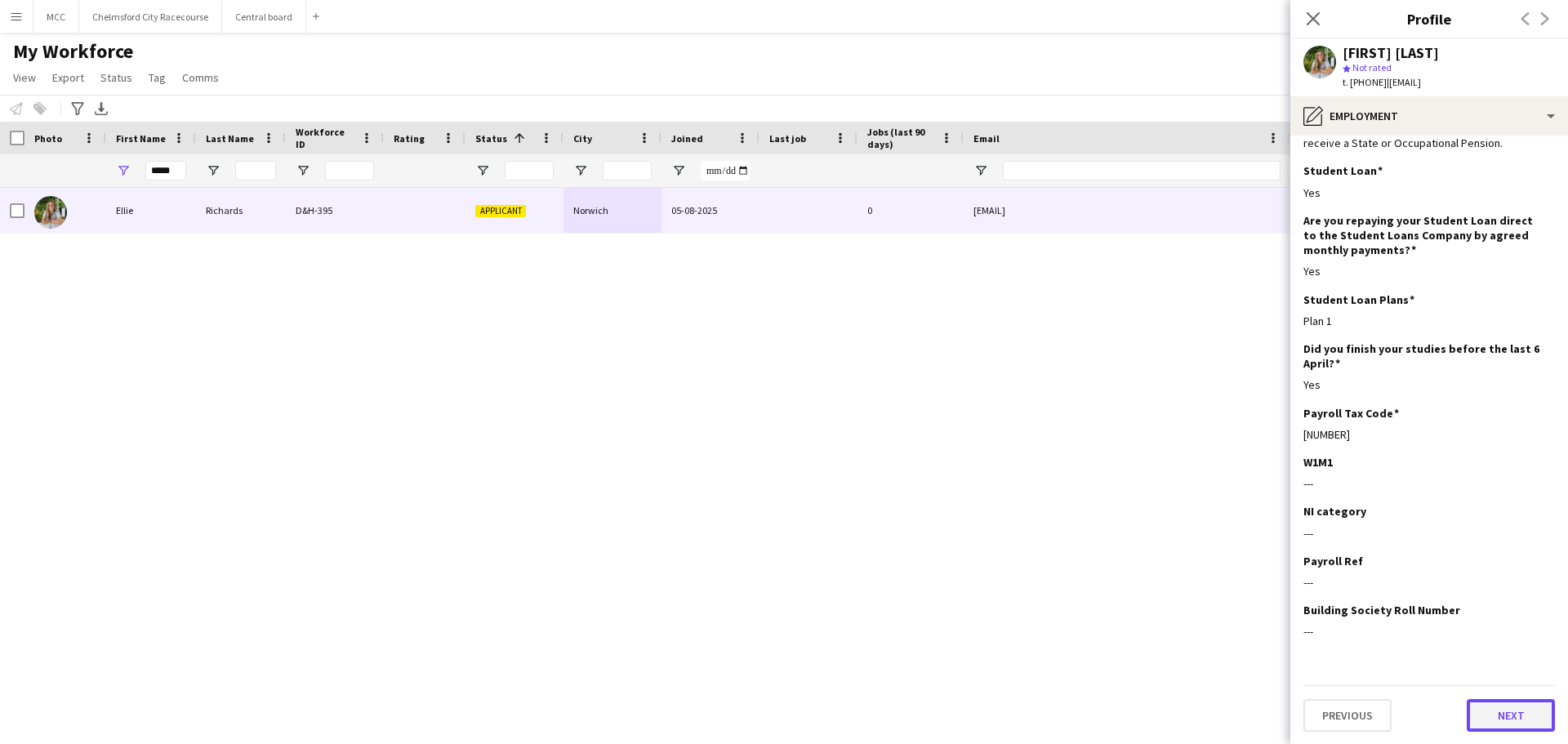 click on "Next" 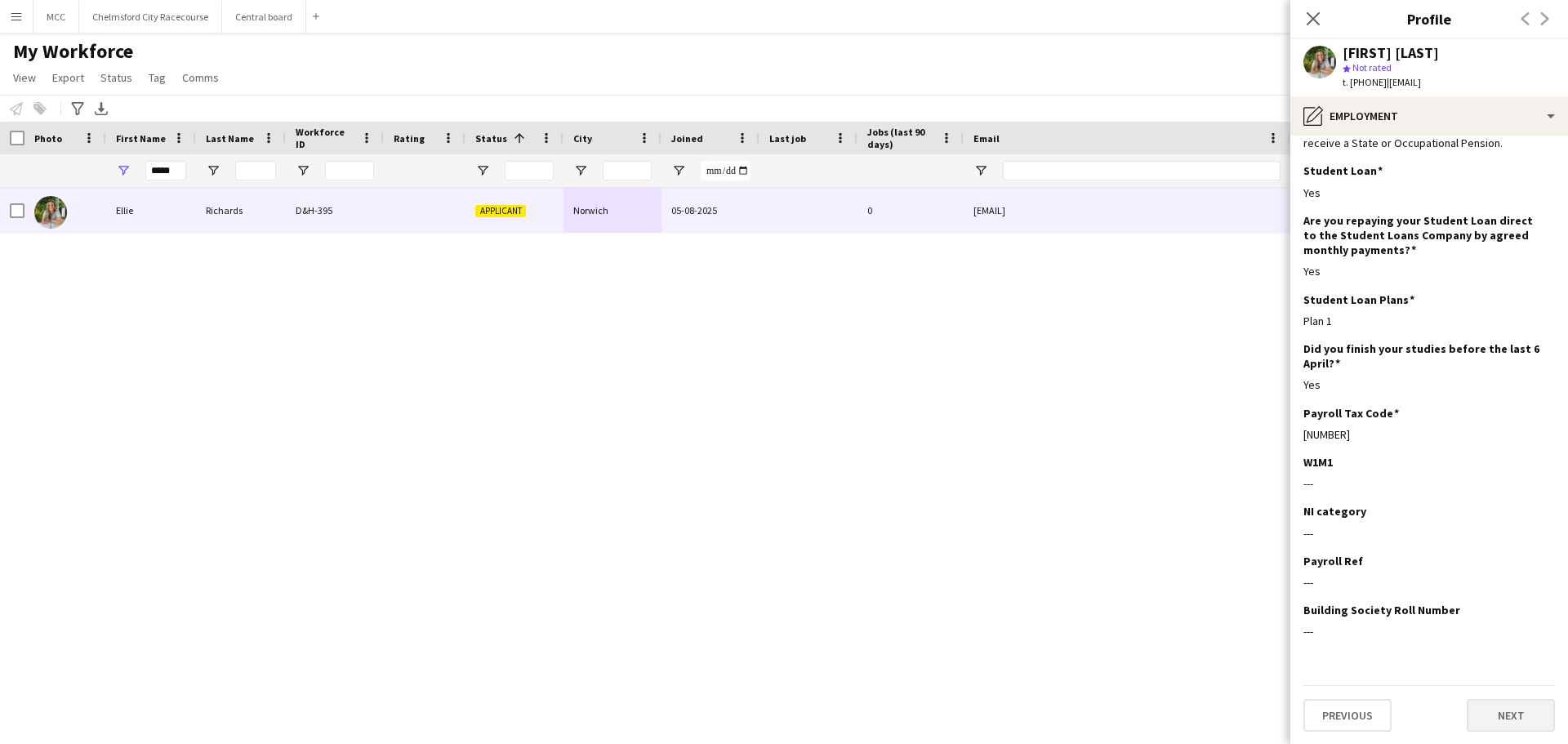 scroll, scrollTop: 0, scrollLeft: 0, axis: both 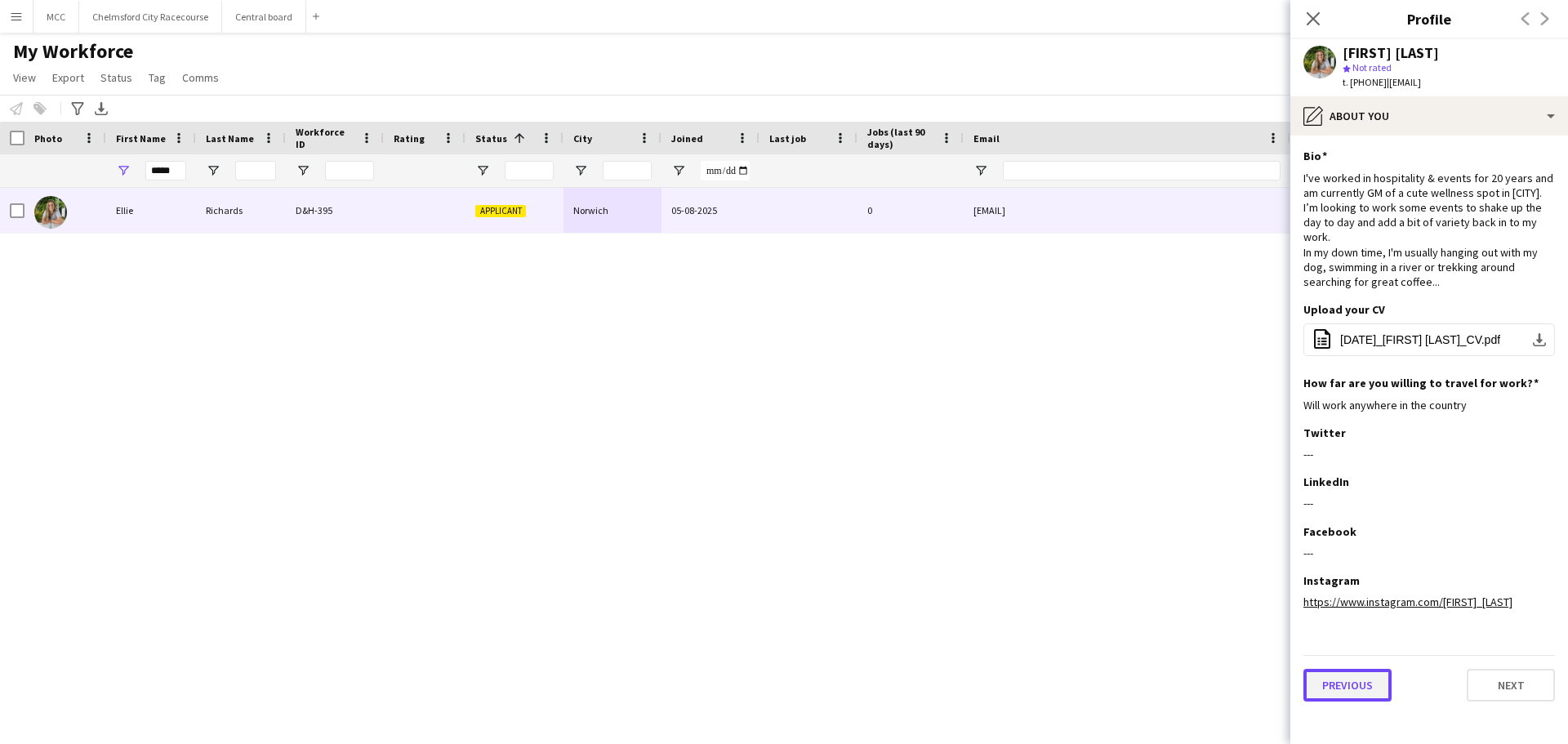 click on "Previous" 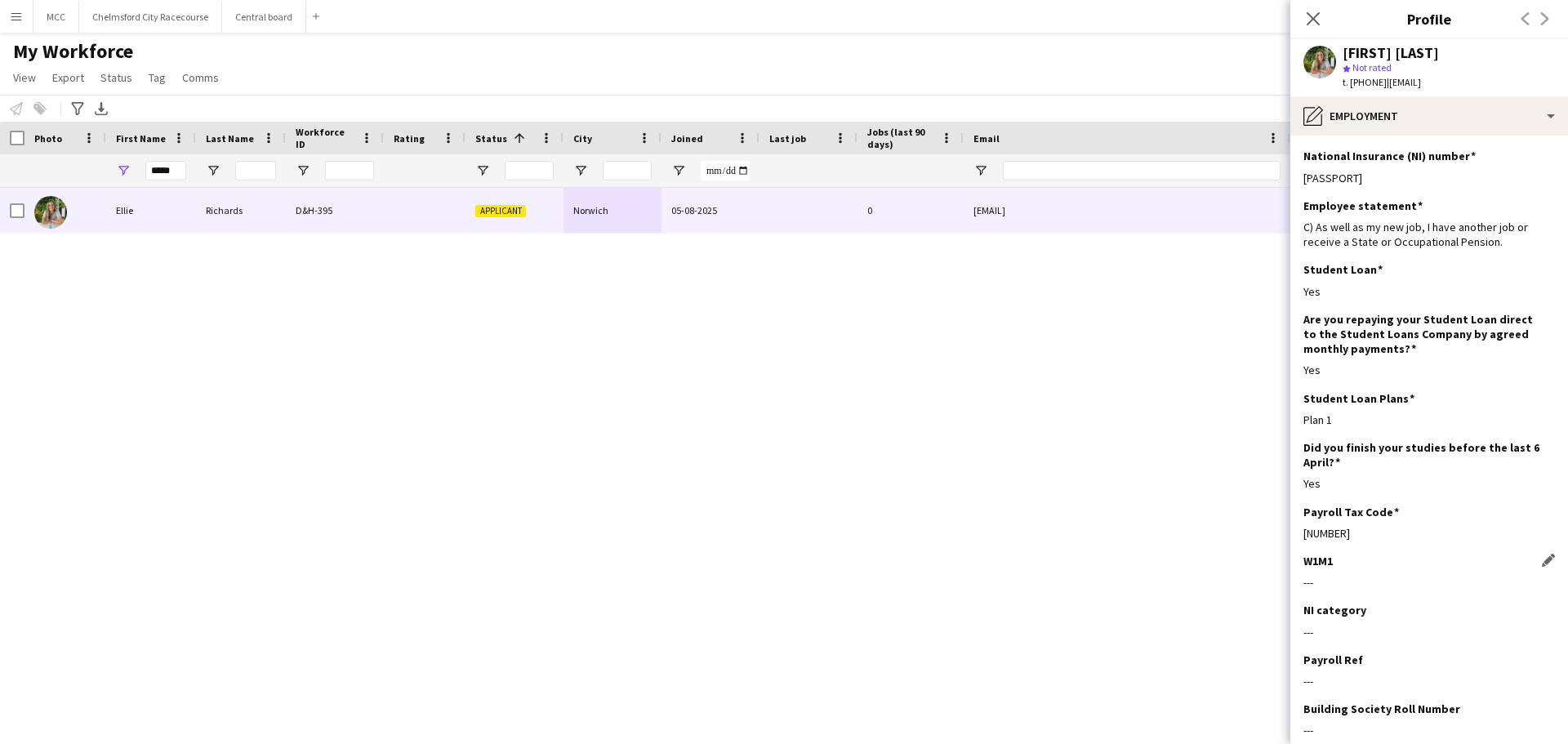 scroll, scrollTop: 99, scrollLeft: 0, axis: vertical 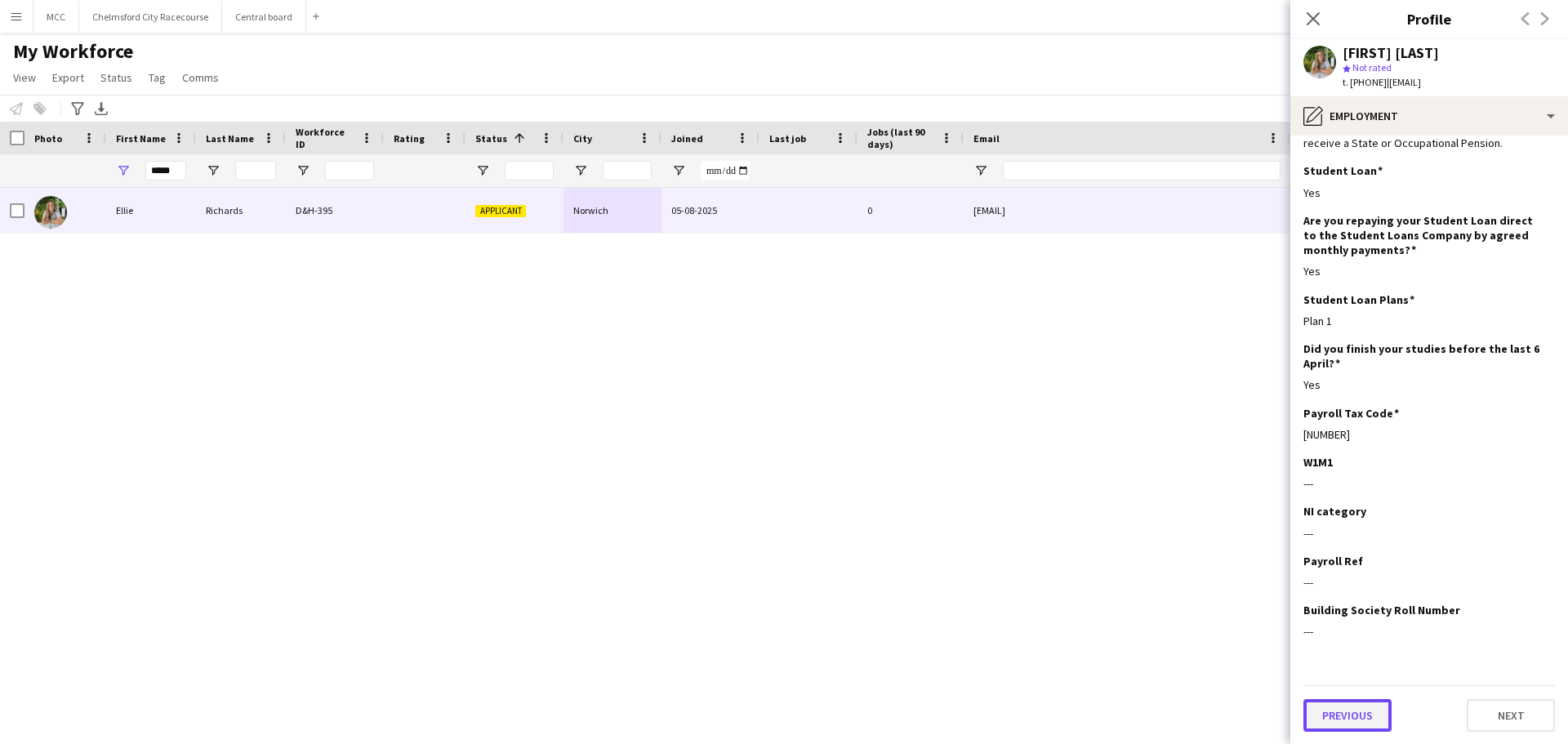 click on "Previous" 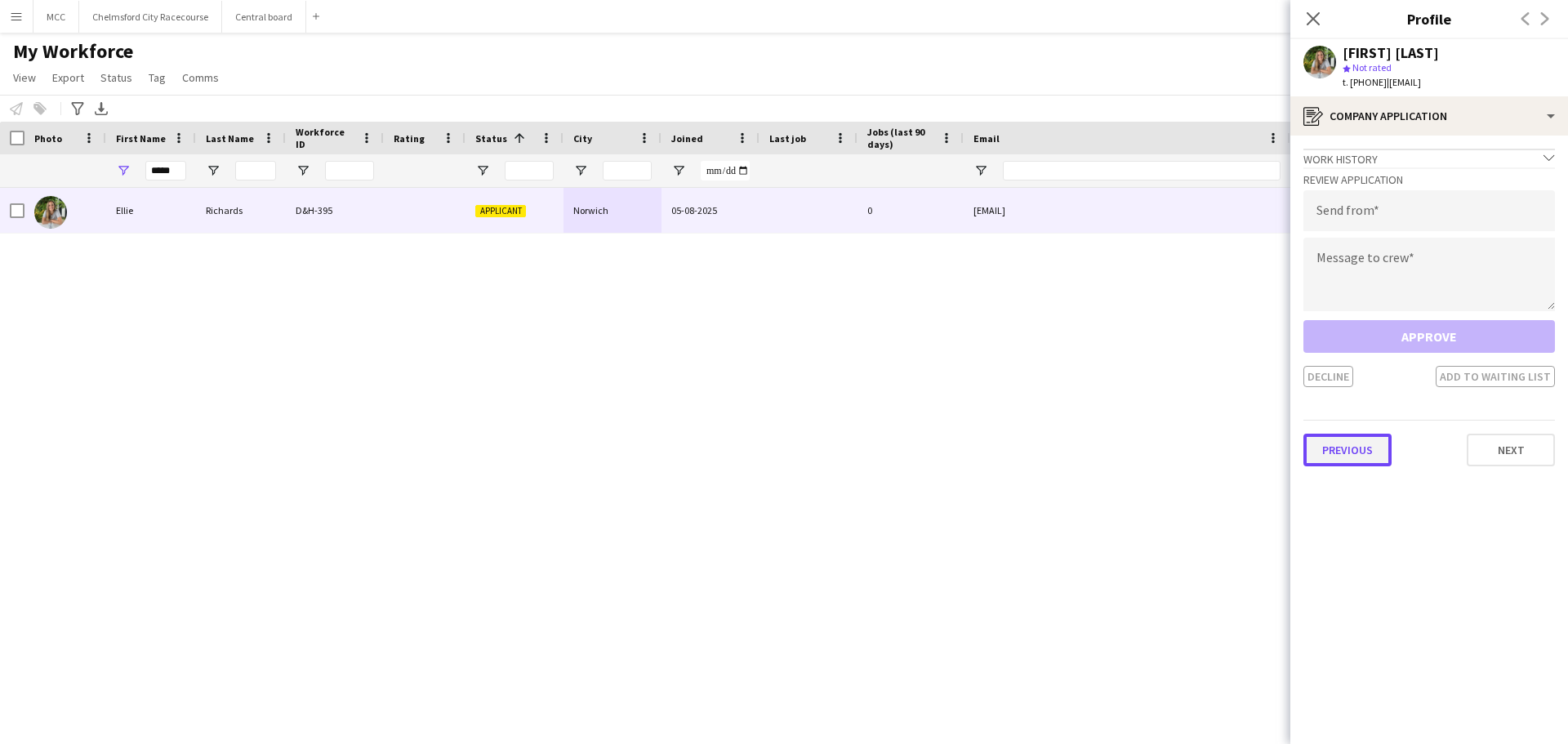 click on "Previous" 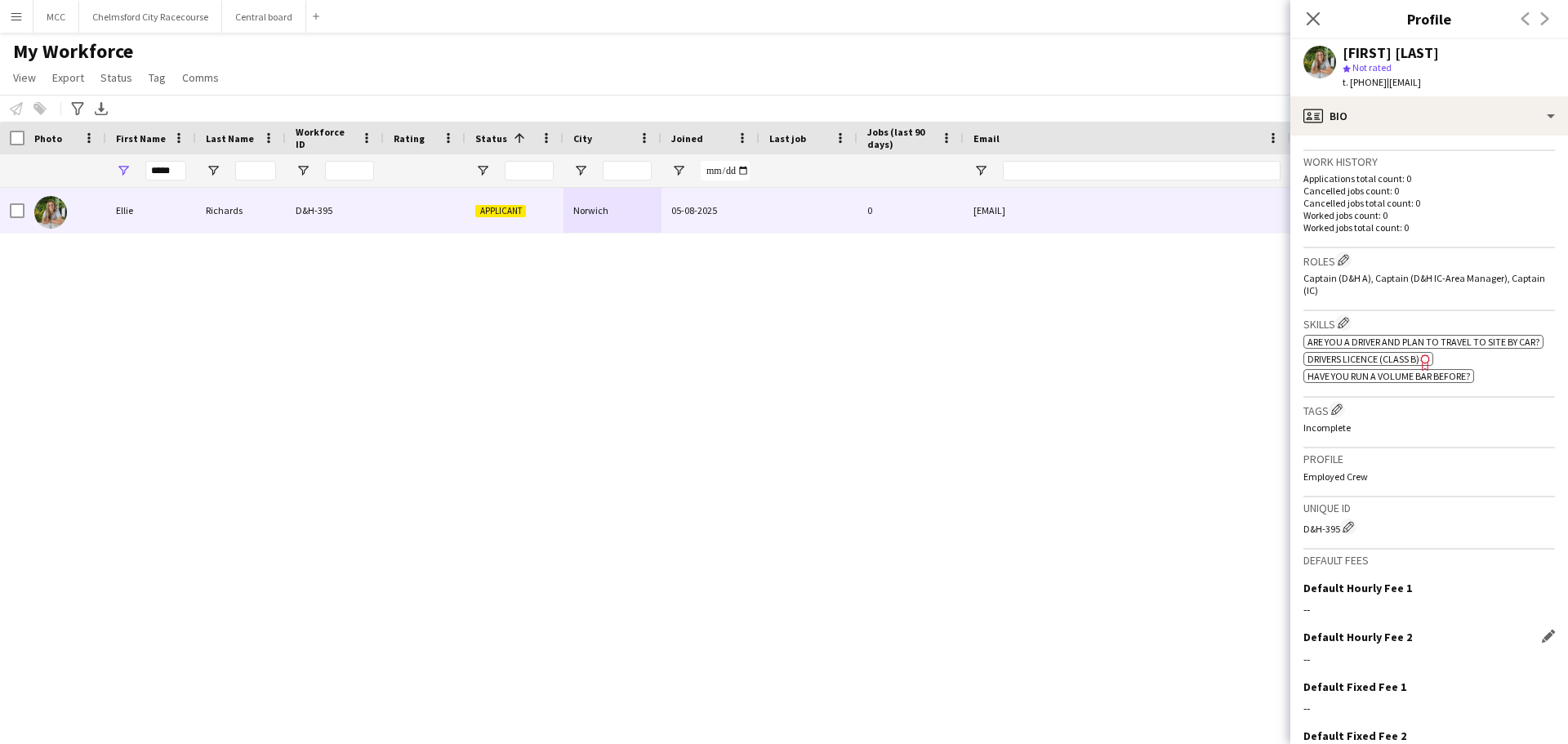 scroll, scrollTop: 492, scrollLeft: 0, axis: vertical 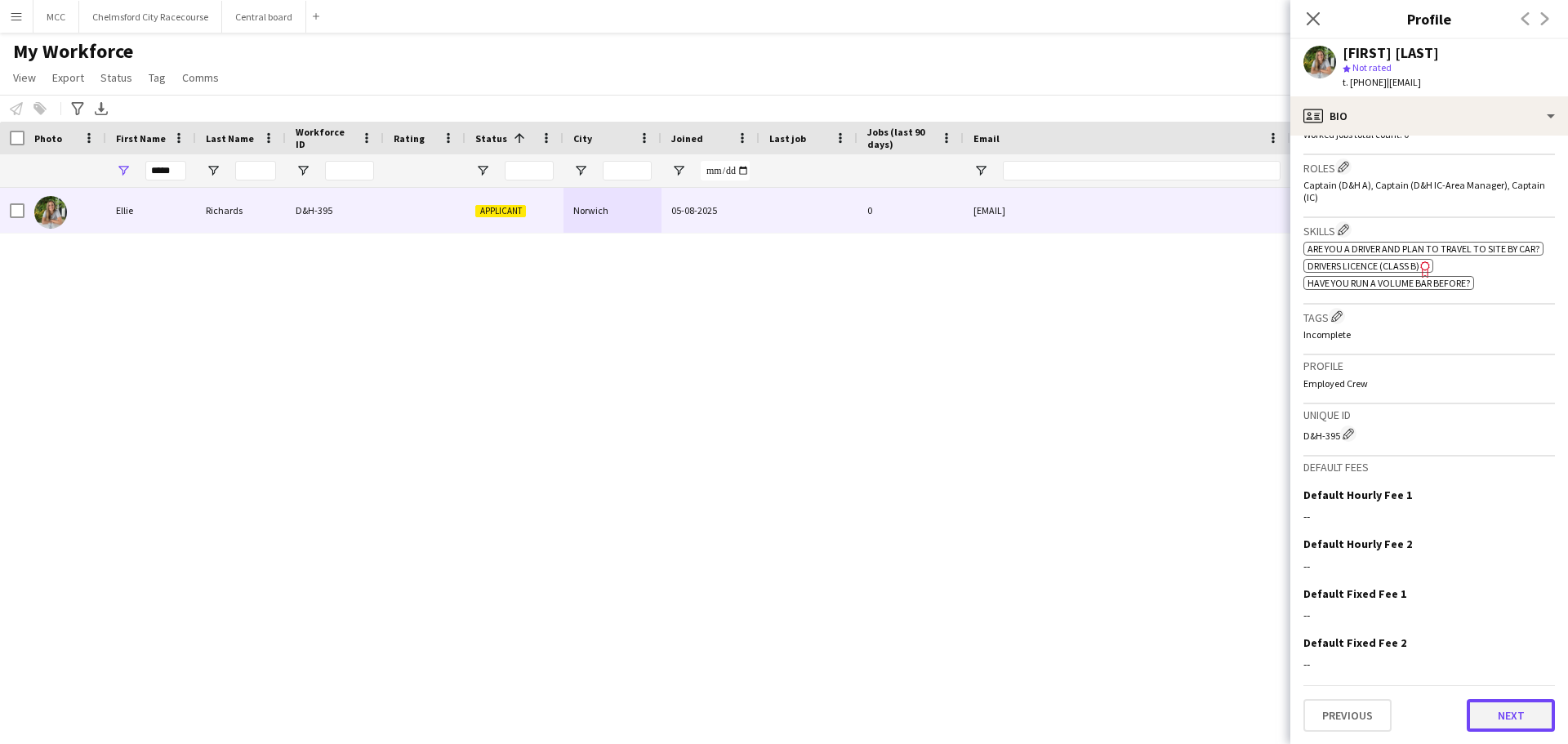 click on "Next" 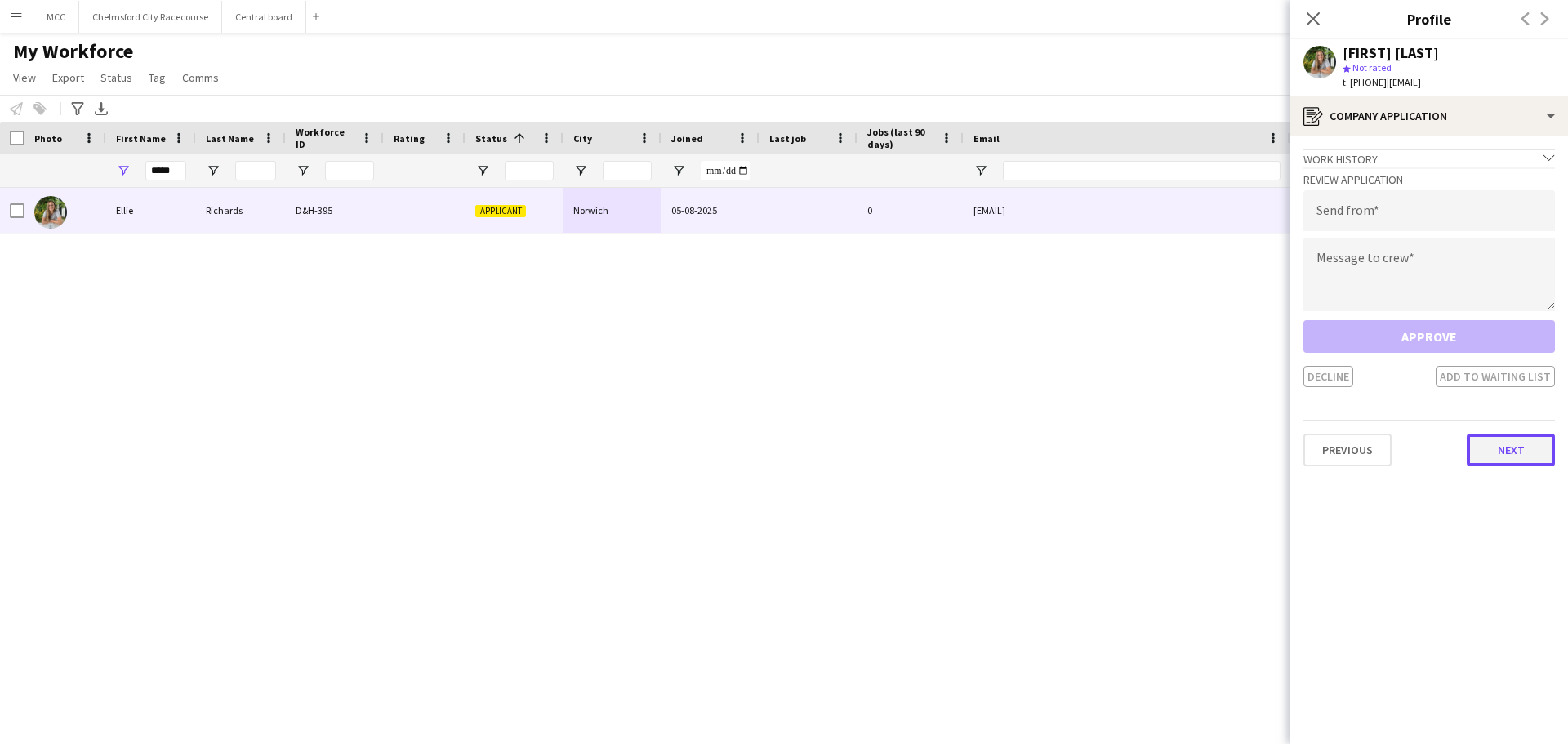 click on "Next" 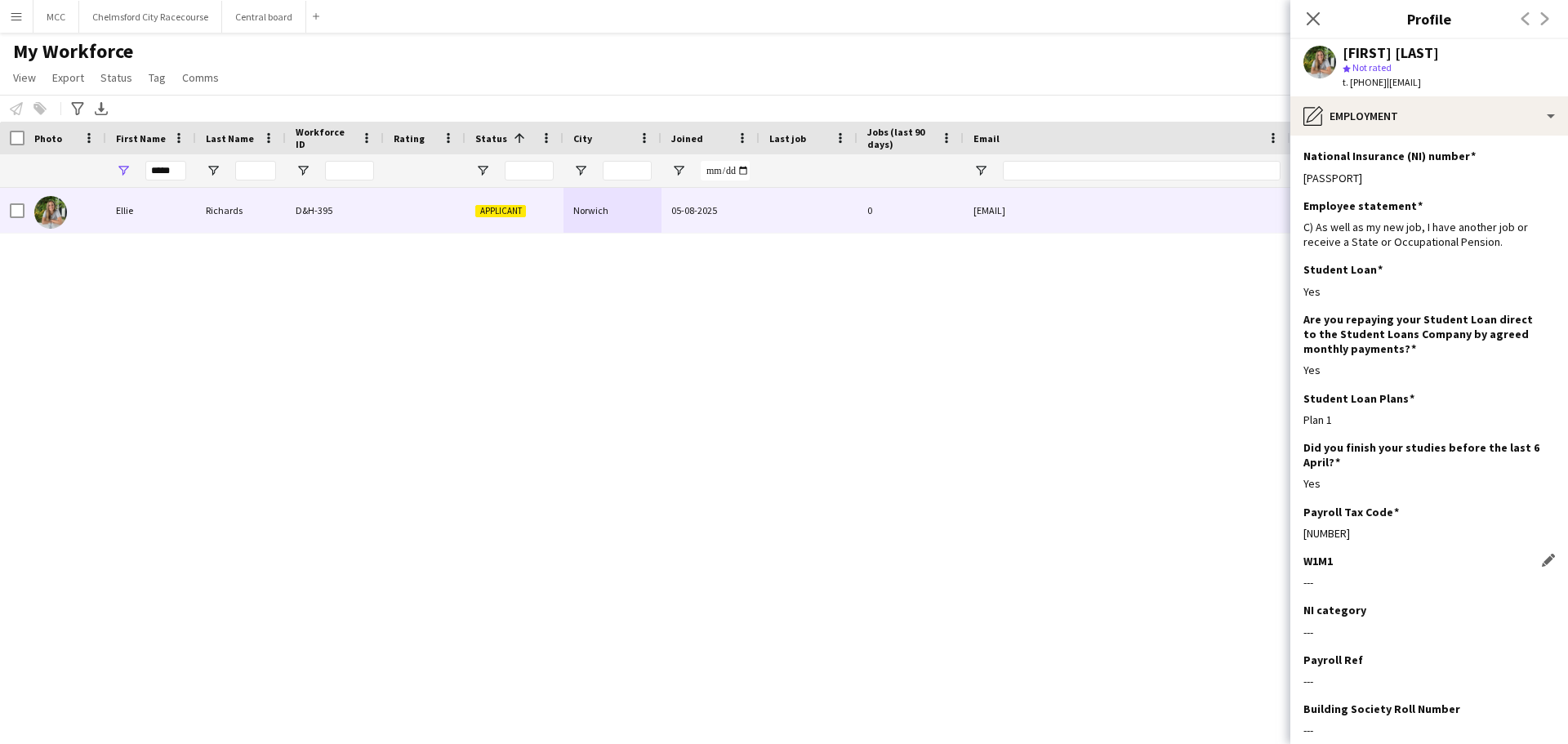 scroll, scrollTop: 99, scrollLeft: 0, axis: vertical 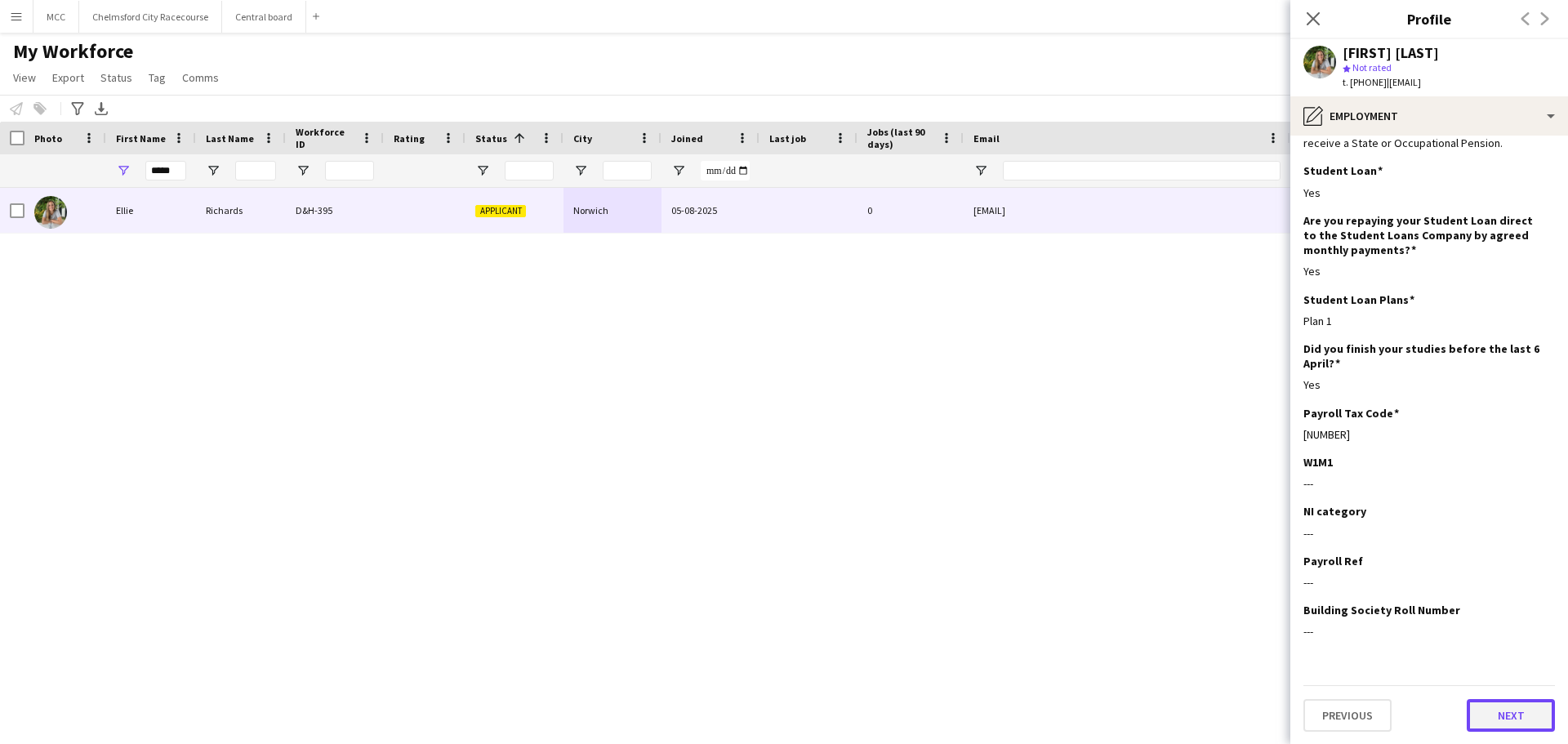 click on "Next" 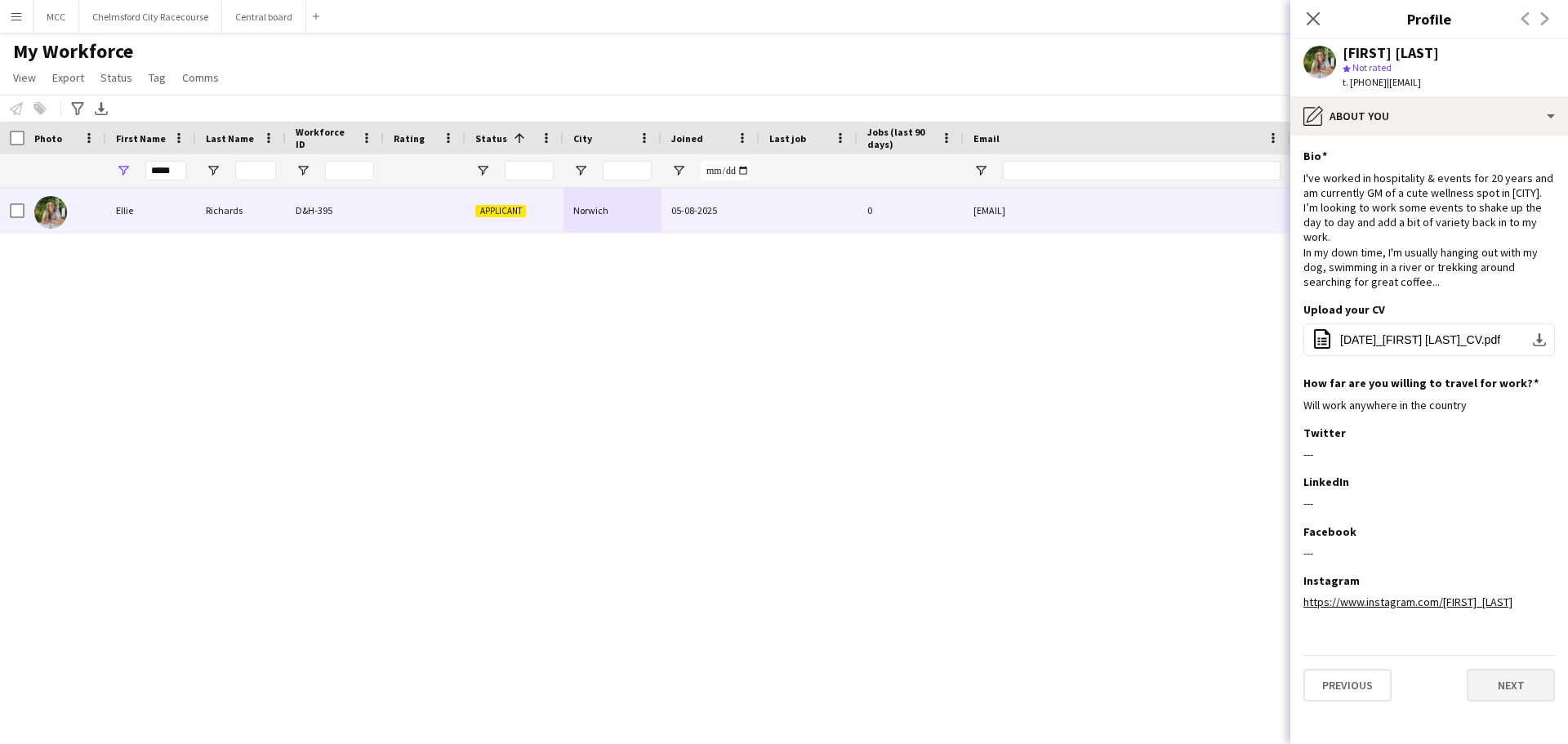 scroll, scrollTop: 0, scrollLeft: 0, axis: both 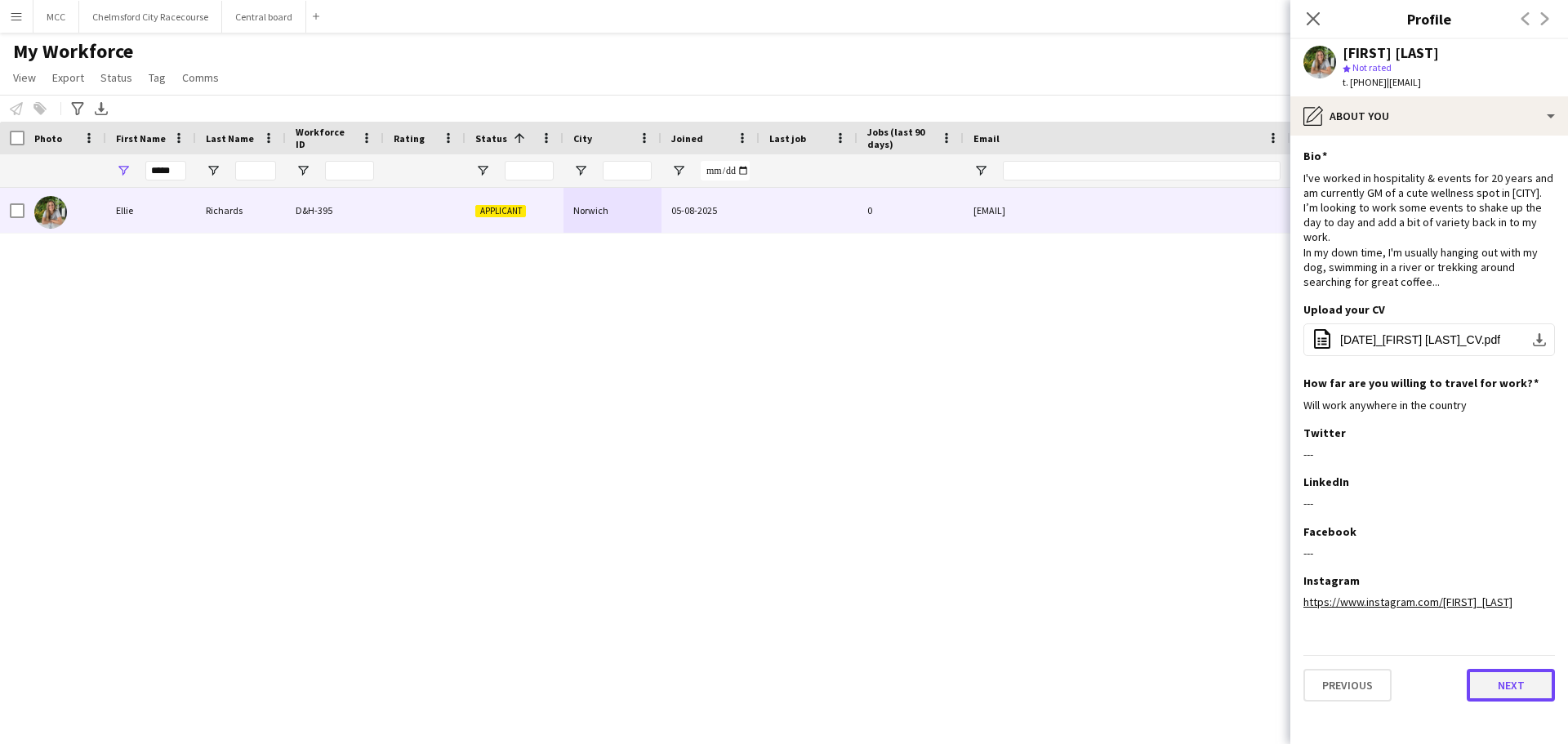 click on "Next" 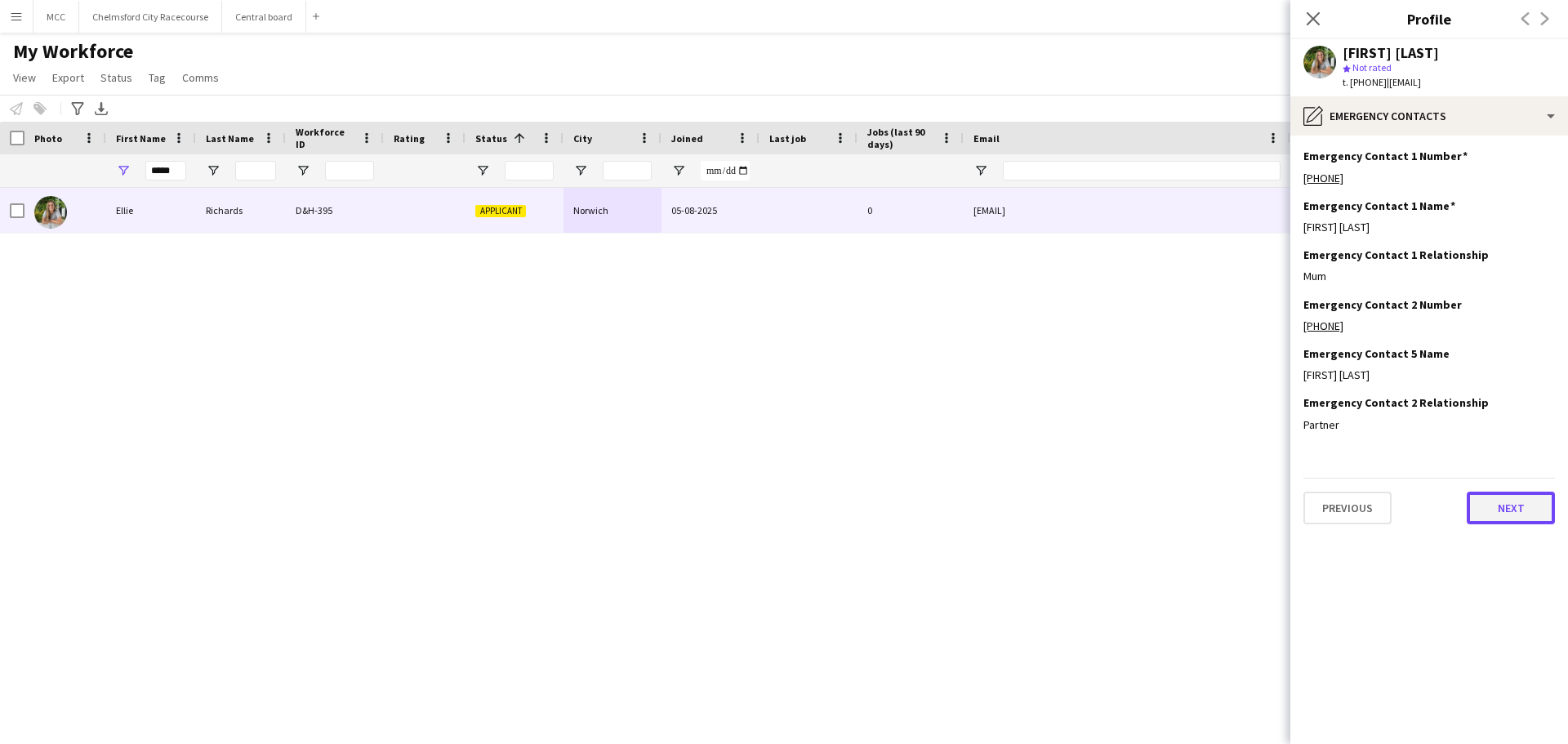click on "Next" 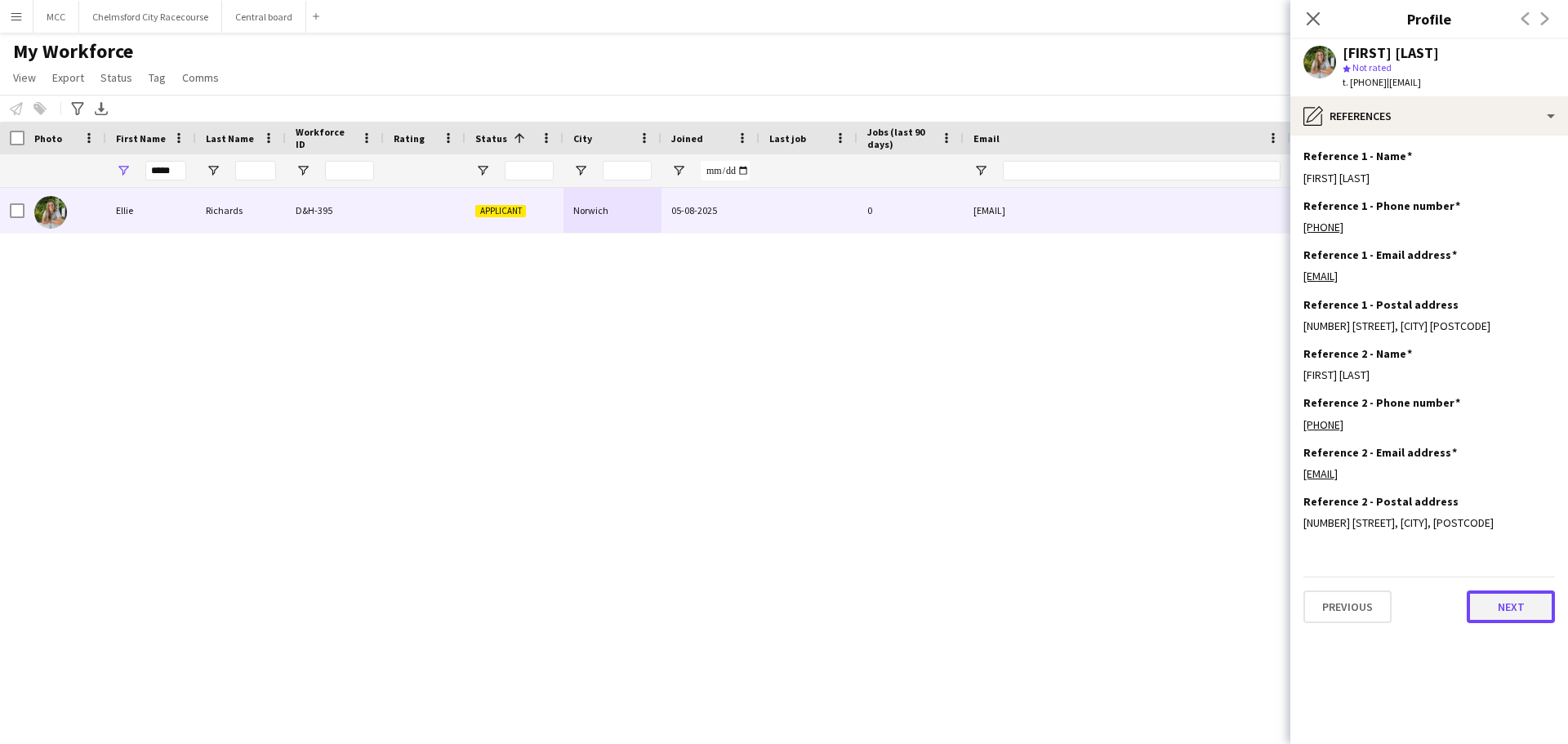 click on "Next" 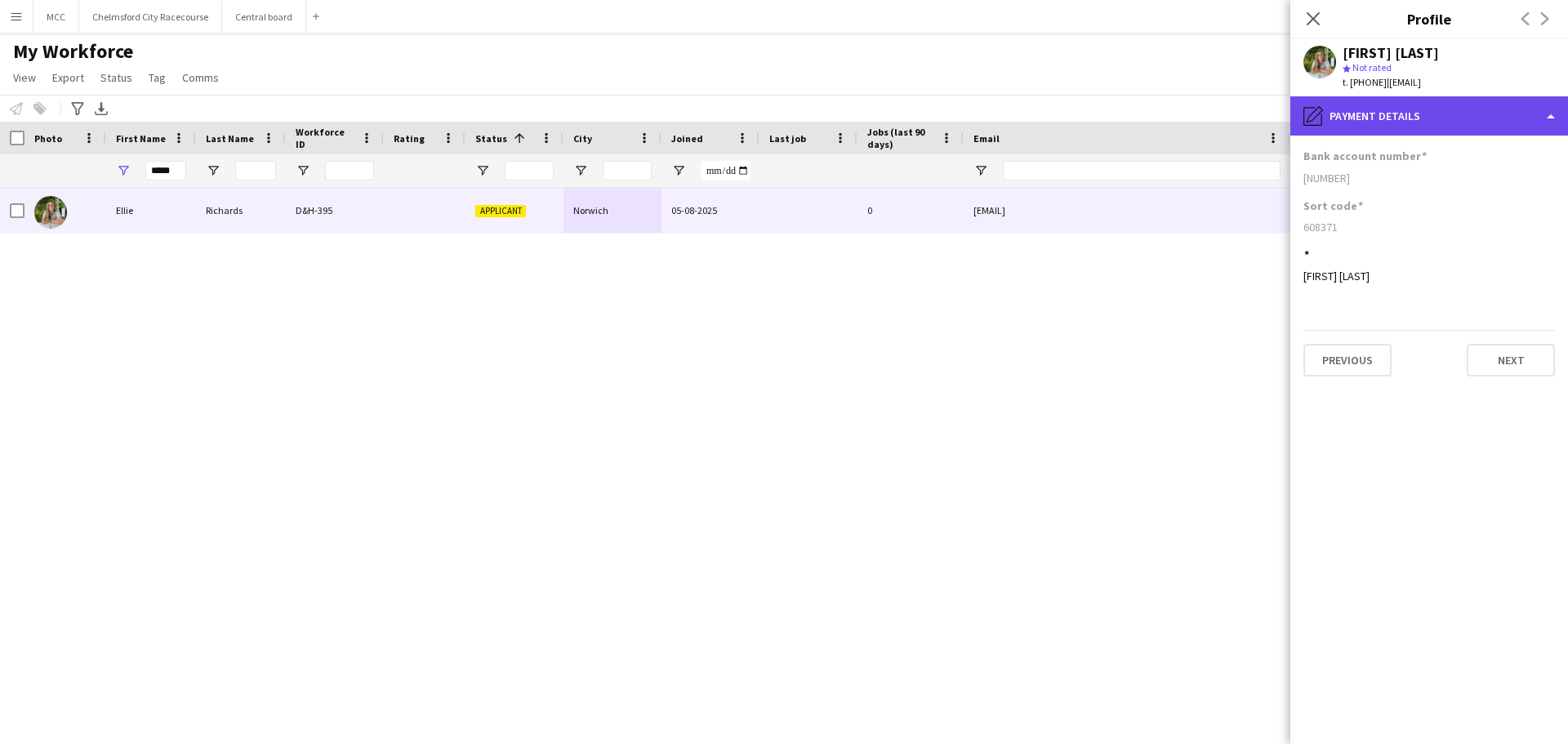 click on "pencil4
Payment details" 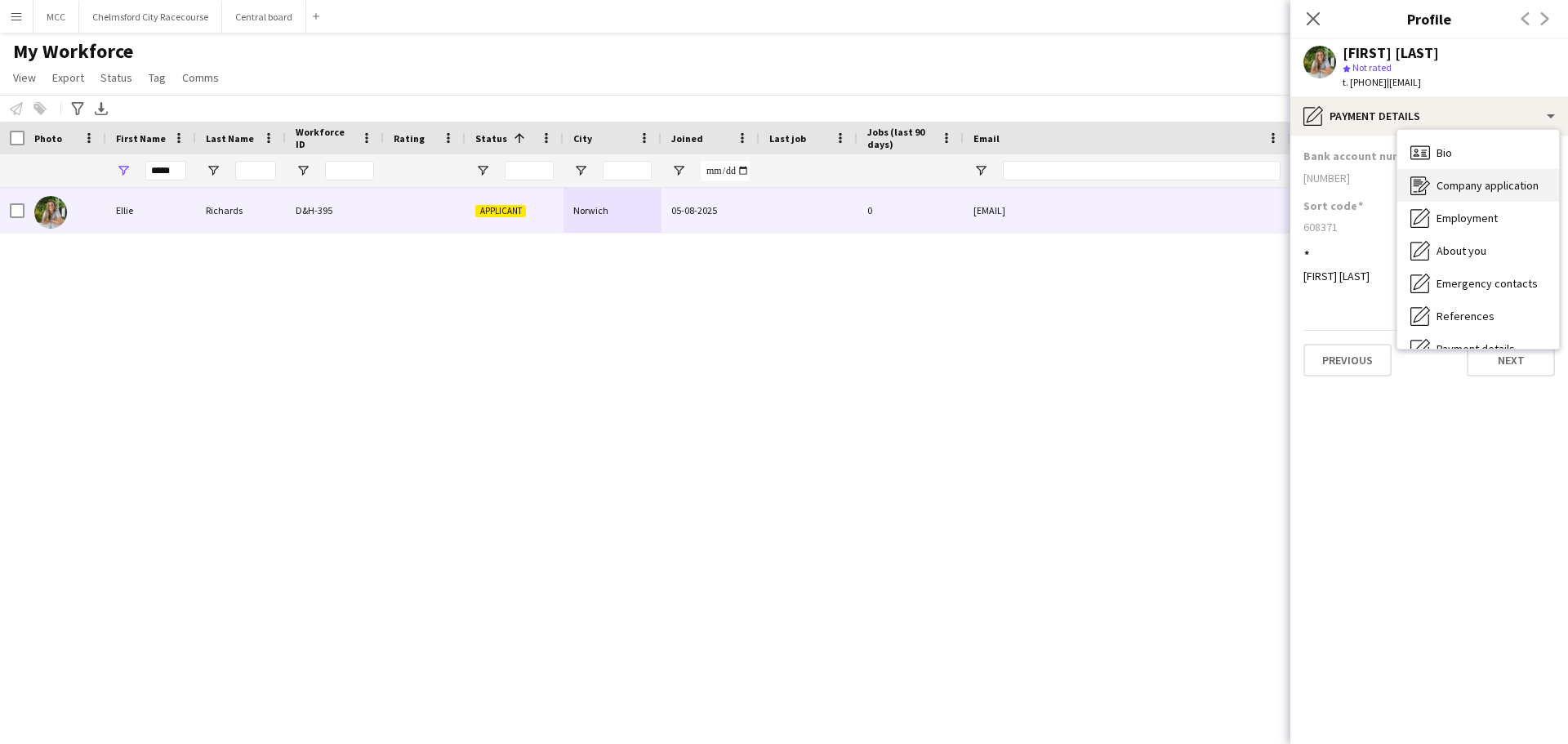click on "Company application
Company application" at bounding box center [1478, 185] 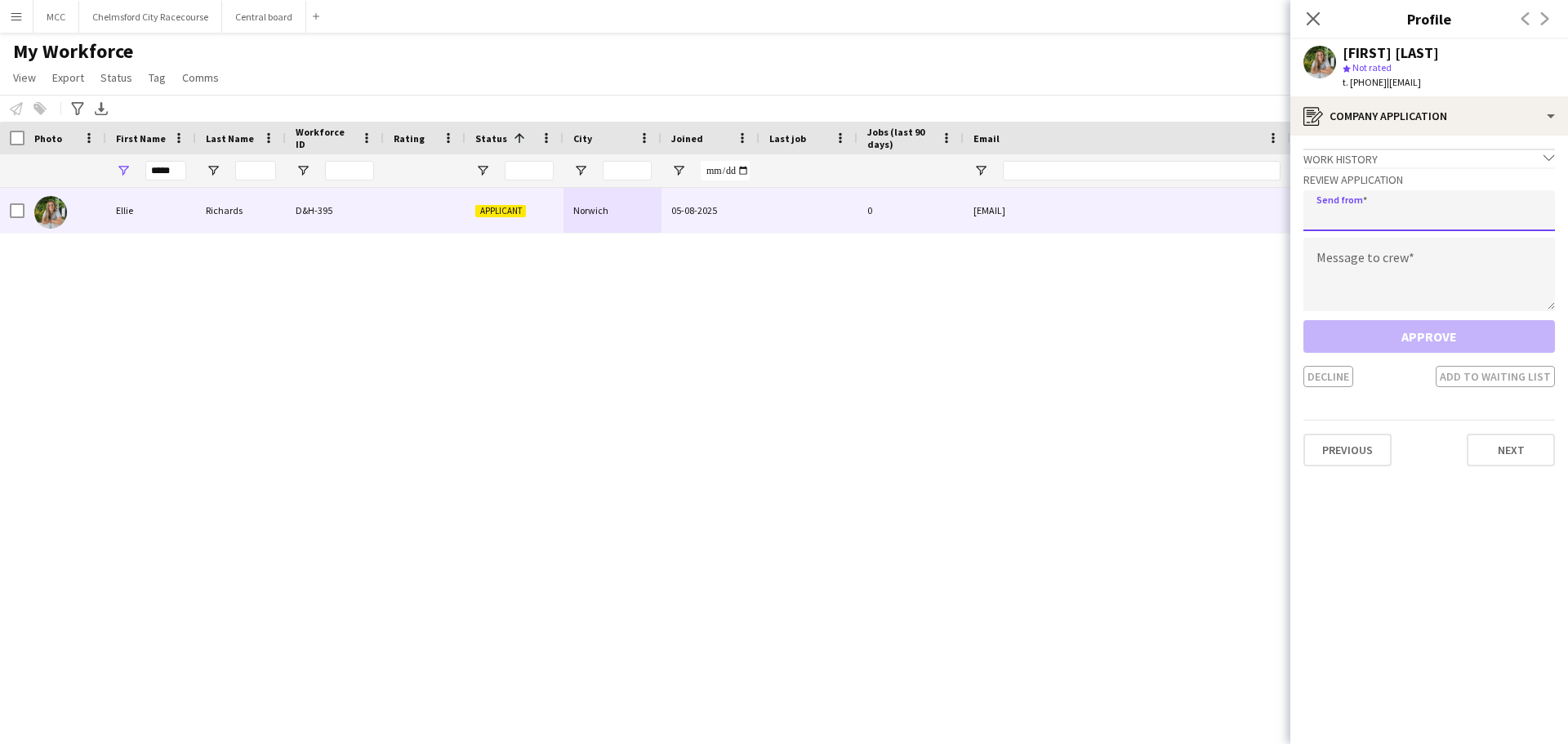 click 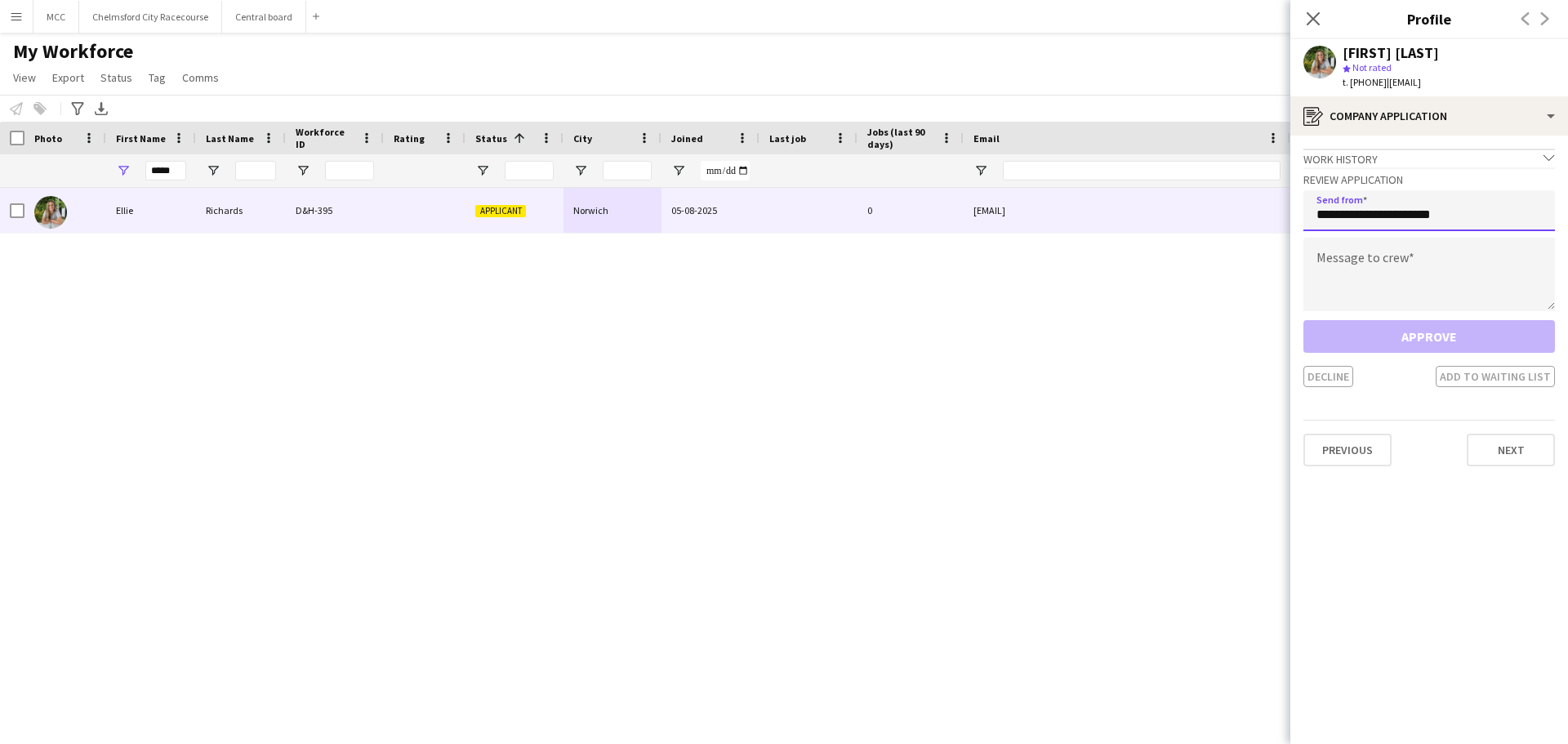type on "**********" 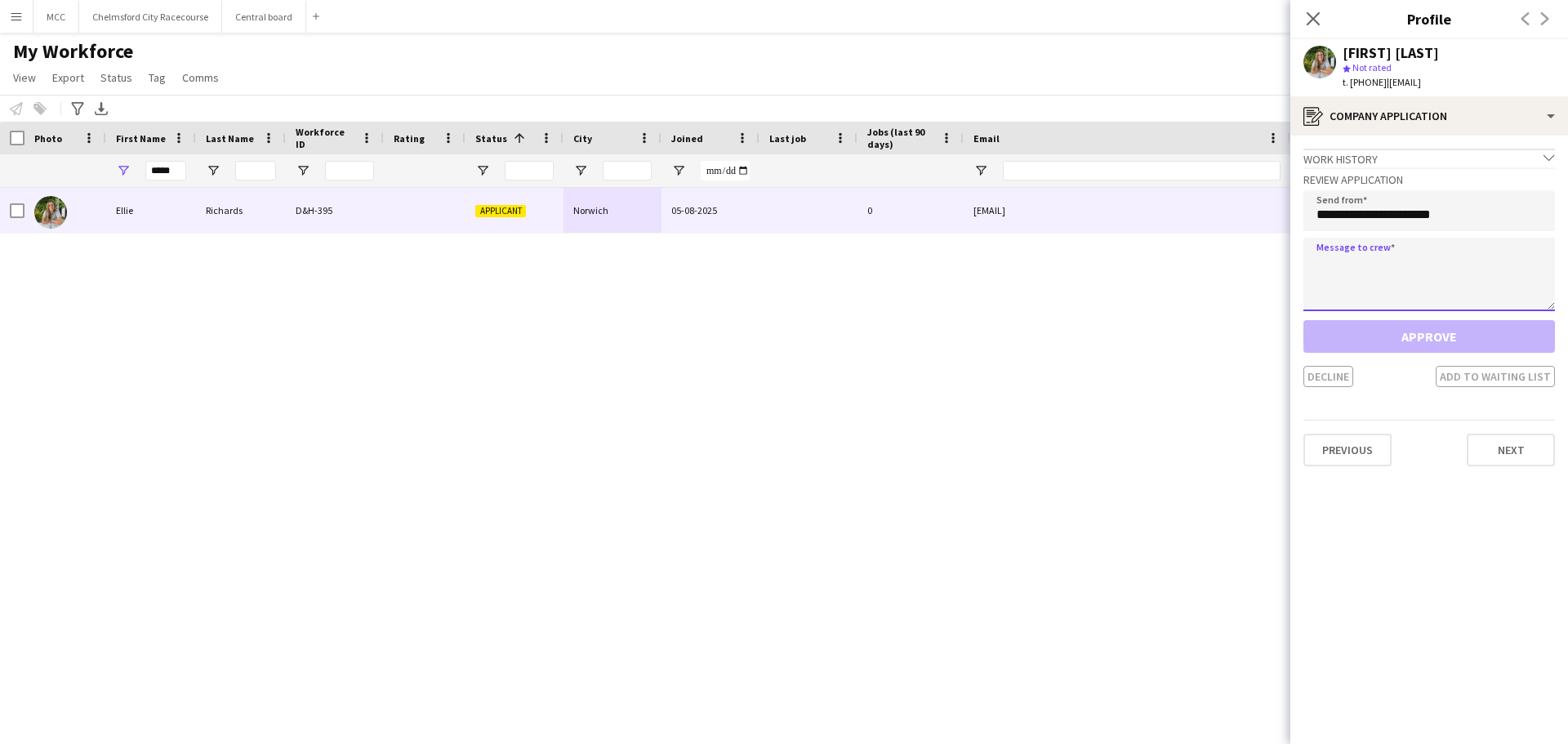 click 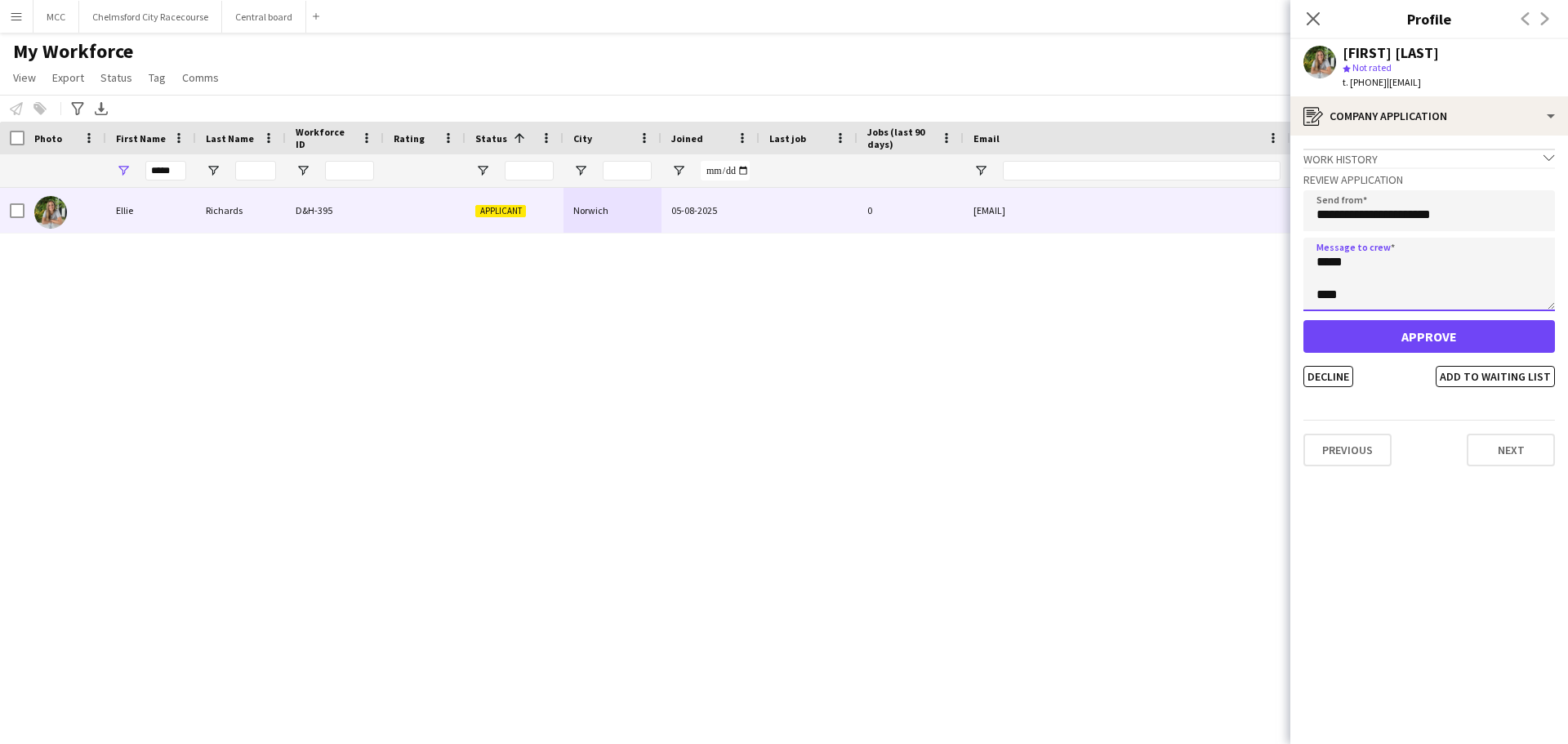 scroll, scrollTop: 59, scrollLeft: 0, axis: vertical 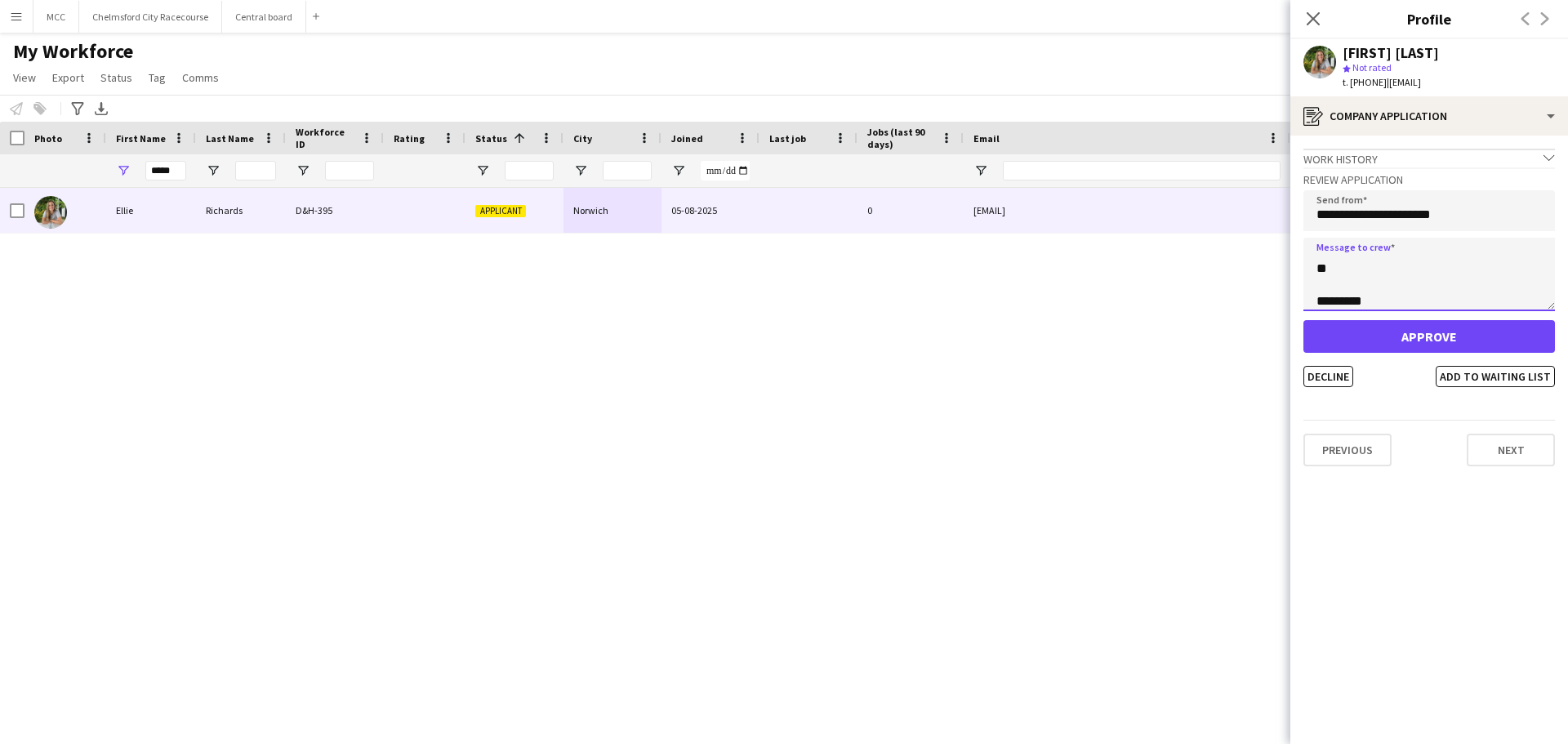 type on "**********" 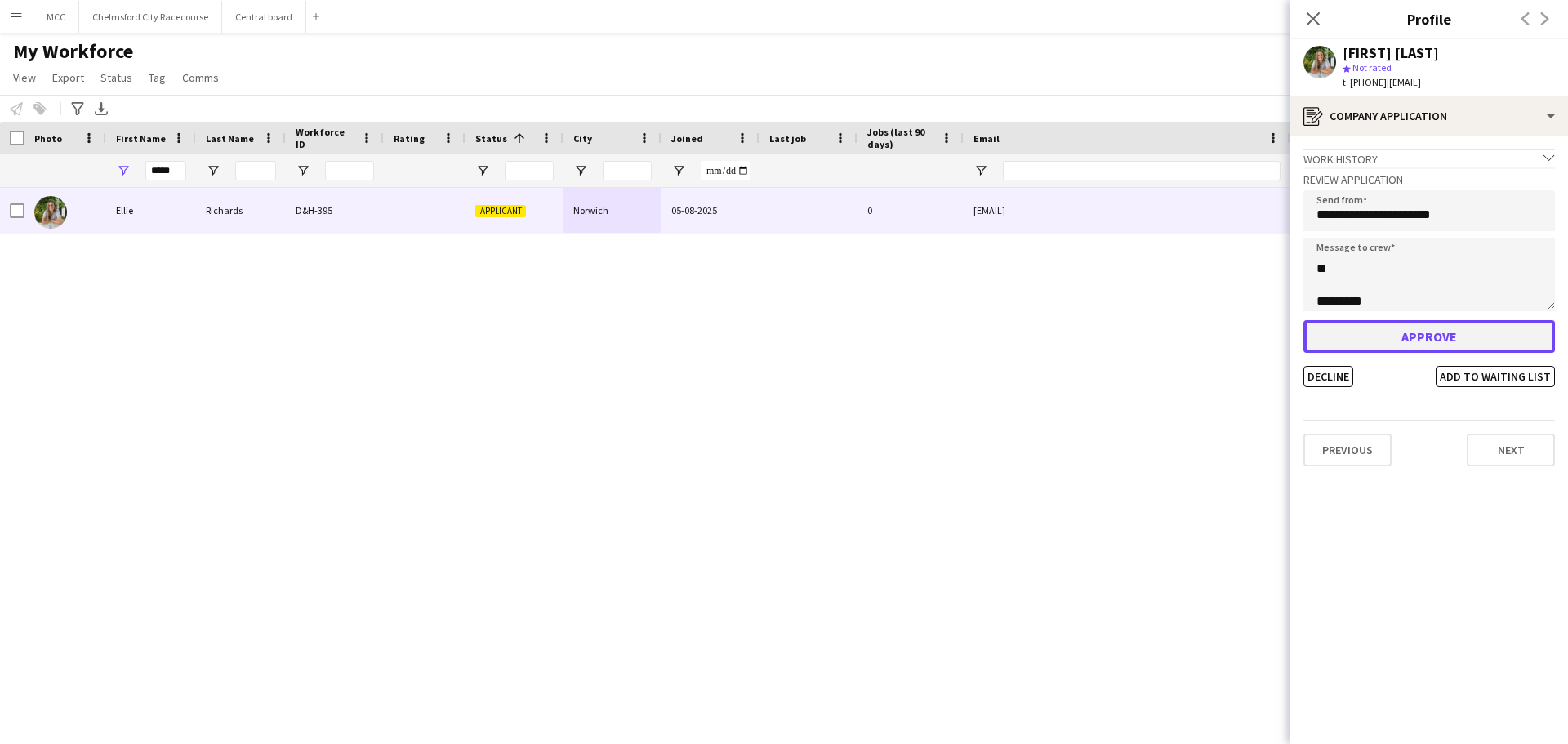 click on "Approve" 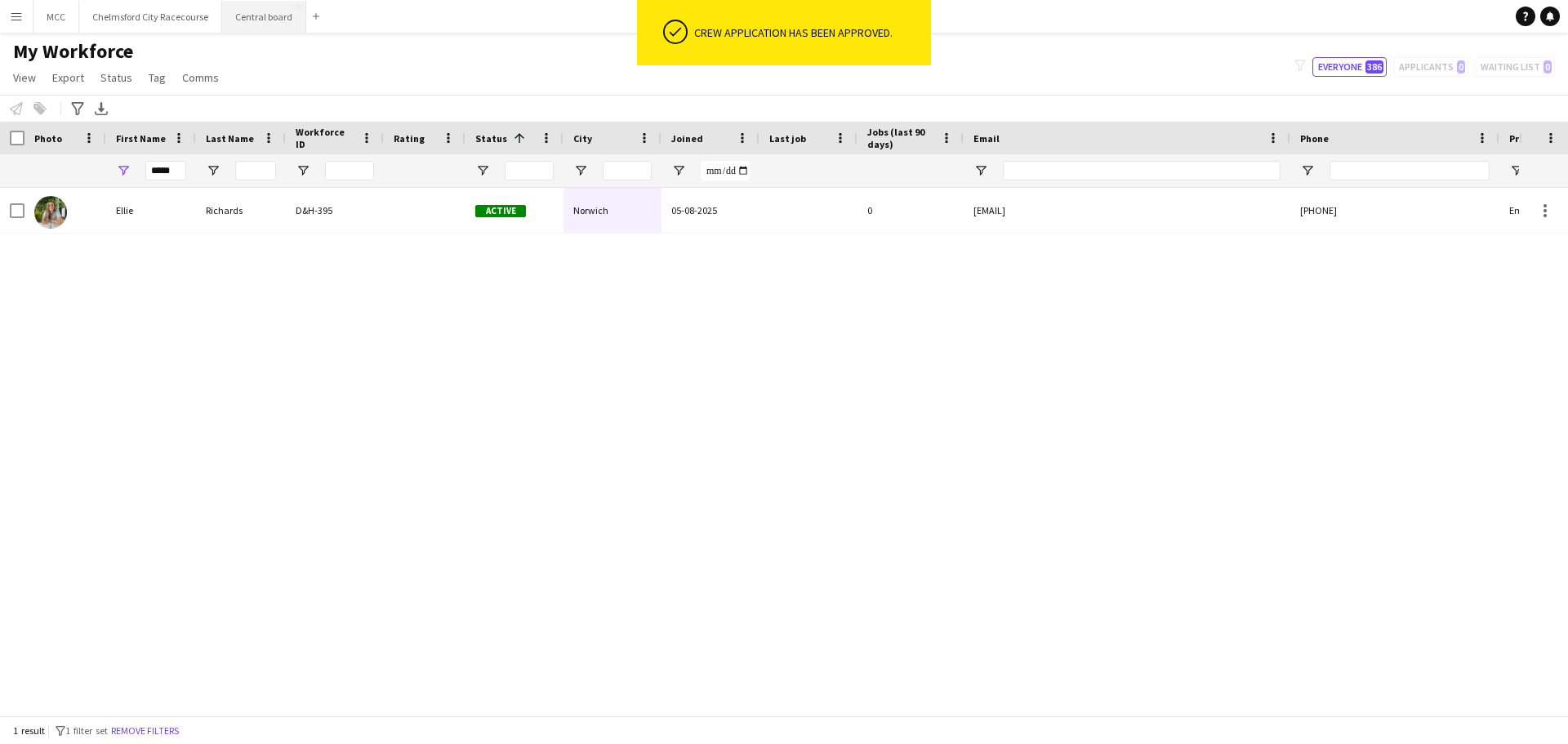 click on "Central board
Close" at bounding box center (264, 16) 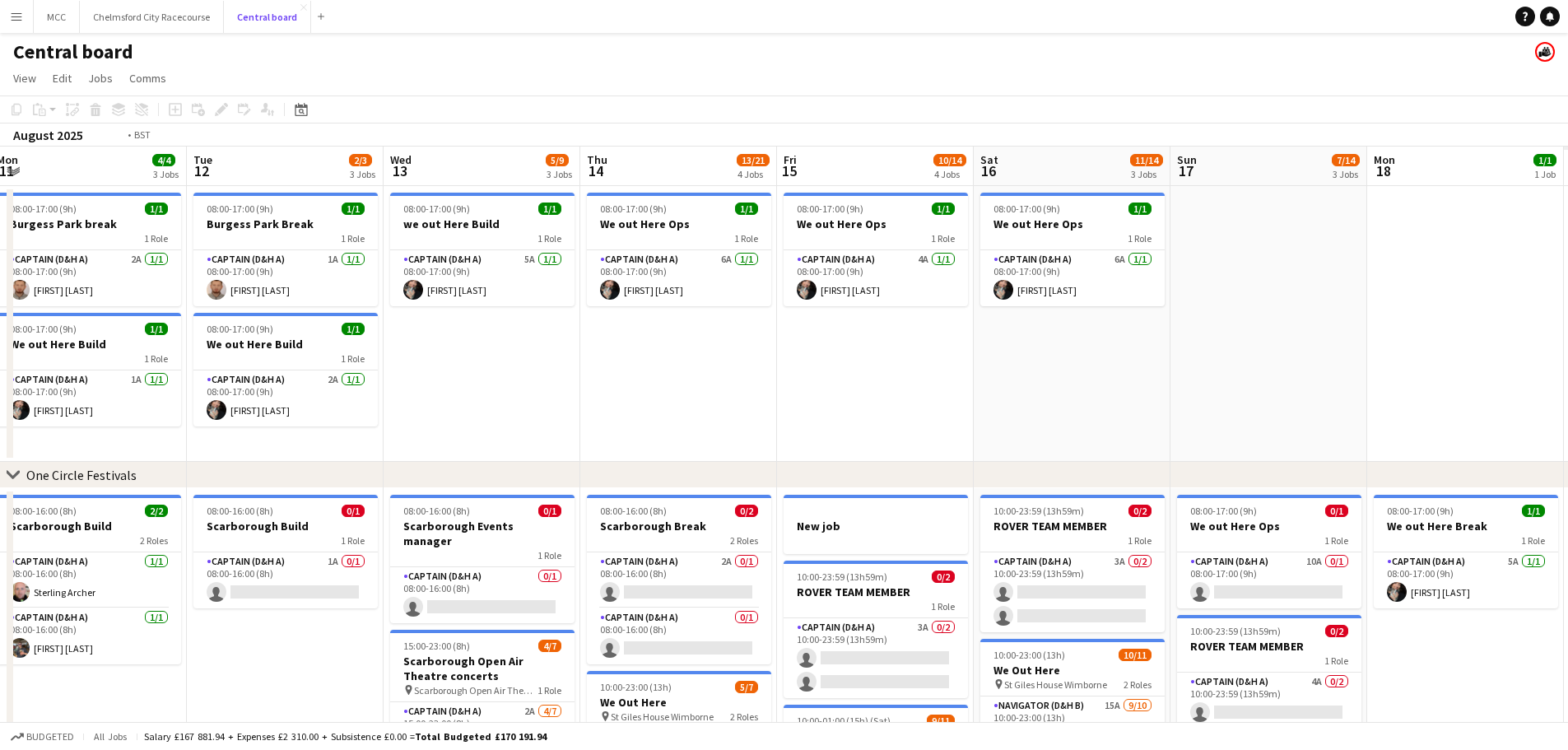 scroll, scrollTop: 0, scrollLeft: 592, axis: horizontal 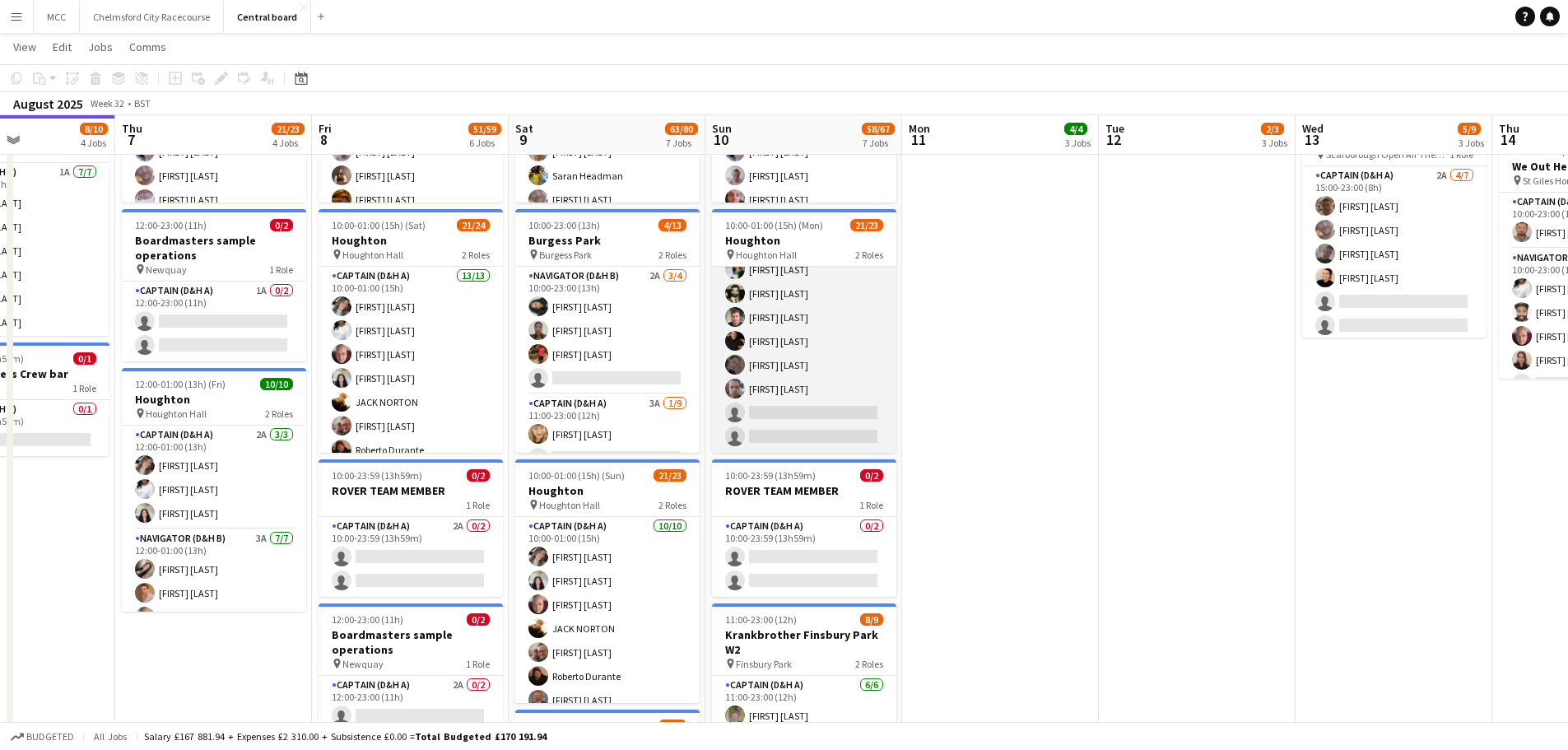 click on "[ROLE]   [NUMBER]A   [NUMBER]/[NUMBER]   [TIME]-[TIME] ([HOURS])
[FIRST] [LAST] [FIRST] [LAST] [FIRST] [LAST] [FIRST] [LAST] [FIRST] [LAST] [FIRST] [LAST] [FIRST] [LAST] [FIRST] [LAST] [FIRST] [LAST]
single-neutral-actions
single-neutral-actions" at bounding box center [804, 282] 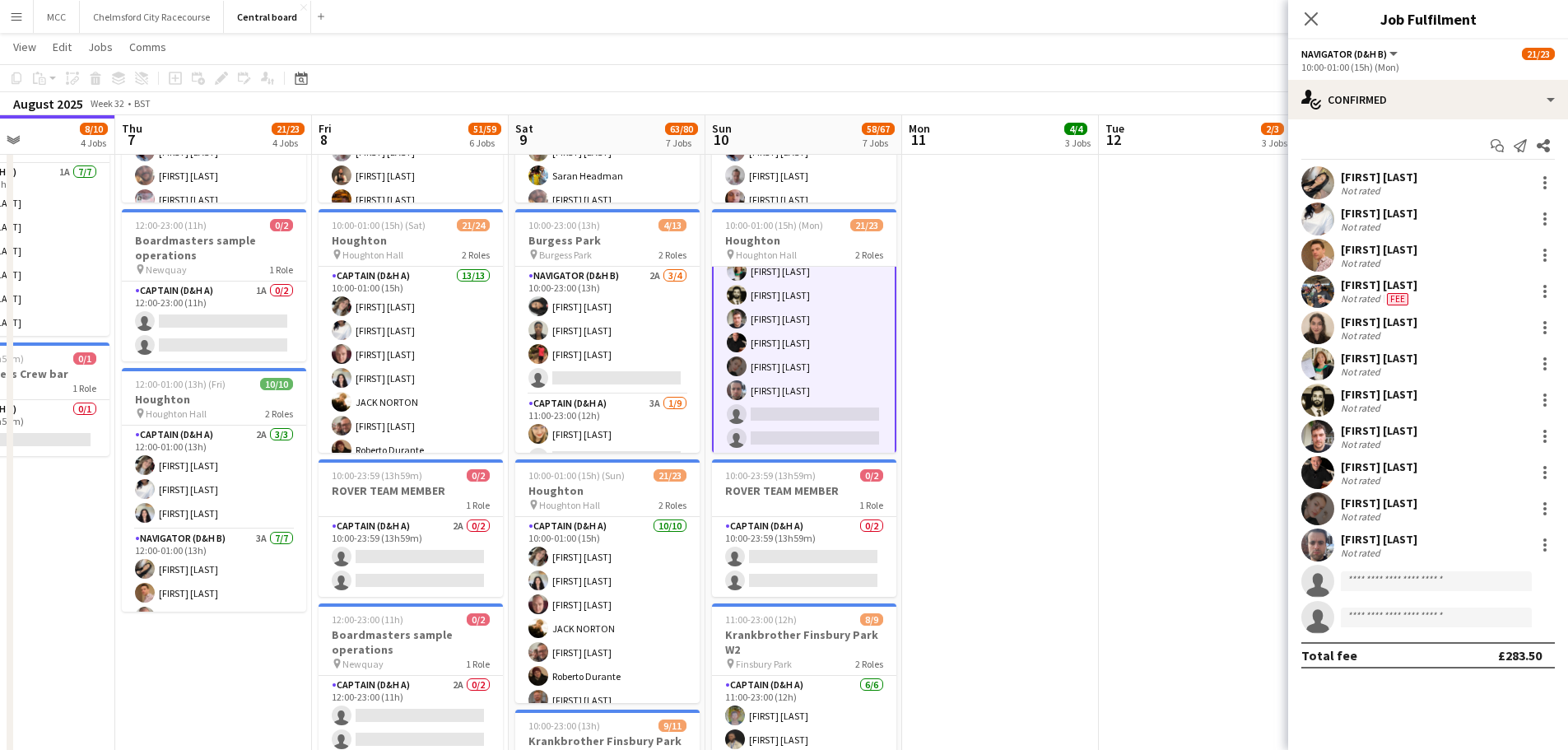 scroll, scrollTop: 429, scrollLeft: 0, axis: vertical 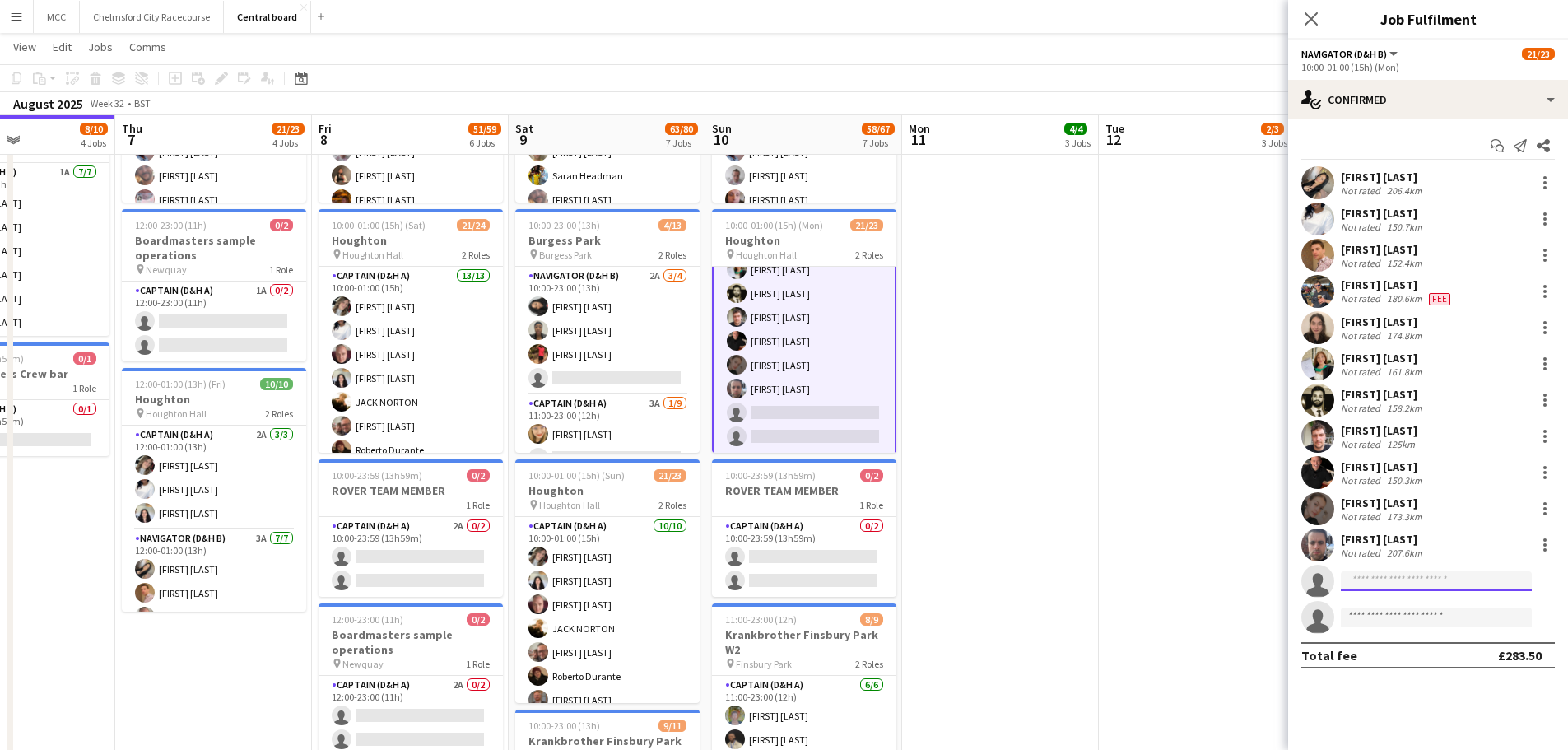 click 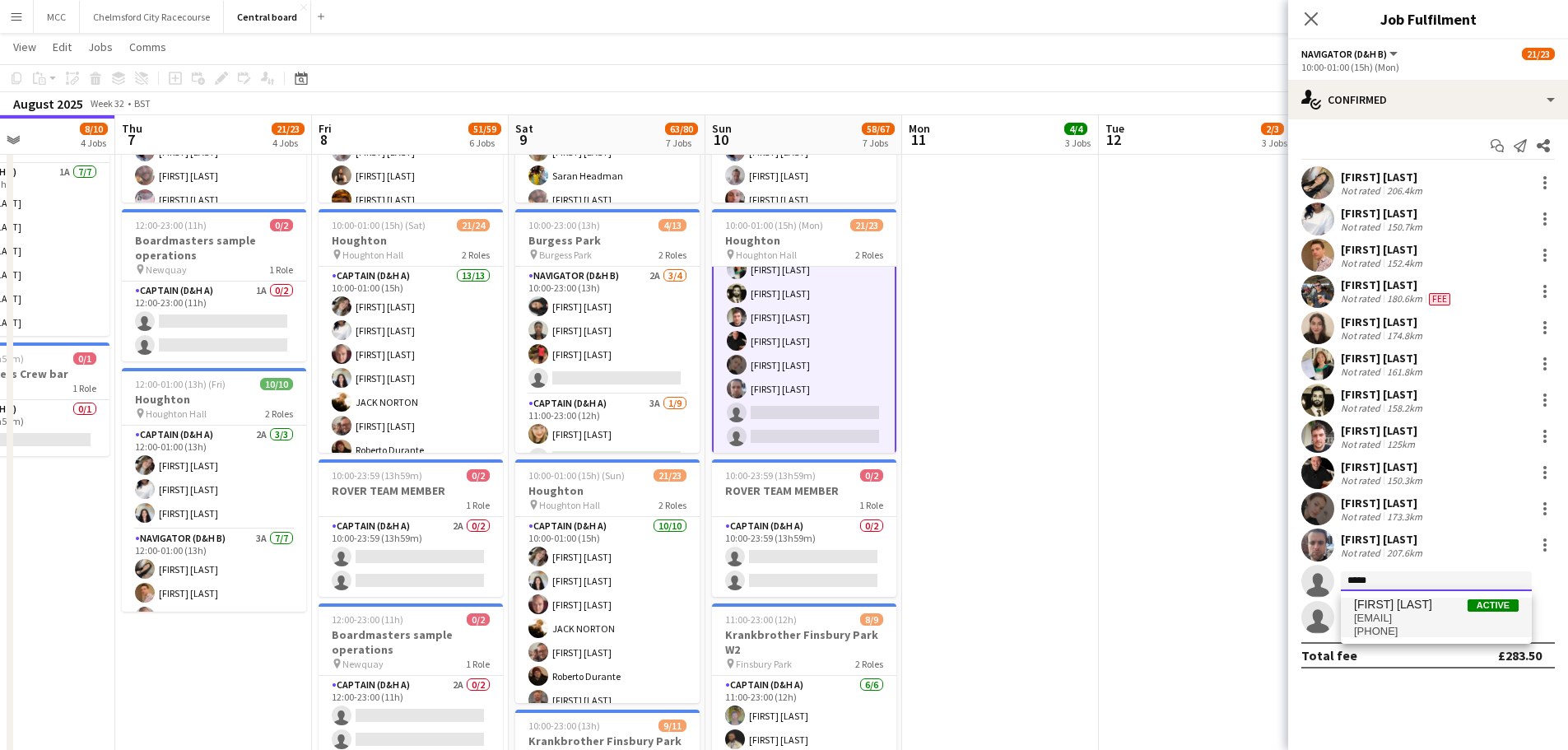 type on "*****" 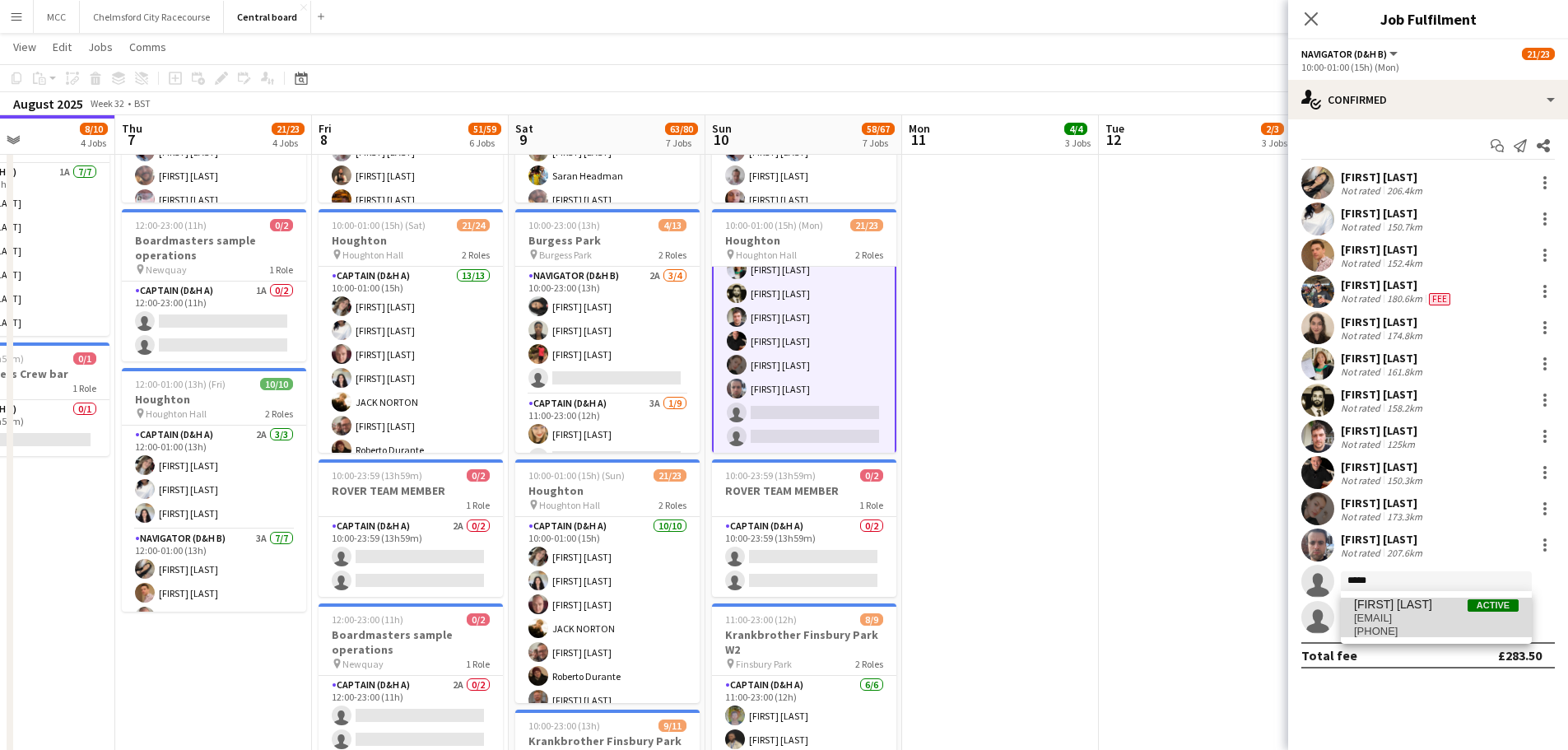 click on "[EMAIL]" at bounding box center [1436, 618] 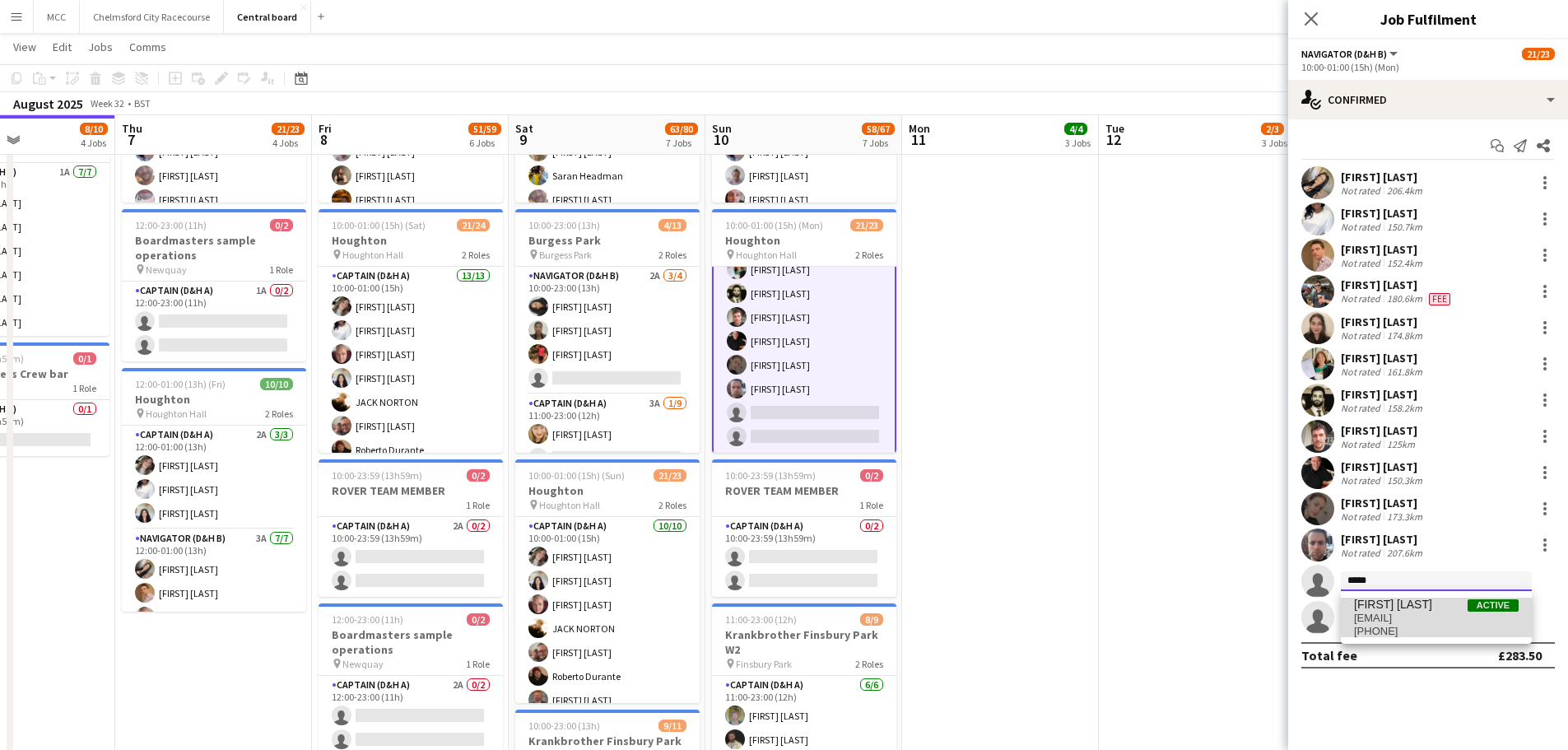 type 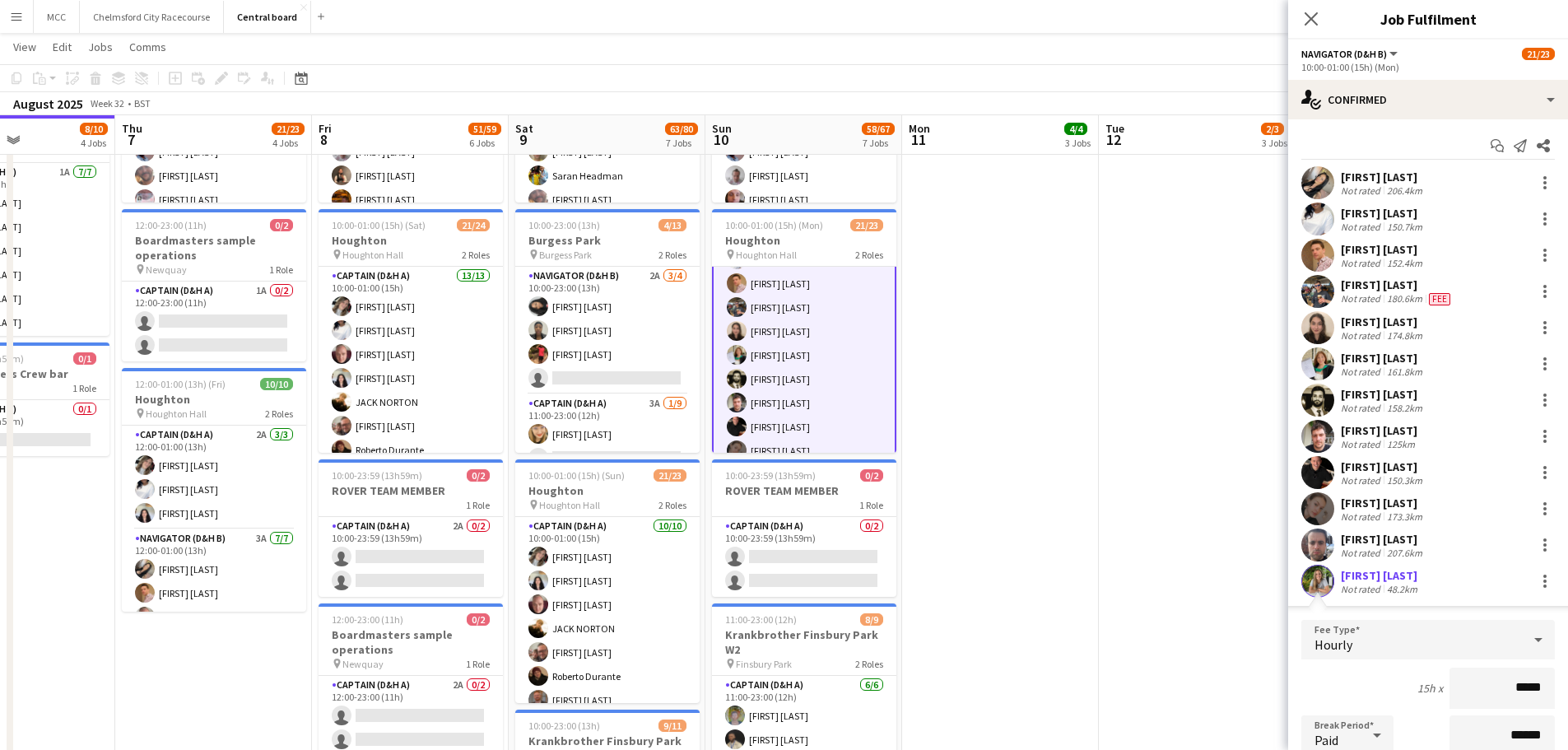 scroll, scrollTop: 431, scrollLeft: 0, axis: vertical 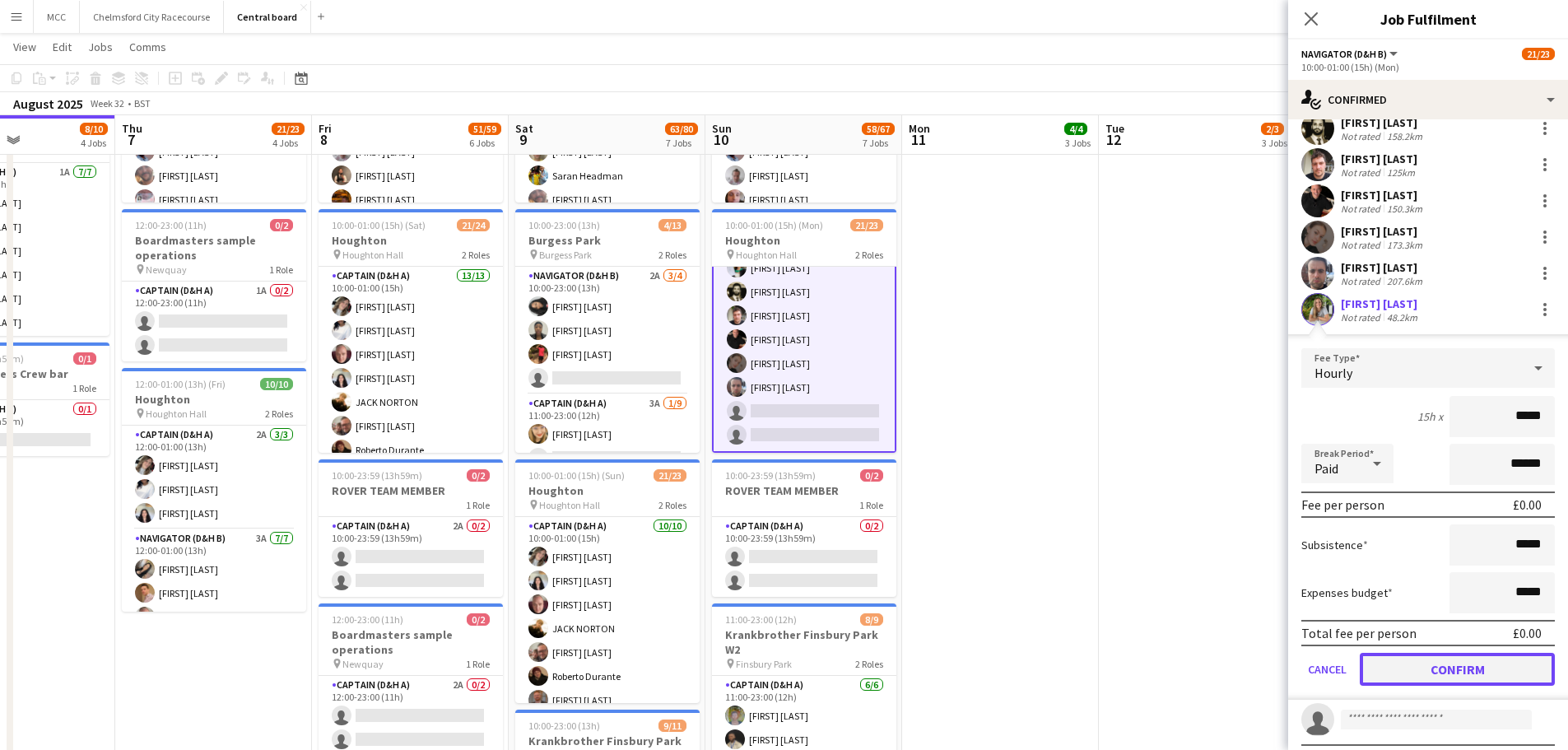 click on "Confirm" at bounding box center [1457, 669] 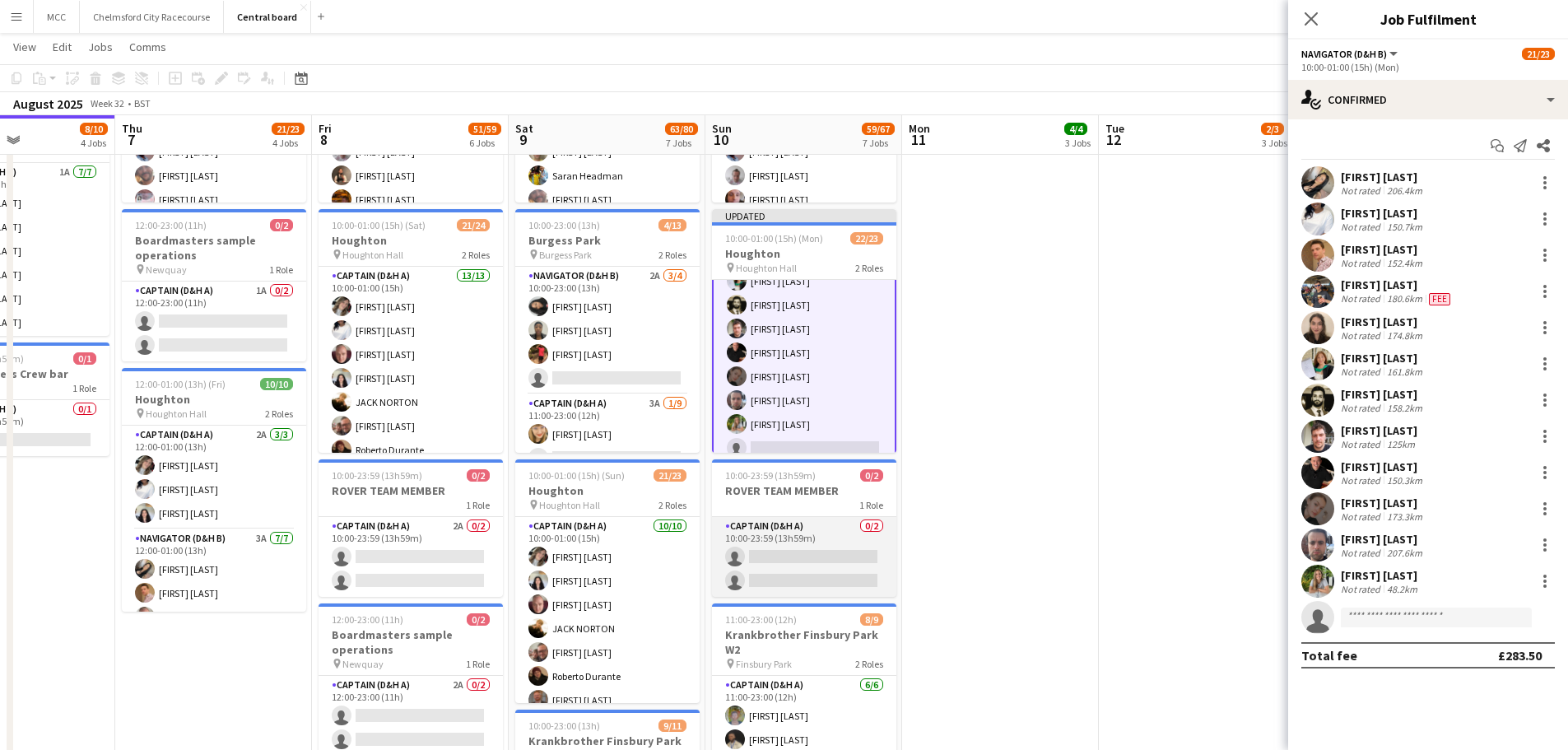scroll, scrollTop: 0, scrollLeft: 0, axis: both 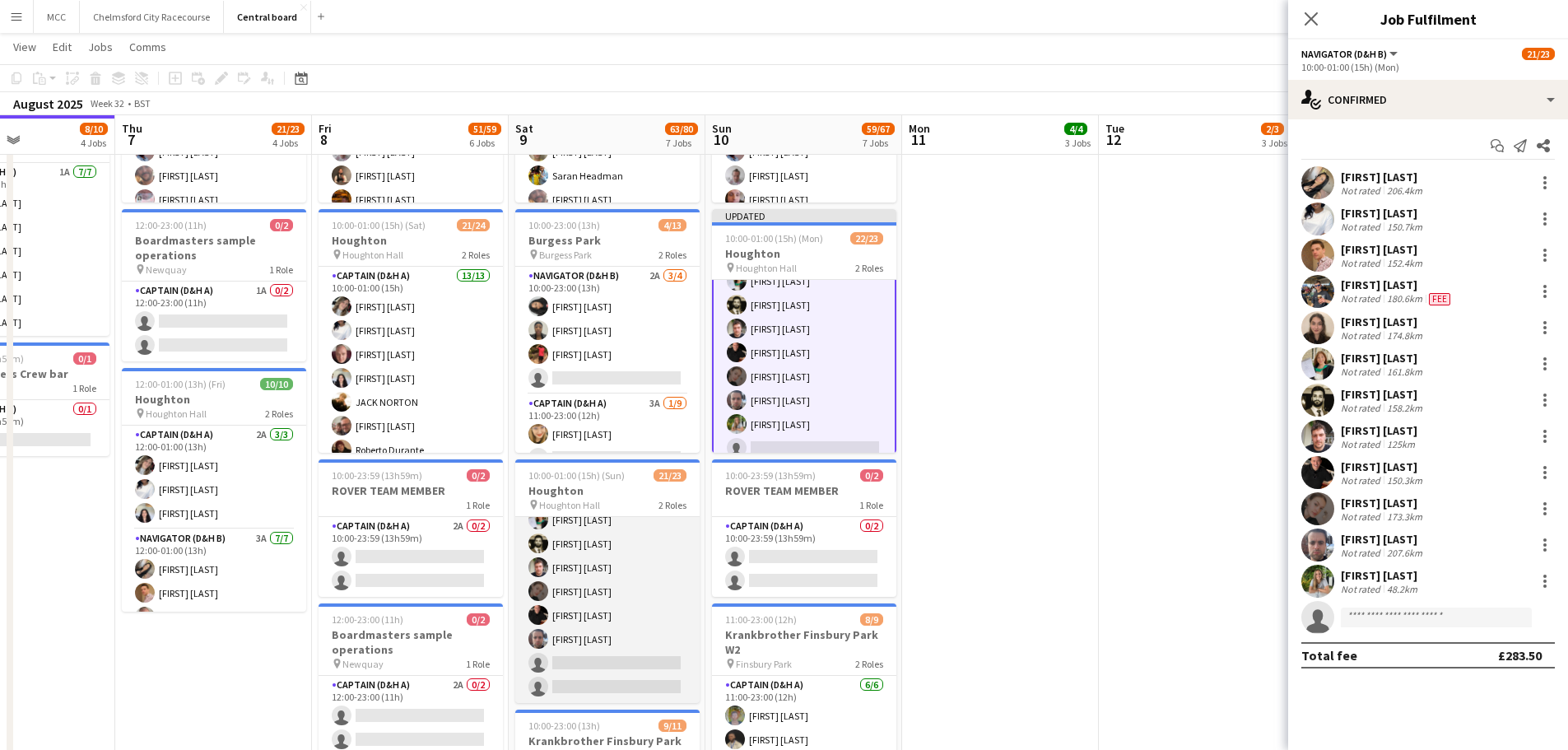 click on "Navigator (D&H B)   11/13   10:00-01:00 (15h)
[FIRST] [LAST] [FIRST] [LAST] [FIRST] [LAST] [FIRST] [LAST] [FIRST] [LAST] [FIRST] [LAST] [FIRST] [LAST] [FIRST] [LAST] [FIRST] [LAST] [FIRST] [LAST]
single-neutral-actions
single-neutral-actions" at bounding box center (607, 532) 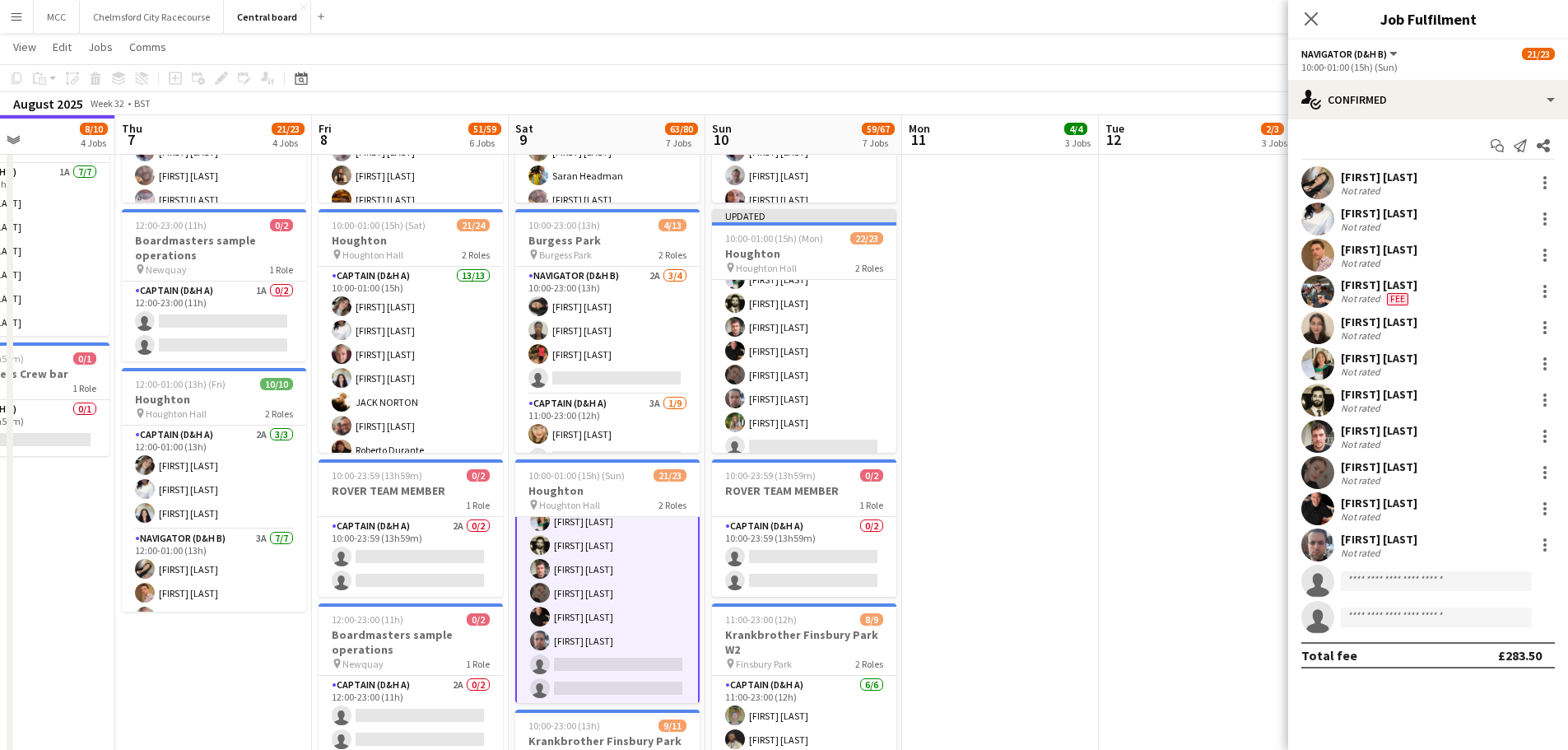 scroll, scrollTop: 429, scrollLeft: 0, axis: vertical 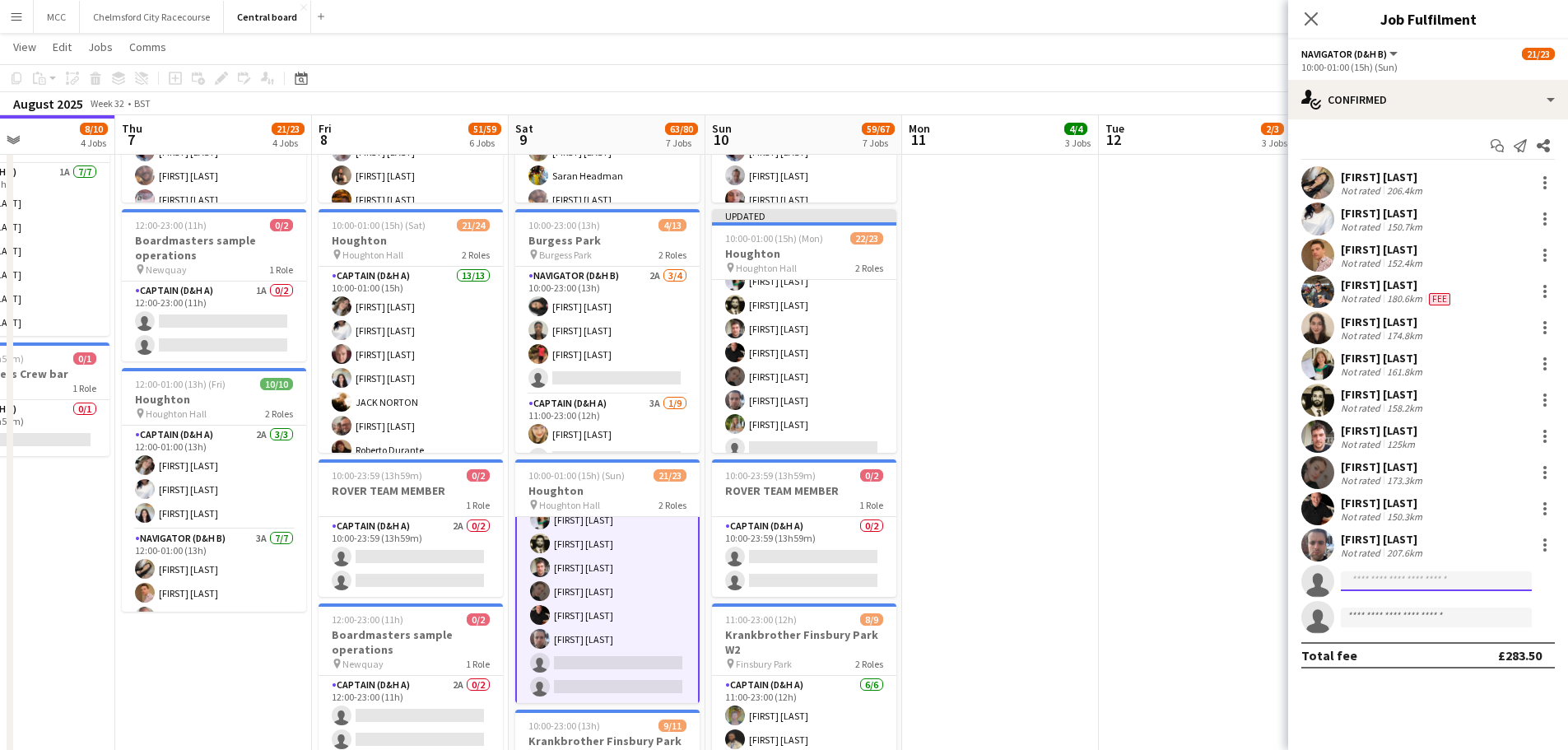 click 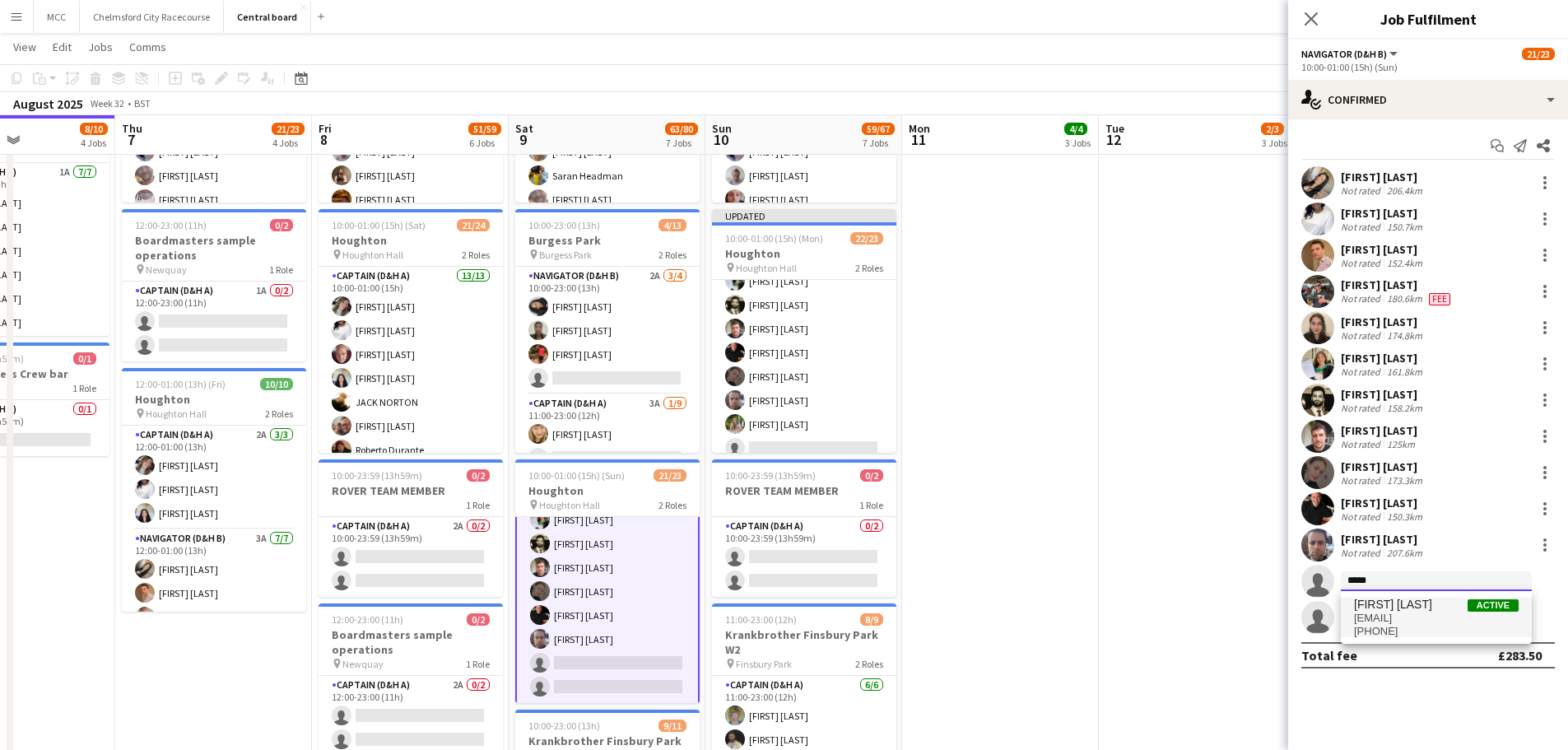type on "*****" 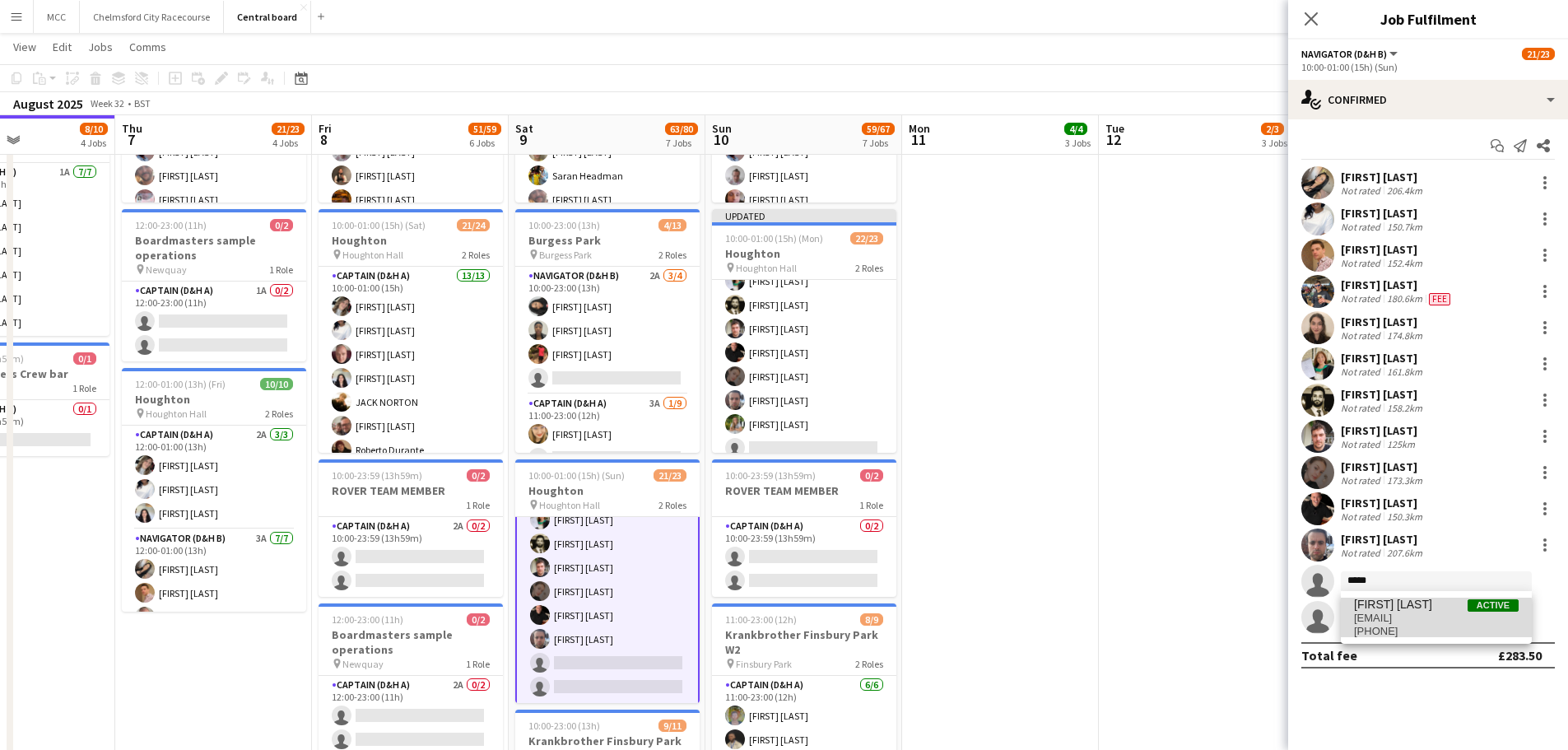 click on "[EMAIL]" at bounding box center (1436, 618) 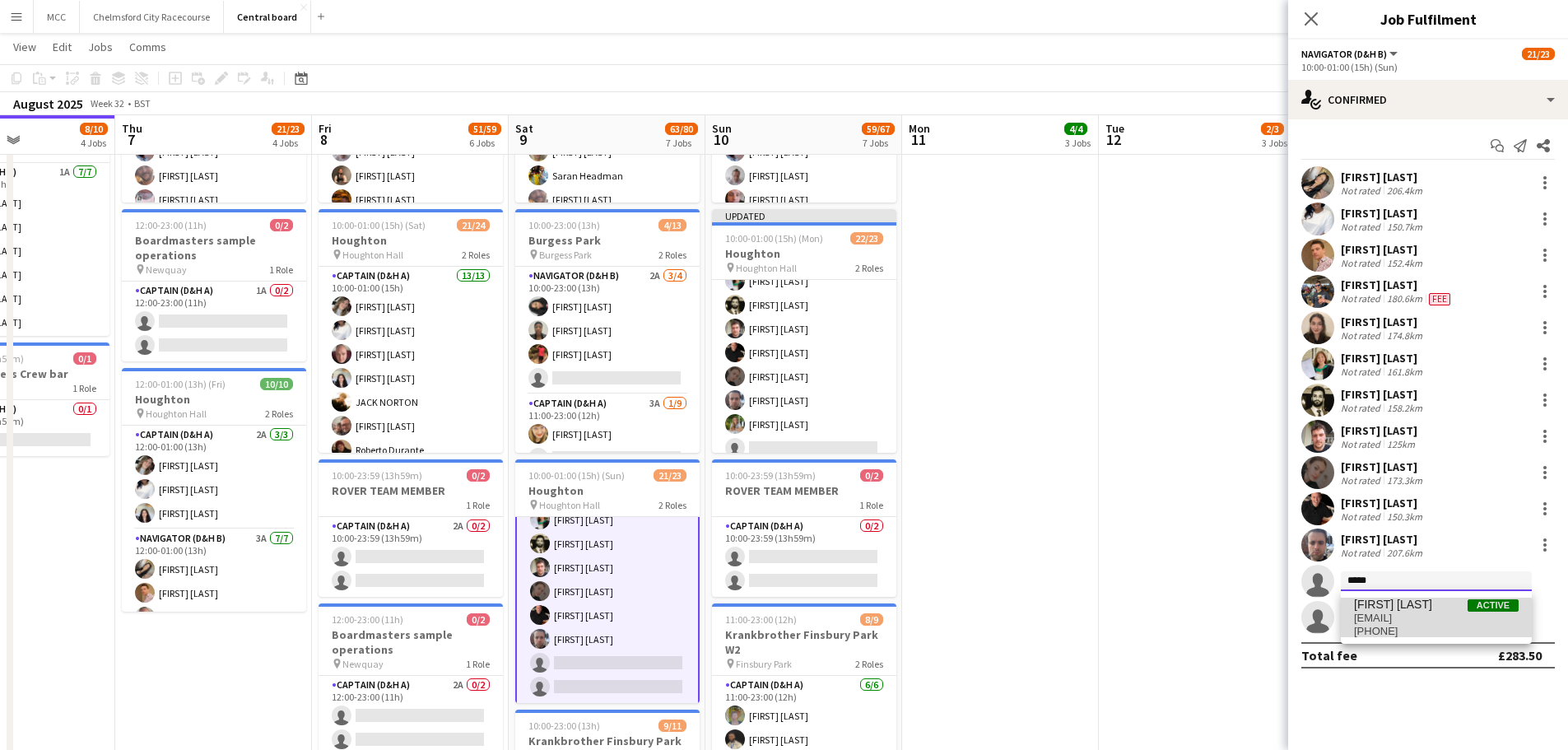 type 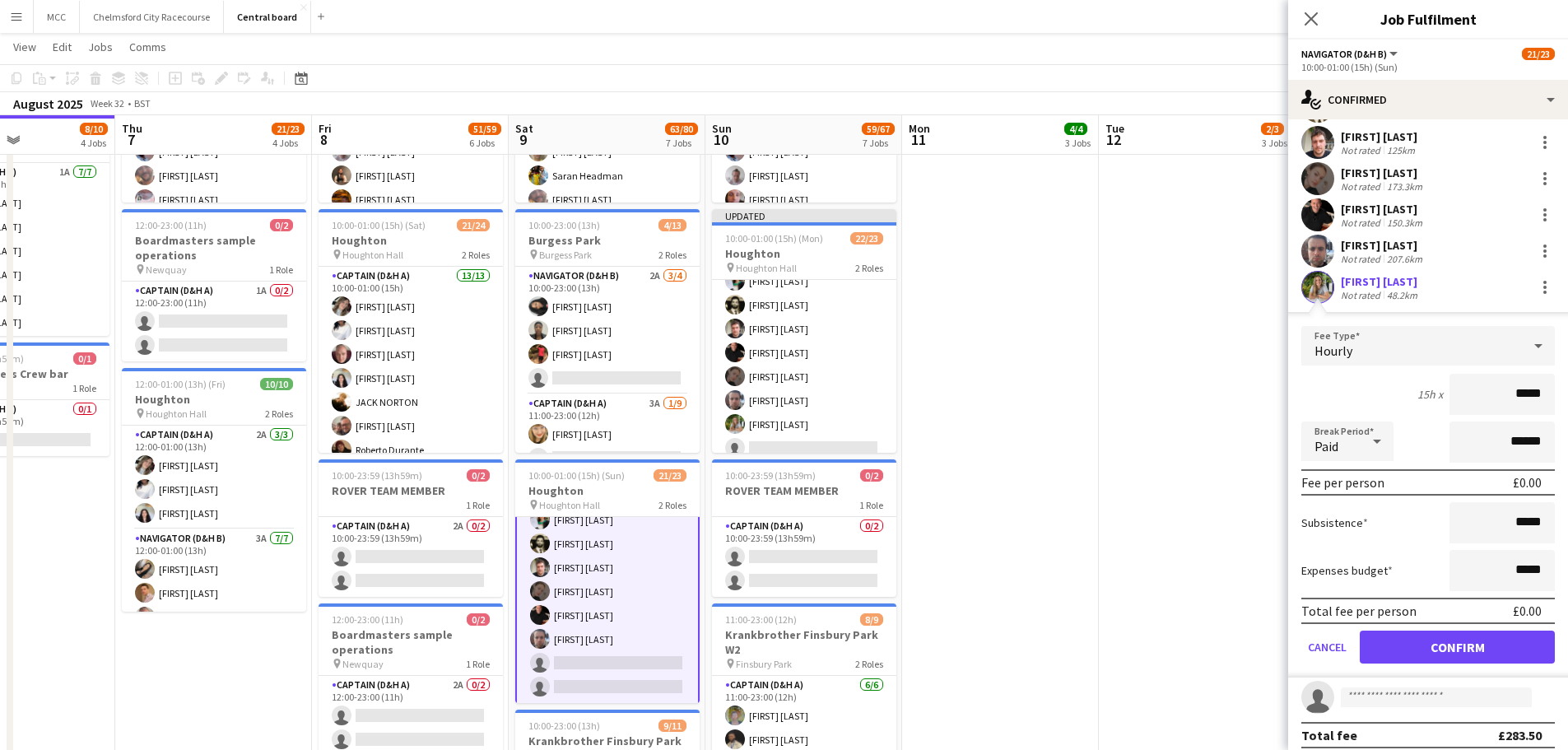 scroll 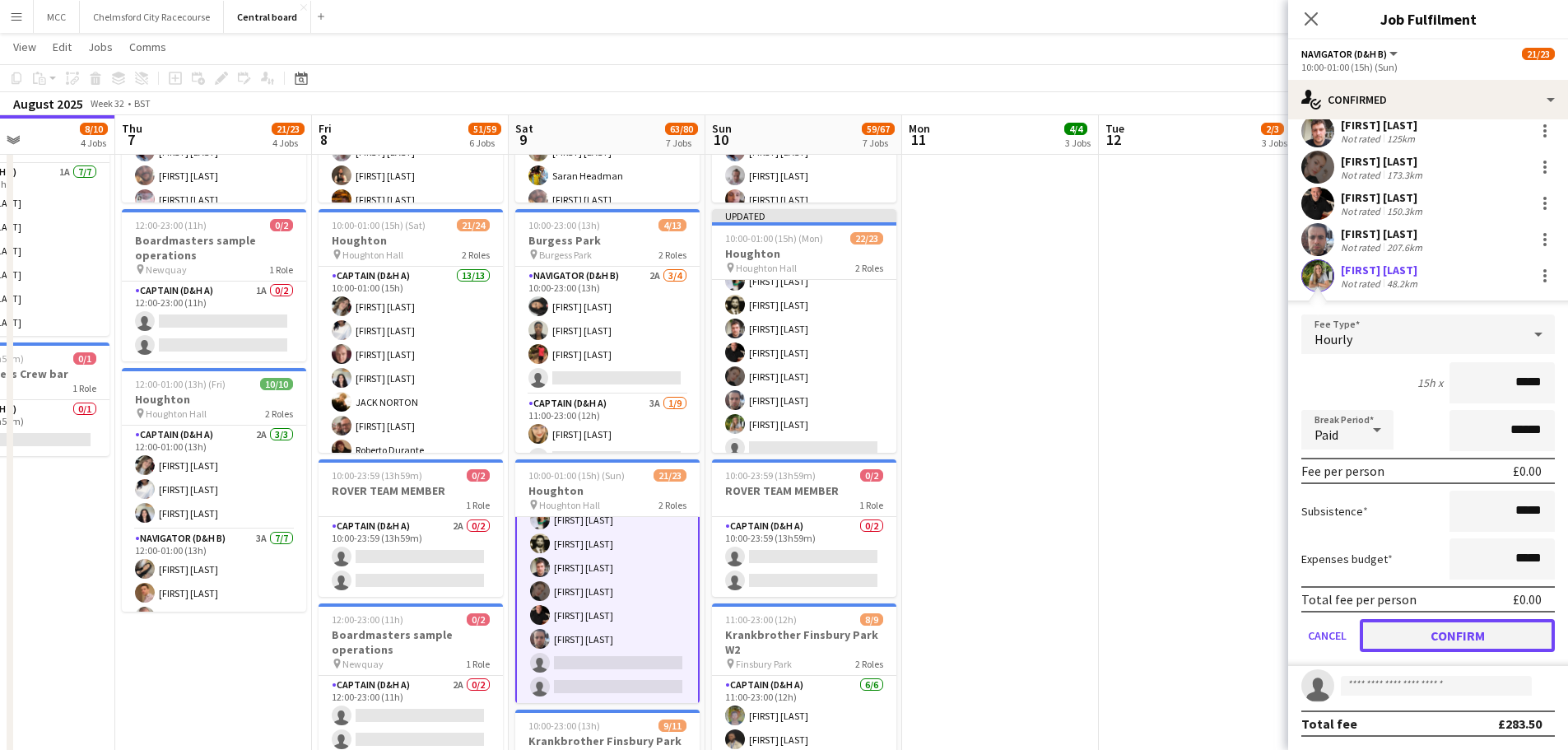 click on "Confirm" at bounding box center (1457, 636) 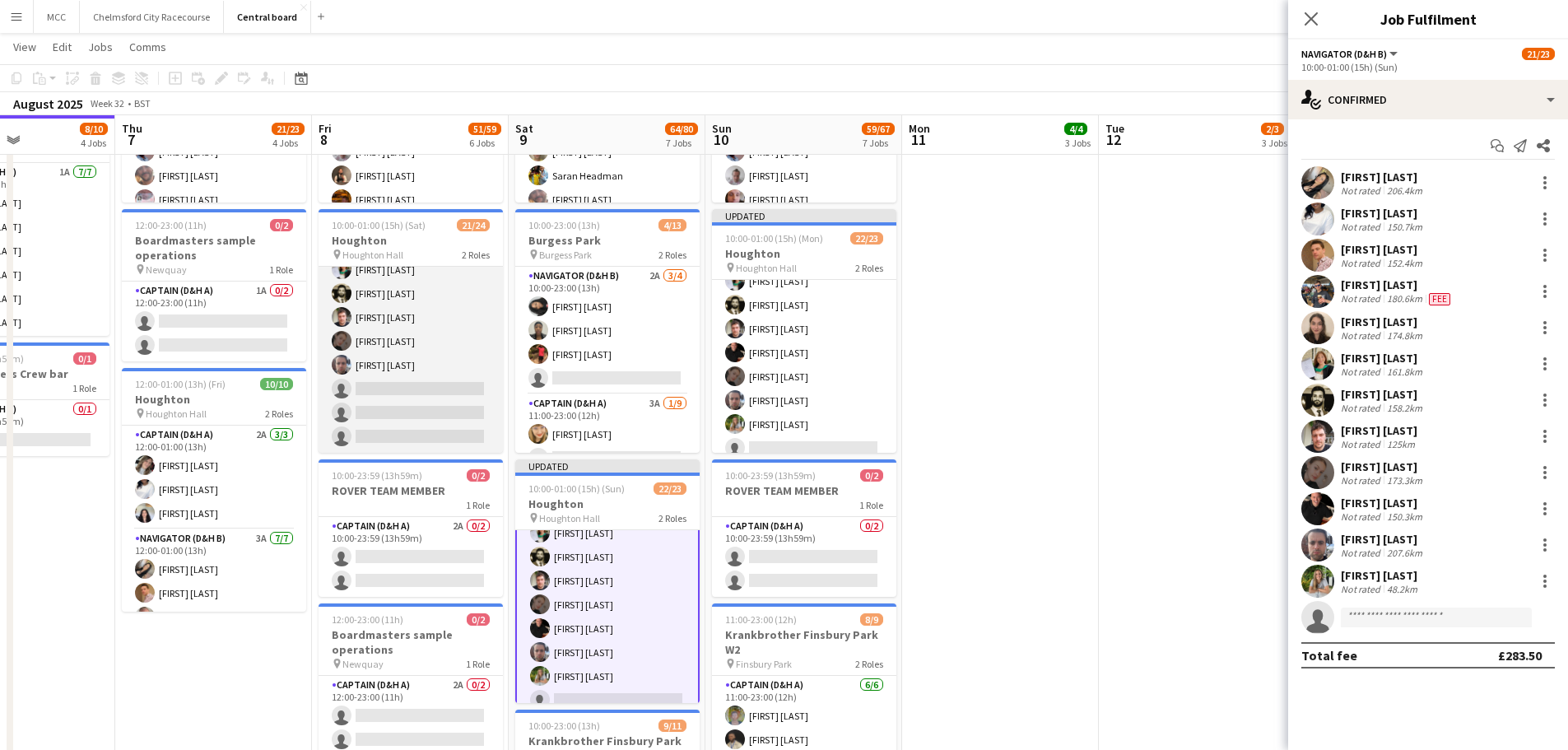 click on "Navigator (D&H B) 8/11 [TIME]-[TIME] ([DURATION]h)
[FIRST] [LAST] [FIRST] [LAST] [FIRST] [LAST] [FIRST] [LAST] [FIRST] [LAST] [FIRST] [LAST] [FIRST] [LAST] [FIRST] [LAST]
single-neutral-actions
single-neutral-actions
single-neutral-actions" at bounding box center (411, 305) 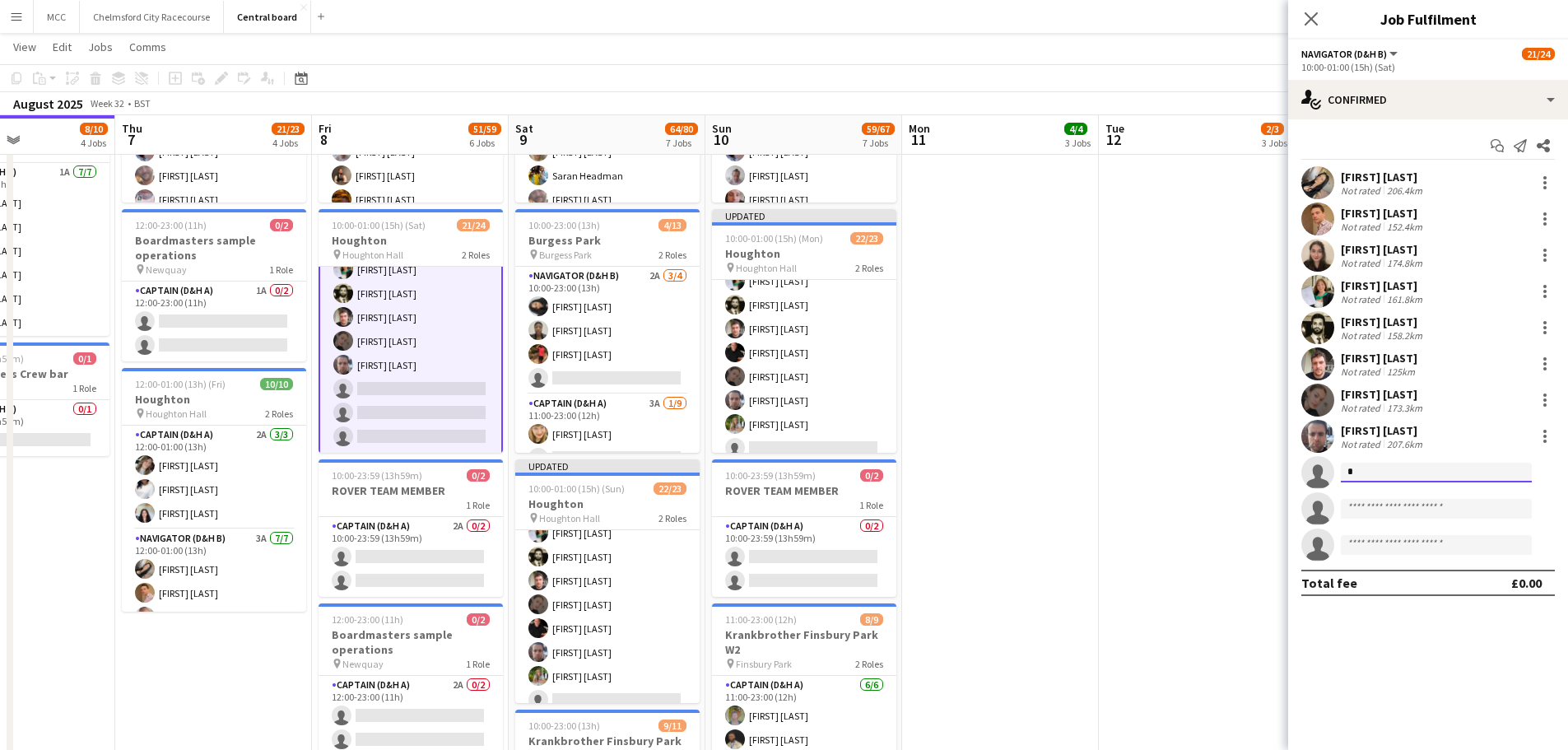 click on "*" 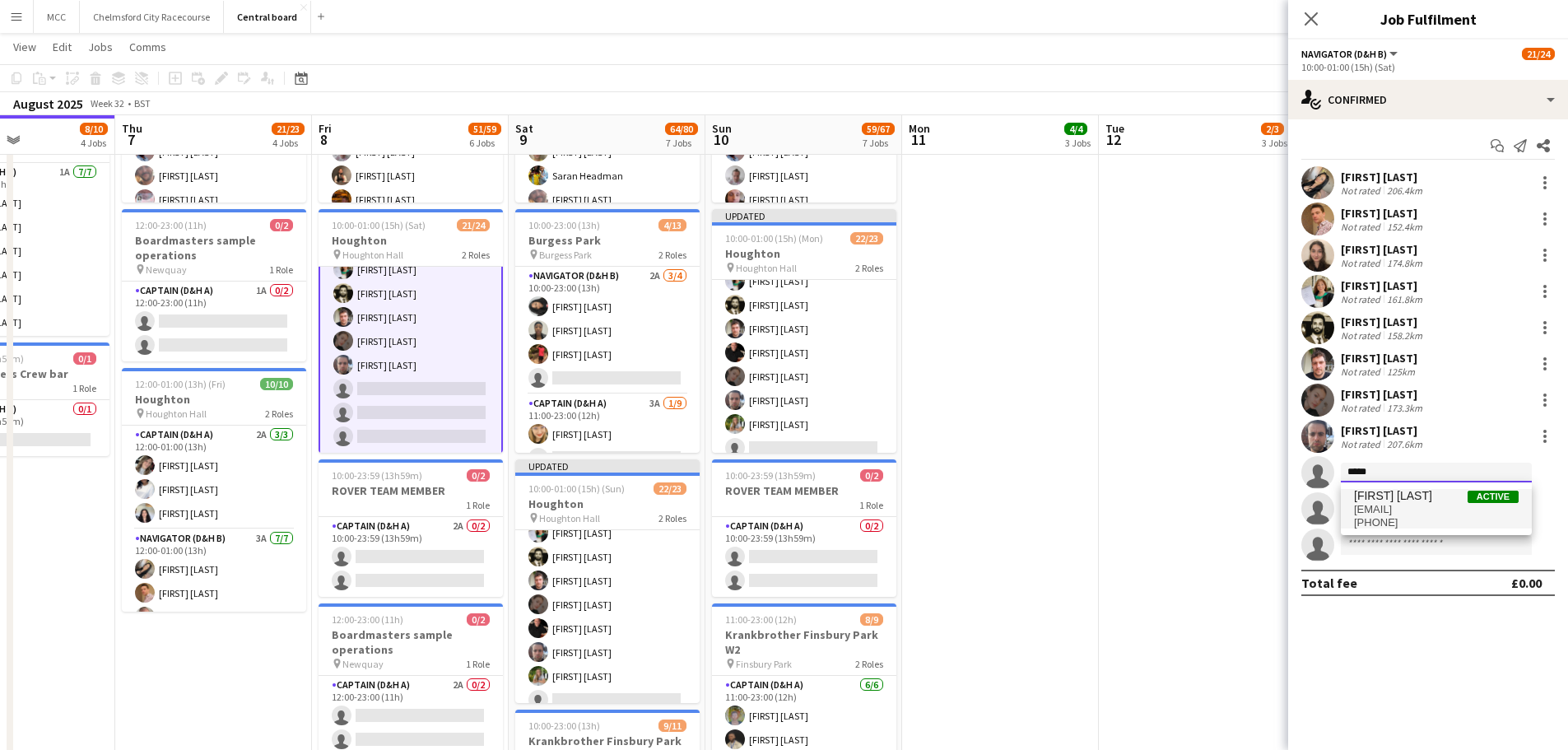 type on "*****" 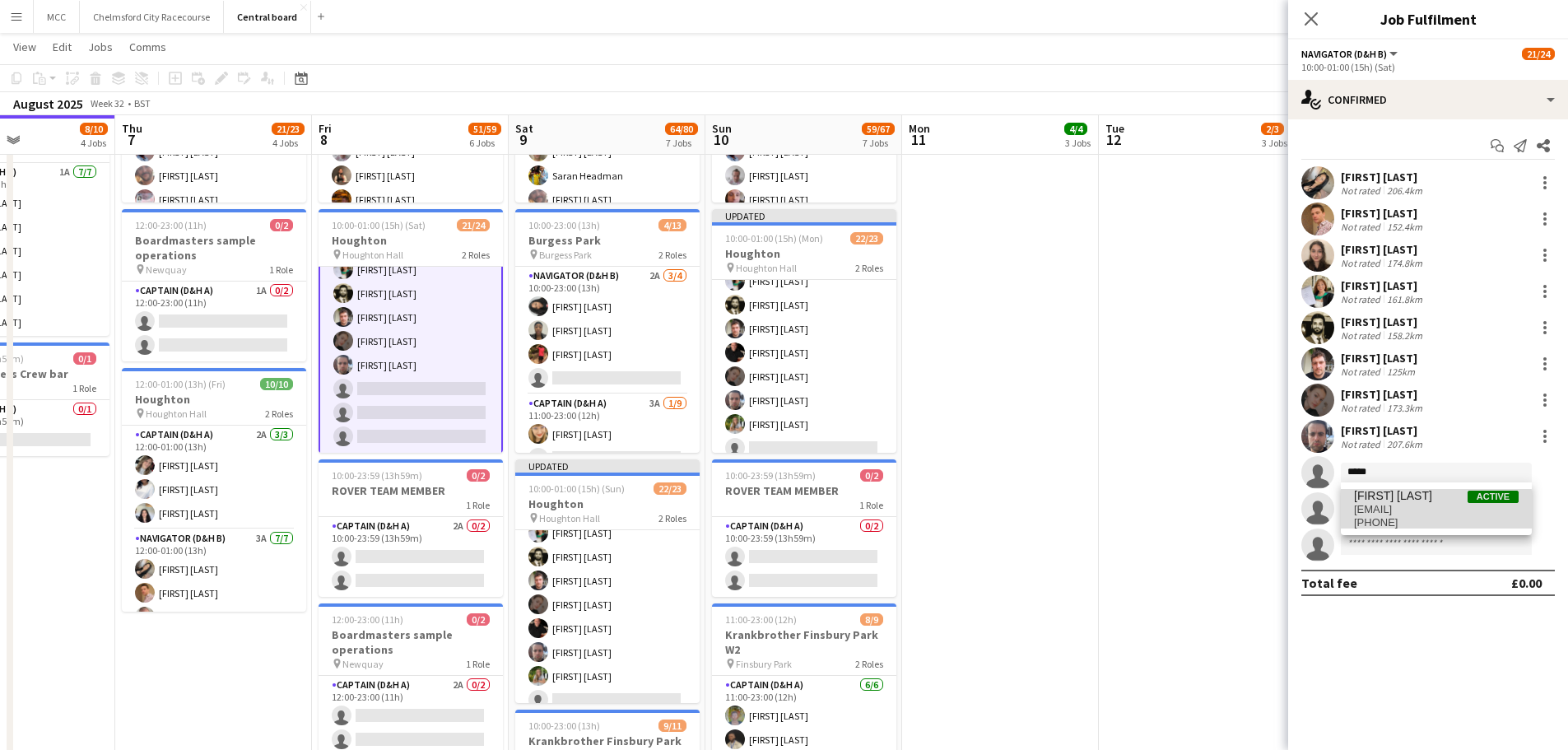 click on "[EMAIL]" at bounding box center (1436, 510) 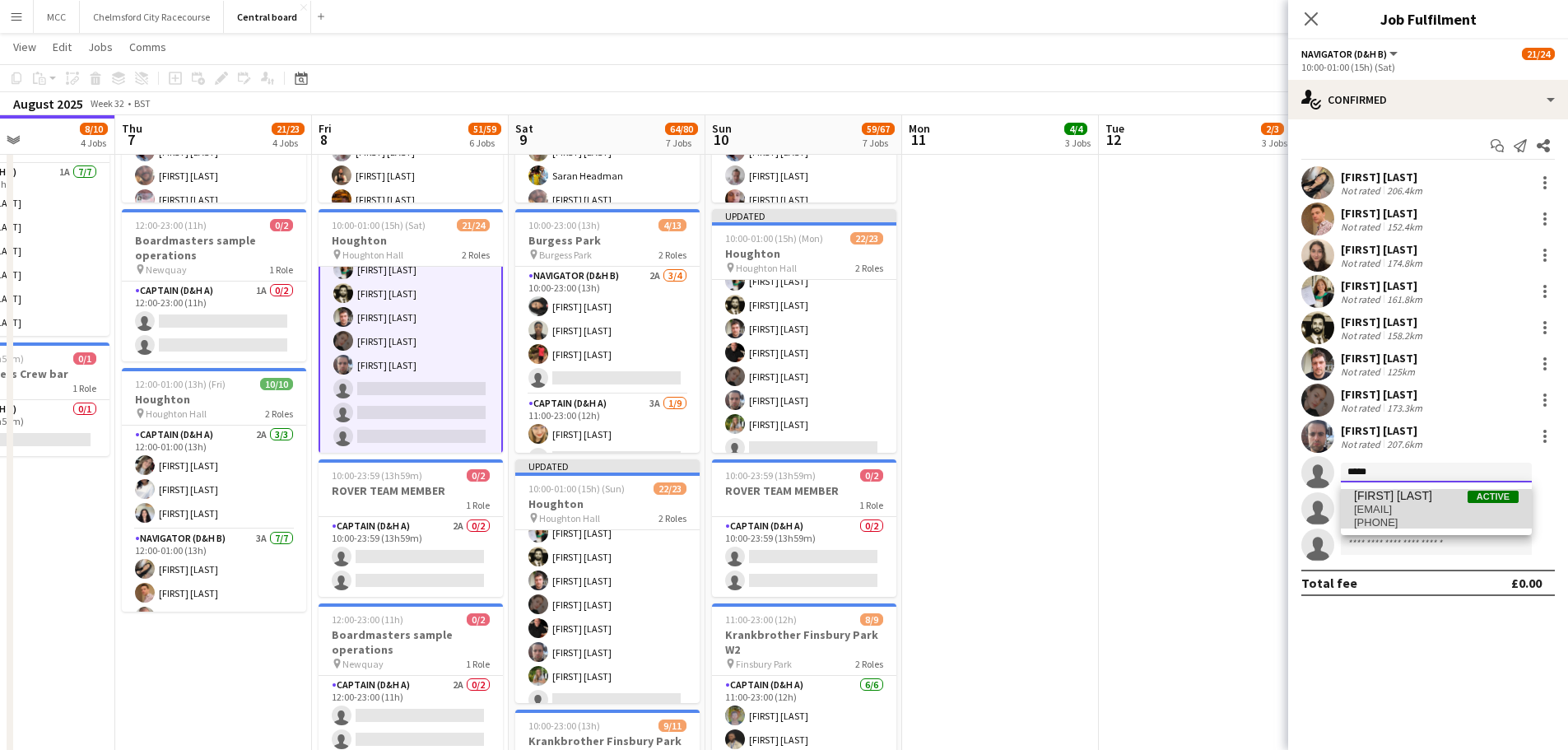 type 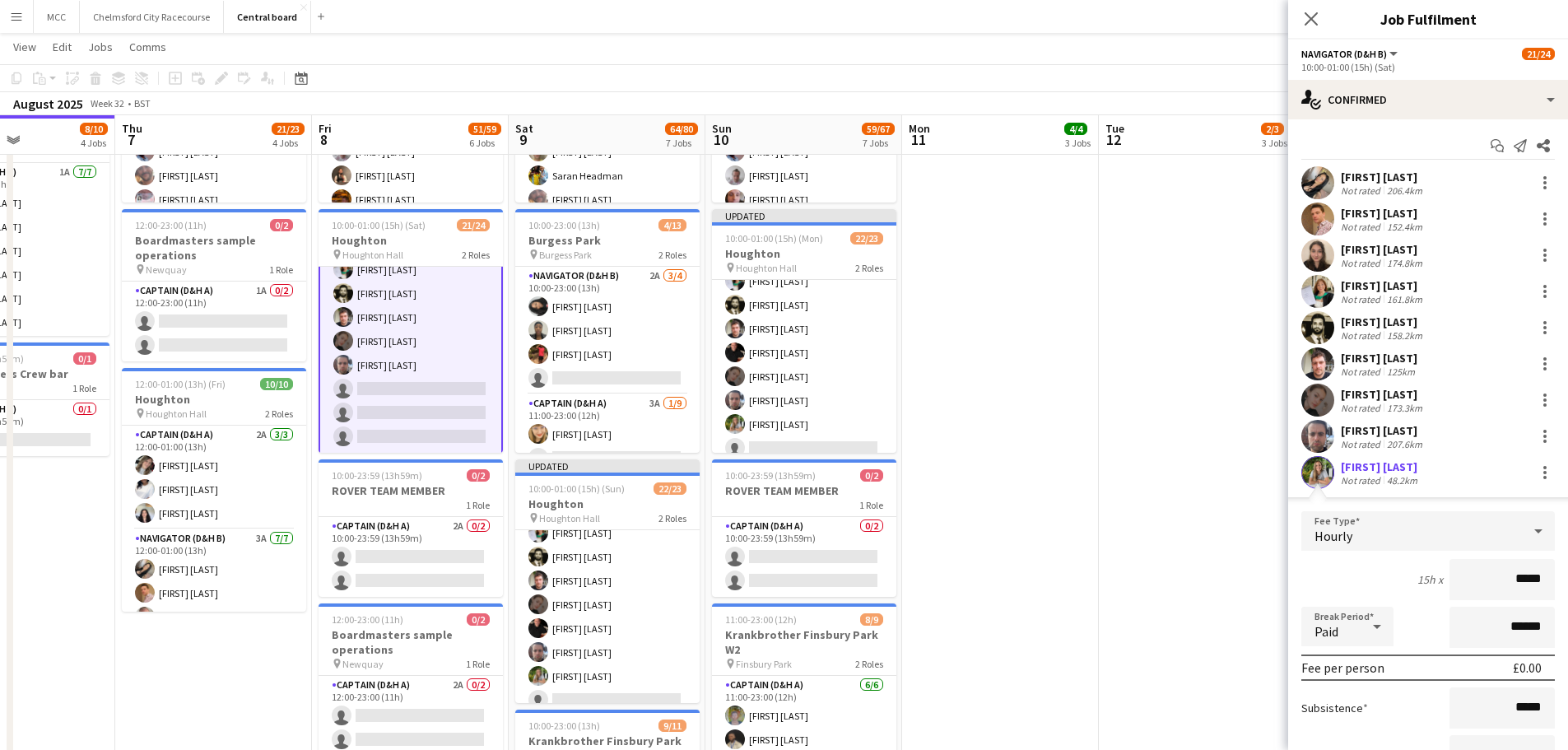 scroll, scrollTop: 233, scrollLeft: 0, axis: vertical 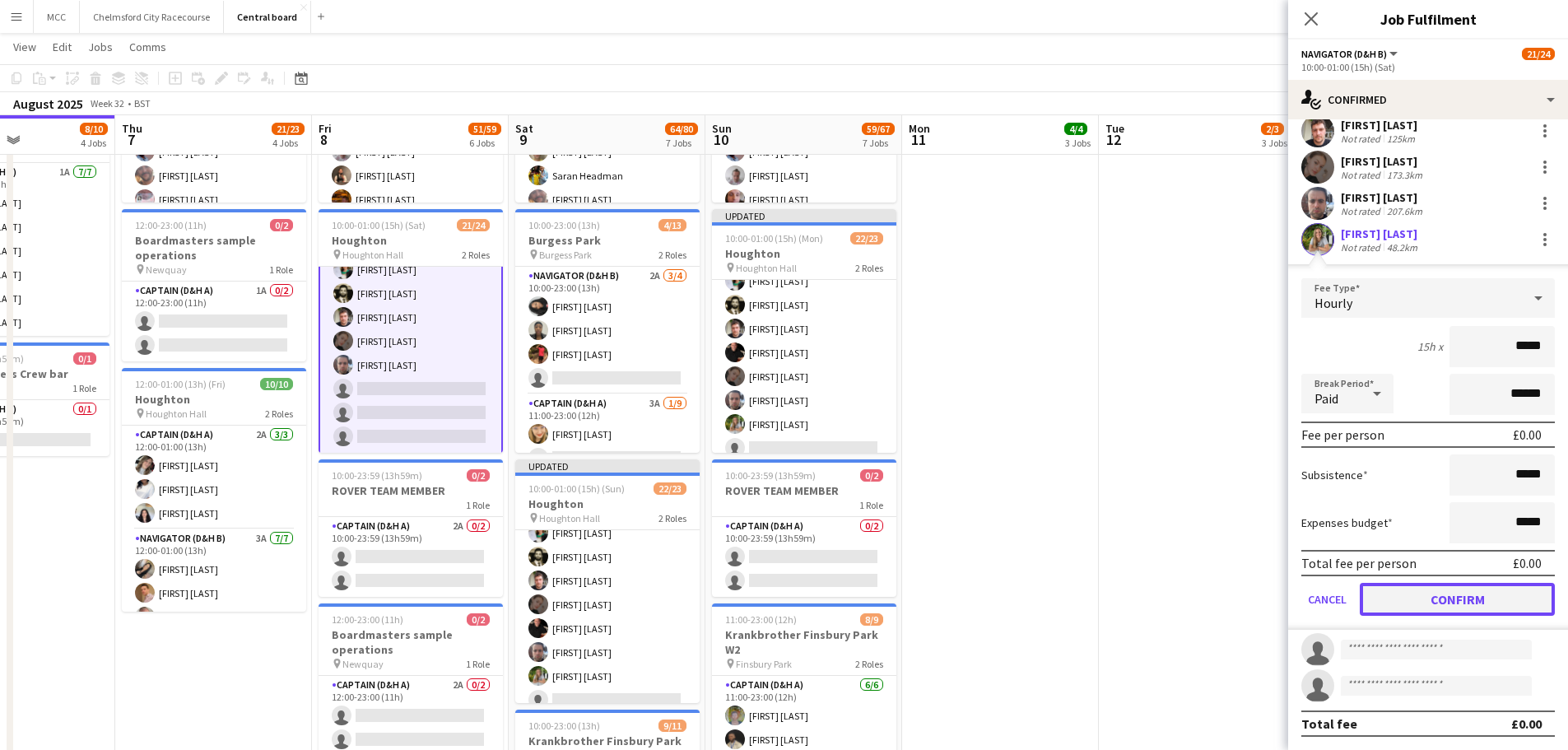 click on "Confirm" at bounding box center [1457, 599] 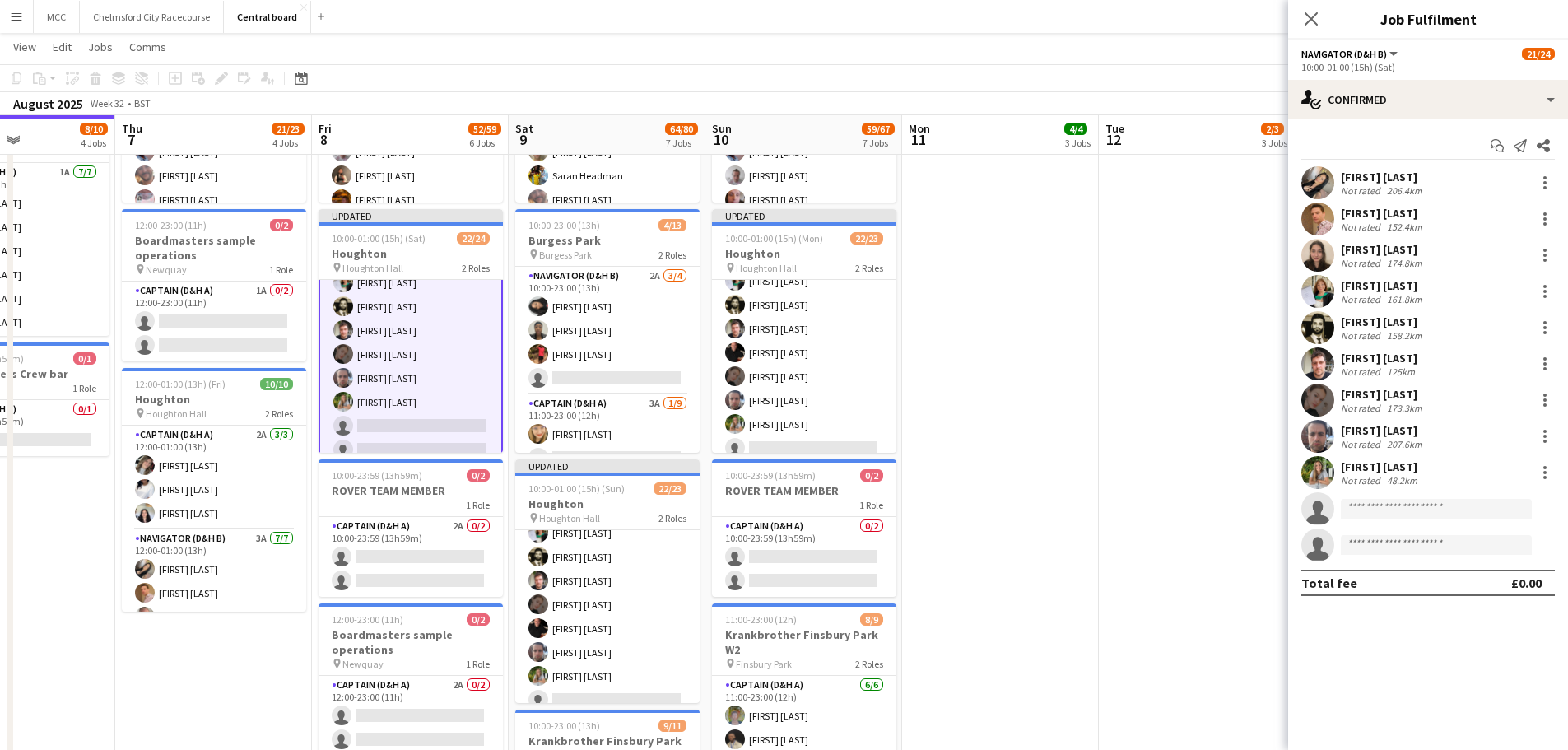 scroll, scrollTop: 0, scrollLeft: 0, axis: both 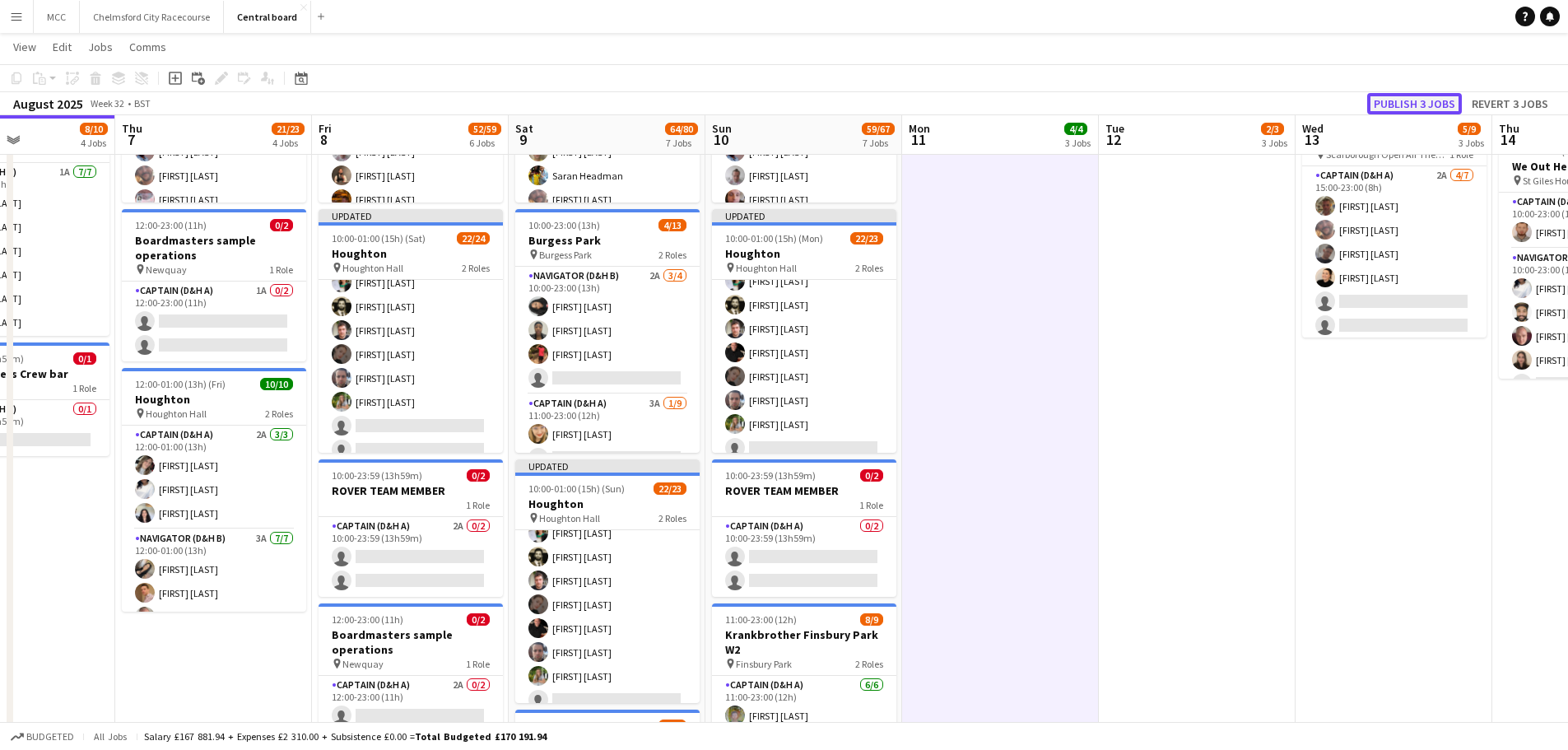 click on "Publish 3 jobs" 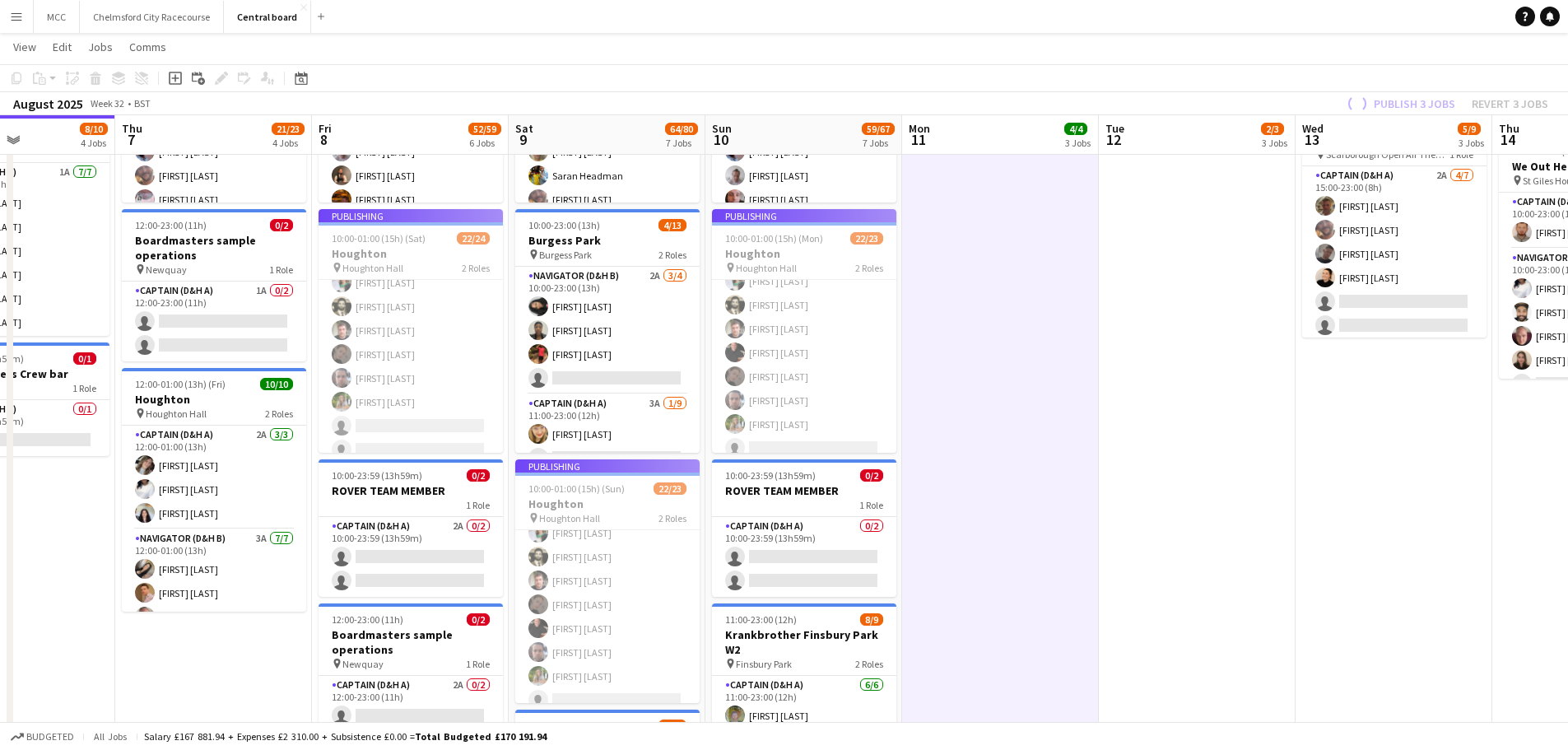 scroll, scrollTop: 427, scrollLeft: 0, axis: vertical 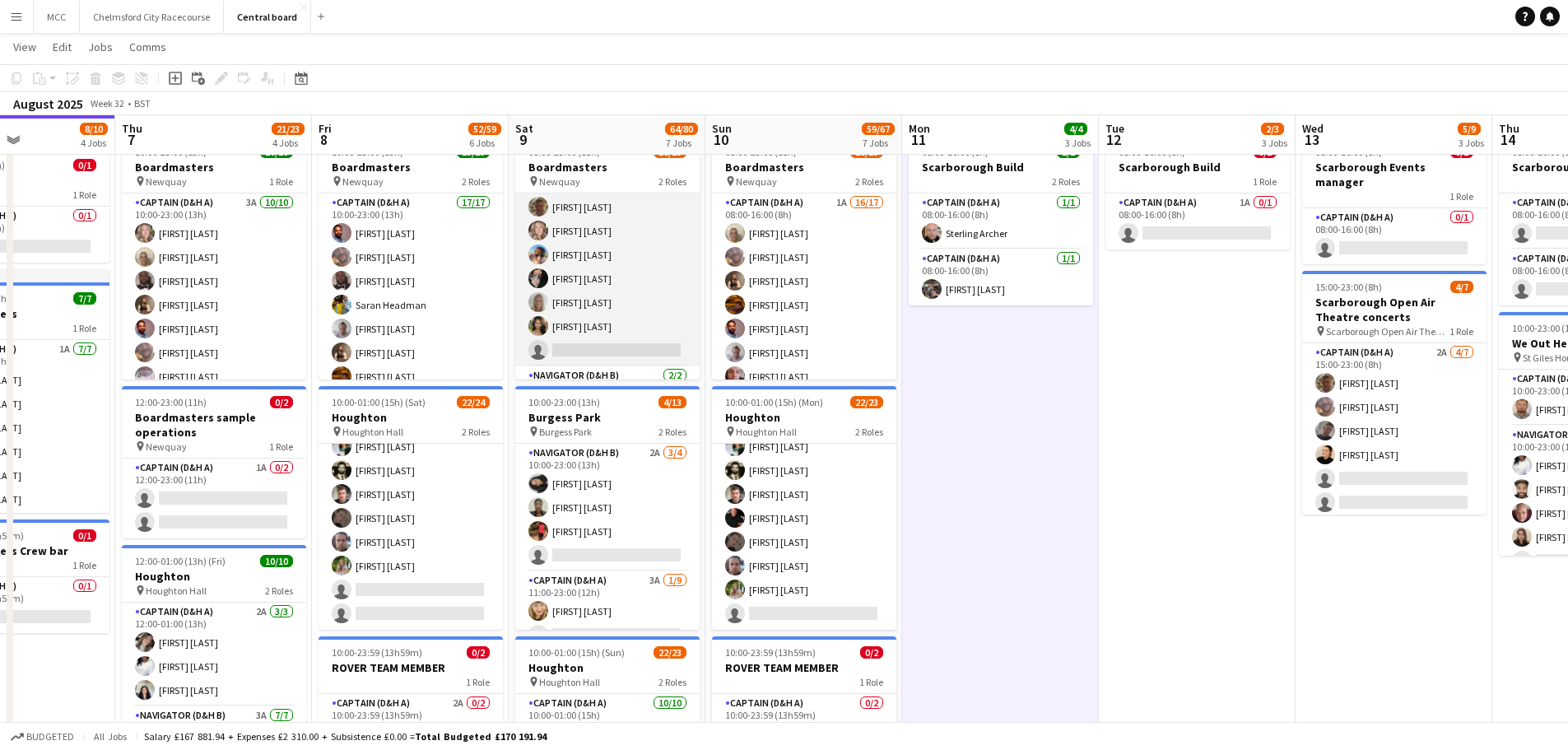click on "Captain (D&H A)   1A   16/17   08:00-16:00 (8h)
[FIRST] [LAST] [FIRST] [LAST] [FIRST] [LAST] [FIRST] [LAST] [FIRST] [LAST] [FIRST] [LAST] [FIRST] [LAST] [FIRST] [LAST] [FIRST] [LAST] [FIRST] [LAST] [FIRST] [LAST] [FIRST] [LAST]
single-neutral-actions" at bounding box center [607, 147] 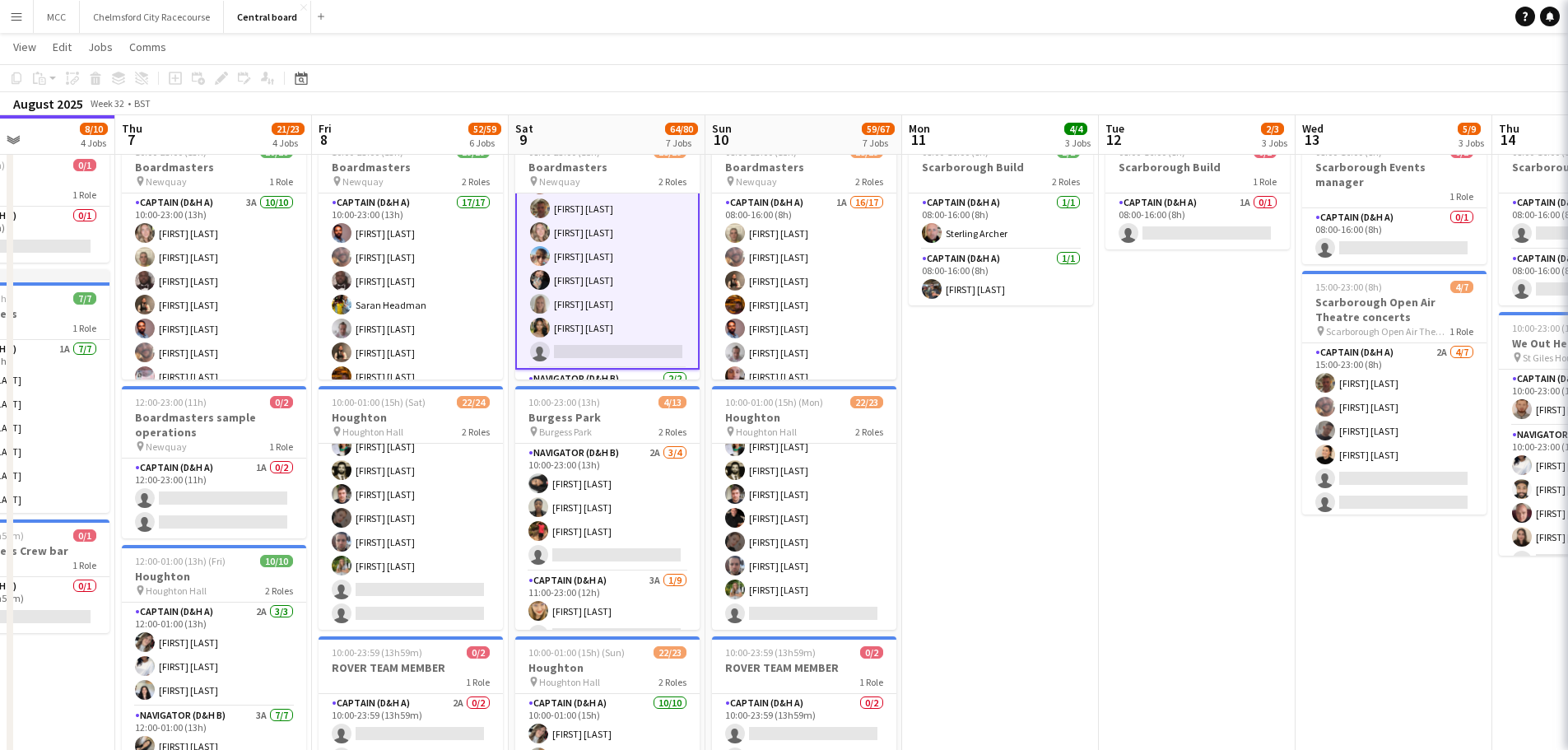 scroll, scrollTop: 267, scrollLeft: 0, axis: vertical 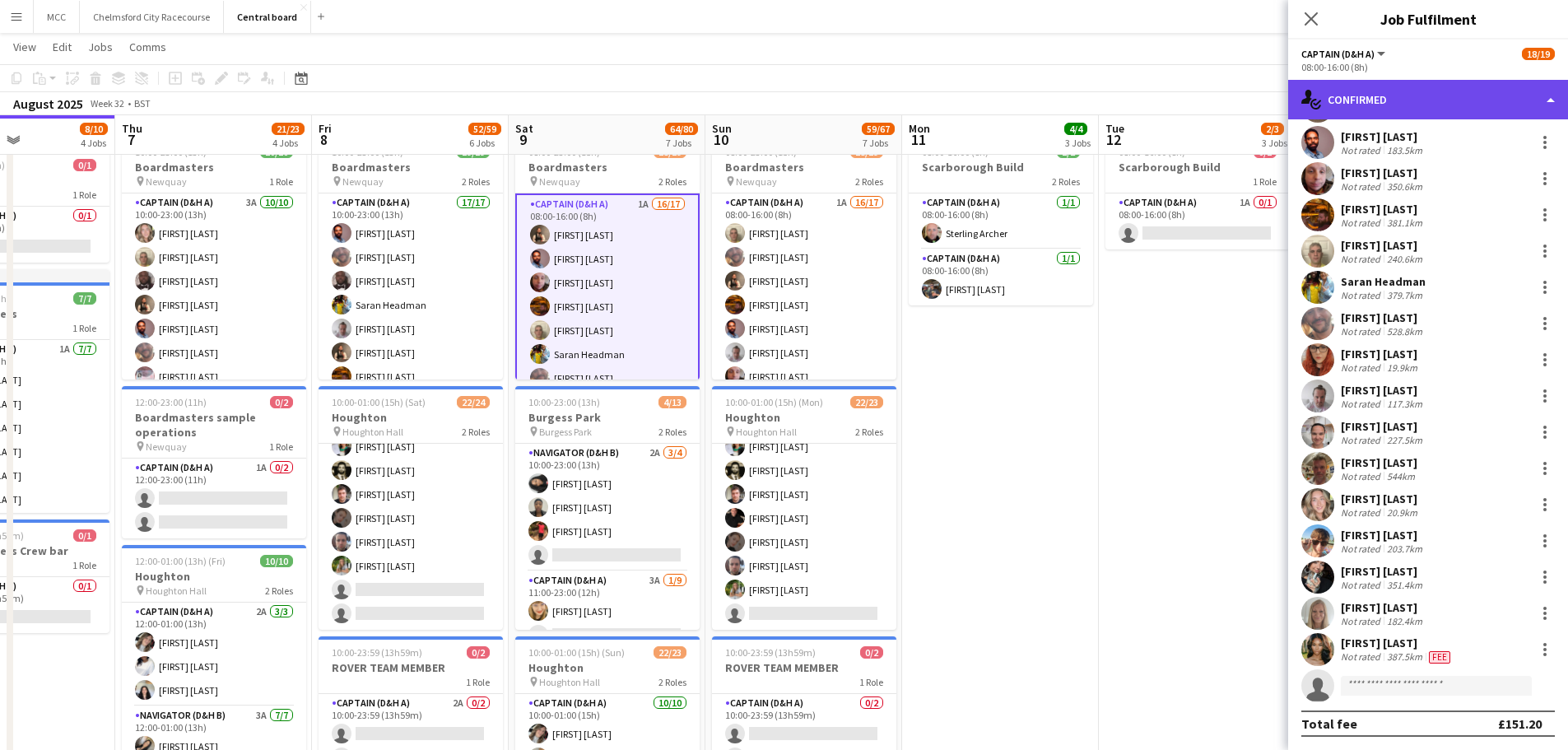 click on "single-neutral-actions-check-2
Confirmed" 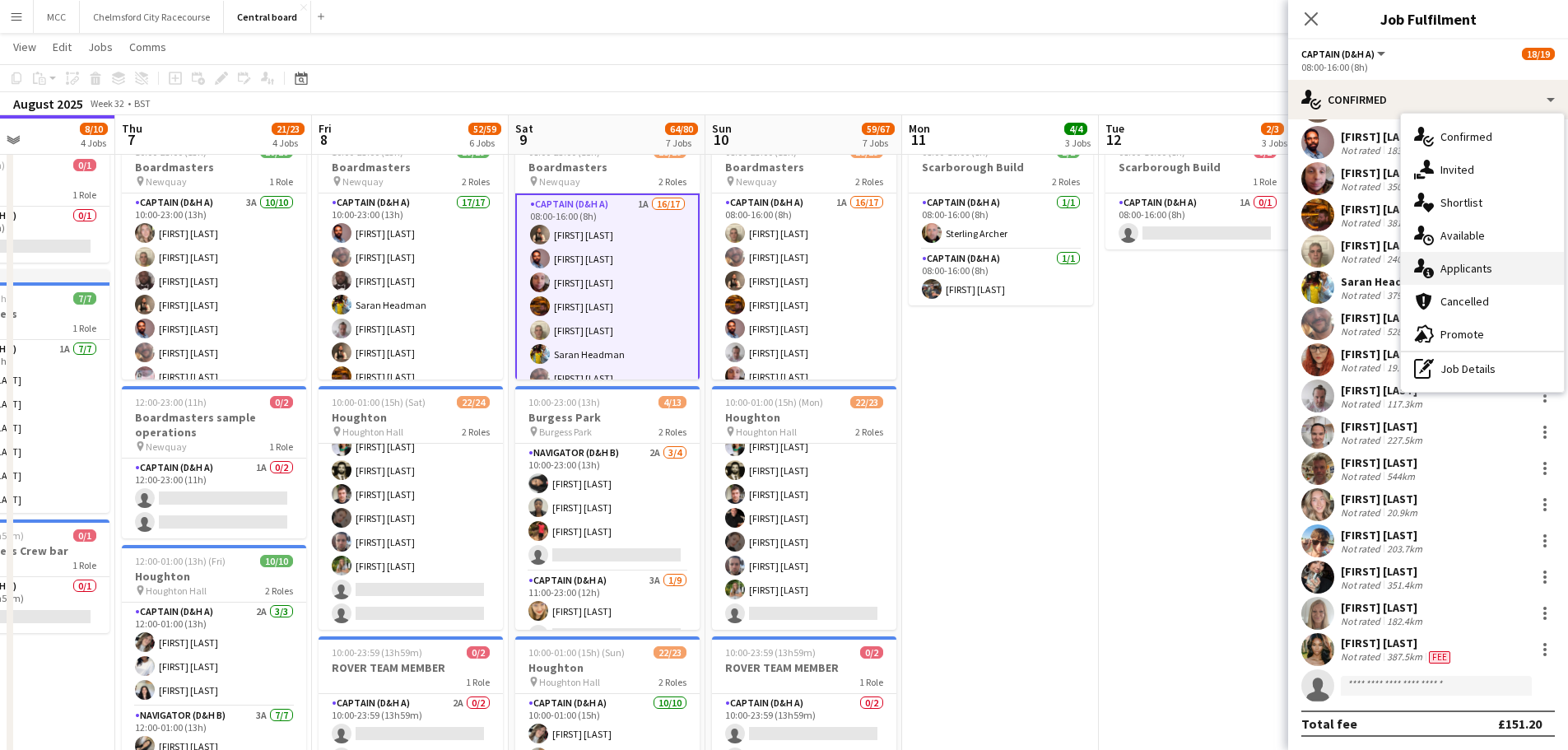 click on "single-neutral-actions-information
Applicants" at bounding box center [1482, 268] 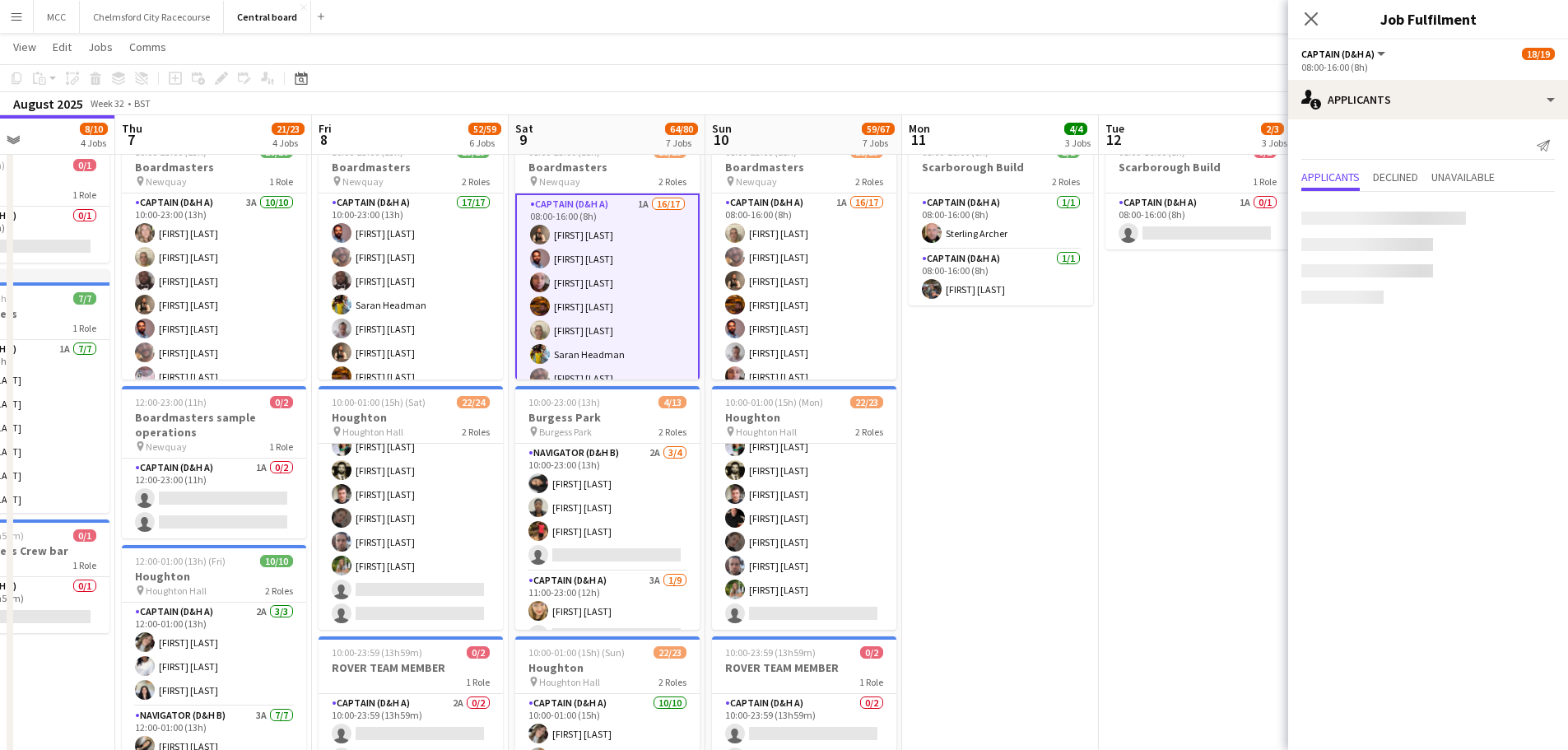 scroll, scrollTop: 0, scrollLeft: 0, axis: both 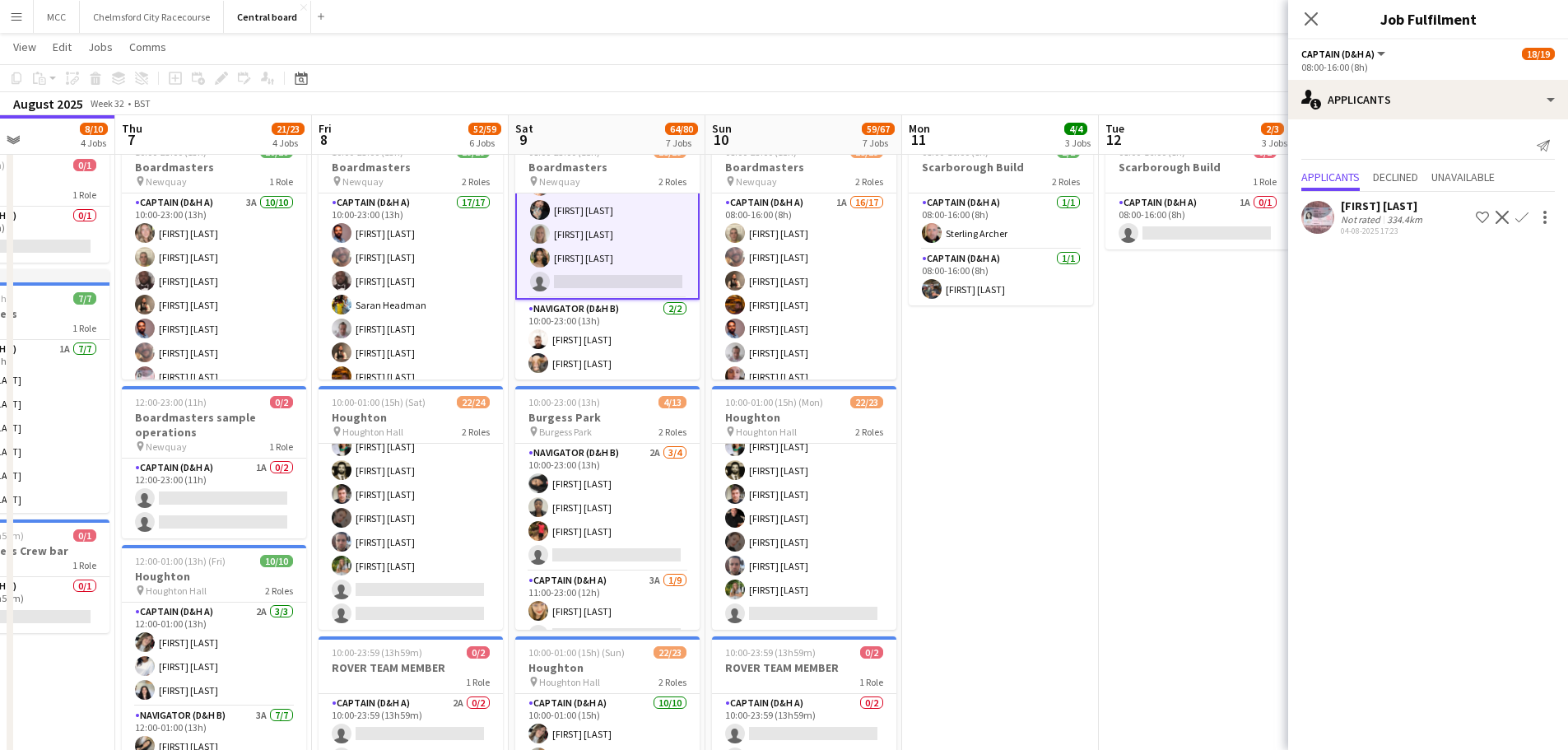 click on "08:00-16:00 (8h)    2/2   Scarborough Build   2 Roles   Captain (D&H A)   1/1   08:00-16:00 (8h)
Sterling Archer  Captain (D&H A)   1/1   08:00-16:00 (8h)
Oliver Henley" at bounding box center (1000, 851) 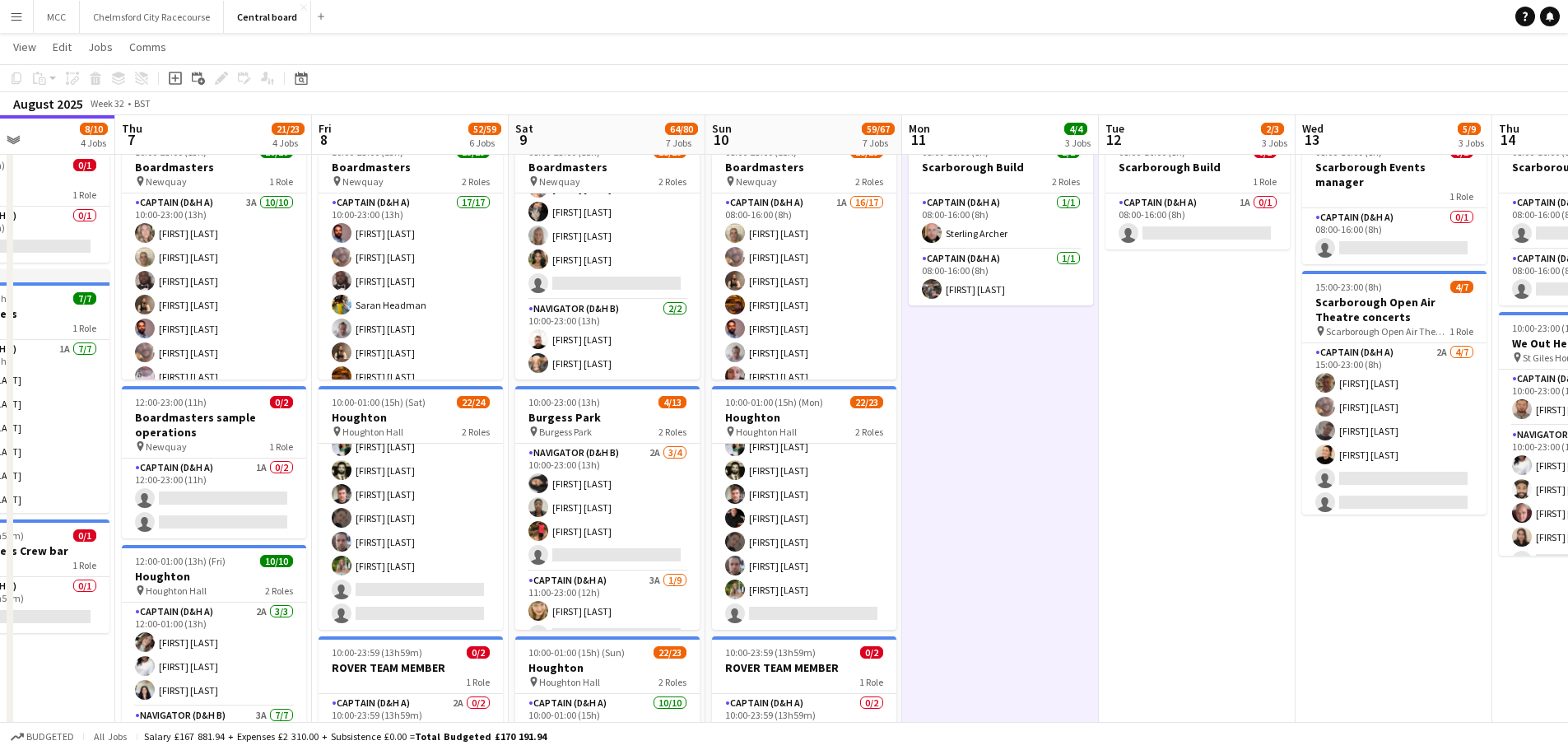 scroll, scrollTop: 332, scrollLeft: 0, axis: vertical 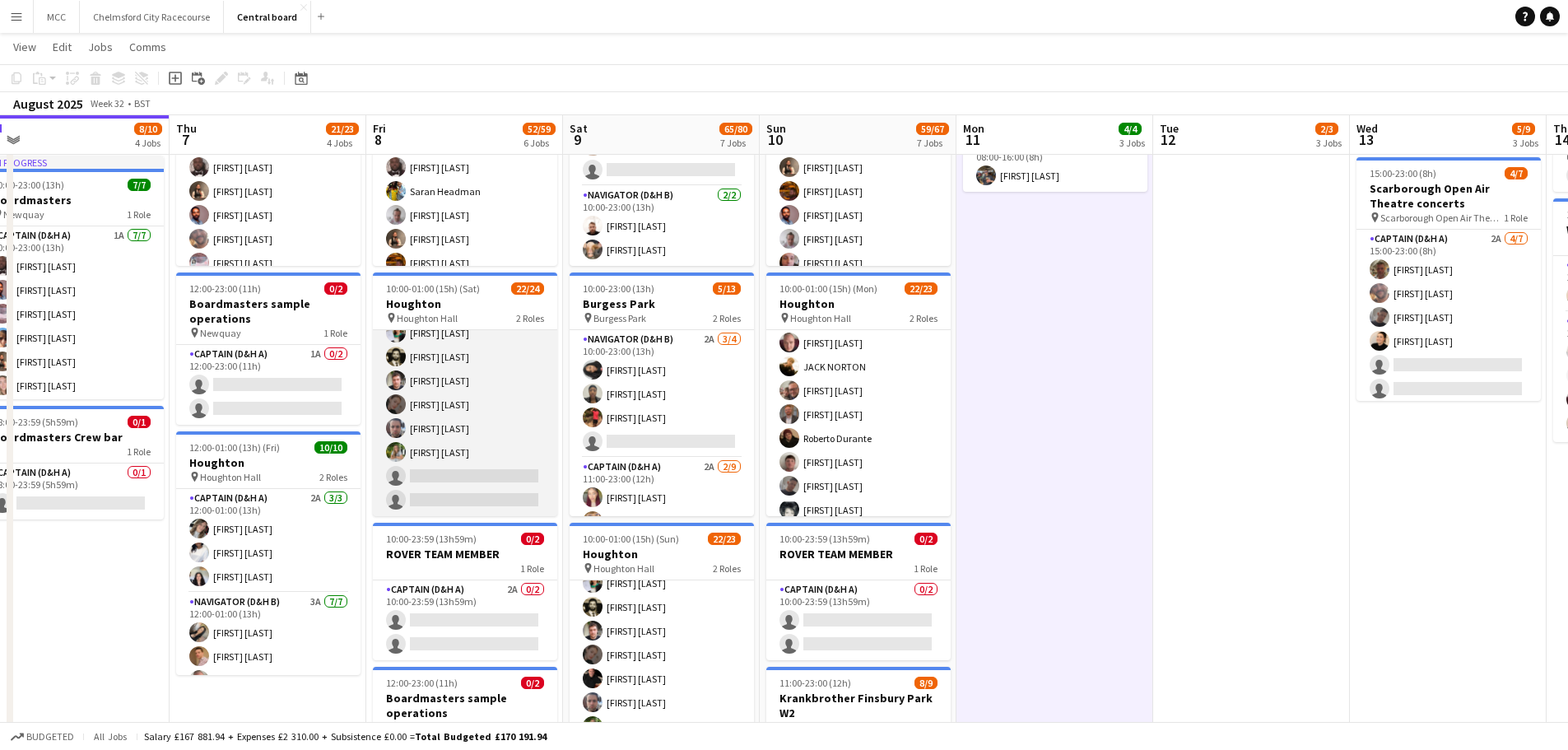 click on "Navigator (D&H B)   9/11   10:00-01:00 (15h)
[FIRST] [LAST] [FIRST] [LAST] [FIRST] [LAST] [FIRST] [LAST] [FIRST] [LAST] [FIRST] [LAST]
single-neutral-actions
single-neutral-actions" at bounding box center (465, 369) 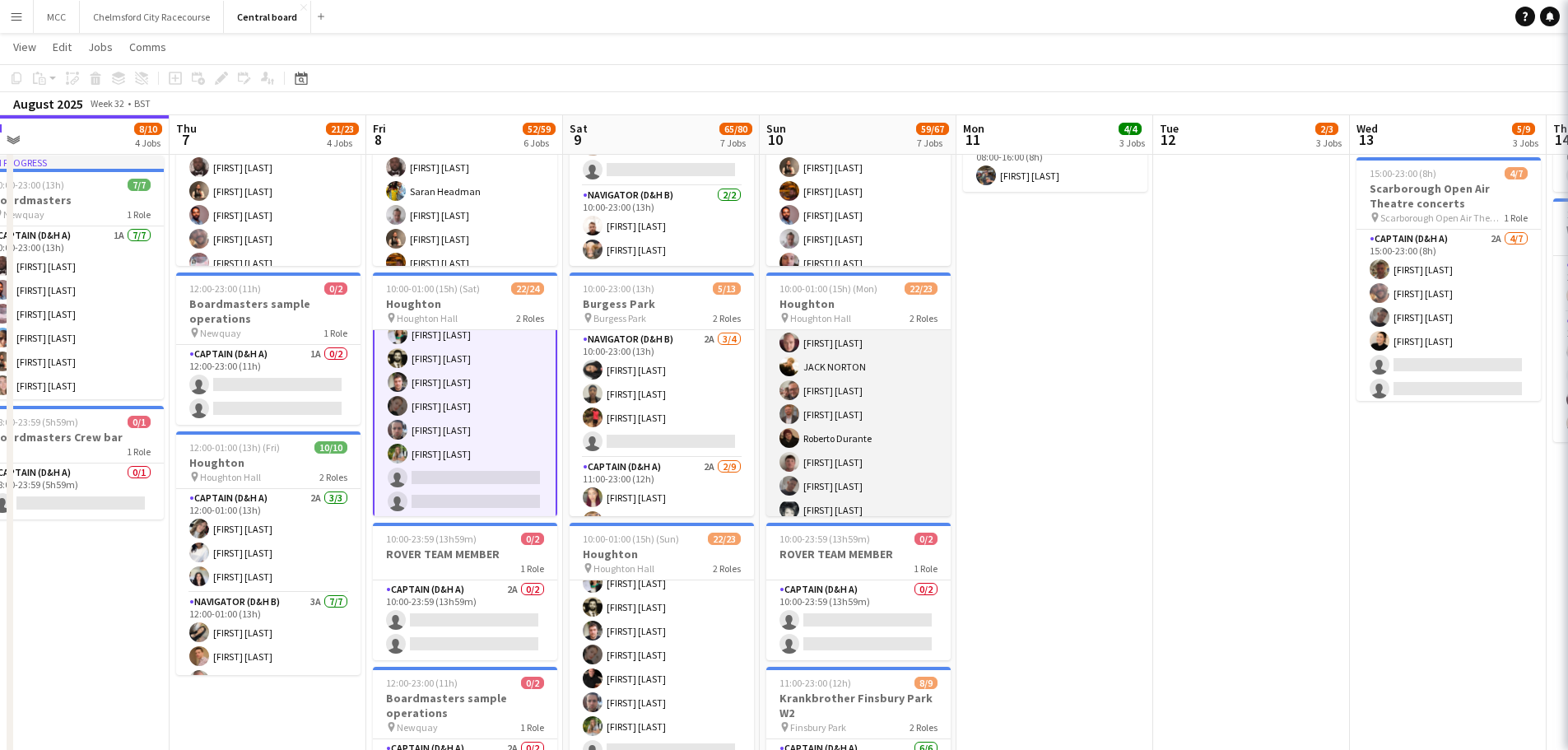 scroll, scrollTop: 453, scrollLeft: 0, axis: vertical 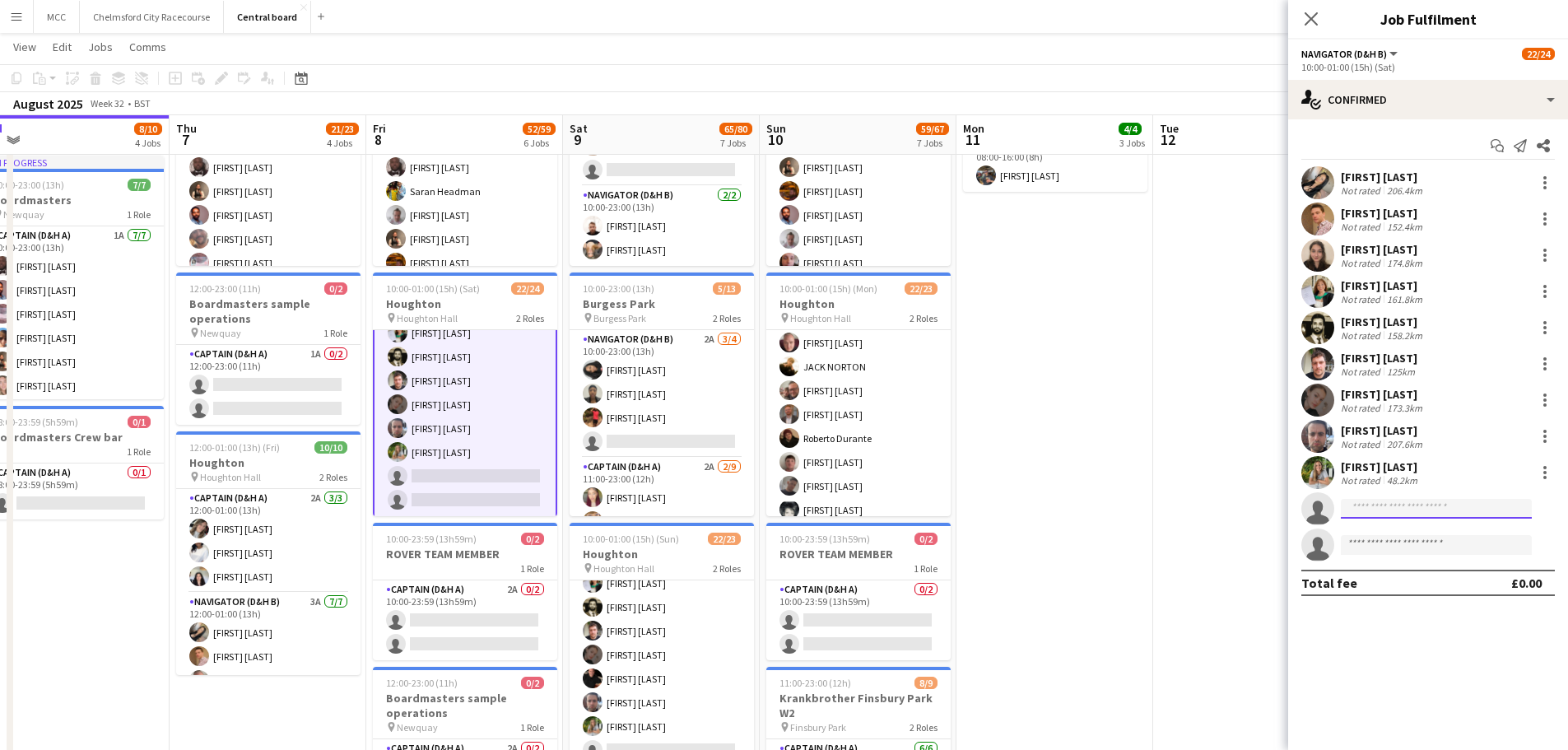 click 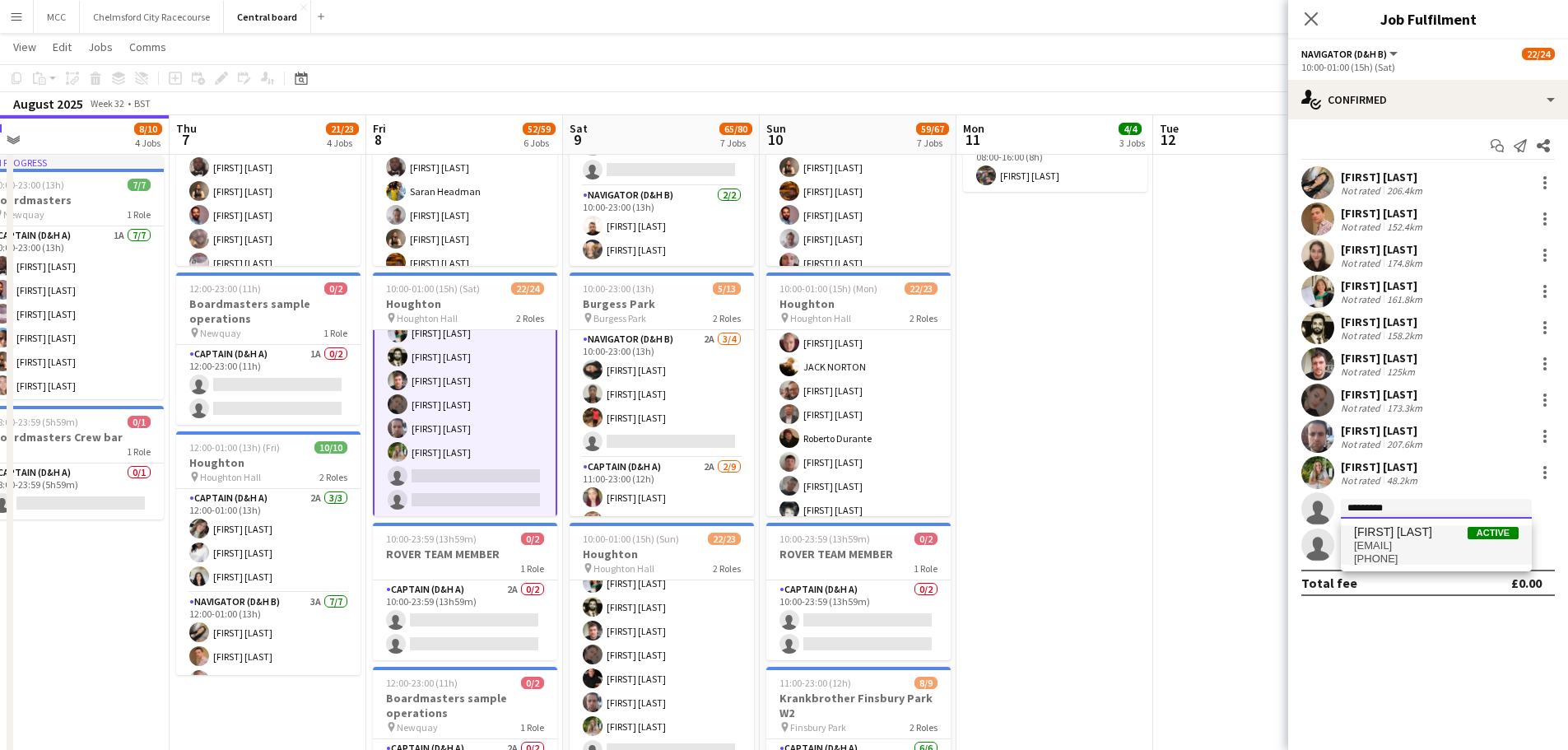 type on "*********" 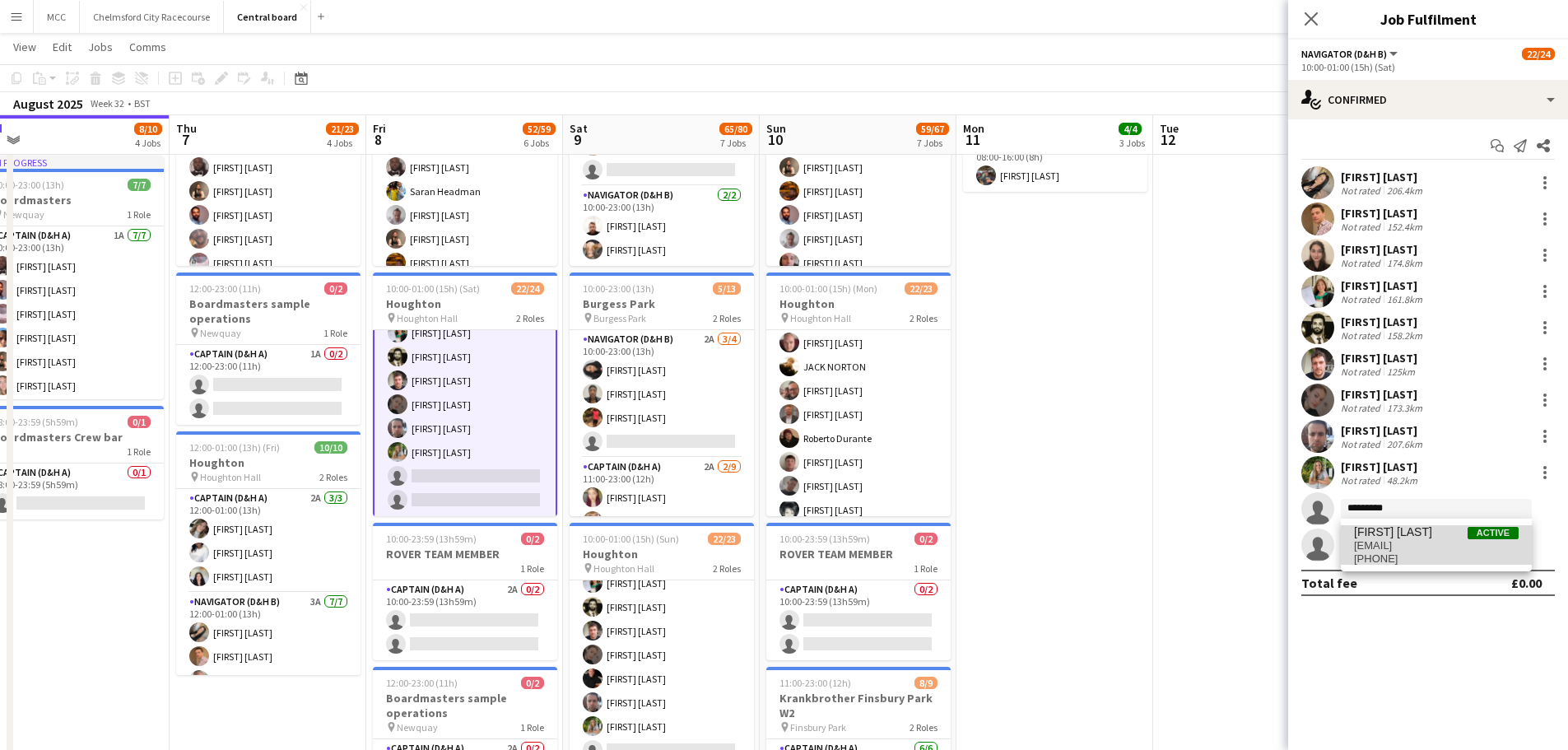 click on "[EMAIL]" at bounding box center [1436, 546] 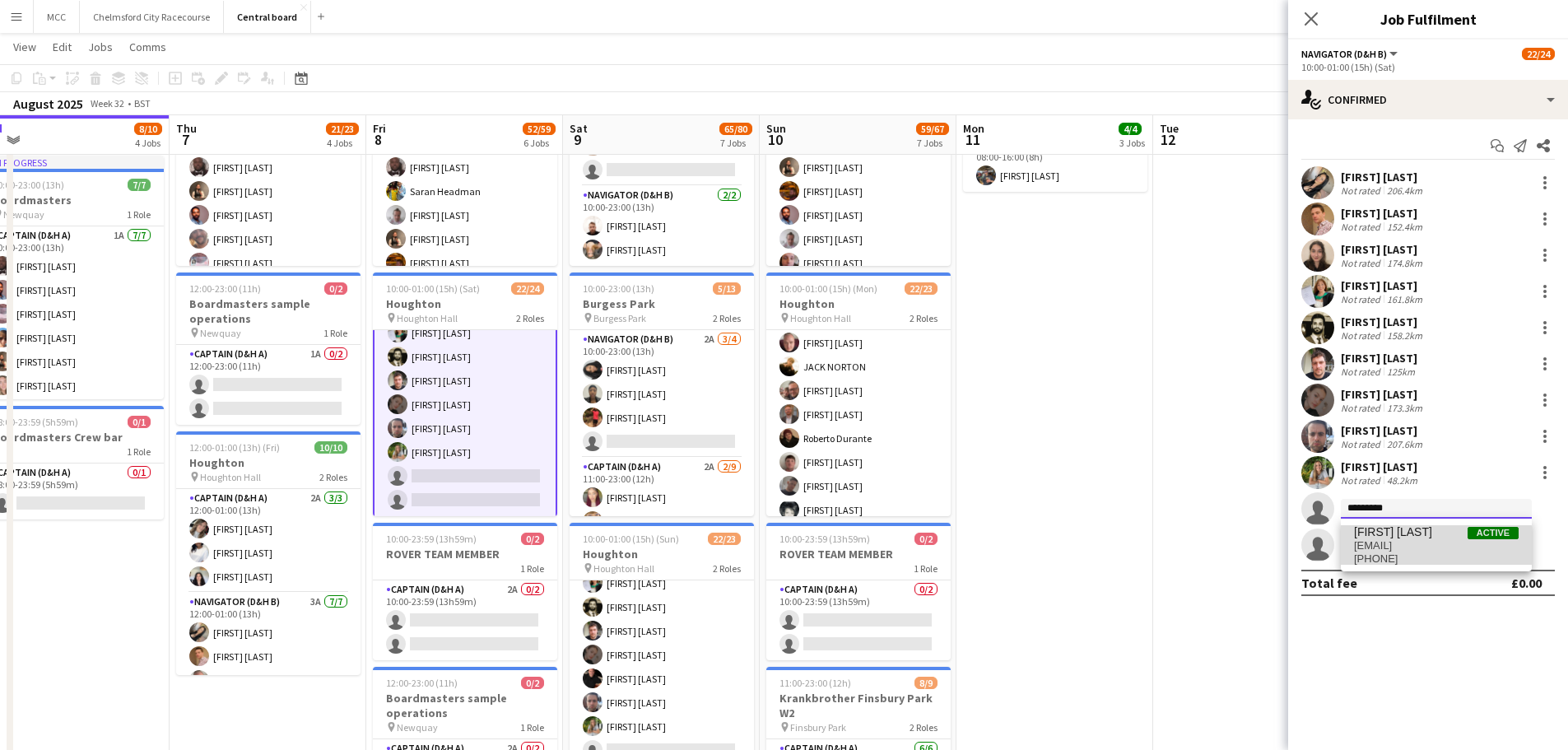 type 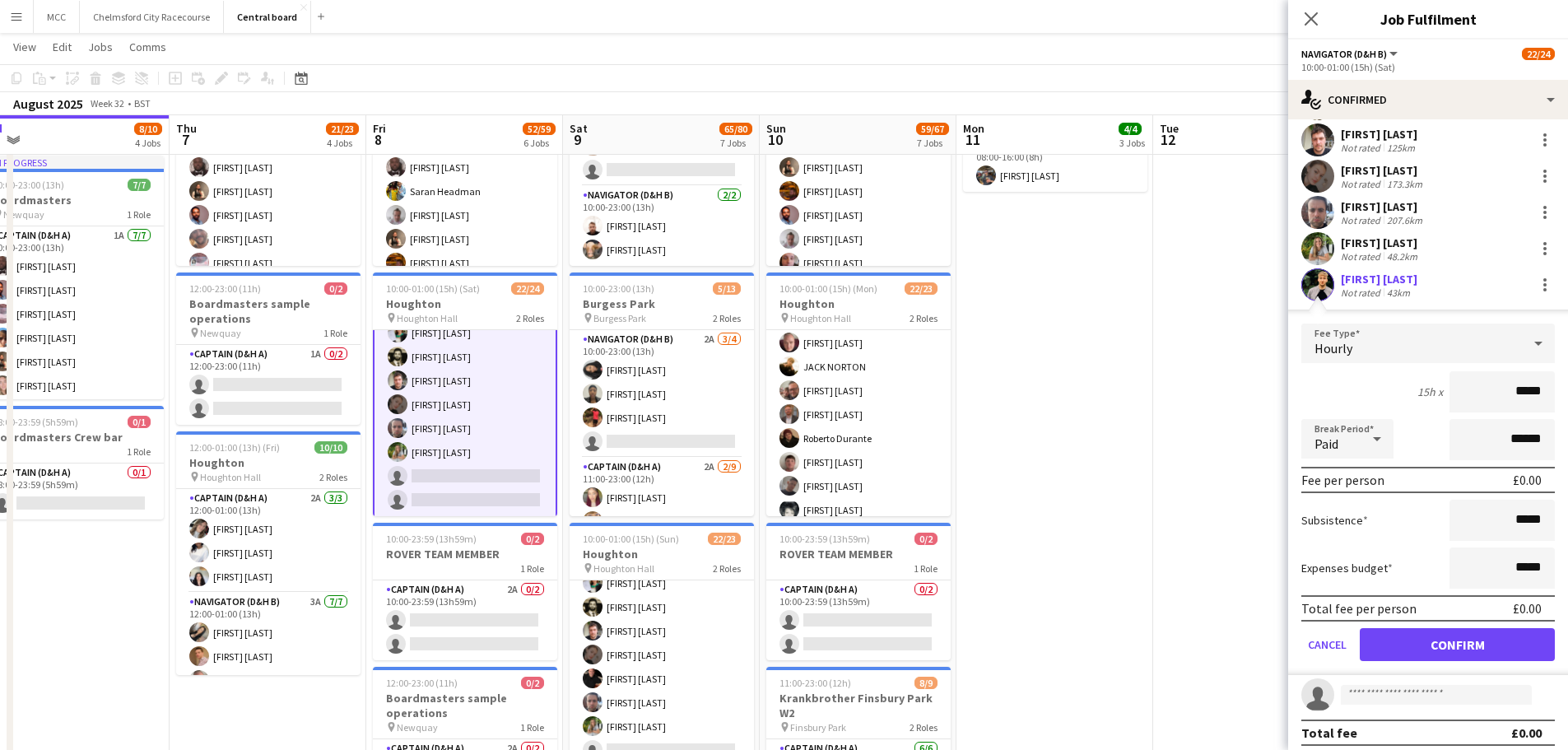 scroll, scrollTop: 225, scrollLeft: 0, axis: vertical 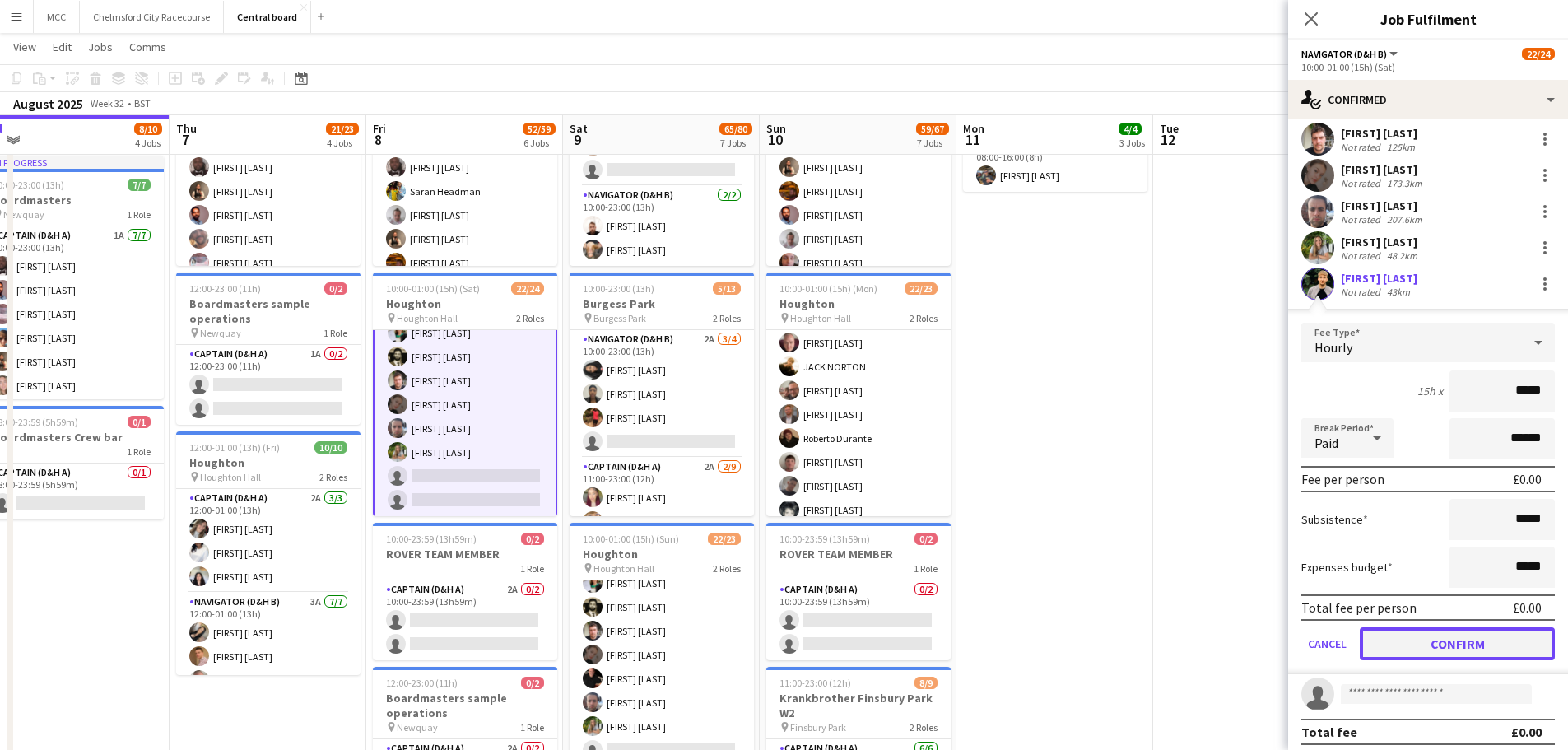 click on "Confirm" at bounding box center [1457, 644] 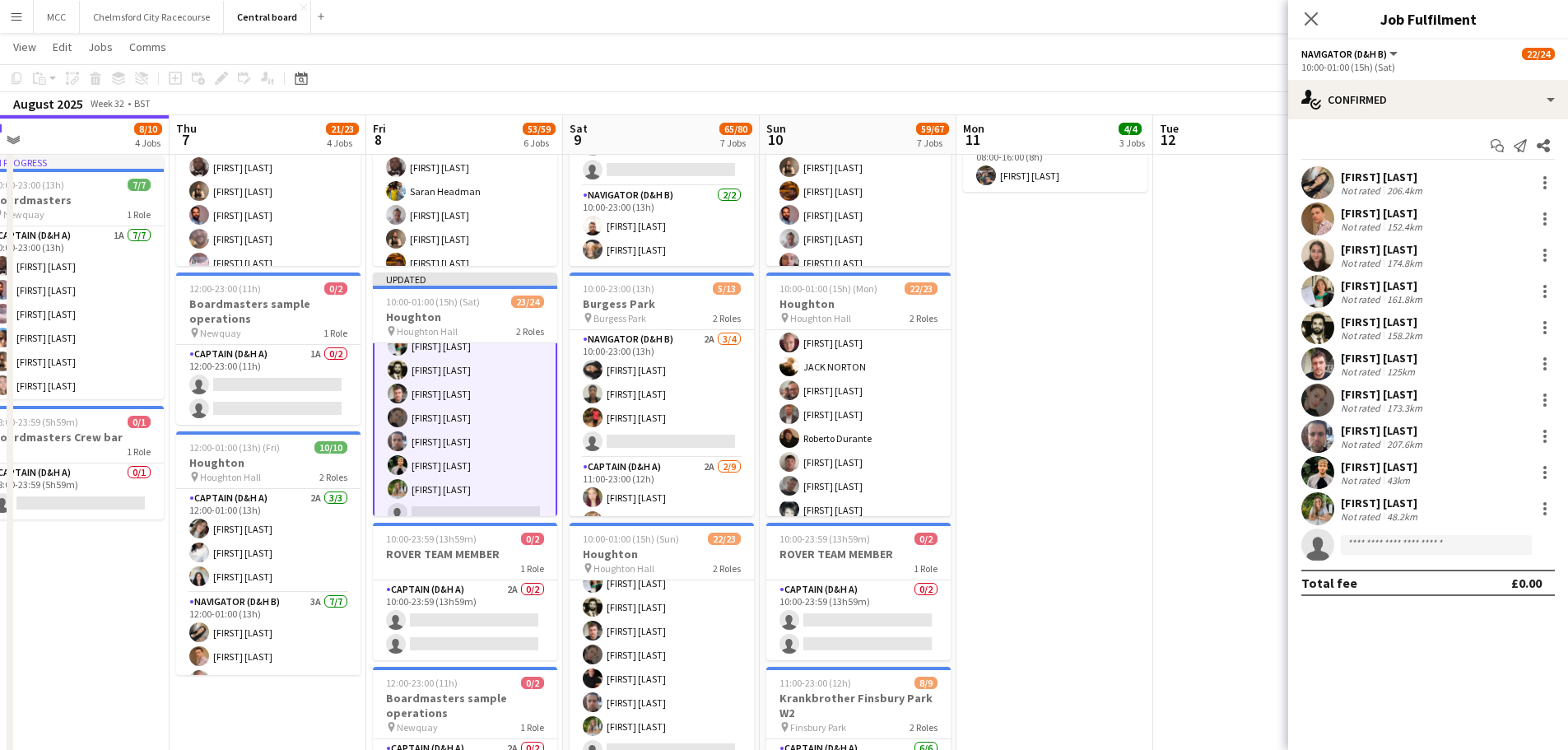 scroll, scrollTop: 0, scrollLeft: 0, axis: both 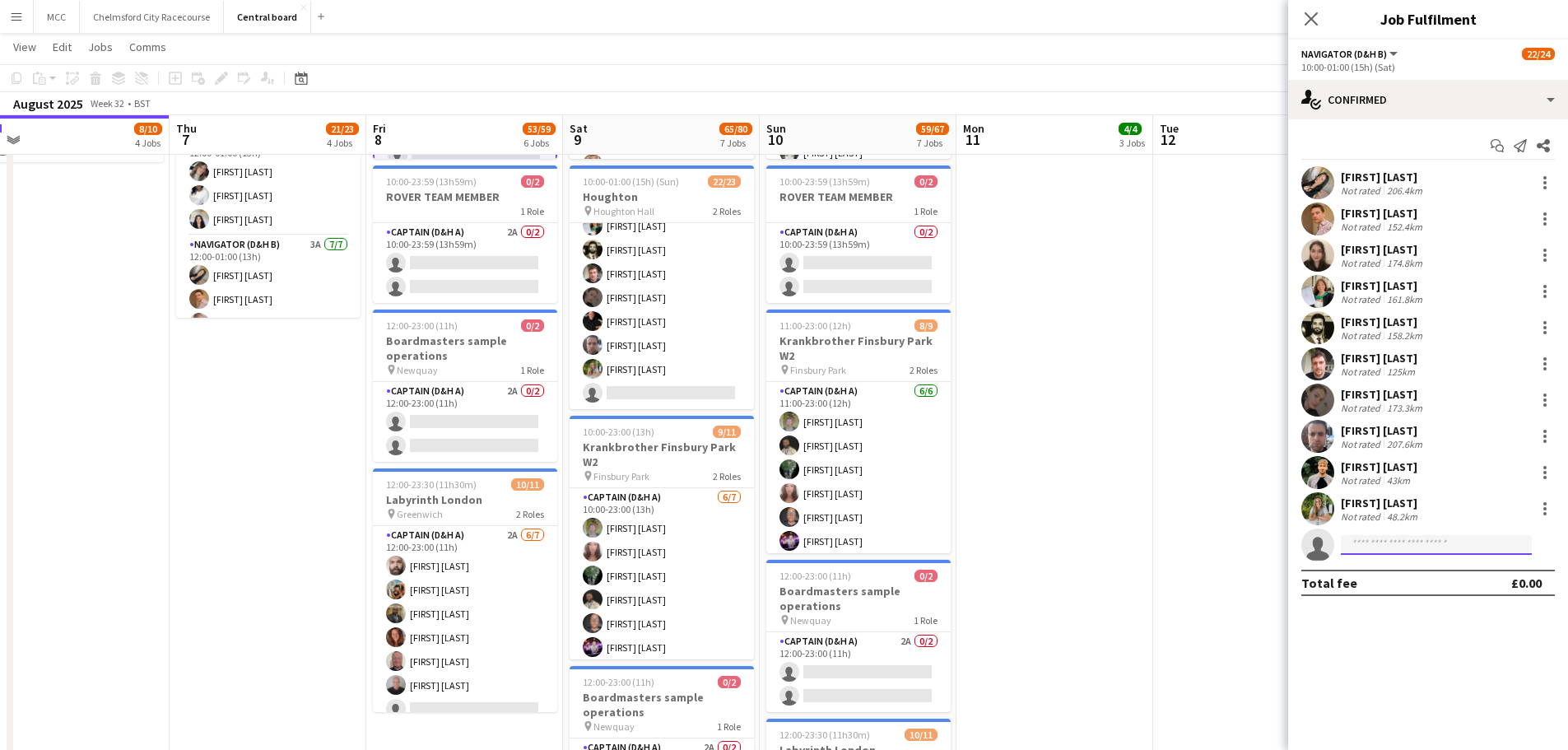 click 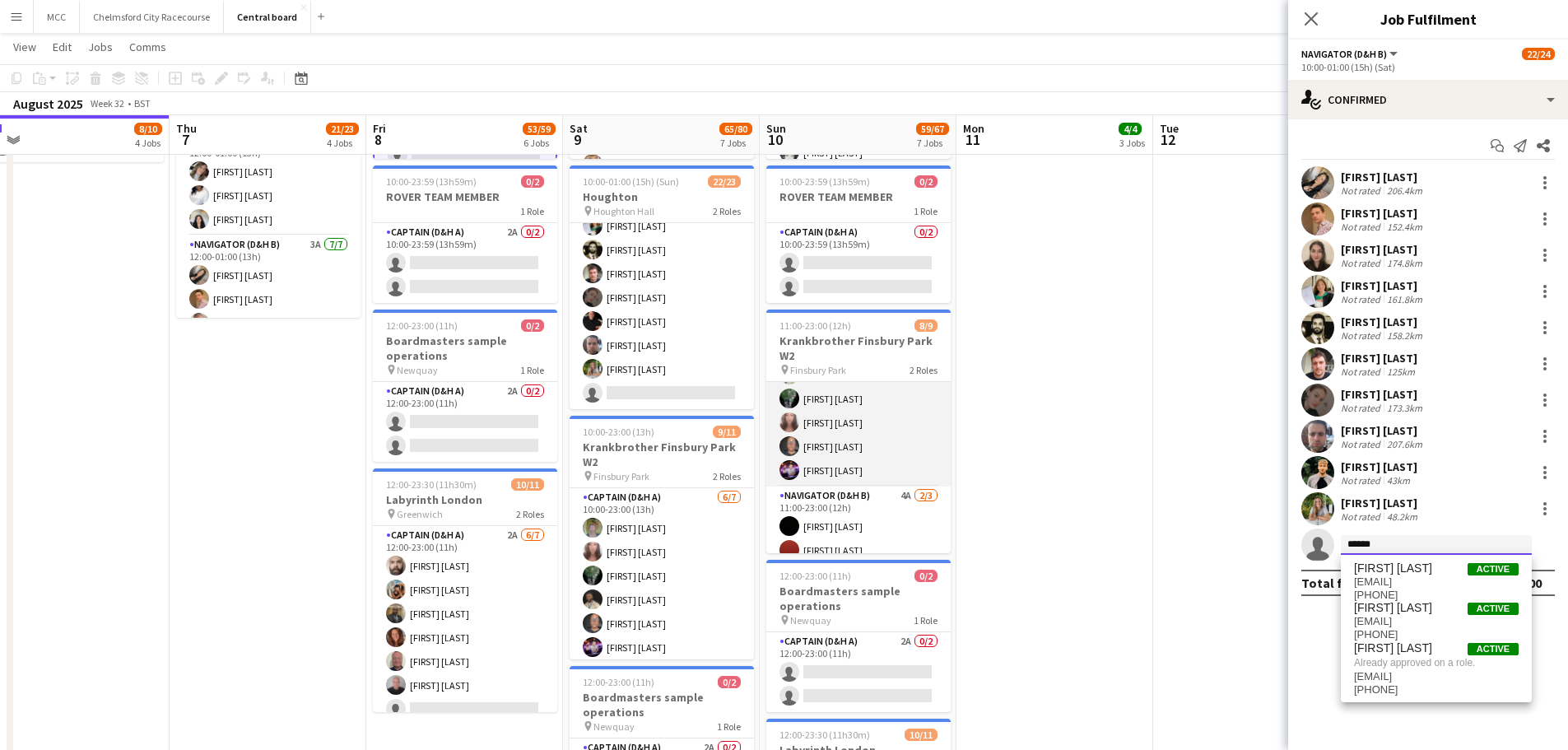 scroll, scrollTop: 108, scrollLeft: 0, axis: vertical 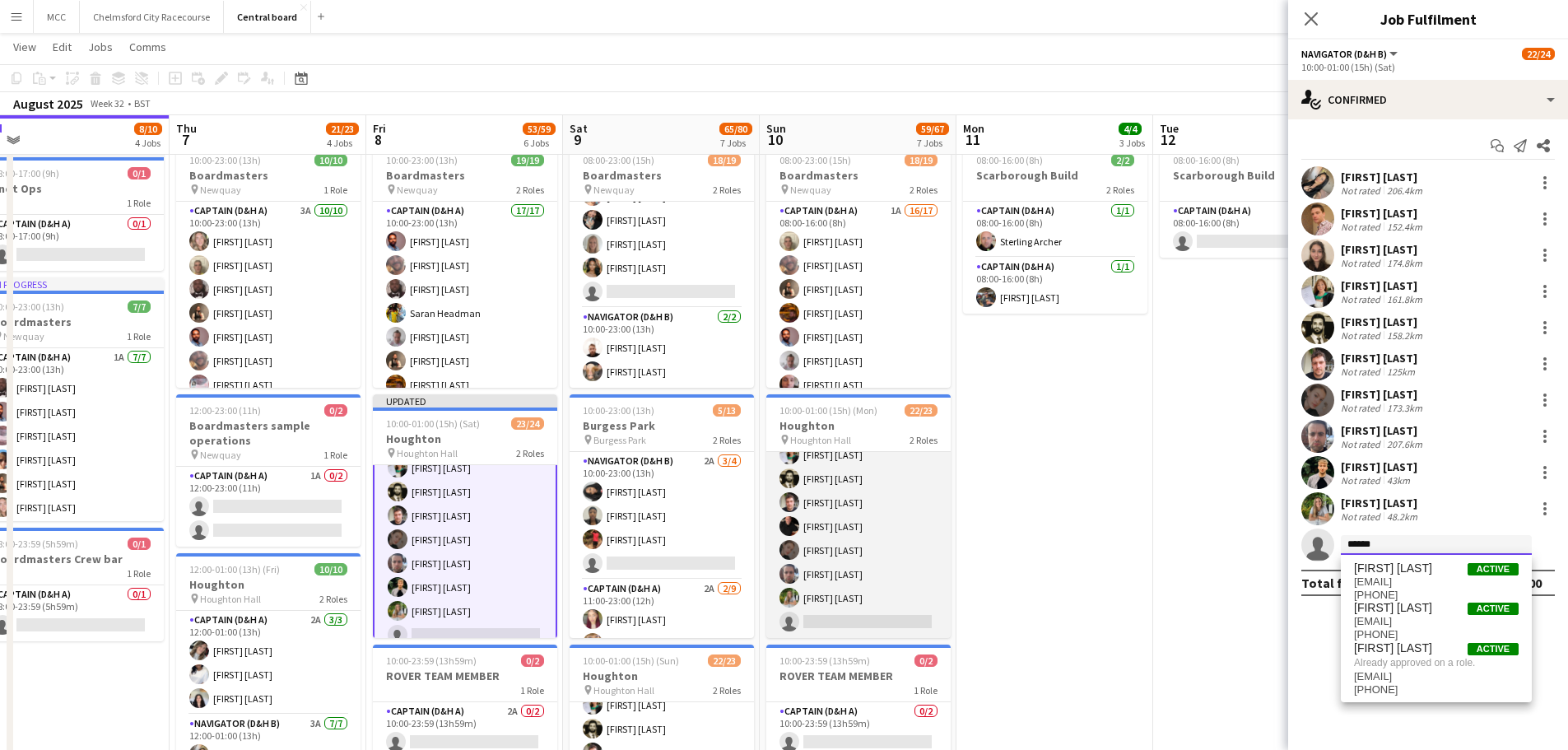 type on "******" 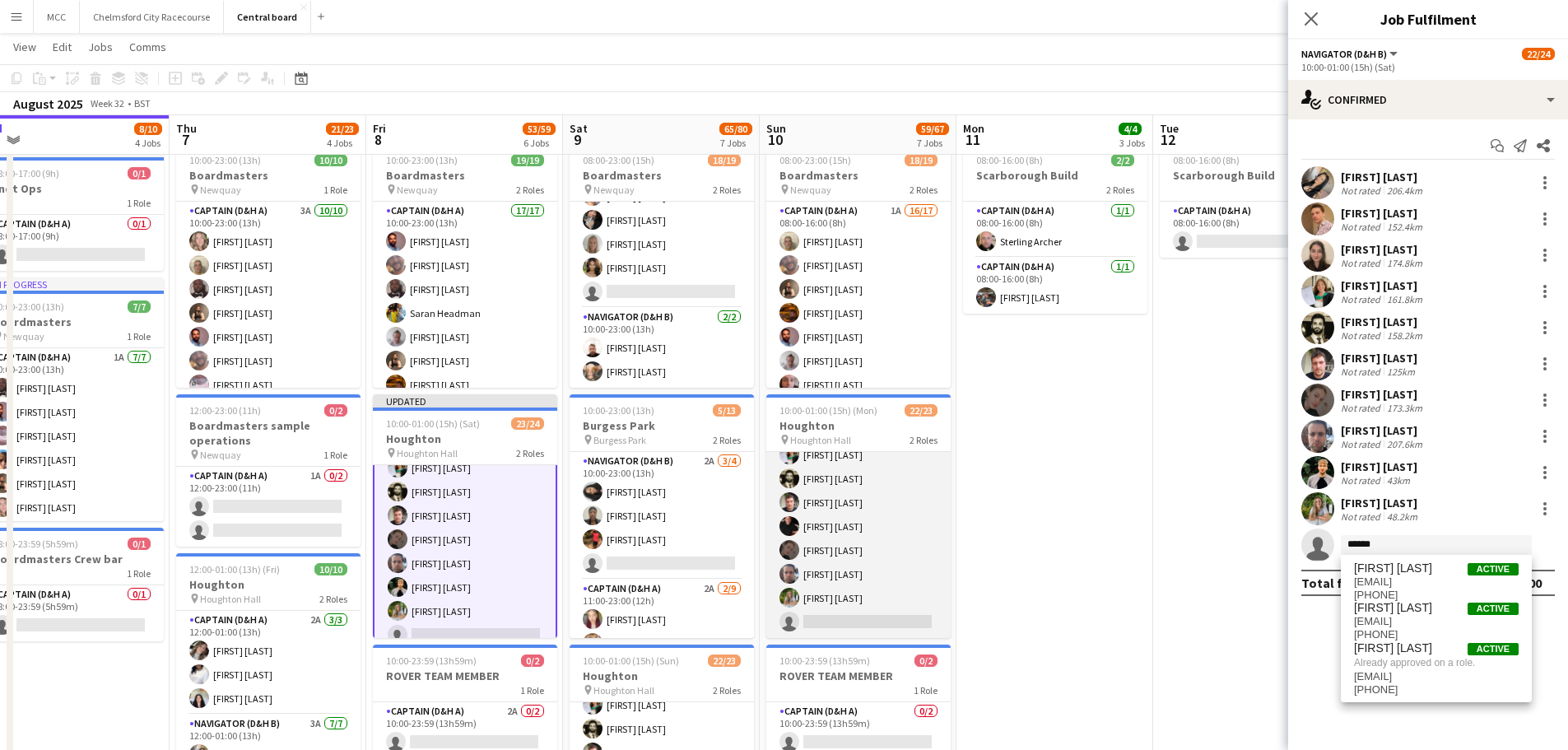 click on "[ROLE]   [NUMBER]A   [NUMBER]/[NUMBER]   [TIME]-[TIME] ([HOURS])
[FIRST] [LAST] [FIRST] [LAST] [FIRST] [LAST] [FIRST] [LAST] [FIRST] [LAST] [FIRST] [LAST] [FIRST] [LAST] [FIRST] [LAST] [FIRST] [LAST] [FIRST] [LAST]
single-neutral-actions
single-neutral-actions" at bounding box center (858, 467) 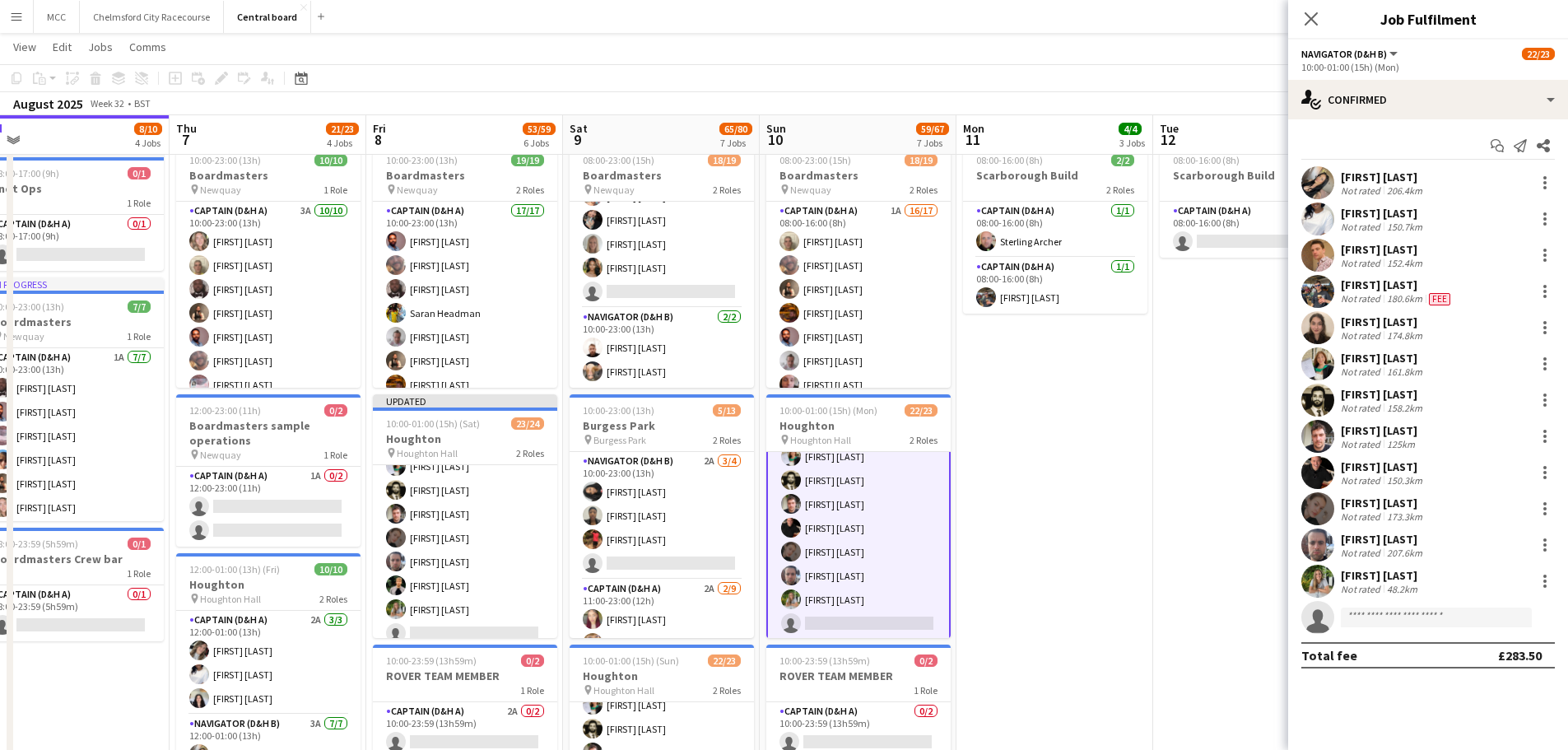 scroll, scrollTop: 451, scrollLeft: 0, axis: vertical 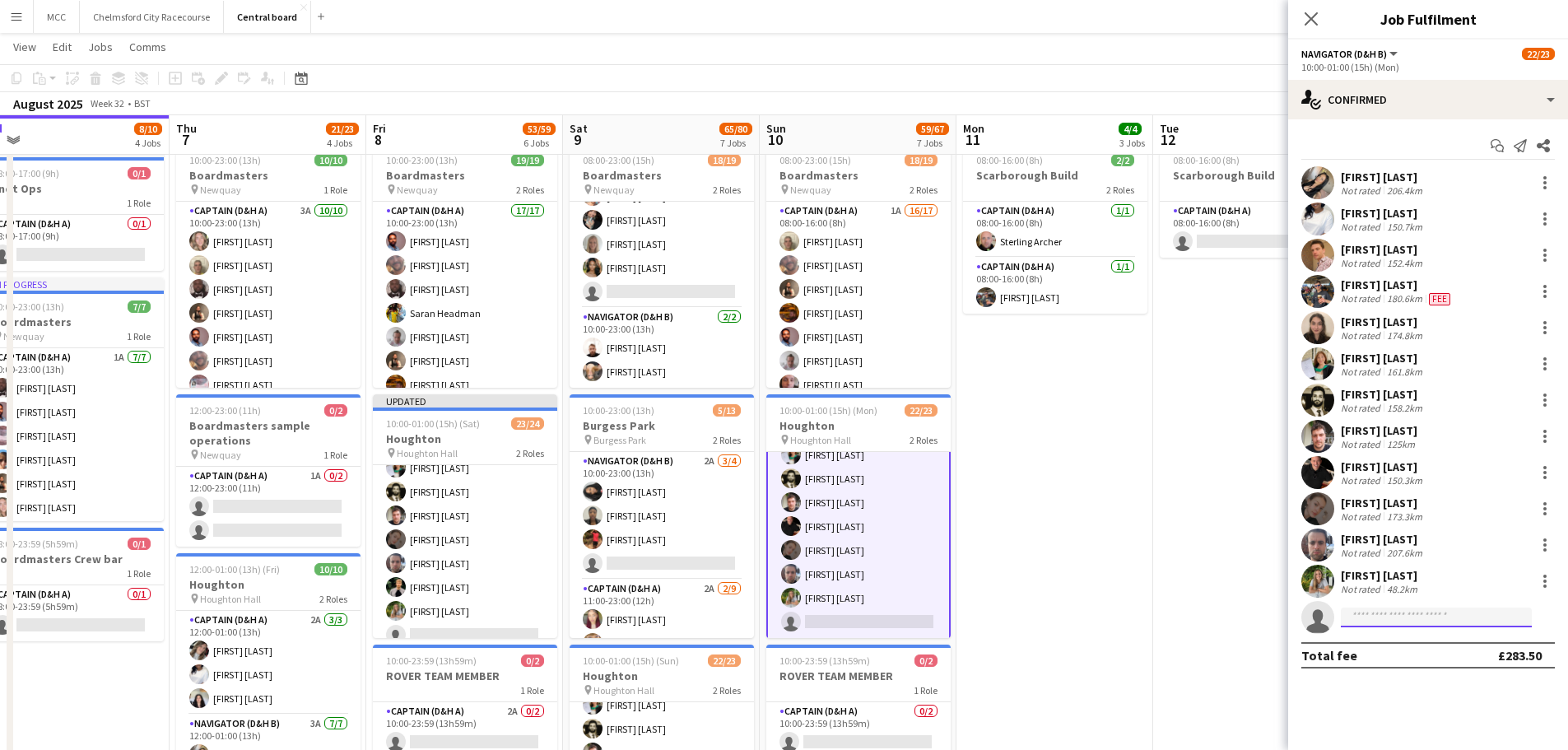 click 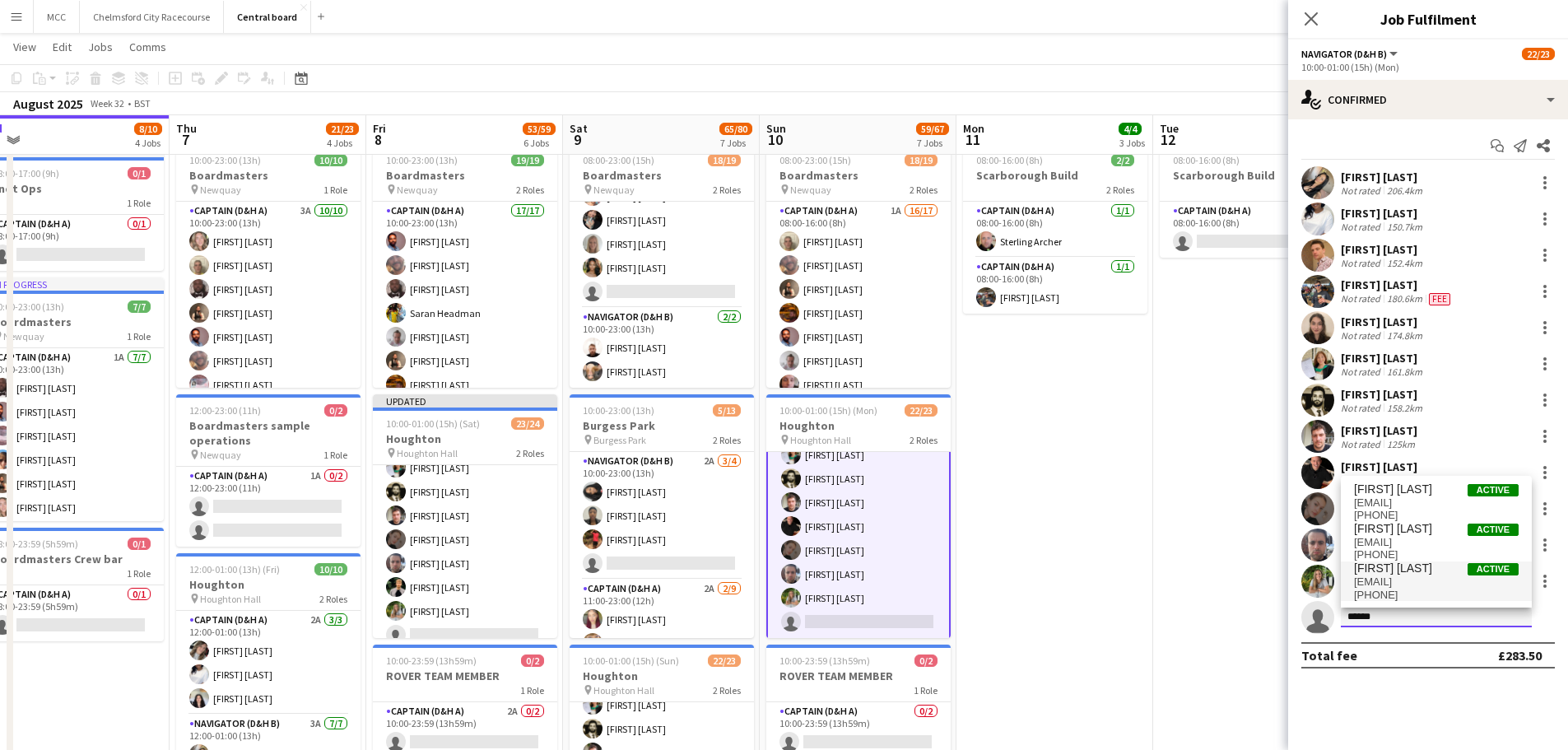 type on "******" 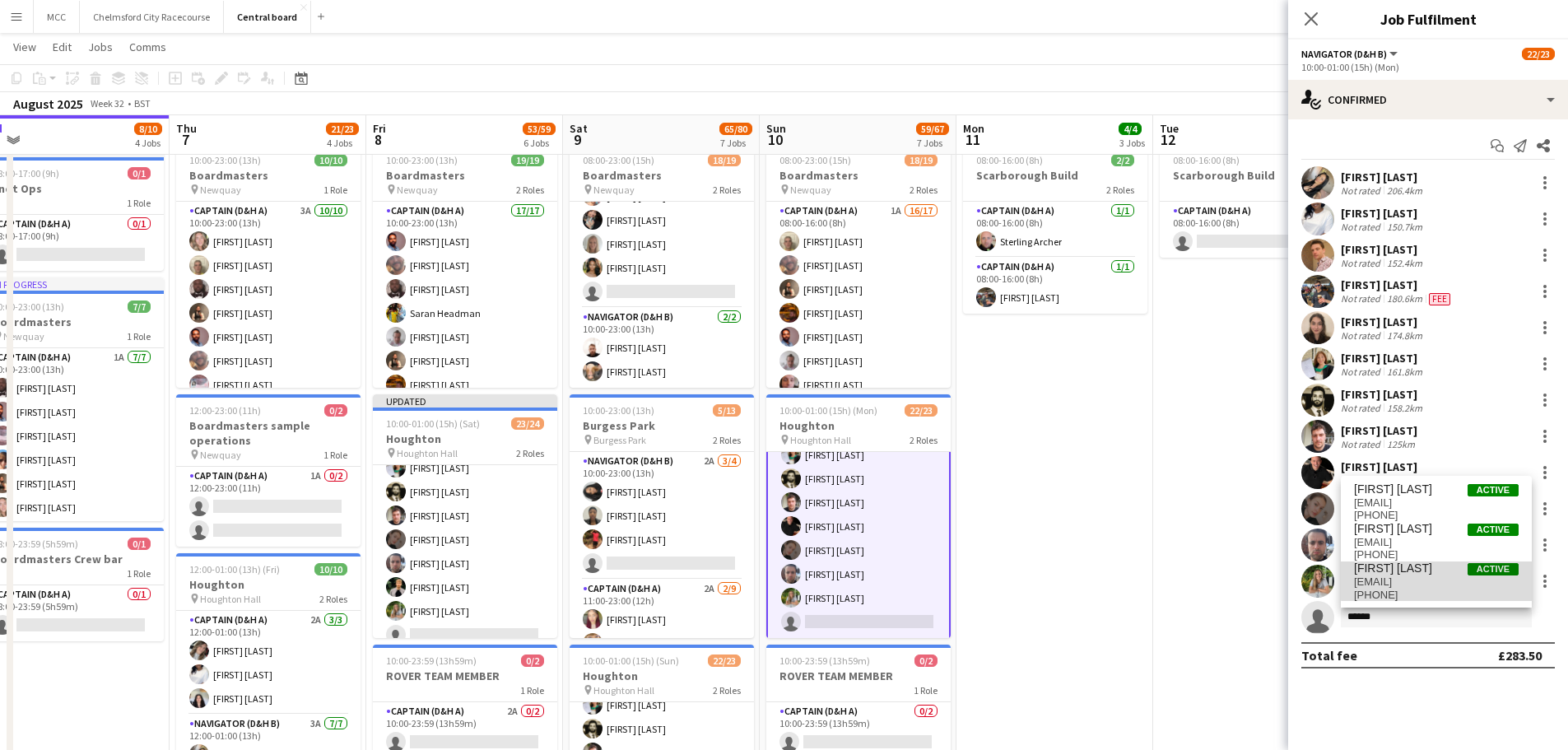 click on "[EMAIL]" at bounding box center [1436, 582] 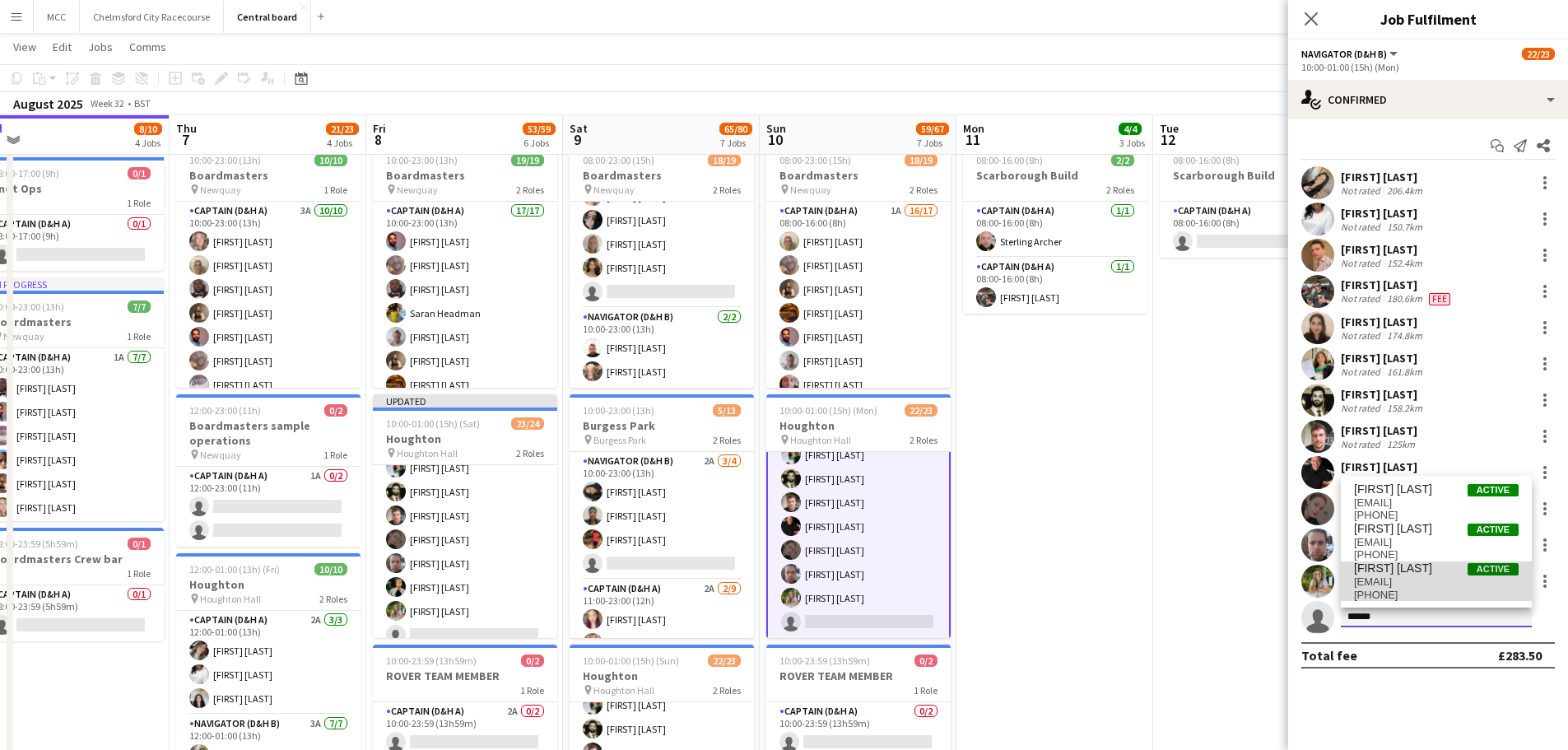 type 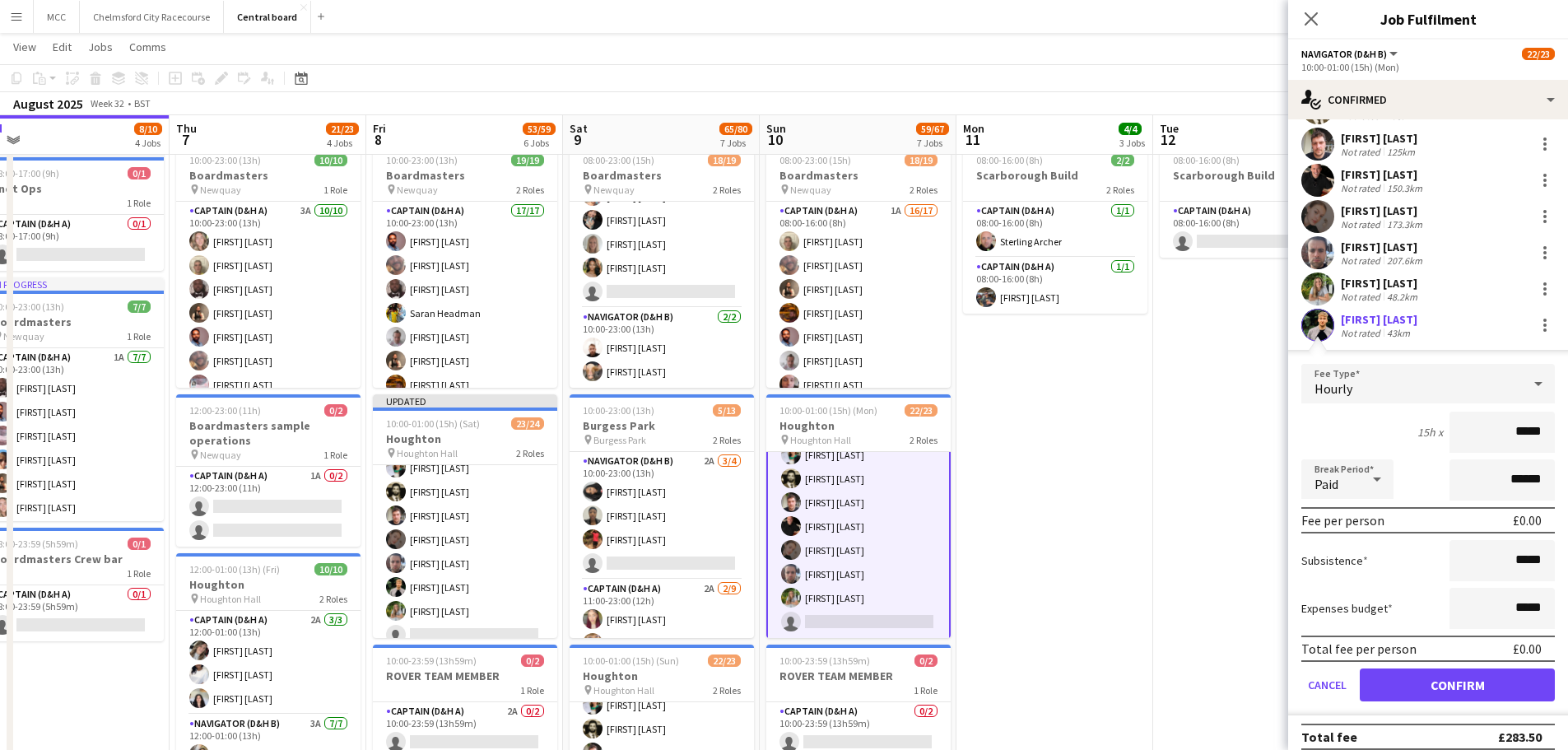 scroll, scrollTop: 305, scrollLeft: 0, axis: vertical 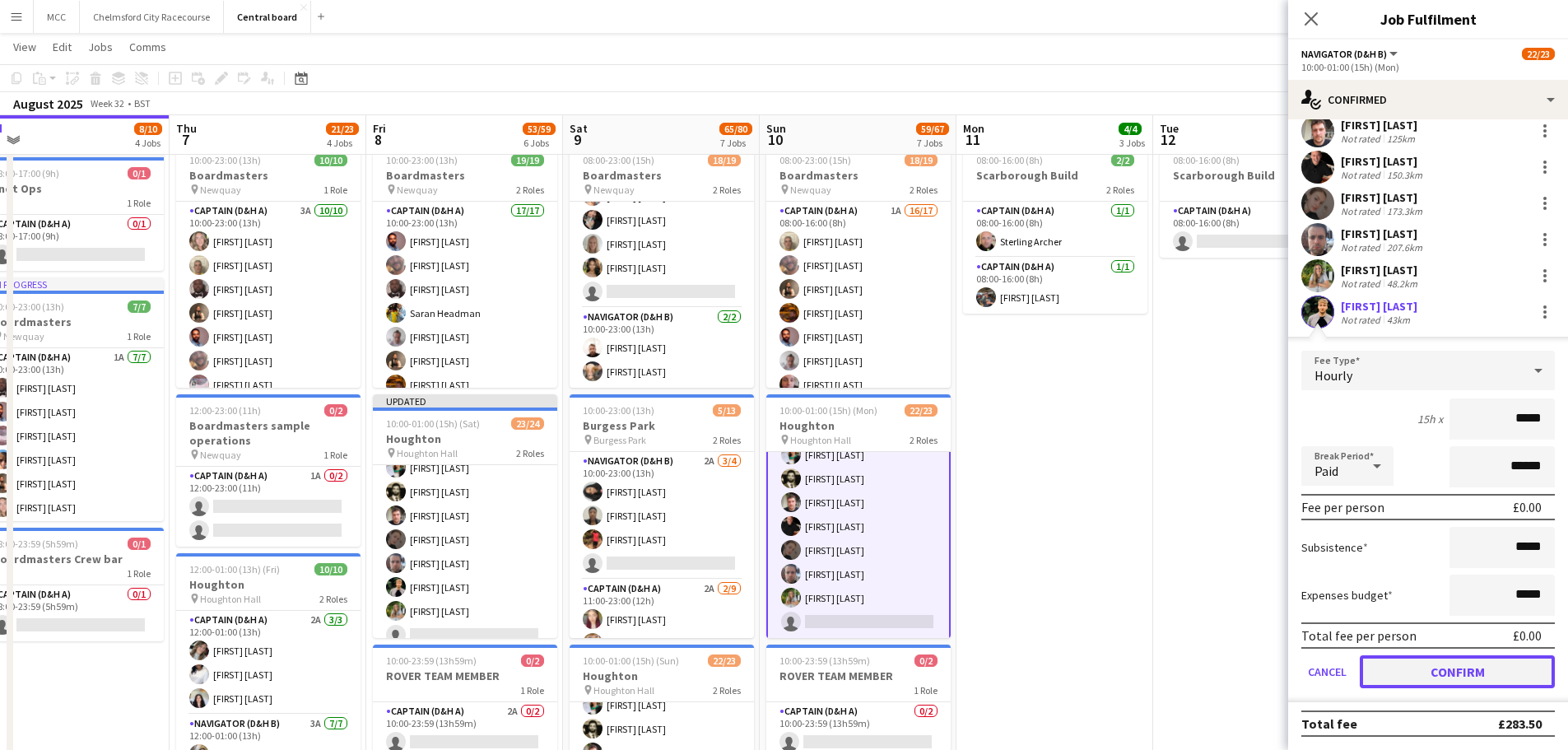 click on "Confirm" at bounding box center [1457, 672] 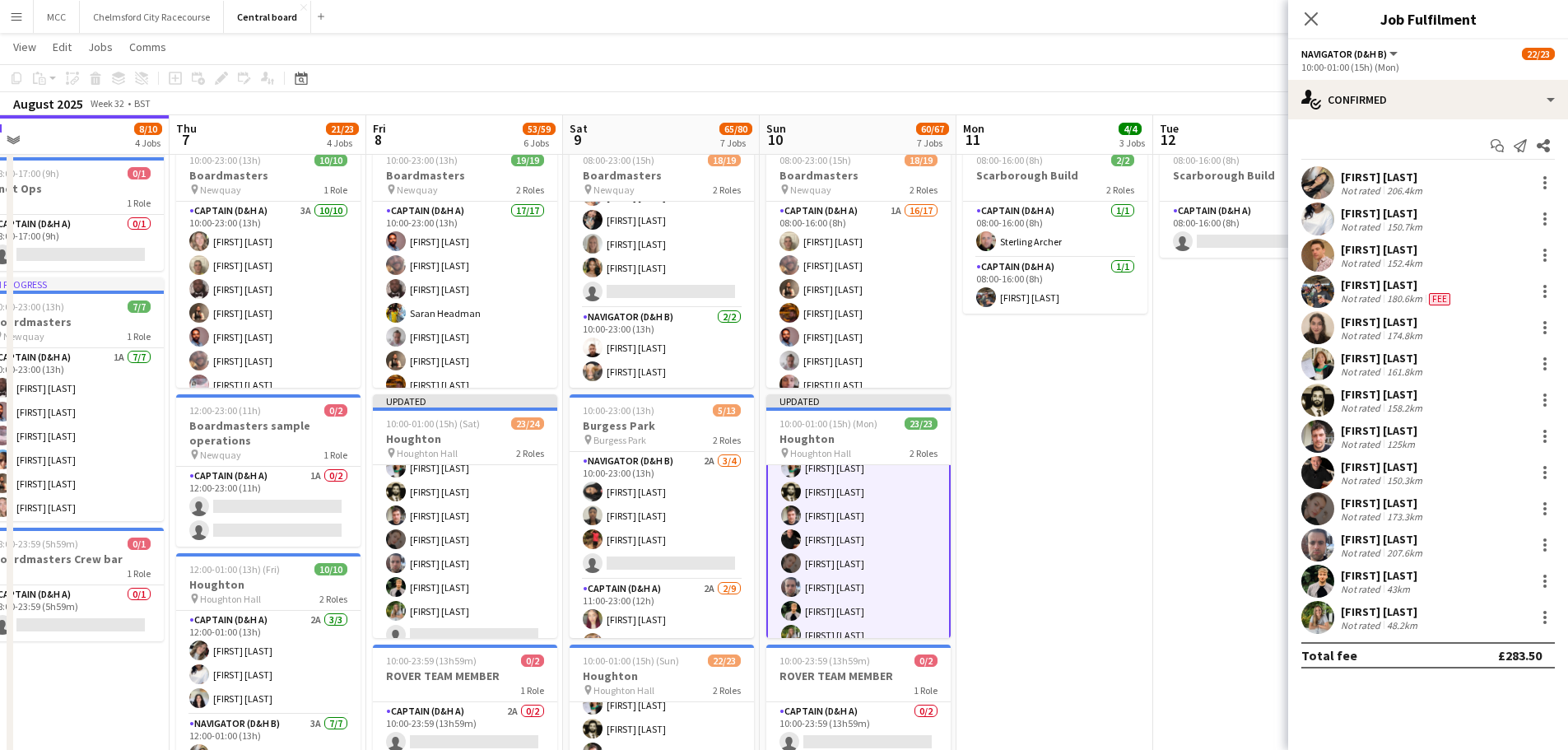 scroll, scrollTop: 0, scrollLeft: 0, axis: both 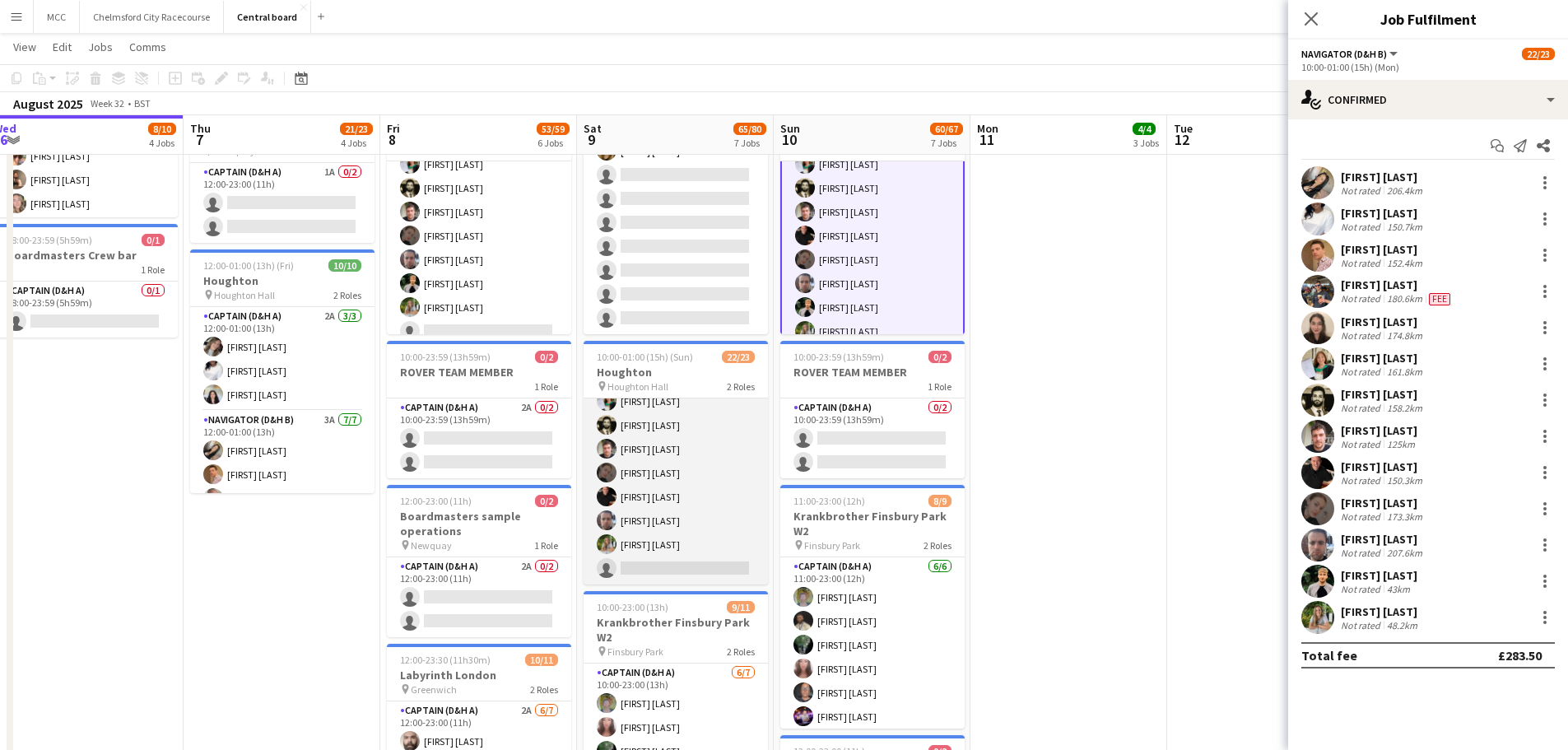 click on "[ROLE]   [NUMBER]/[NUMBER]   [TIME]-[TIME] ([HOURS])
[FIRST] [LAST] [FIRST] [LAST] [FIRST] [LAST] [FIRST] [LAST] [FIRST] [LAST] [FIRST] [LAST] [FIRST] [LAST] [FIRST] [LAST] [FIRST] [LAST] [FIRST] [LAST] [FIRST] [LAST]
single-neutral-actions" at bounding box center [676, 413] 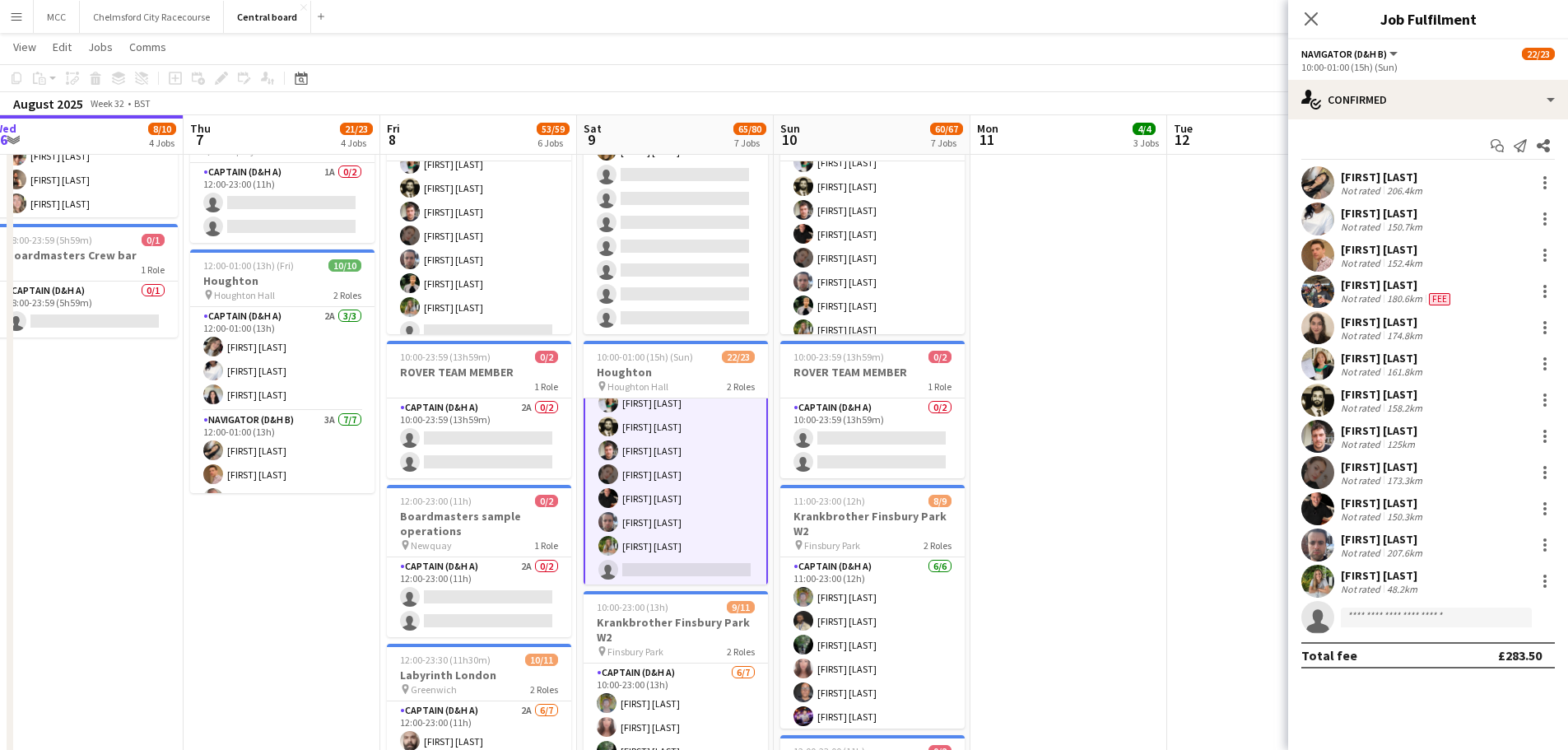 scroll, scrollTop: 429, scrollLeft: 0, axis: vertical 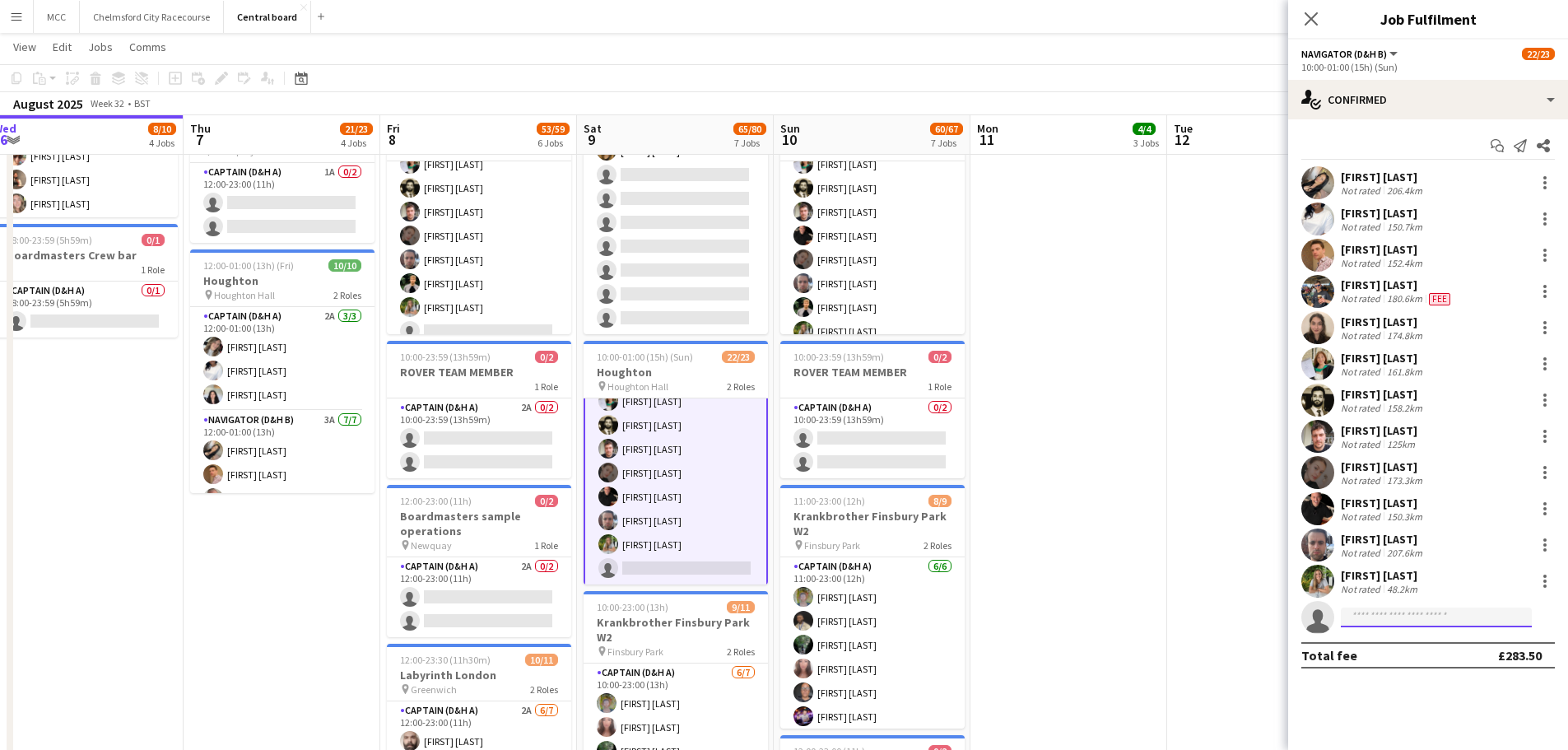 click 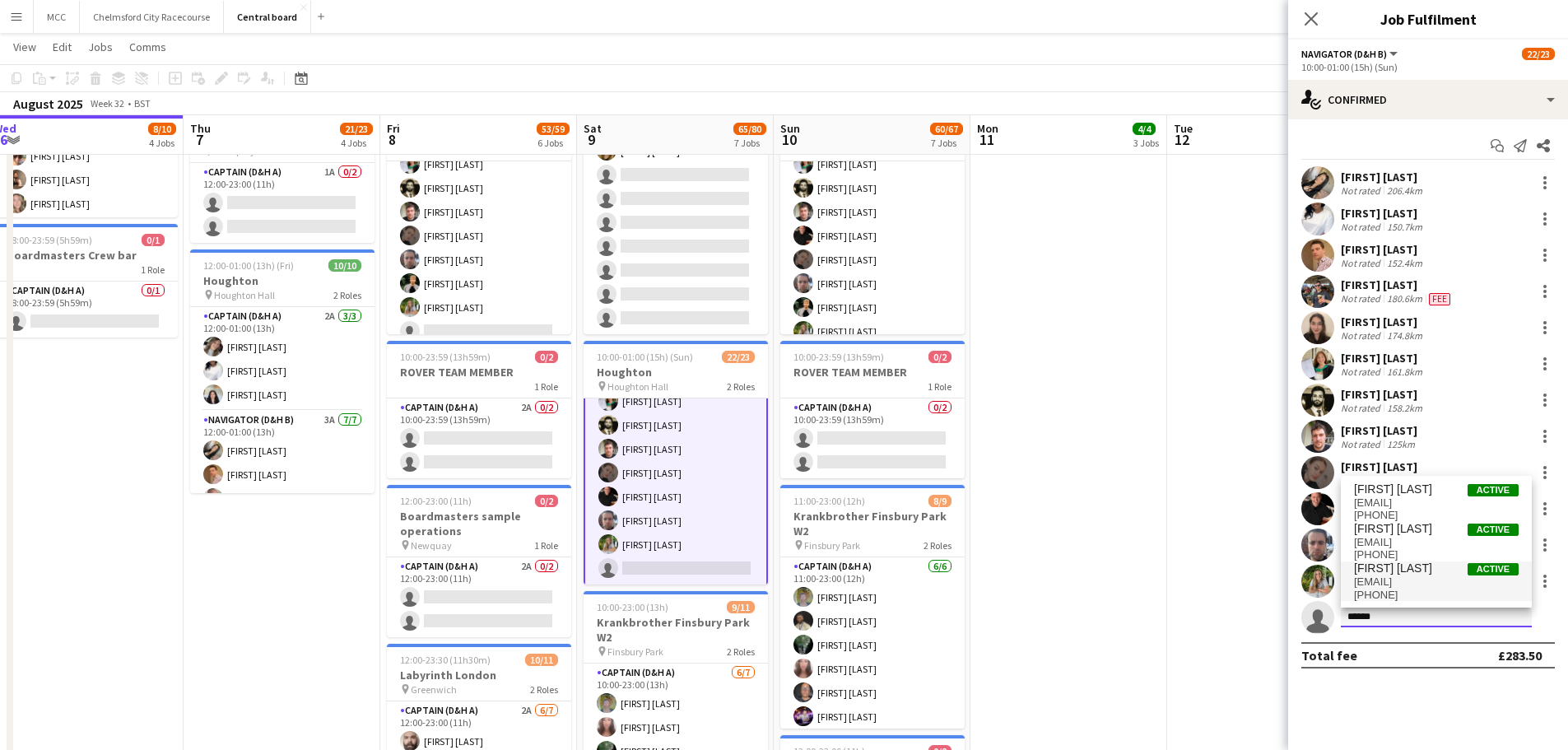 type on "******" 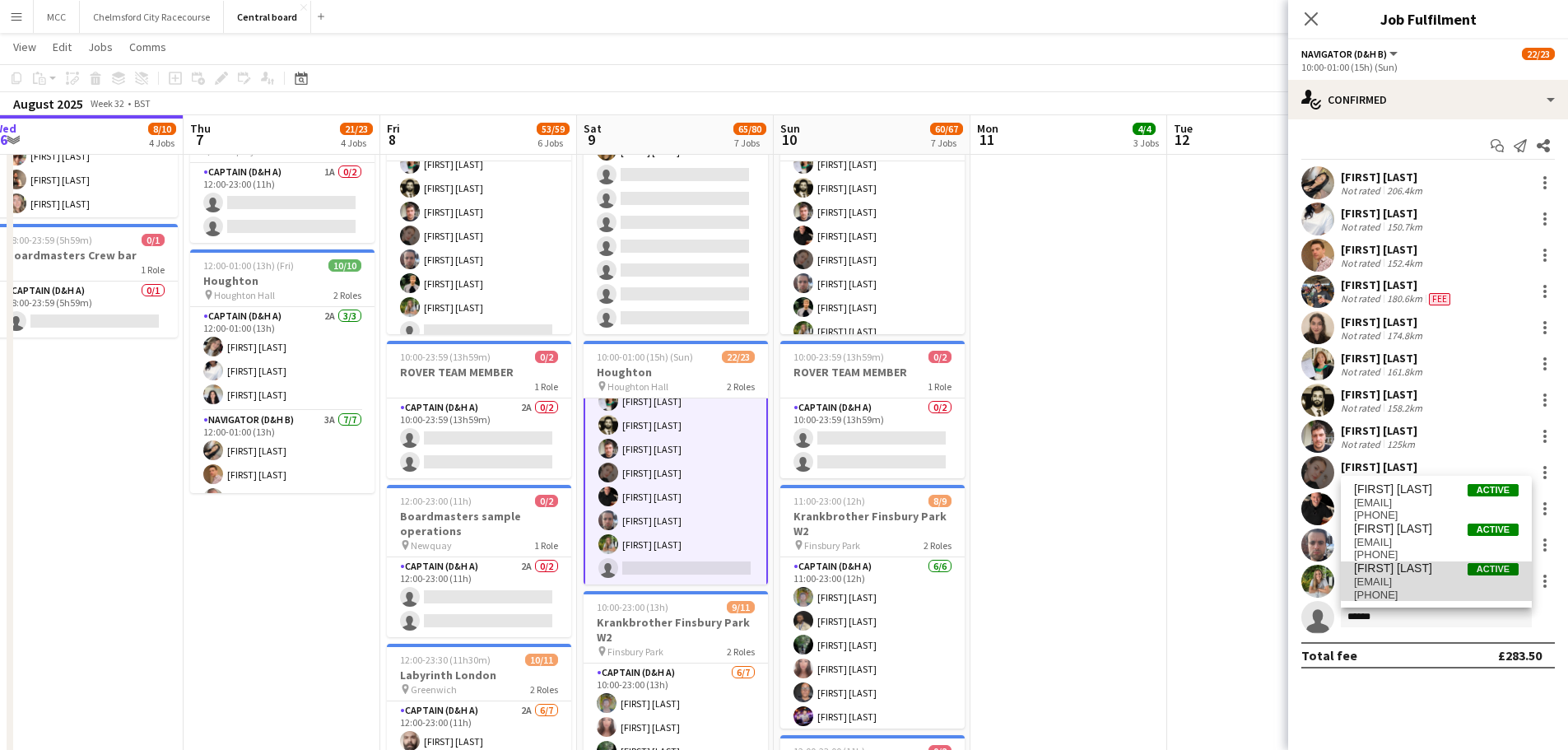 click on "[FIRST] [LAST]" at bounding box center [1393, 568] 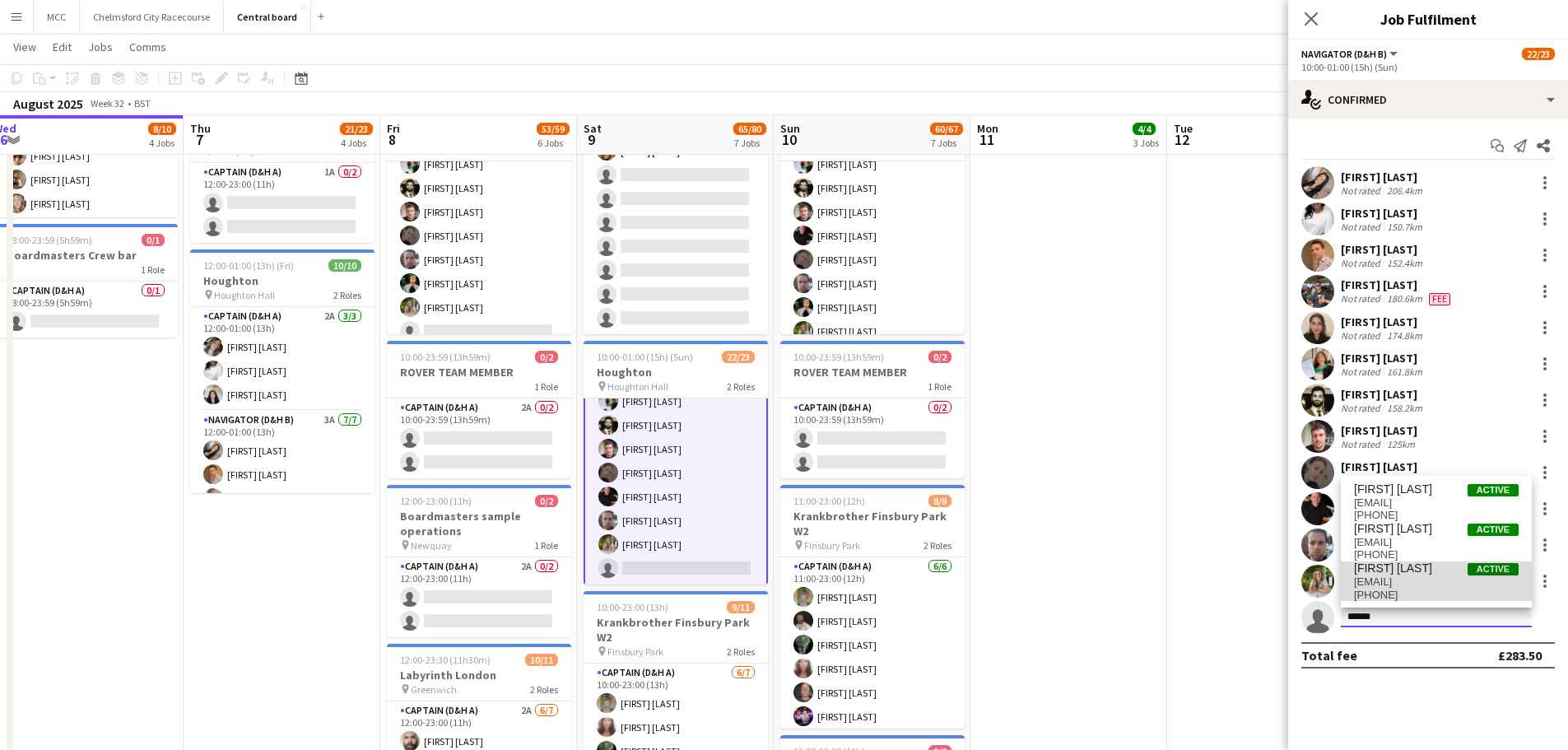 type 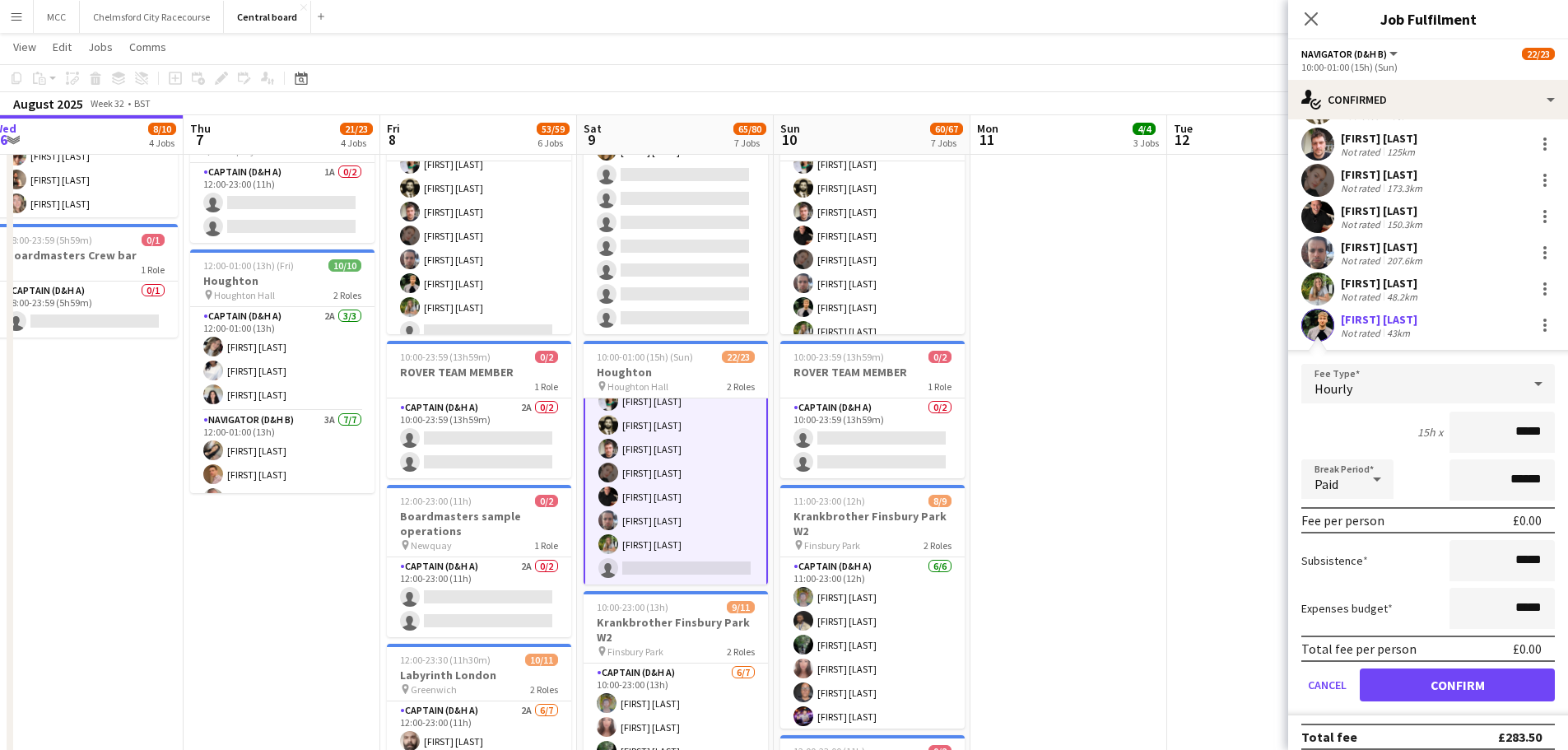 scroll, scrollTop: 305, scrollLeft: 0, axis: vertical 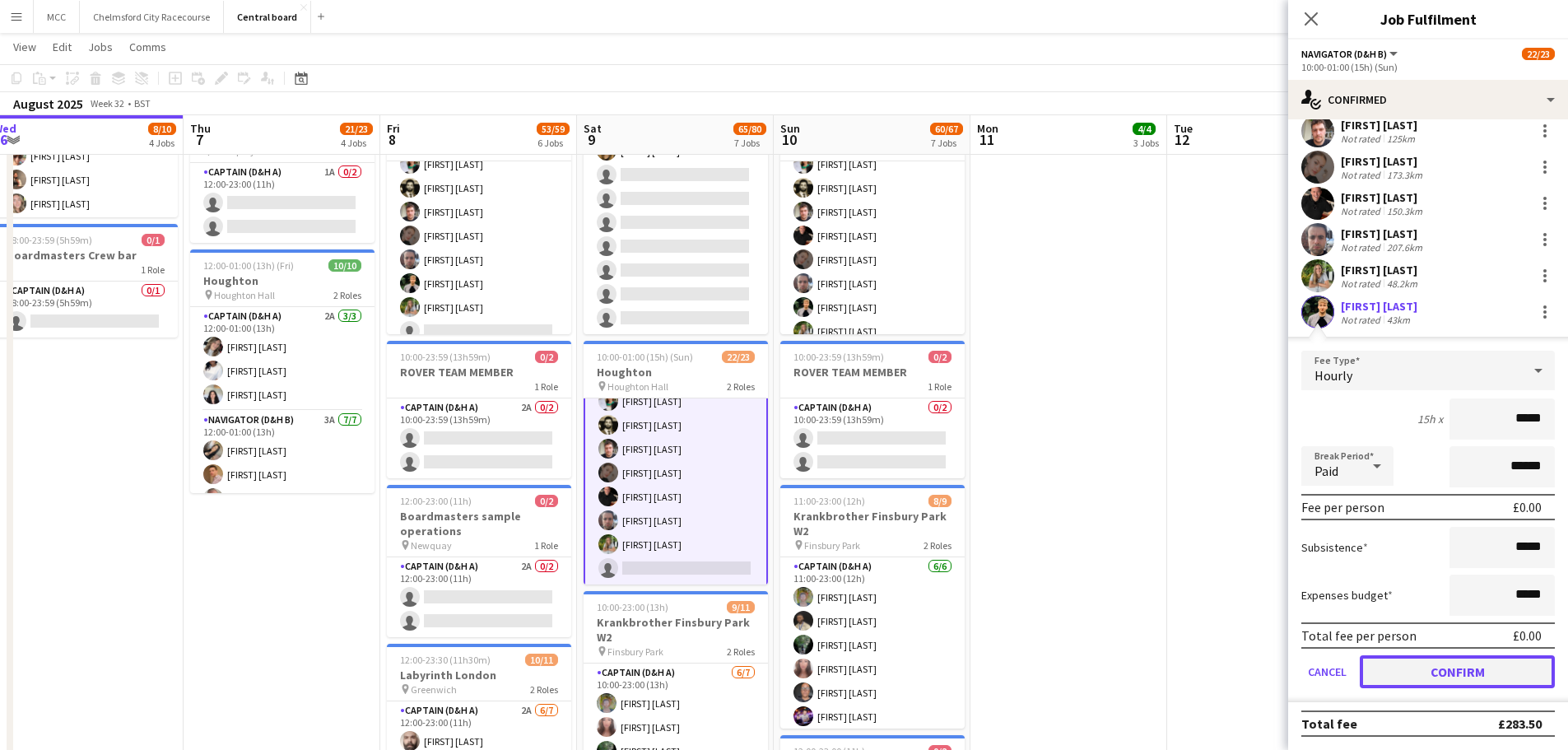 click on "Confirm" at bounding box center [1457, 672] 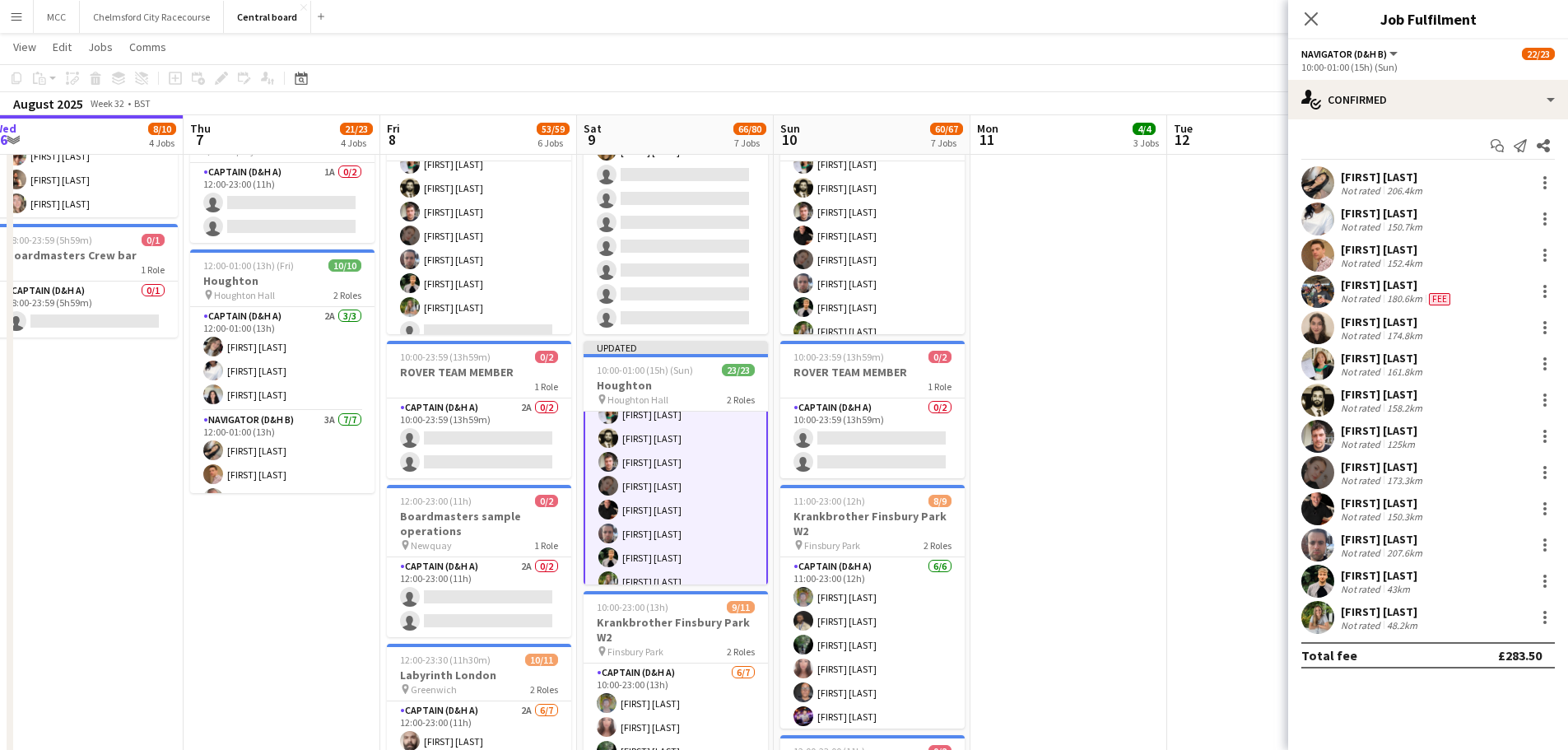 scroll, scrollTop: 0, scrollLeft: 0, axis: both 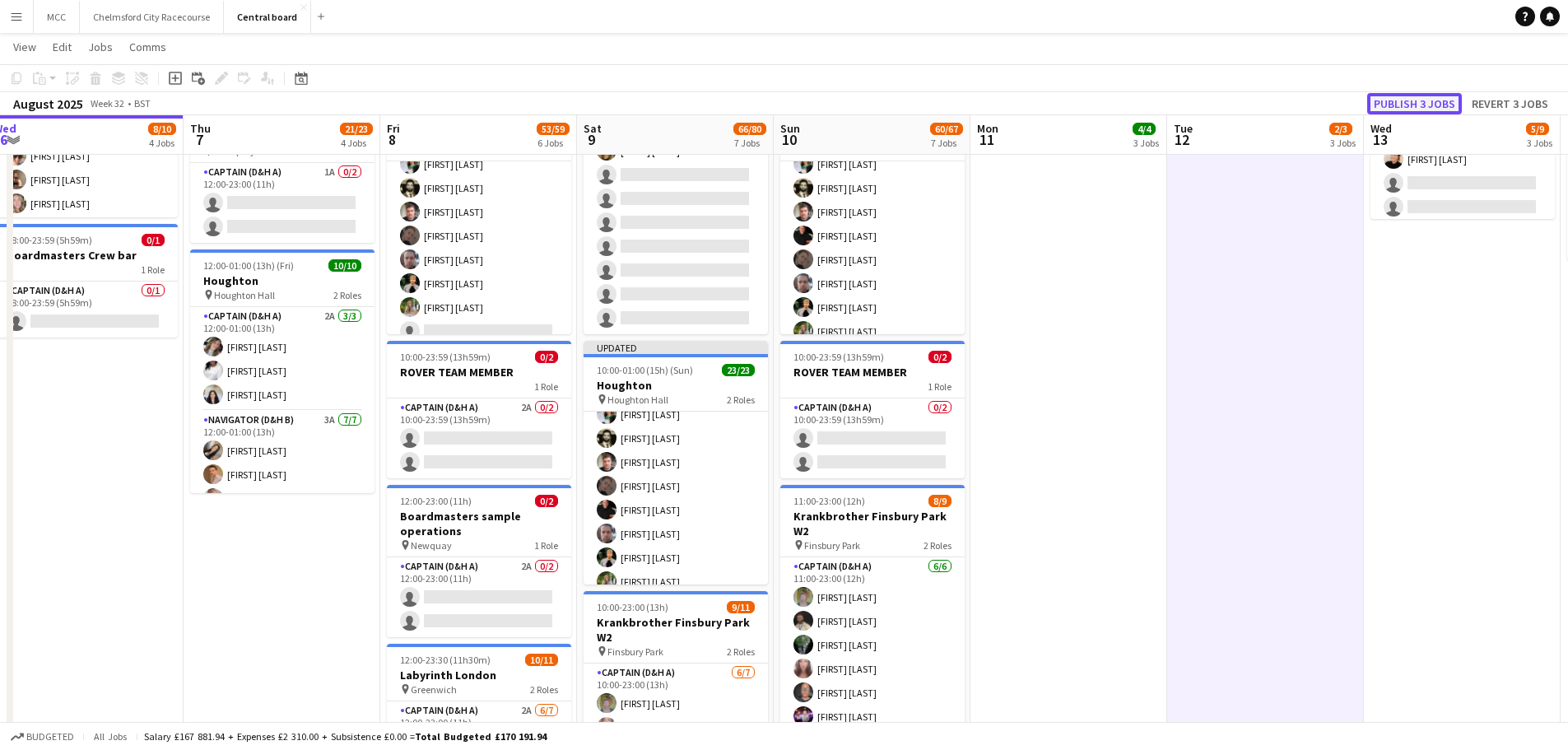 click on "Publish 3 jobs" 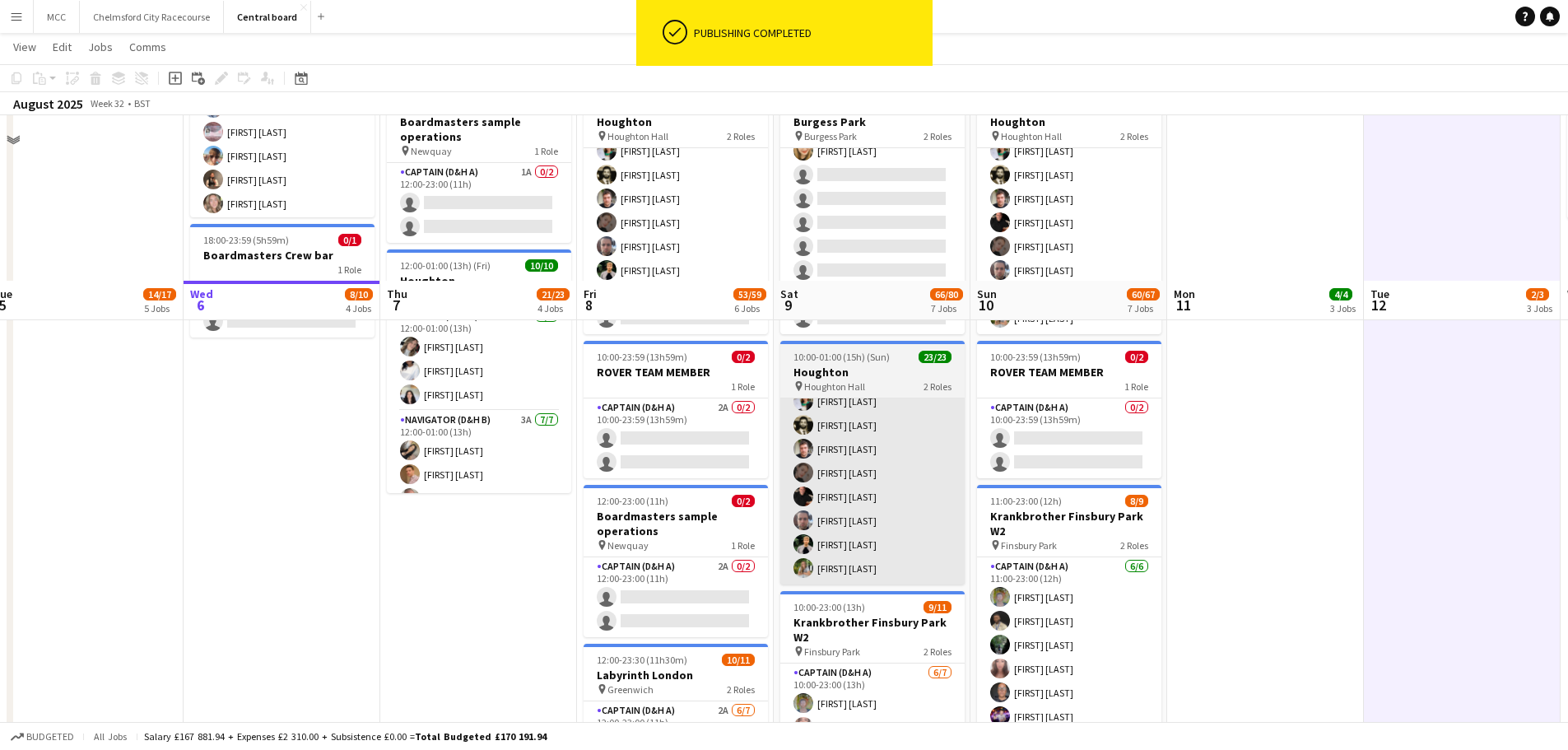 scroll, scrollTop: 0, scrollLeft: 491, axis: horizontal 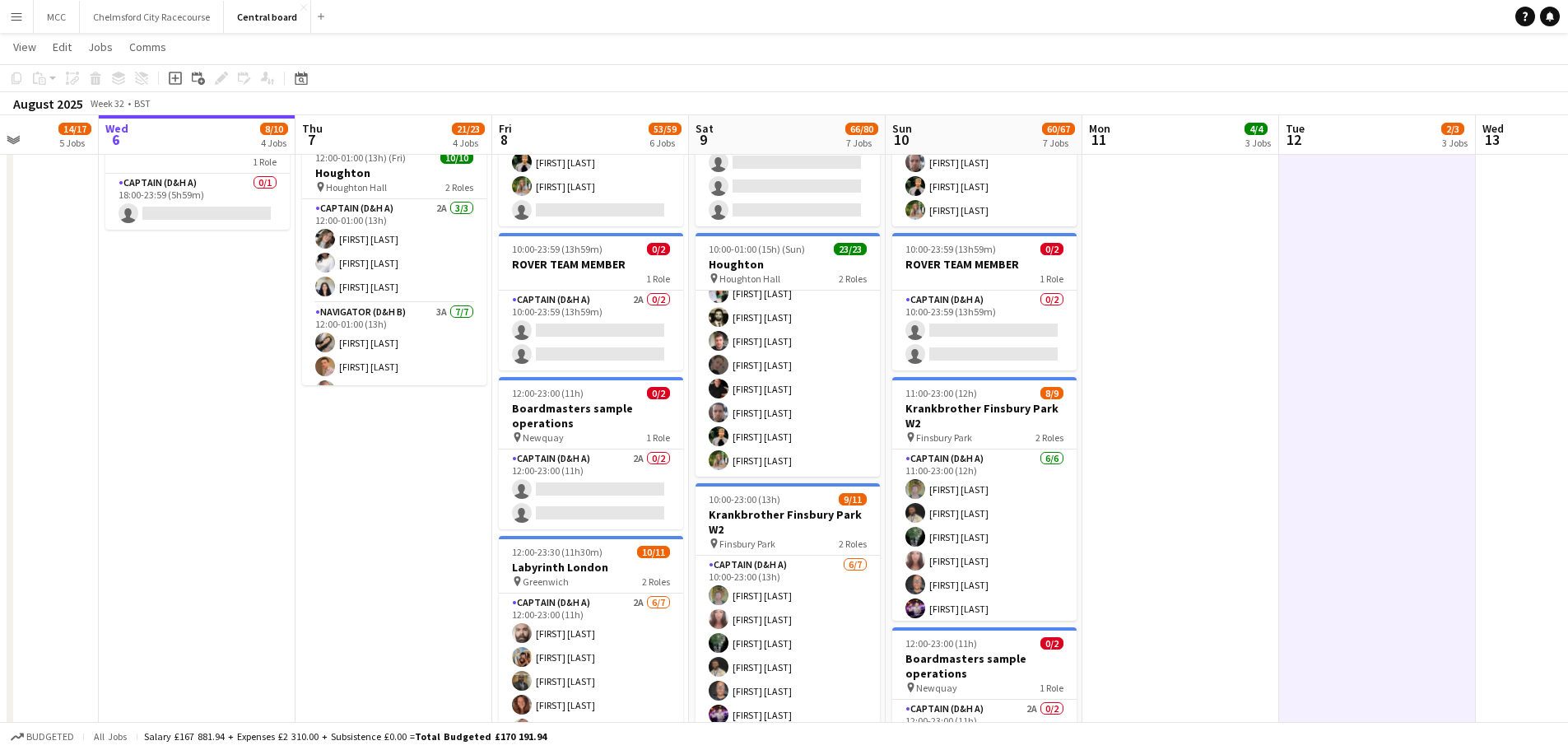 click on "Navigator (D&H B) 13/13 [TIME]-[TIME] ([DURATION]h)
[FIRST] [LAST] [FIRST] [LAST] [FIRST] [LAST] [FIRST] [LAST] [FIRST] [LAST] [FIRST] [LAST] [FIRST] [LAST] [FIRST] [LAST] [FIRST] [LAST] [FIRST] [LAST] [FIRST] [LAST] [FIRST] [LAST]" at bounding box center (788, 305) 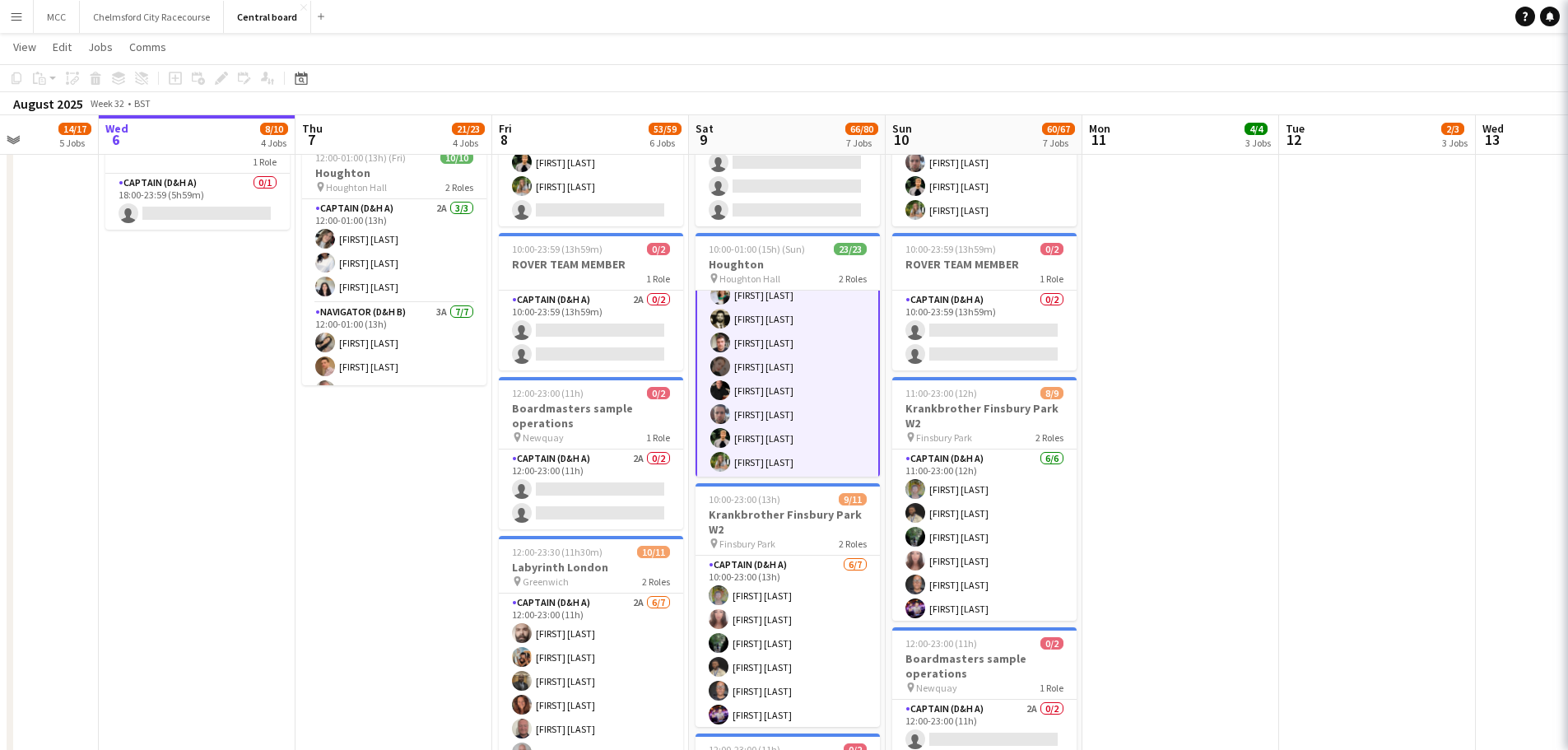 scroll, scrollTop: 429, scrollLeft: 0, axis: vertical 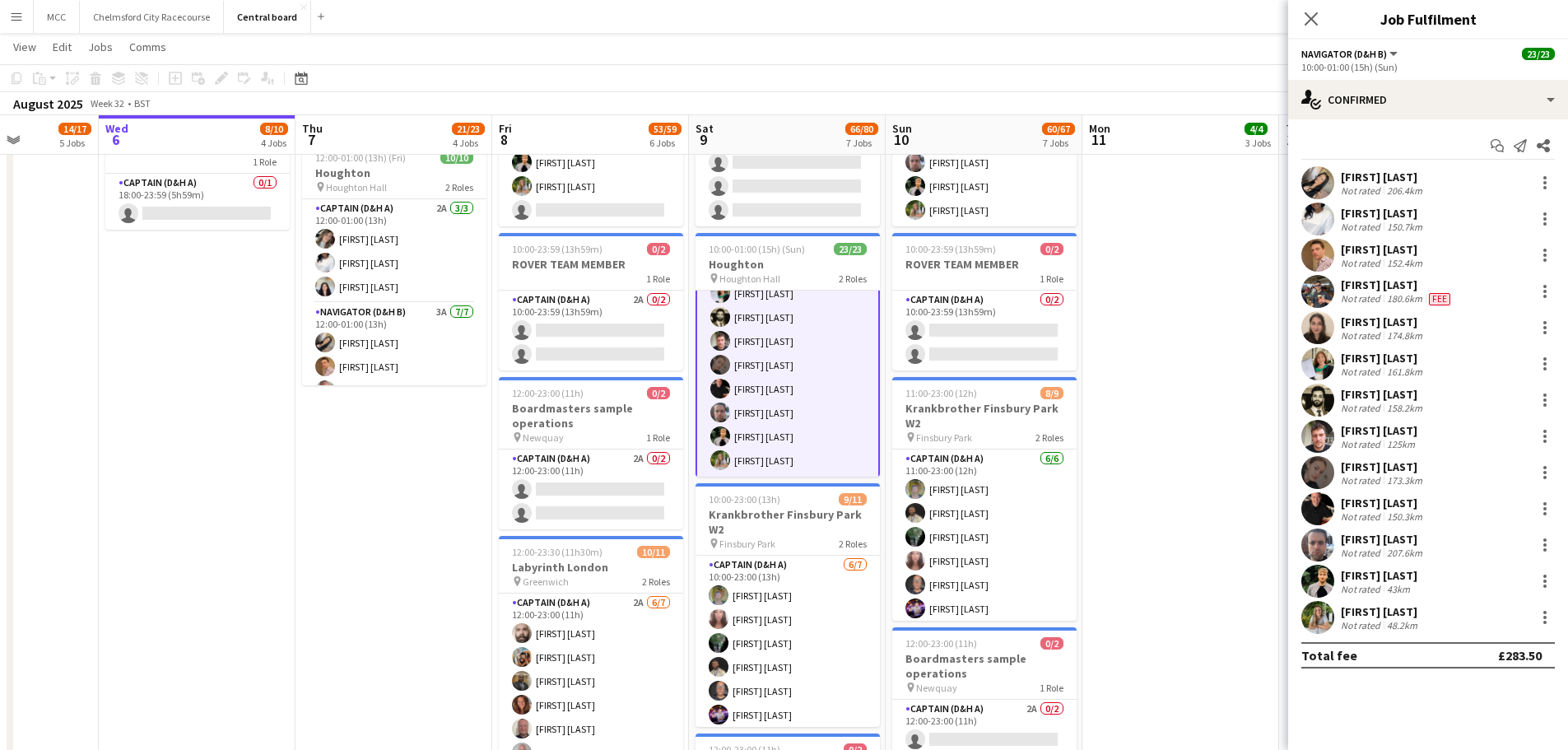 click on "Menu" at bounding box center (16, 16) 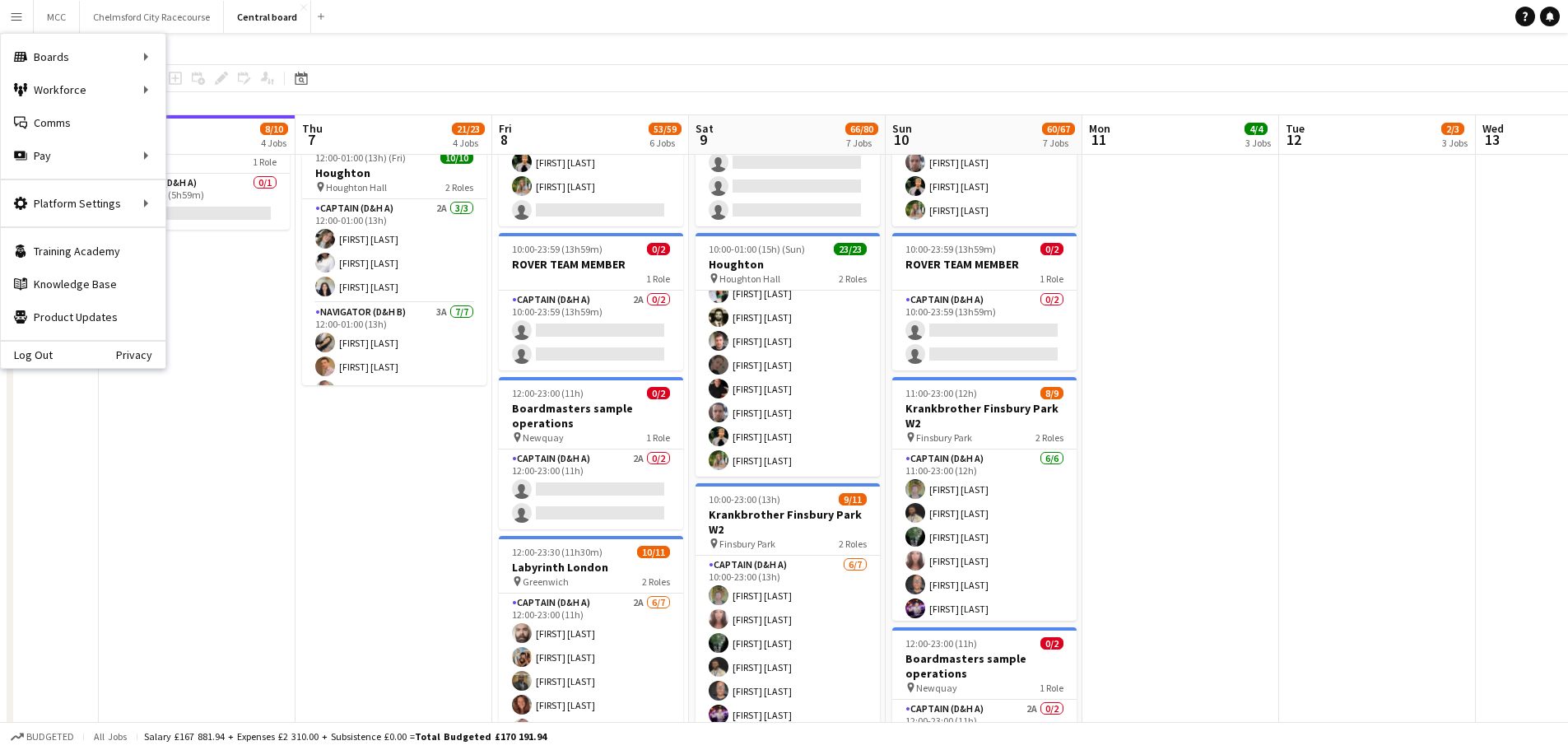 scroll, scrollTop: 427, scrollLeft: 0, axis: vertical 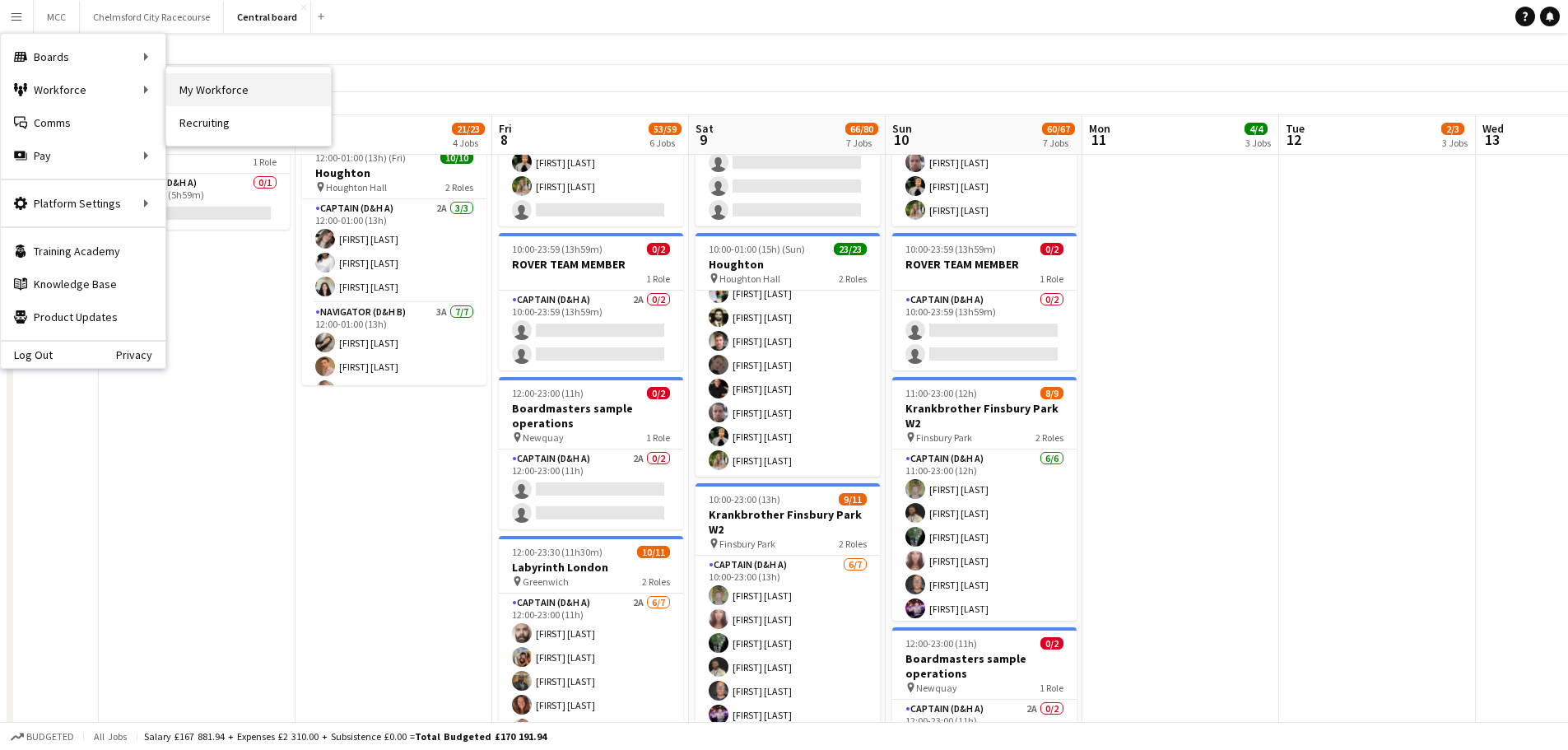 click on "My Workforce" at bounding box center [249, 90] 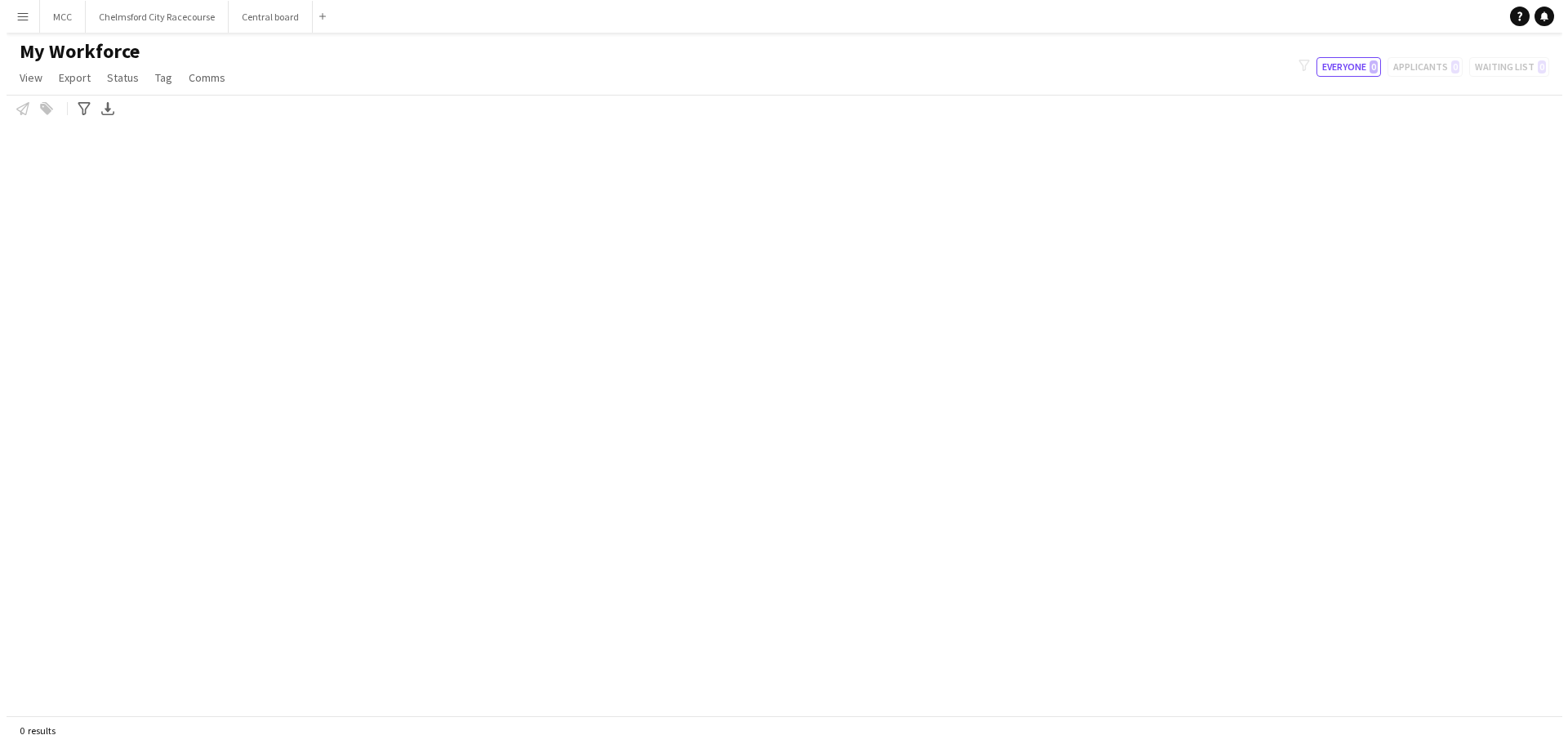 scroll, scrollTop: 0, scrollLeft: 0, axis: both 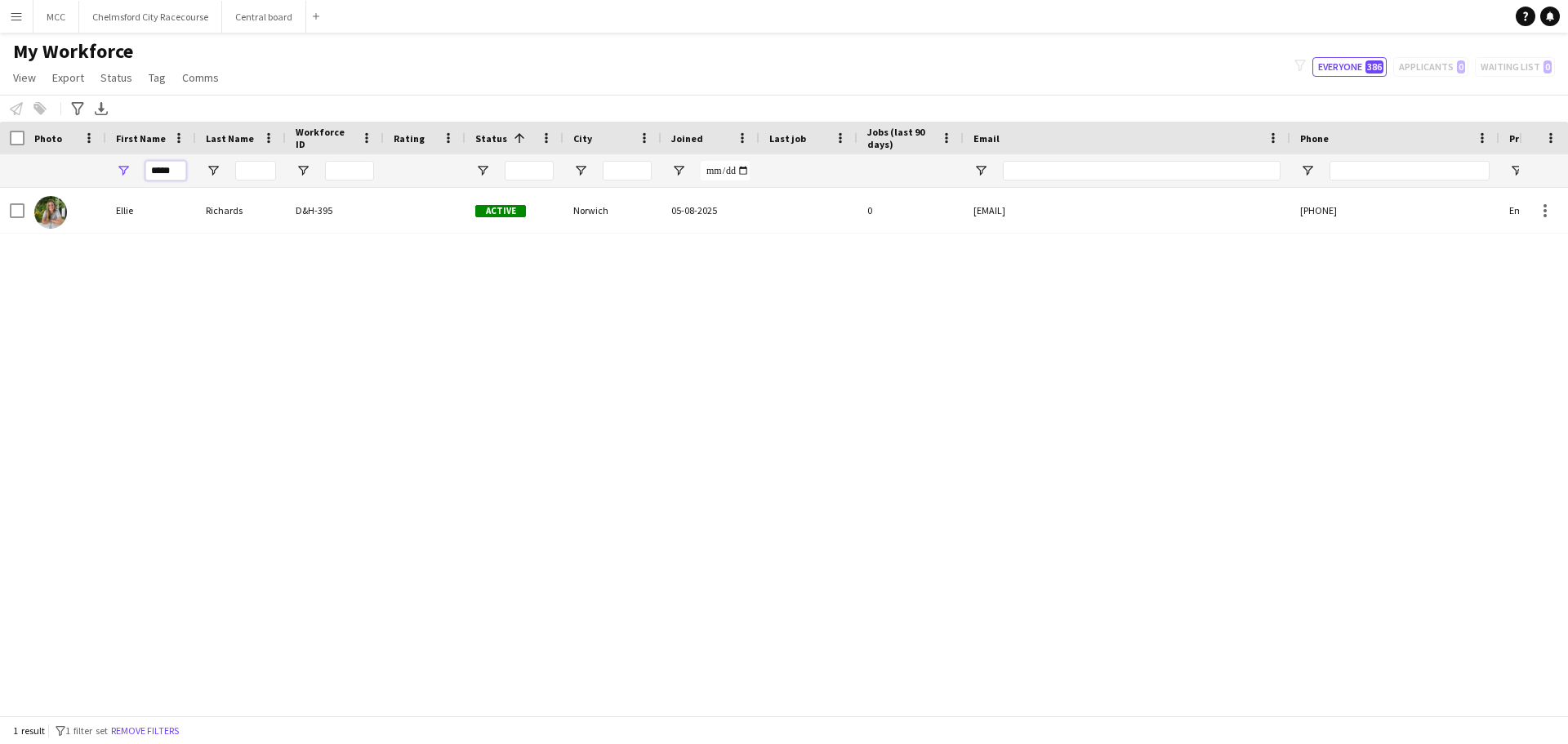 drag, startPoint x: 174, startPoint y: 167, endPoint x: 142, endPoint y: 167, distance: 32 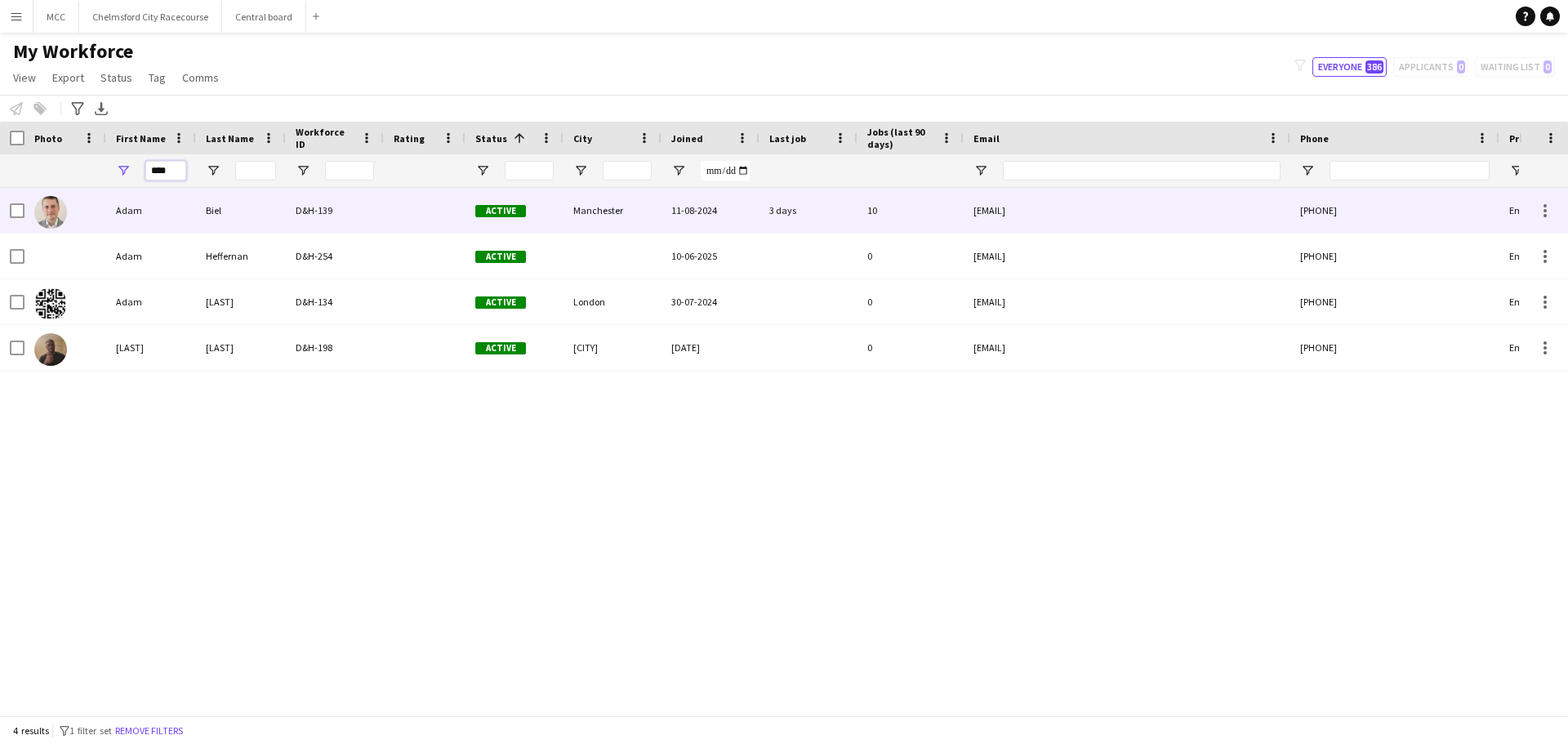 type on "****" 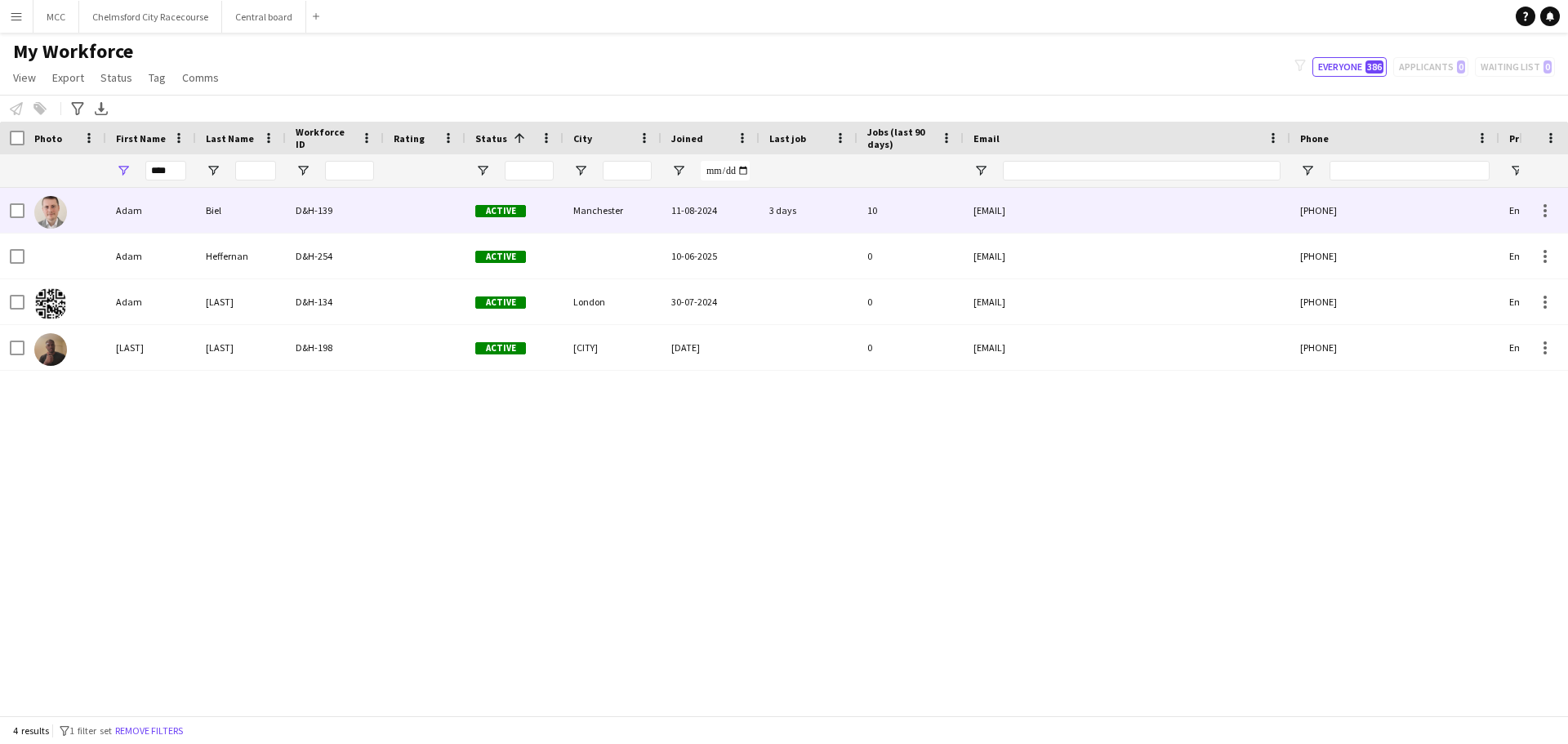 click on "Biel" at bounding box center (241, 210) 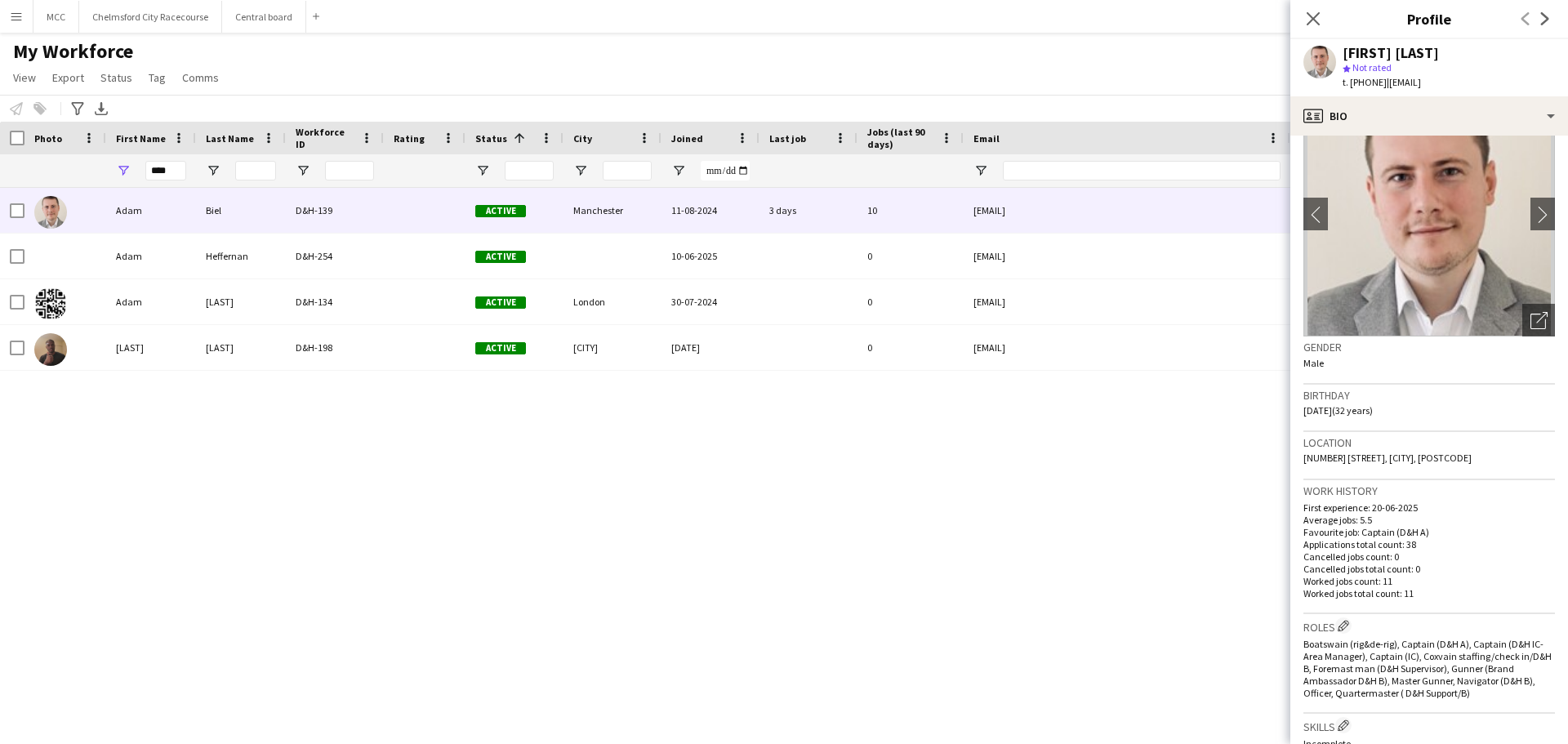 scroll, scrollTop: 0, scrollLeft: 0, axis: both 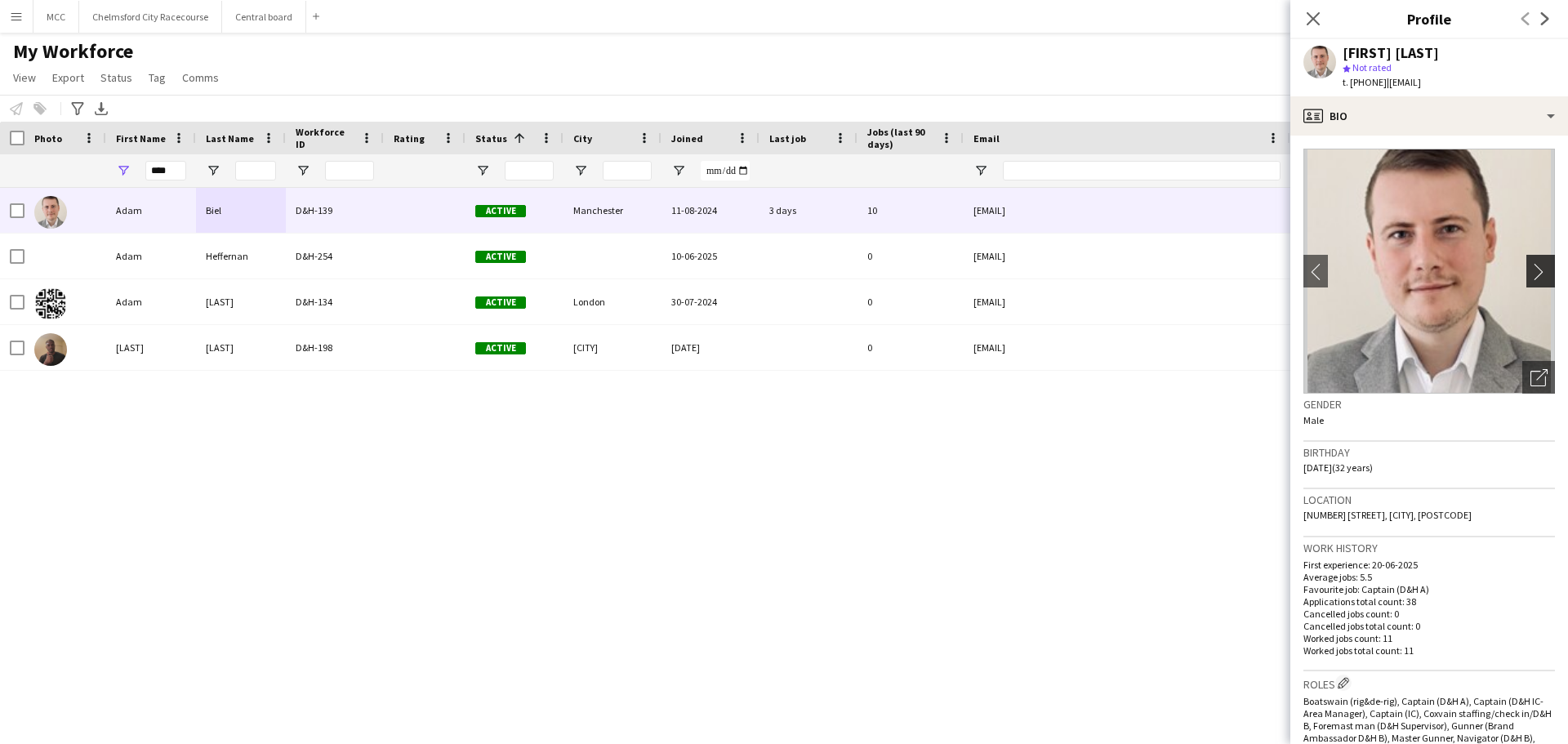 click on "chevron-right" 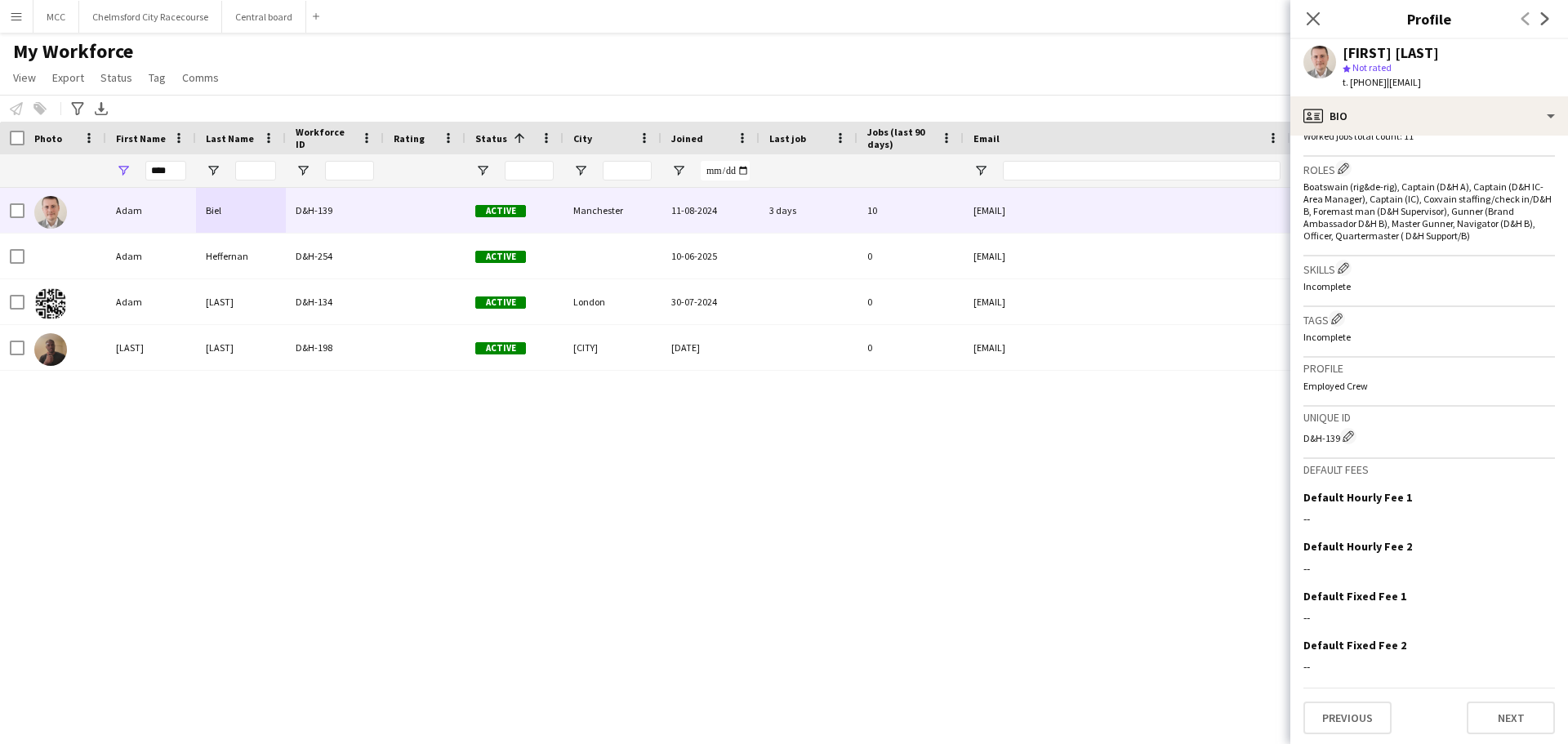 scroll, scrollTop: 517, scrollLeft: 0, axis: vertical 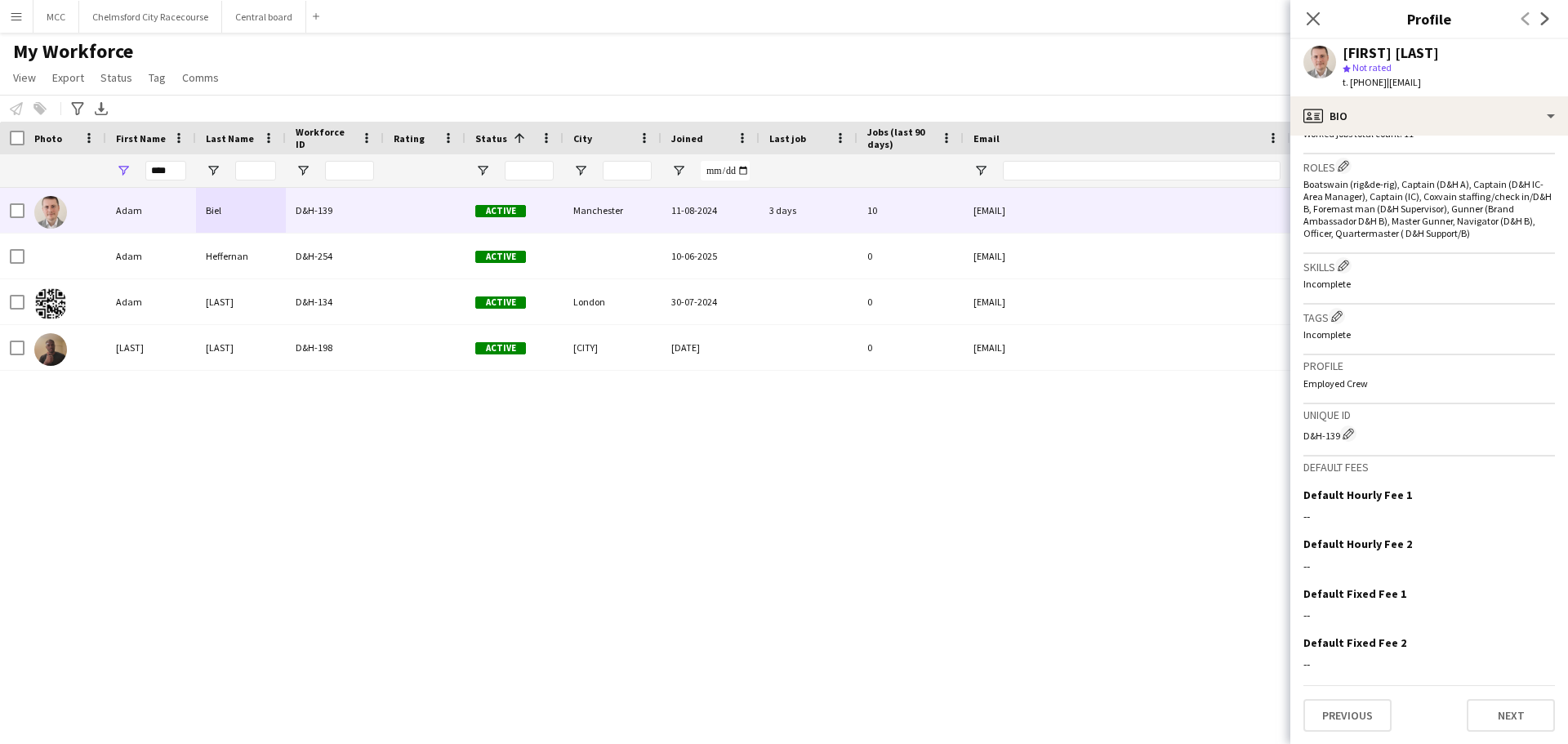 click on "[FIRST] [LAST] D&H-139 Active [CITY] [DATE] 3 days 10 [EMAIL] [PHONE] Employed Crew 32
[FIRST] [LAST] D&H-254 Active [DATE] 0 [EMAIL] [PHONE] Employed Crew
[FIRST] [LAST] D&H-134 Active [CITY] [DATE] 0 [EMAIL] [PHONE] Employed Crew 39
[FIRST] [LAST] D&H-198 Active [CITY] [DATE] 0 [EMAIL] [PHONE] 30" at bounding box center (760, 445) 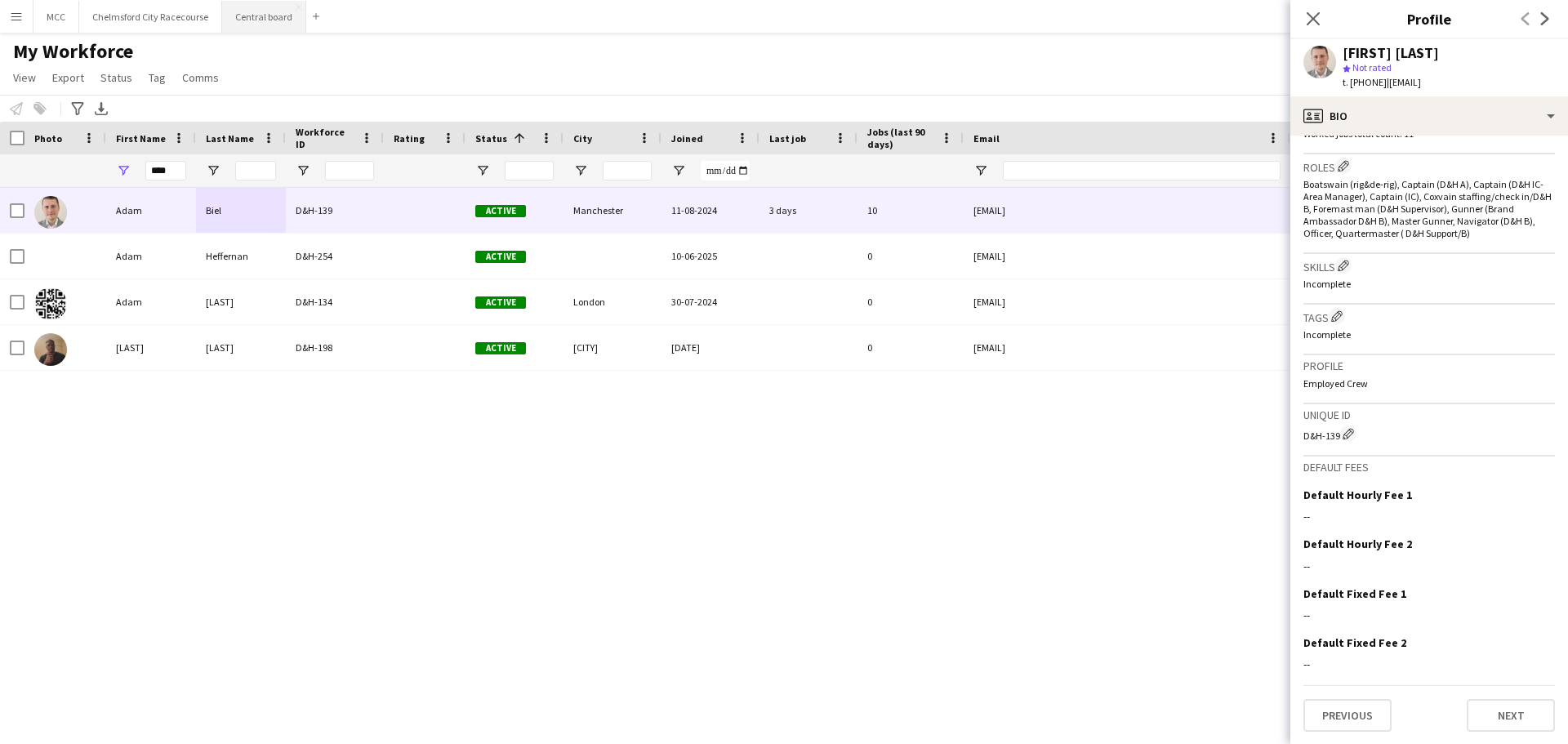 click on "Central board
Close" at bounding box center (264, 16) 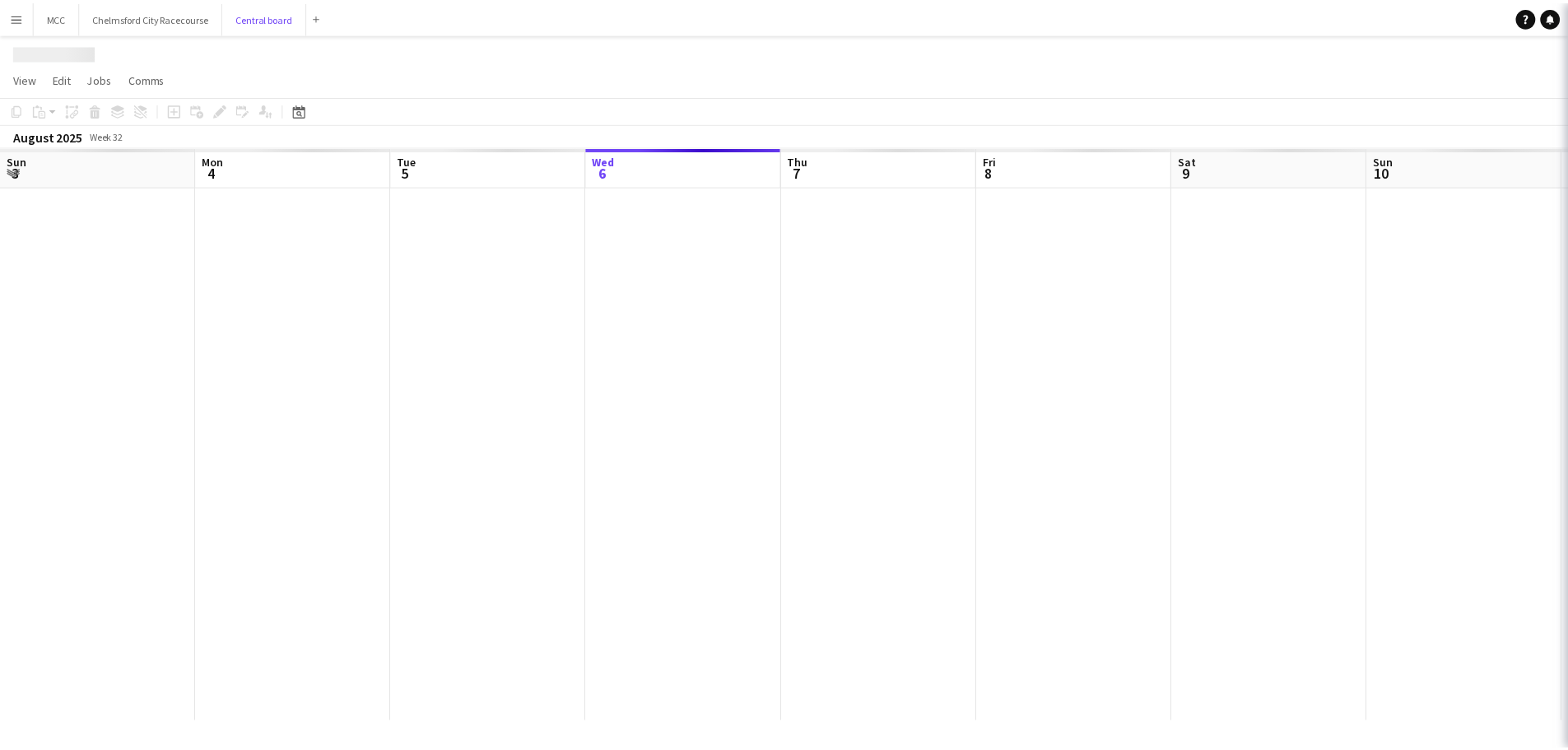 scroll, scrollTop: 0, scrollLeft: 393, axis: horizontal 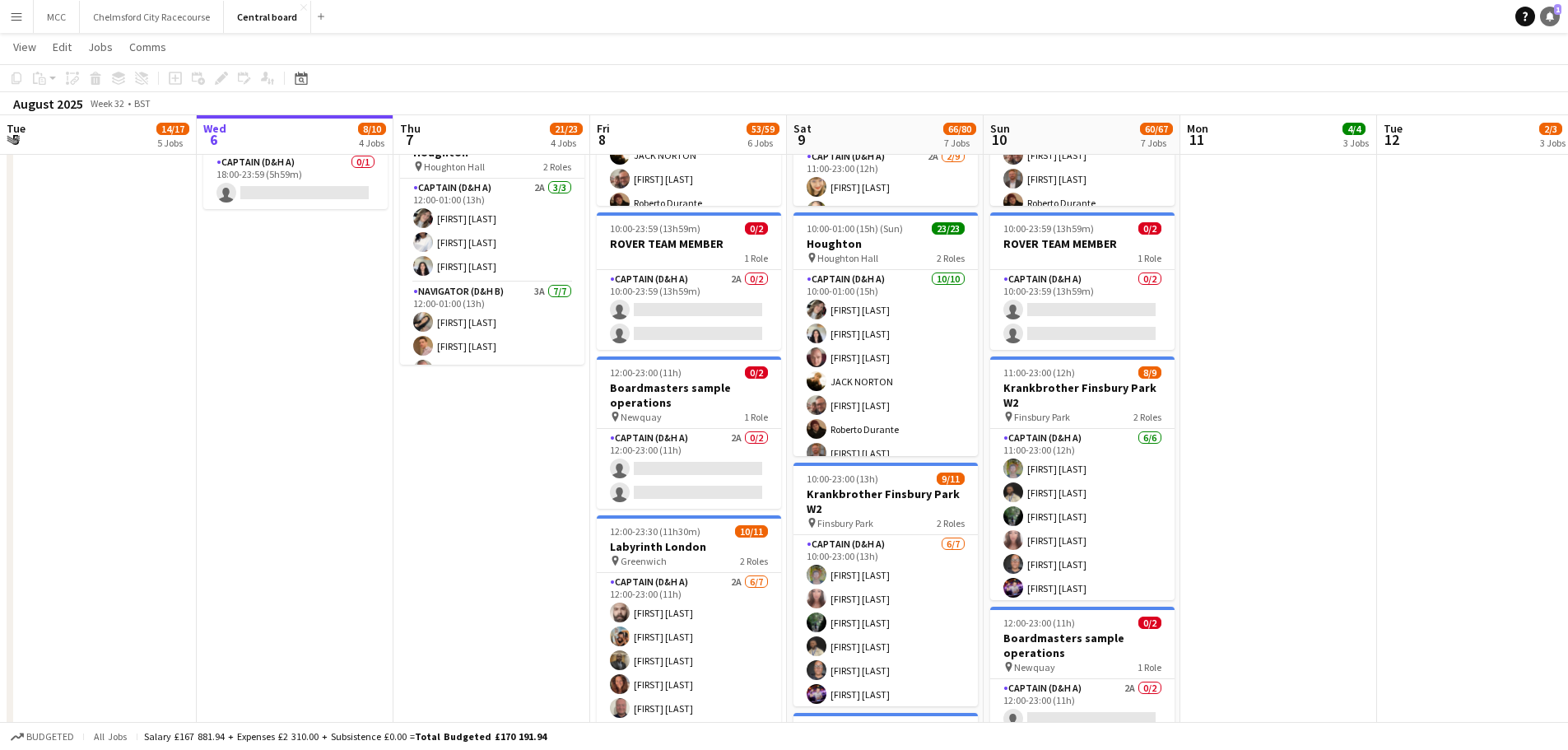 click on "Notifications" 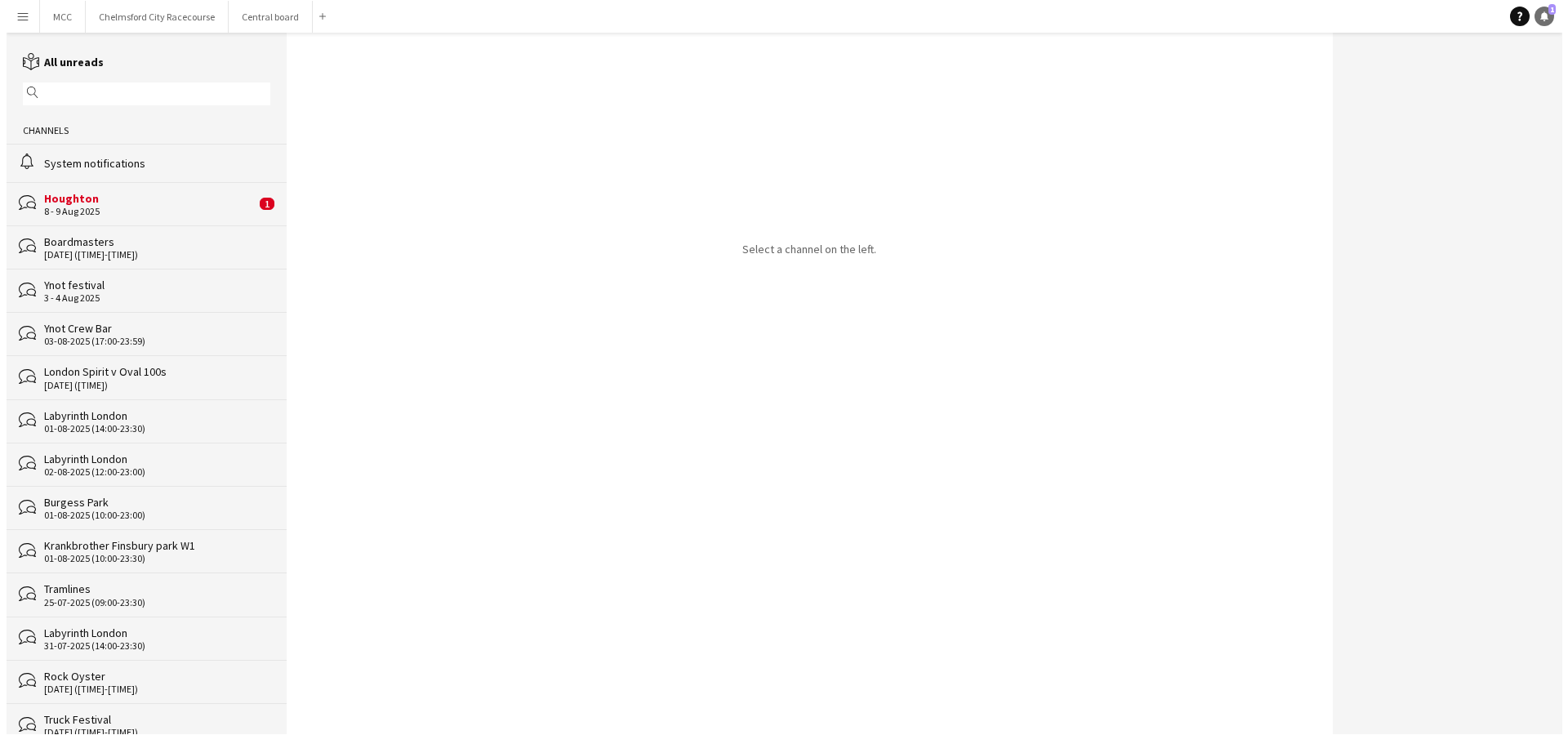 scroll, scrollTop: 0, scrollLeft: 0, axis: both 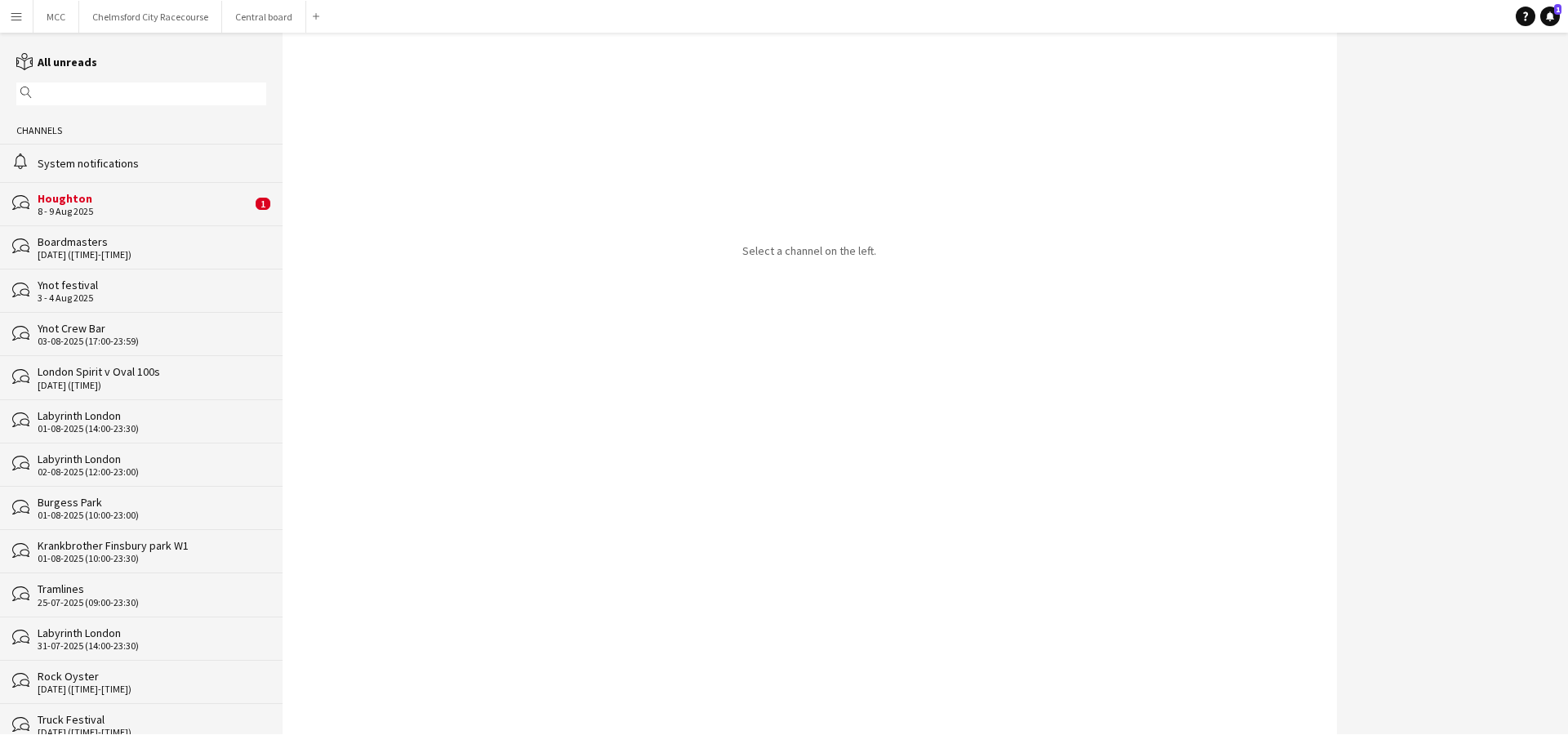 click on "Houghton" 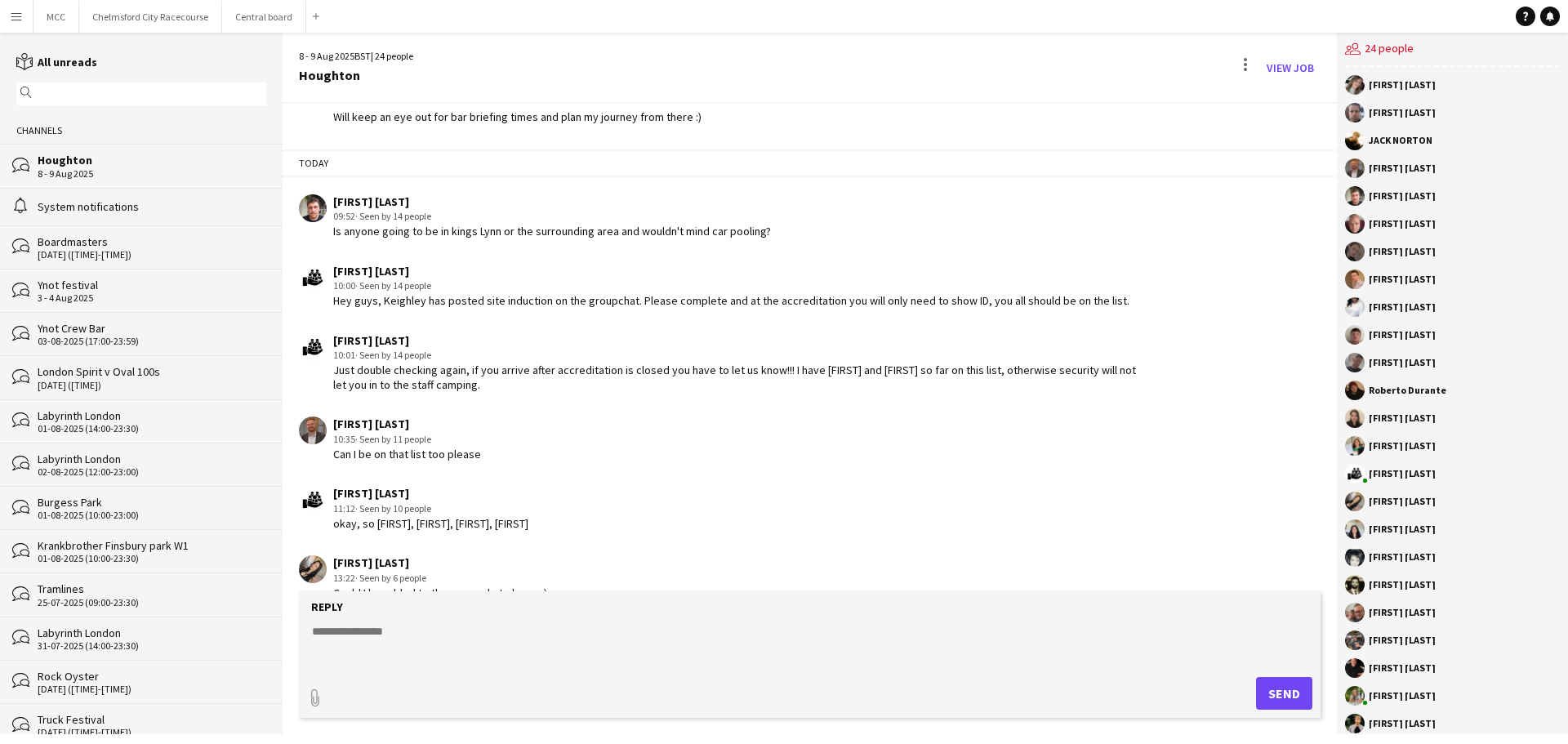 scroll, scrollTop: 1913, scrollLeft: 0, axis: vertical 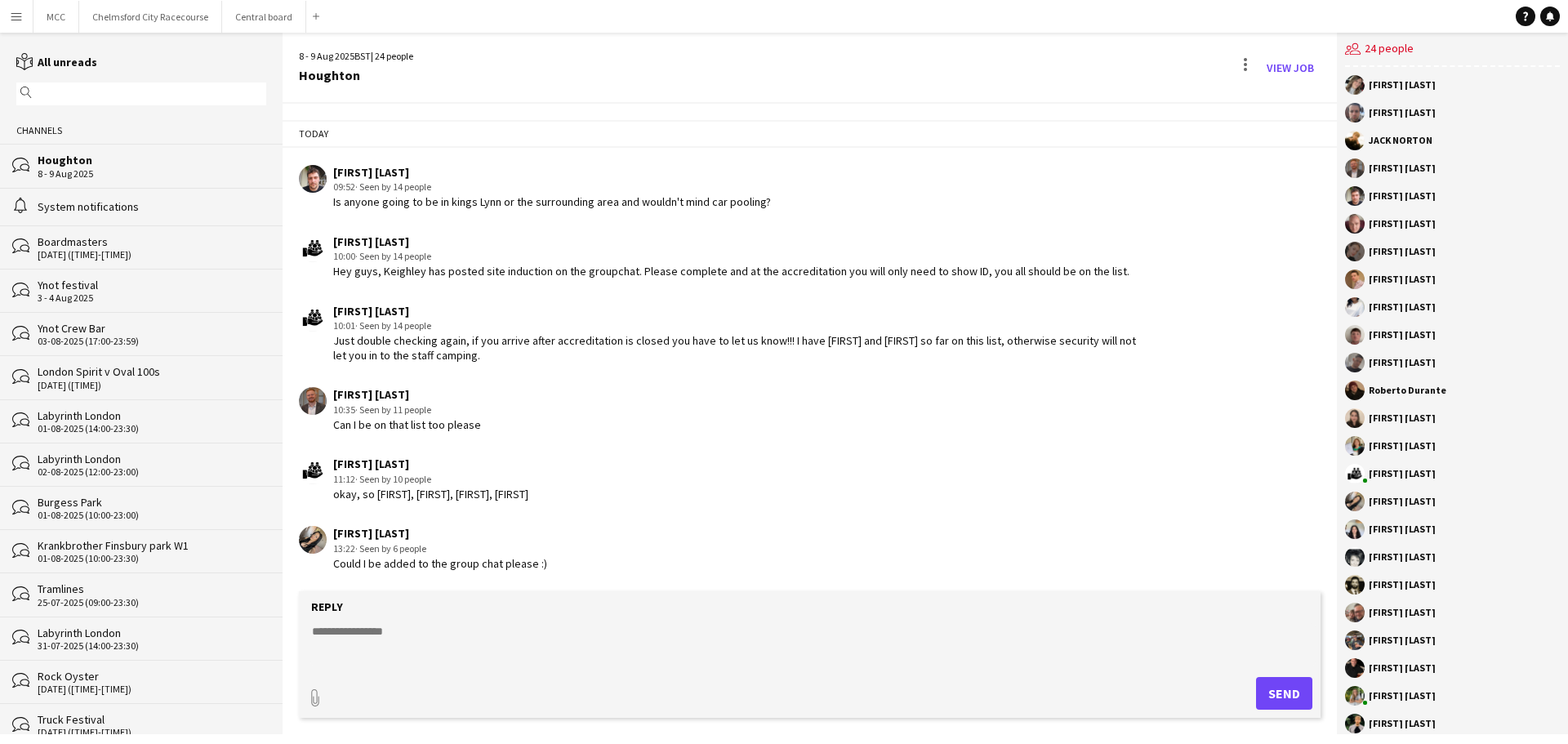 click 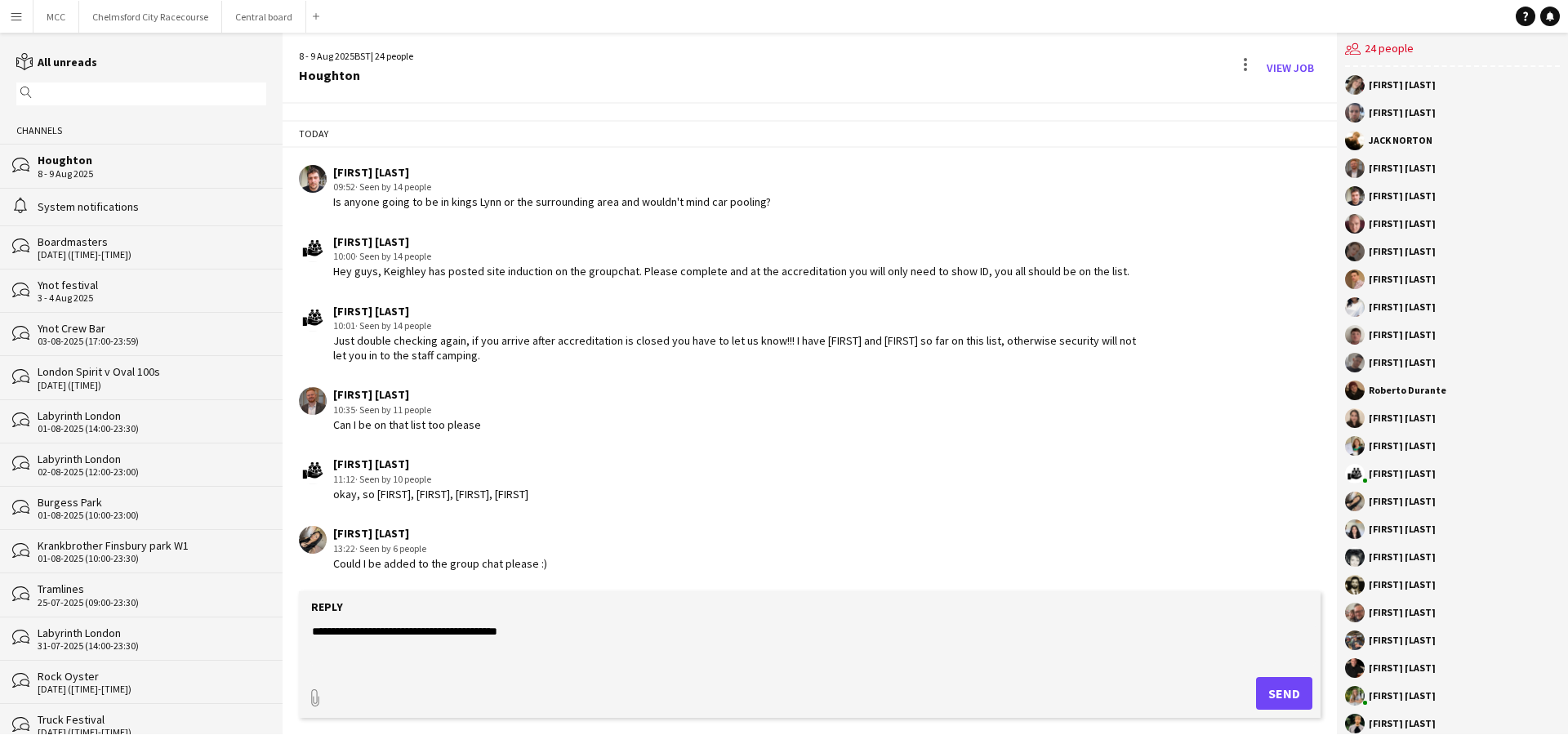 click on "**********" 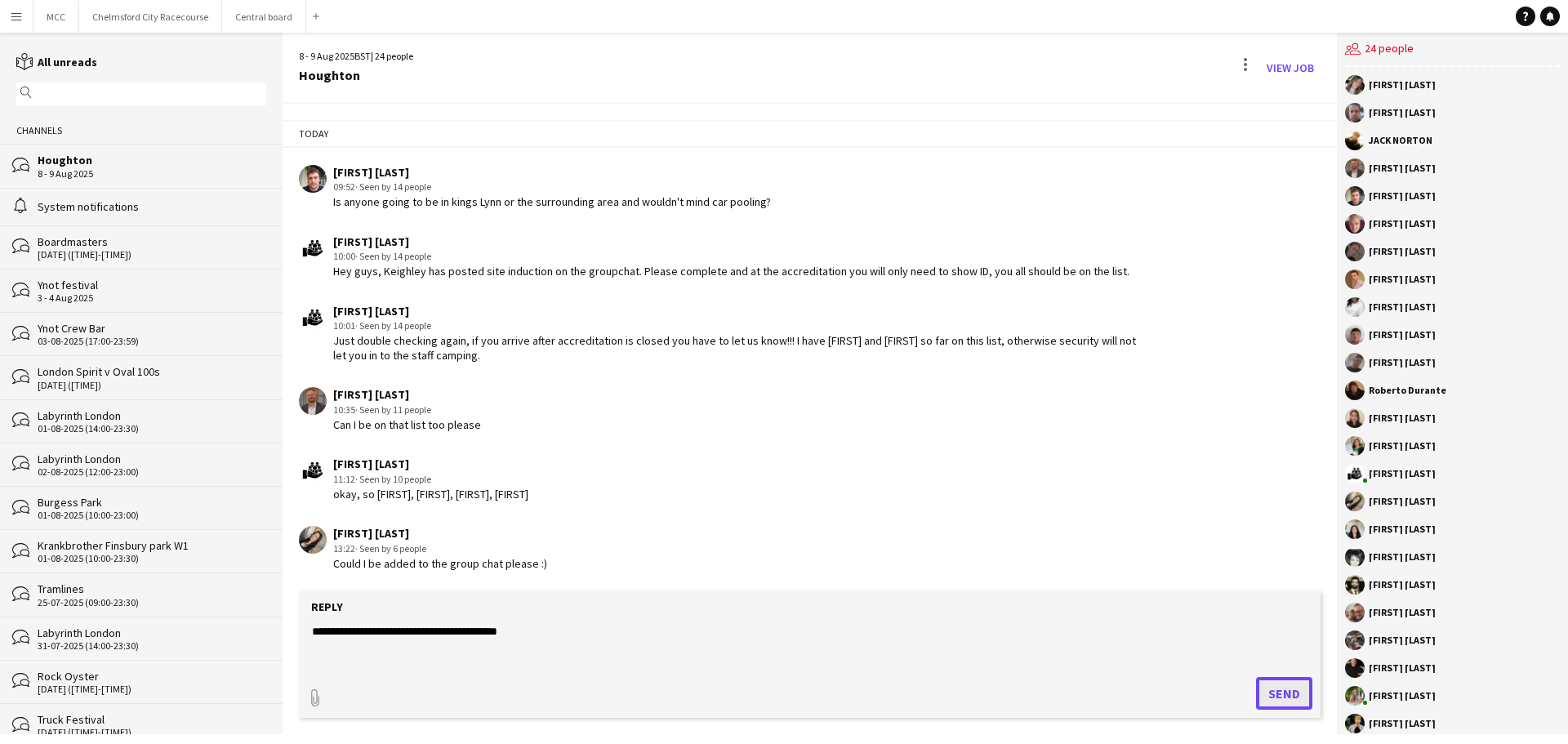 click on "Send" 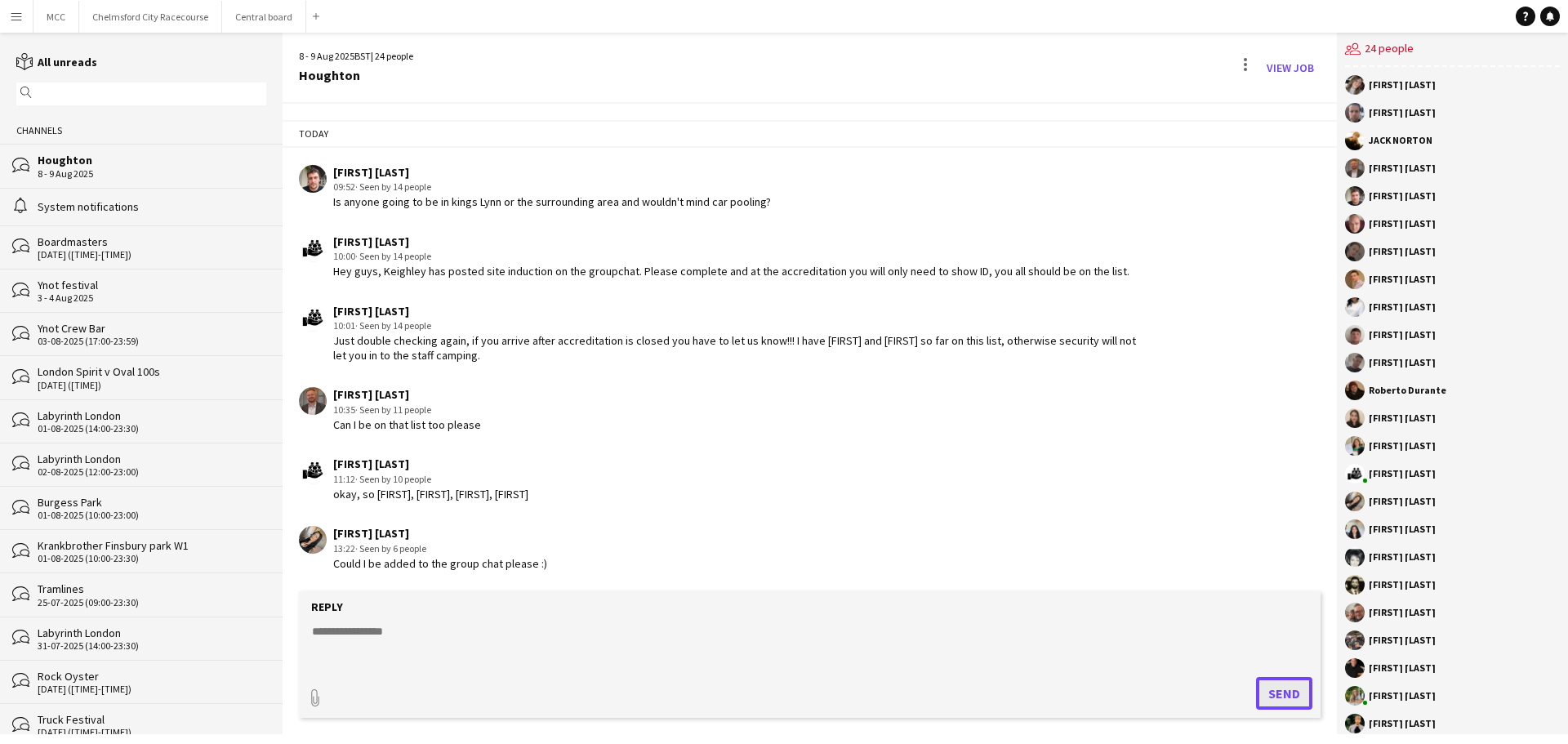 scroll, scrollTop: 1982, scrollLeft: 0, axis: vertical 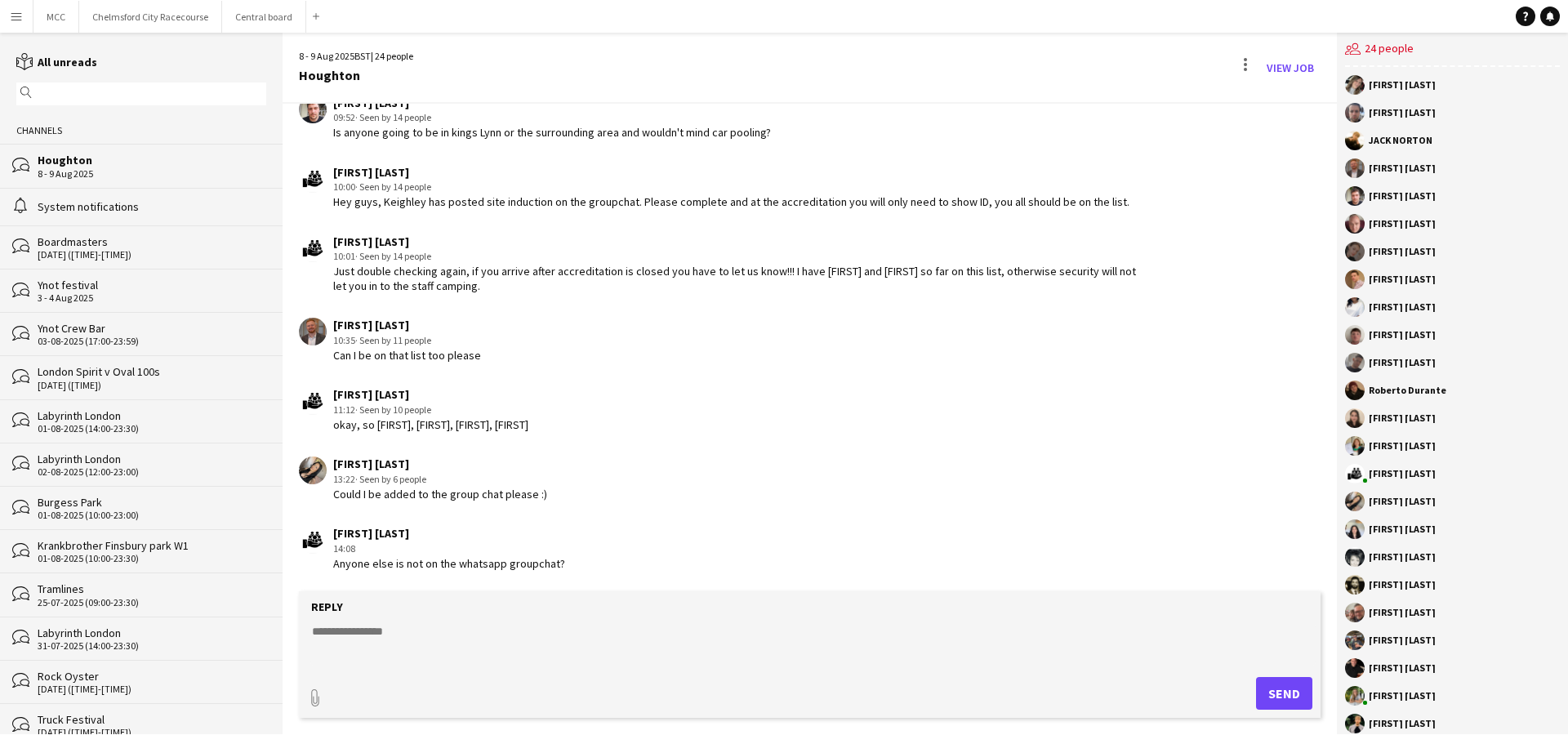 click on "[FIRST] [LAST]   [TIME]   · Seen by 6 people   Could I be added to the group chat please :)" 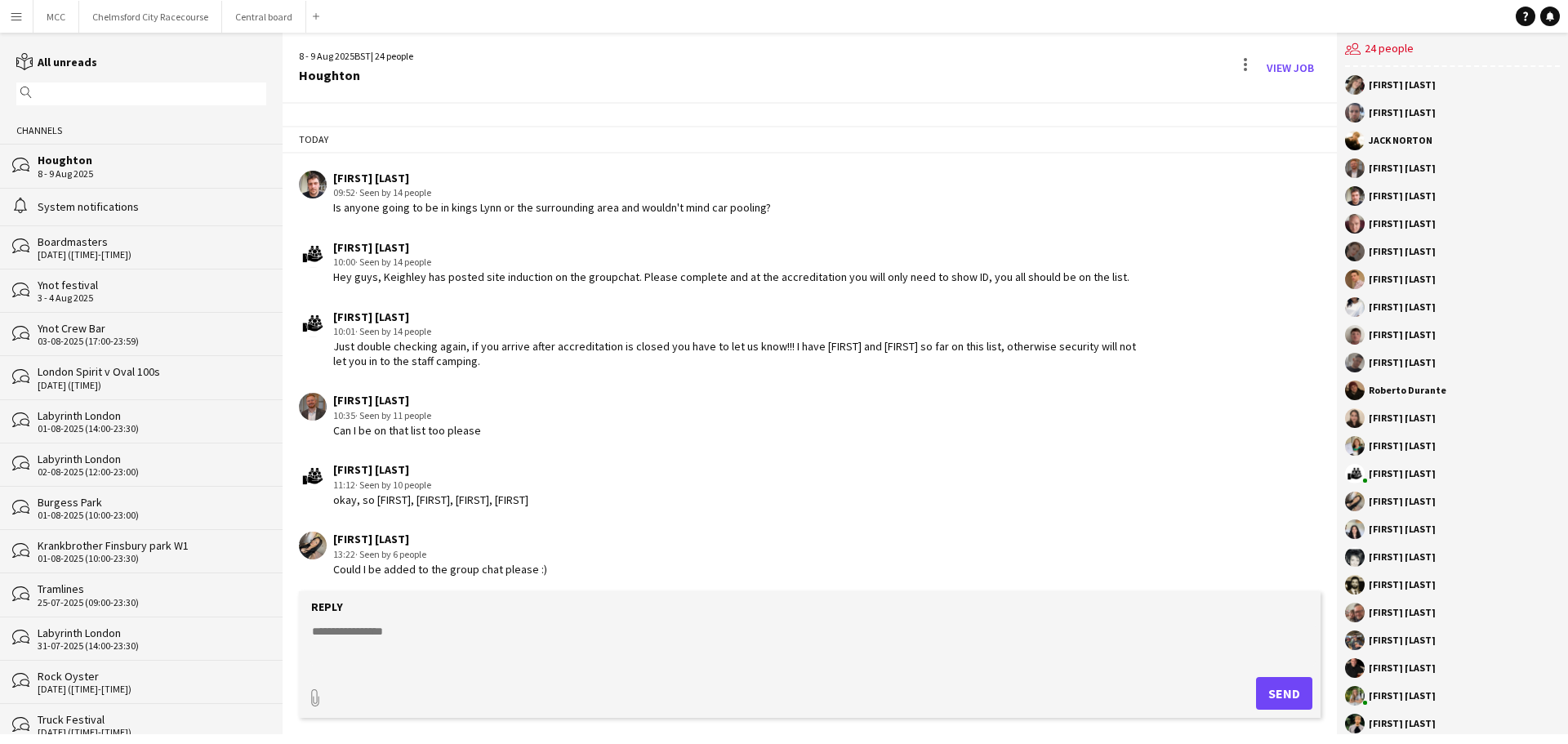 scroll, scrollTop: 1982, scrollLeft: 0, axis: vertical 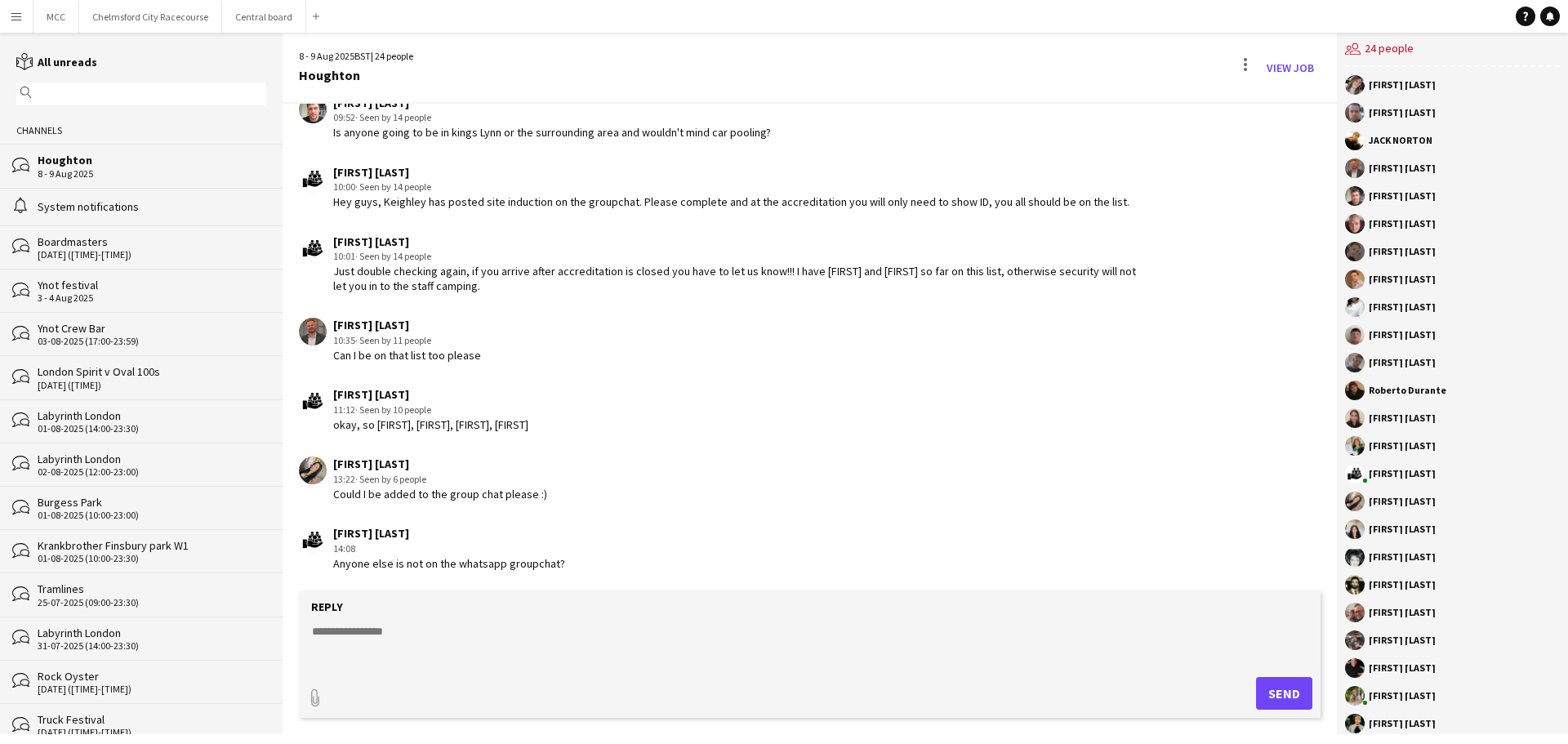 click 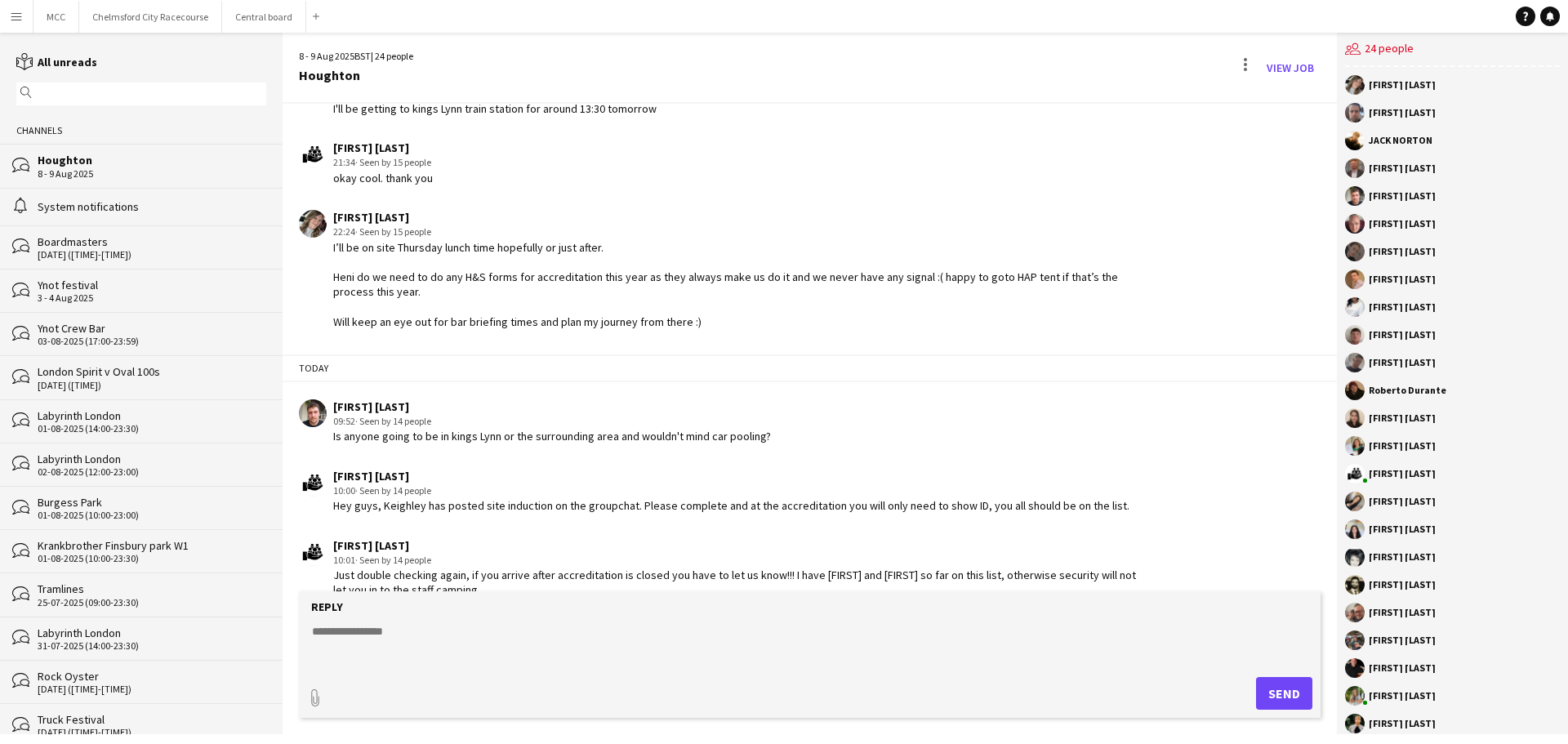 scroll, scrollTop: 1982, scrollLeft: 0, axis: vertical 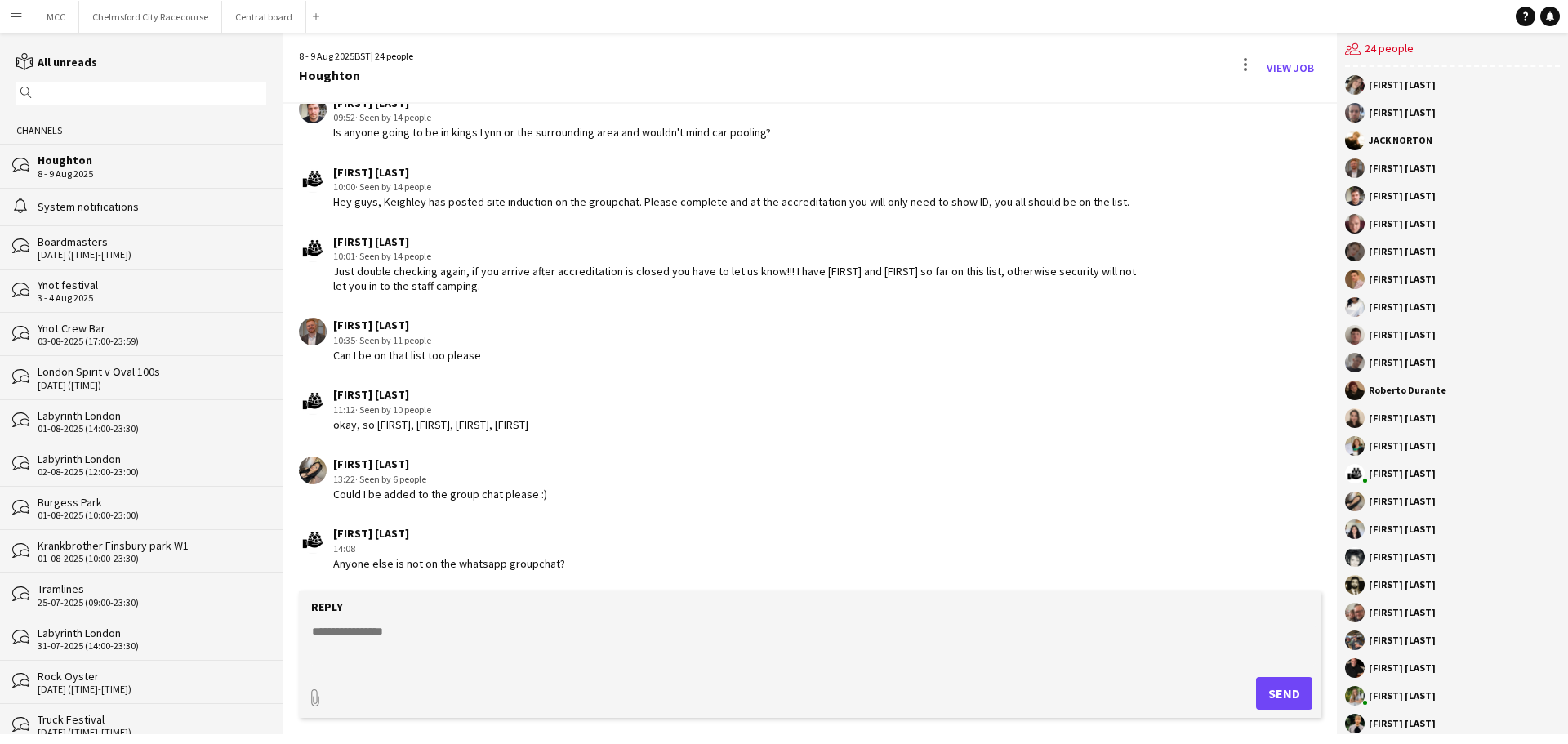 click on "[FIRST] [LAST]   14:08   Anyone else is not on the whatsapp groupchat?" 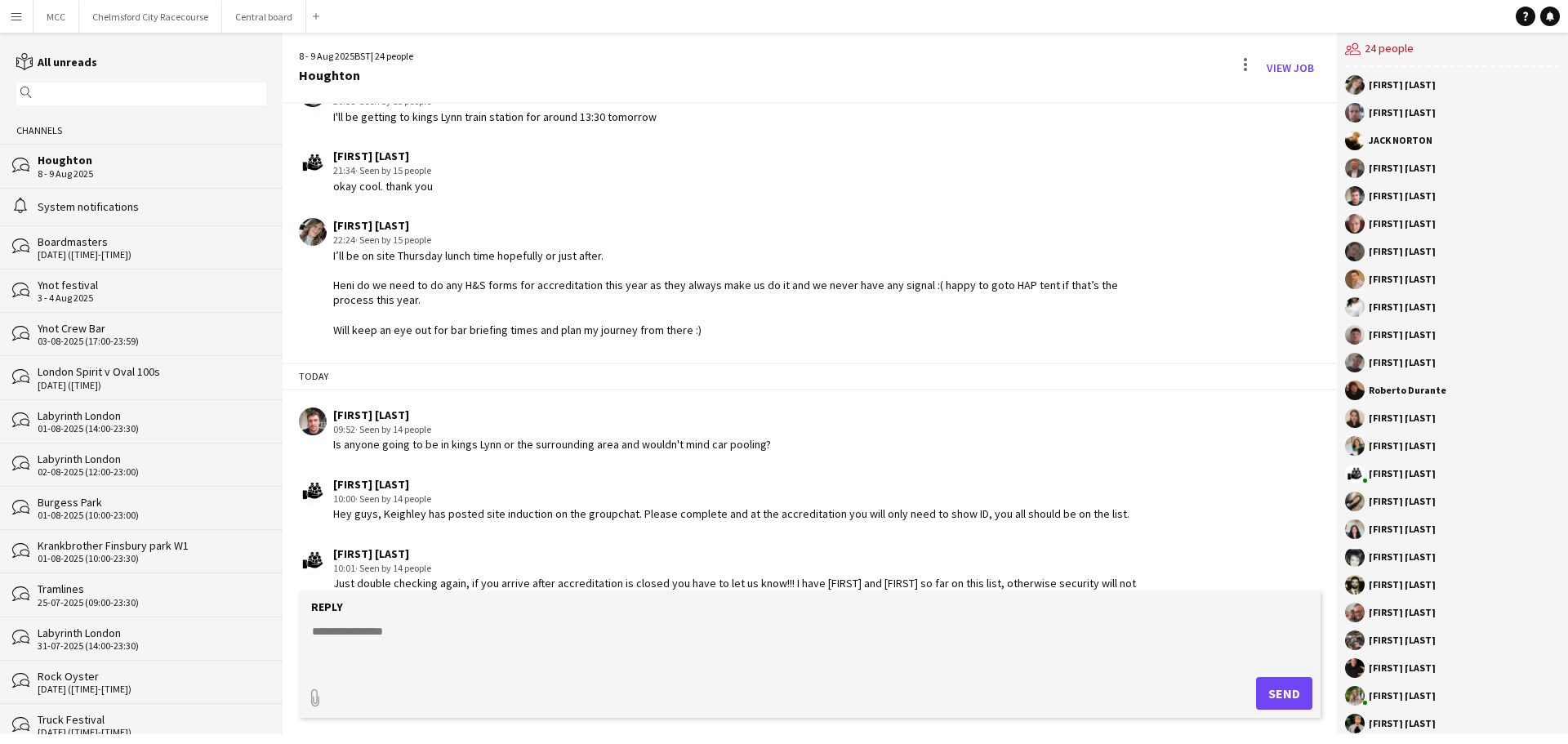 scroll, scrollTop: 1982, scrollLeft: 0, axis: vertical 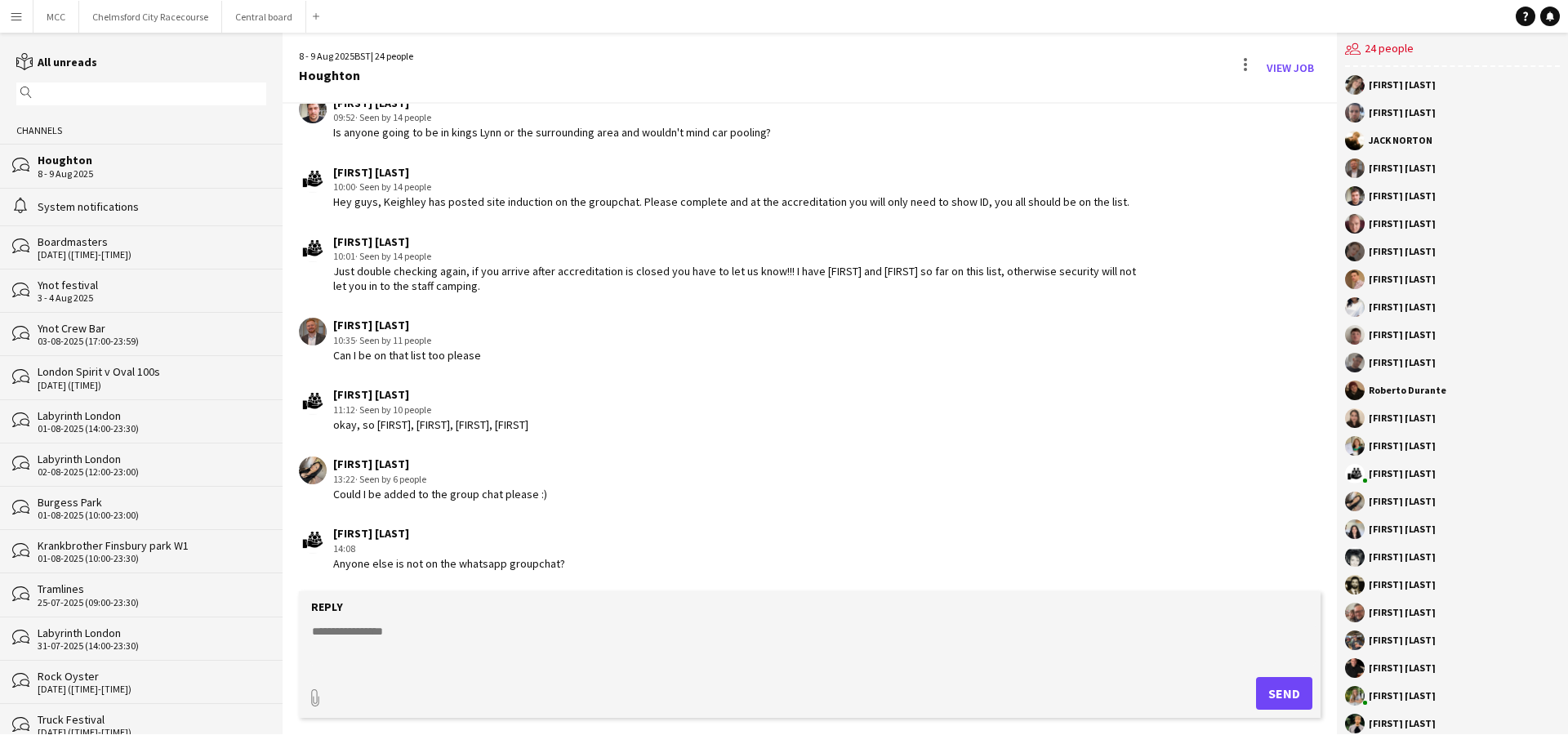 click on "Menu" at bounding box center [16, 16] 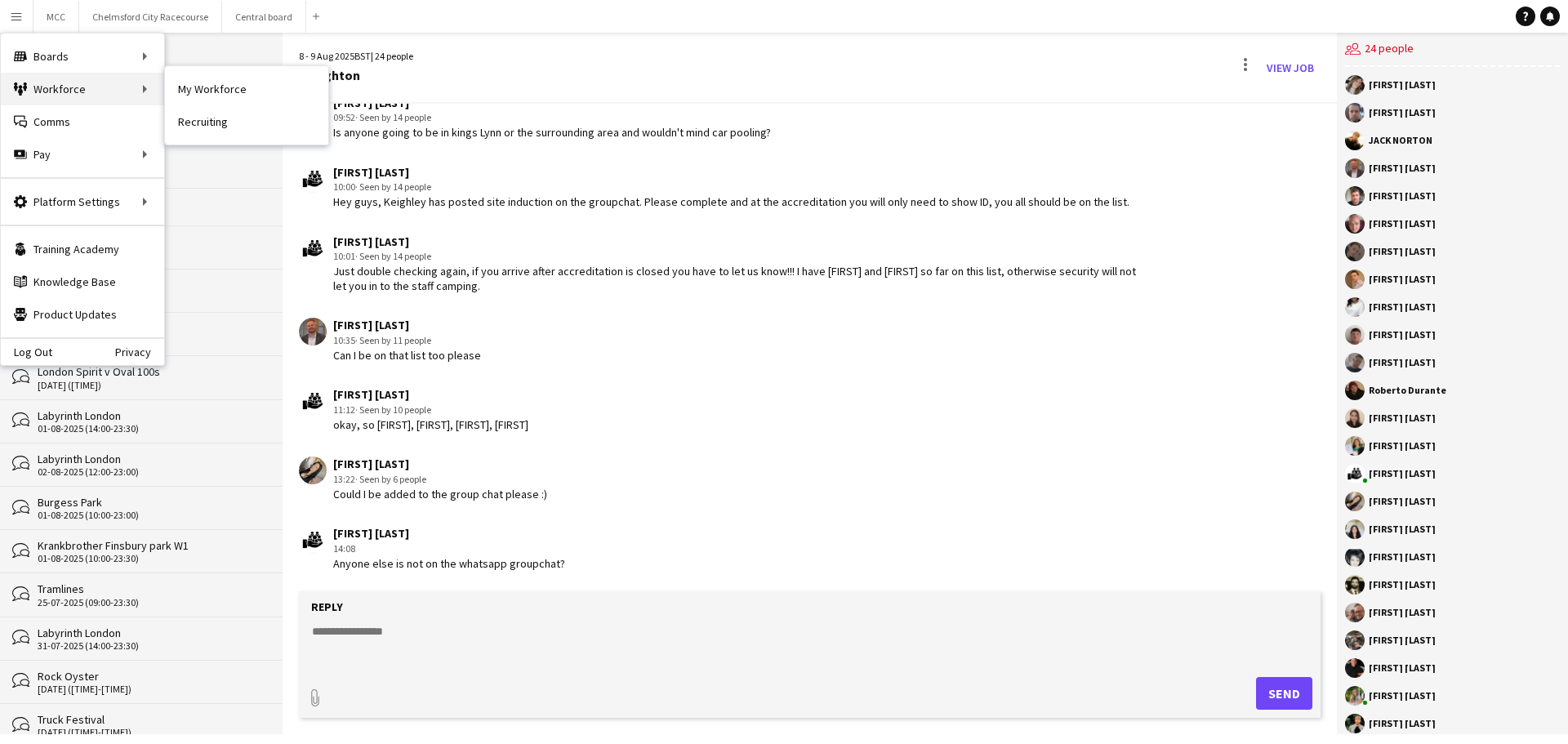 click on "Workforce
Workforce" at bounding box center [82, 89] 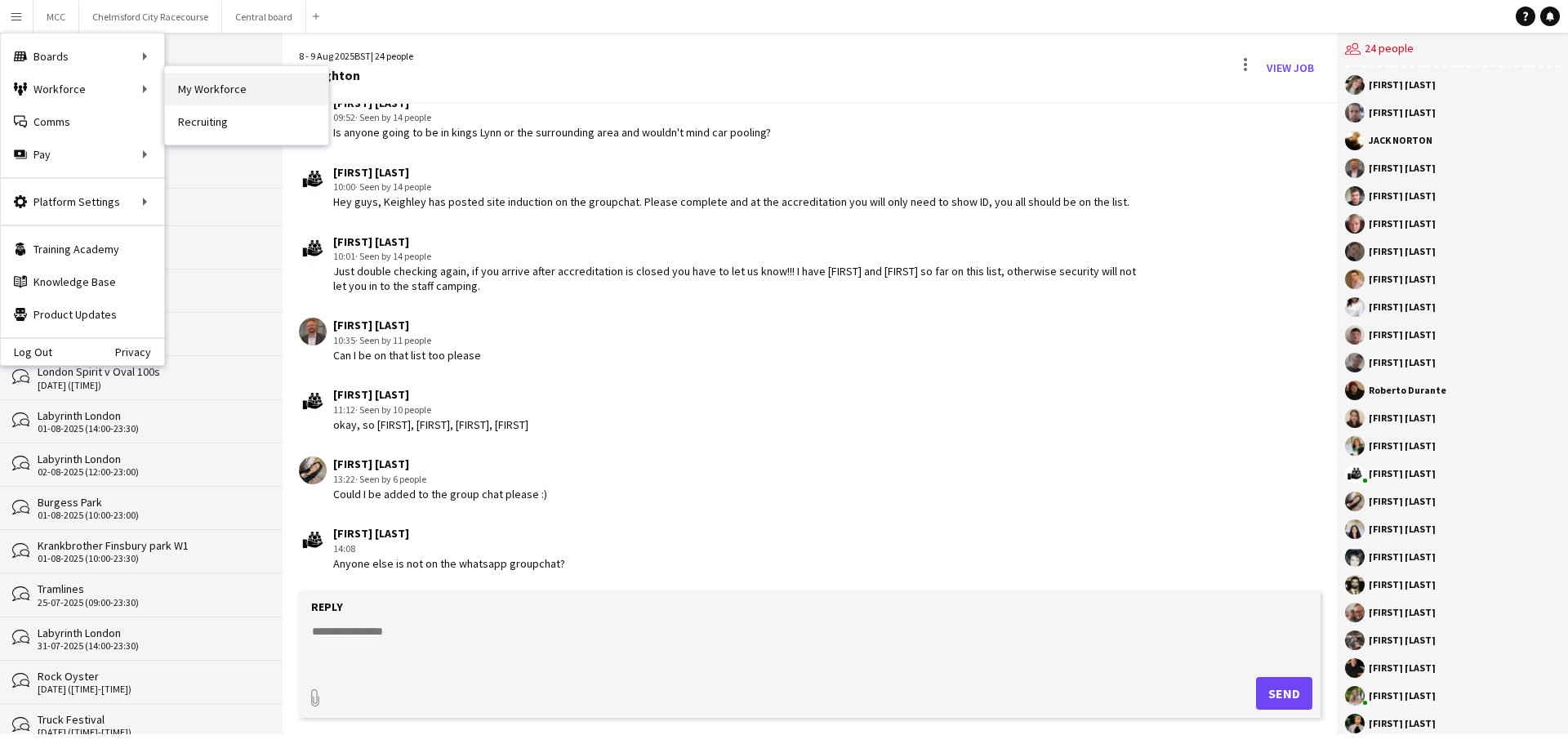 click on "My Workforce" at bounding box center (247, 89) 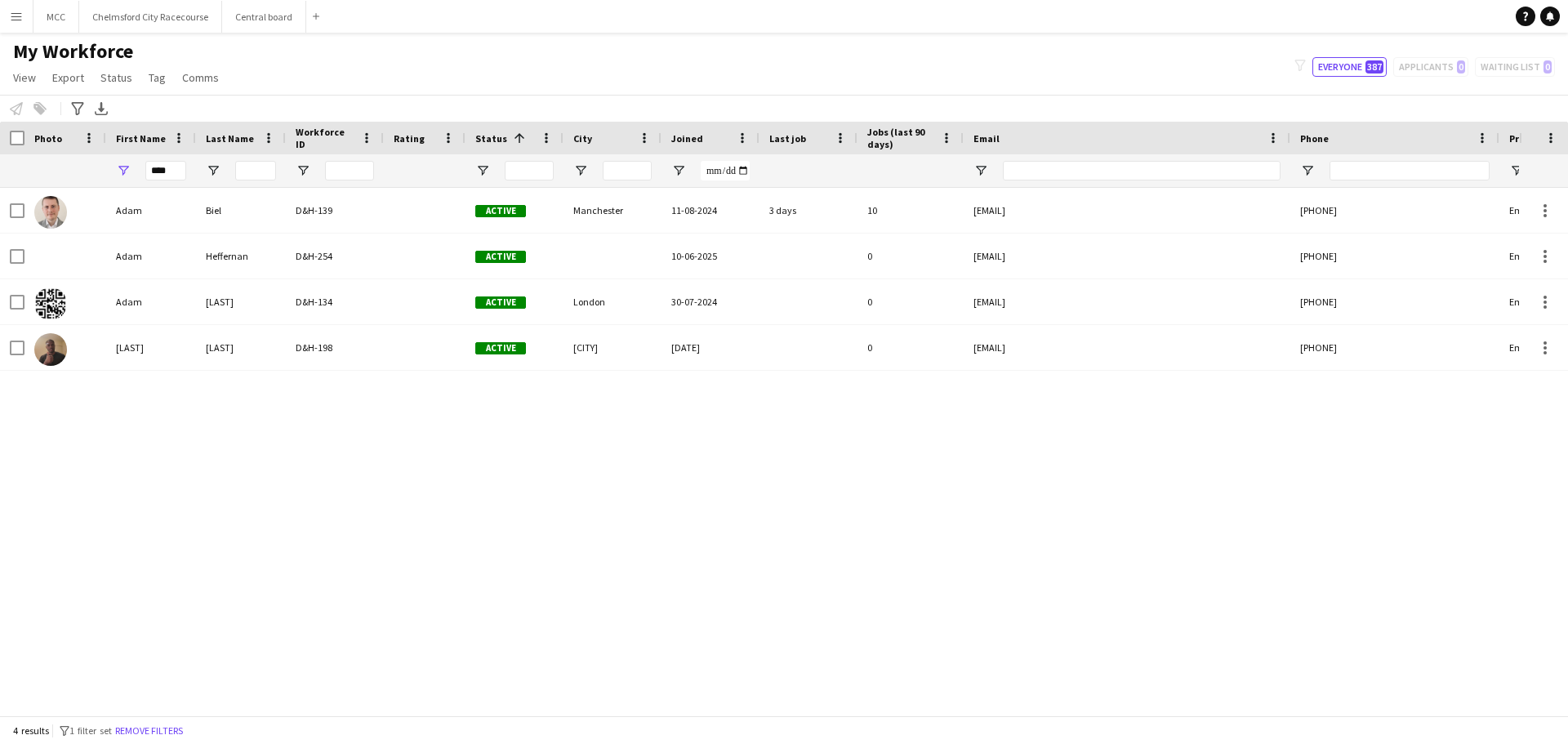 click on "Menu" at bounding box center [16, 16] 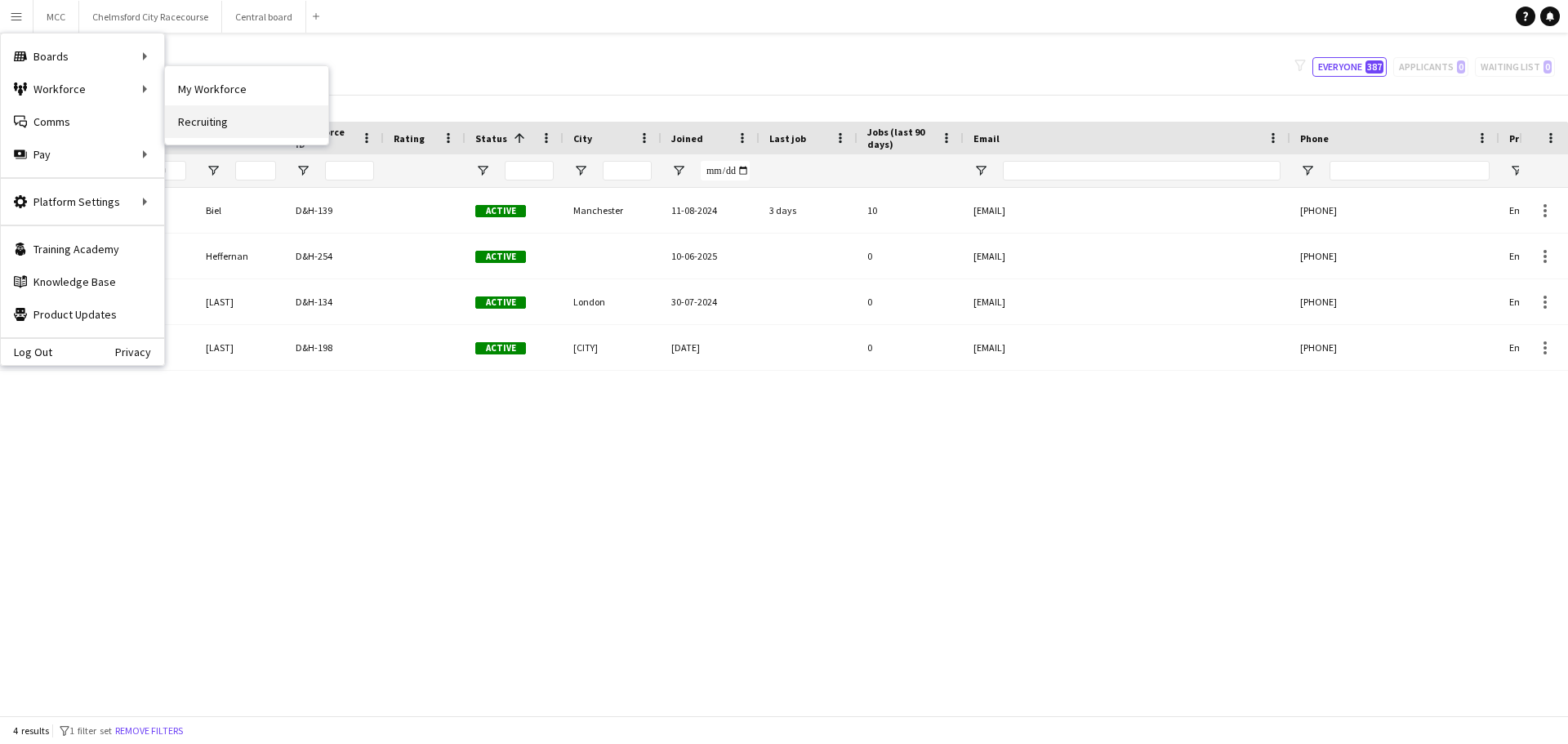 click on "Recruiting" at bounding box center [247, 122] 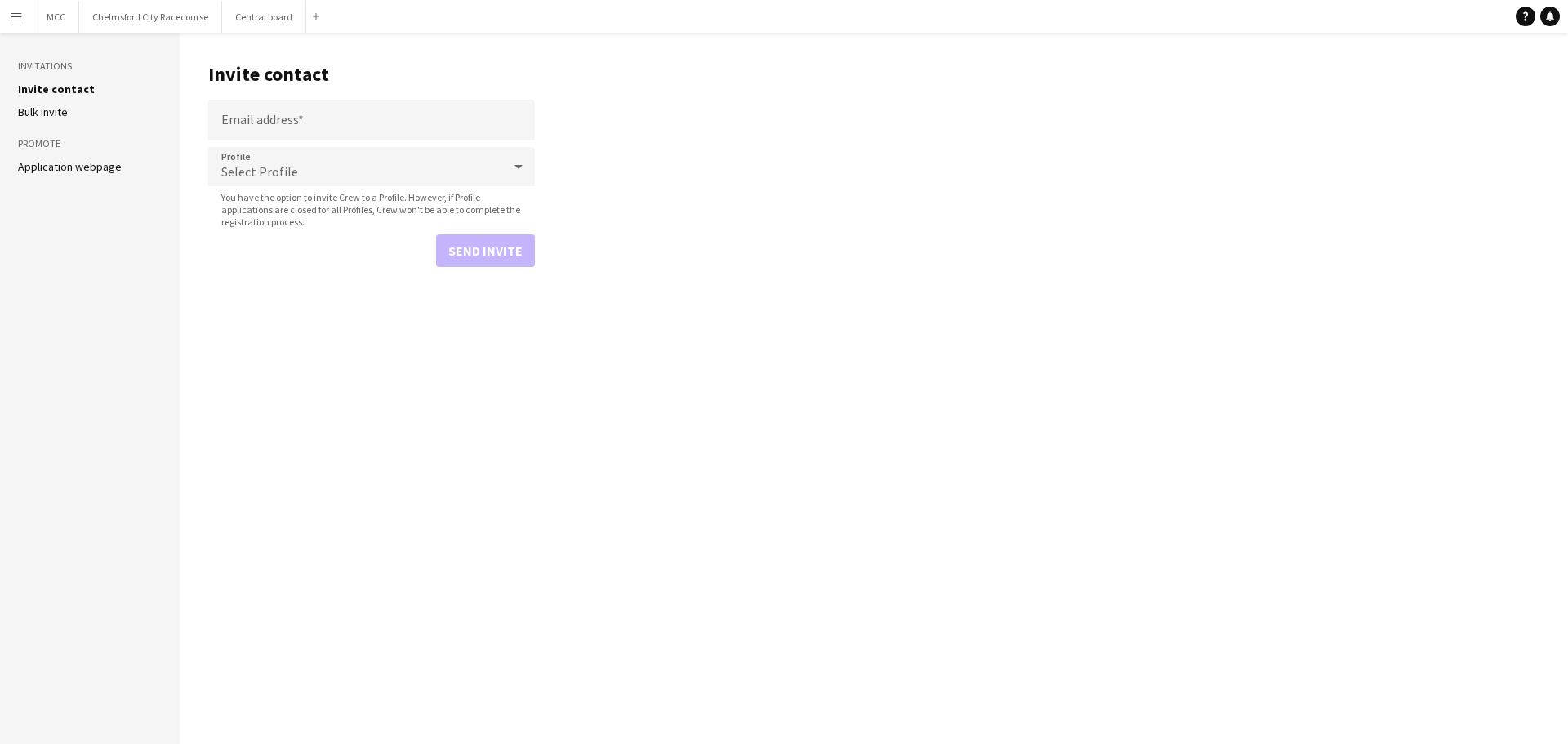 click on "Application webpage" 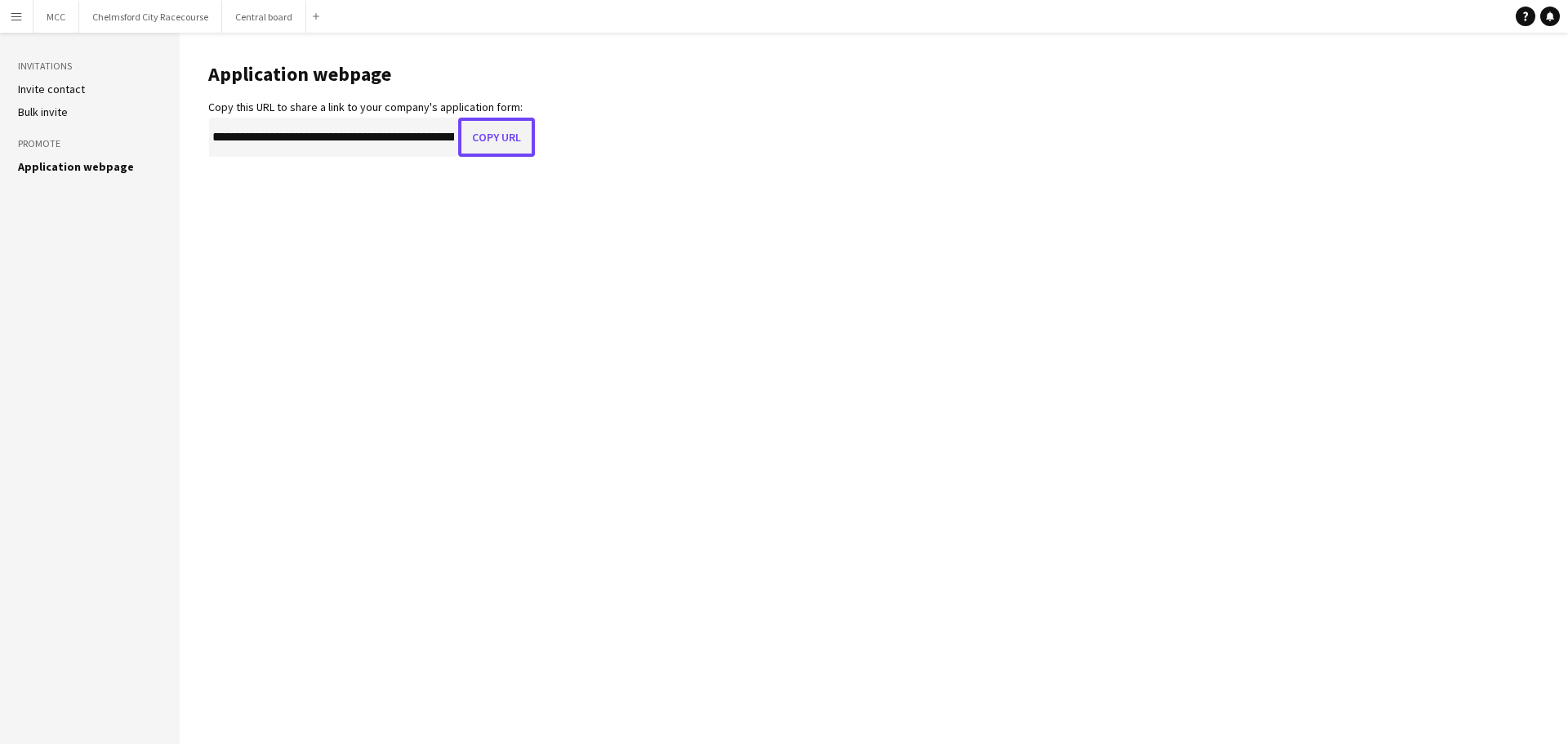 click on "Copy URL" 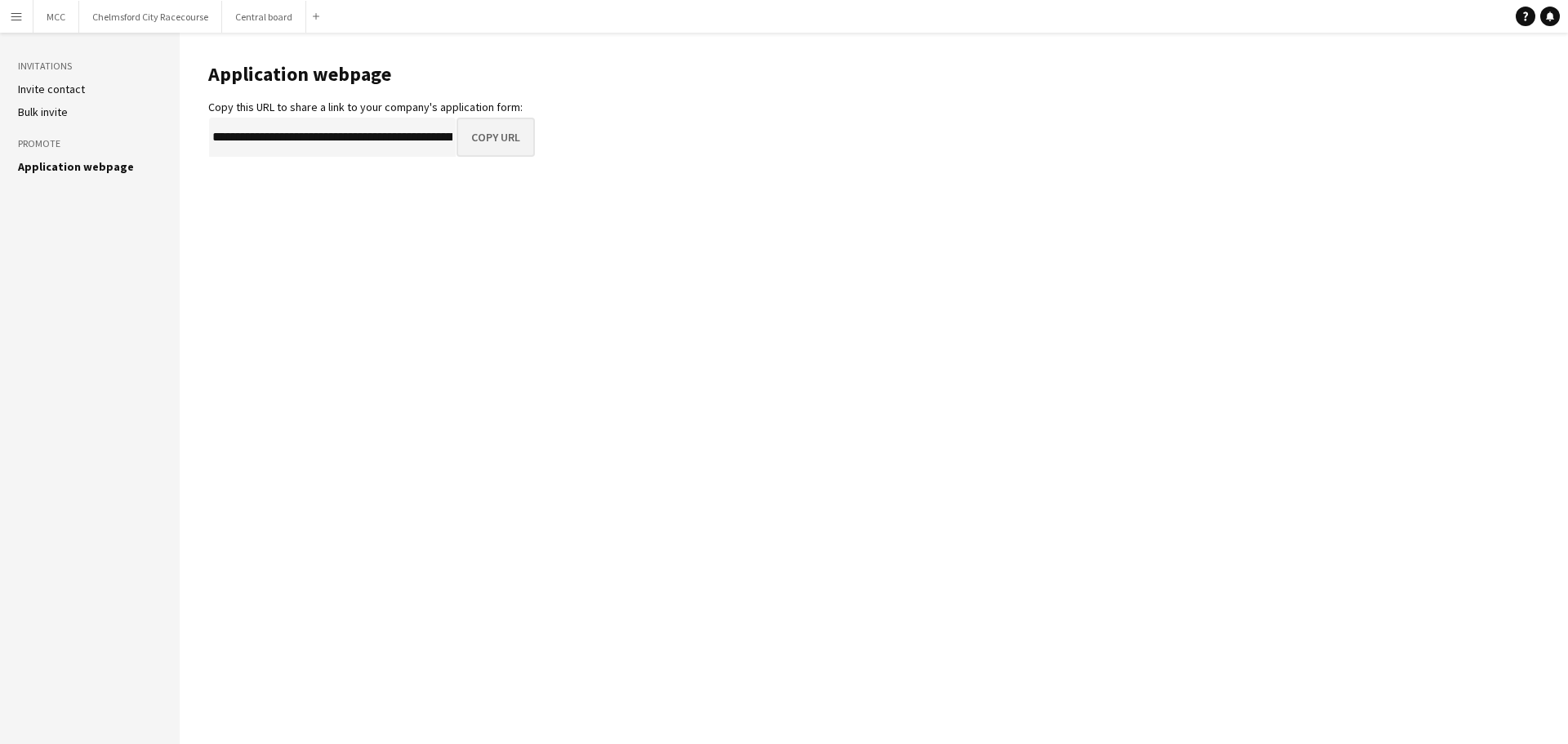 type on "**********" 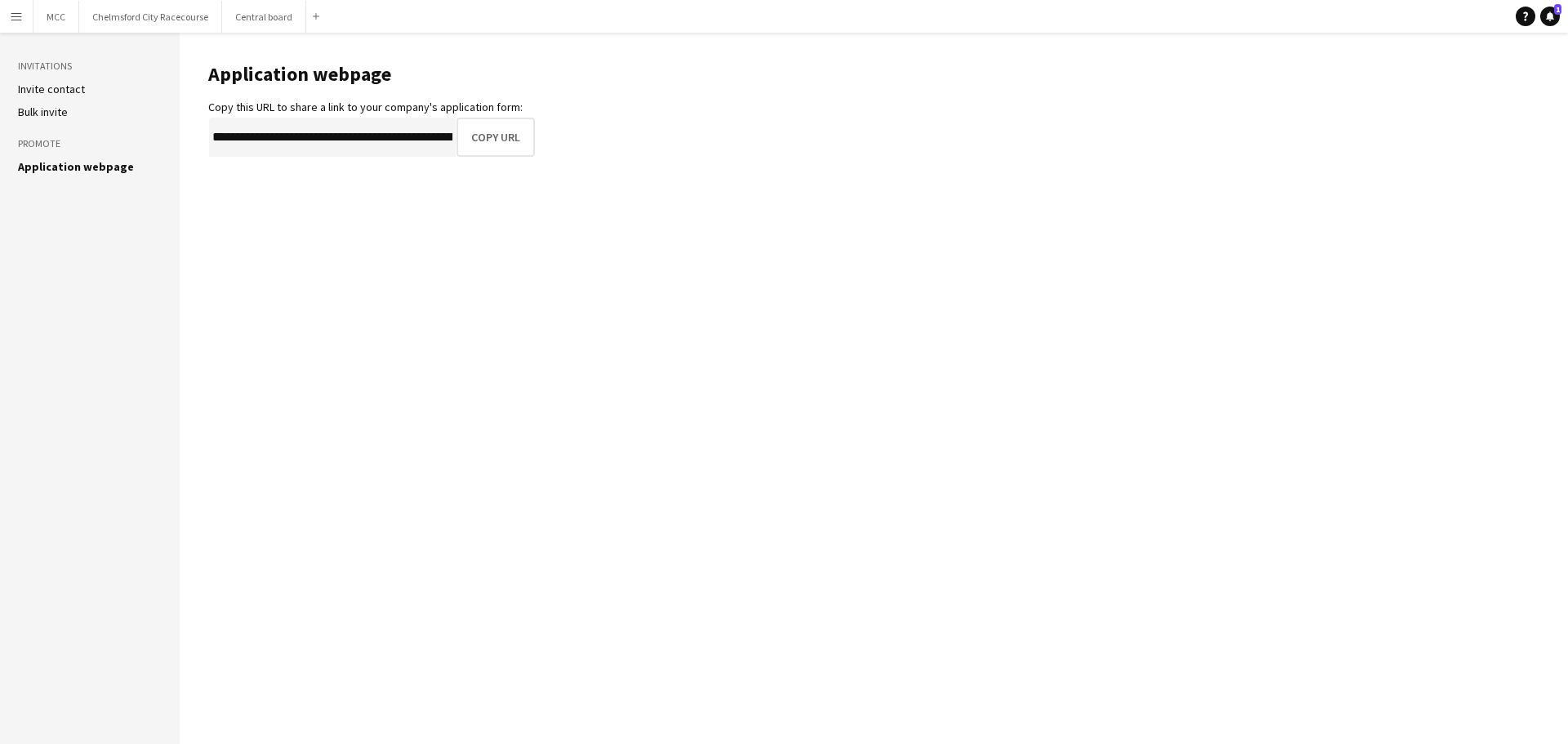 click on "Menu" at bounding box center (16, 16) 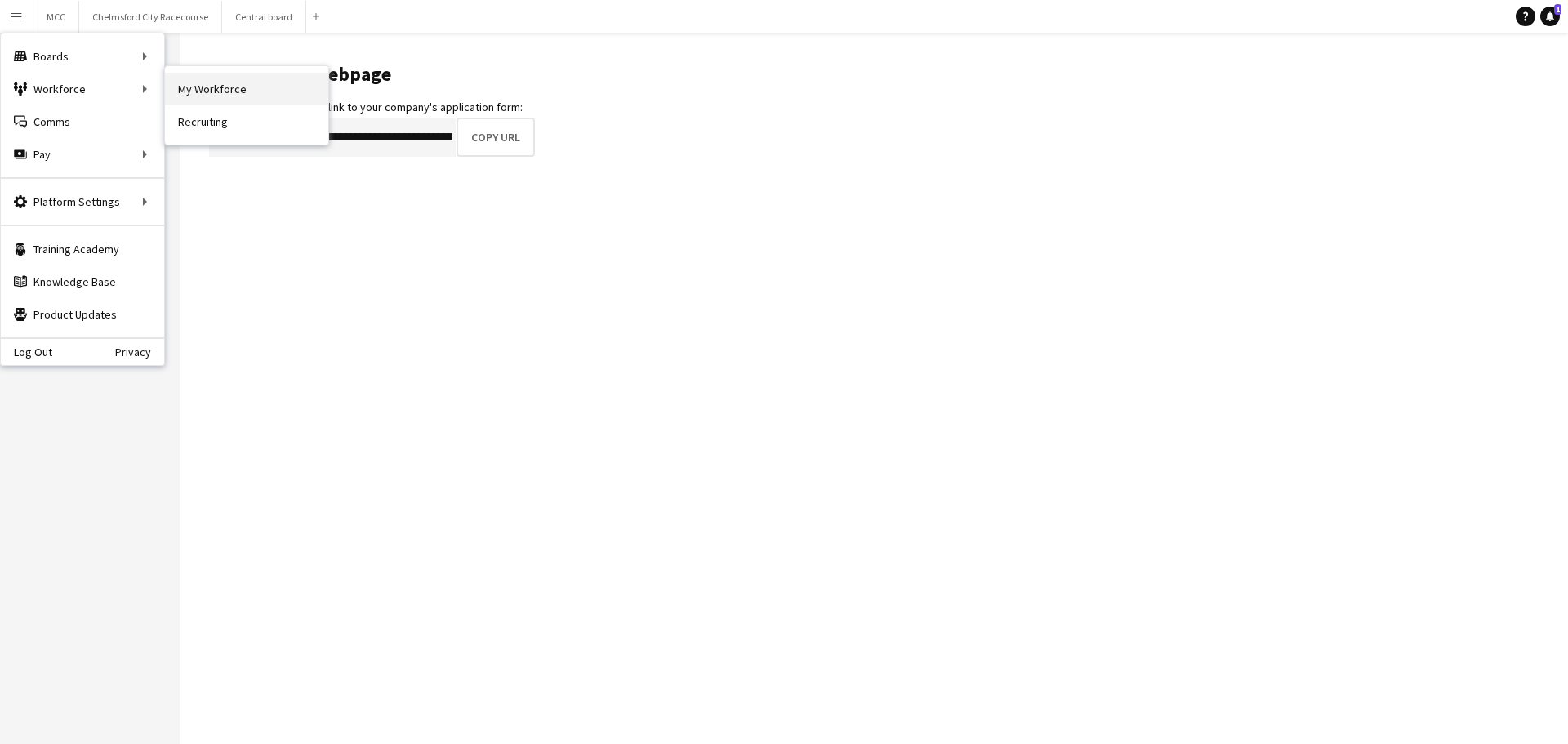 click on "My Workforce" at bounding box center (247, 89) 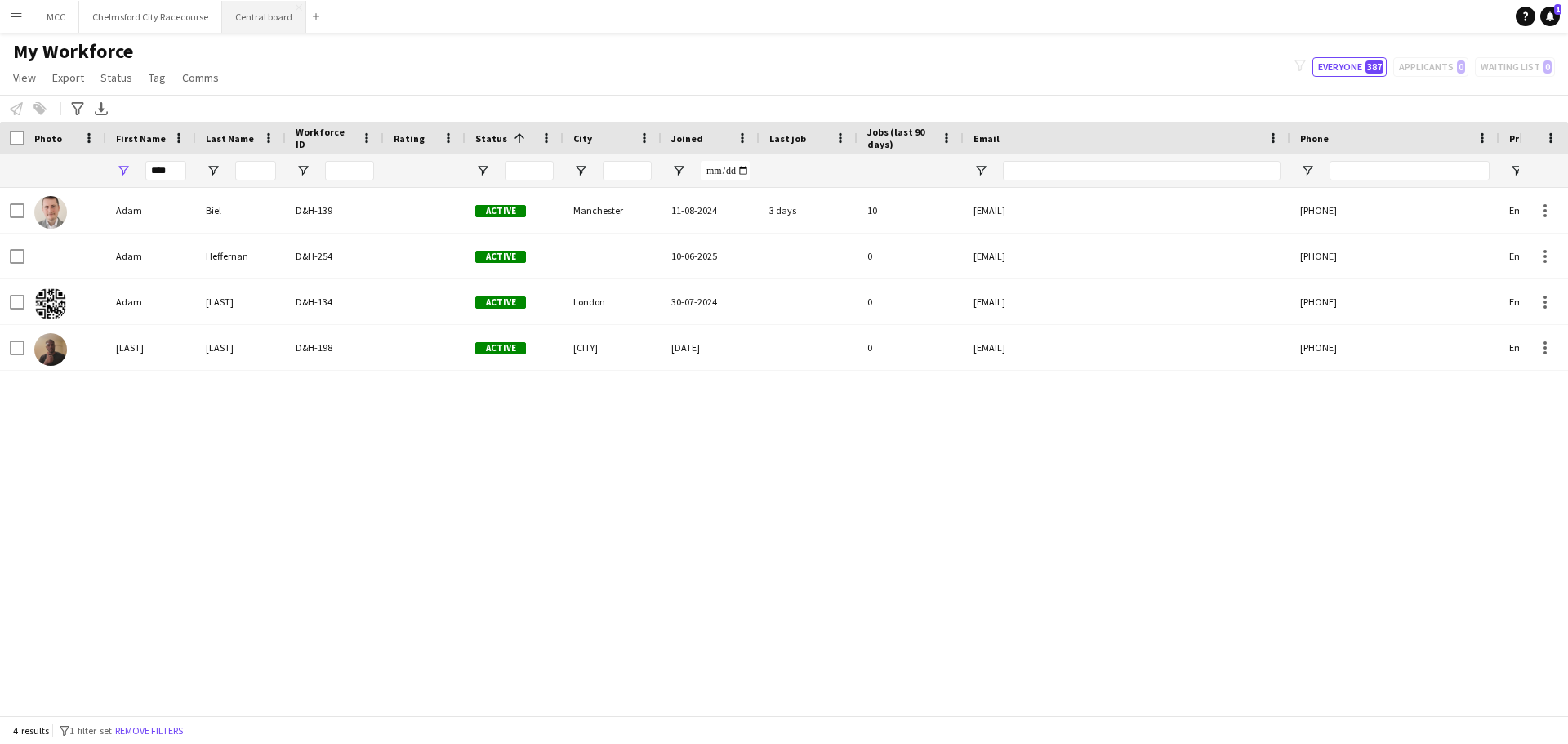 click on "Central board
Close" at bounding box center (264, 16) 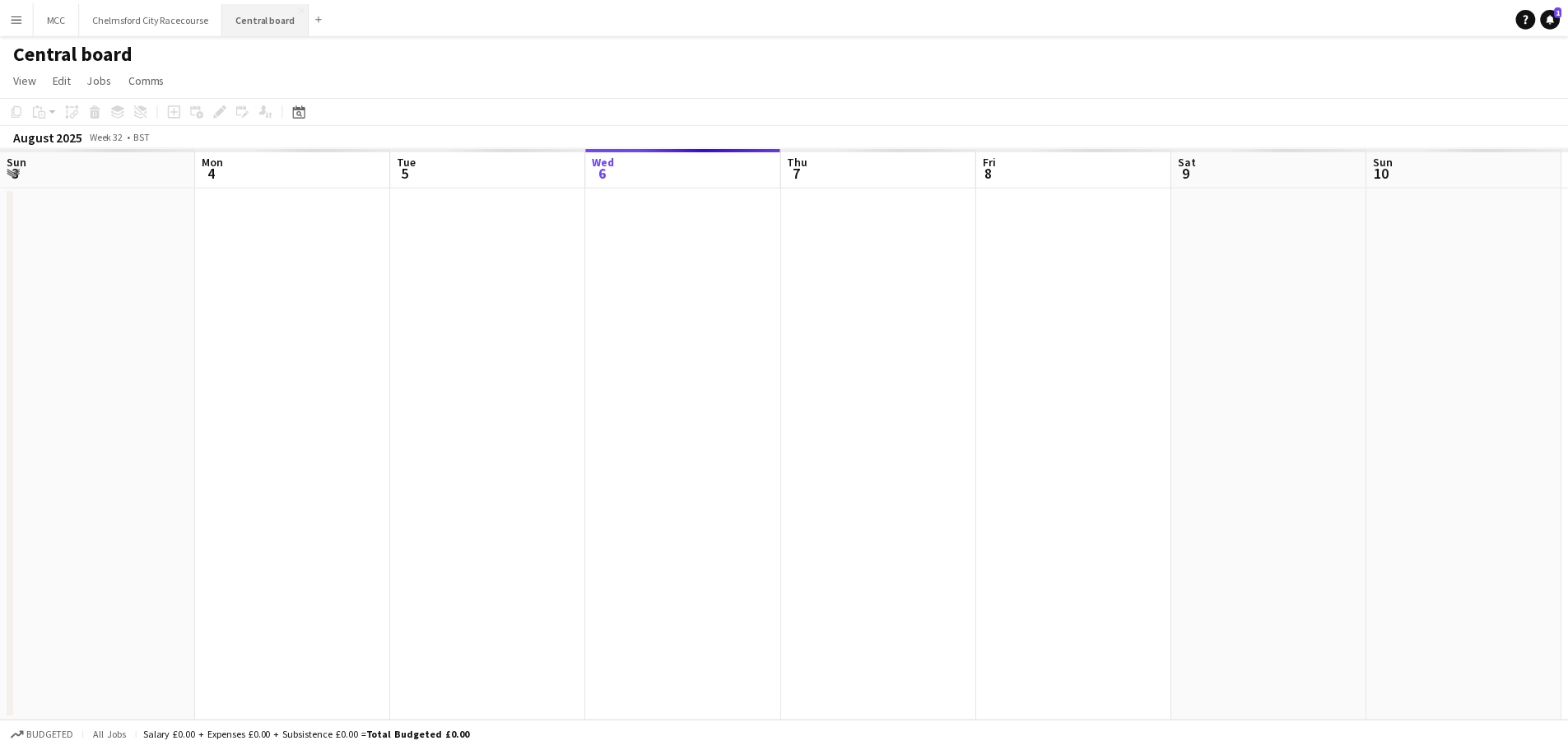 scroll, scrollTop: 0, scrollLeft: 393, axis: horizontal 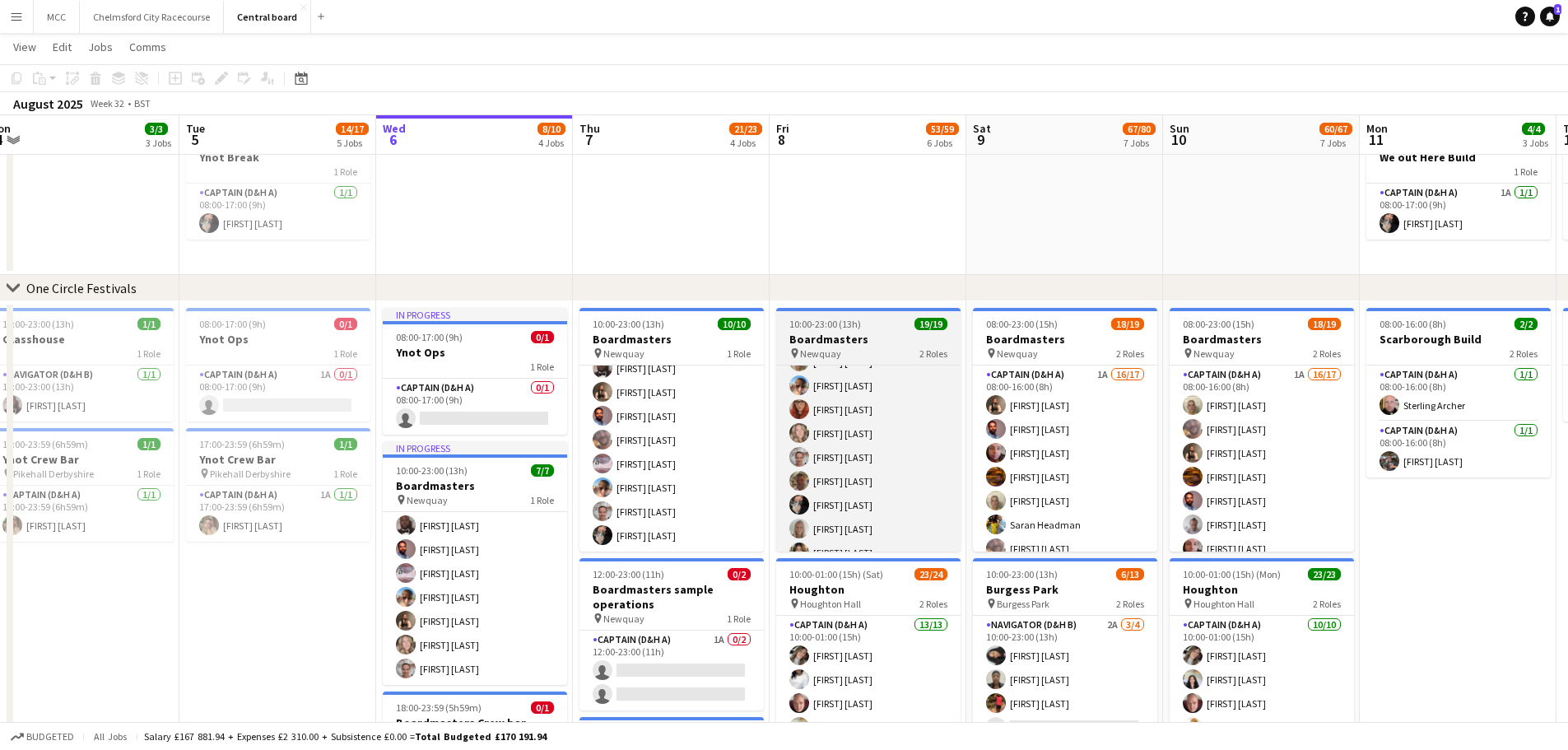 click on "Boardmasters" at bounding box center (868, 339) 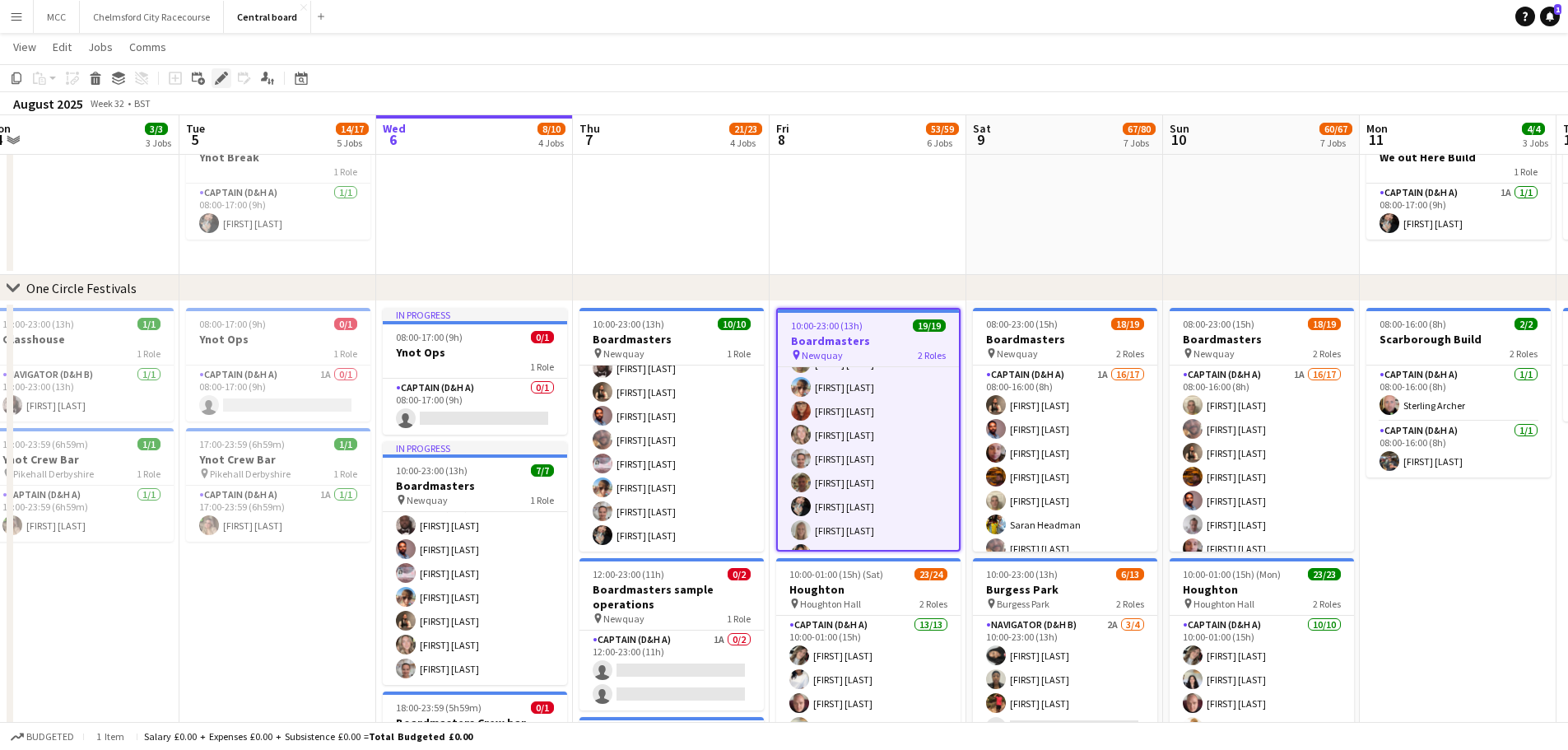 click 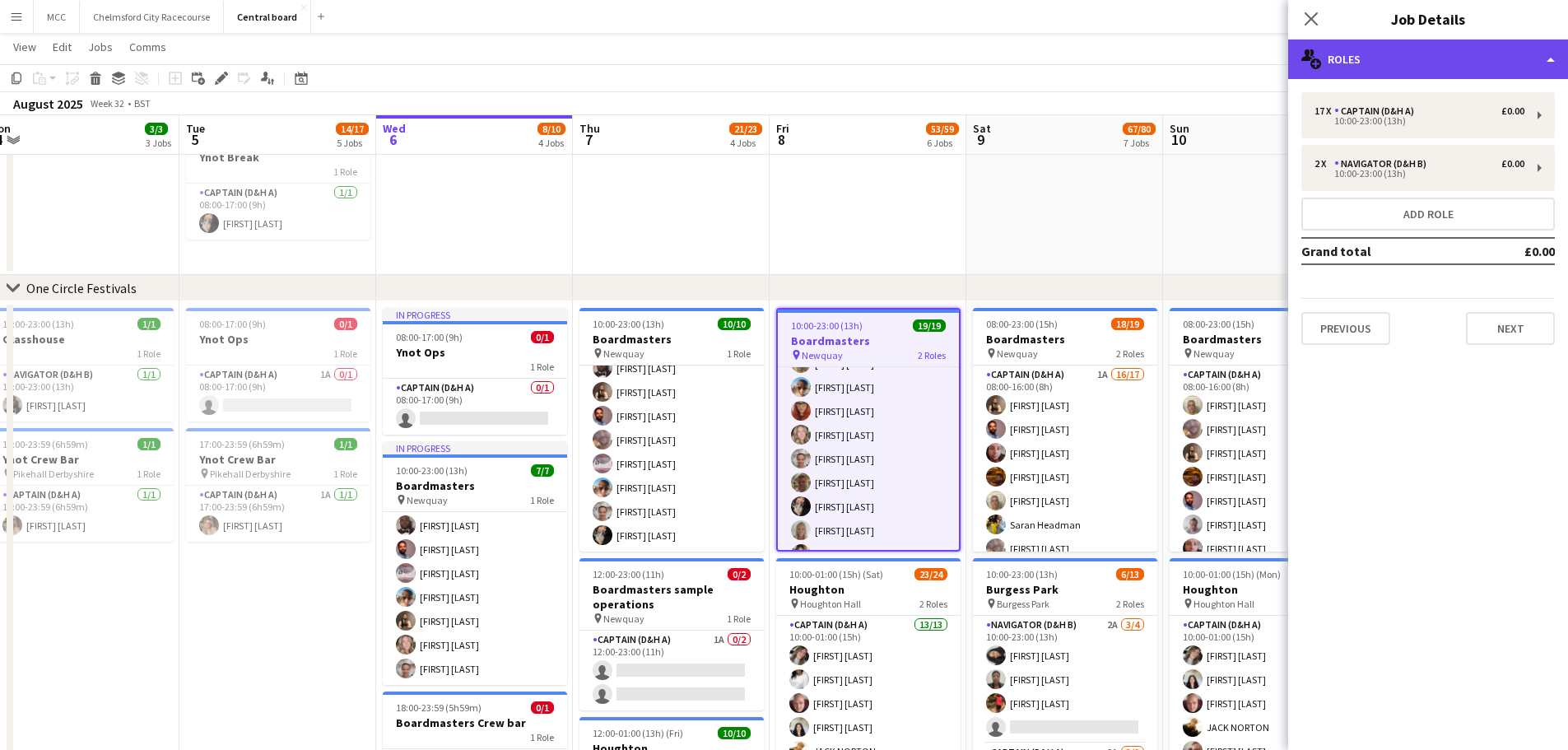 click on "multiple-users-add
Roles" 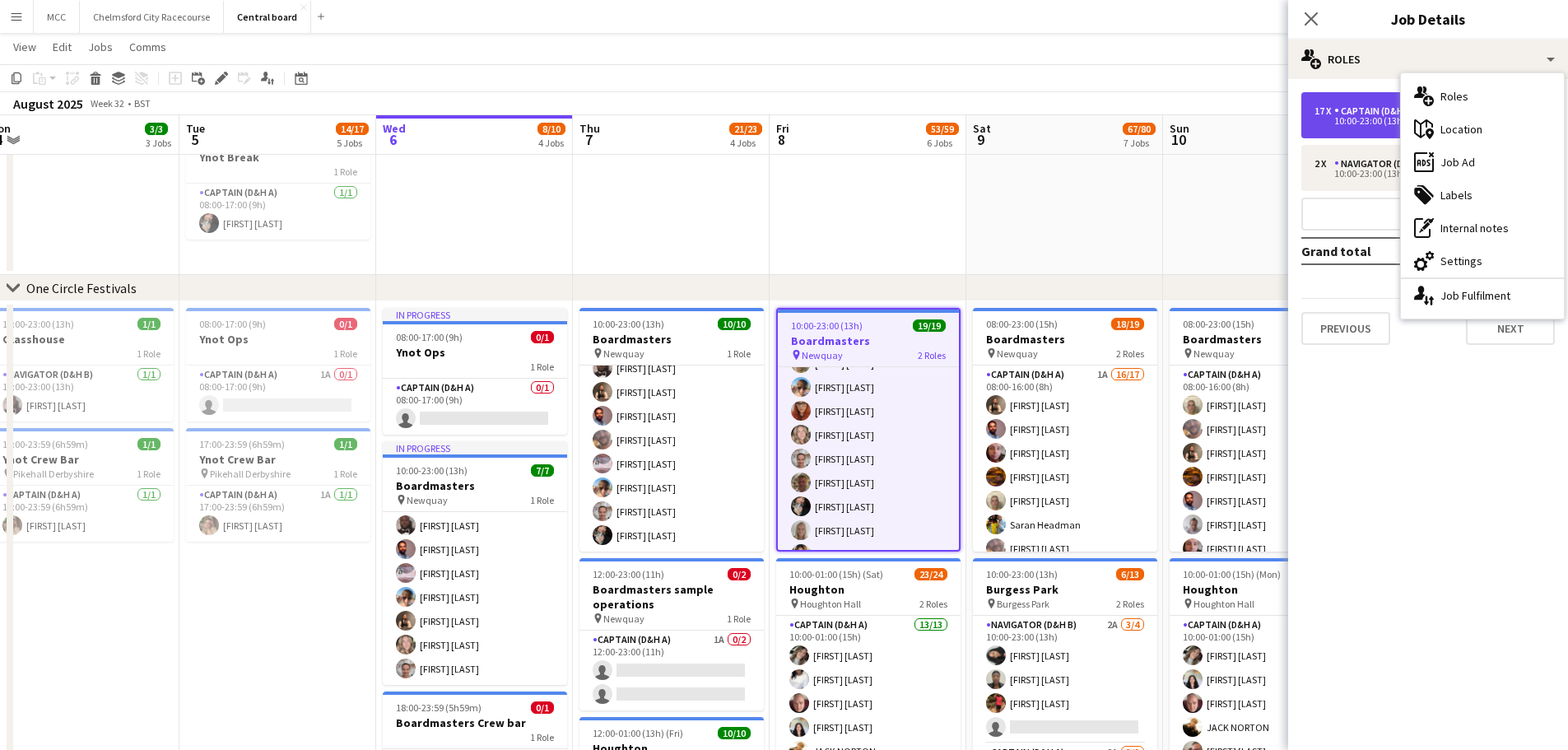 click on "Captain (D&H A)" at bounding box center (1377, 111) 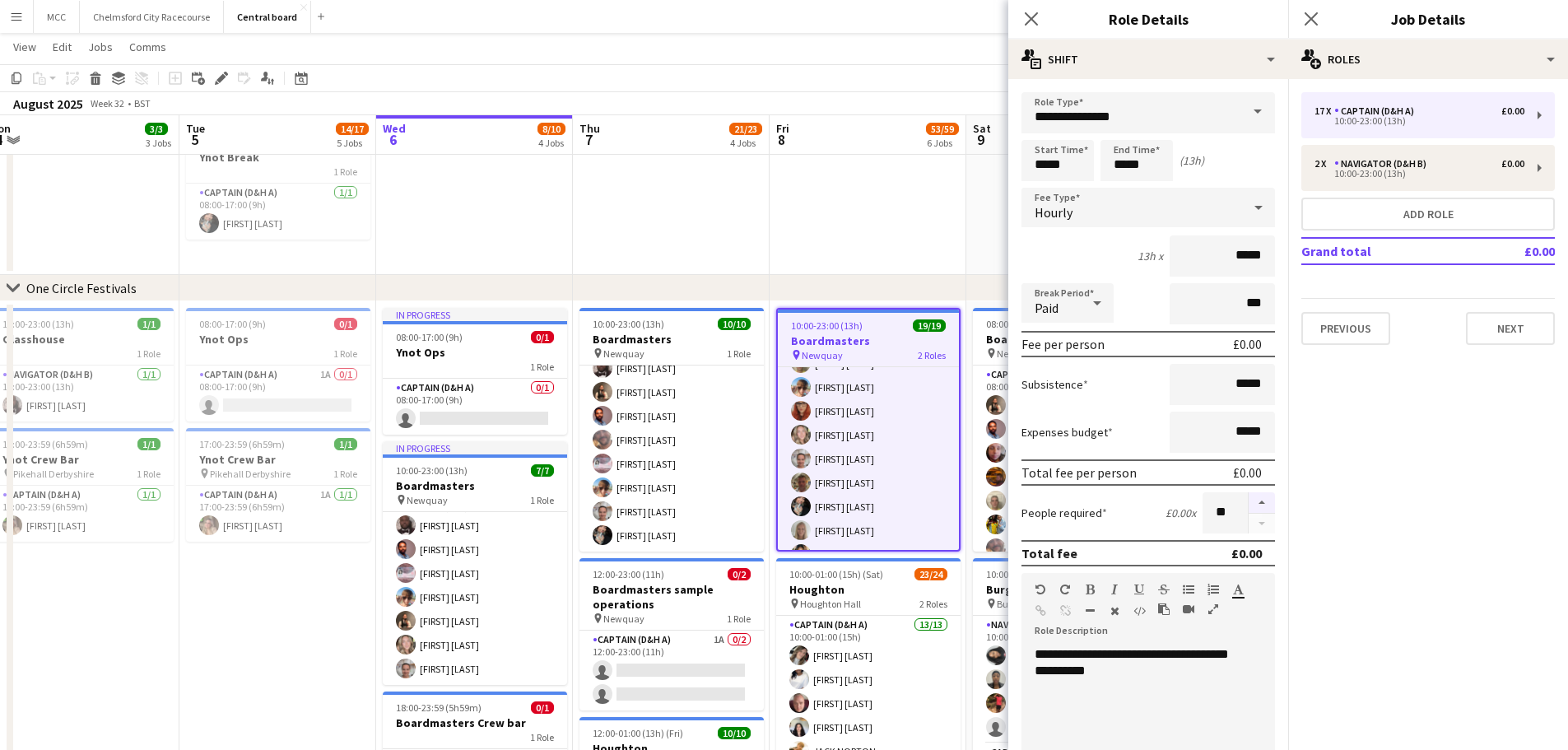 click at bounding box center [1262, 503] 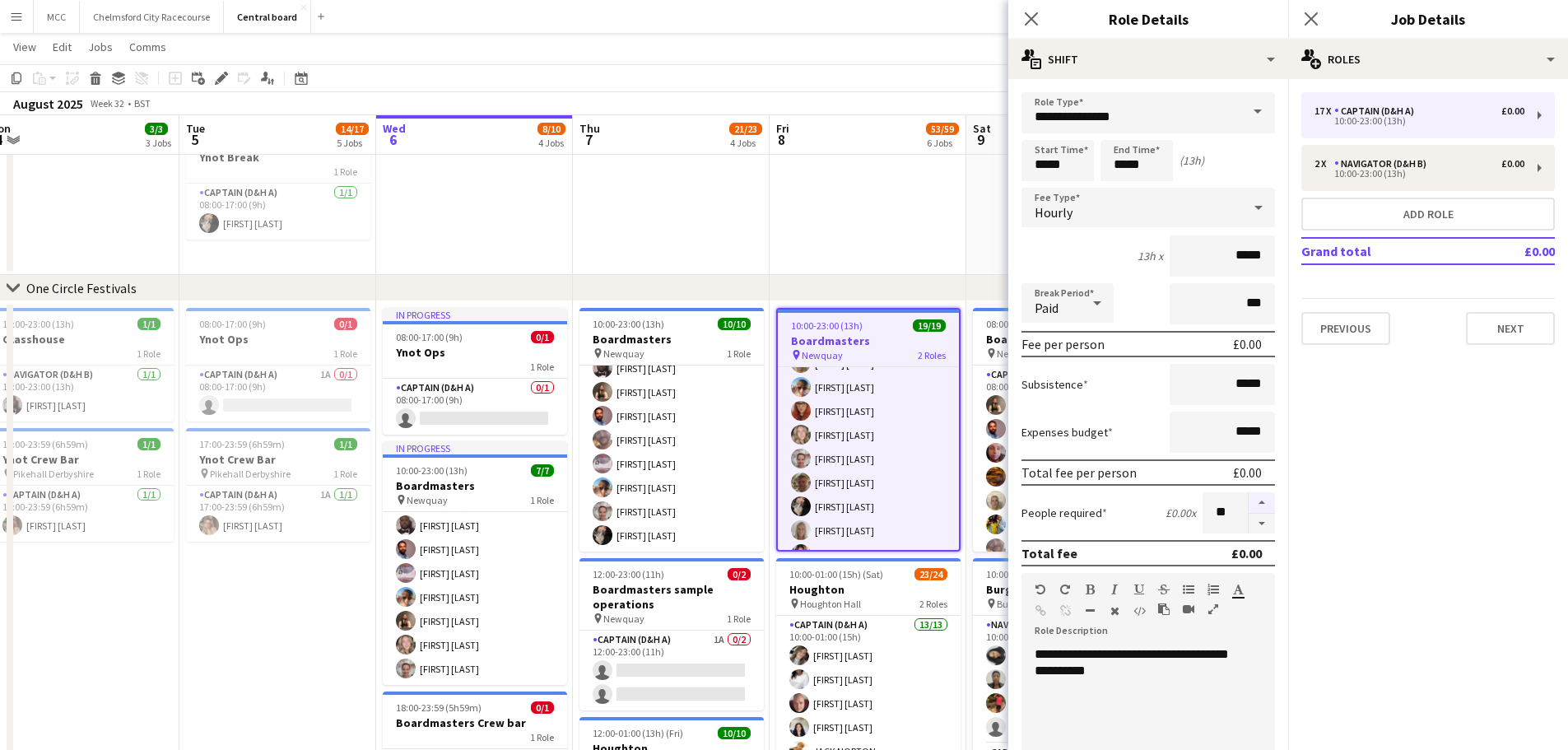 click at bounding box center [1262, 503] 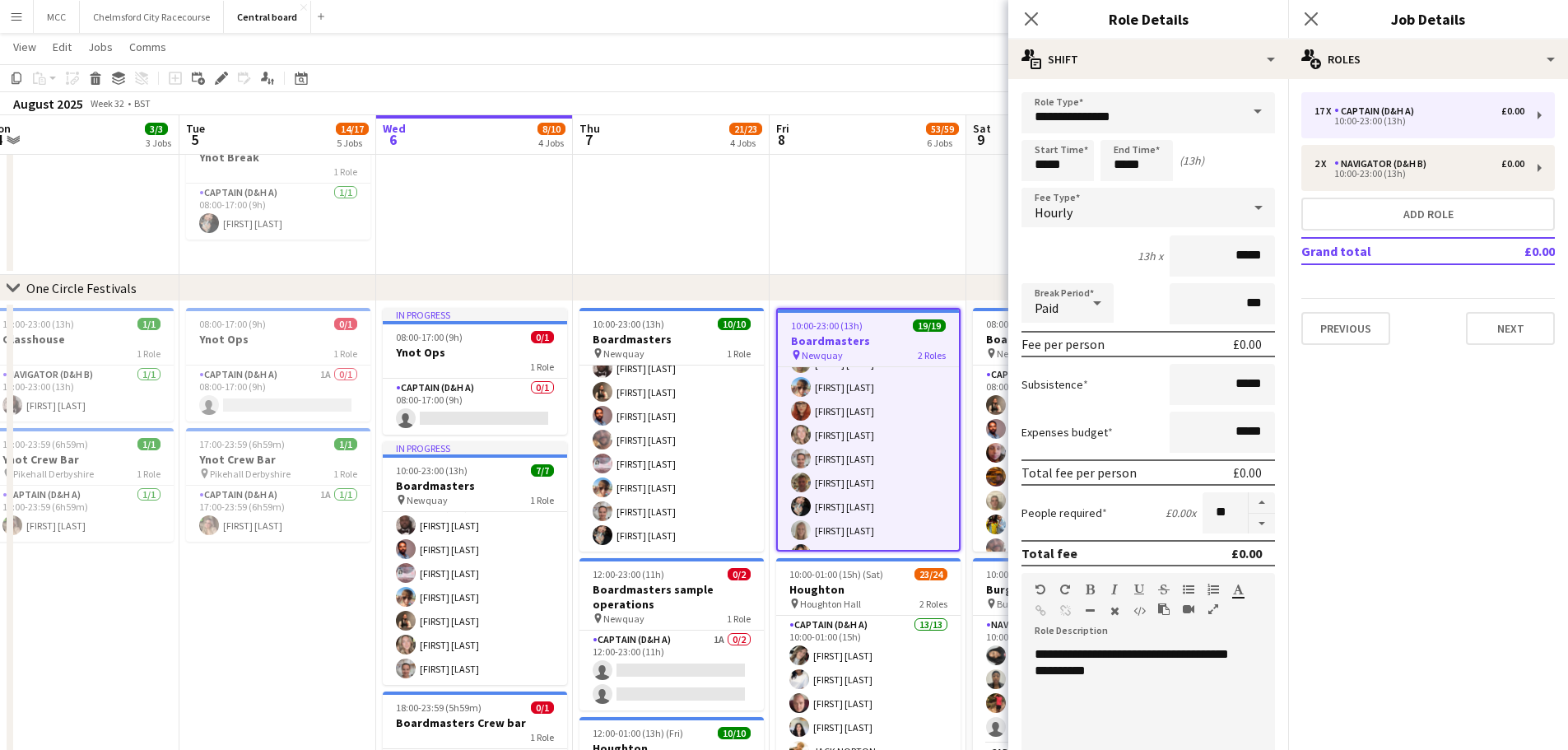 drag, startPoint x: 1246, startPoint y: 509, endPoint x: 1336, endPoint y: 247, distance: 277.02707 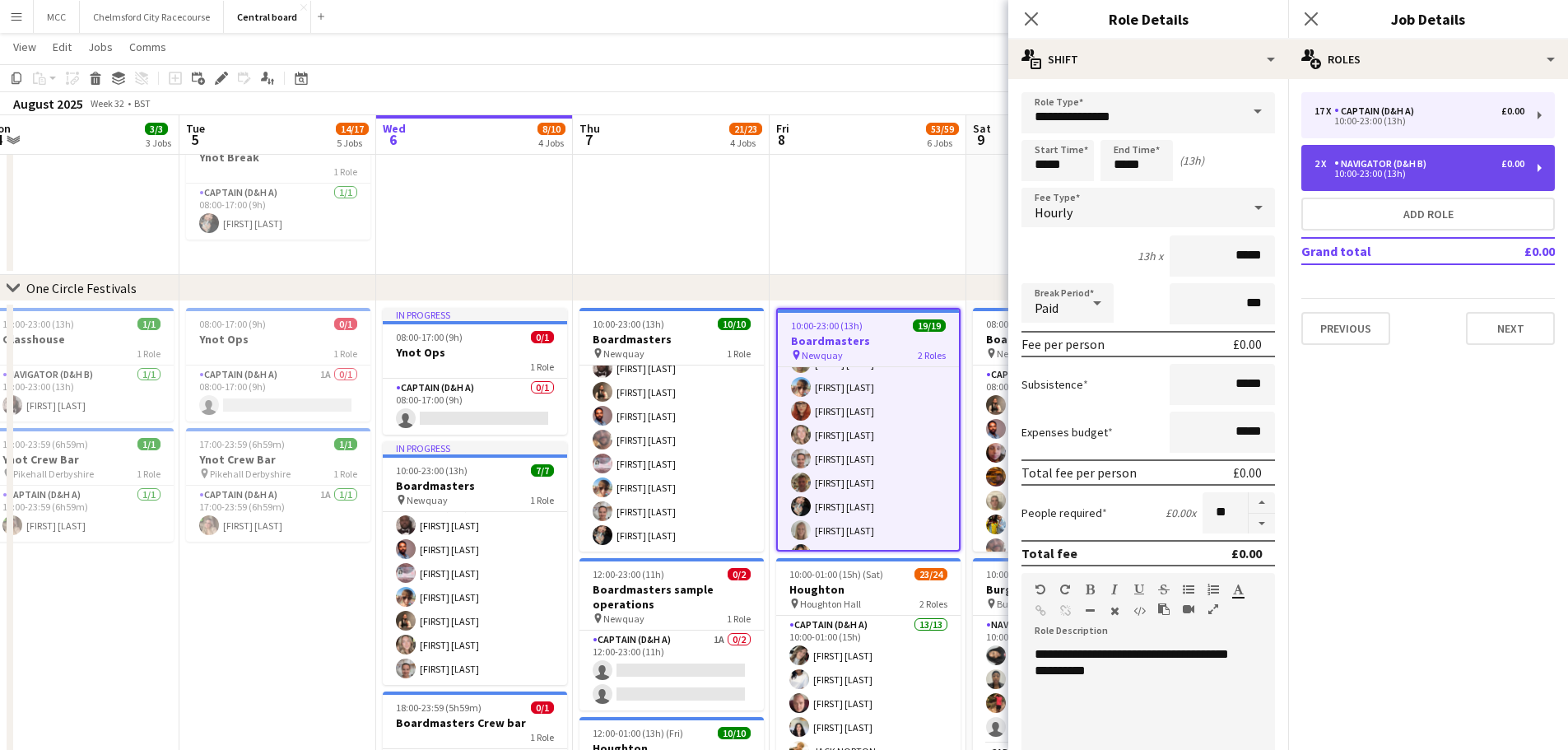 click on "Navigator (D&H B)" at bounding box center (1384, 164) 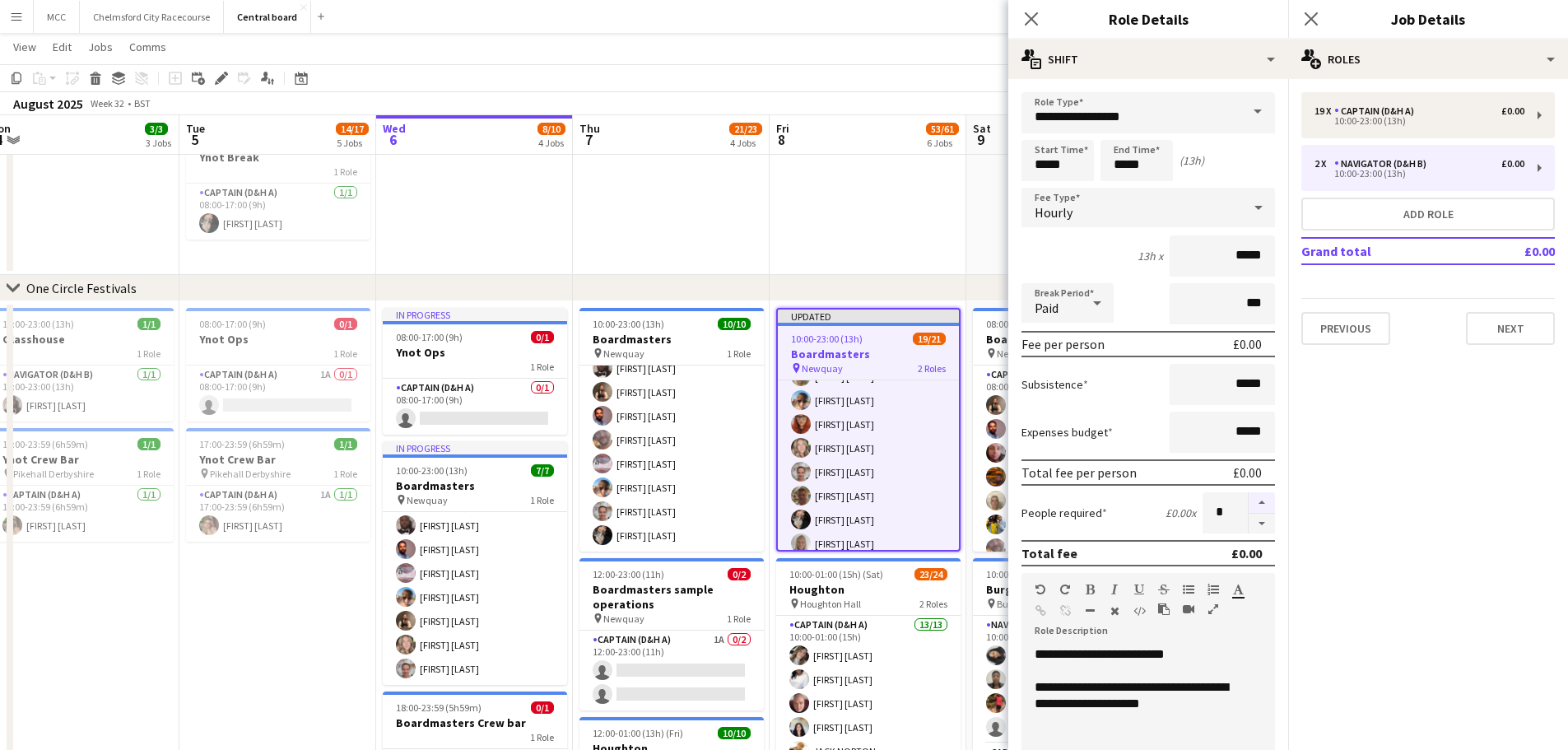 click at bounding box center (1262, 503) 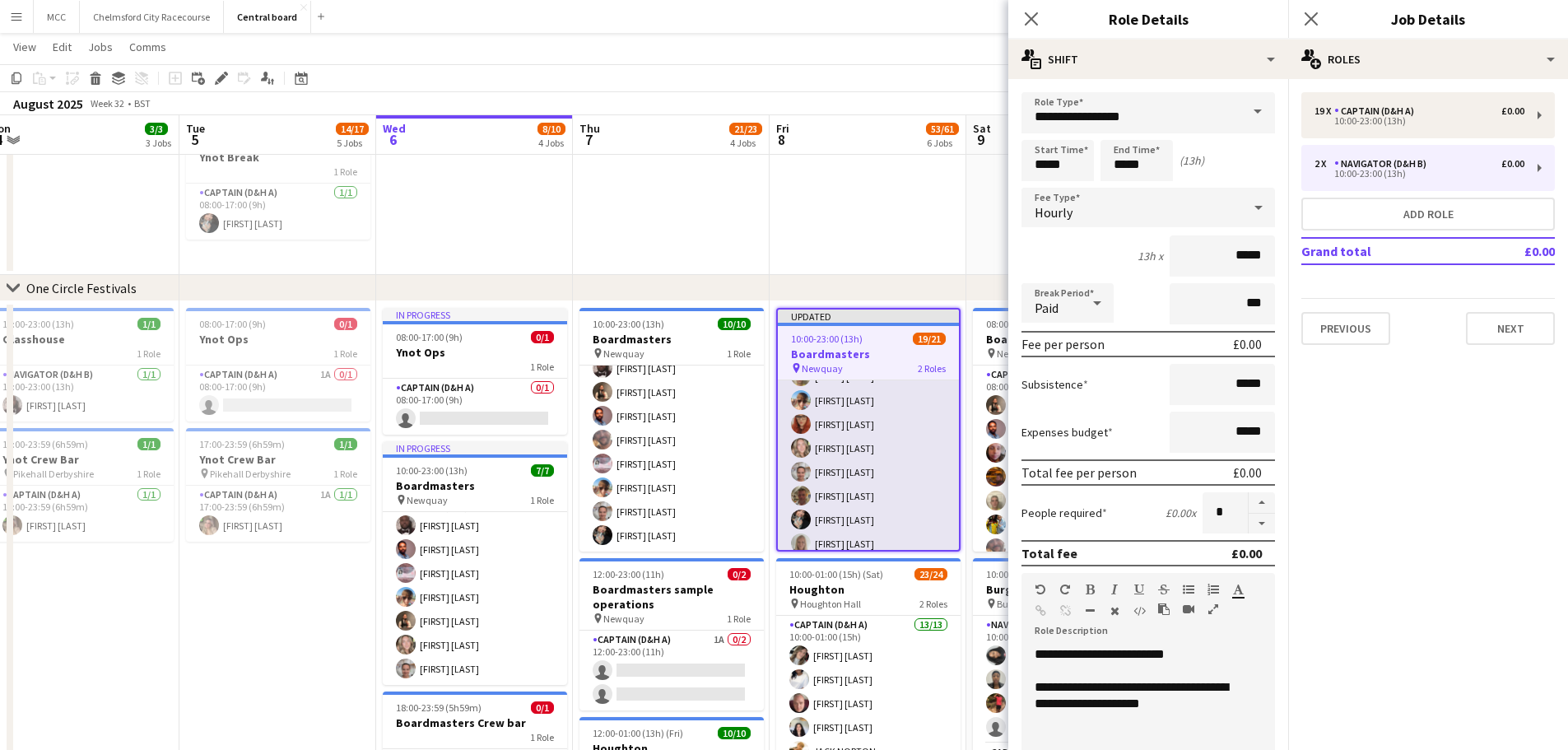 scroll, scrollTop: 396, scrollLeft: 0, axis: vertical 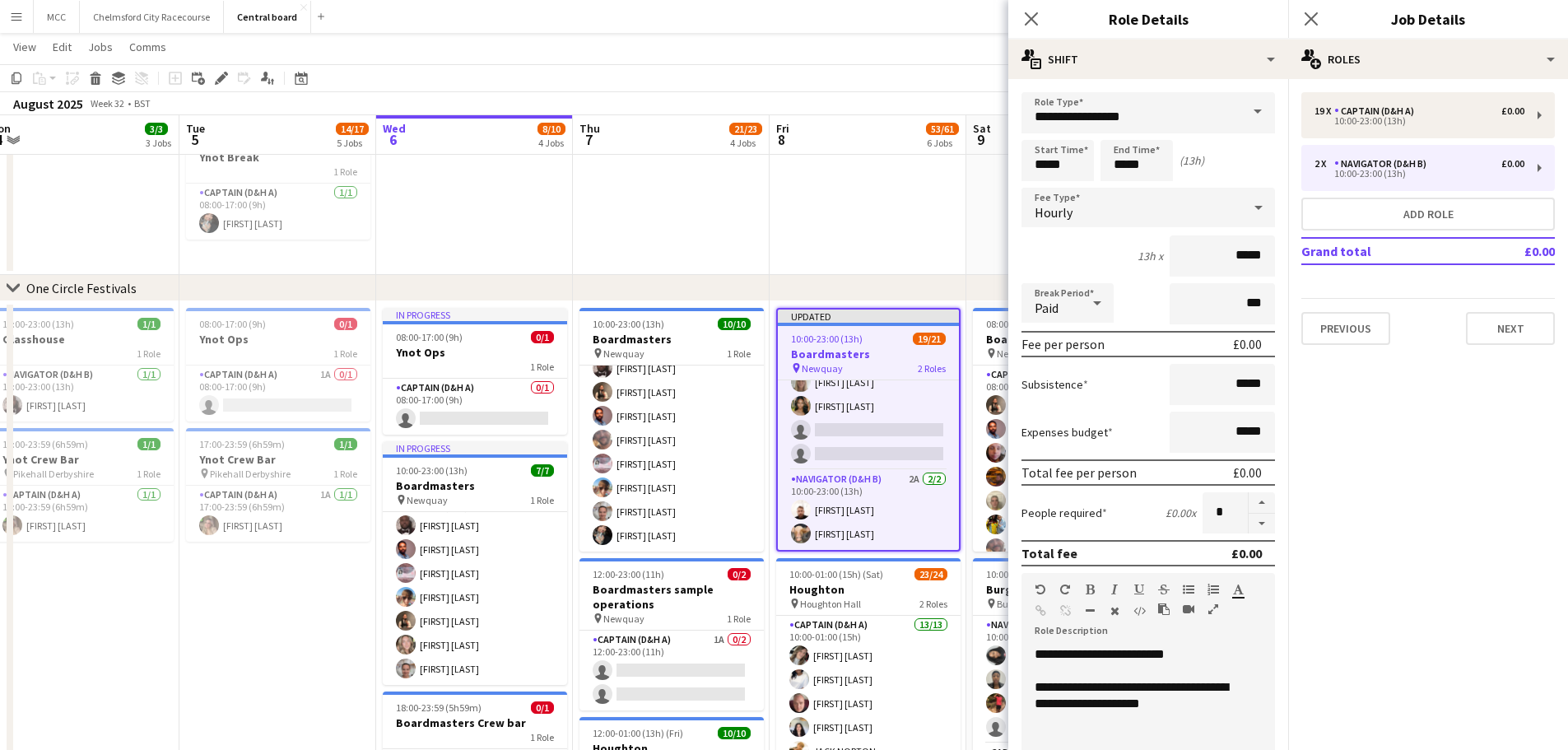 click on "[TIME]-[TIME] ([HOURS])    [NUMBER]/[NUMBER]   [LOCATION]   [NUMBER] Role   [ROLE]   [NUMBER]/[NUMBER]   [TIME]-[TIME] ([HOURS])
[FIRST] [LAST]" at bounding box center (868, 137) 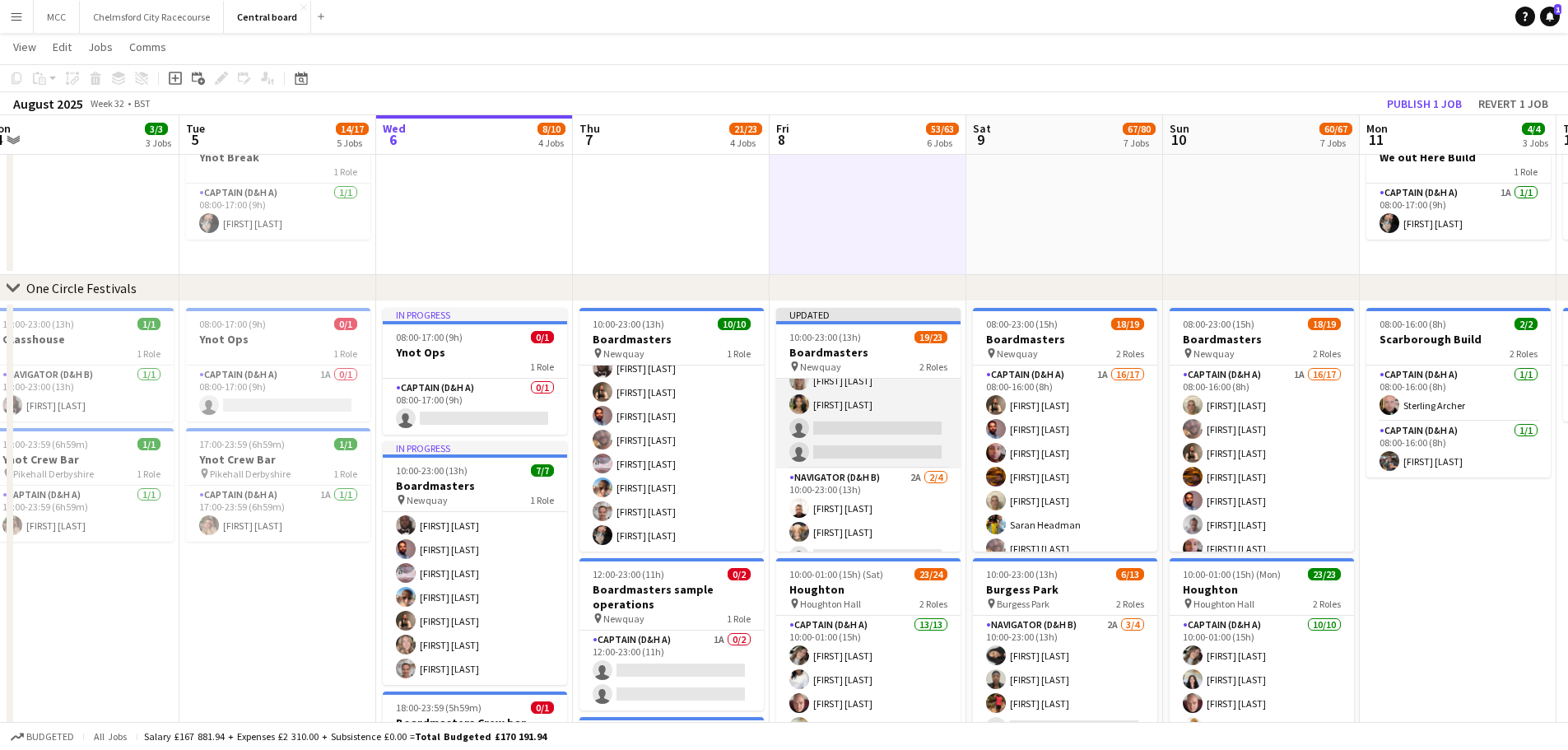click on "Captain (D&H A)   17/19   10:00-23:00 (13h)
[FIRST] [LAST] [FIRST] [LAST] [FIRST] [LAST] [FIRST] [LAST] [FIRST] [LAST] [FIRST] [LAST] [FIRST] [LAST] [FIRST] [LAST] [FIRST] [LAST] [FIRST] [LAST] [FIRST] [LAST] [FIRST] [LAST]
single-neutral-actions
single-neutral-actions" at bounding box center (868, 226) 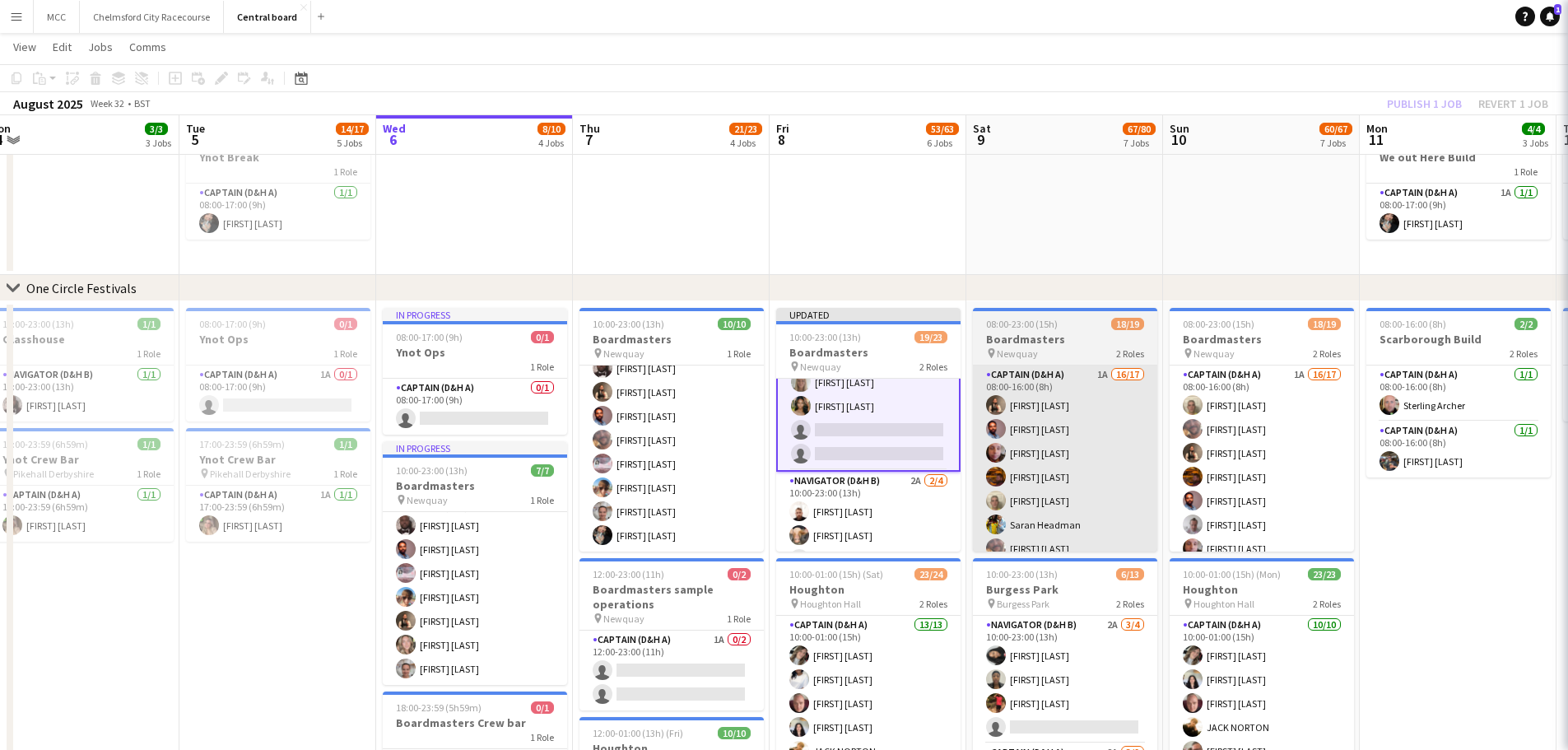 scroll, scrollTop: 398, scrollLeft: 0, axis: vertical 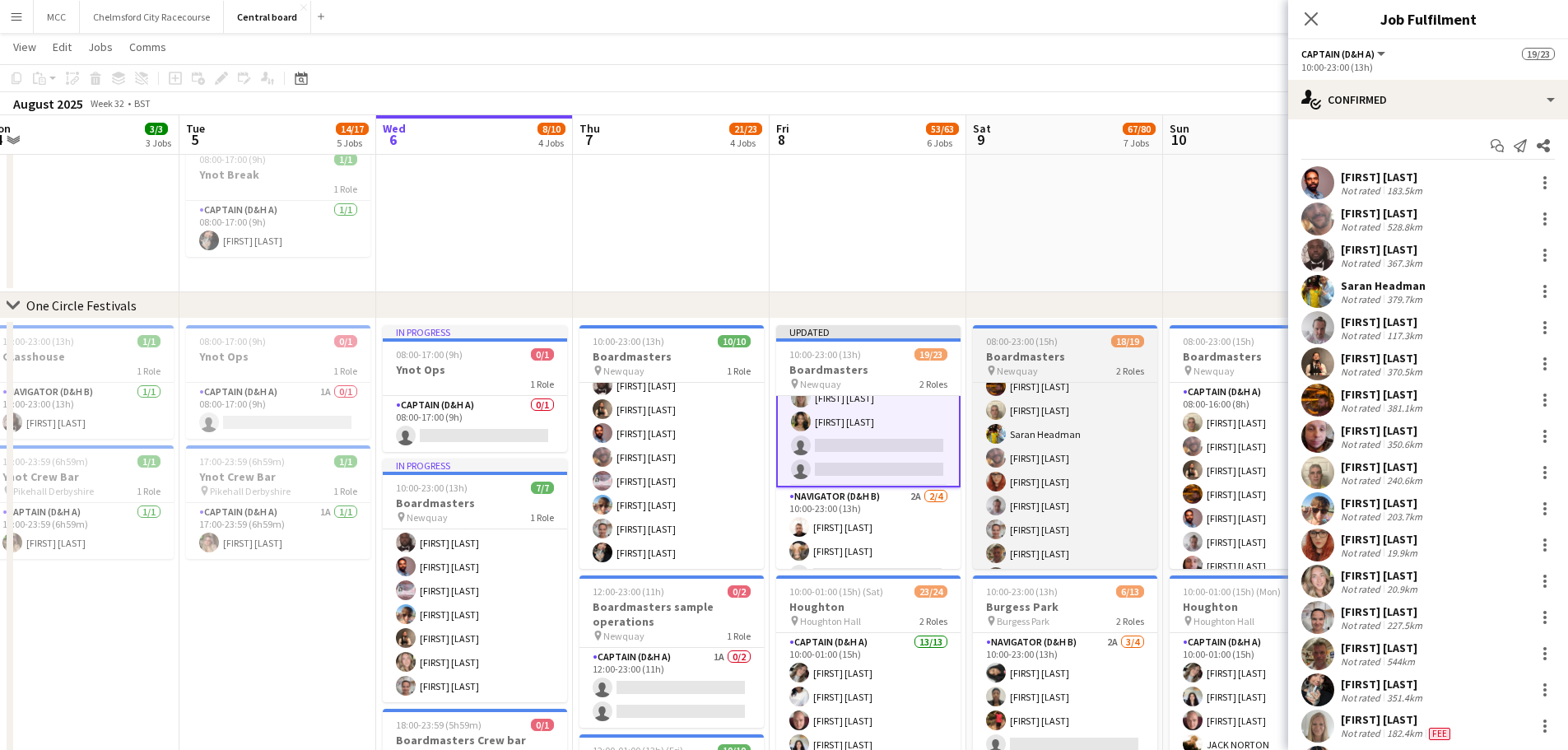 click on "Boardmasters" at bounding box center (1065, 356) 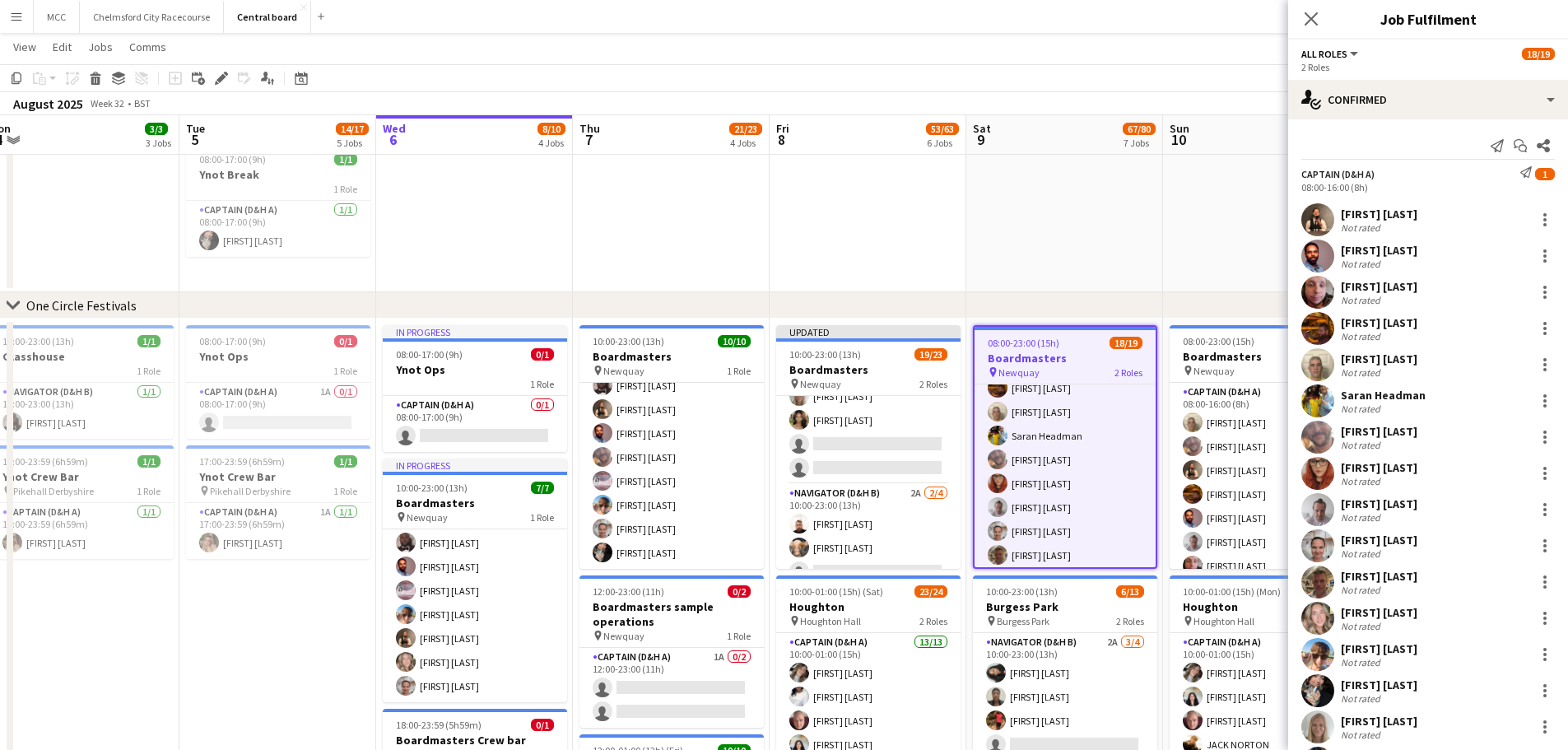 scroll, scrollTop: 396, scrollLeft: 0, axis: vertical 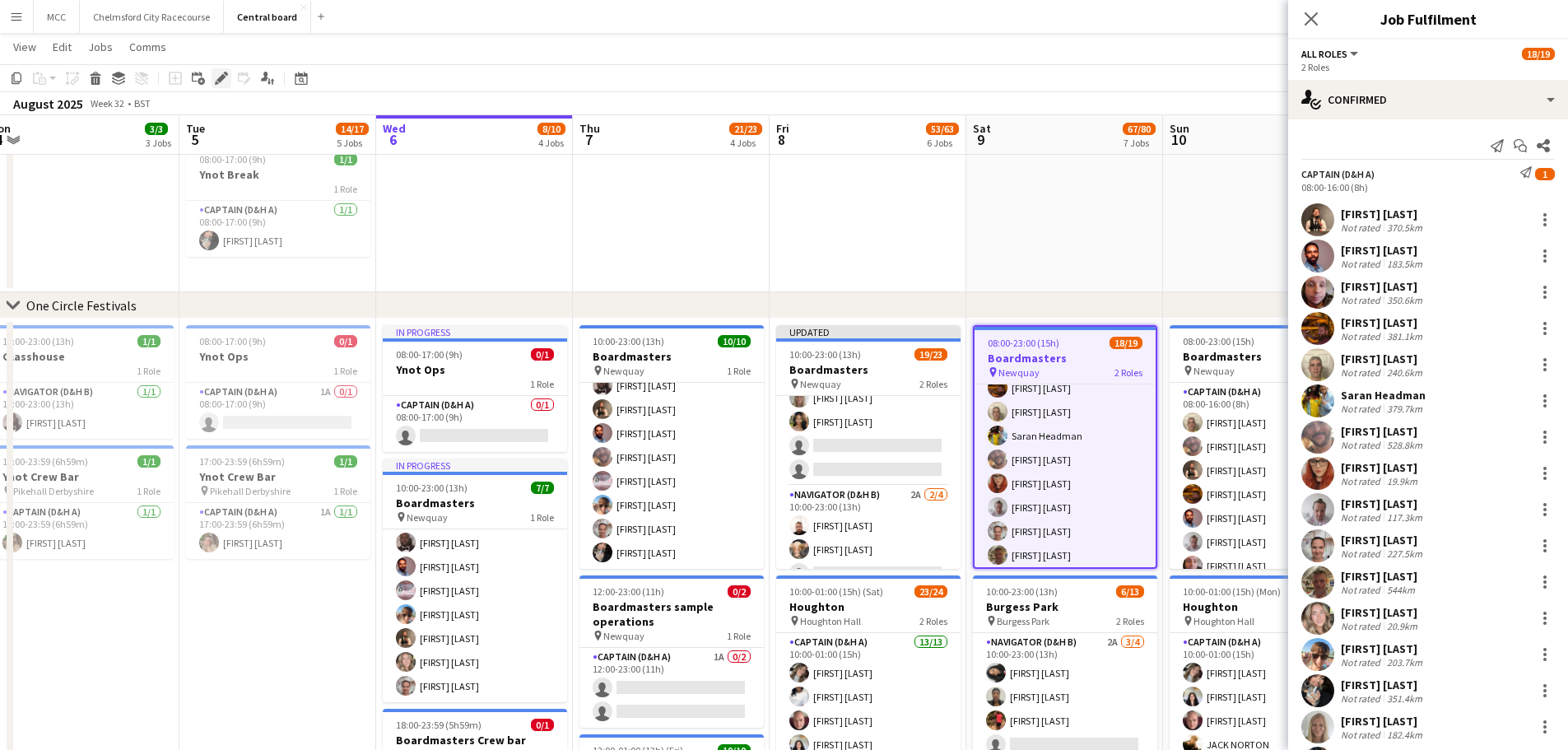 click on "Edit" 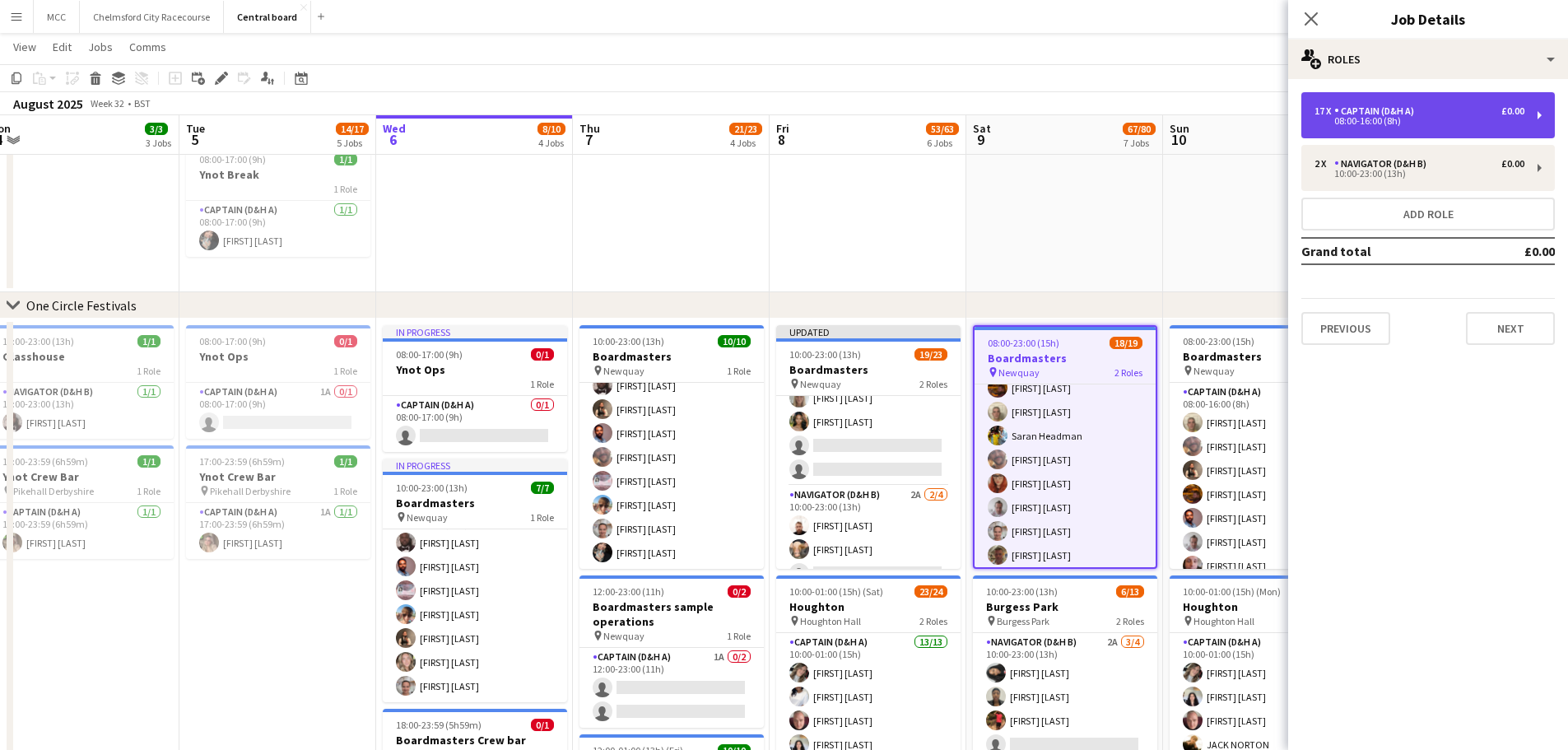 click on "08:00-16:00 (8h)" at bounding box center (1419, 121) 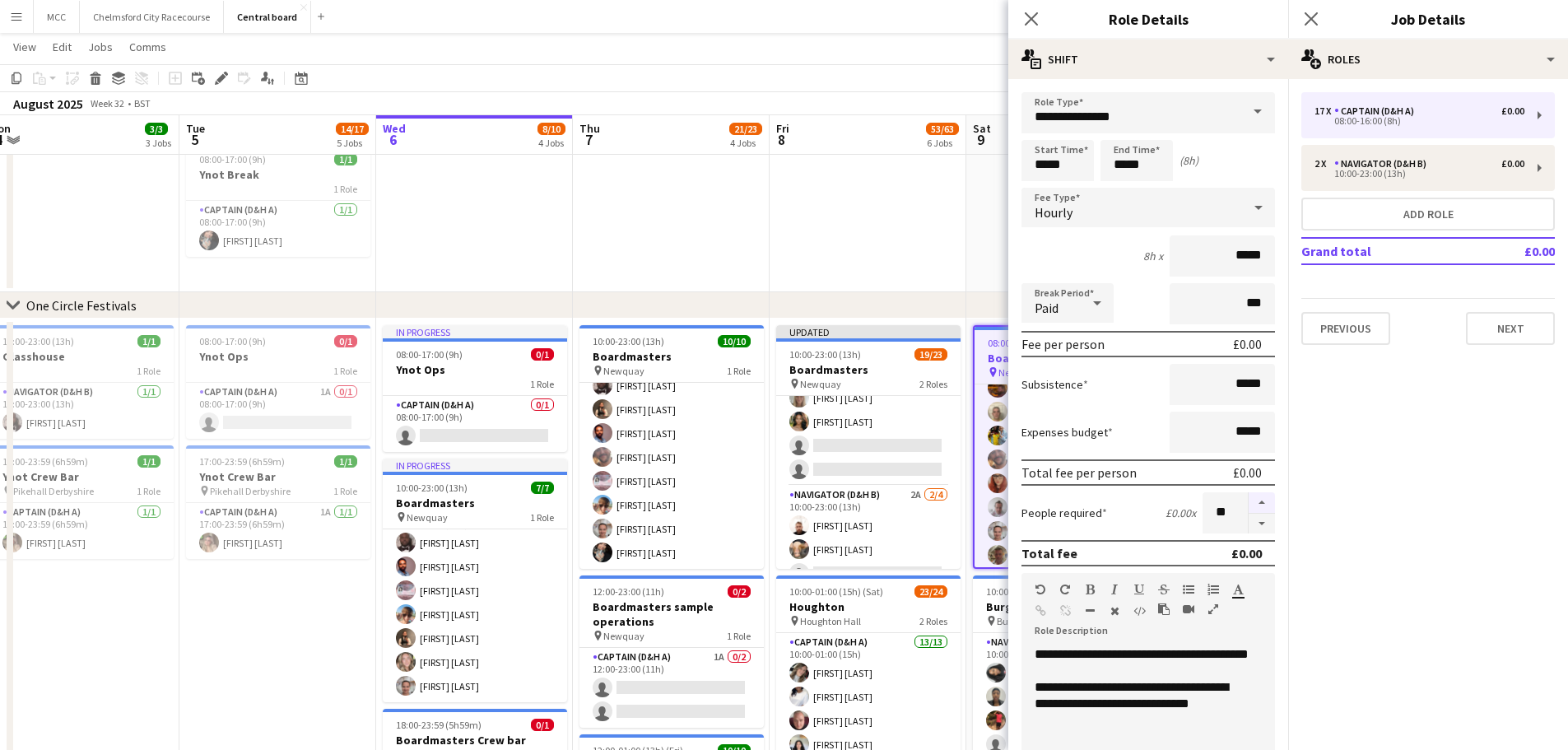 click at bounding box center [1262, 503] 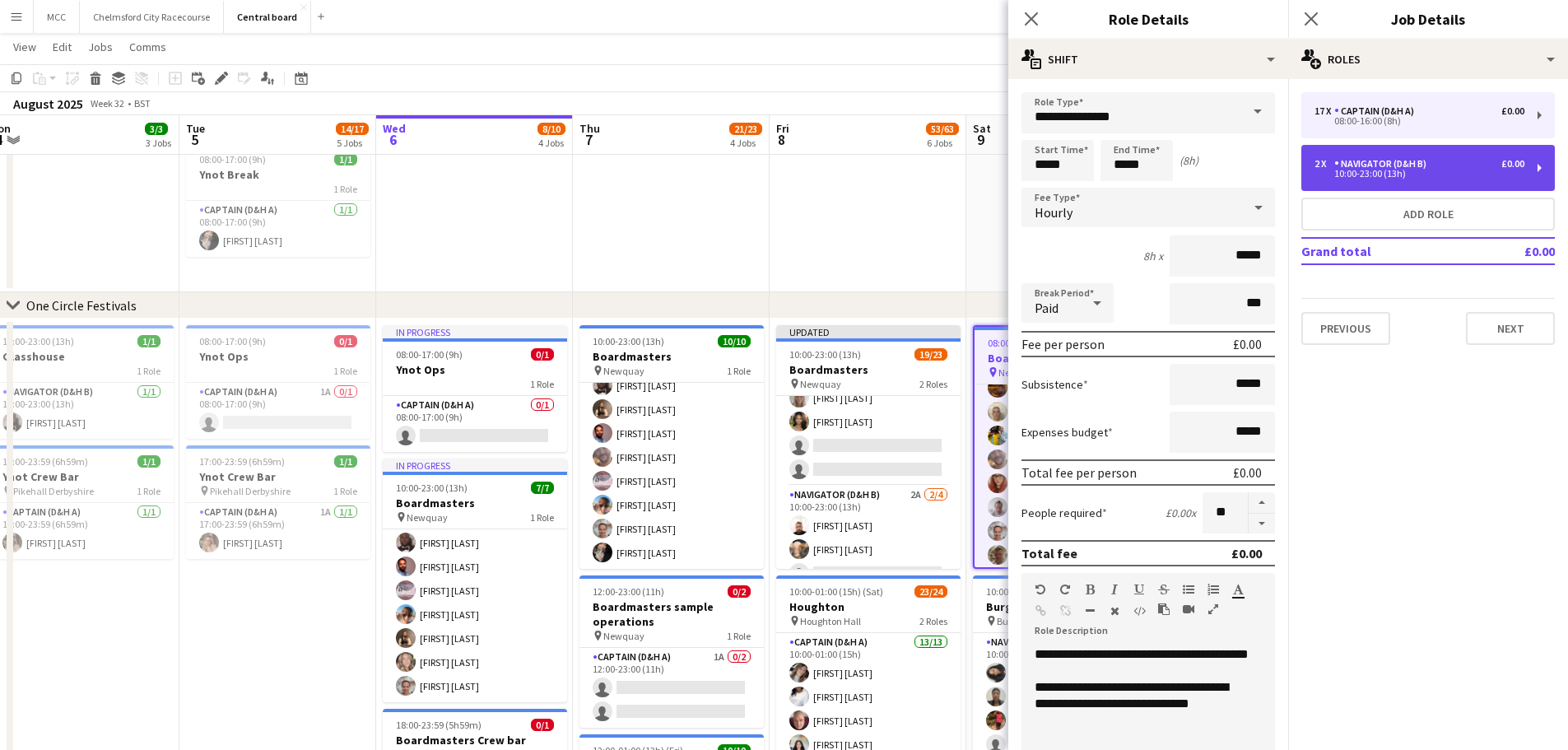 click on "10:00-23:00 (13h)" at bounding box center [1419, 174] 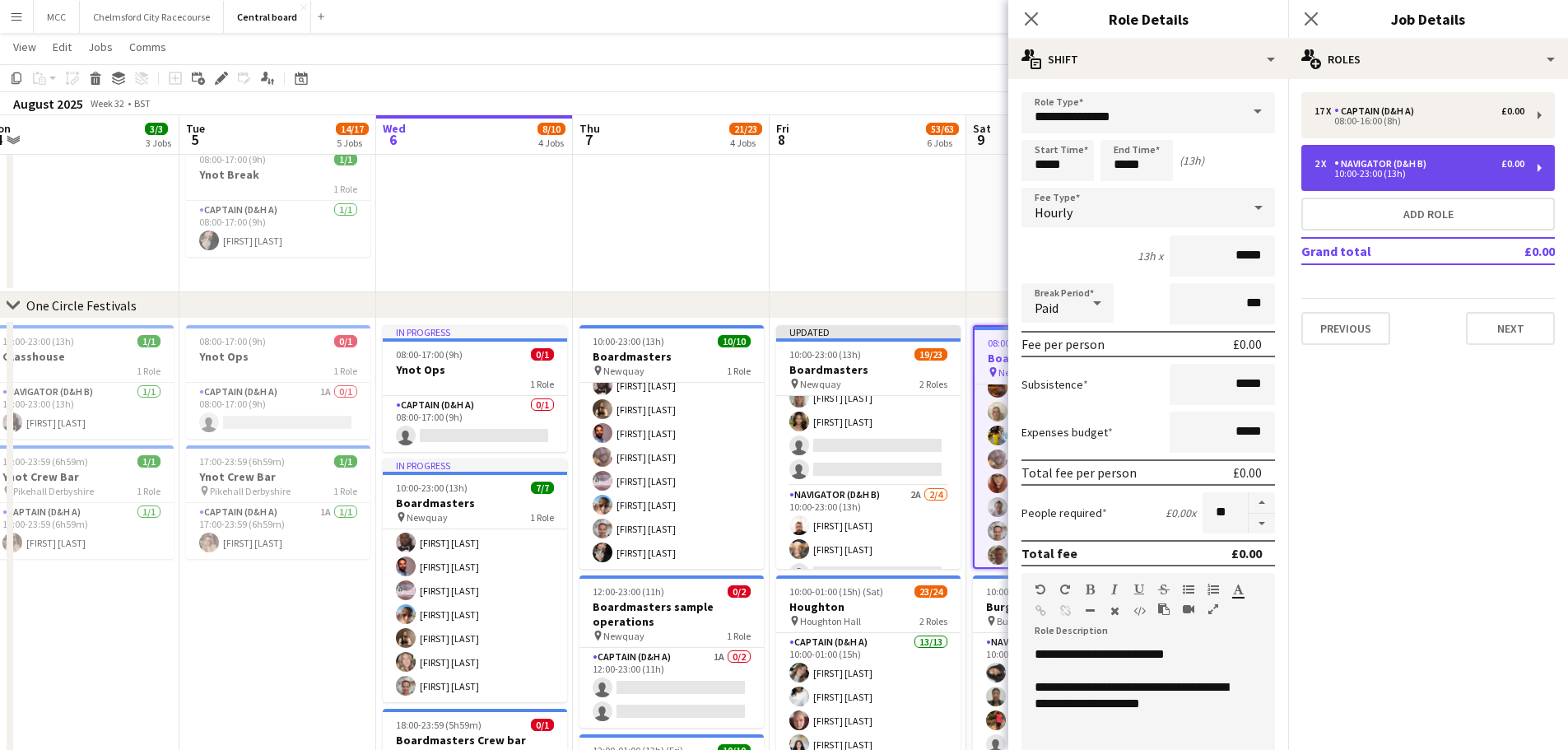 type on "**********" 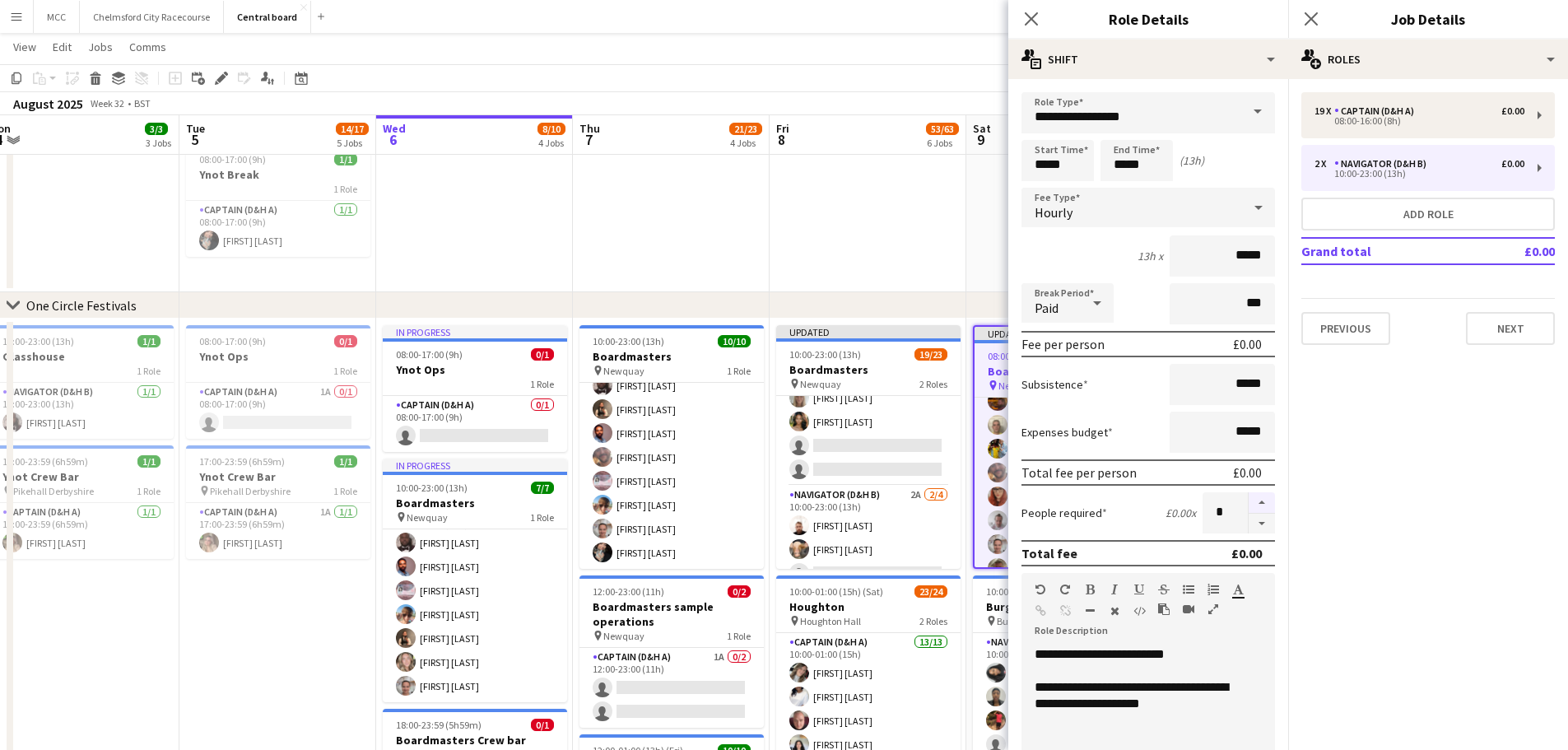 click at bounding box center (1262, 503) 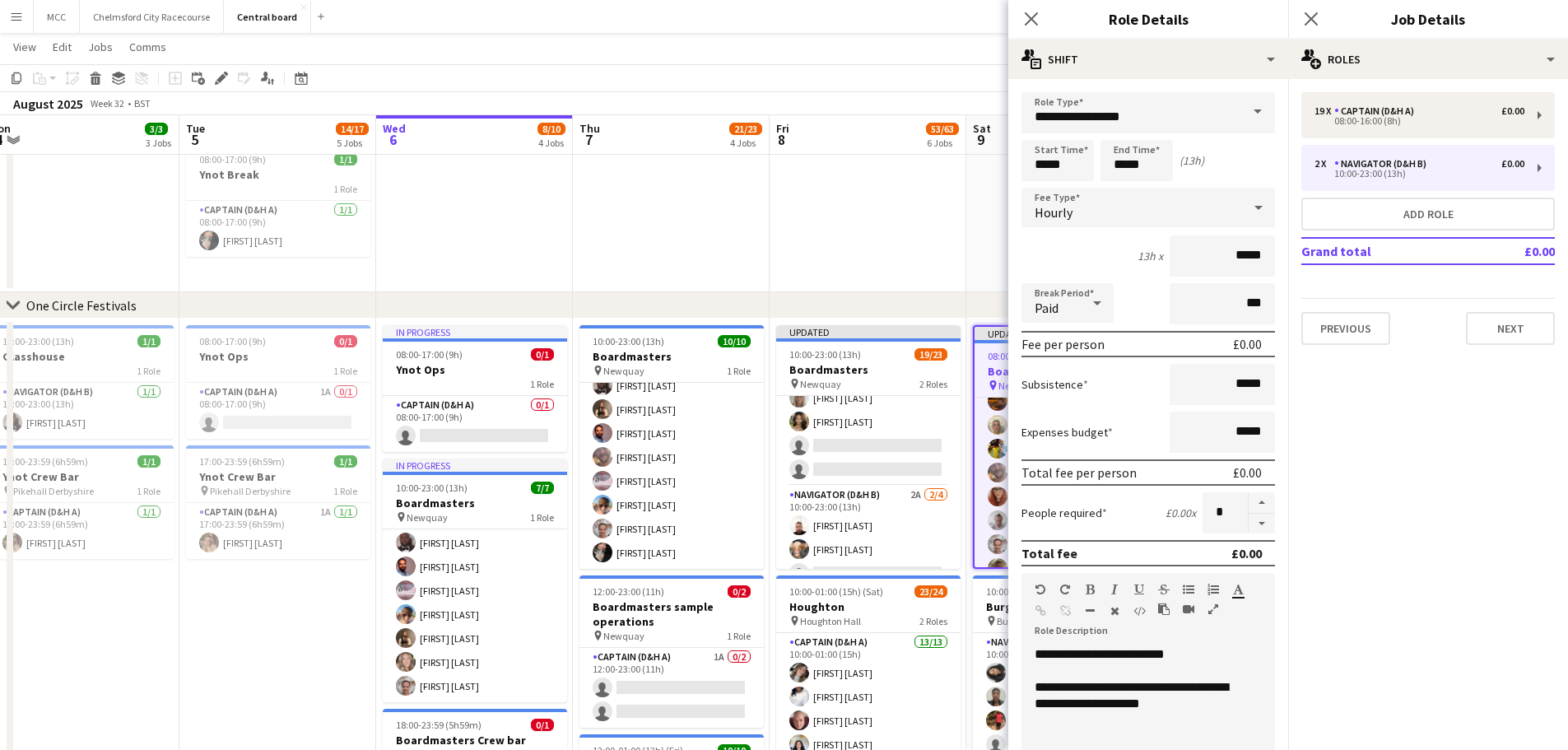 click on "[TIME]-[TIME] ([HOURS])    [NUMBER]/[NUMBER]   [LOCATION]   [NUMBER] Role   [ROLE]   [NUMBER]/[NUMBER]   [TIME]-[TIME] ([HOURS])
[FIRST] [LAST]" at bounding box center [868, 154] 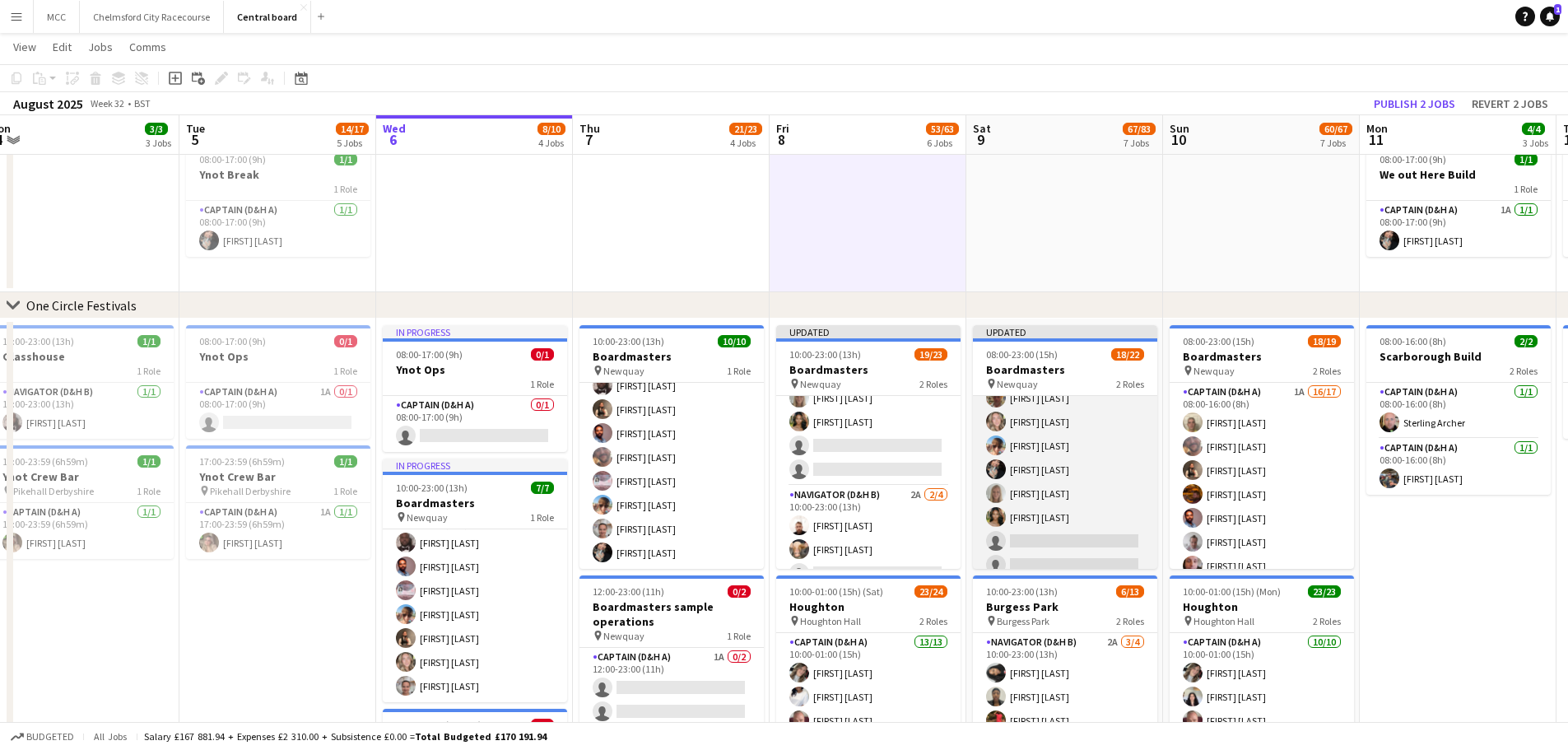 scroll, scrollTop: 277, scrollLeft: 0, axis: vertical 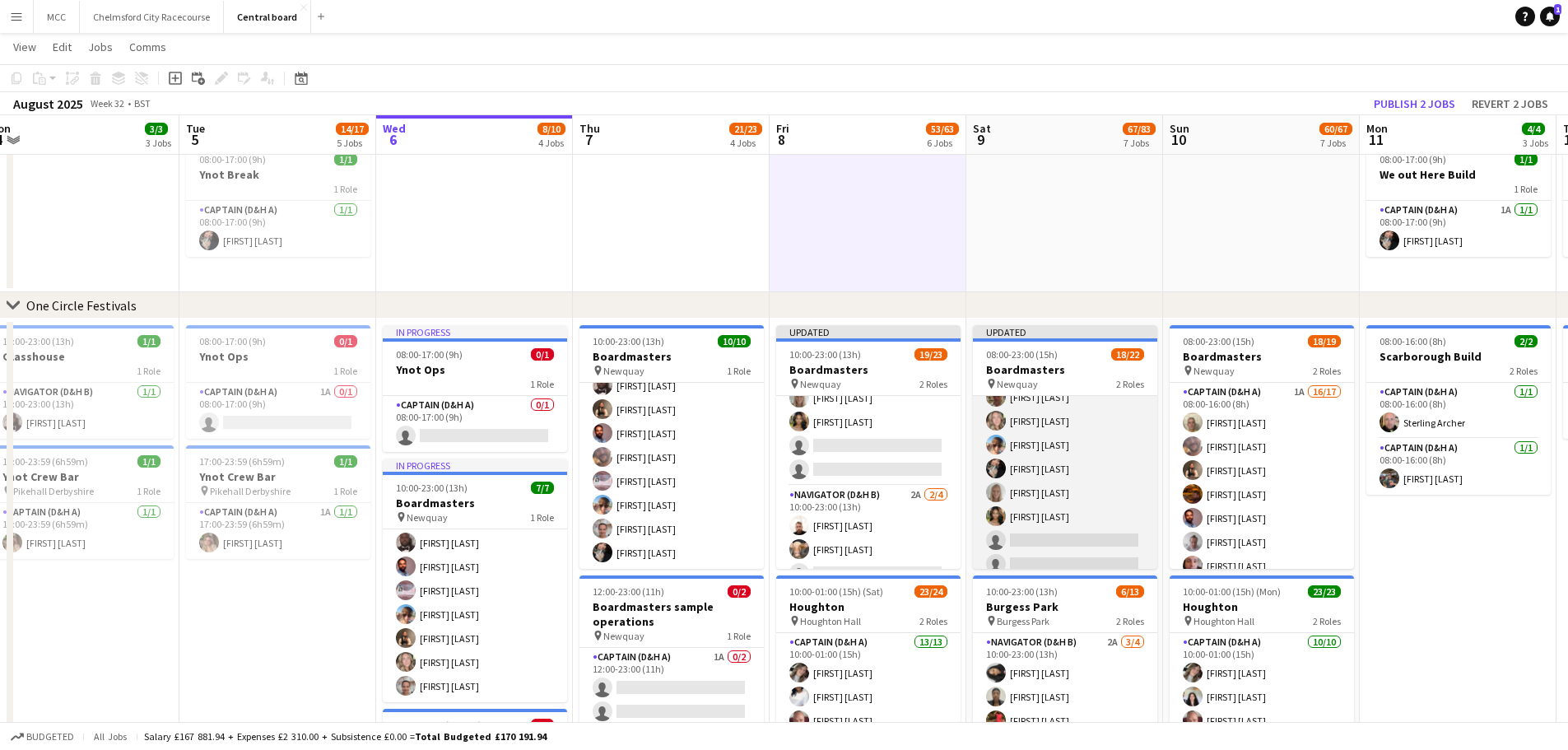 click on "Captain (D&H A)   1A   16/19   08:00-16:00 (8h)
[FIRST] [LAST] [FIRST] [LAST] [FIRST] [LAST] [FIRST] [LAST] [FIRST] [LAST] [FIRST] [LAST] [FIRST] [LAST] [FIRST] [LAST] [FIRST] [LAST] [FIRST] [LAST] [FIRST] [LAST] [FIRST] [LAST]
single-neutral-actions
single-neutral-actions
single-neutral-actions" at bounding box center (1065, 361) 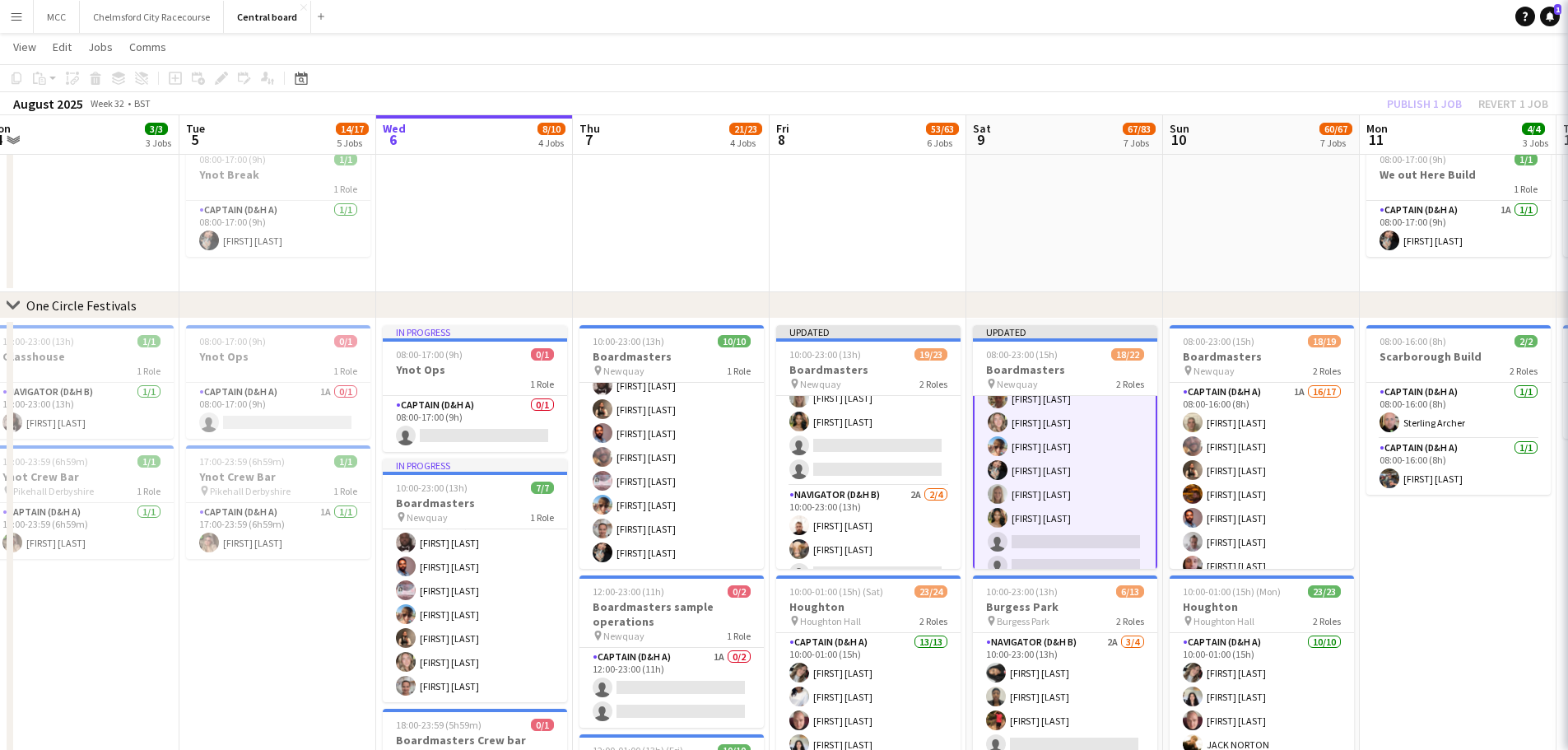 scroll, scrollTop: 279, scrollLeft: 0, axis: vertical 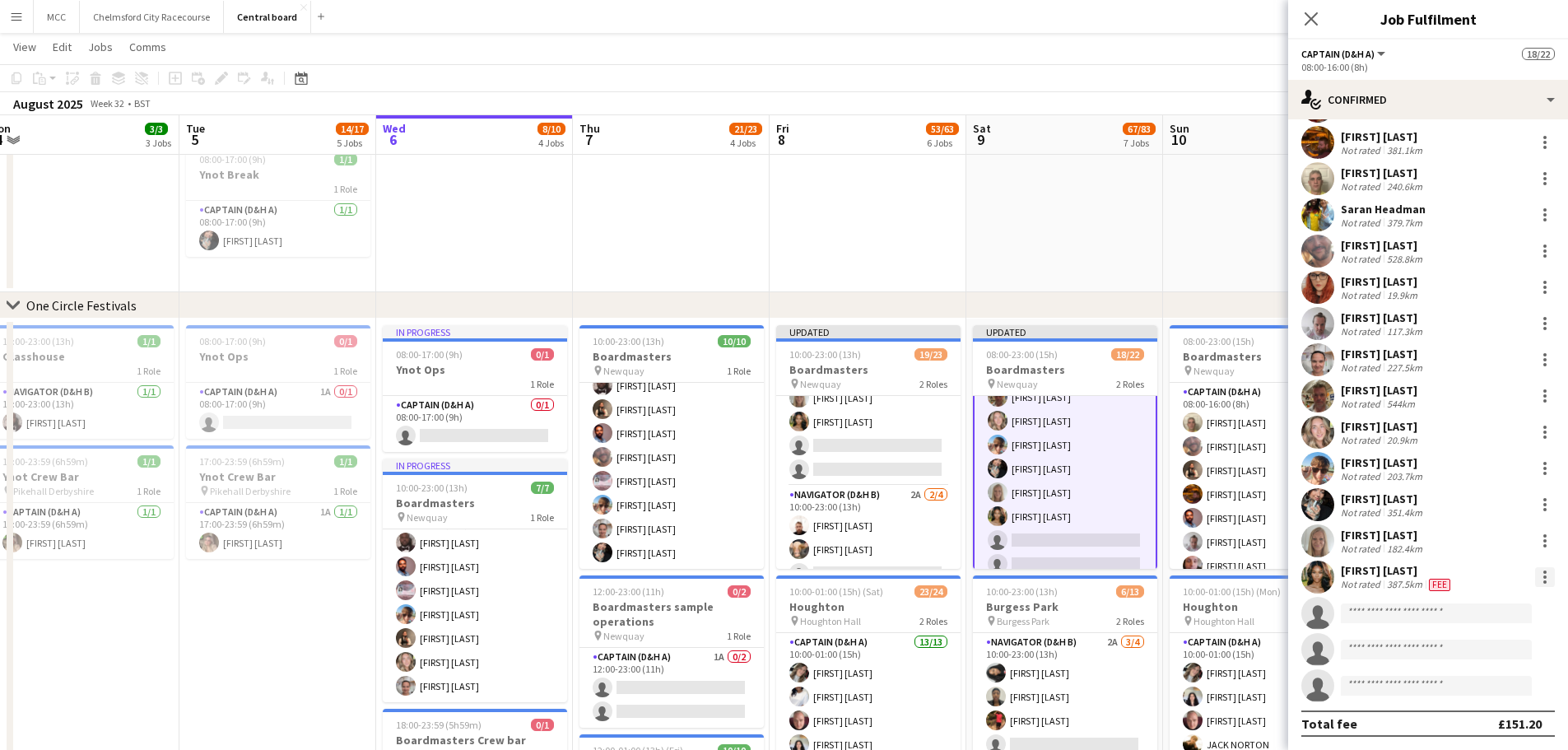 click at bounding box center (1545, 577) 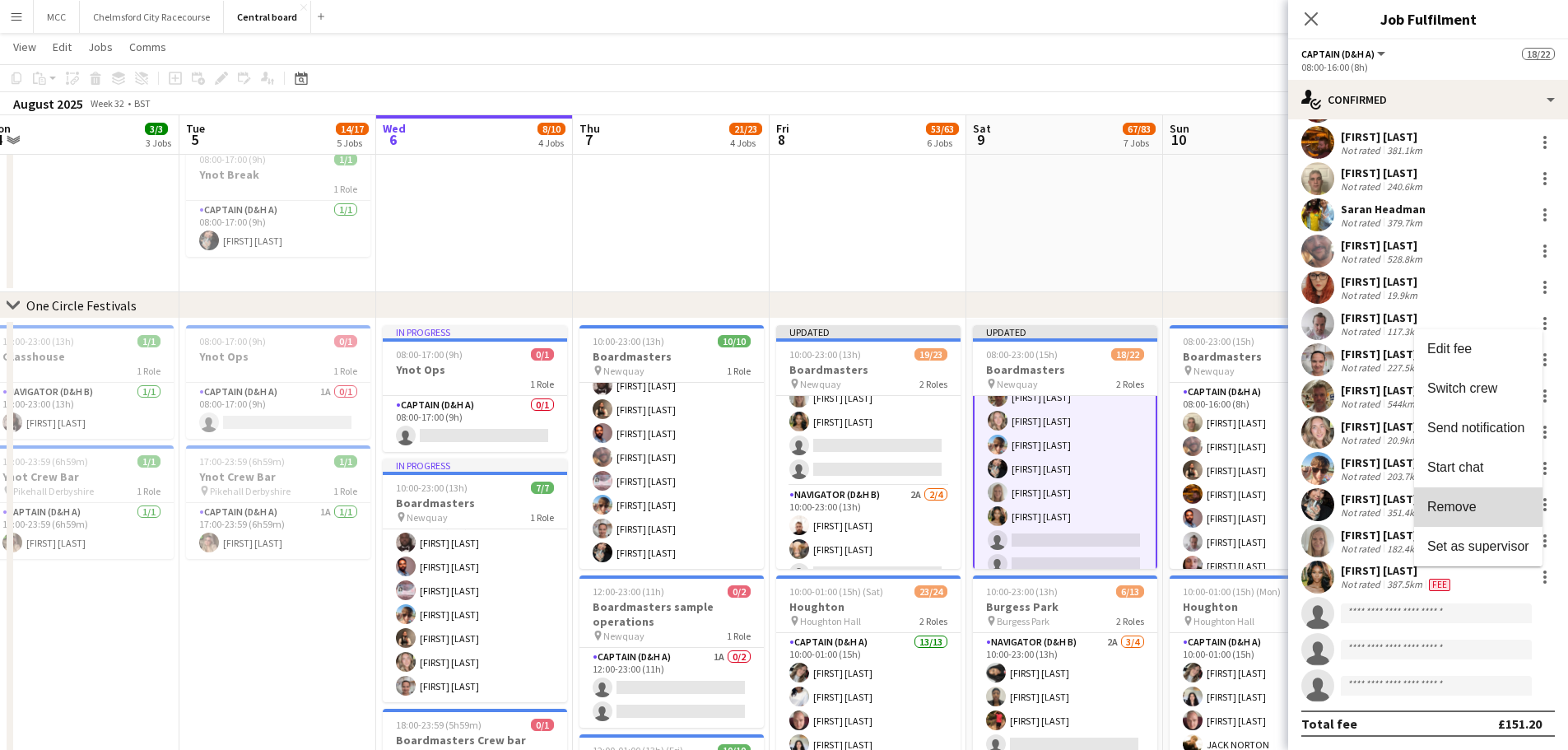 click on "Remove" at bounding box center [1452, 506] 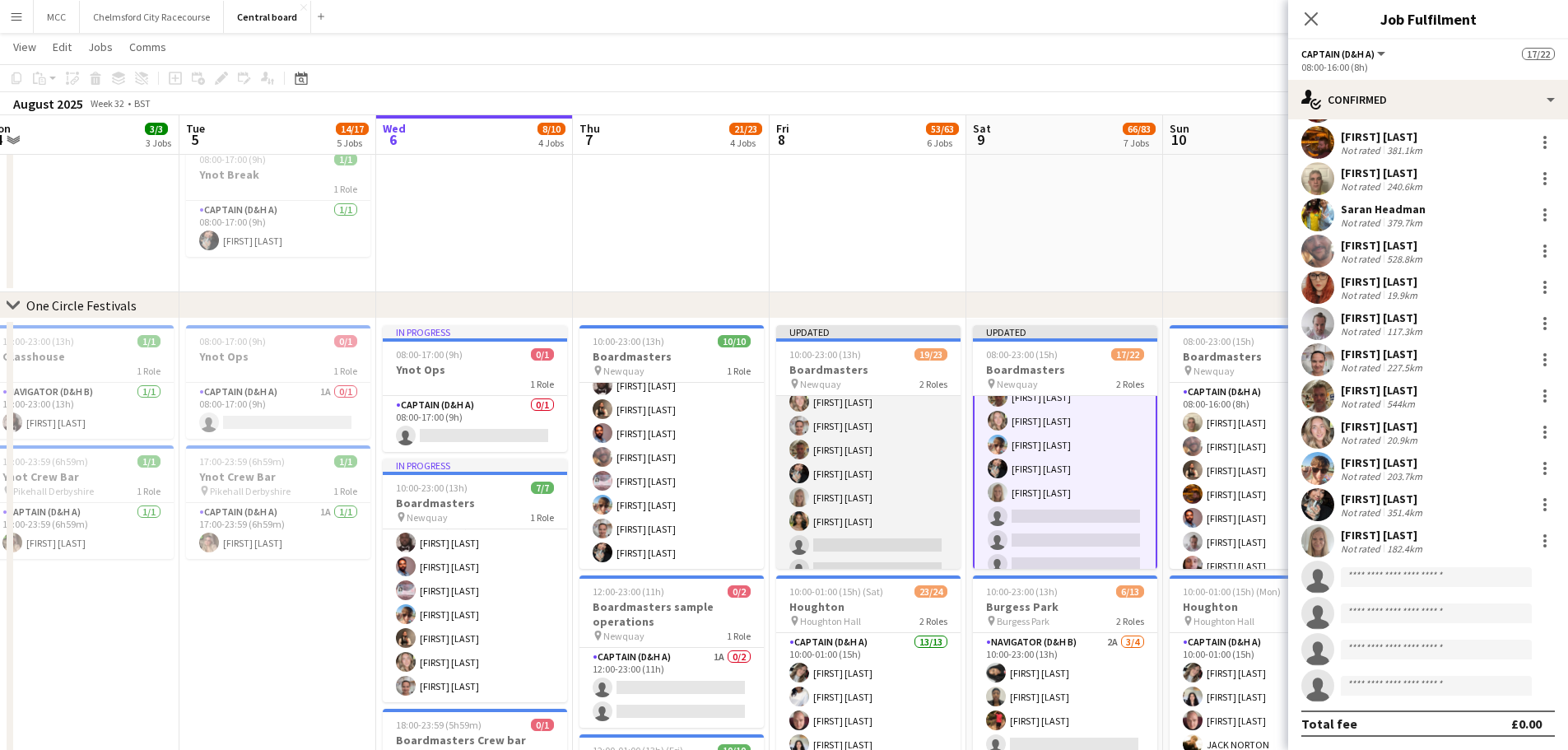 click on "Captain (D&H A)   17/19   10:00-23:00 (13h)
[FIRST] [LAST] [FIRST] [LAST] [FIRST] [LAST] [FIRST] [LAST] [FIRST] [LAST] [FIRST] [LAST] [FIRST] [LAST] [FIRST] [LAST] [FIRST] [LAST] [FIRST] [LAST] [FIRST] [LAST] [FIRST] [LAST]
single-neutral-actions
single-neutral-actions" at bounding box center (868, 342) 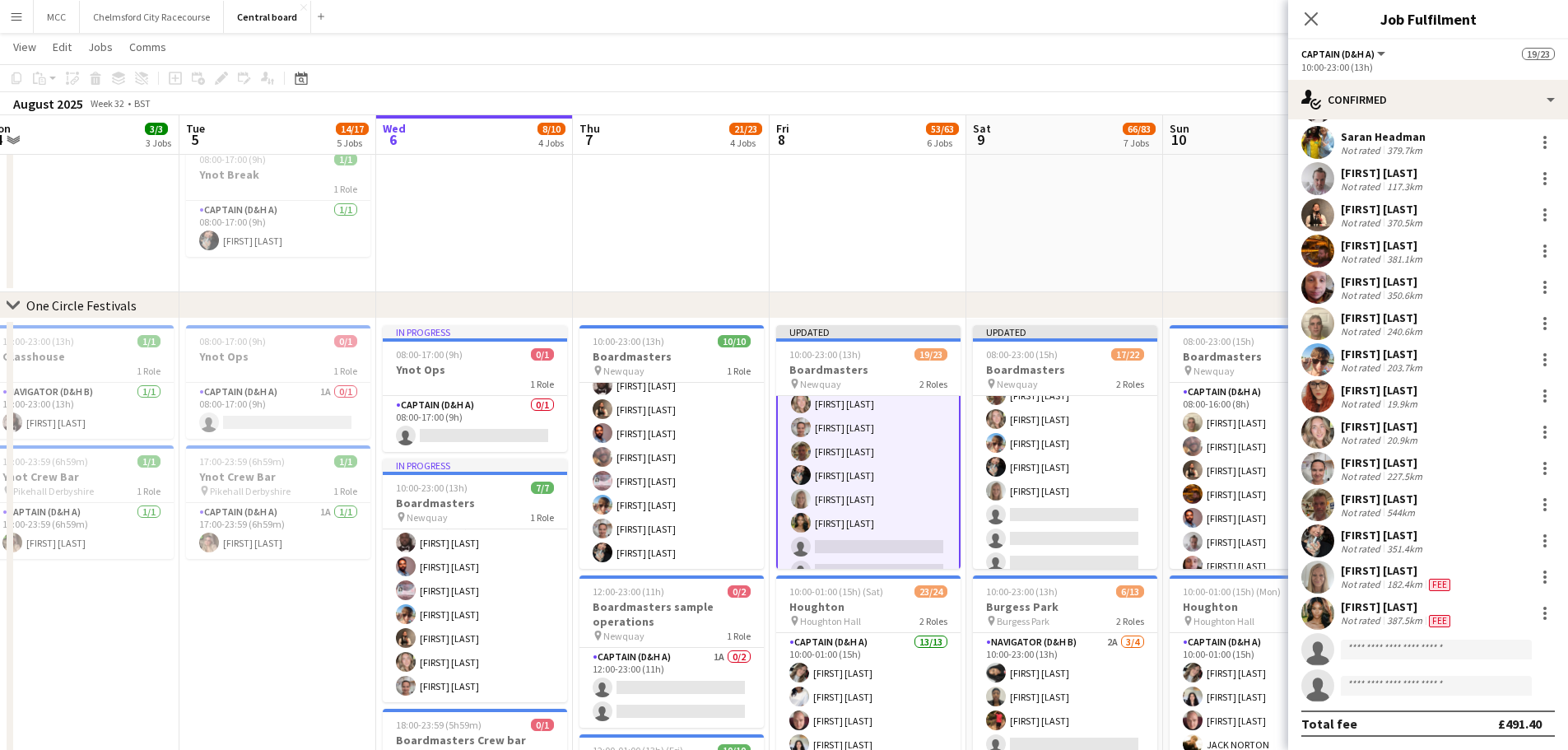 scroll, scrollTop: 298, scrollLeft: 0, axis: vertical 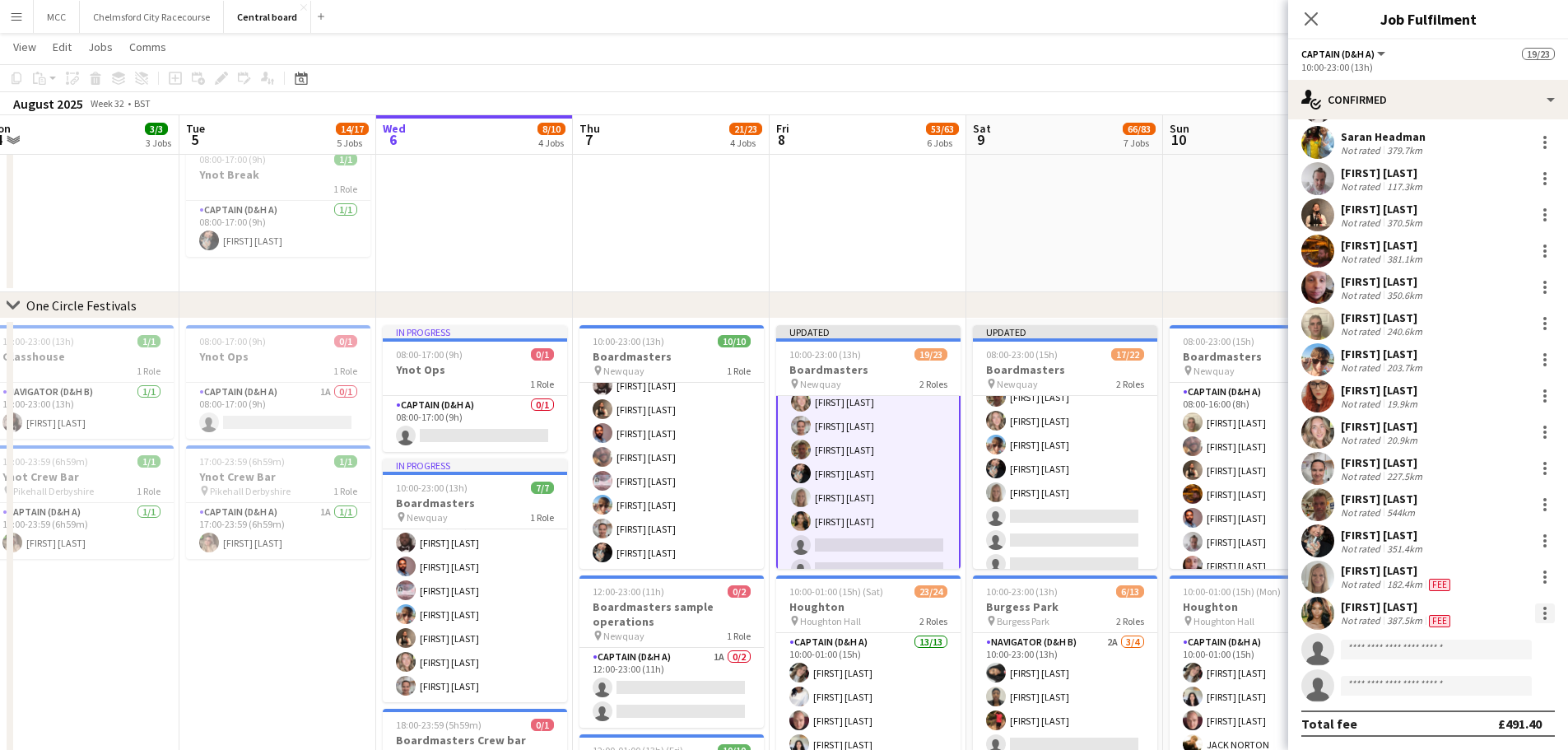 click at bounding box center (1545, 613) 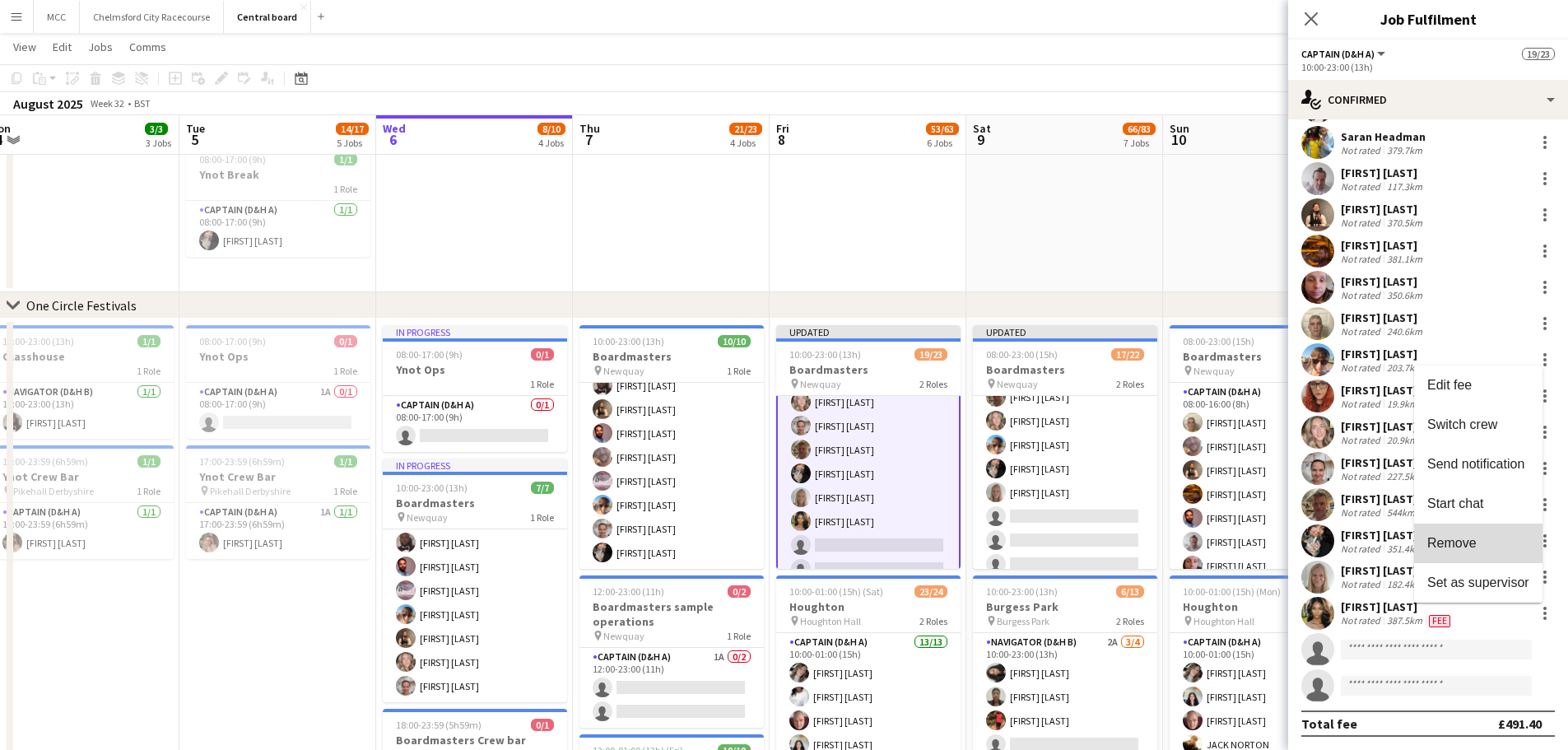 click on "Remove" at bounding box center [1478, 543] 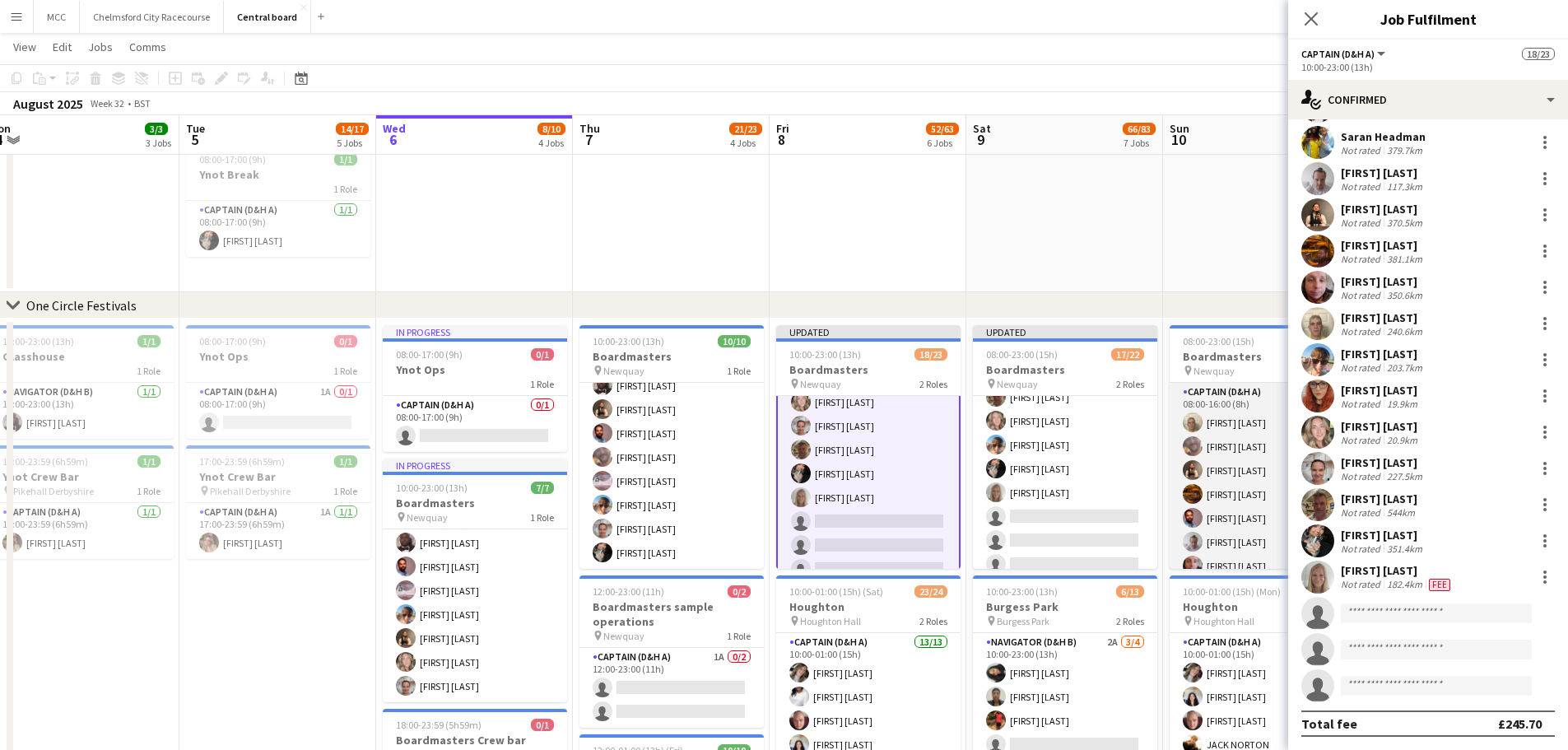 scroll, scrollTop: 0, scrollLeft: 523, axis: horizontal 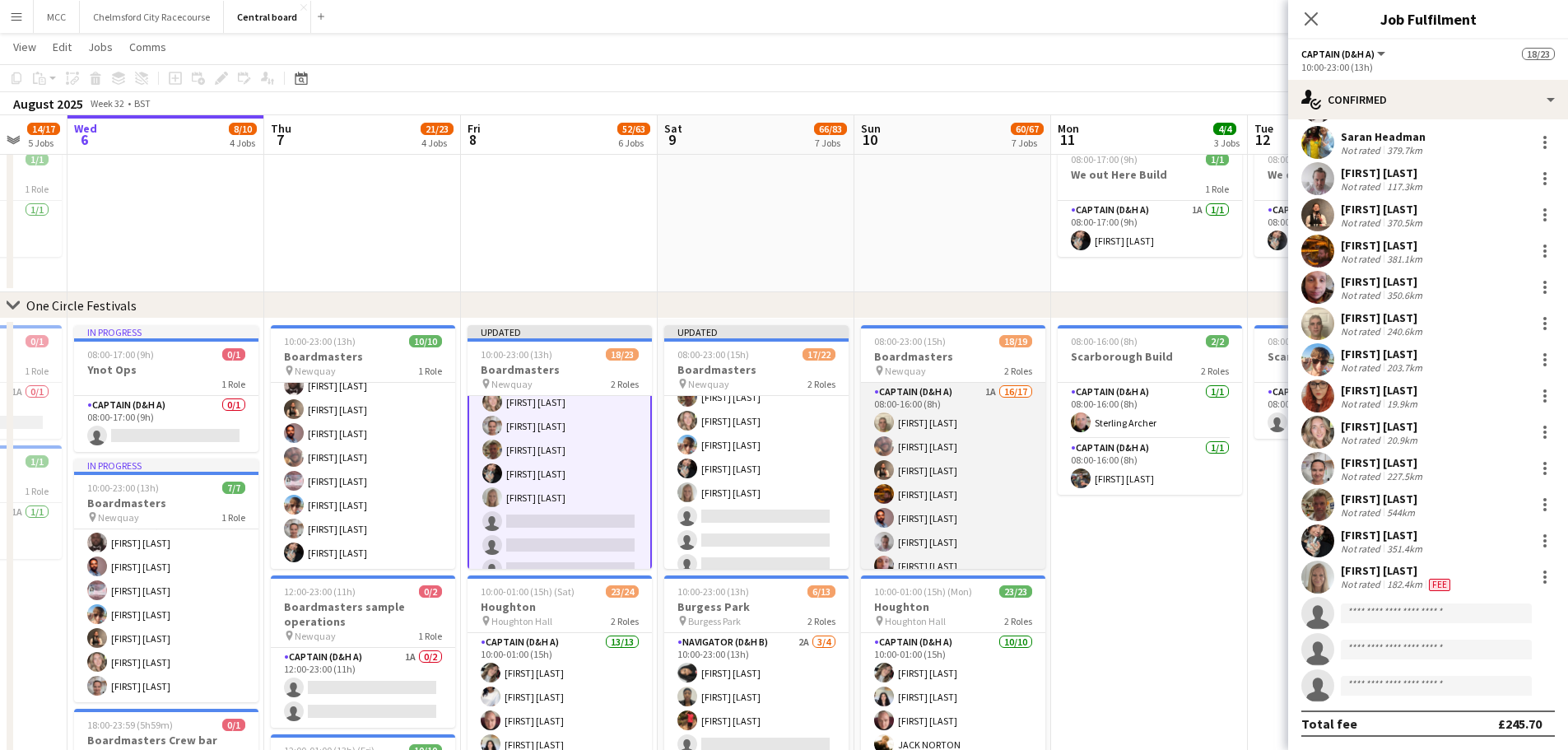 click on "Captain (D&H A)   1A   16/17   08:00-16:00 (8h)
[FIRST] [LAST] [FIRST] [LAST] [FIRST] [LAST] [FIRST] [LAST] [FIRST] [LAST] [FIRST] [LAST] [FIRST] [LAST] [FIRST] [LAST] [FIRST] [LAST] [FIRST] [LAST] [FIRST] [LAST]
single-neutral-actions" at bounding box center (953, 602) 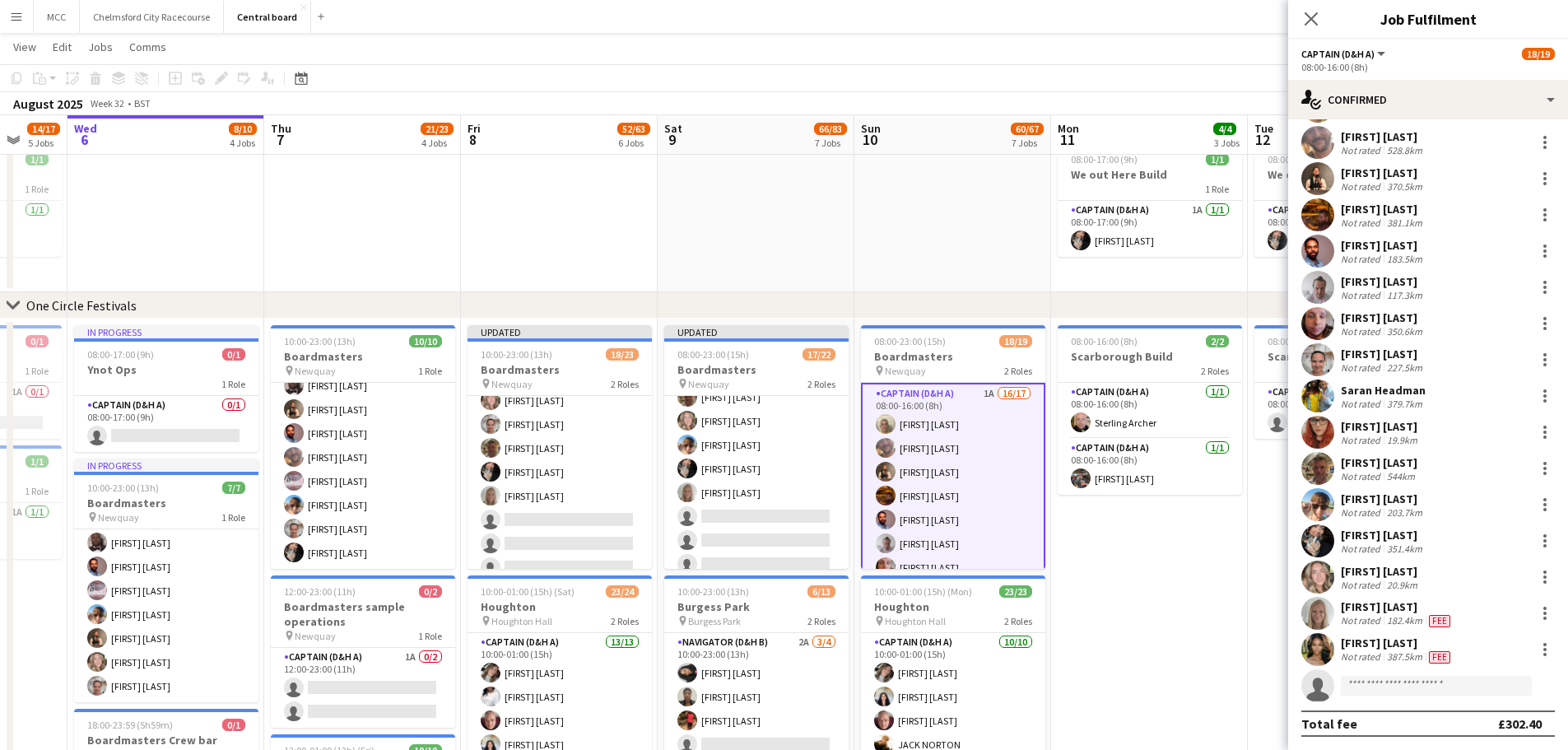 scroll, scrollTop: 77, scrollLeft: 0, axis: vertical 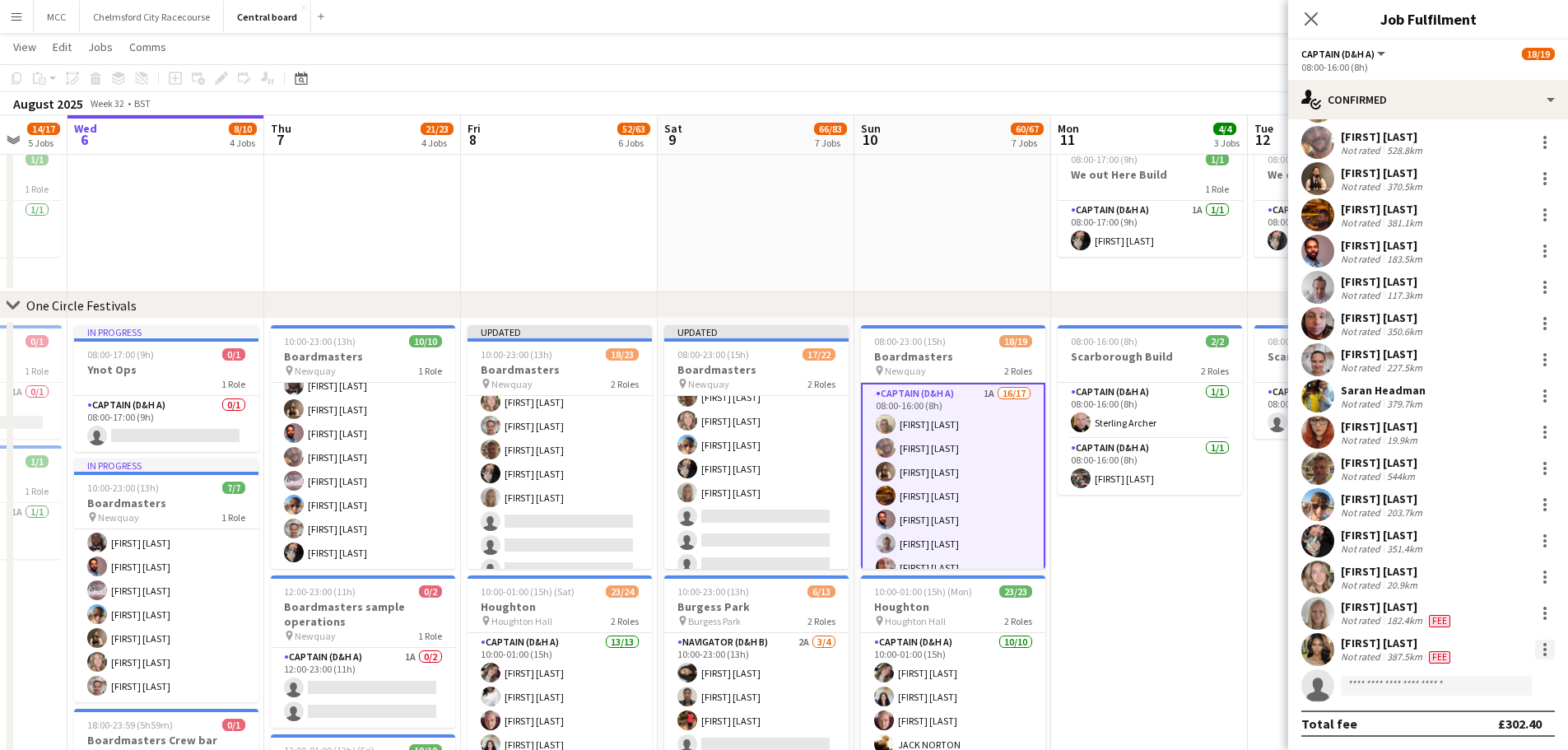 click at bounding box center (1545, 650) 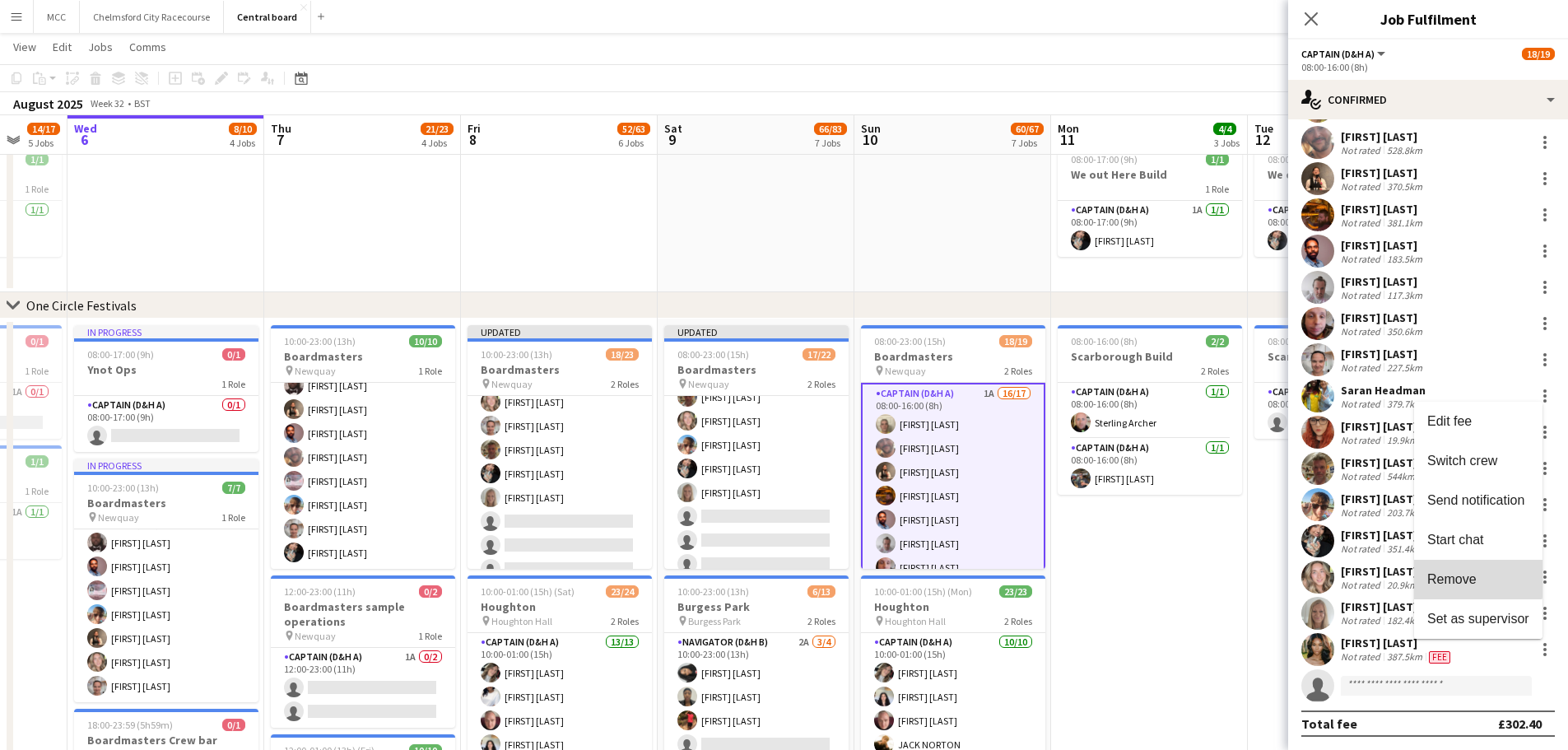 click on "Remove" at bounding box center [1478, 580] 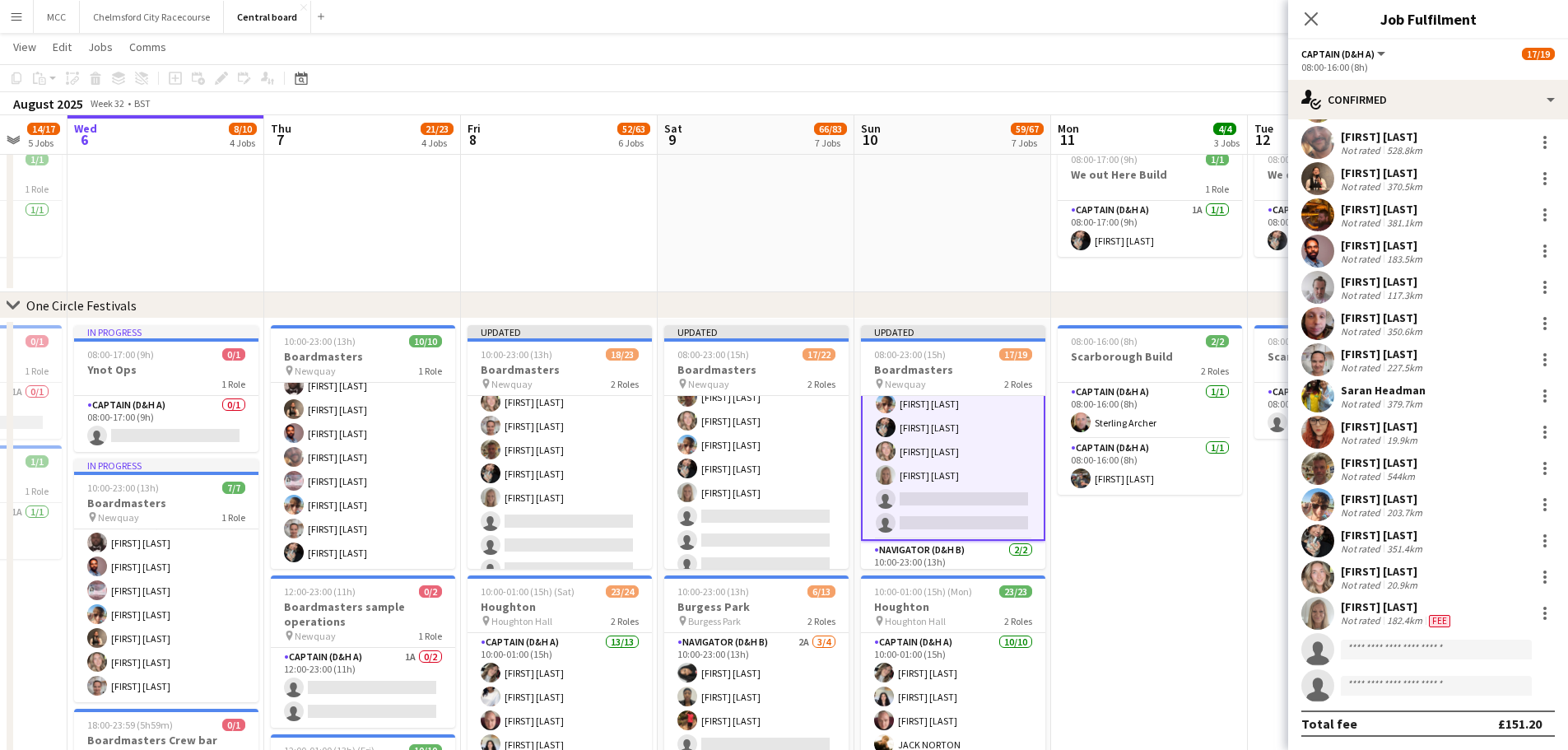 scroll, scrollTop: 300, scrollLeft: 0, axis: vertical 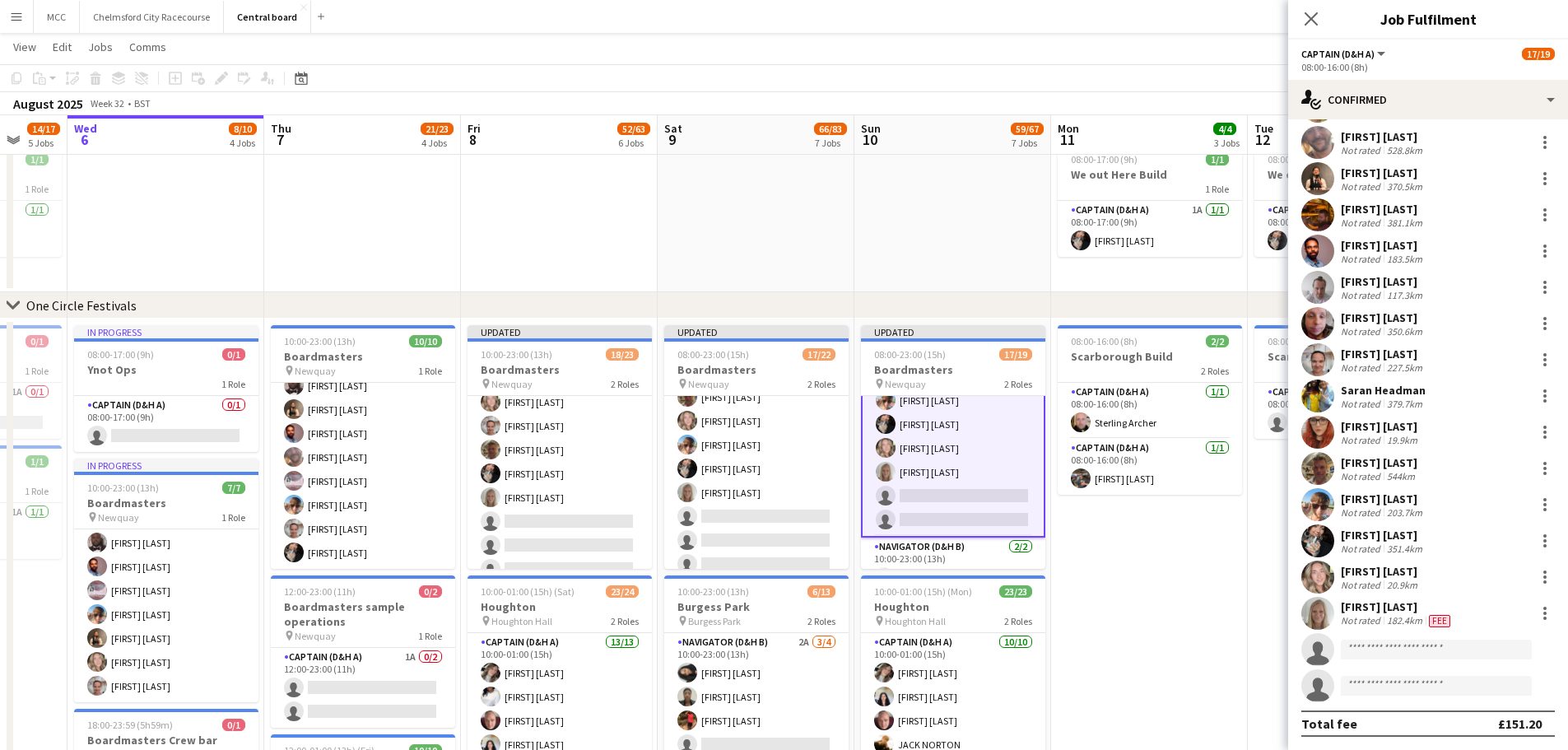 click on "[ROLE]   [NUMBER]A   [NUMBER]/[NUMBER]   [TIME]-[TIME] ([HOURS])
[FIRST] [LAST] [FIRST] [LAST] [FIRST] [LAST] [FIRST] [LAST] [FIRST] [LAST] [FIRST] [LAST] [FIRST] [LAST] [FIRST] [LAST] [FIRST] [LAST] [FIRST] [LAST] [FIRST] [LAST]
single-neutral-actions
single-neutral-actions" at bounding box center (953, 317) 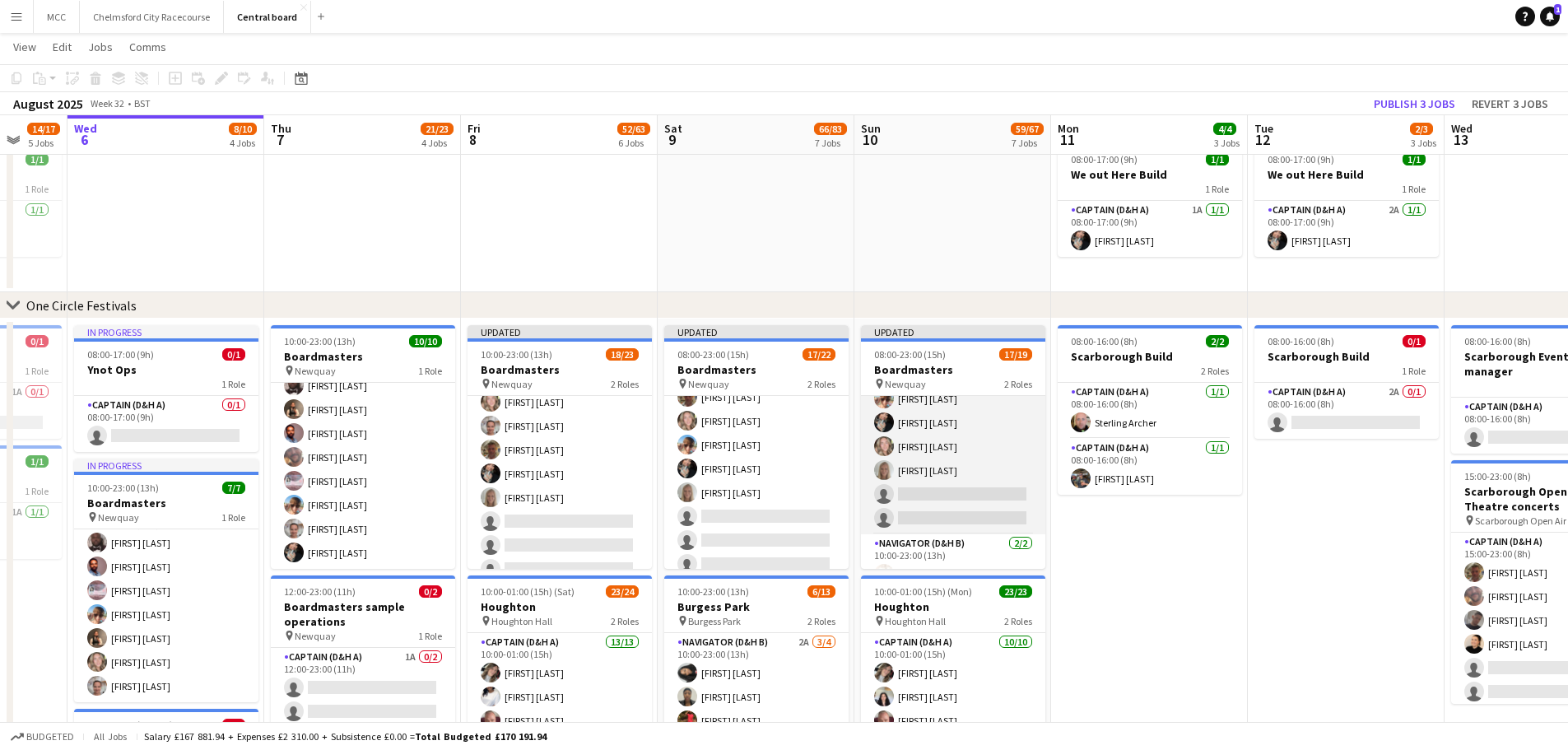 scroll, scrollTop: 298, scrollLeft: 0, axis: vertical 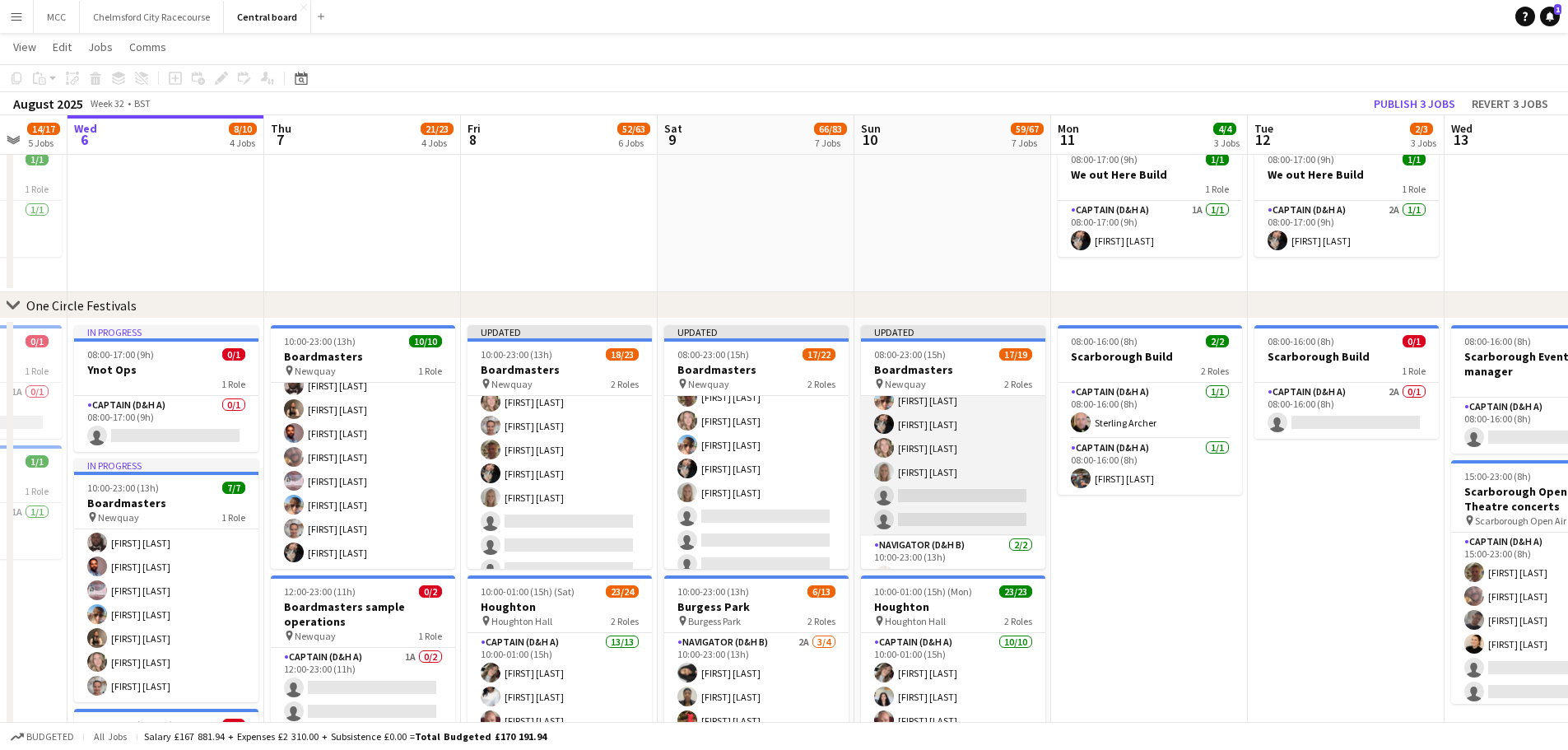 click on "[ROLE]   [NUMBER]A   [NUMBER]/[NUMBER]   [TIME]-[TIME] ([HOURS])
[FIRST] [LAST] [FIRST] [LAST] [FIRST] [LAST] [FIRST] [LAST] [FIRST] [LAST] [FIRST] [LAST] [FIRST] [LAST] [FIRST] [LAST] [FIRST] [LAST] [FIRST] [LAST] [FIRST] [LAST]
single-neutral-actions
single-neutral-actions" at bounding box center [953, 317] 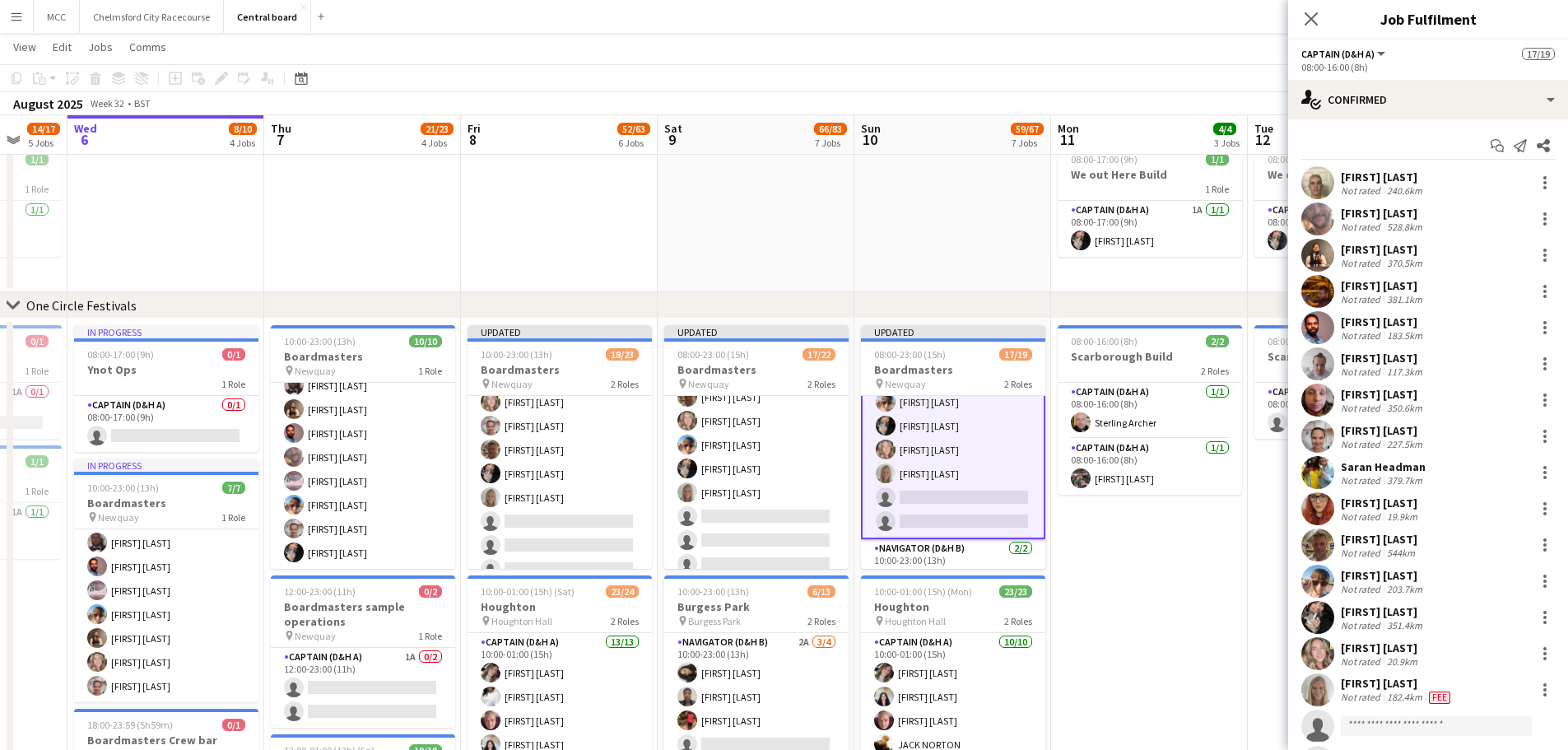 scroll, scrollTop: 300, scrollLeft: 0, axis: vertical 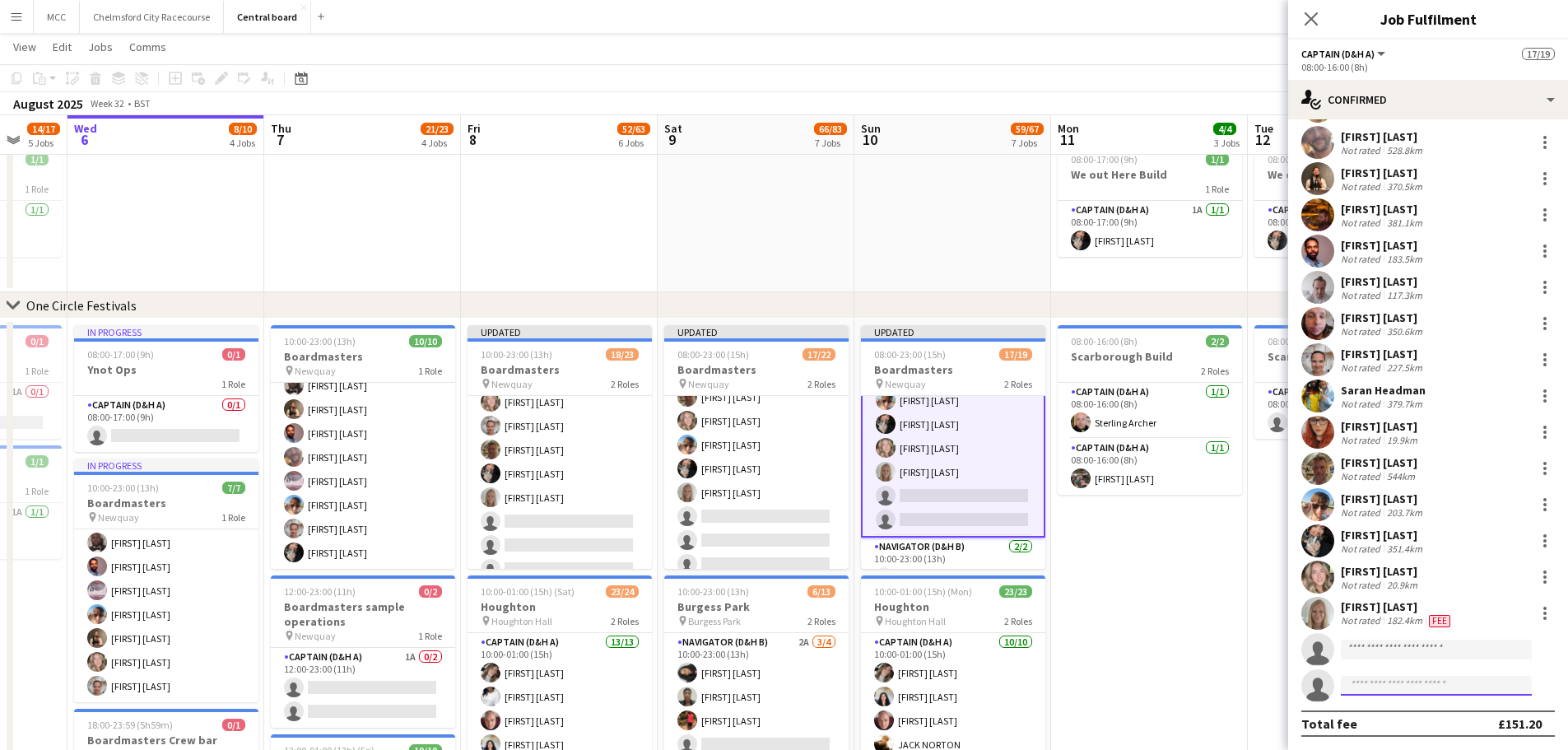 click 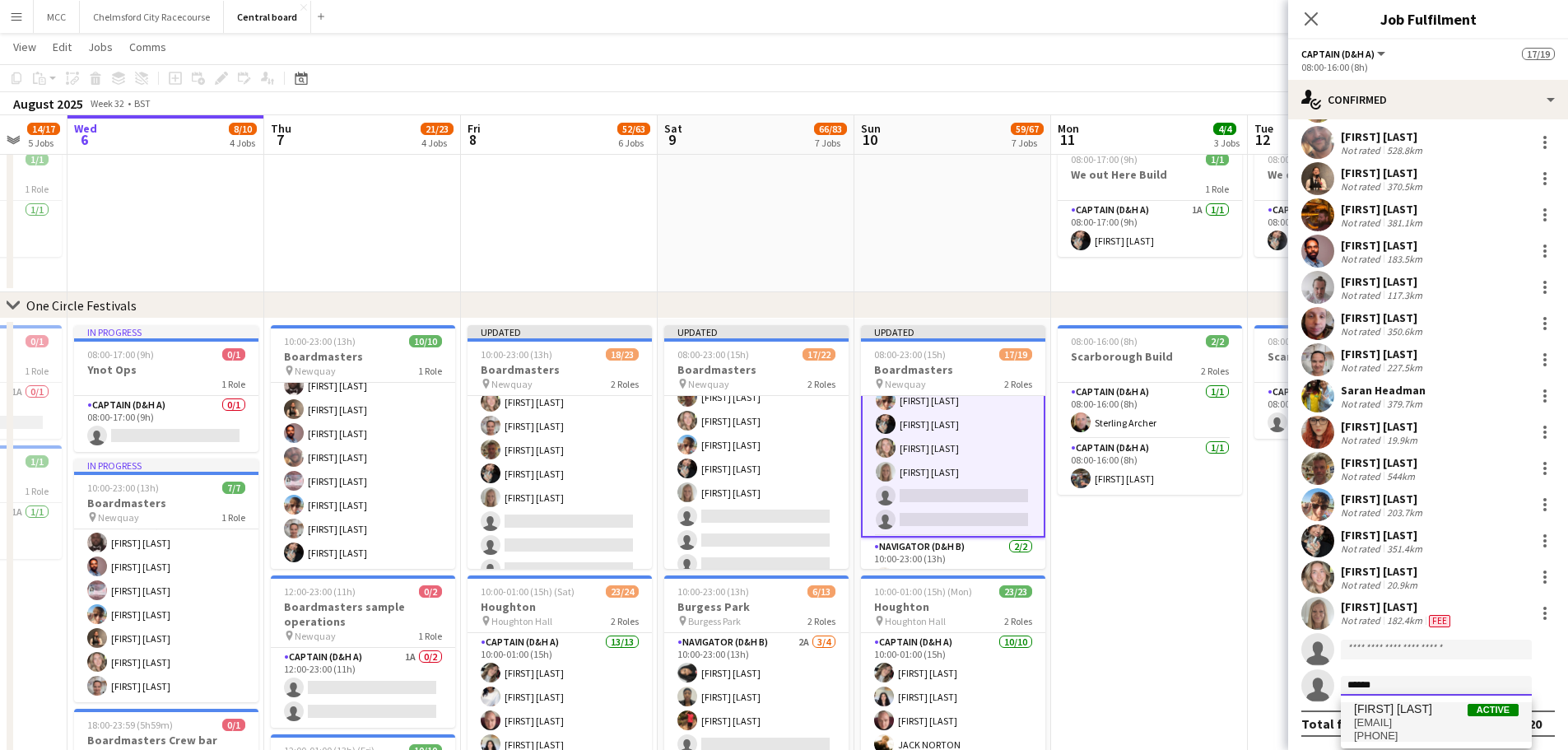 type on "******" 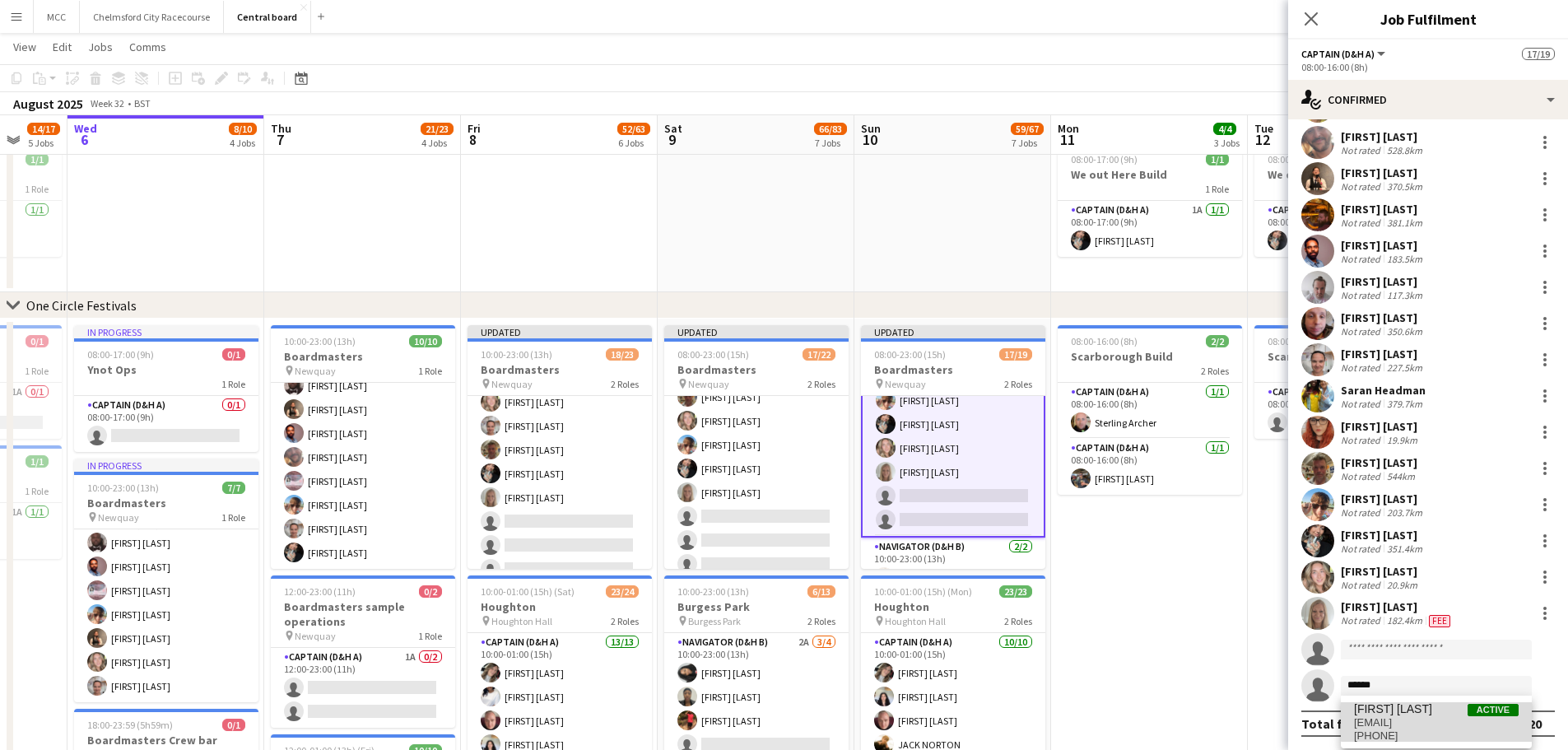 click on "[EMAIL]" at bounding box center (1436, 723) 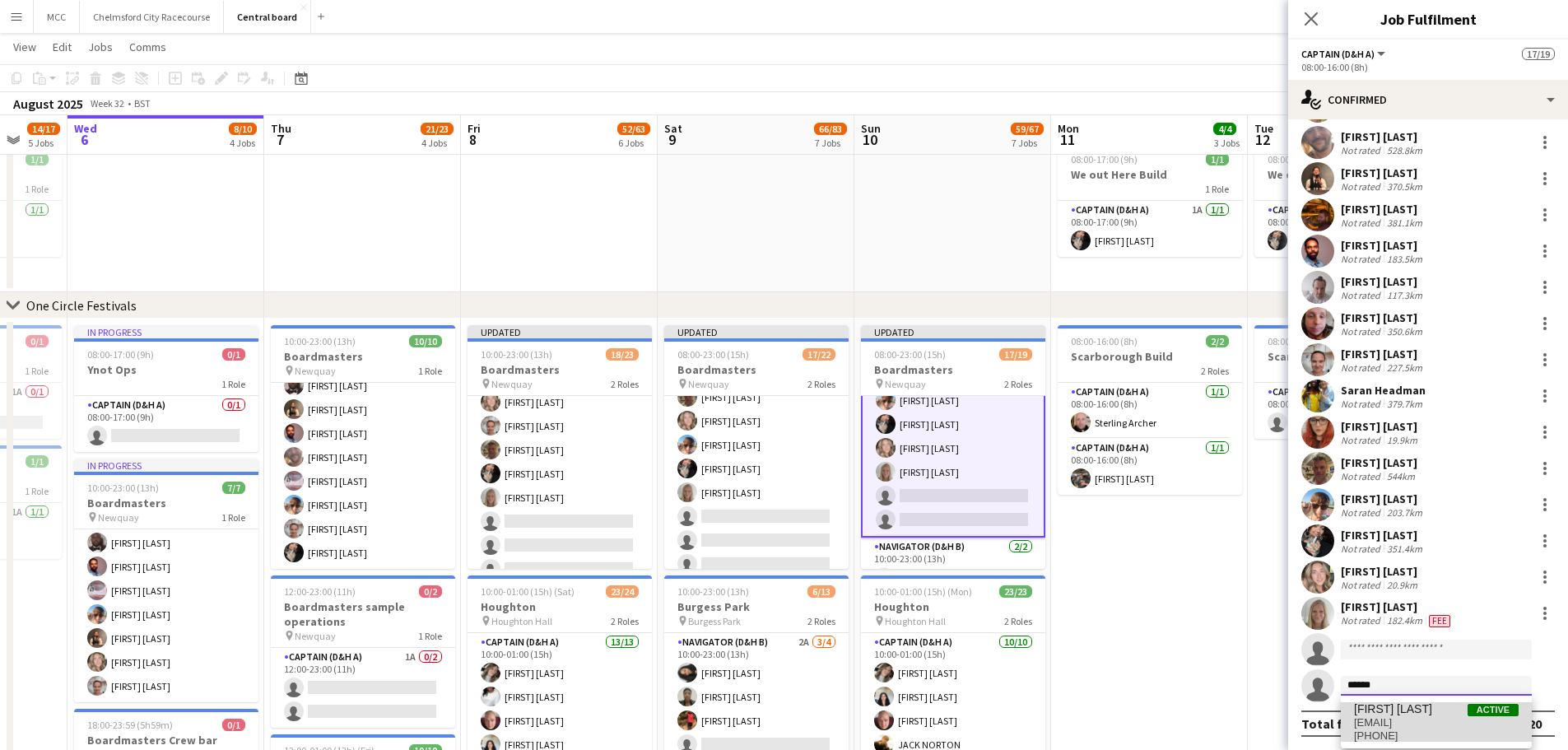 type 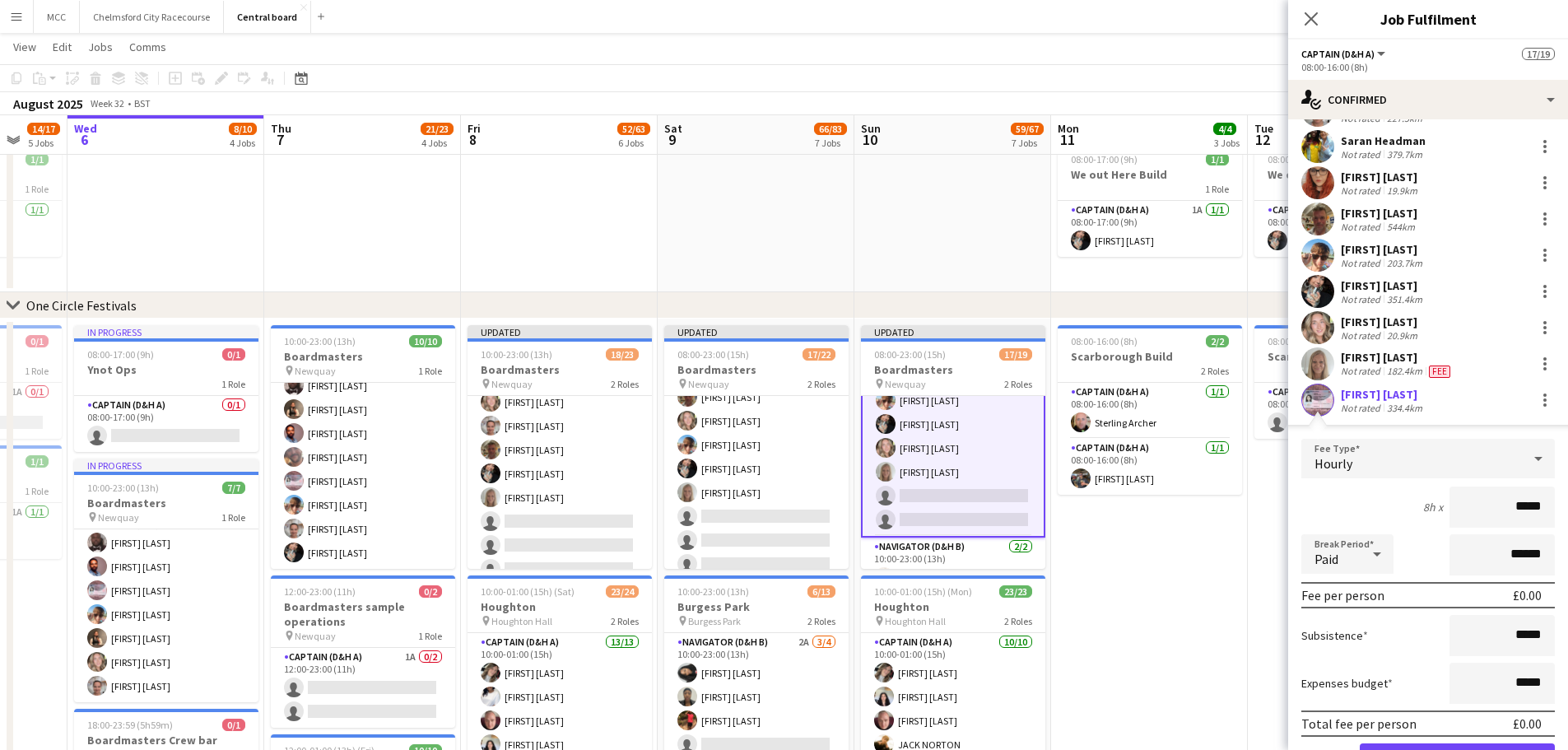 scroll, scrollTop: 450, scrollLeft: 0, axis: vertical 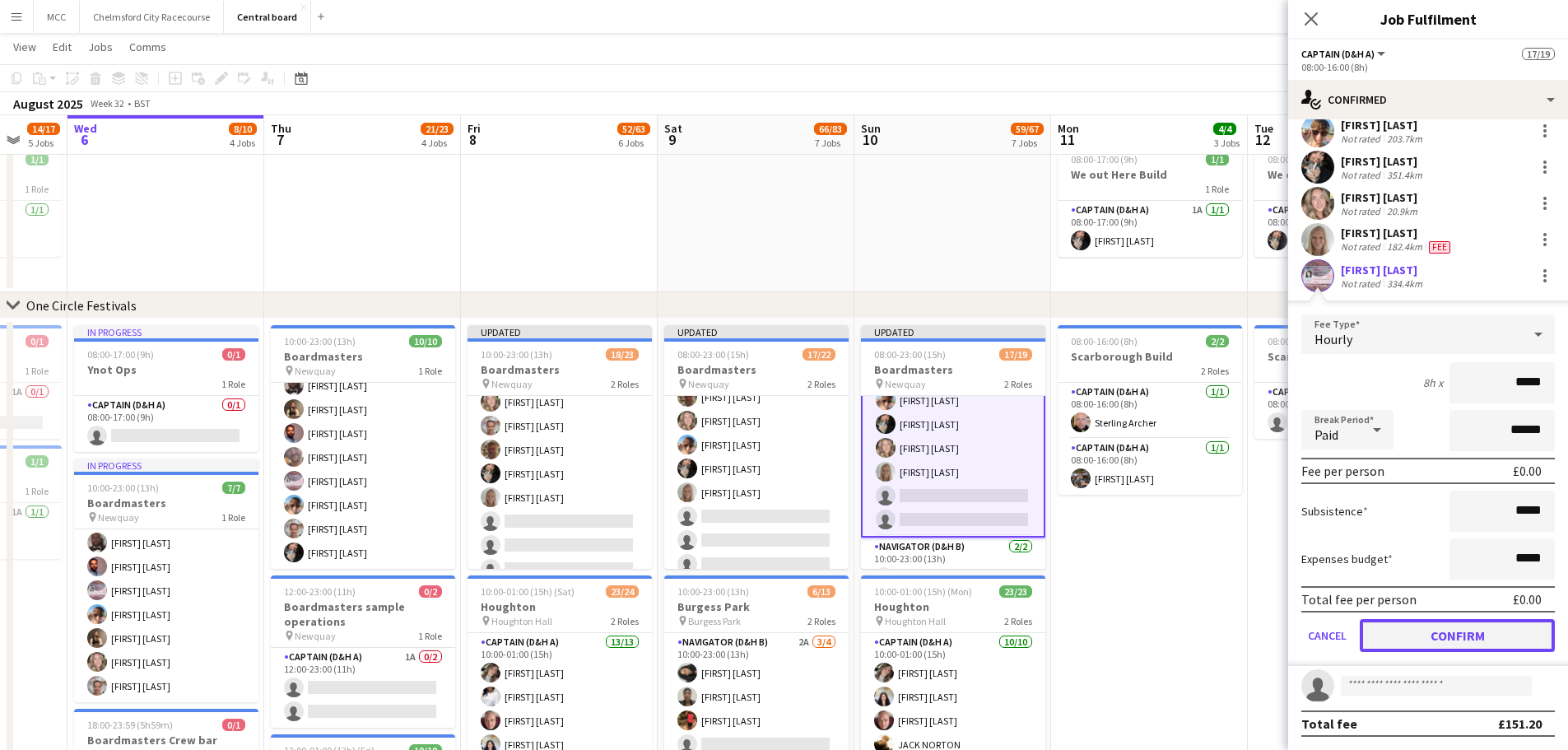click on "Confirm" at bounding box center (1457, 636) 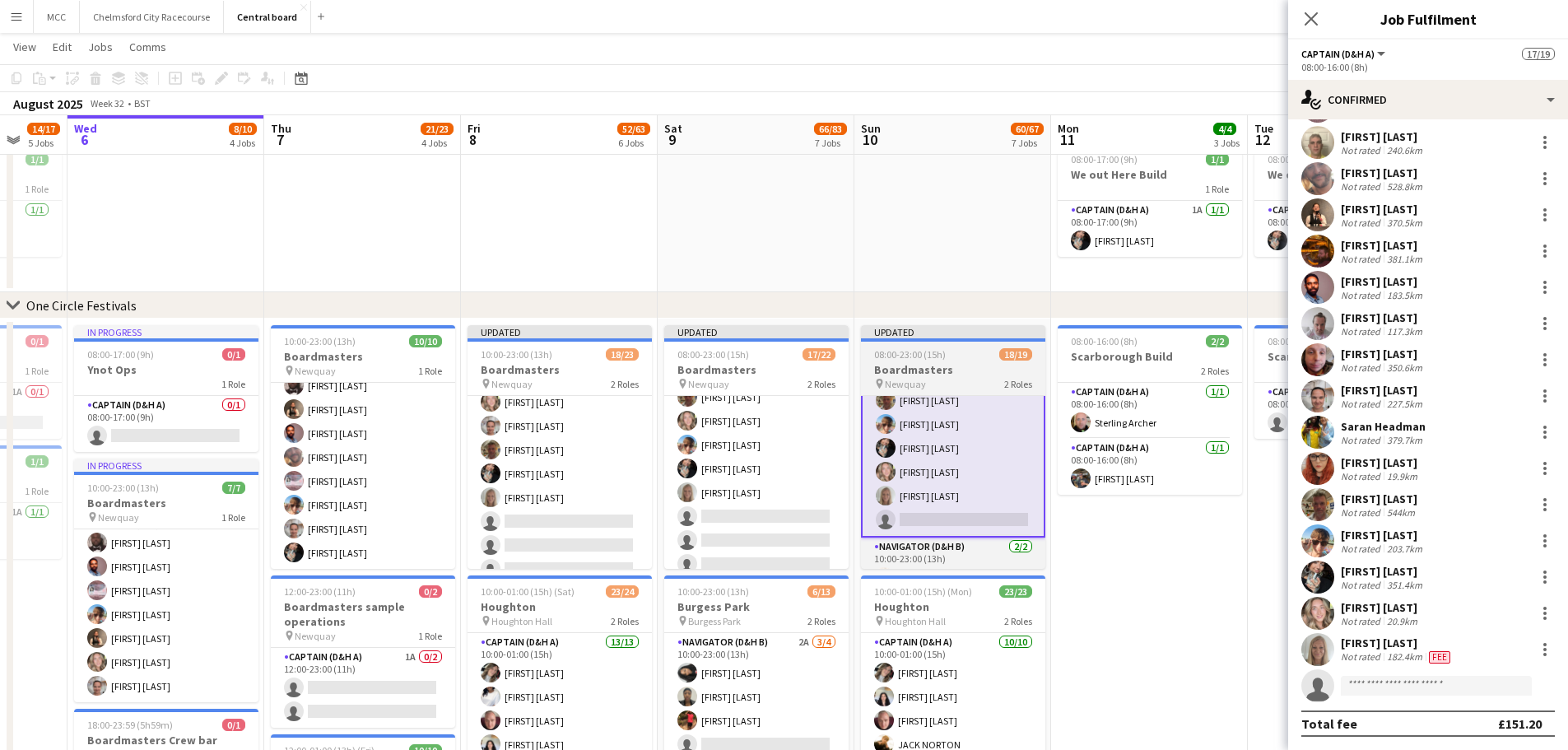 scroll, scrollTop: 77, scrollLeft: 0, axis: vertical 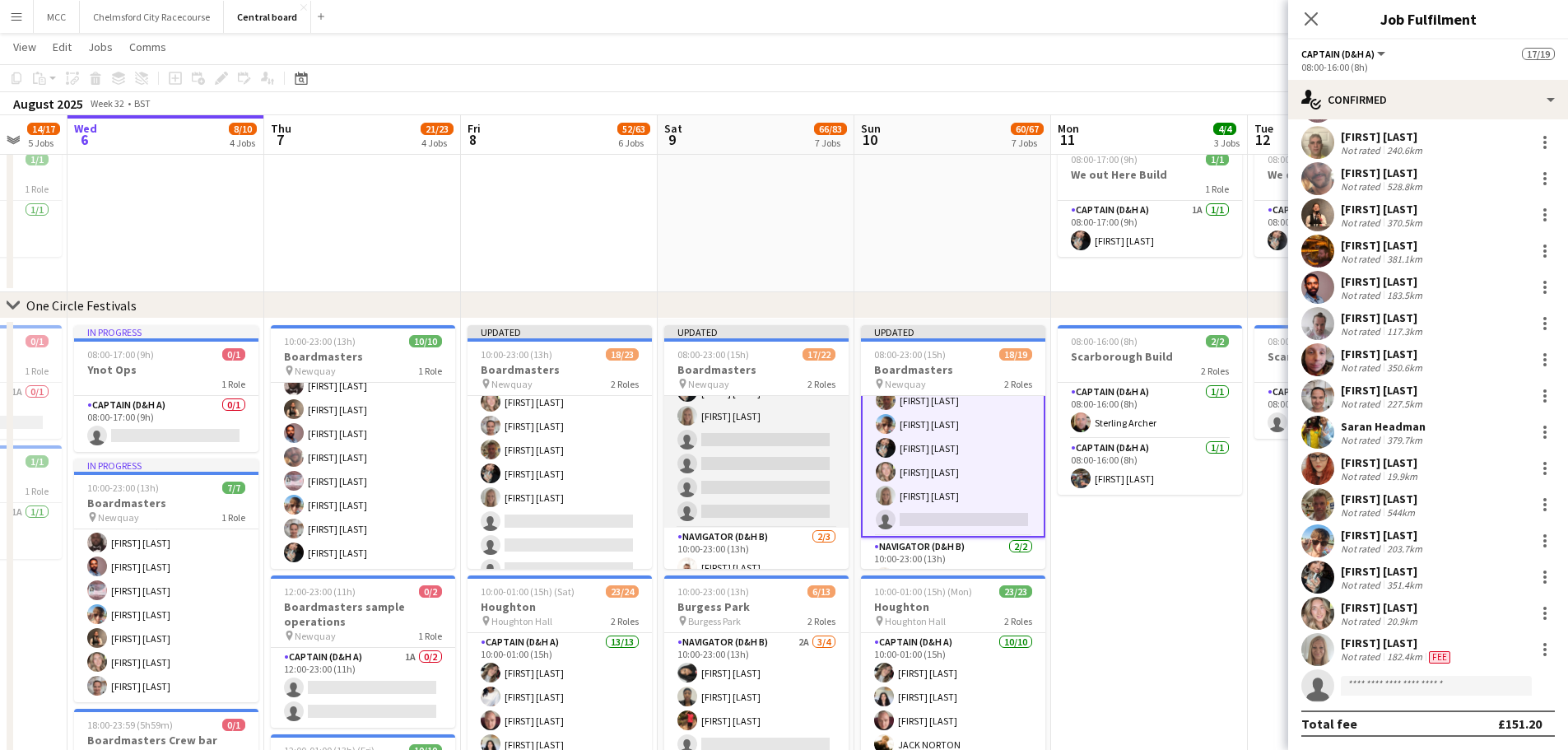 click on "Captain (D&H A)   1A   15/19   08:00-16:00 (8h)
[FIRST] [LAST] [FIRST] [LAST] [FIRST] [LAST] [FIRST] [LAST] [FIRST] [LAST] [FIRST] [LAST] [FIRST] [LAST] [FIRST] [LAST] [FIRST] [LAST] [FIRST] [LAST] [FIRST] [LAST] [FIRST] [LAST]
single-neutral-actions
single-neutral-actions
single-neutral-actions
single-neutral-actions" at bounding box center [756, 285] 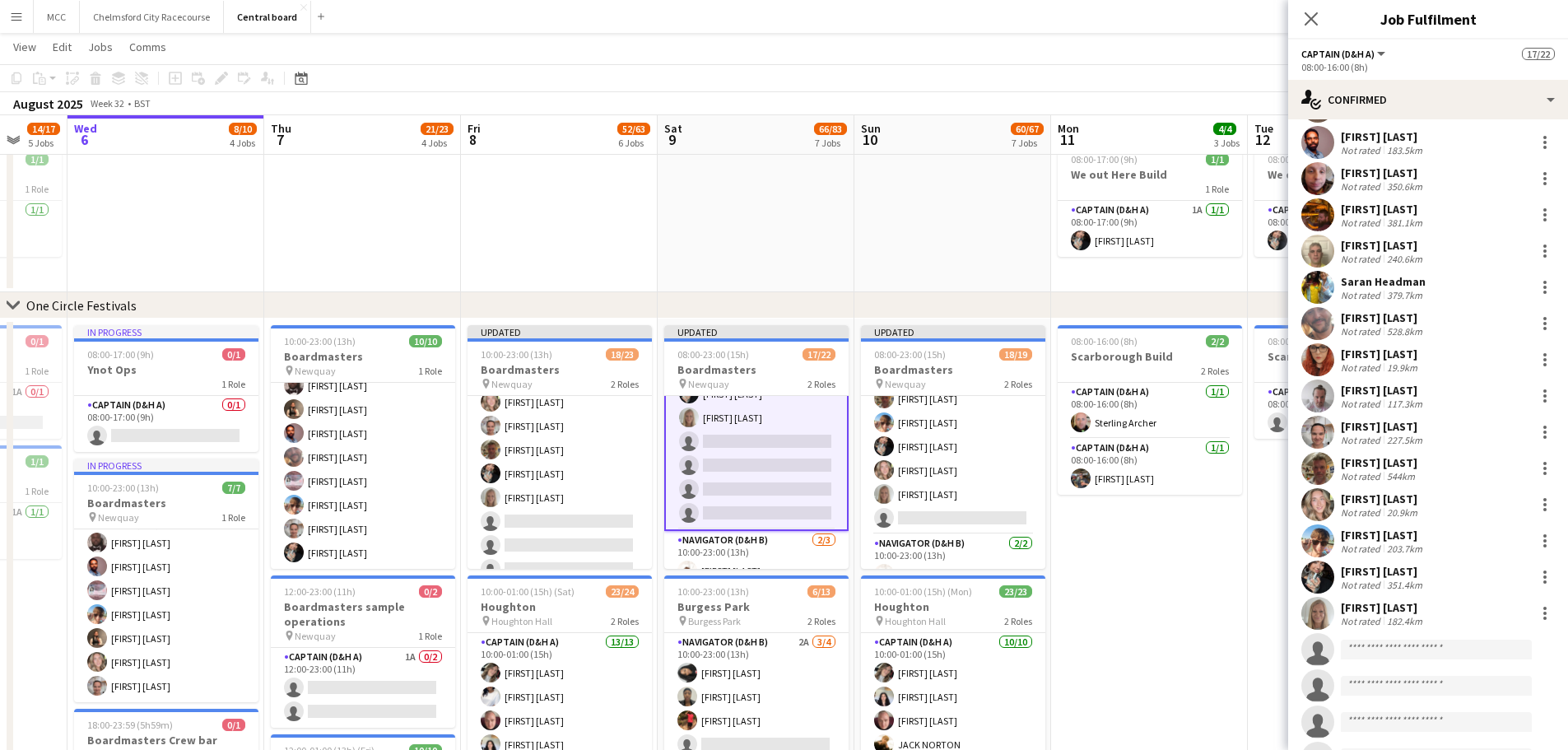 scroll, scrollTop: 356, scrollLeft: 0, axis: vertical 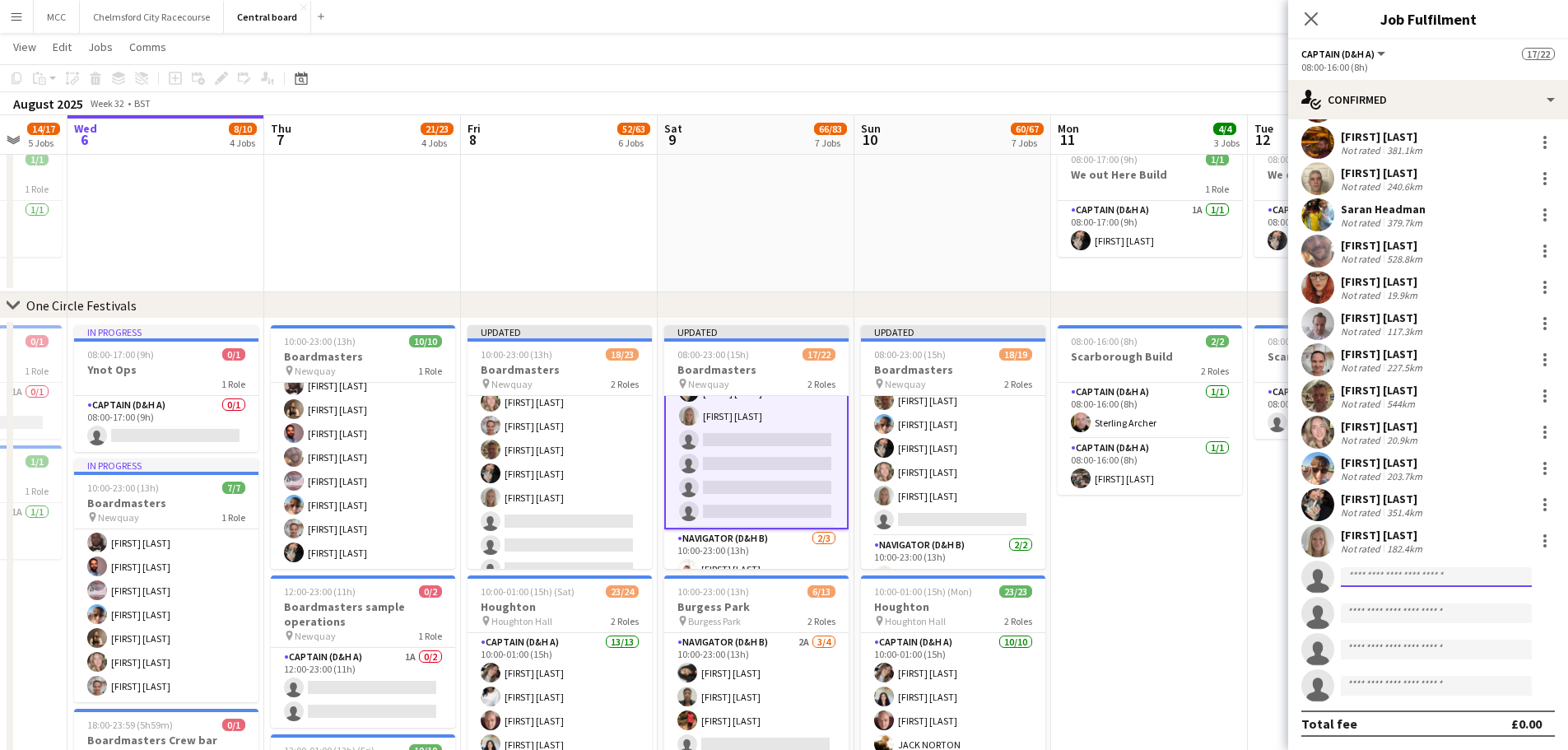 click 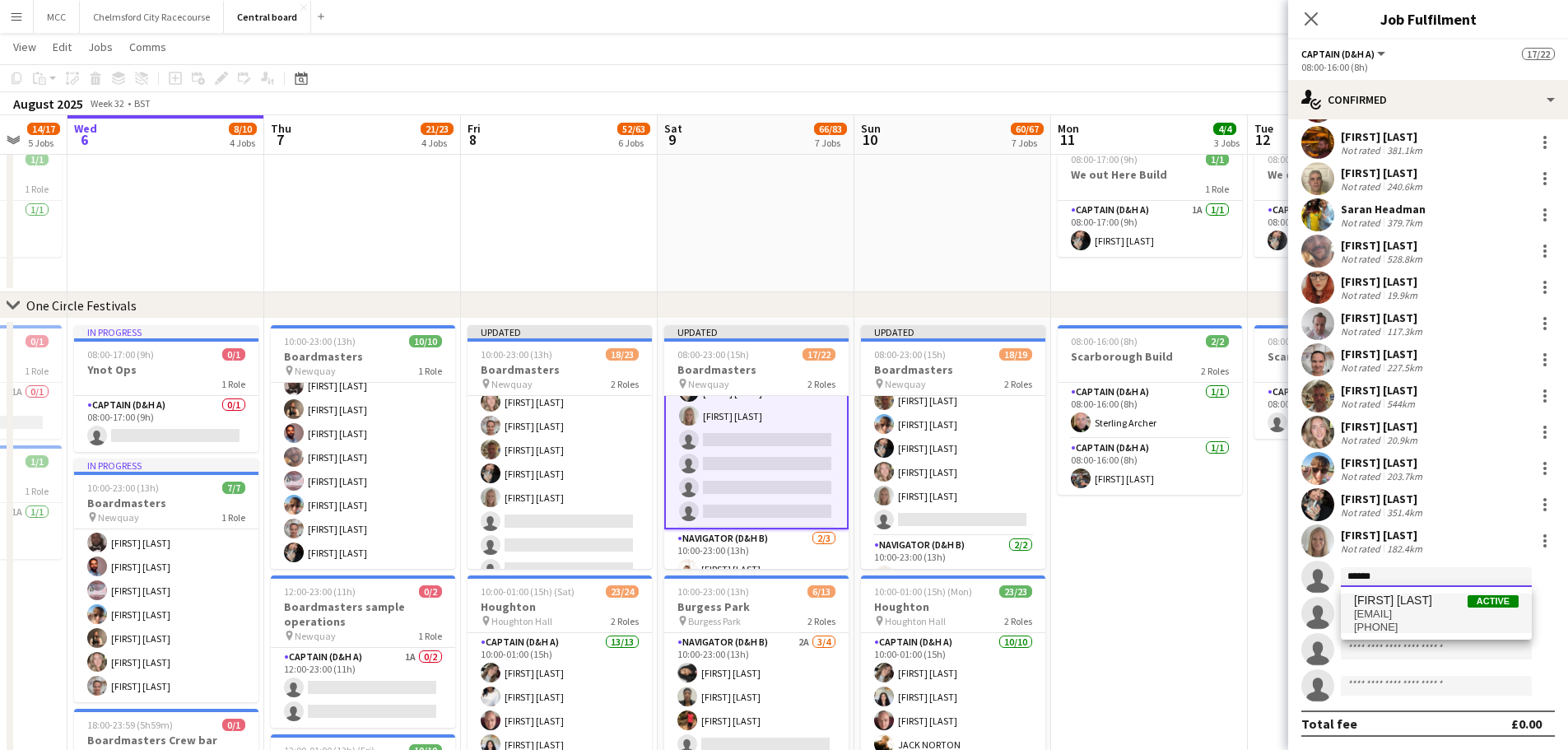 type on "******" 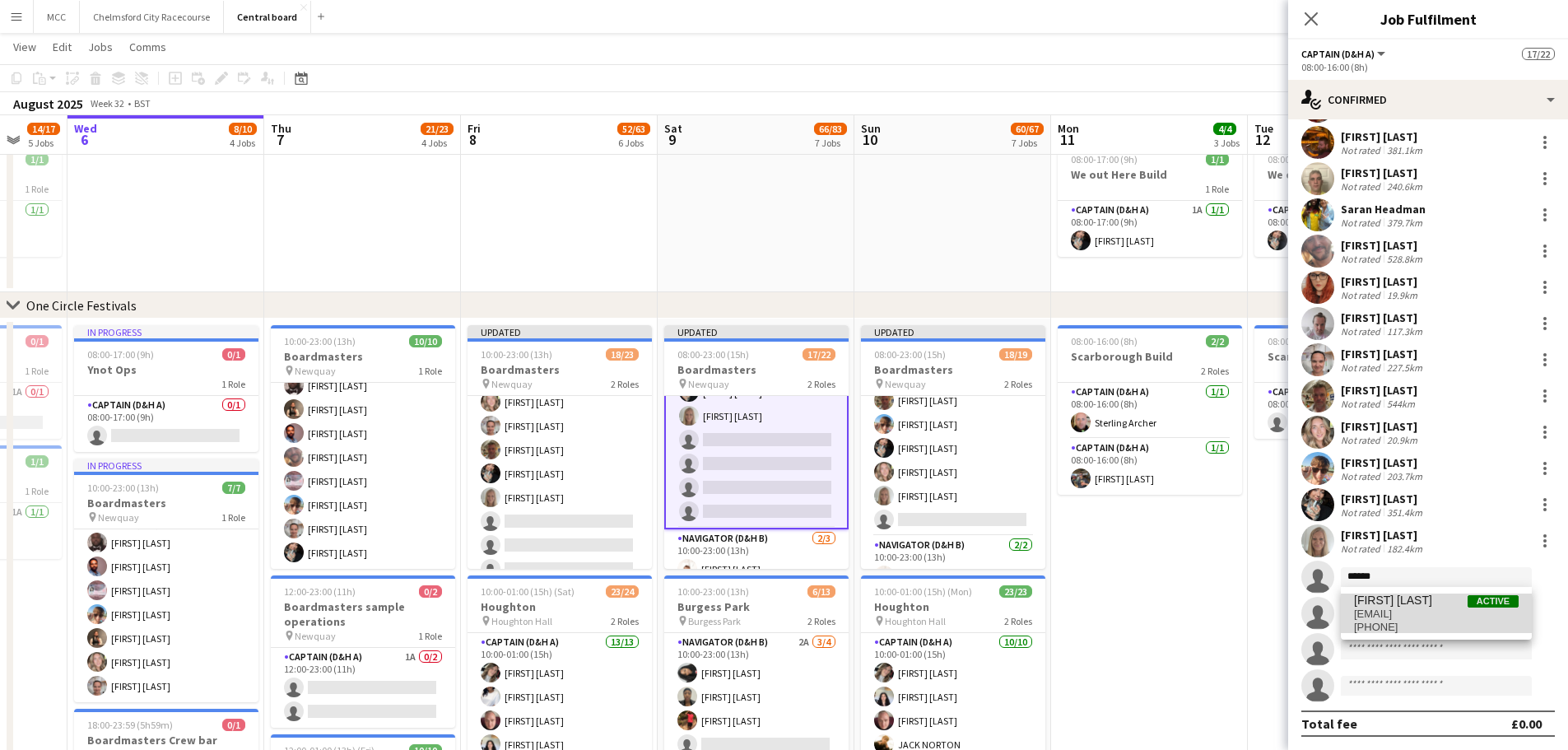 click on "[EMAIL]" at bounding box center [1436, 614] 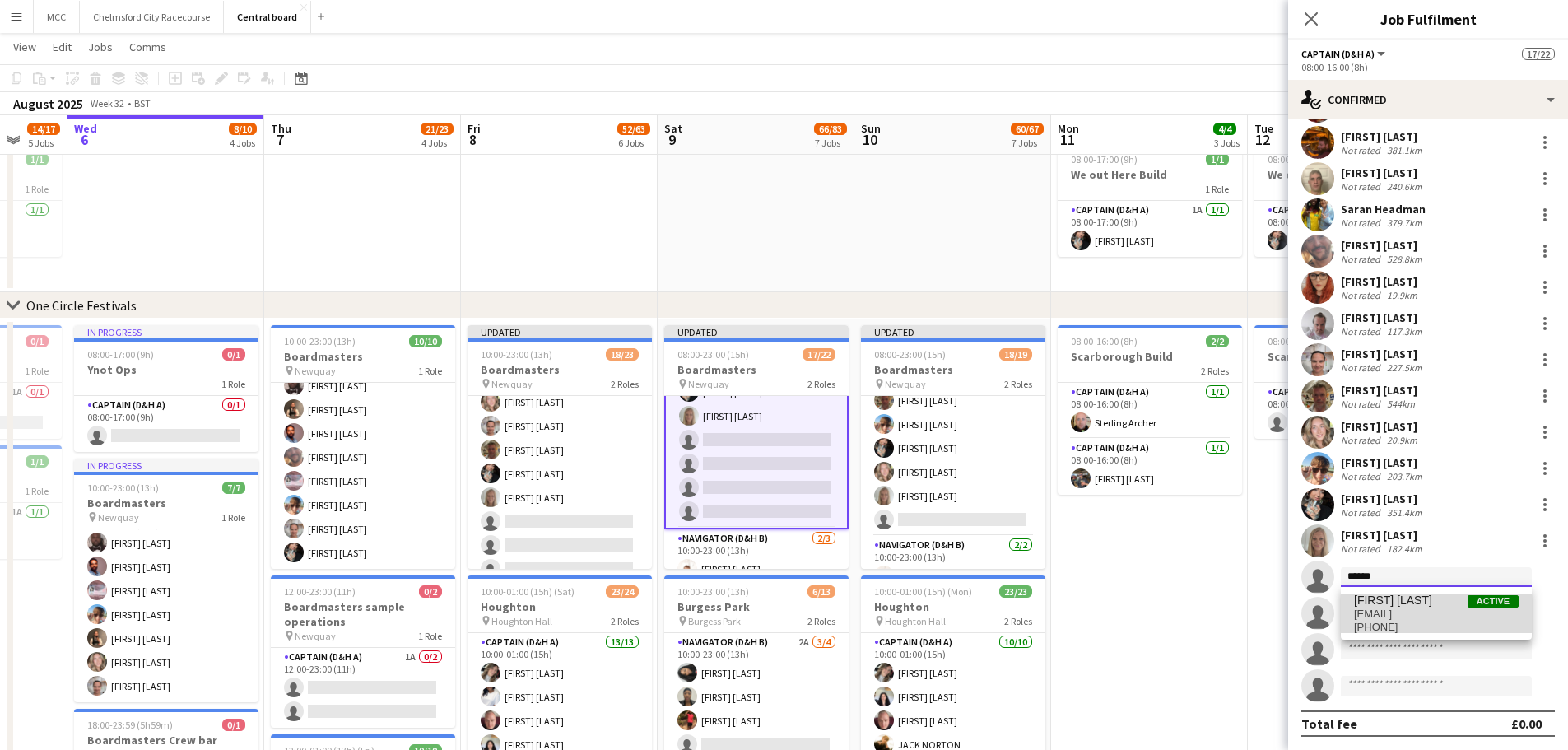 type 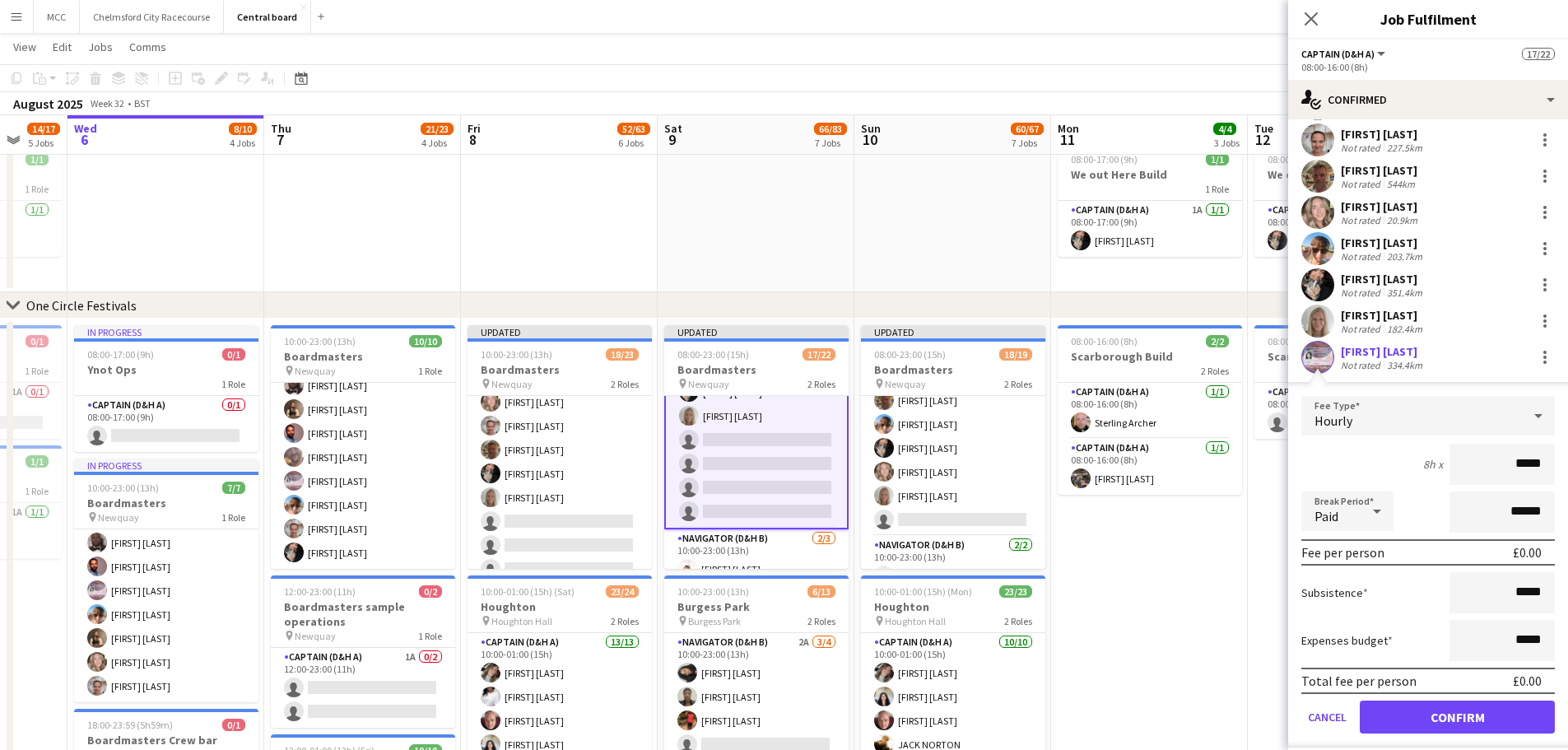 scroll, scrollTop: 370, scrollLeft: 0, axis: vertical 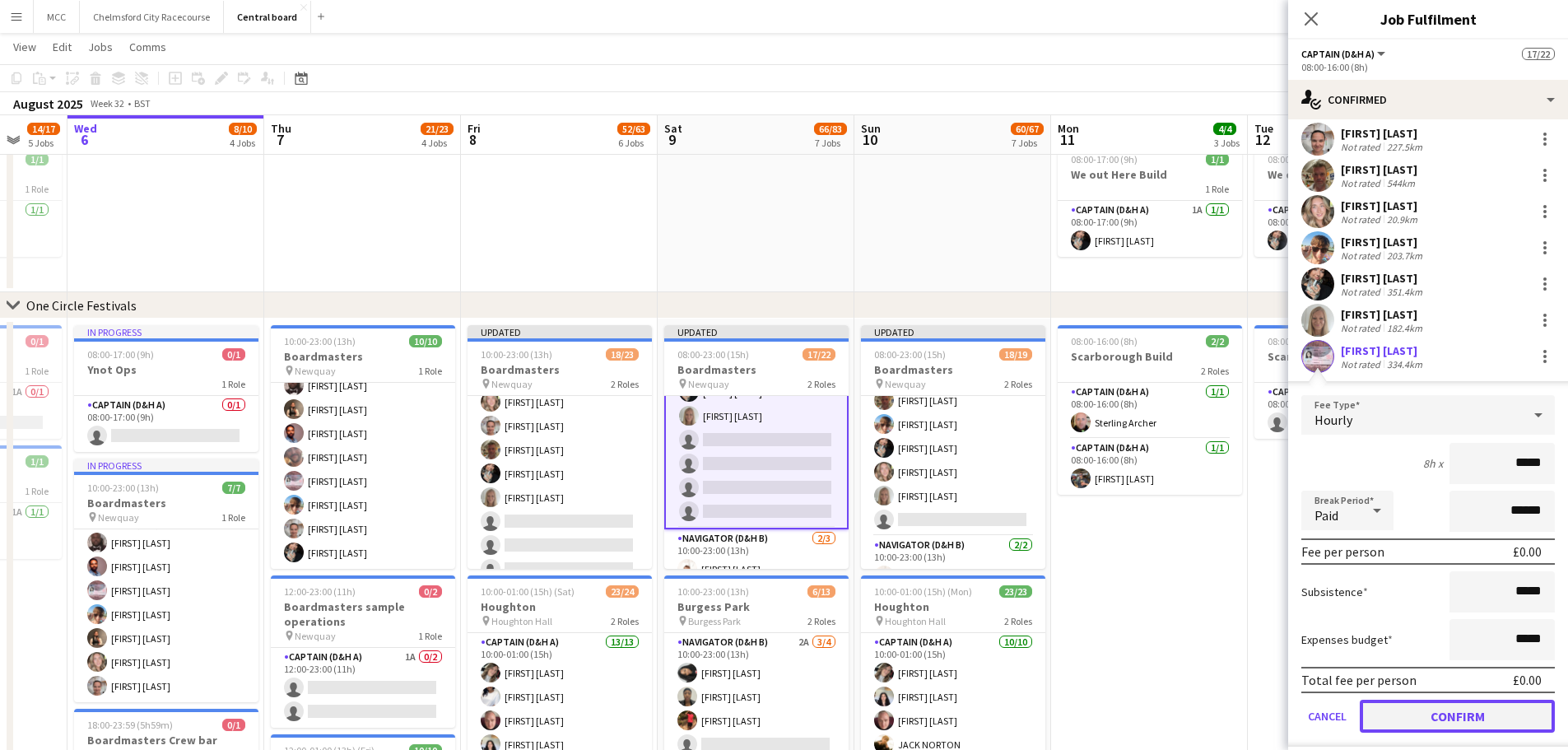 click on "Confirm" at bounding box center [1457, 716] 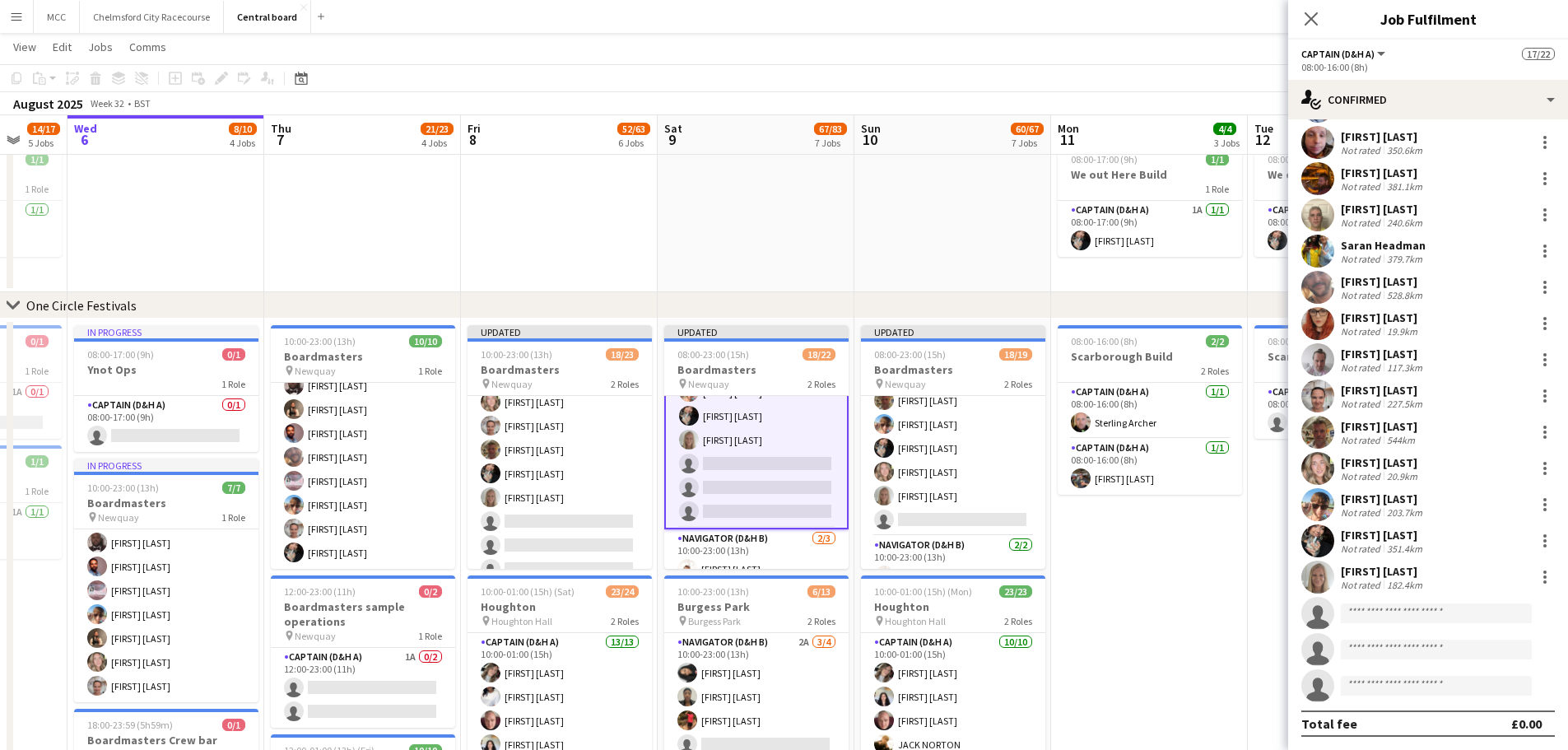 scroll, scrollTop: 149, scrollLeft: 0, axis: vertical 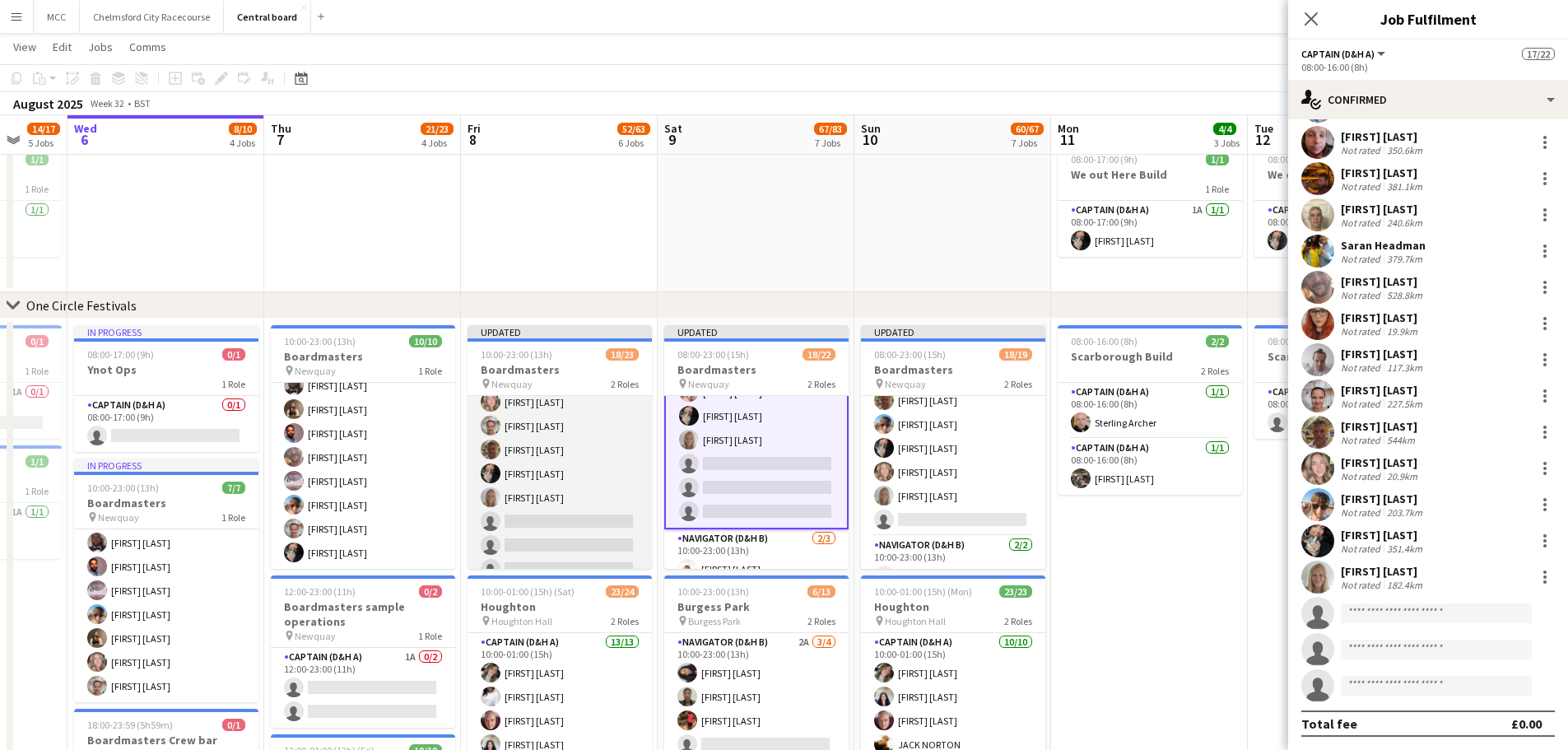 click on "Captain (D&H A)   16/19   10:00-23:00 (13h)
[FIRST] [LAST] [FIRST] [LAST] [FIRST] [LAST] [FIRST] [LAST] [FIRST] [LAST] [FIRST] [LAST] [FIRST] [LAST] [FIRST] [LAST] [FIRST] [LAST] [FIRST] [LAST] [FIRST] [LAST] [FIRST] [LAST]
single-neutral-actions
single-neutral-actions
single-neutral-actions" at bounding box center [560, 342] 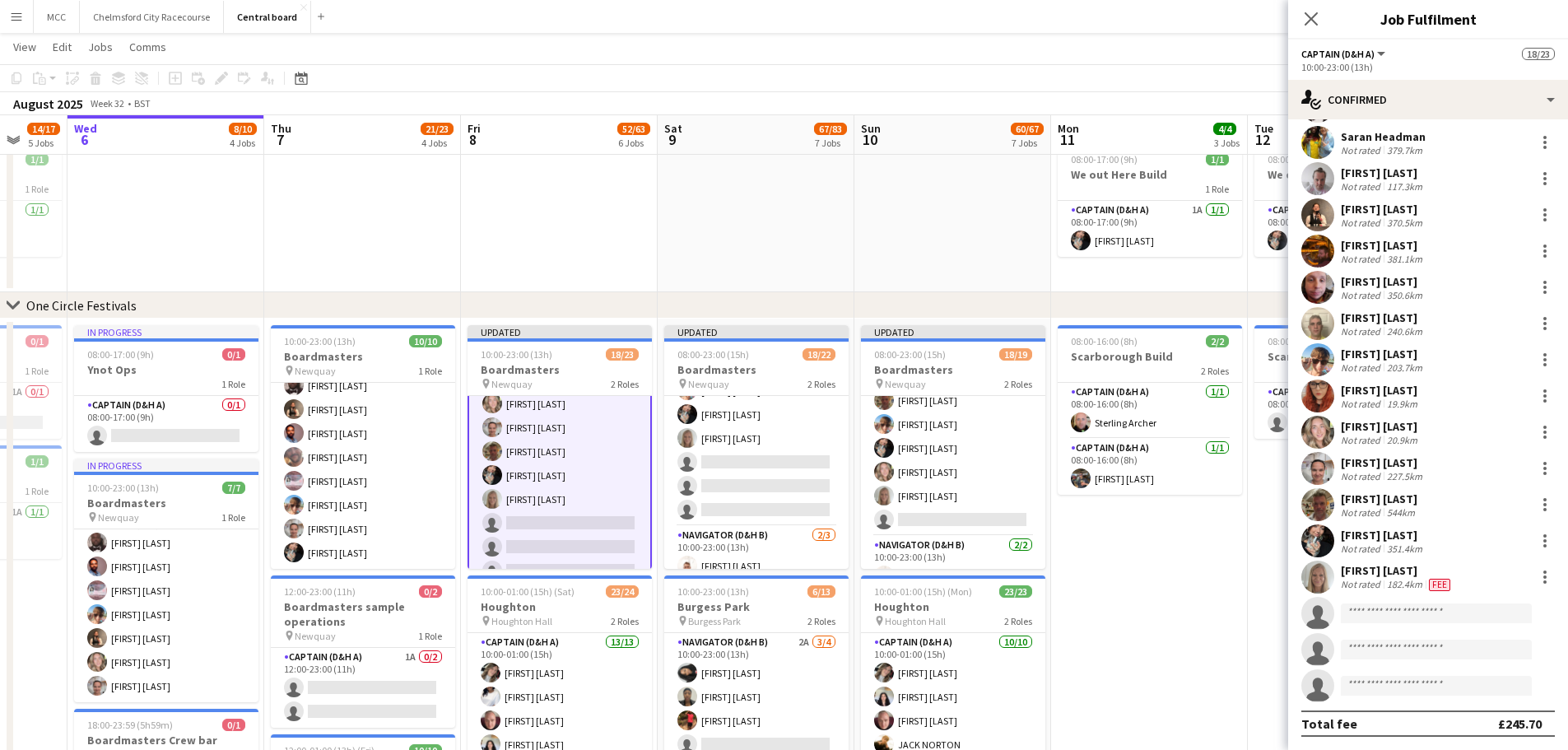 scroll, scrollTop: 298, scrollLeft: 0, axis: vertical 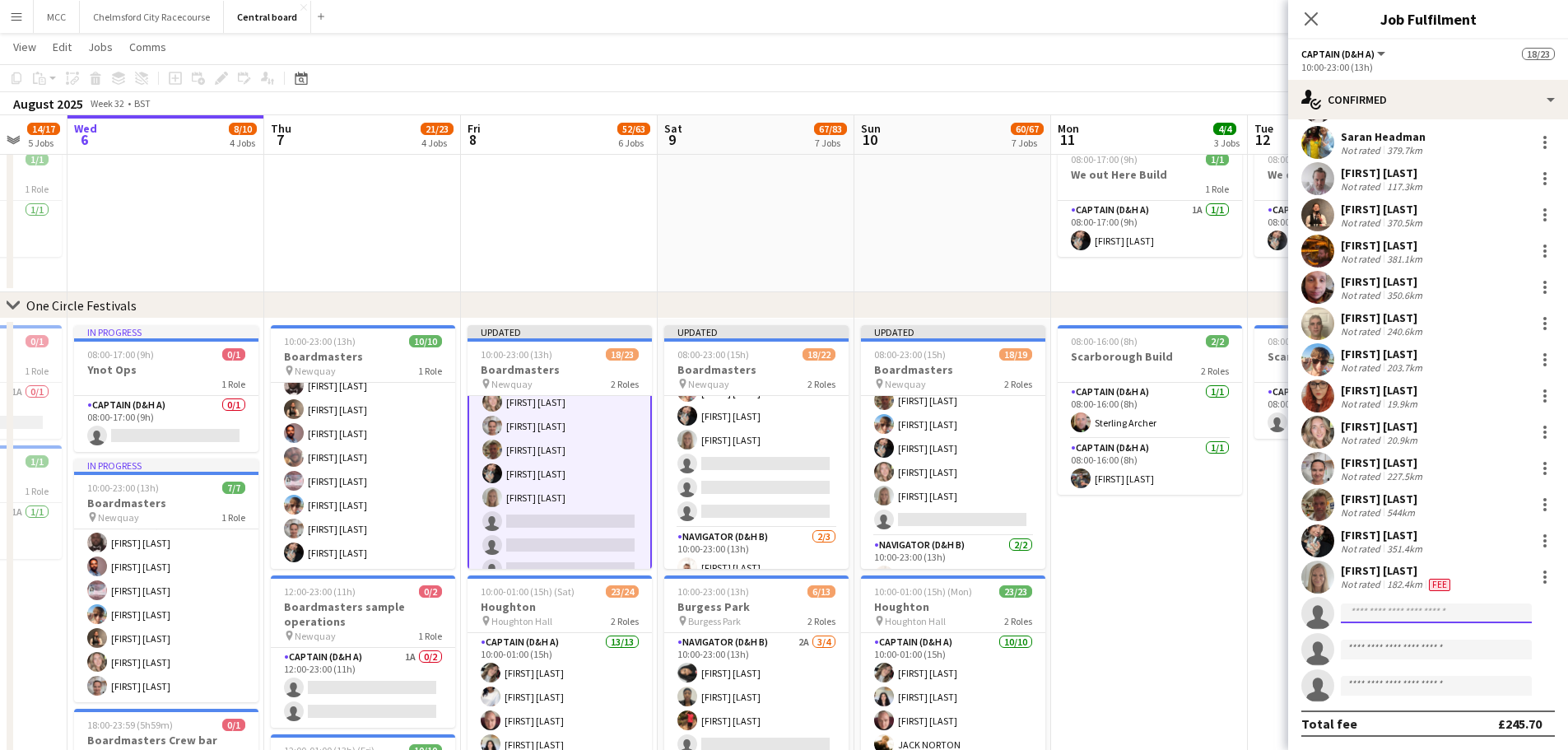 click 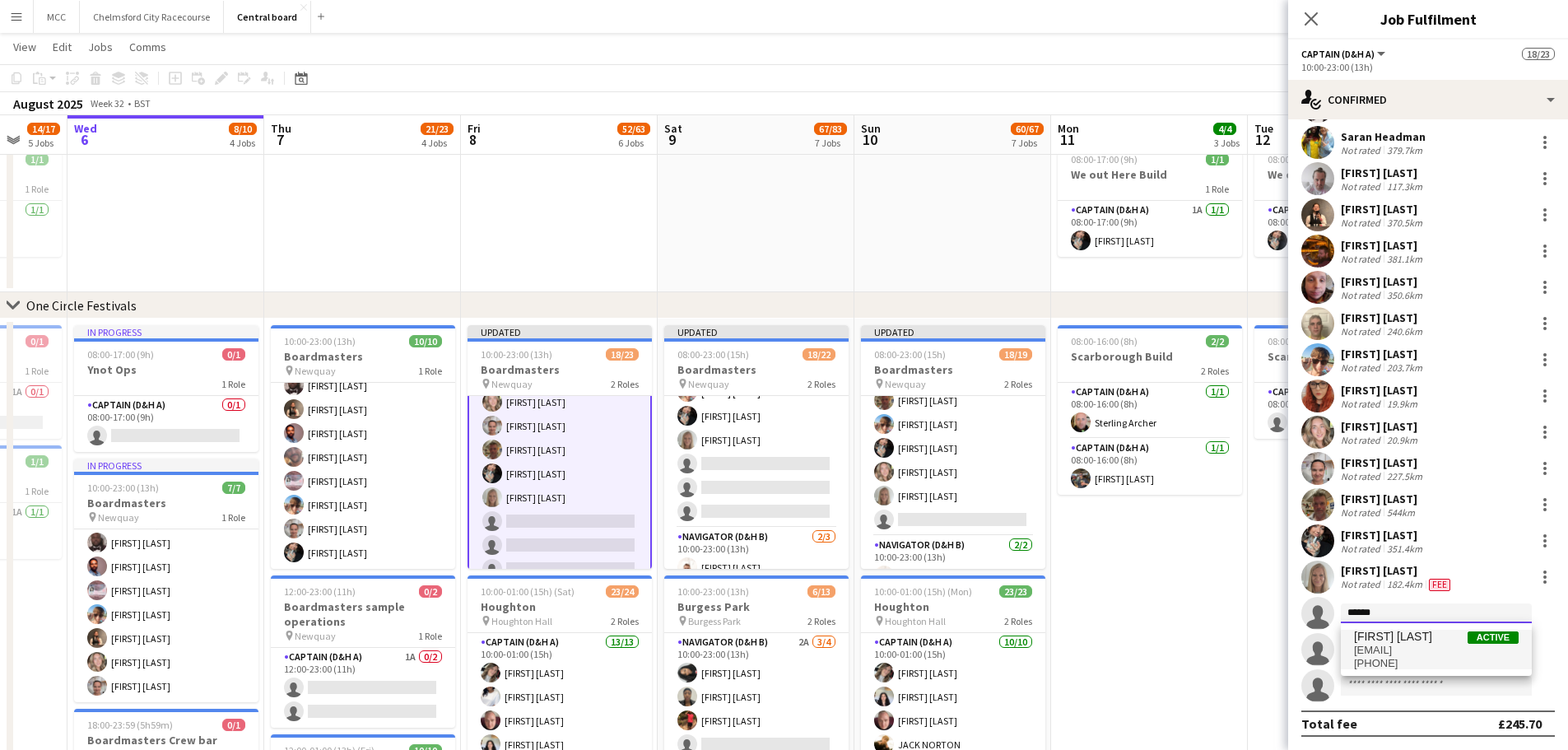 type on "******" 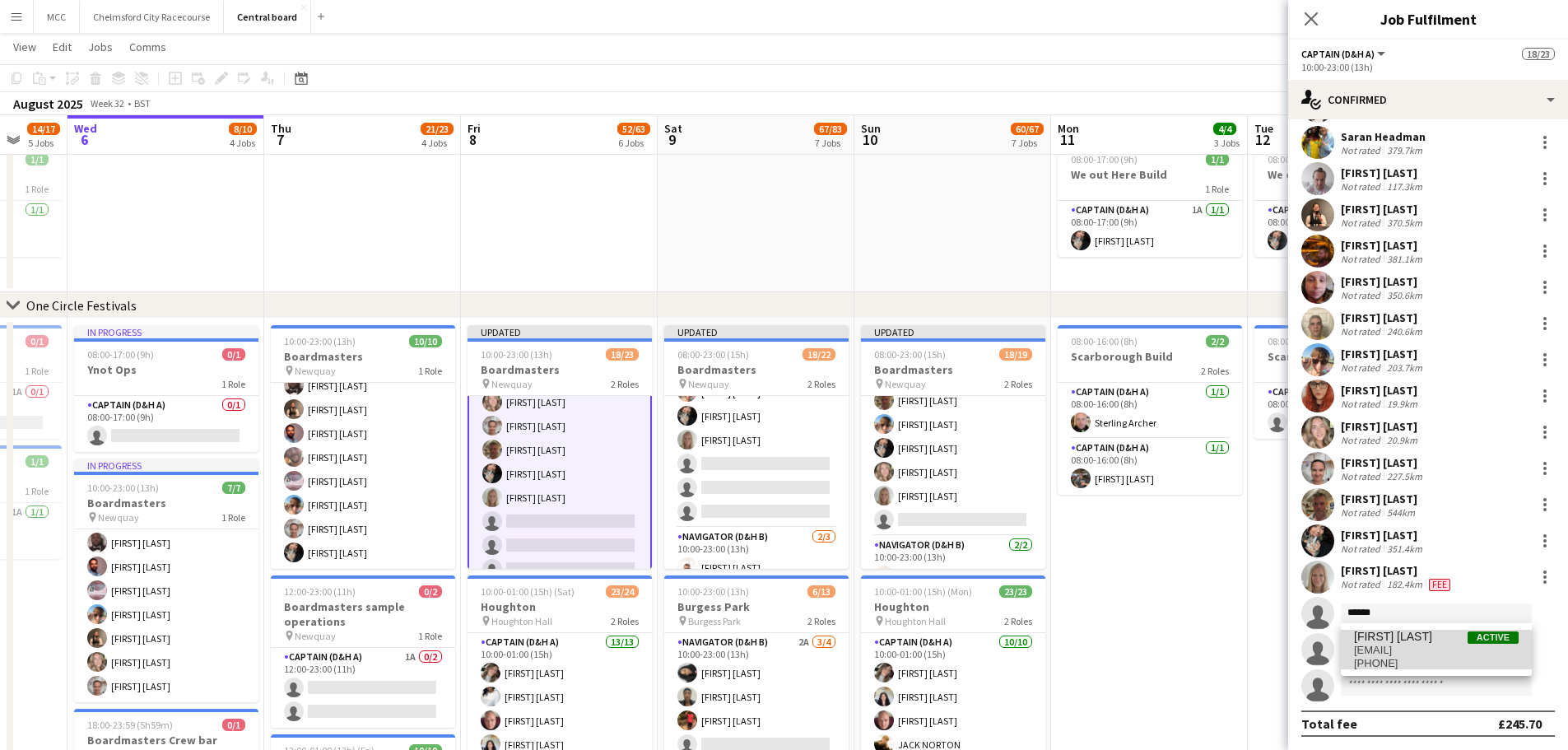 click on "[EMAIL]" at bounding box center (1436, 650) 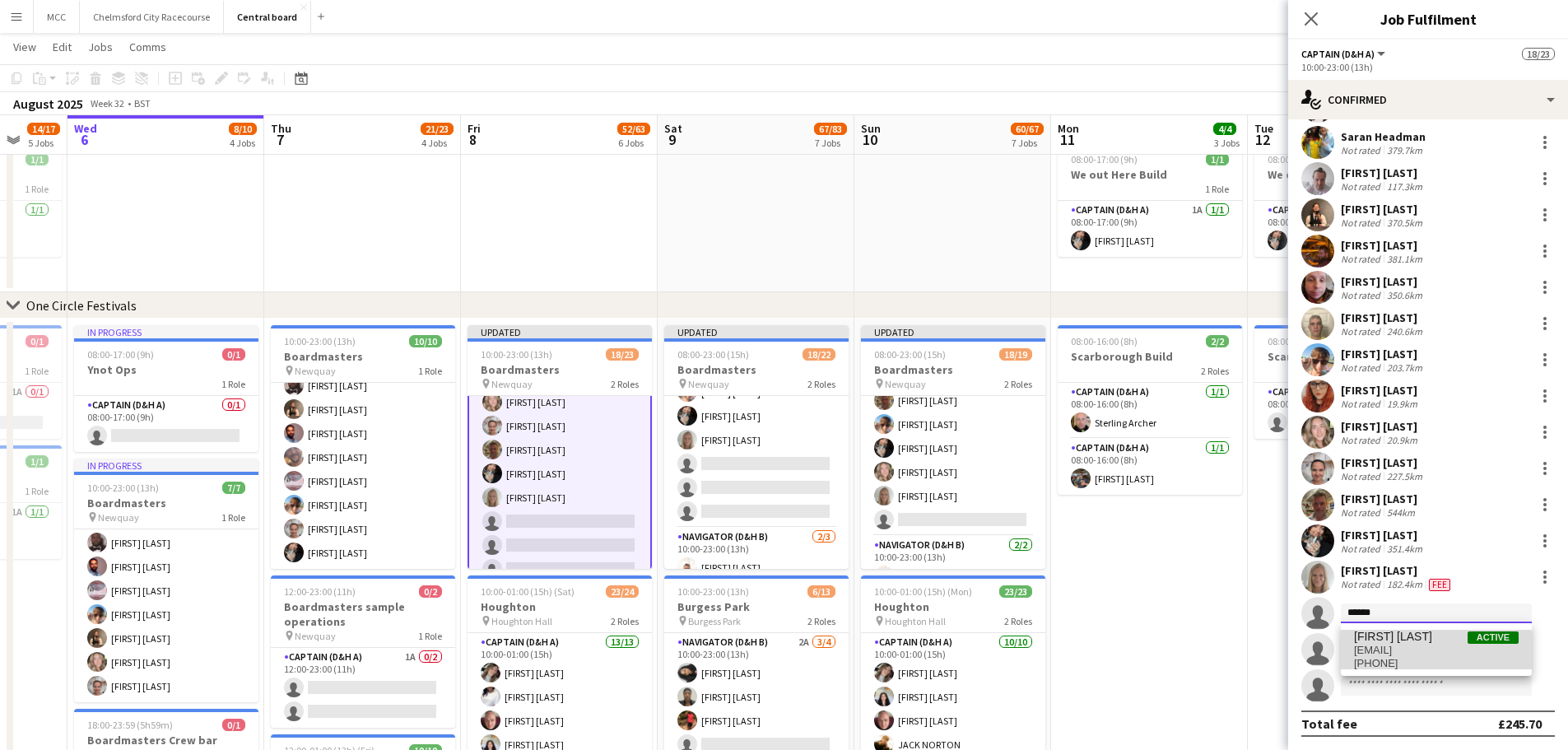type 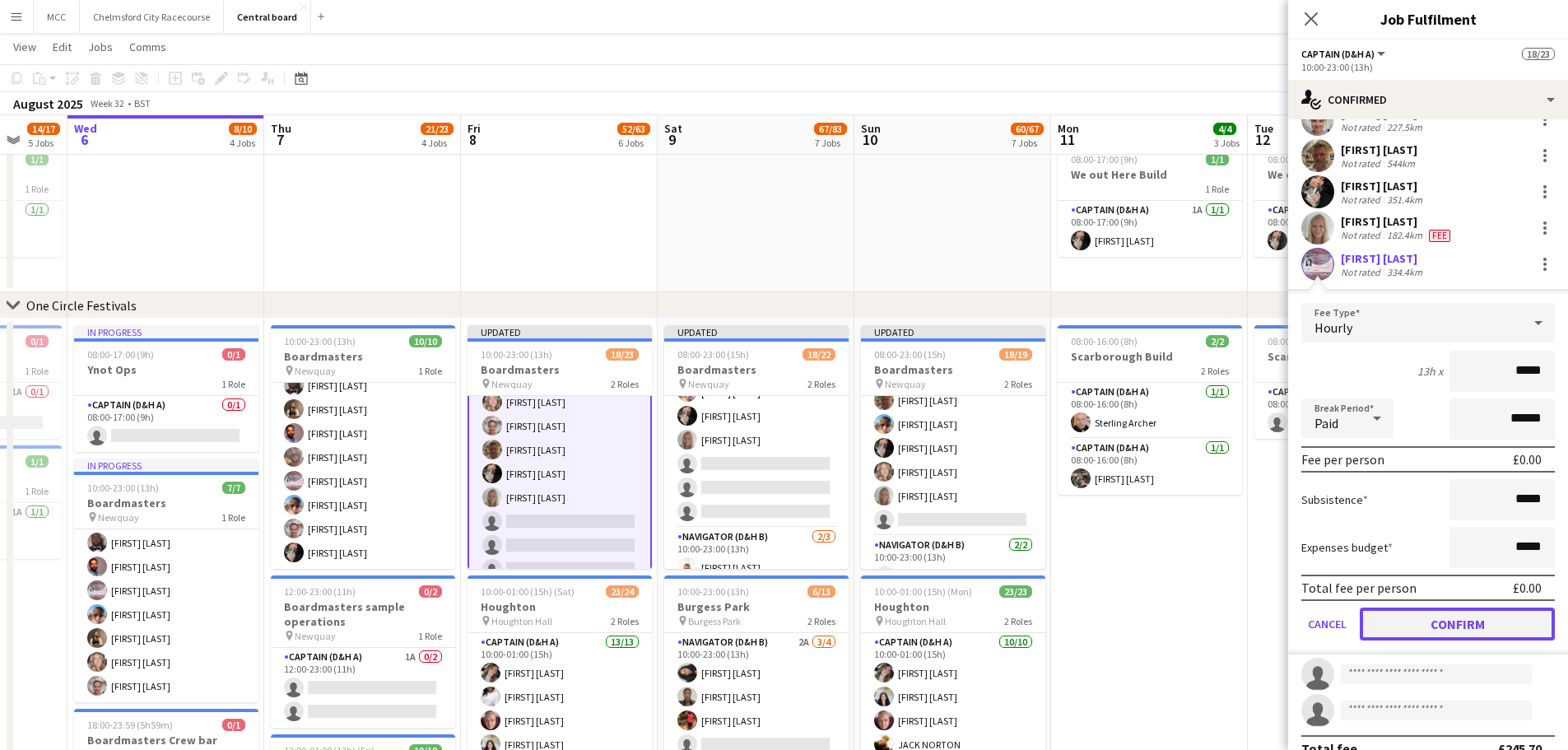 click on "Confirm" at bounding box center [1457, 624] 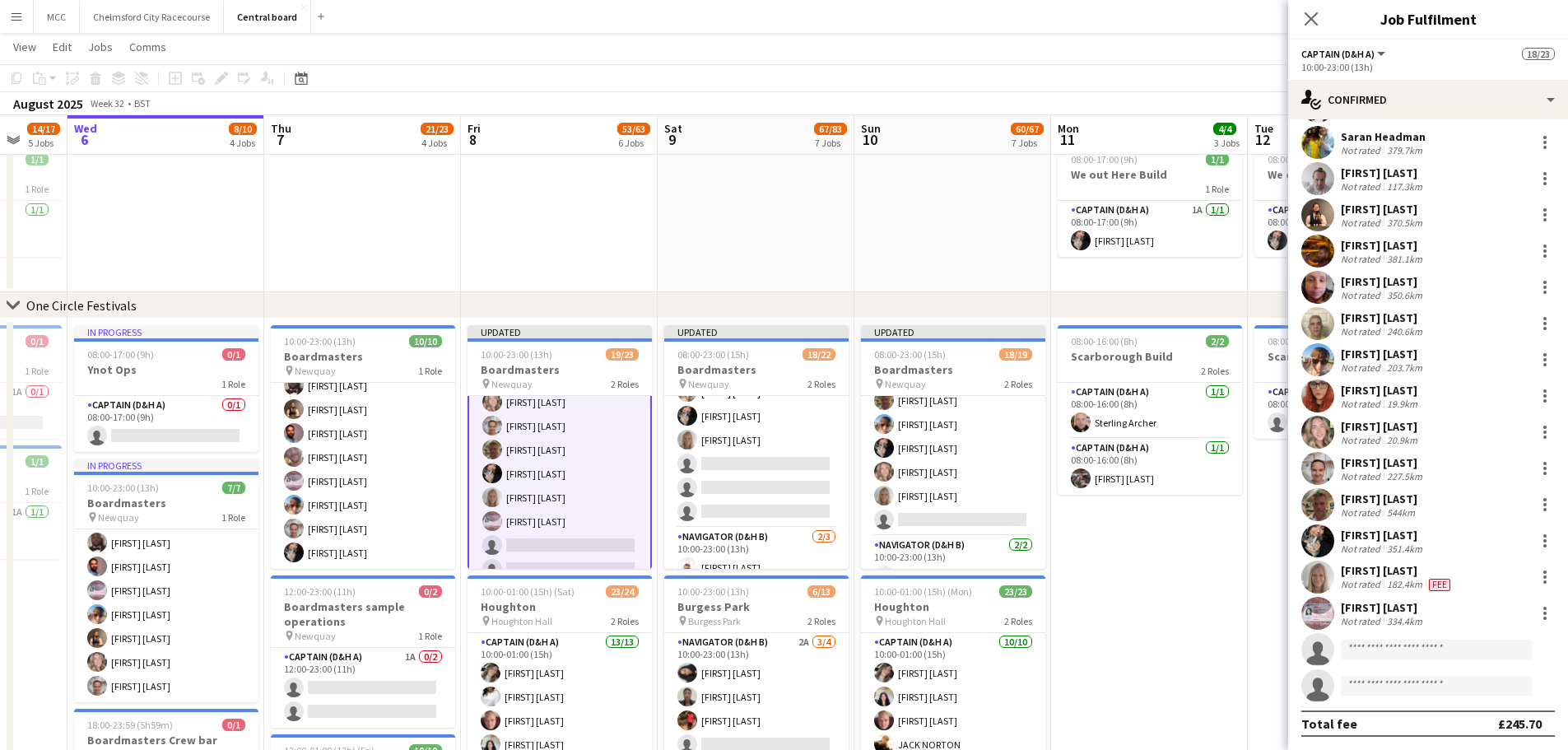 scroll, scrollTop: 149, scrollLeft: 0, axis: vertical 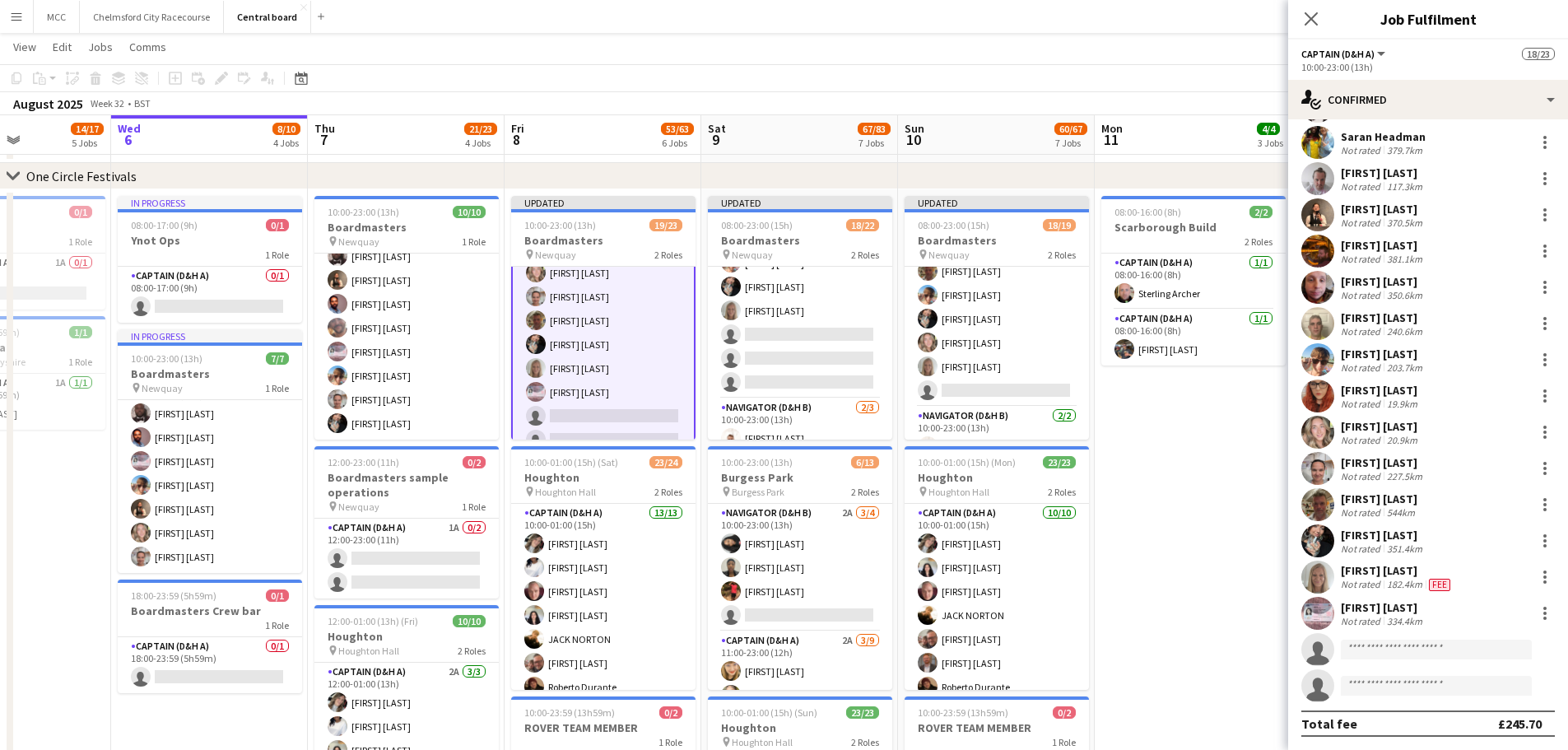 click on "08:00-17:00 (9h)    0/1   Ynot Ops   1 Role   Captain (D&H A)   1A   0/1   08:00-17:00 (9h)
single-neutral-actions
17:00-23:59 (6h59m)    1/1   Ynot Crew Bar
pin
[CITY] [STATE]   1 Role   Captain (D&H A)   1A   1/1   17:00-23:59 (6h59m)
[FIRST] [LAST]" at bounding box center (12, 1028) 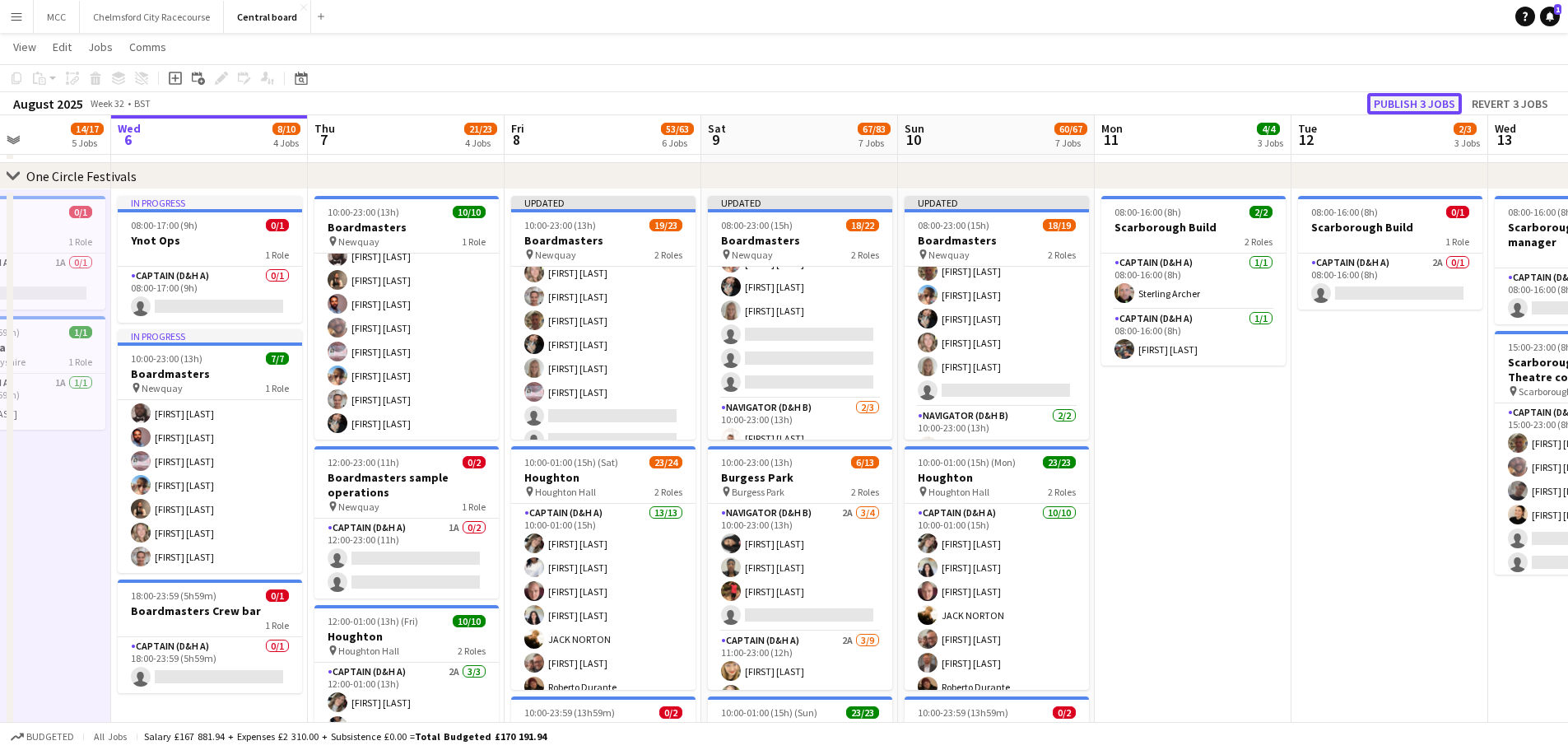 click on "Publish 3 jobs" 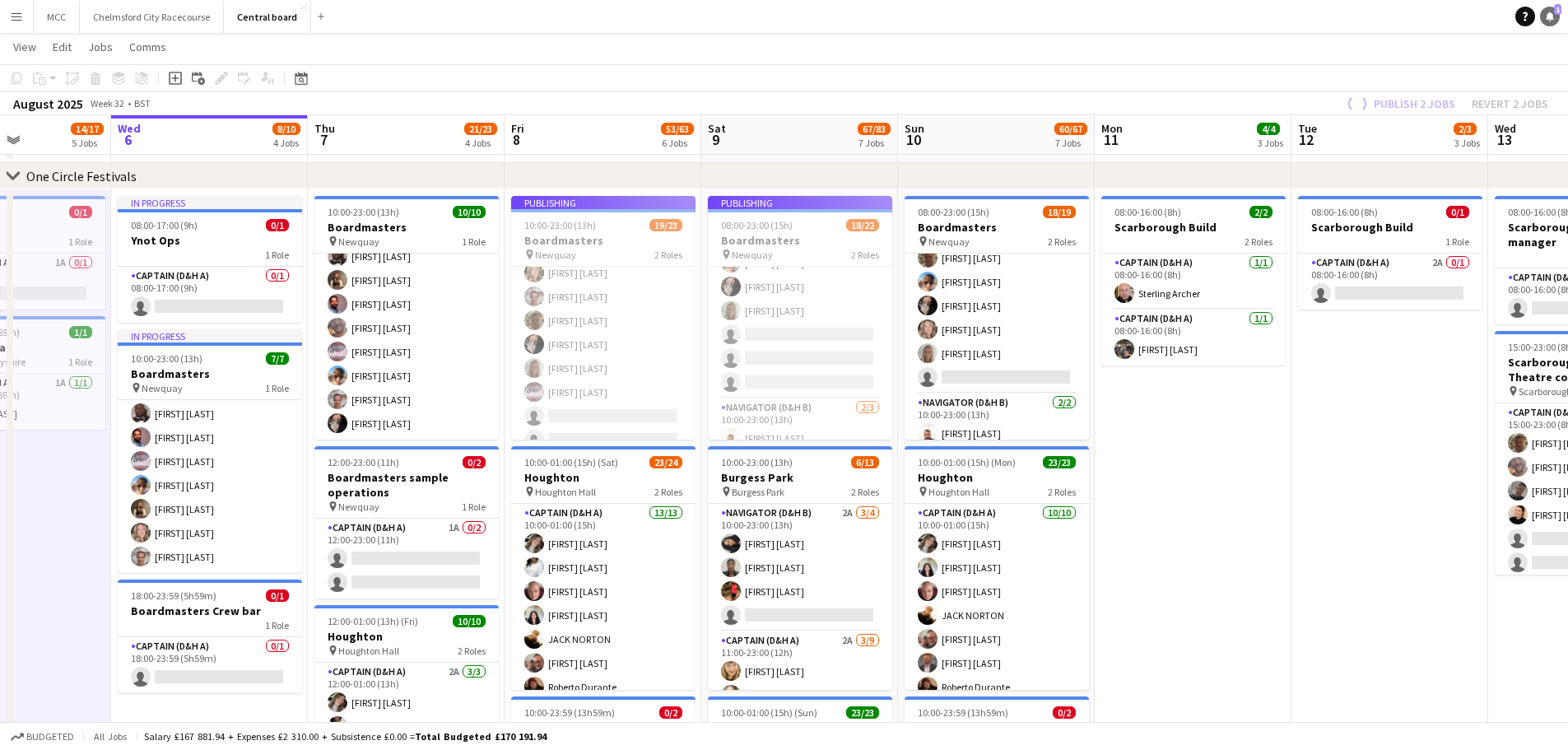 click on "Notifications
1" at bounding box center (1550, 16) 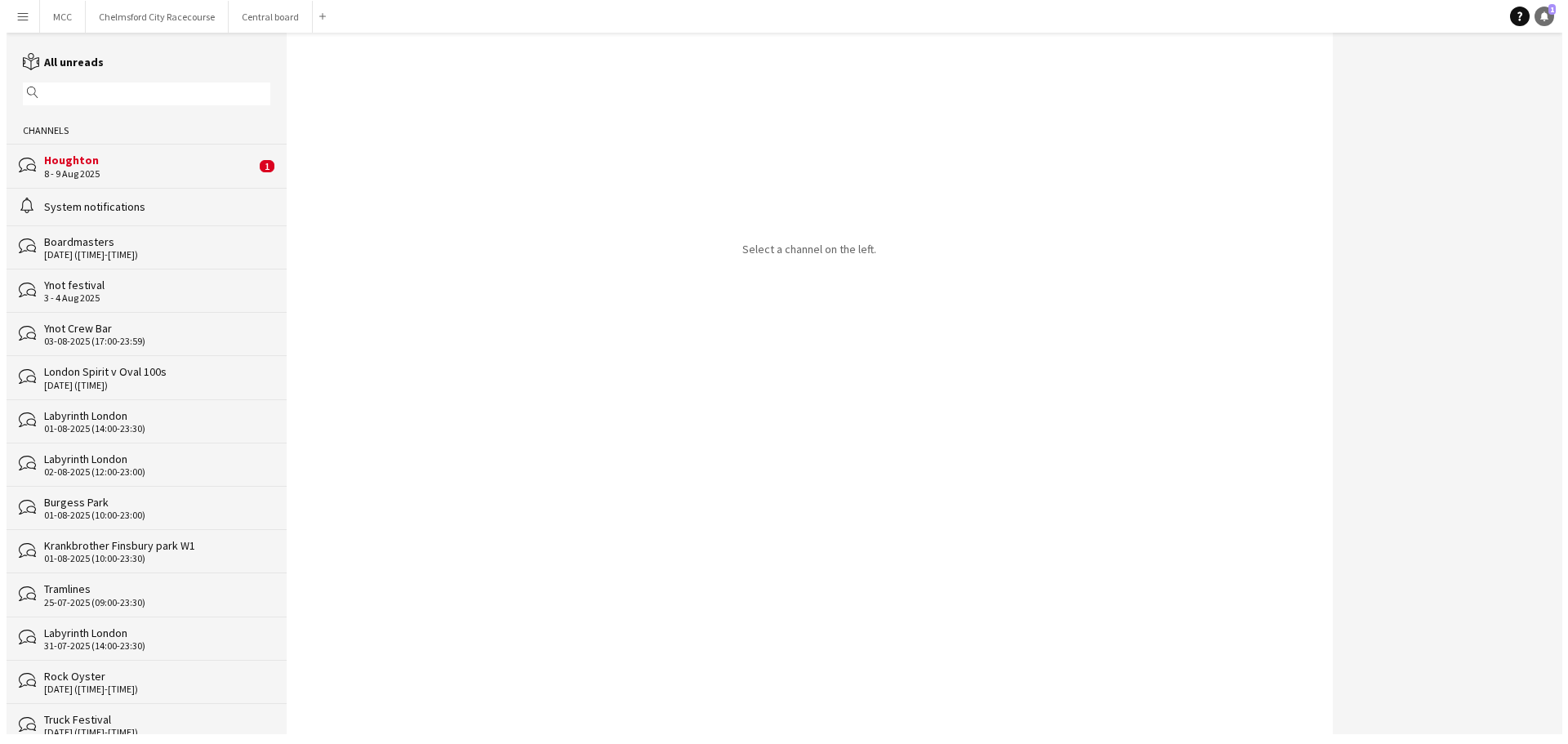 scroll, scrollTop: 0, scrollLeft: 0, axis: both 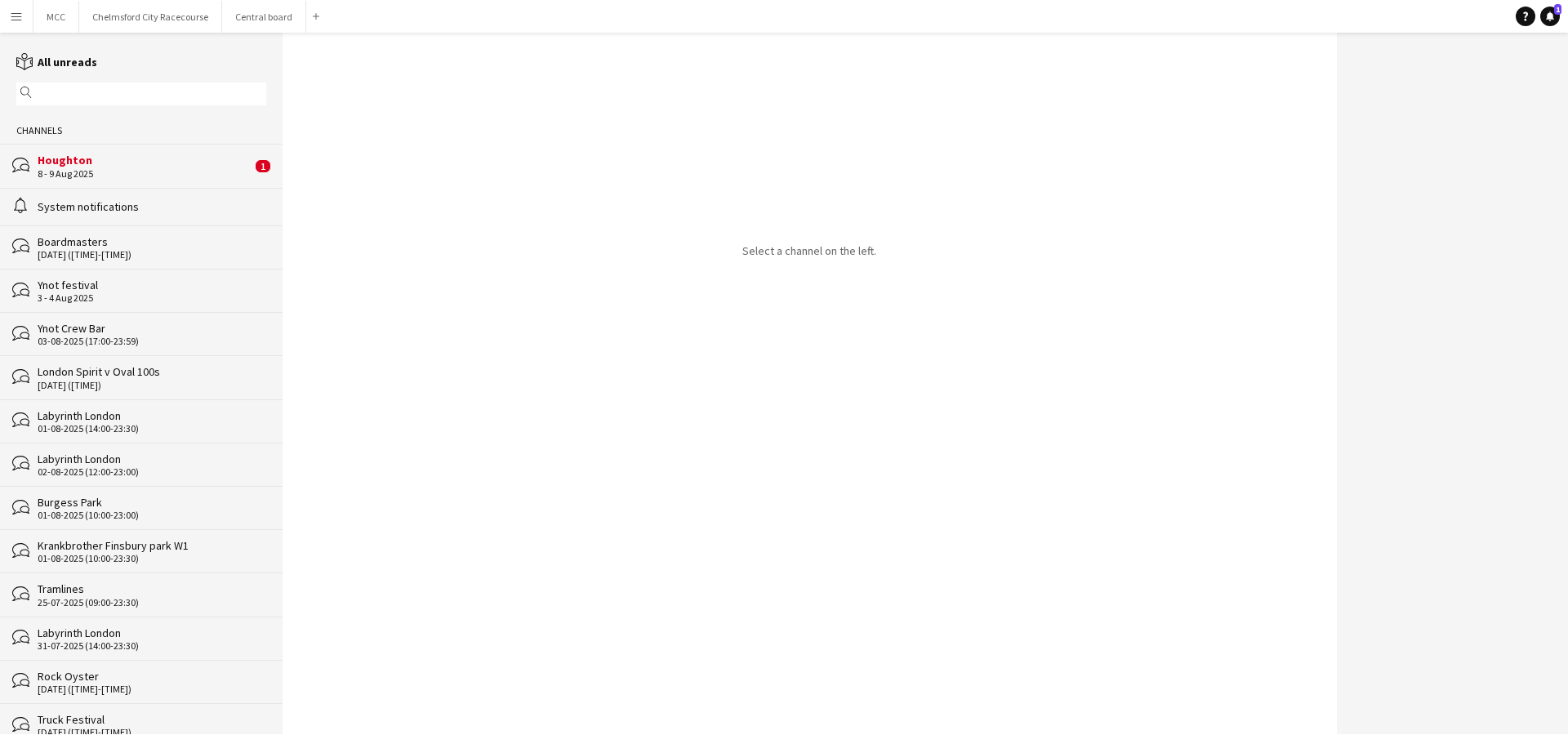 click on "Houghton" 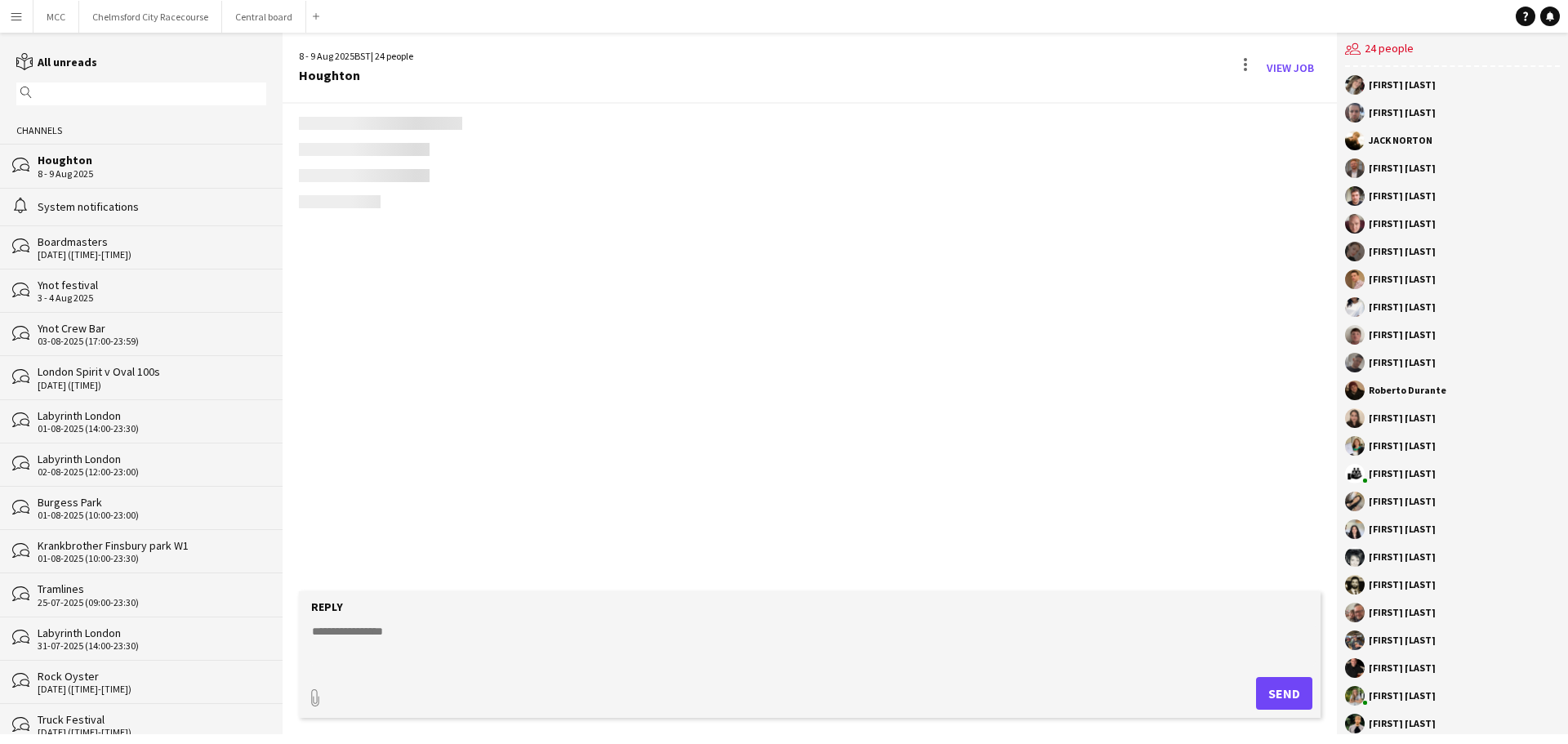 scroll, scrollTop: 2052, scrollLeft: 0, axis: vertical 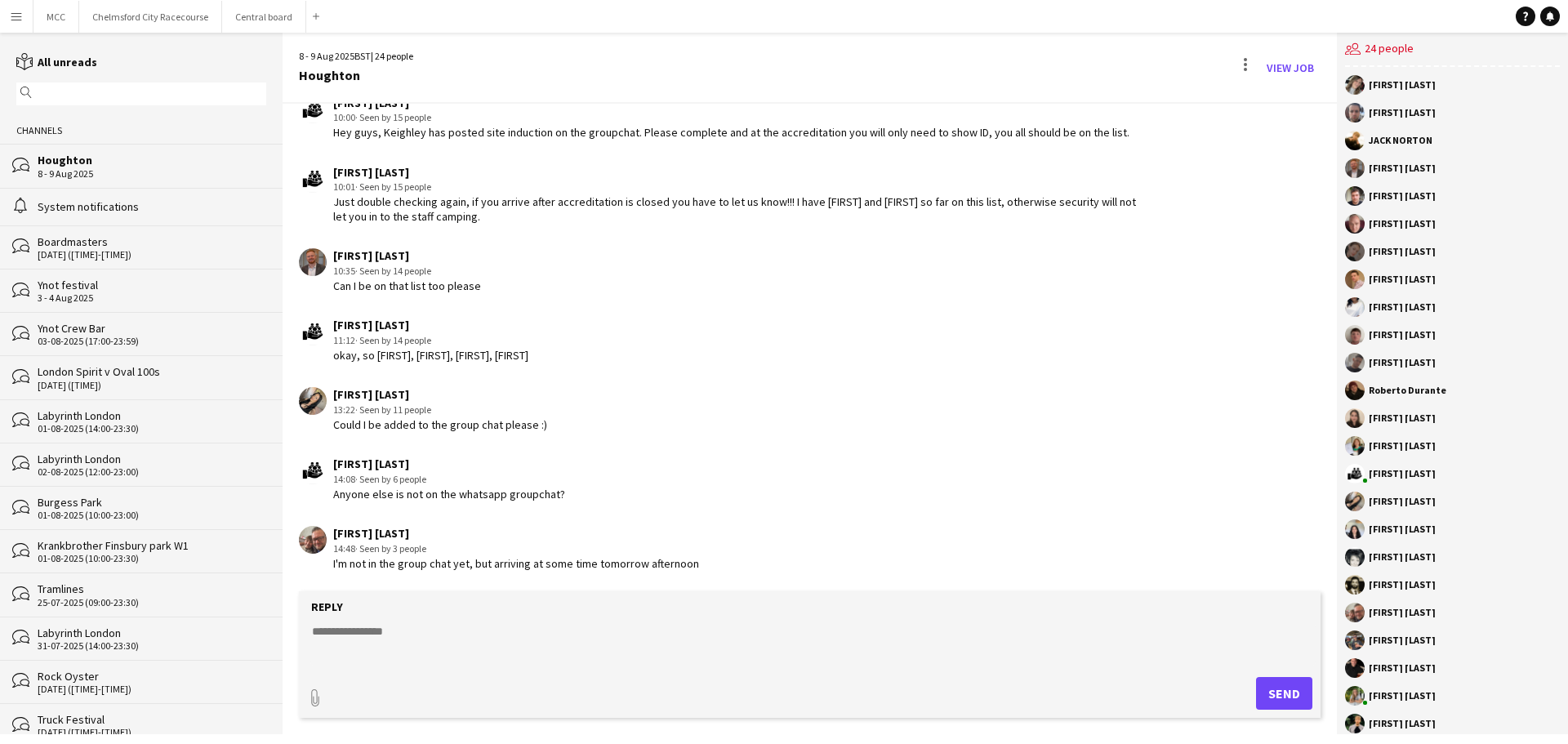 click on "[DATE] ([TIME]-[TIME])" 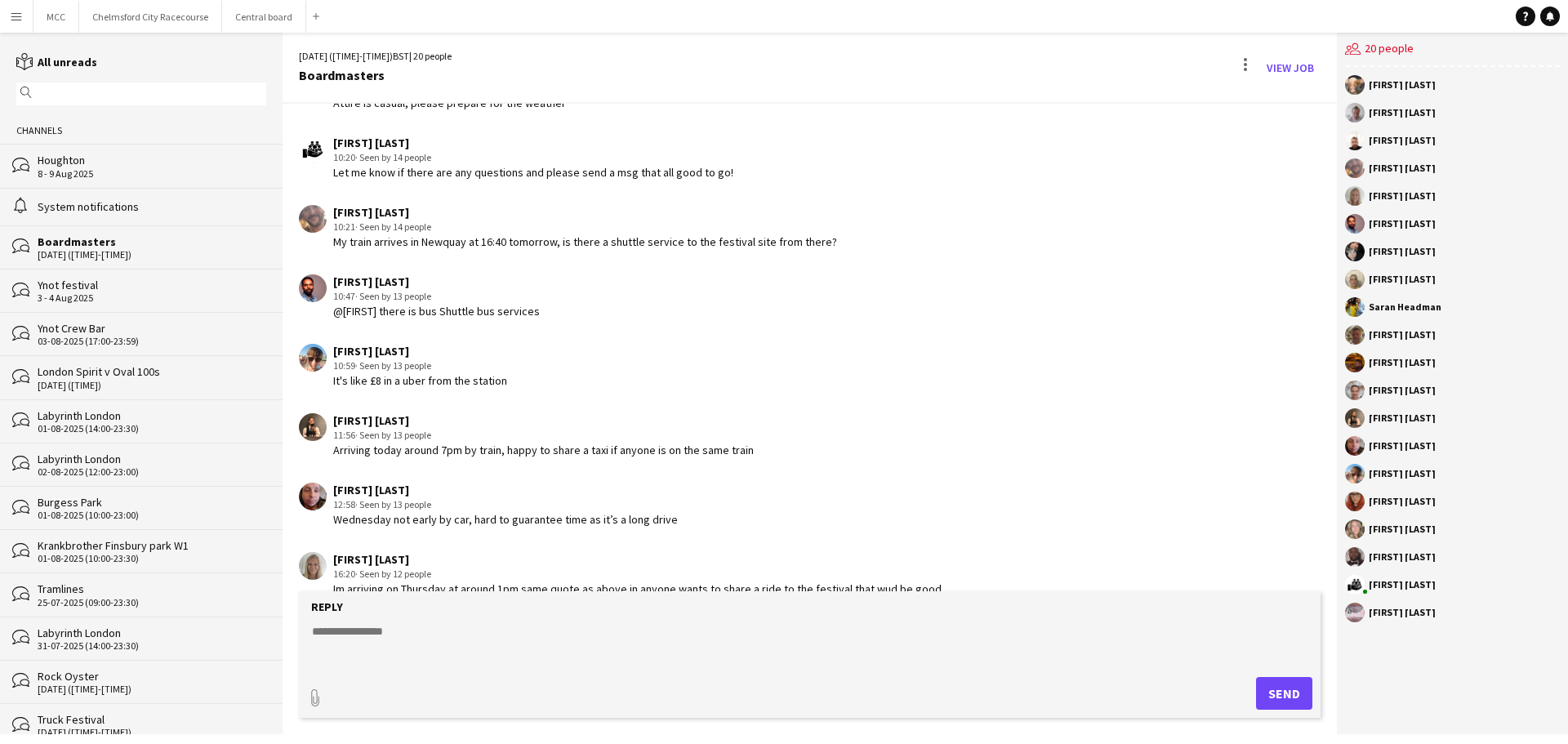 scroll, scrollTop: 703, scrollLeft: 0, axis: vertical 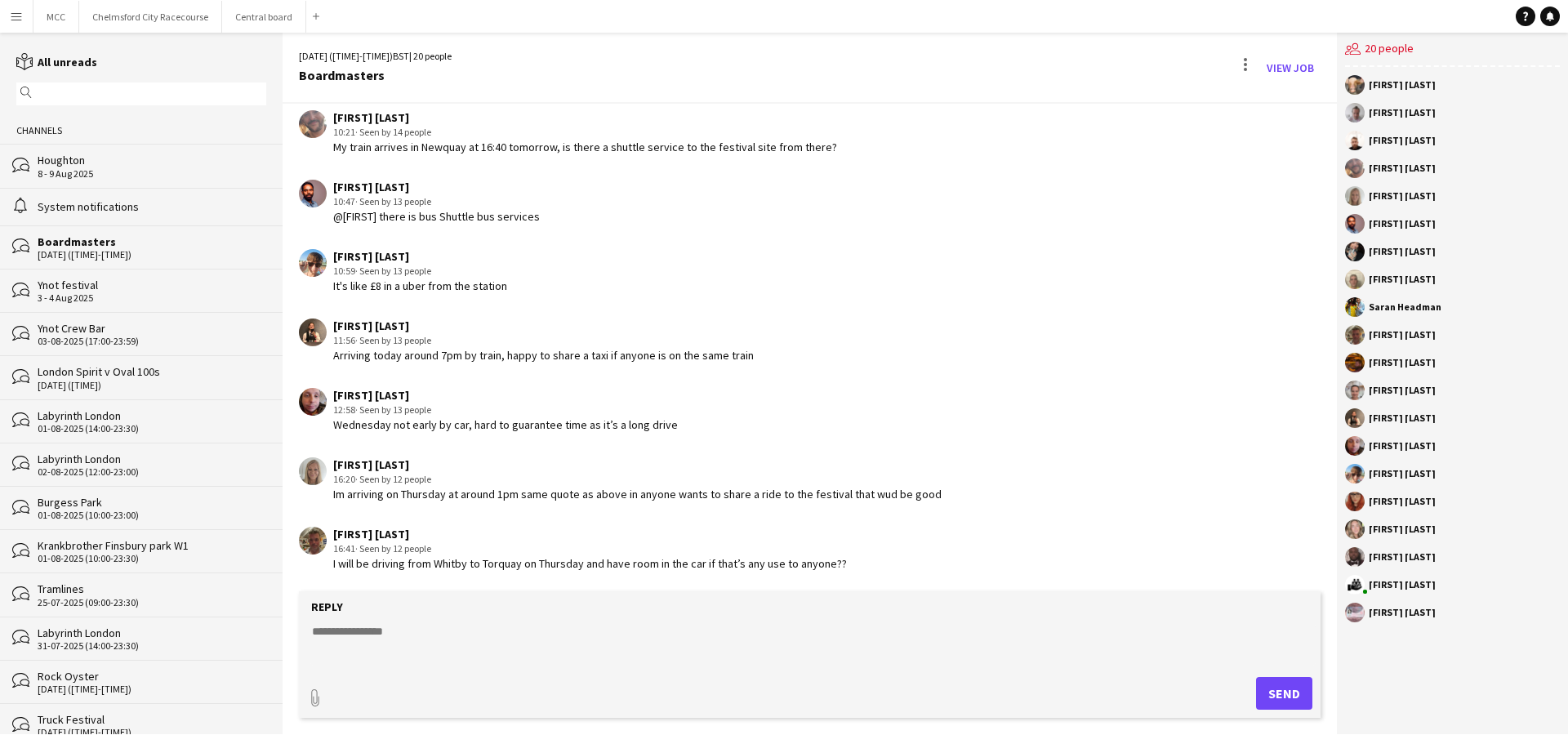 click on "8 - 9 Aug 2025" 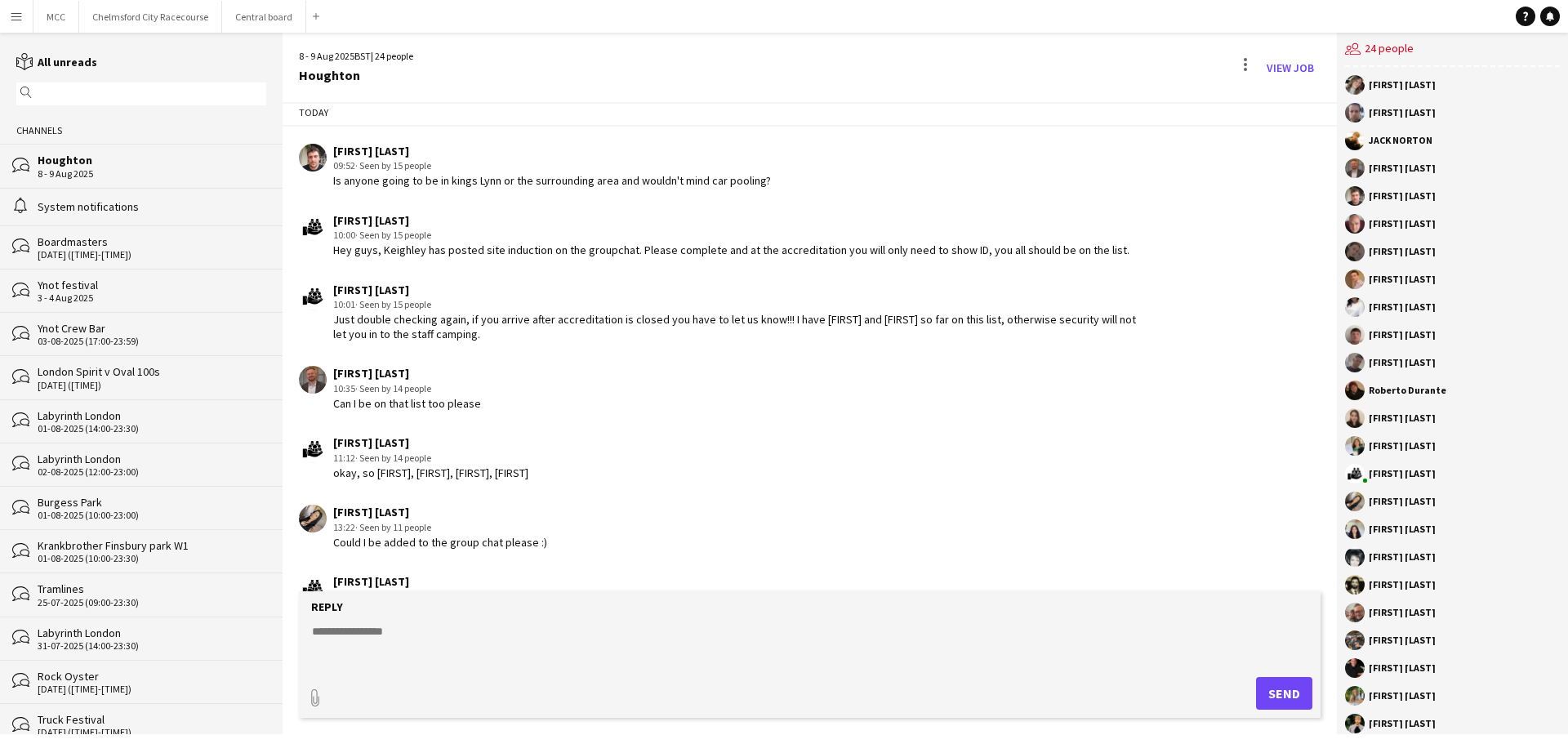 scroll, scrollTop: 2037, scrollLeft: 0, axis: vertical 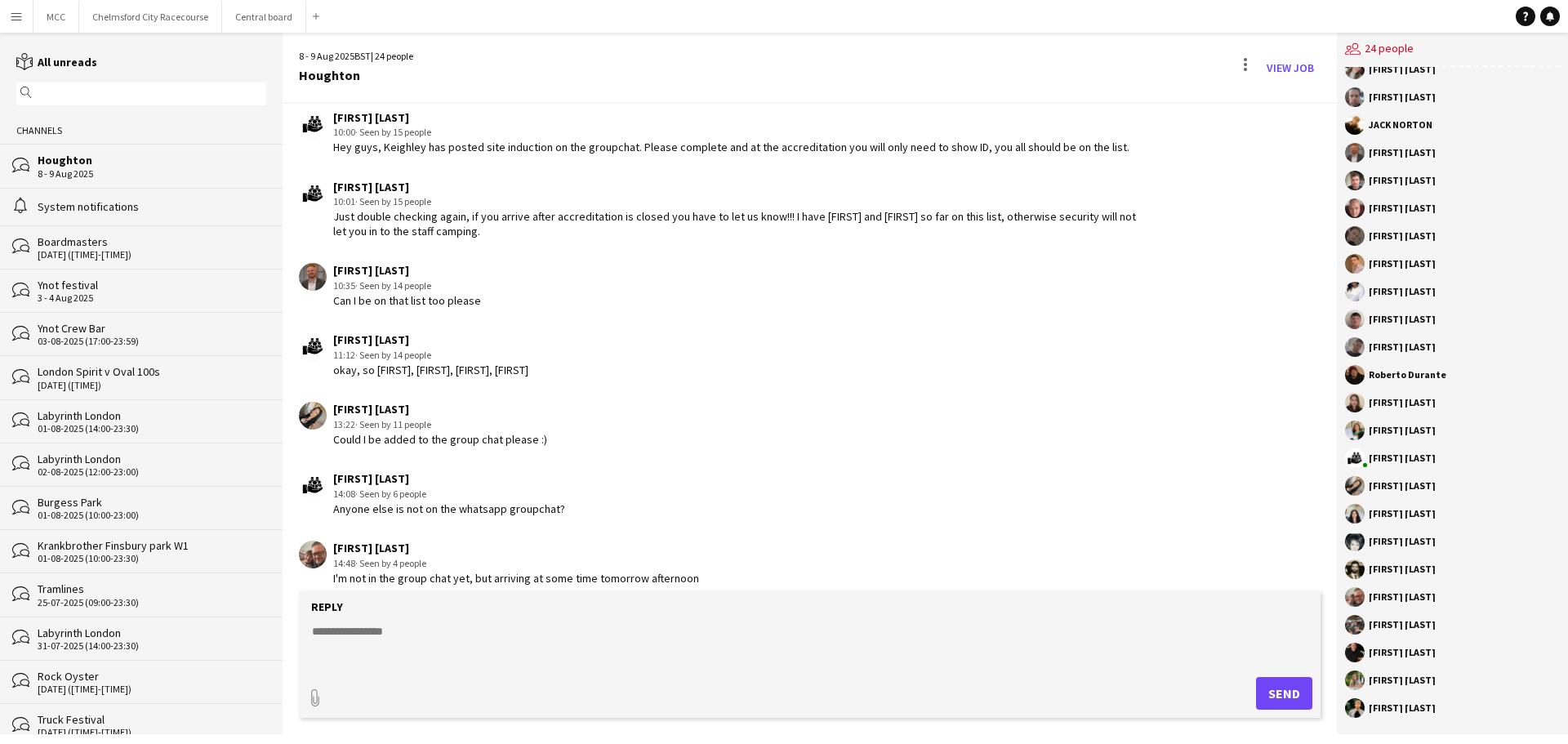 click on "Menu" at bounding box center [16, 16] 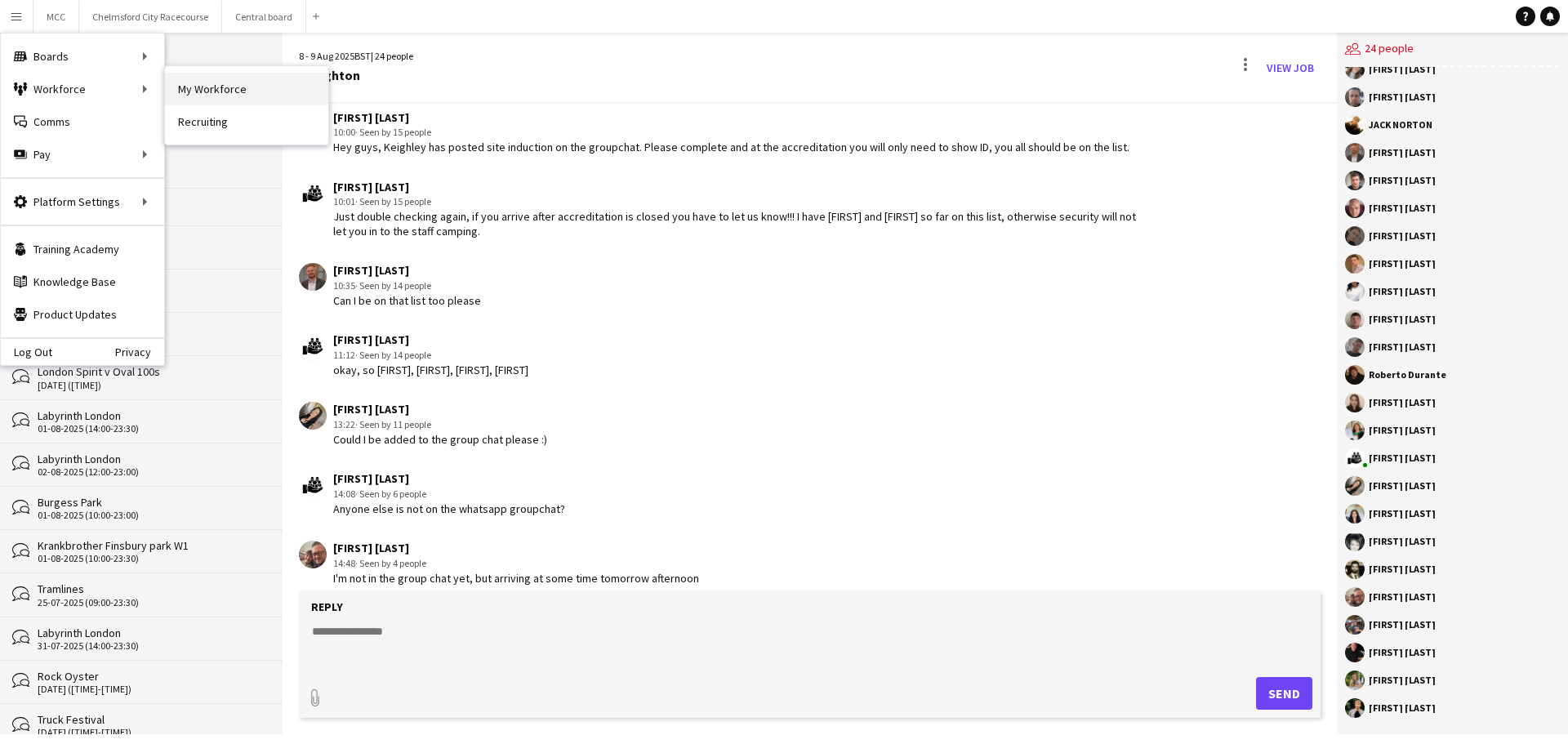 click on "My Workforce" at bounding box center [247, 89] 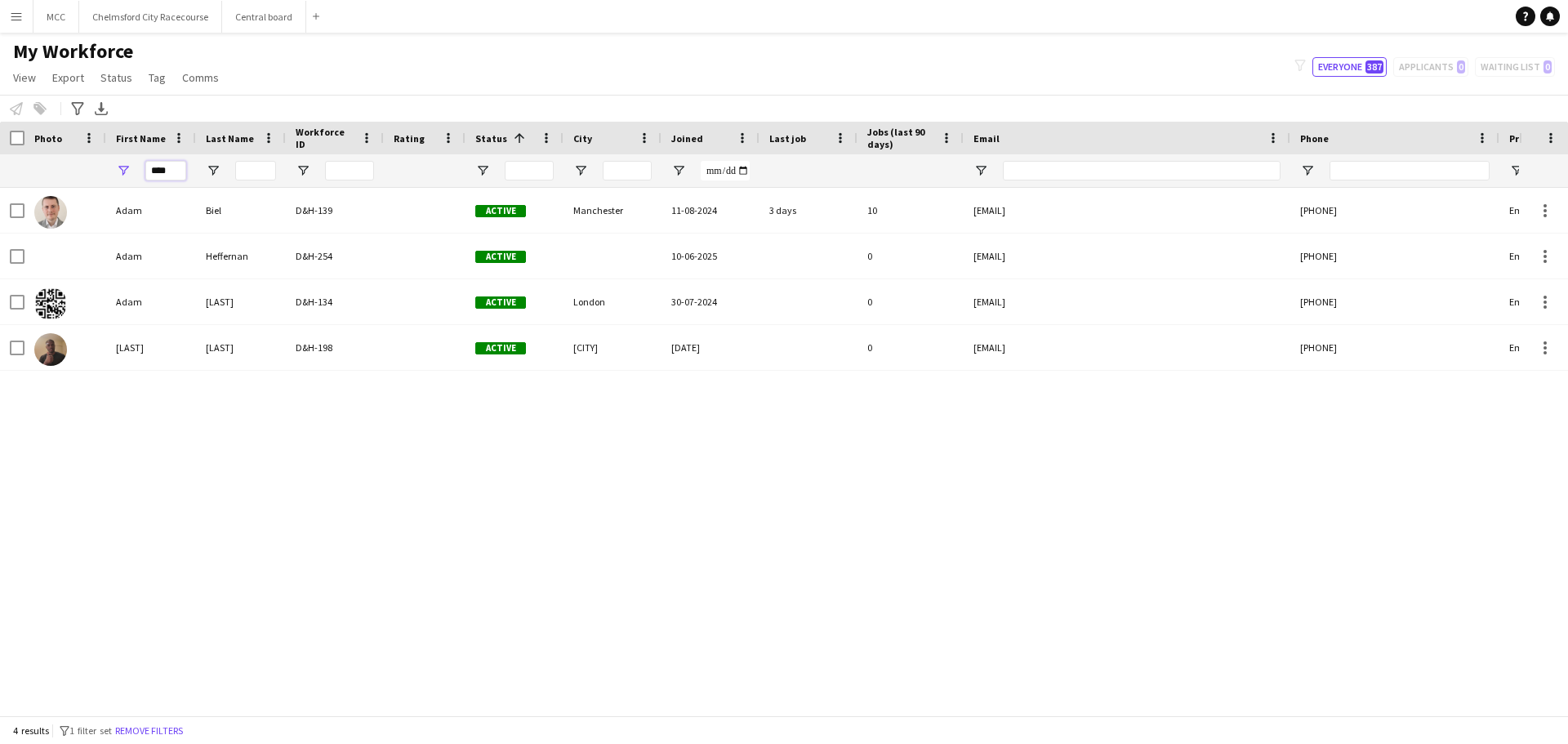 click on "****" at bounding box center (166, 171) 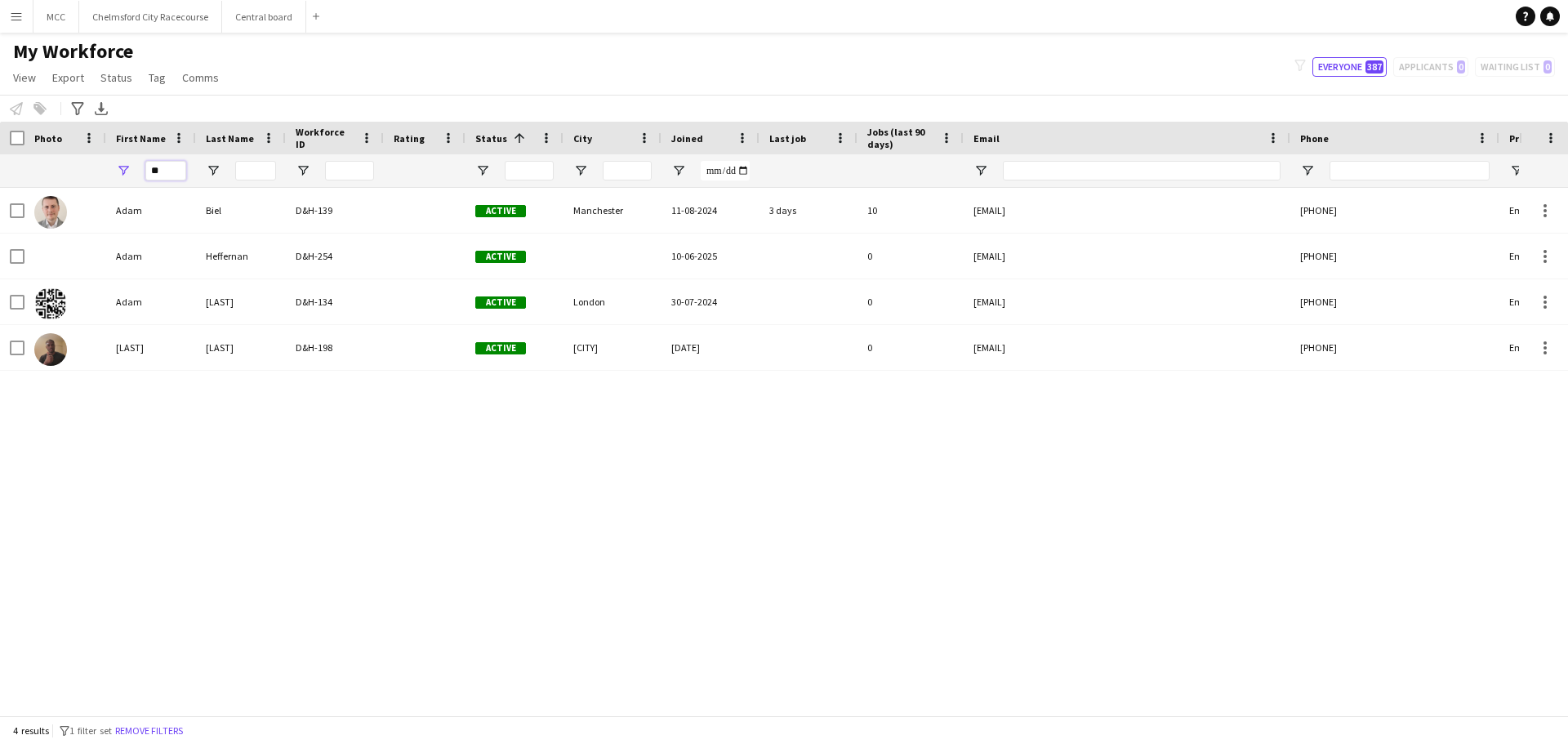 type on "*" 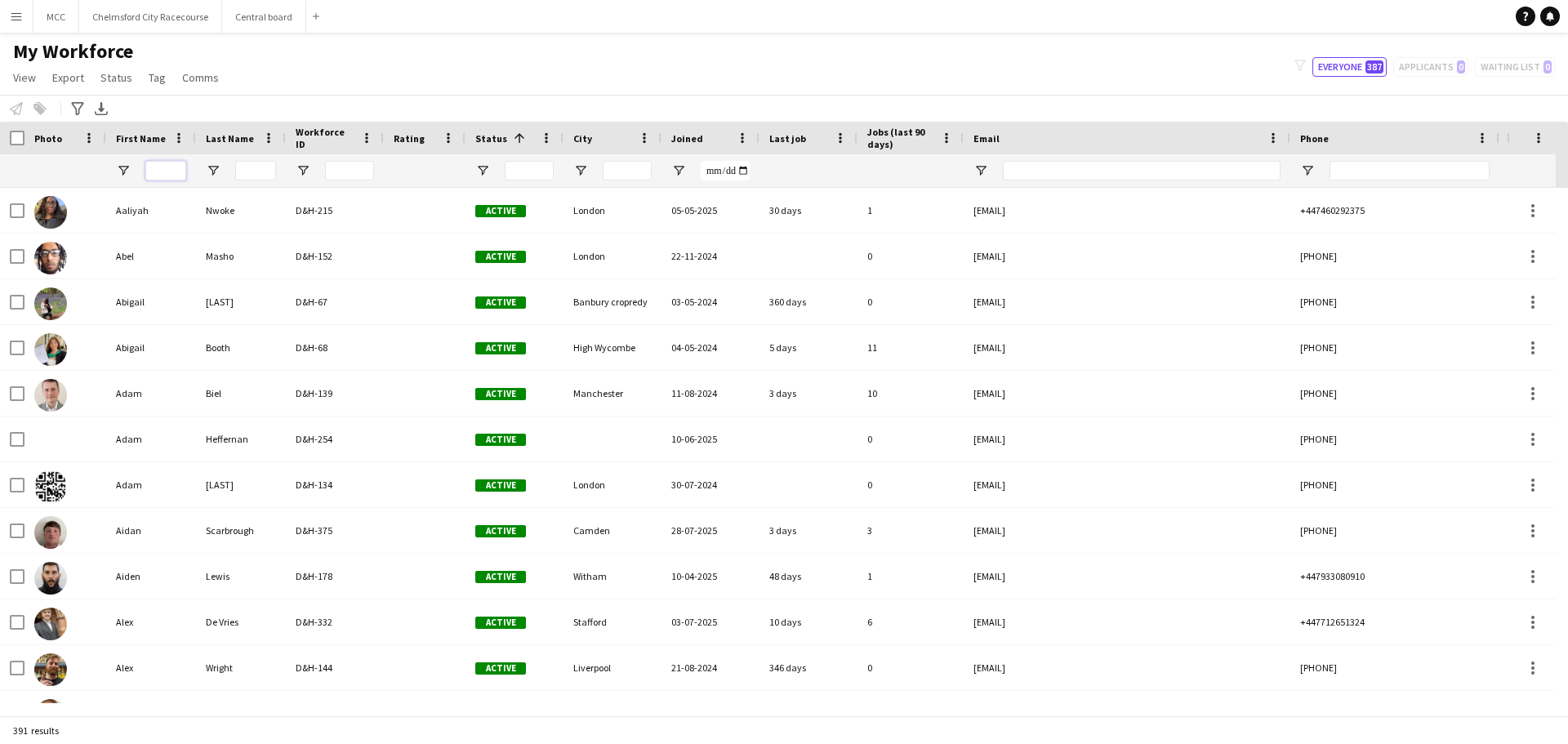 scroll, scrollTop: 831, scrollLeft: 0, axis: vertical 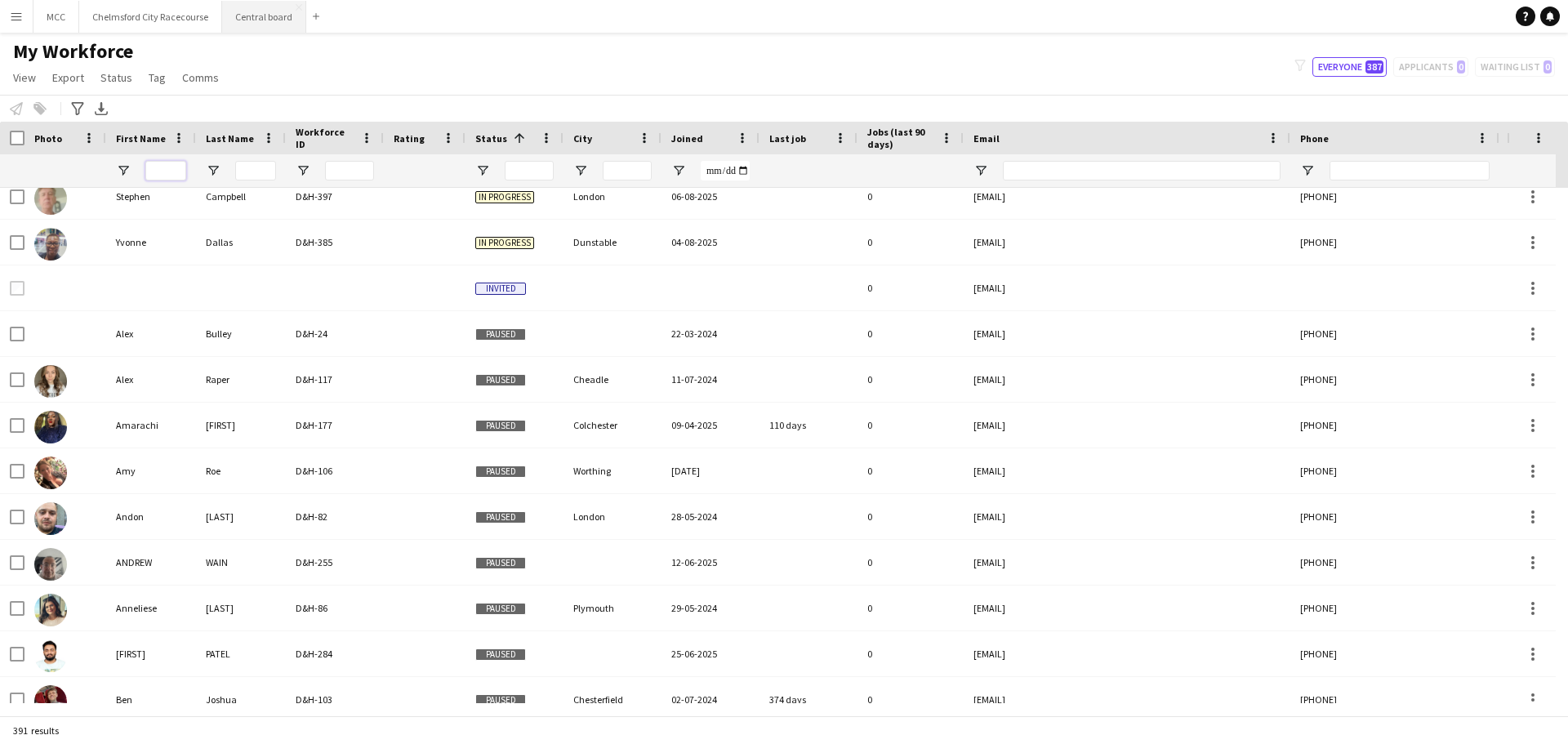 type 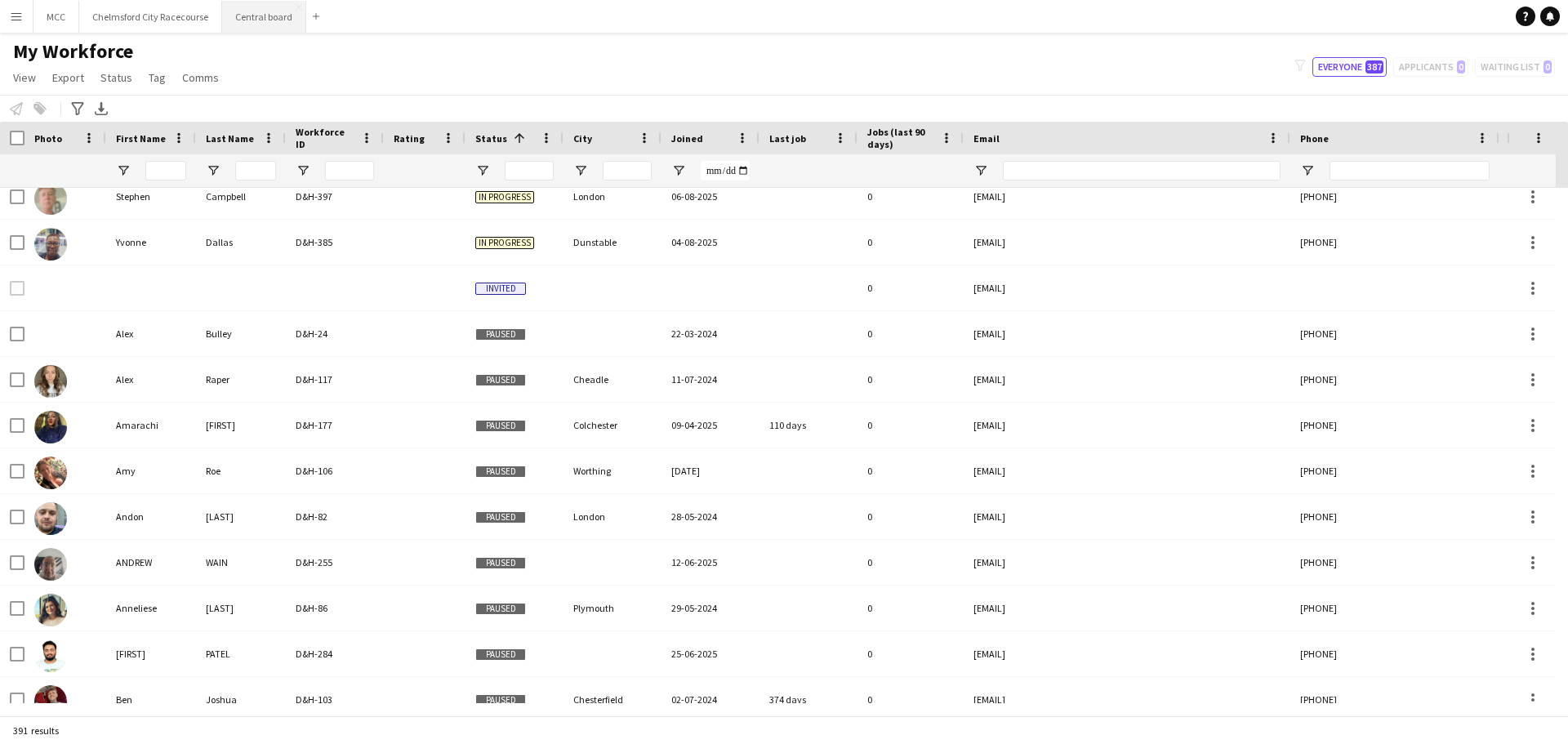 click on "Central board
Close" at bounding box center [264, 16] 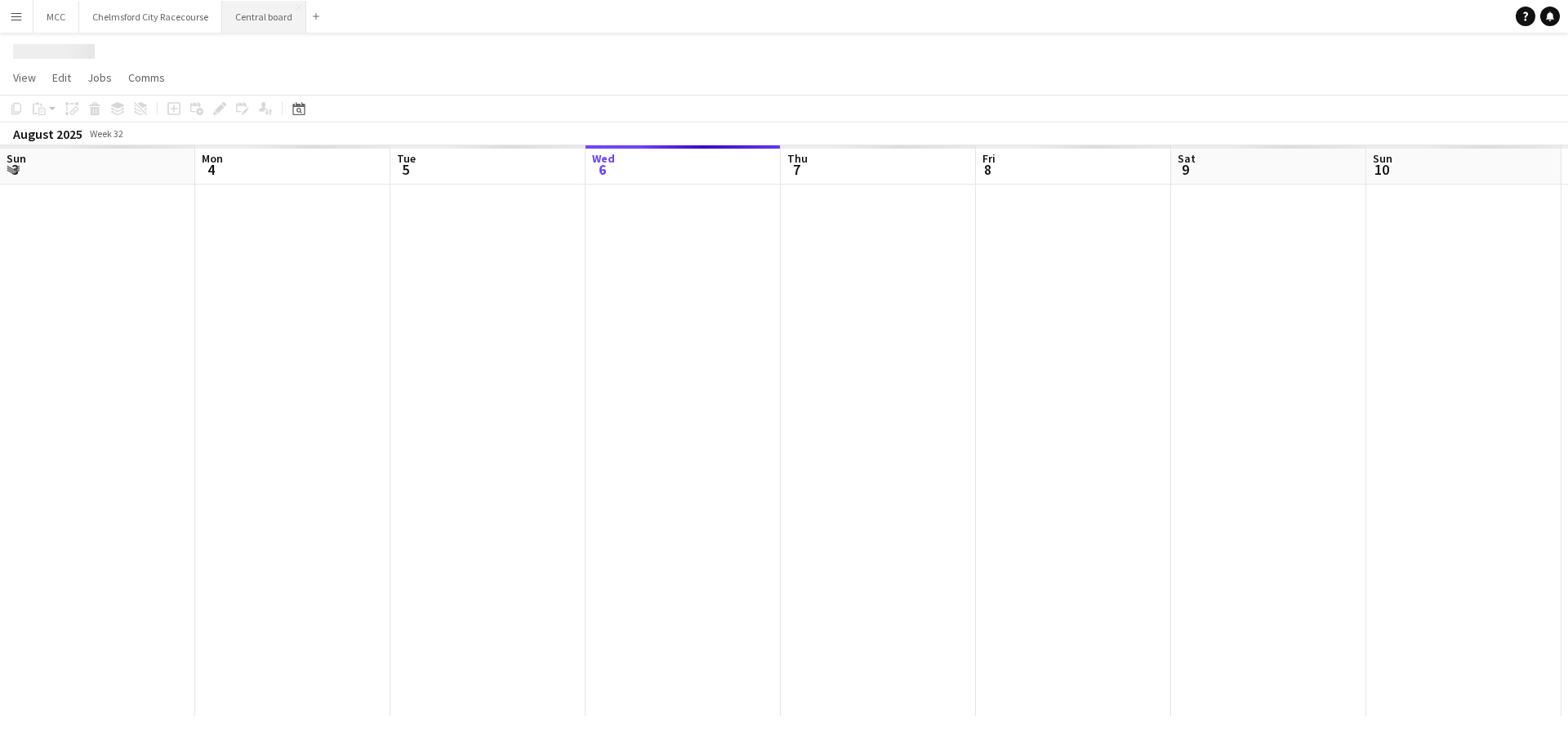 scroll, scrollTop: 0, scrollLeft: 390, axis: horizontal 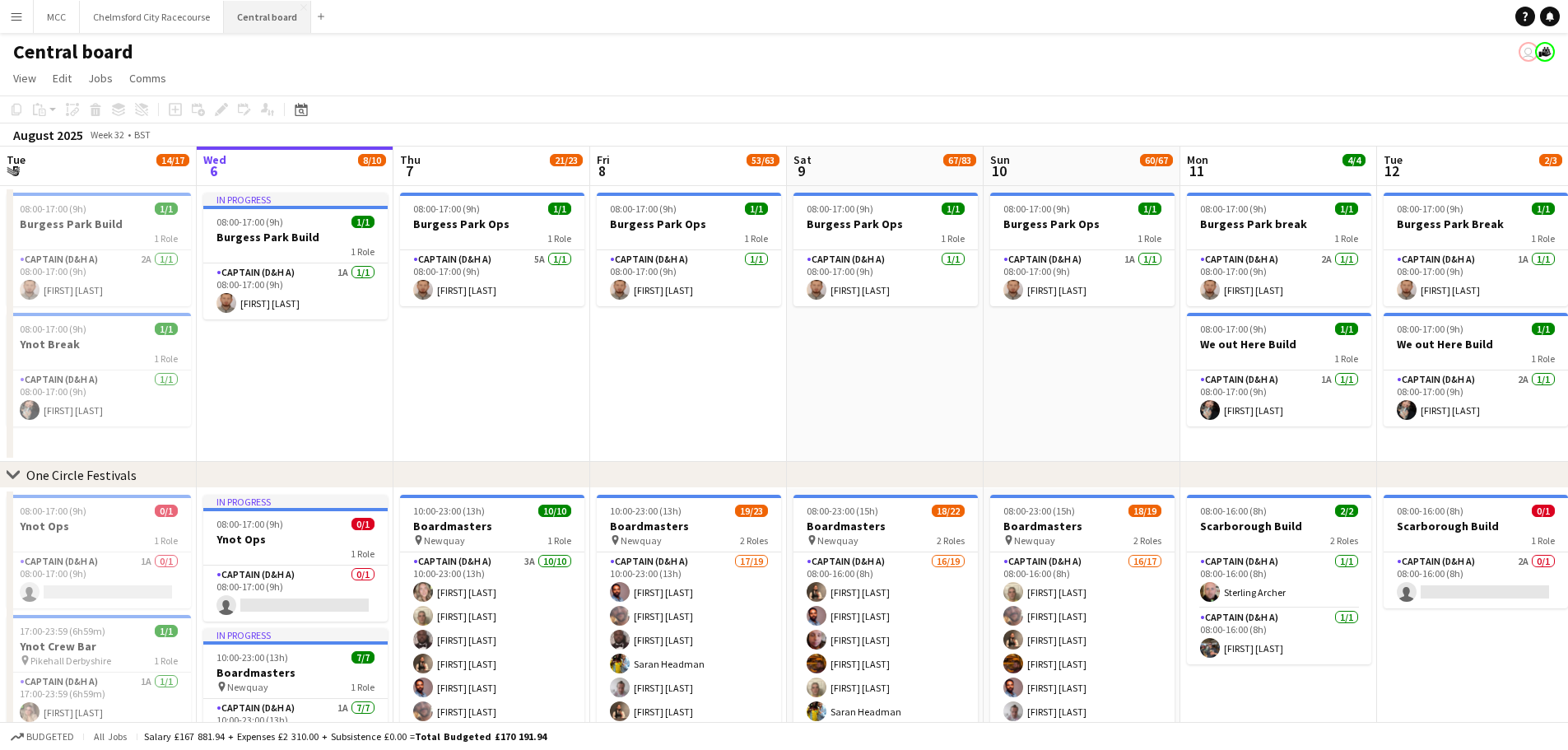 click on "Central board
Close" at bounding box center (268, 16) 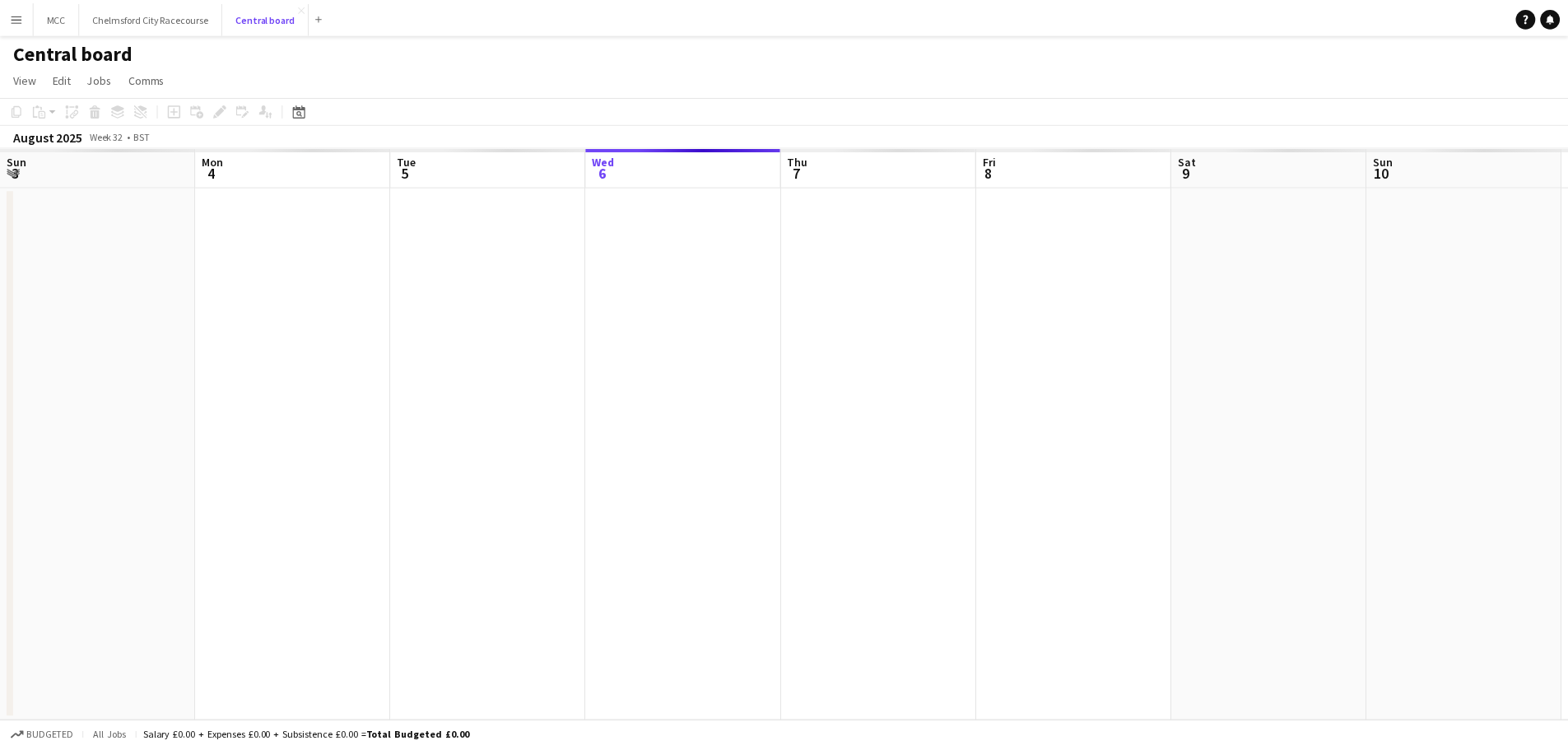 scroll, scrollTop: 0, scrollLeft: 393, axis: horizontal 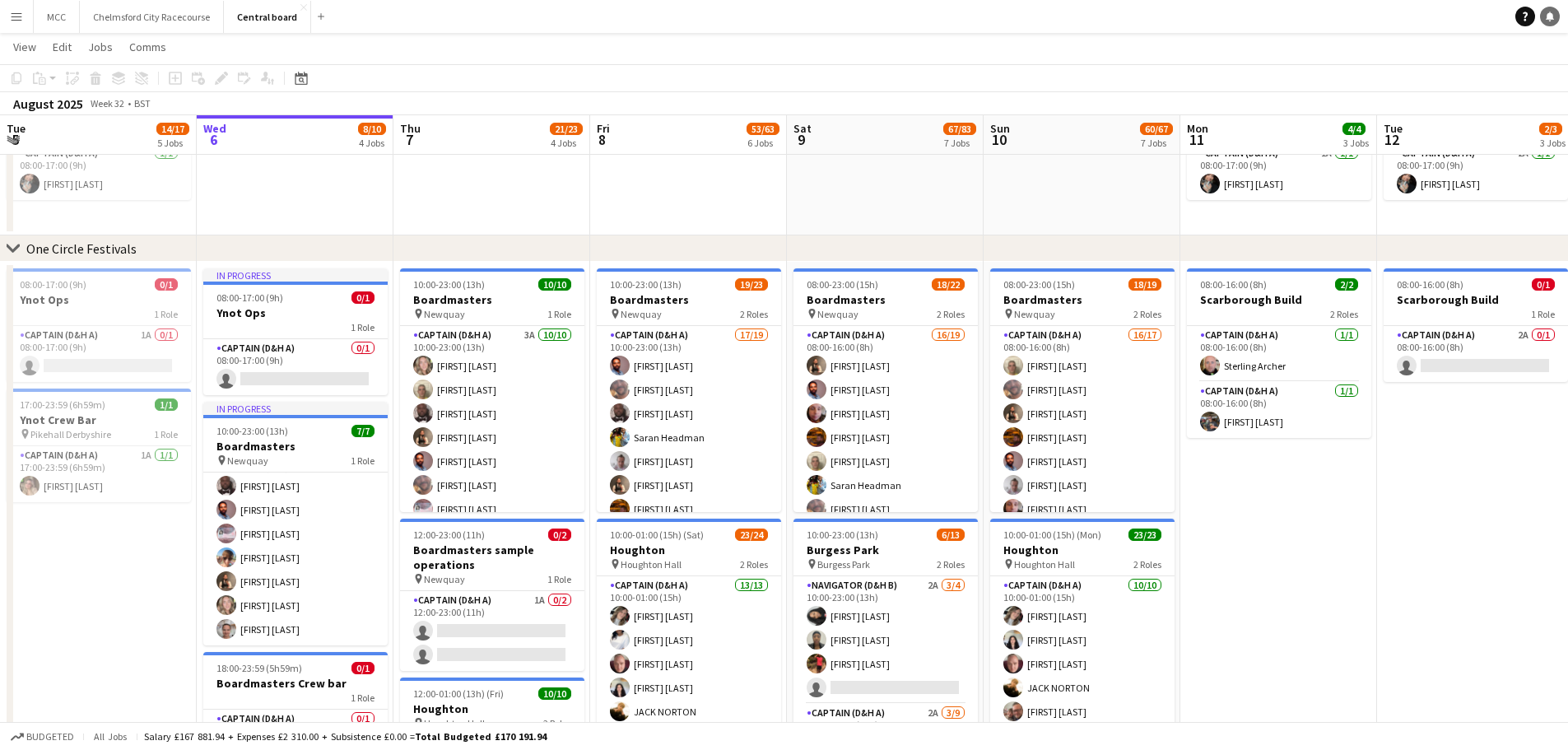 click on "Notifications" 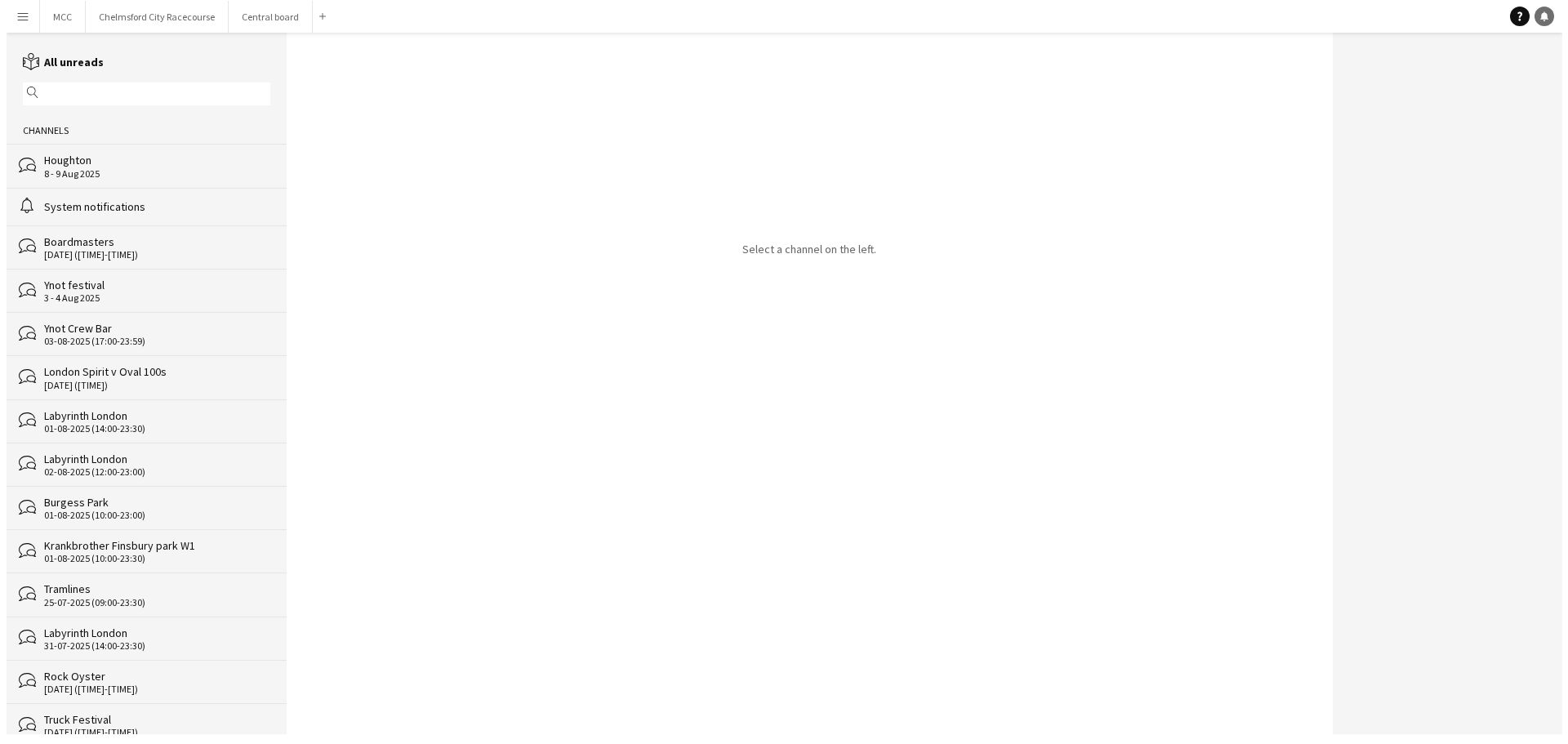 scroll, scrollTop: 0, scrollLeft: 0, axis: both 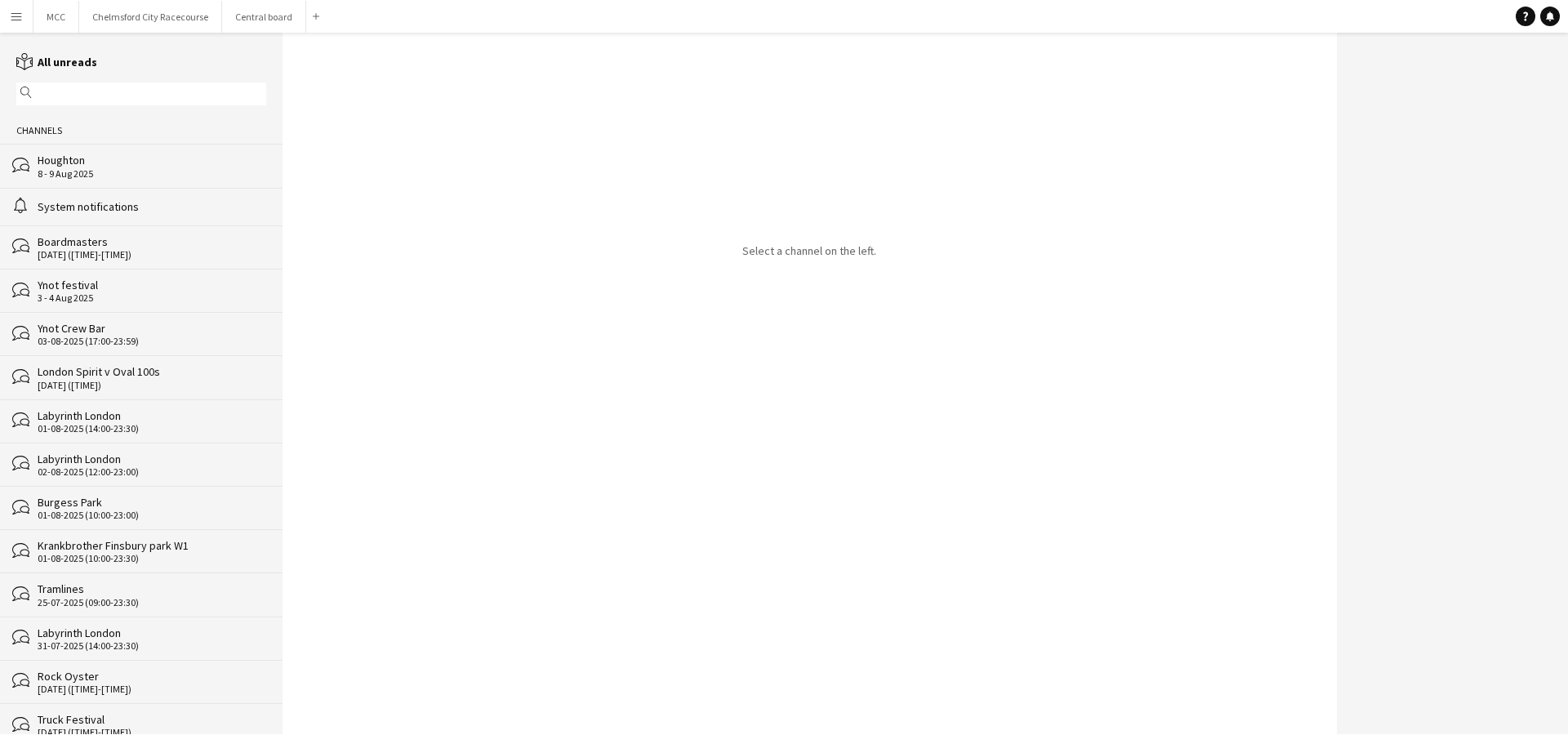 click on "8 - 9 Aug 2025" 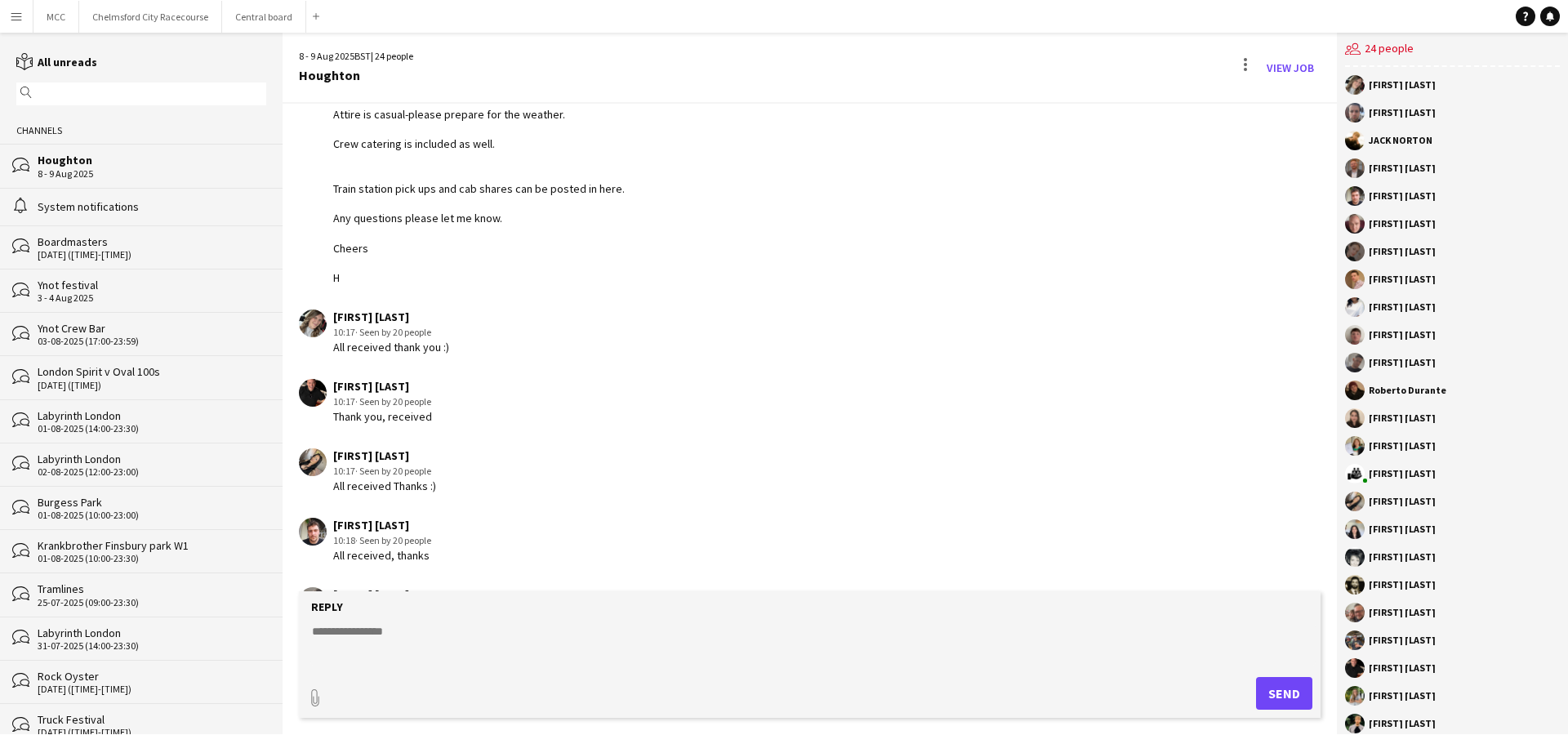 scroll, scrollTop: 355, scrollLeft: 0, axis: vertical 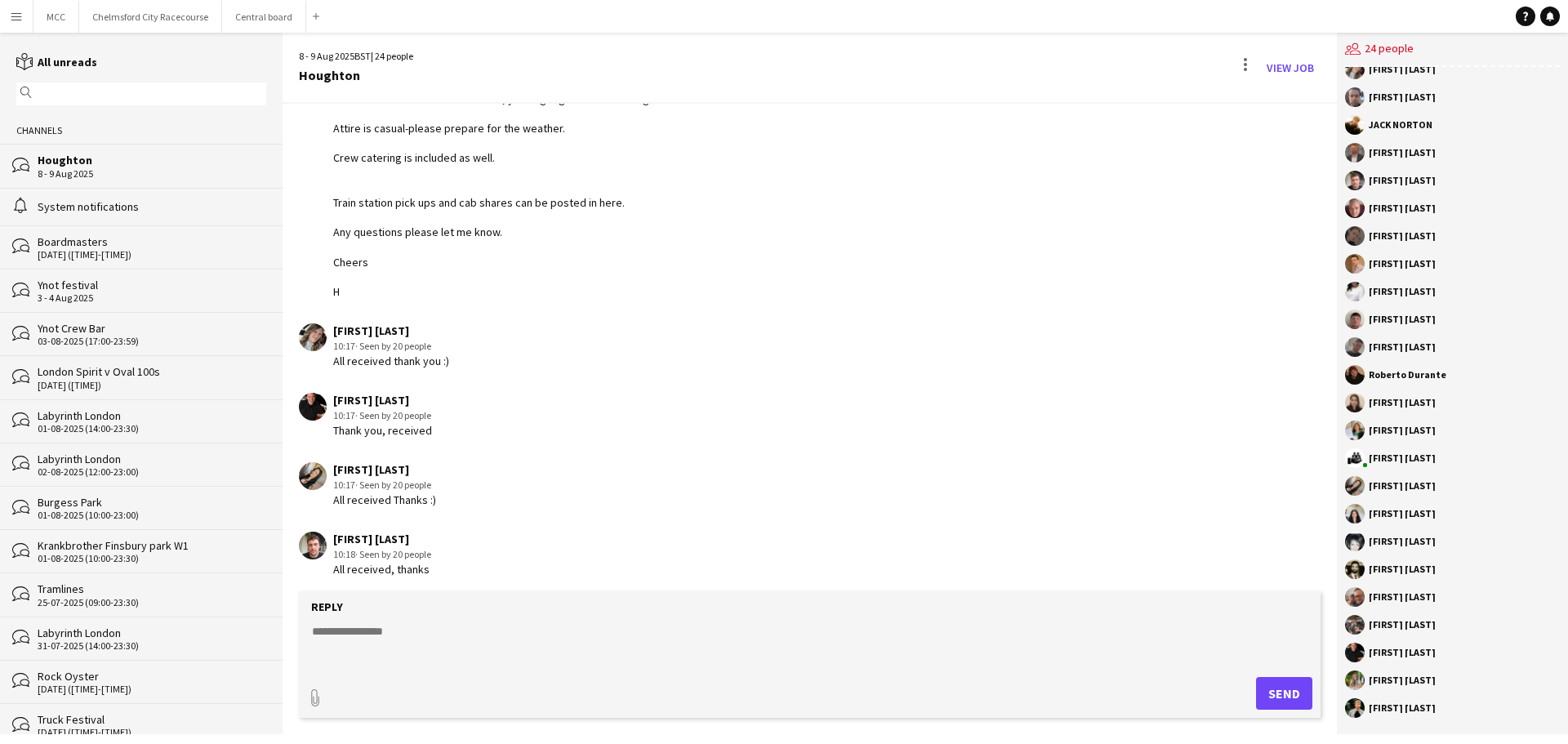 click on "[DATE] ([TIME]-[TIME])" 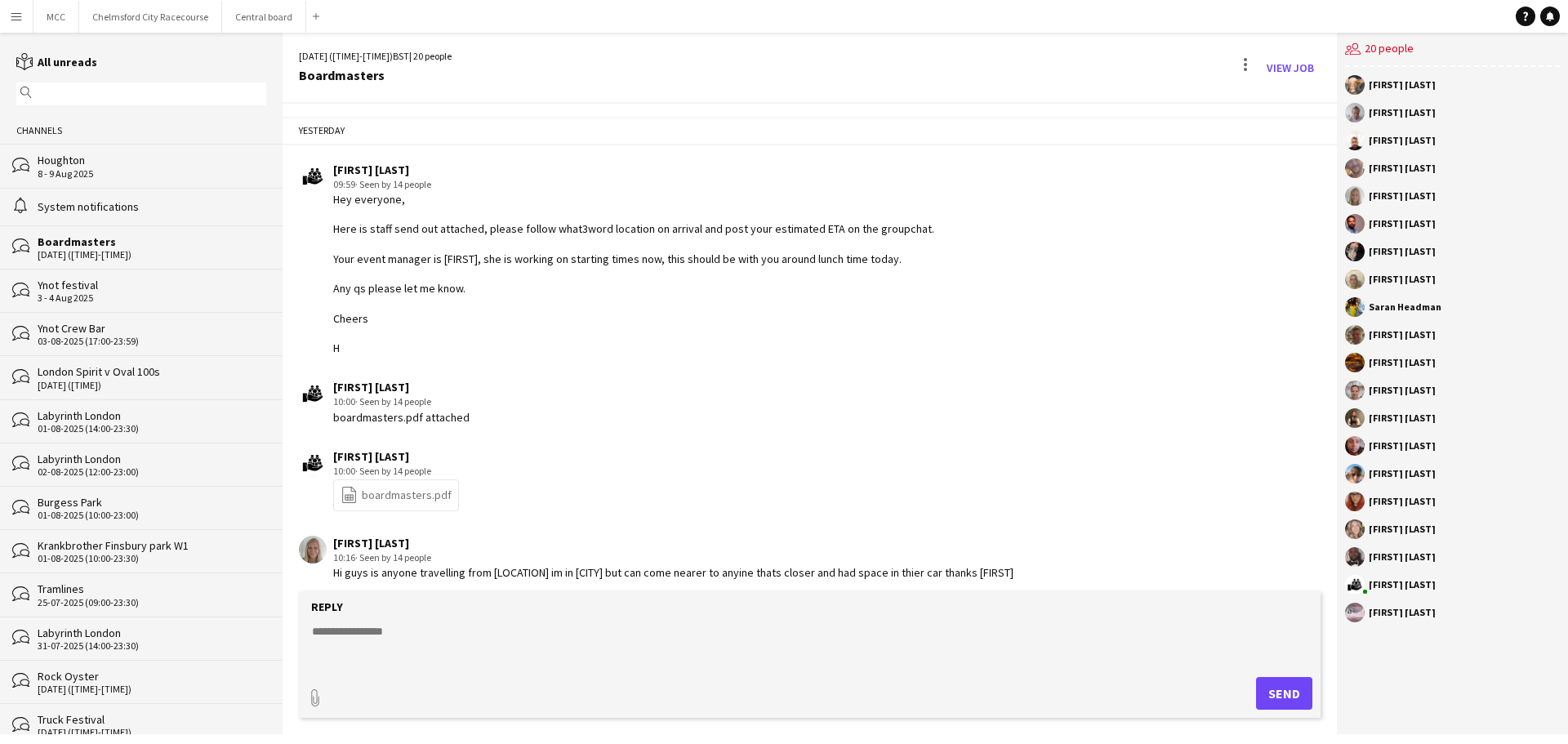 scroll, scrollTop: 703, scrollLeft: 0, axis: vertical 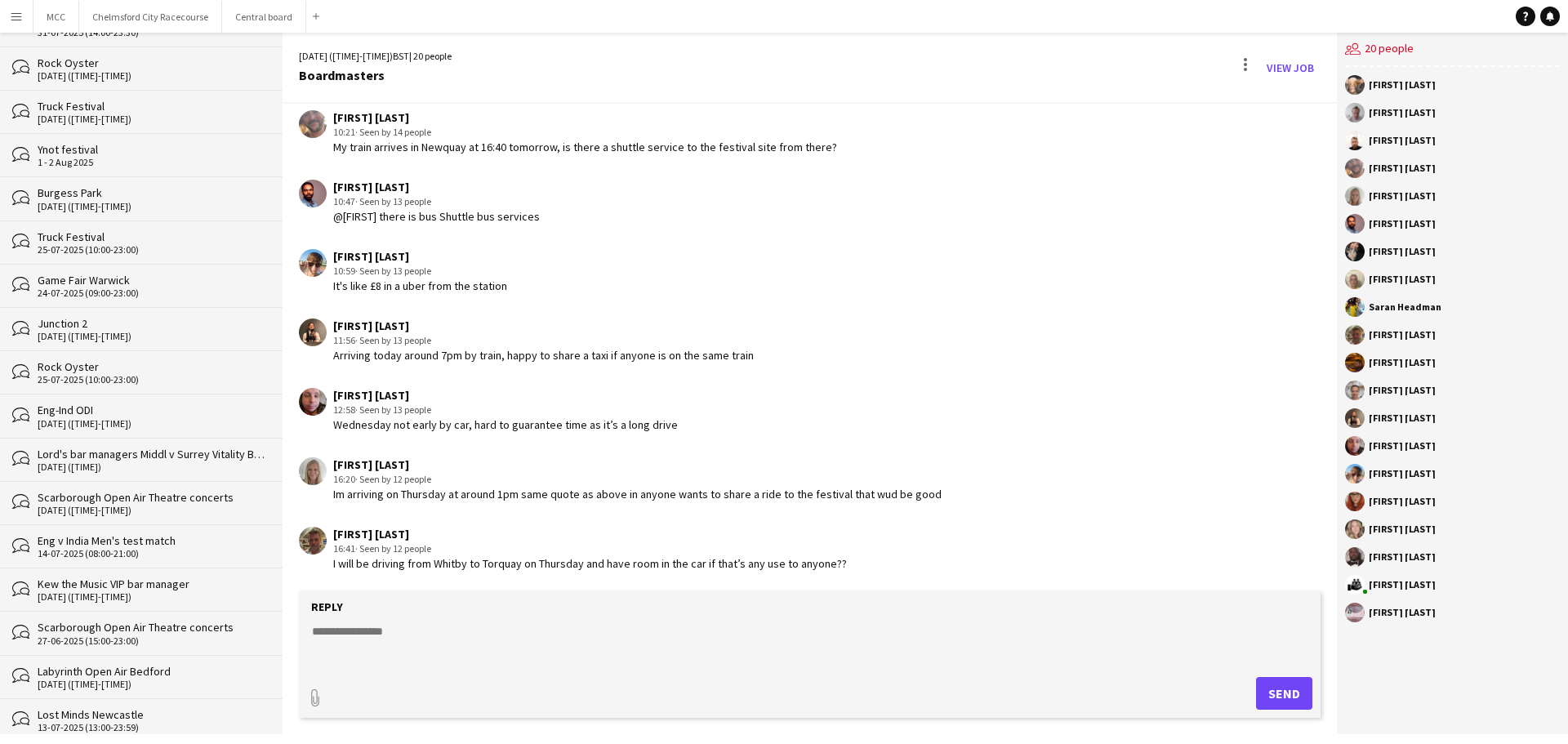 drag, startPoint x: 784, startPoint y: 342, endPoint x: 1221, endPoint y: 255, distance: 445.576 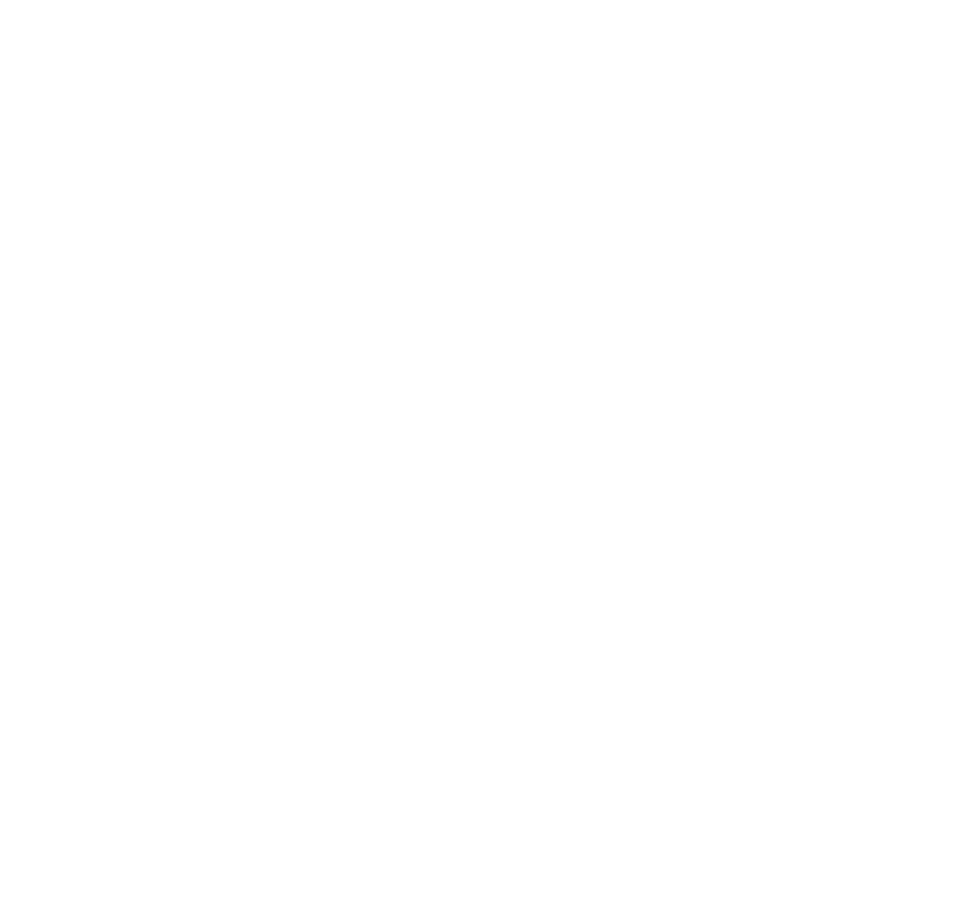 scroll, scrollTop: 0, scrollLeft: 0, axis: both 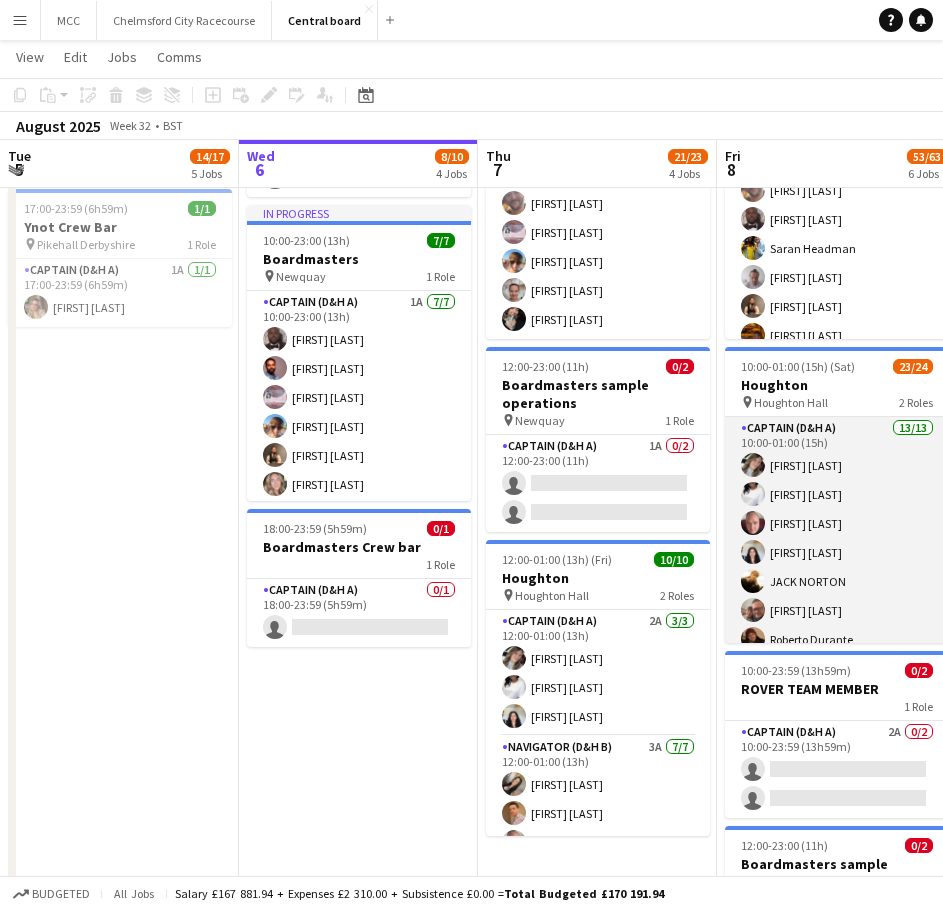 click on "Captain (D&H A)   13/13   10:00-01:00 (15h)
michelle coomber Hayley Ekwubiri Scott Cooper Athena Kissoon JACK NORTON Bradley Curcic Roberto Durante Fergus Robinson Oliver Henley Aidan Scarbrough Mark Pickard Nikki Heathcote Christopher Patrick" at bounding box center [837, 625] 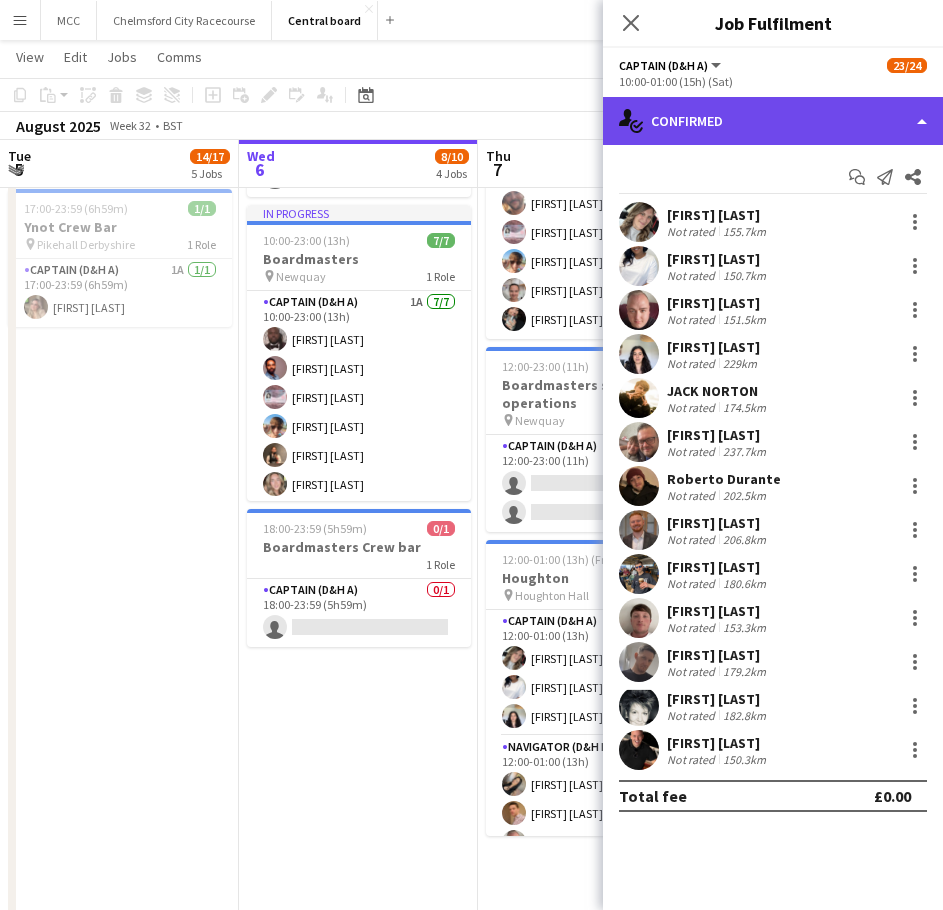 click on "single-neutral-actions-check-2
Confirmed" 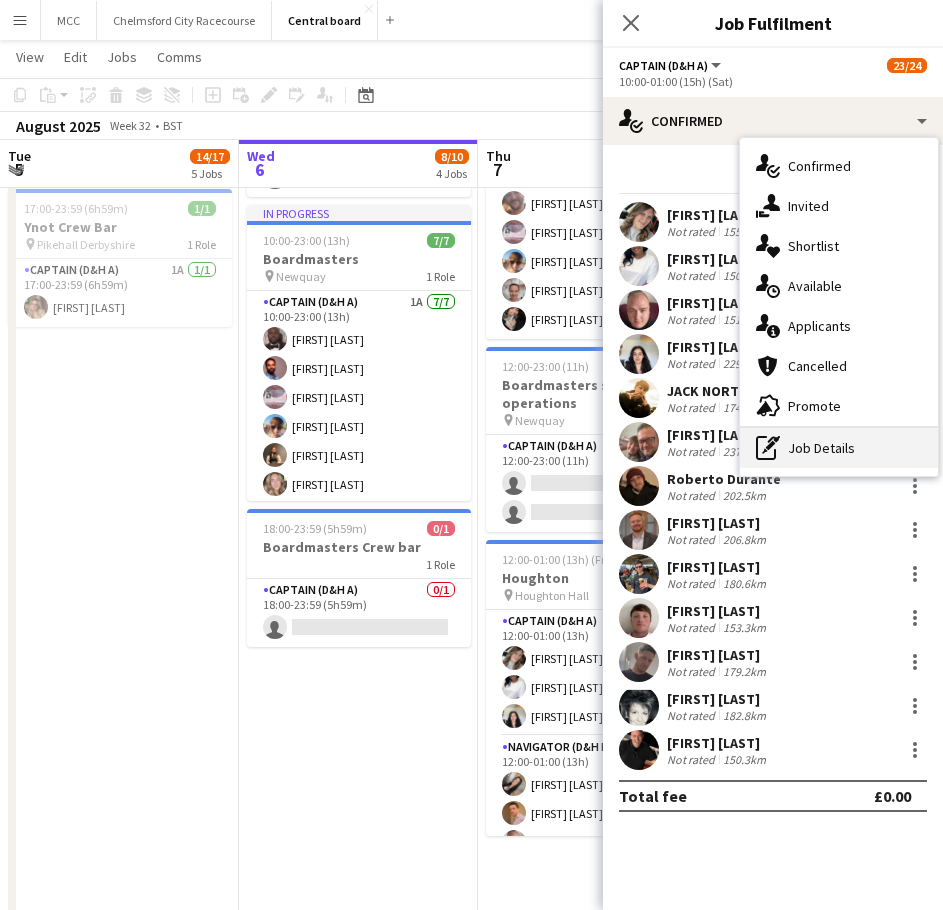 click on "pen-write
Job Details" at bounding box center [839, 448] 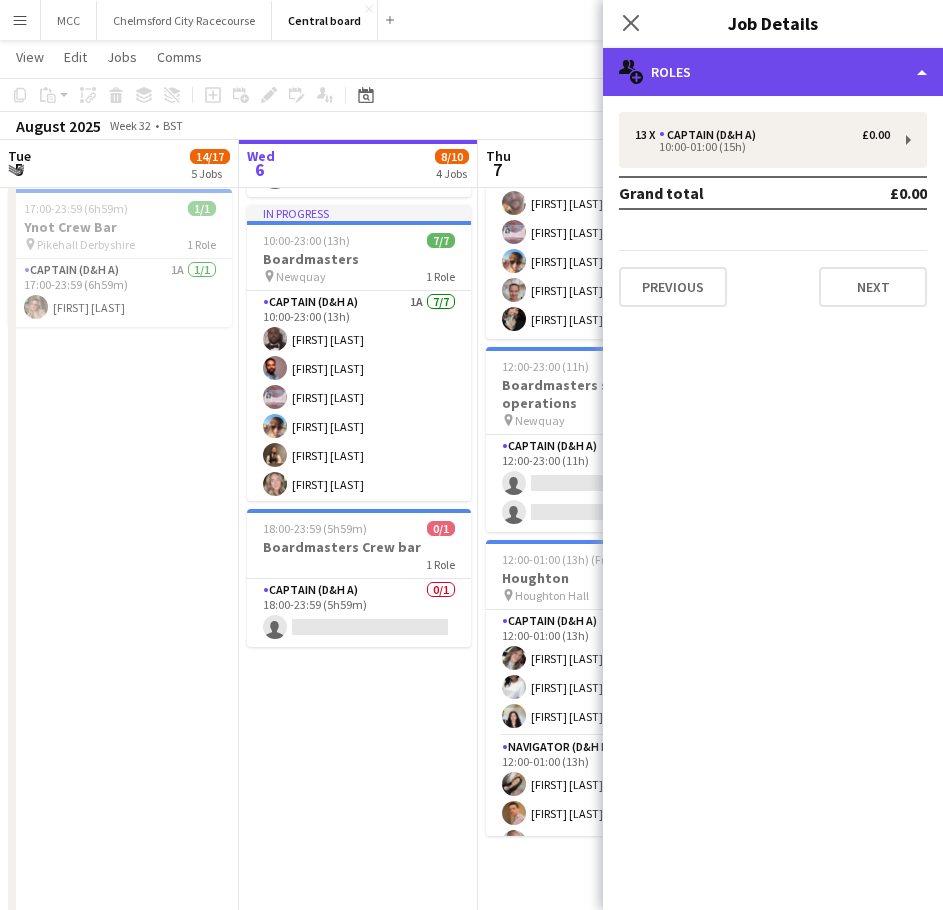 click on "multiple-users-add
Roles" 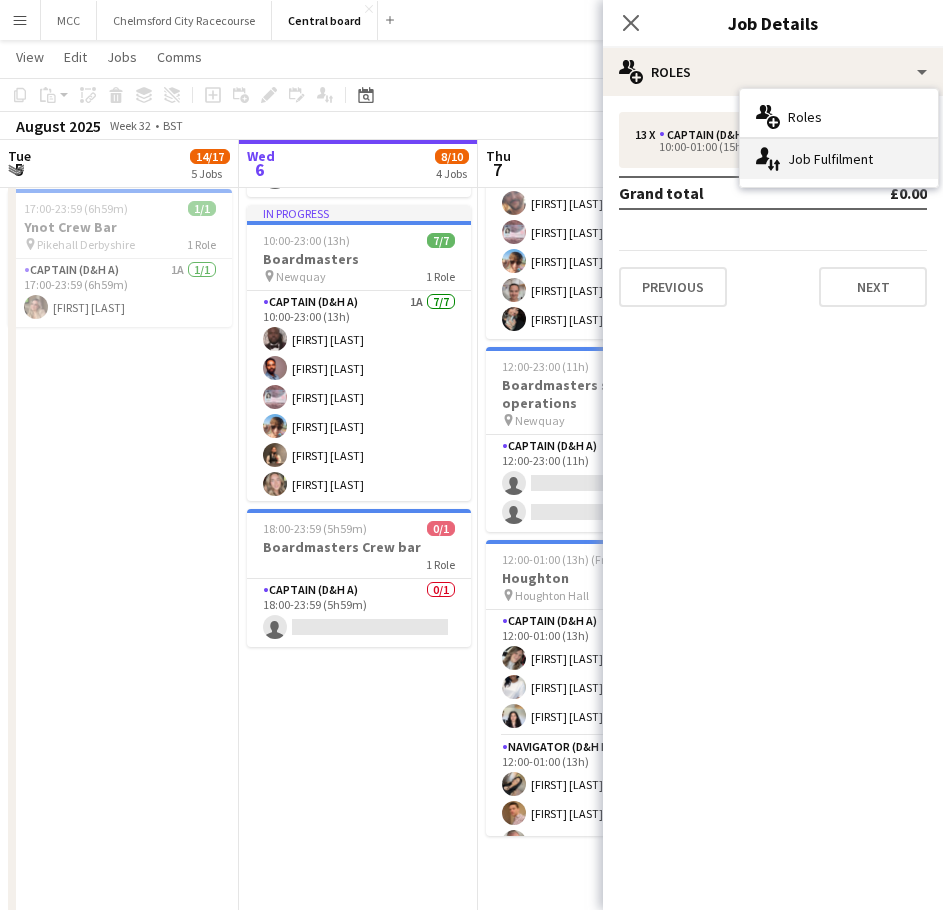 click on "single-neutral-actions-up-down
Job Fulfilment" at bounding box center (839, 159) 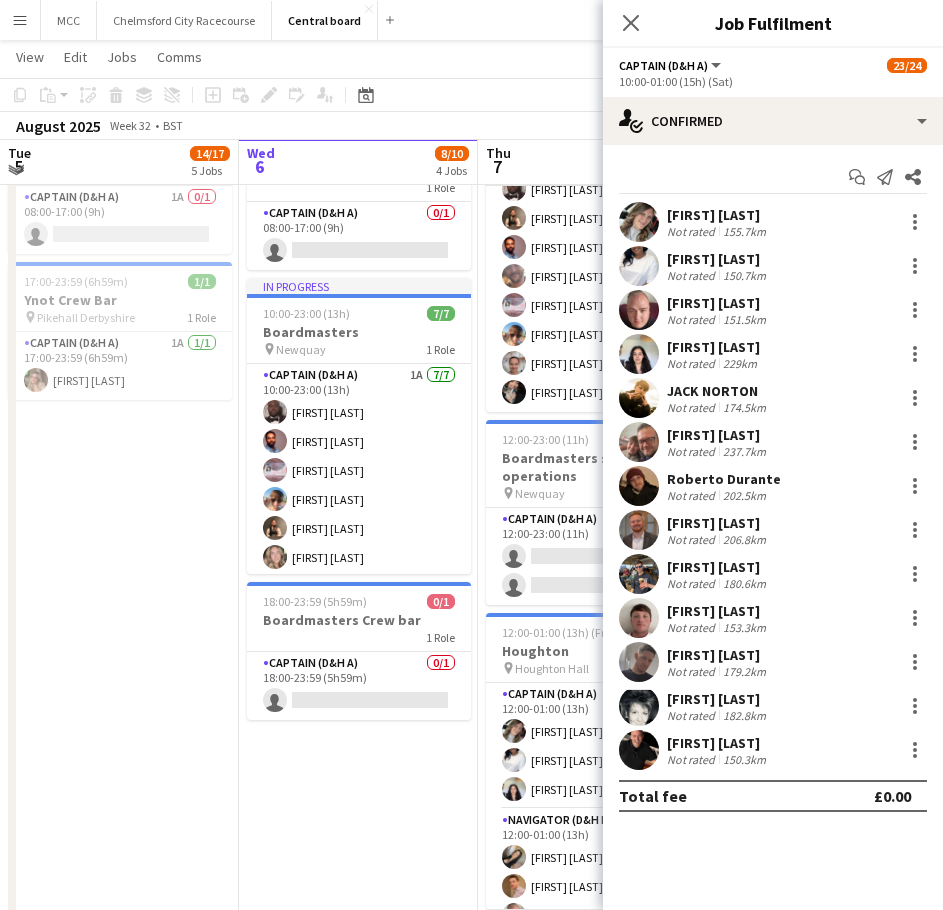 scroll, scrollTop: 479, scrollLeft: 0, axis: vertical 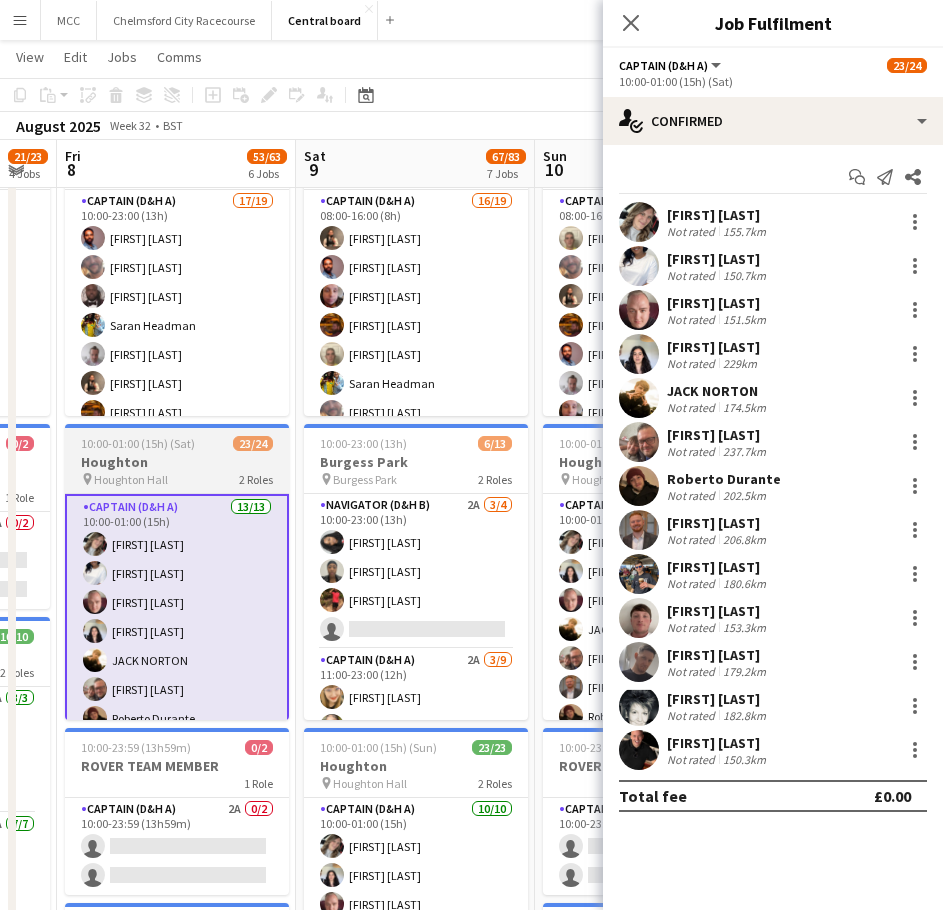 click on "23/24" at bounding box center (253, 443) 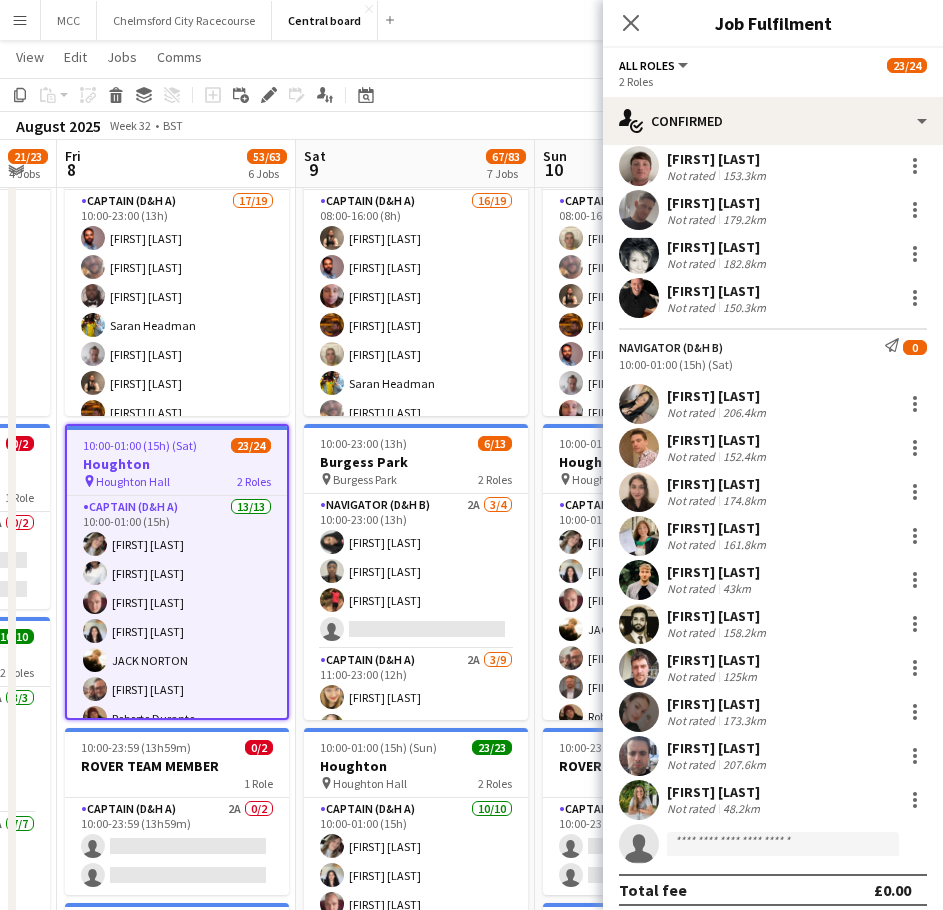 scroll, scrollTop: 508, scrollLeft: 0, axis: vertical 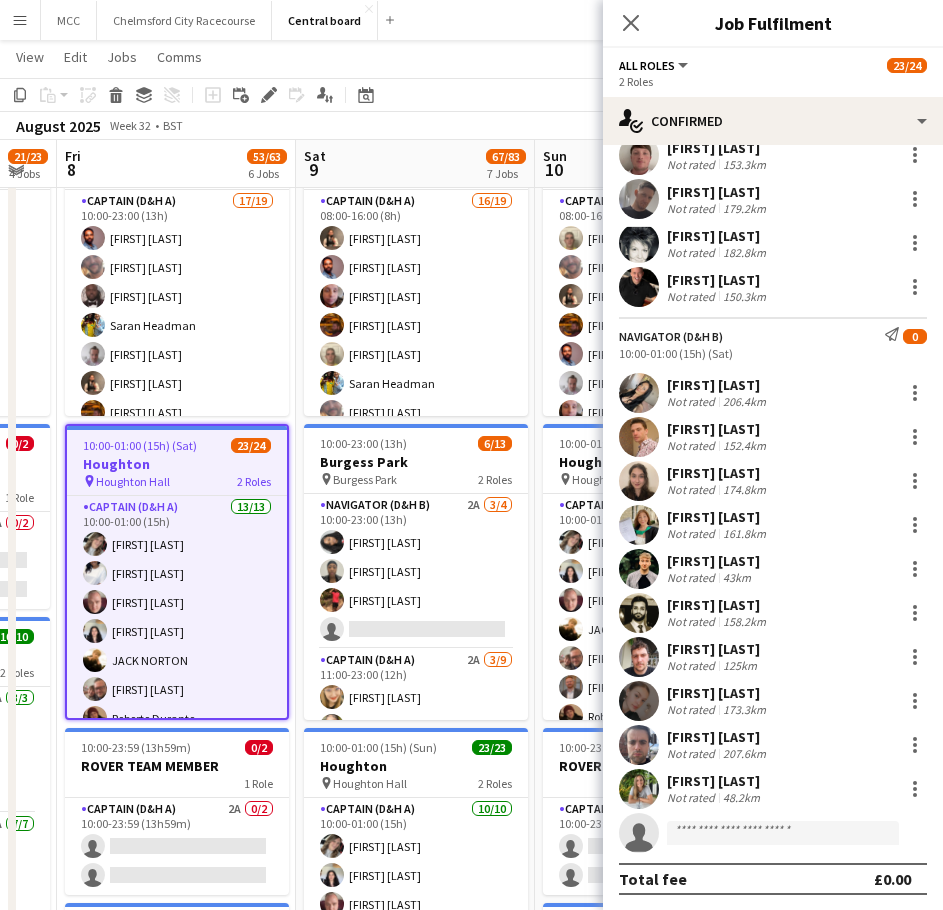 click on "[FIRST] [LAST]" at bounding box center [713, 561] 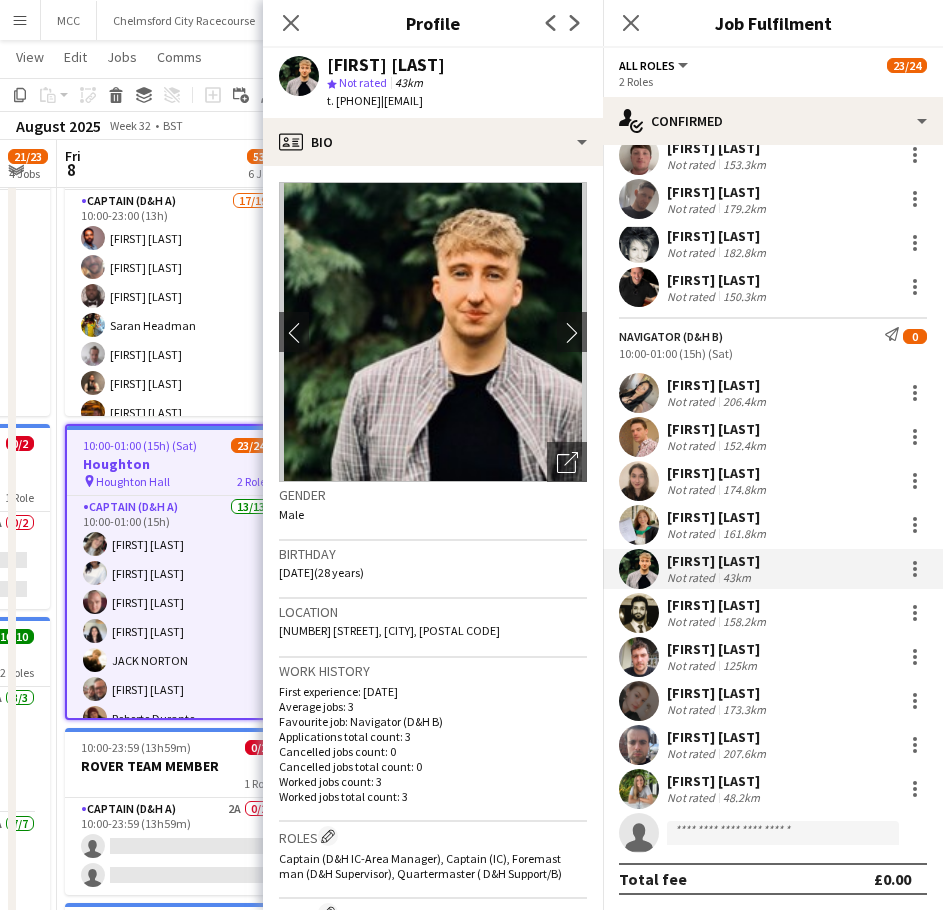 drag, startPoint x: 587, startPoint y: 103, endPoint x: 424, endPoint y: 106, distance: 163.0276 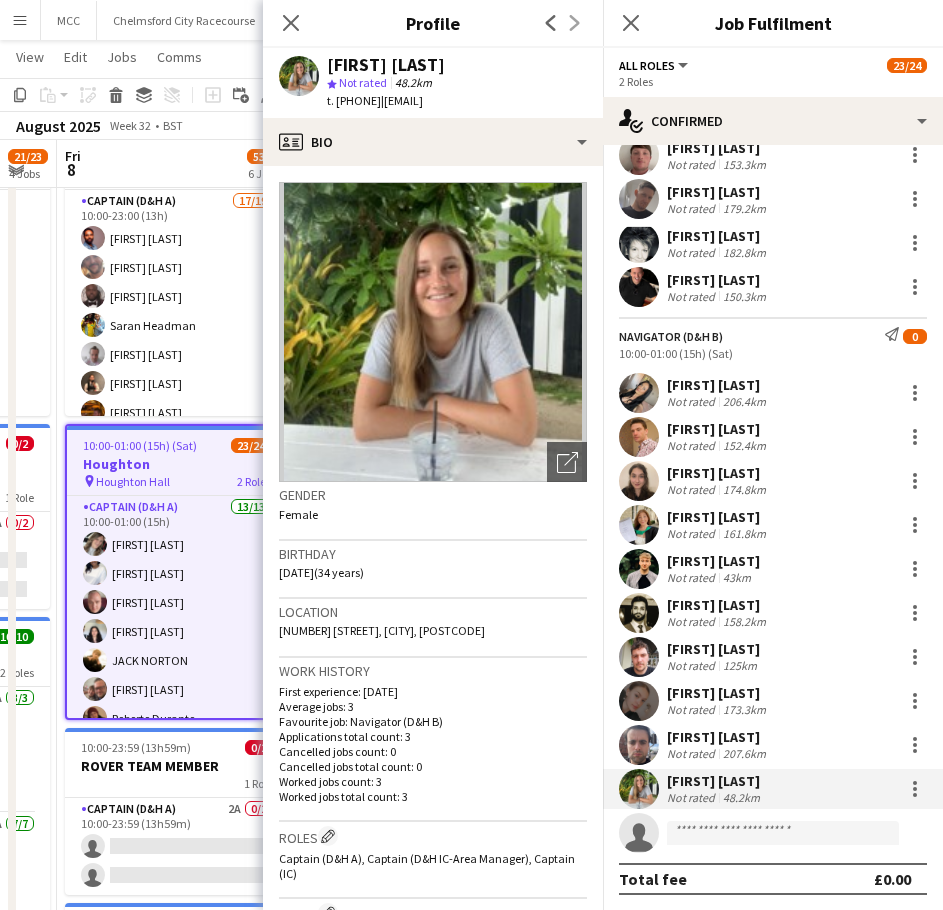 drag, startPoint x: 561, startPoint y: 103, endPoint x: 422, endPoint y: 106, distance: 139.03236 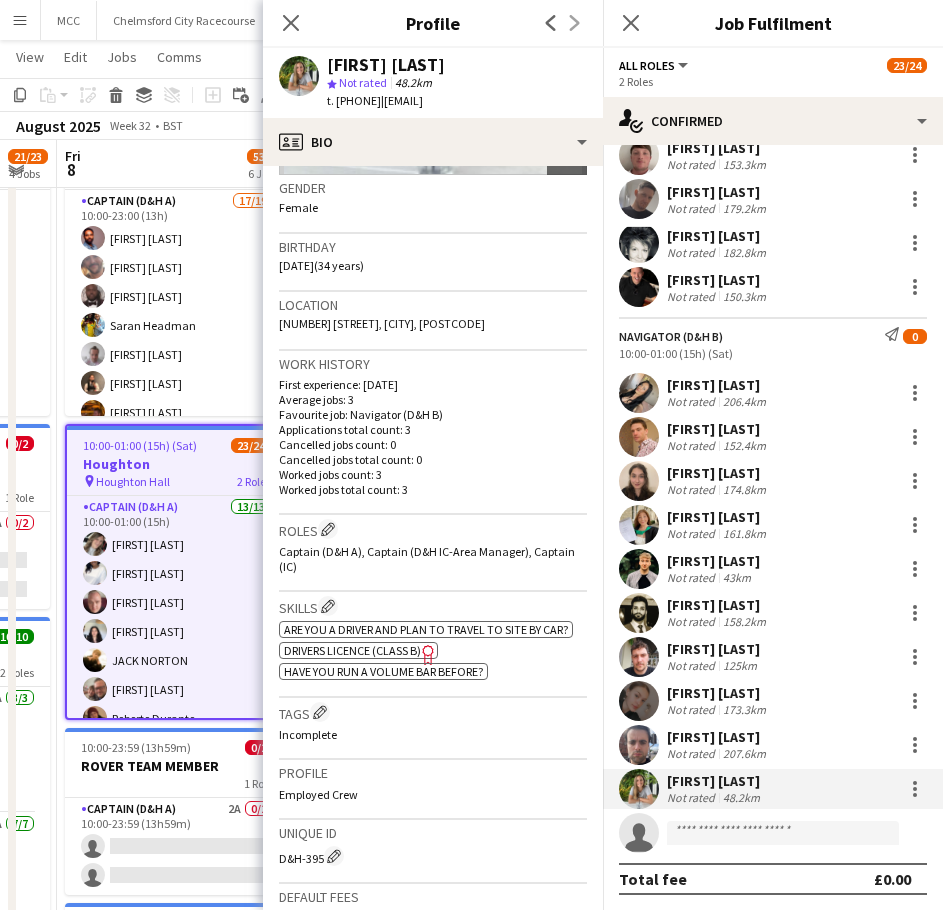 scroll, scrollTop: 308, scrollLeft: 0, axis: vertical 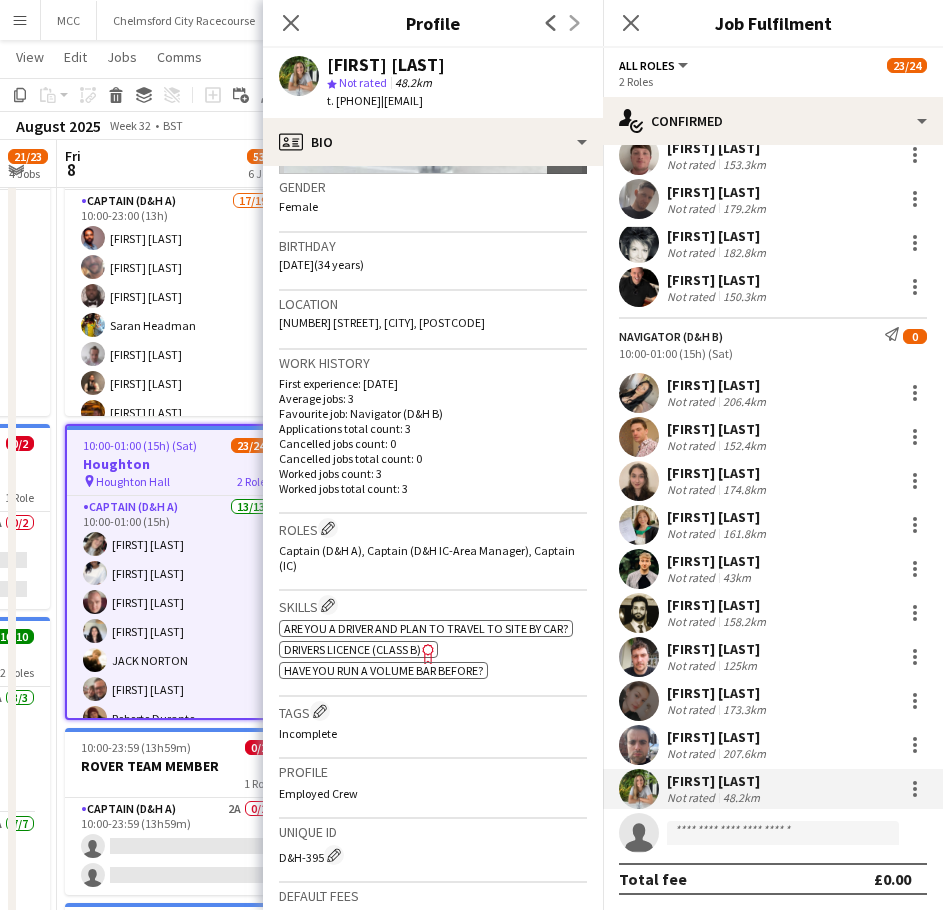click on "[FIRST] [LAST]" at bounding box center (713, 561) 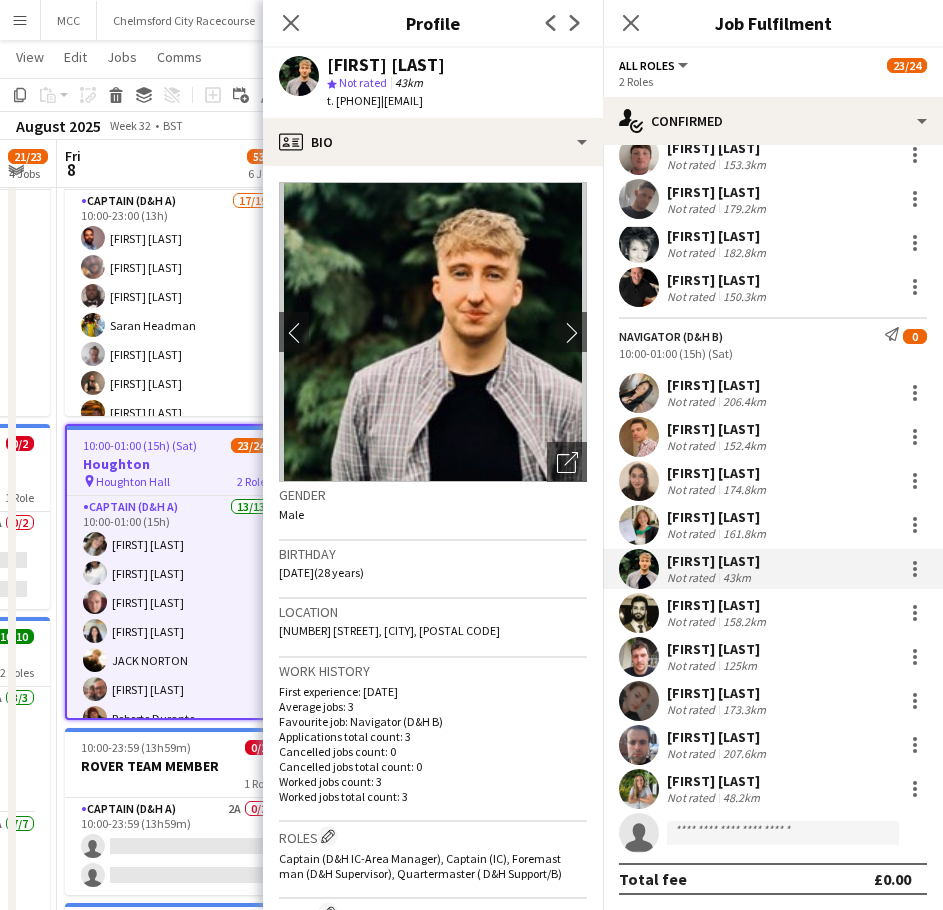 click on "[FIRST] [LAST]" at bounding box center [718, 605] 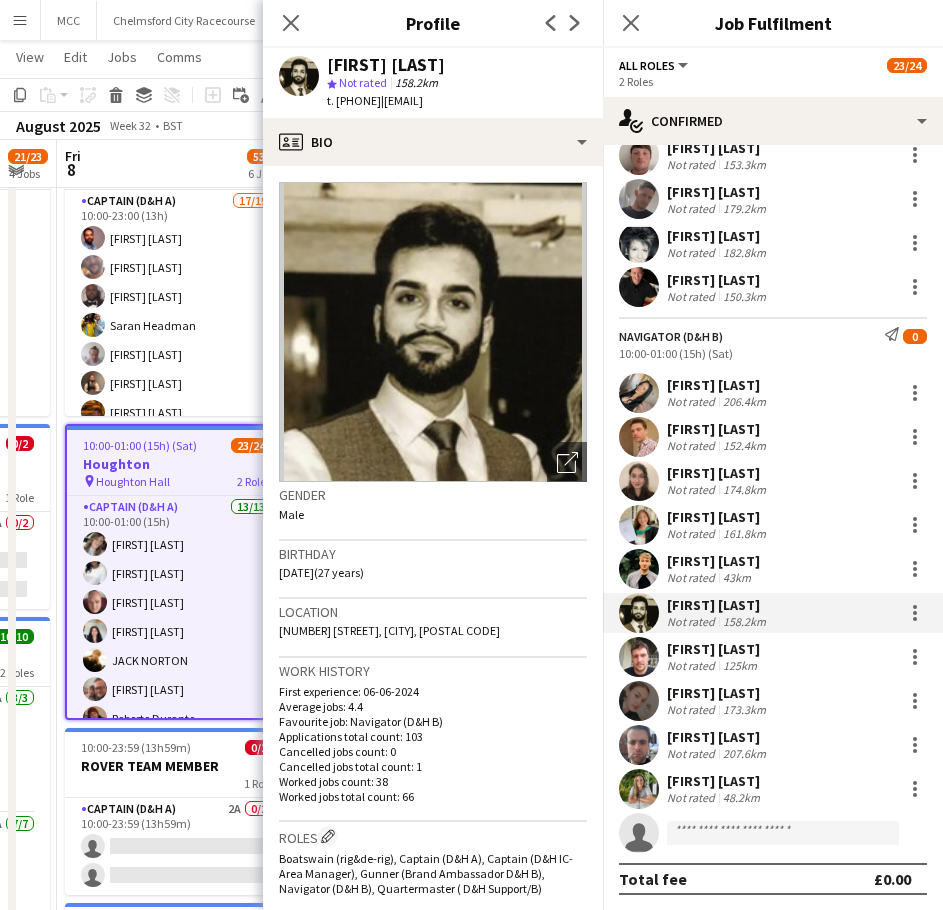 click on "125km" at bounding box center (740, 665) 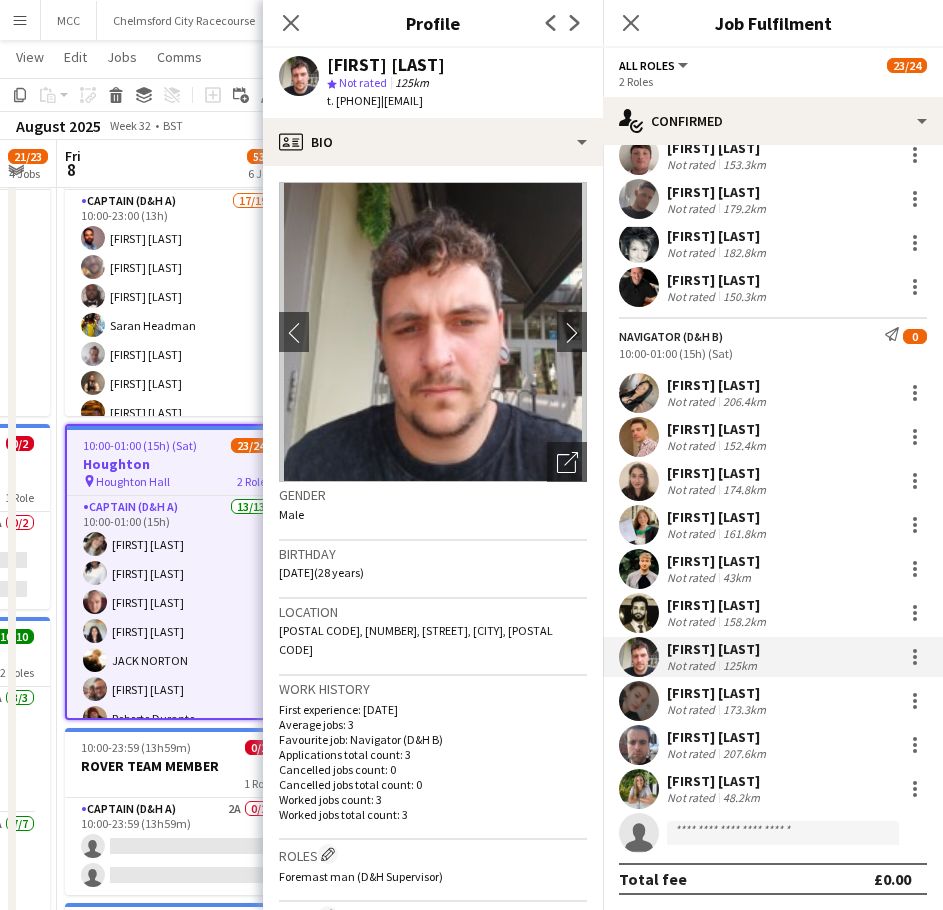 click on "[FIRST] [LAST]" at bounding box center [718, 693] 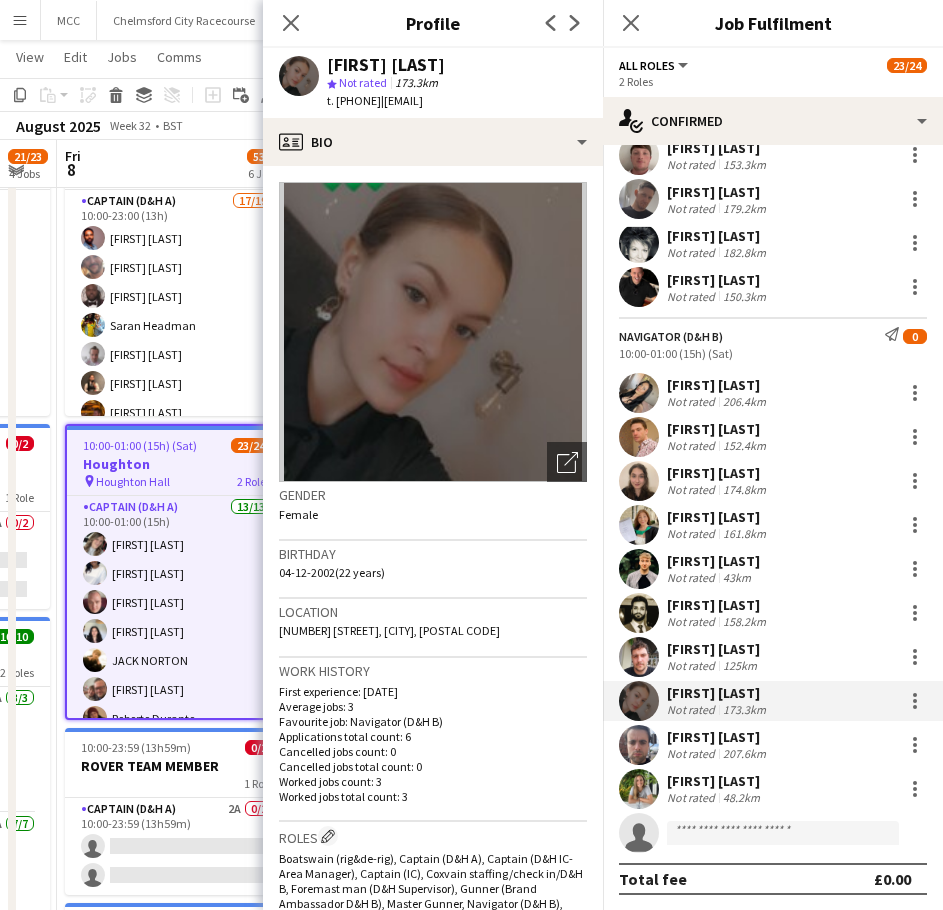 click on "[FIRST] [LAST]" at bounding box center (718, 737) 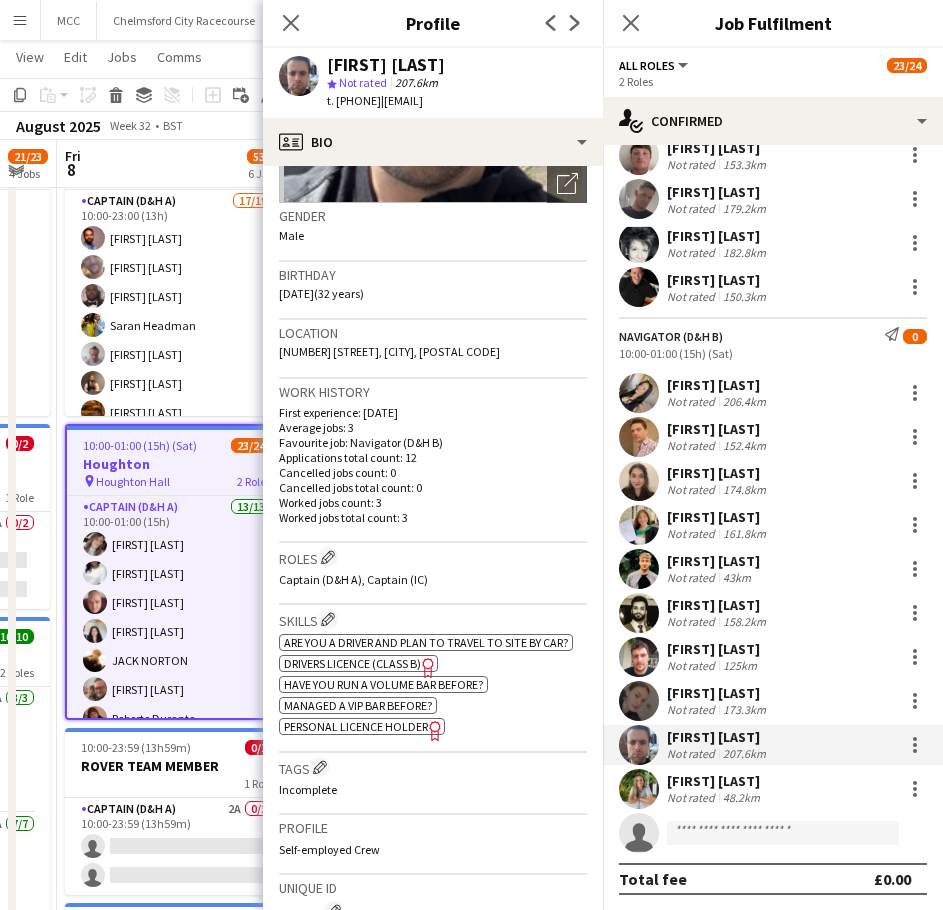 scroll, scrollTop: 280, scrollLeft: 0, axis: vertical 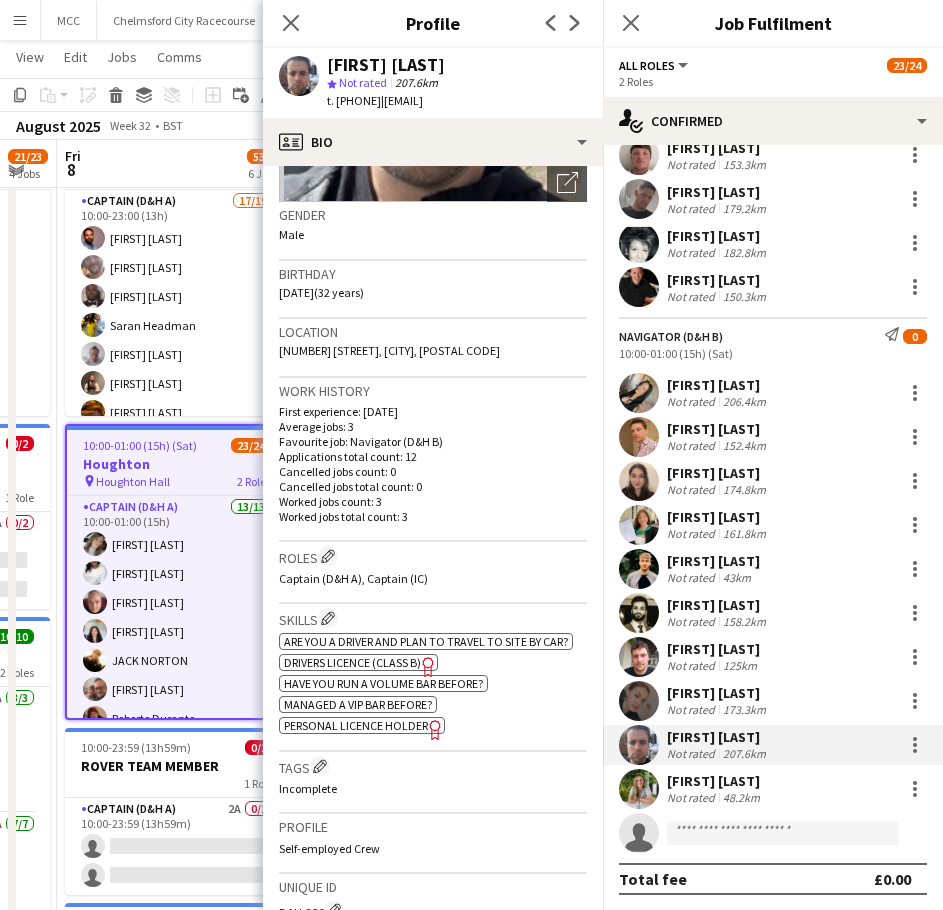 click on "Personal Licence Holder" 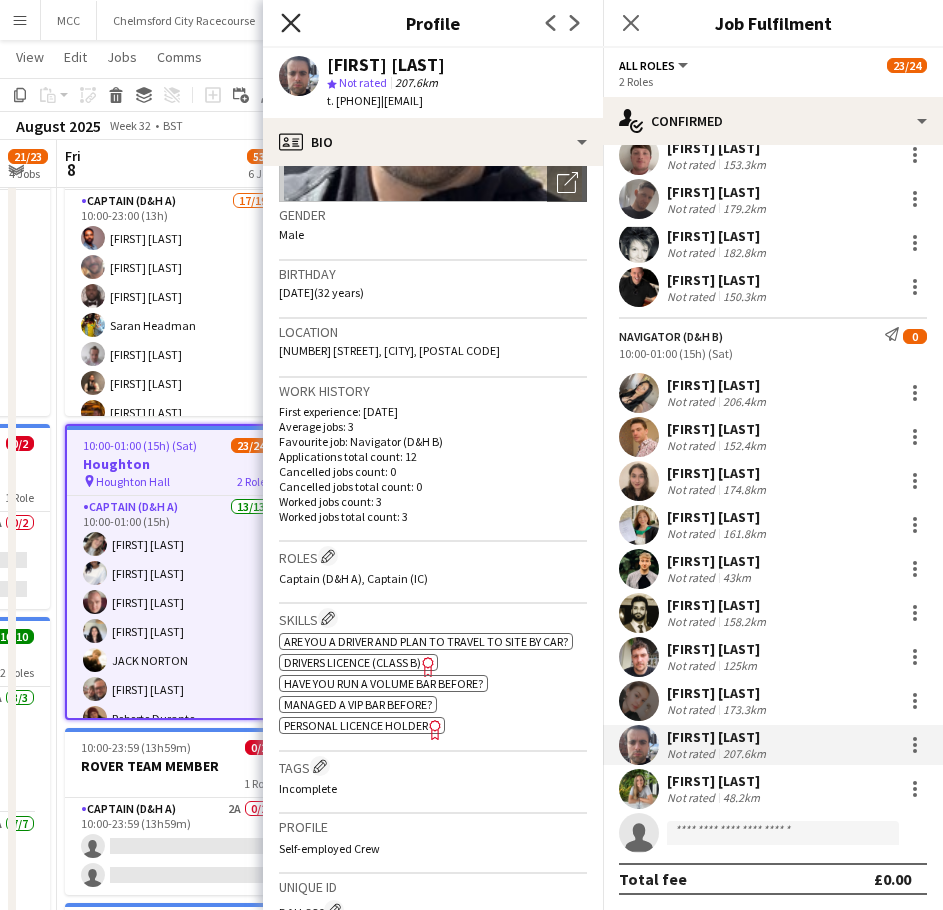 click on "Close pop-in" 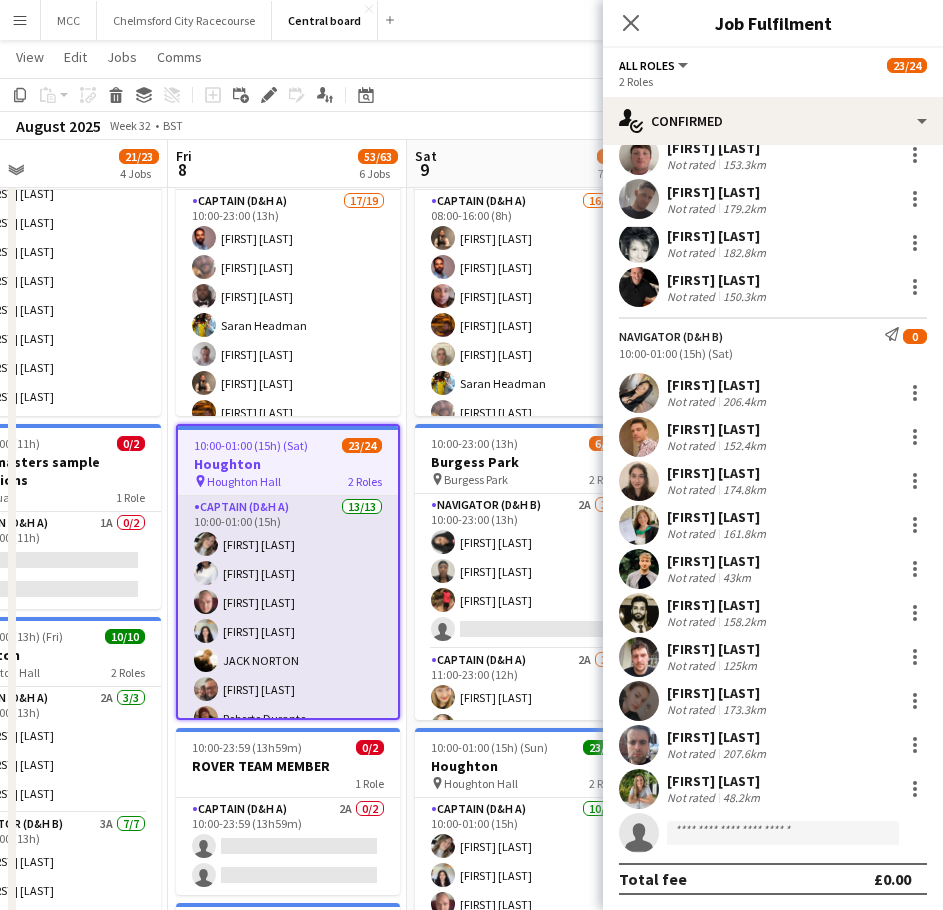 scroll, scrollTop: 0, scrollLeft: 543, axis: horizontal 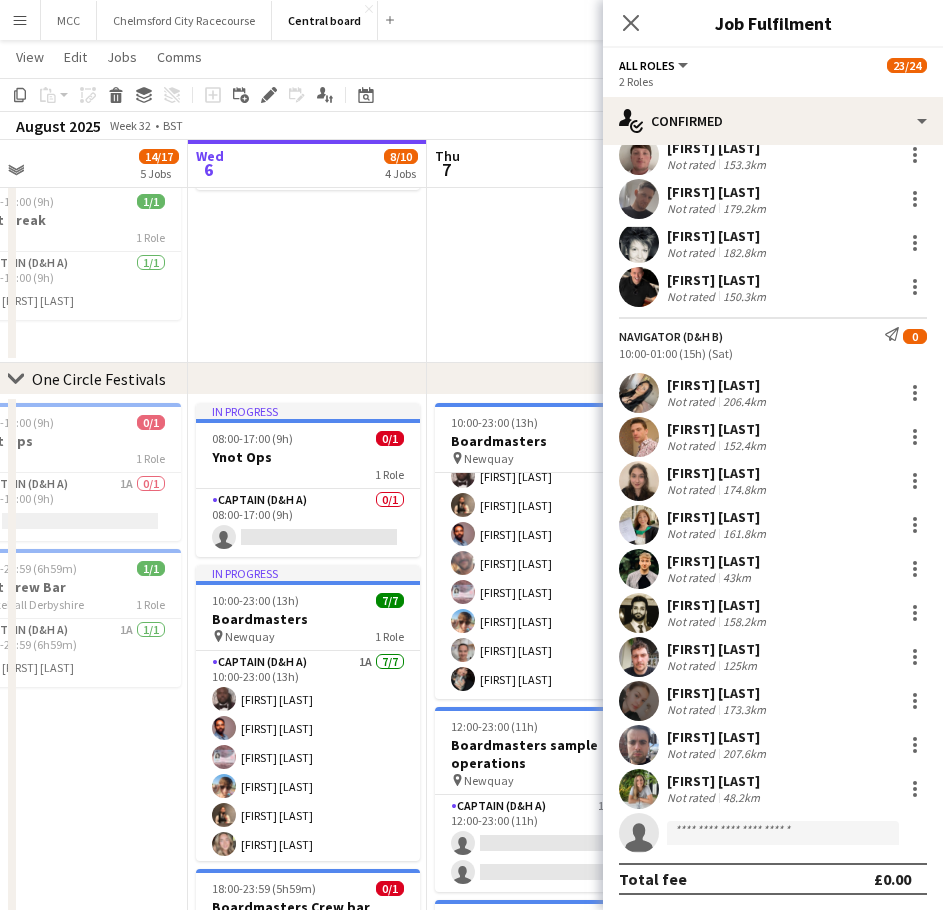 click on "View  Day view expanded Day view collapsed Month view Date picker Jump to today Expand Linked Jobs Collapse Linked Jobs  Edit  Copy Ctrl+C  Paste  Without Crew Ctrl+V With Crew Ctrl+Shift+V Paste as linked job  Group  Group Ungroup  Jobs  New Job Edit Job Delete Job New Linked Job Edit Linked Jobs Job fulfilment Promote Role Copy Role URL  Comms  Notify confirmed crew Create chat" 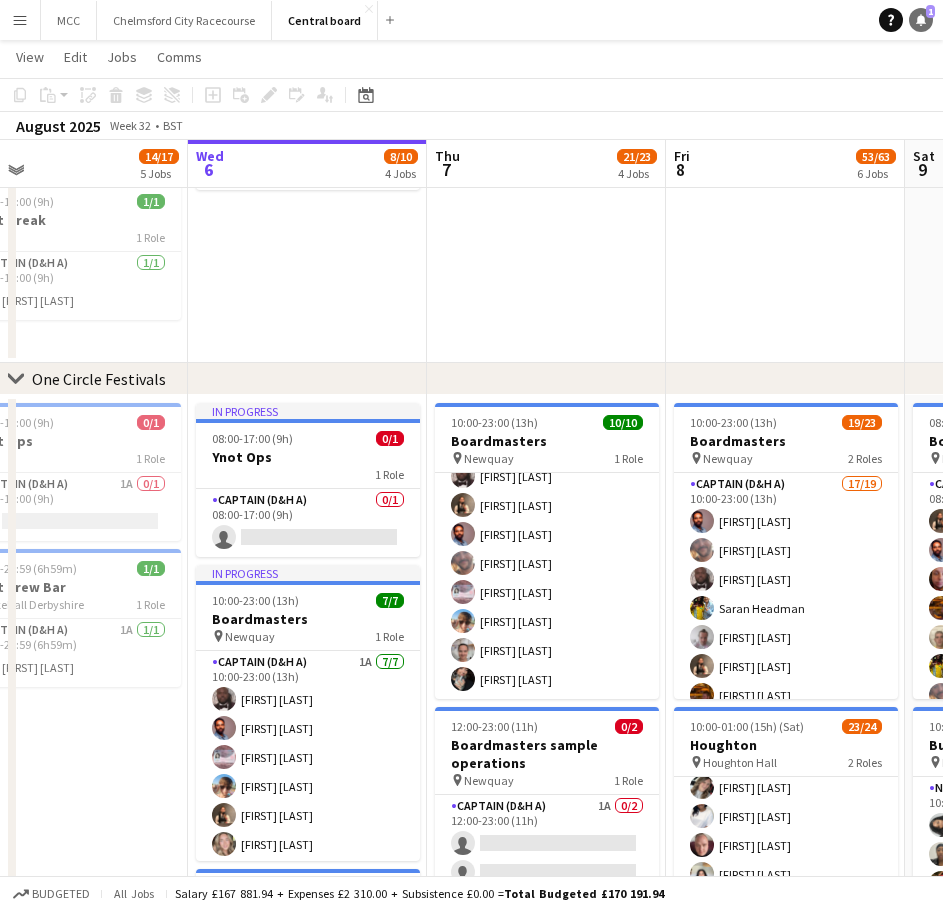 click 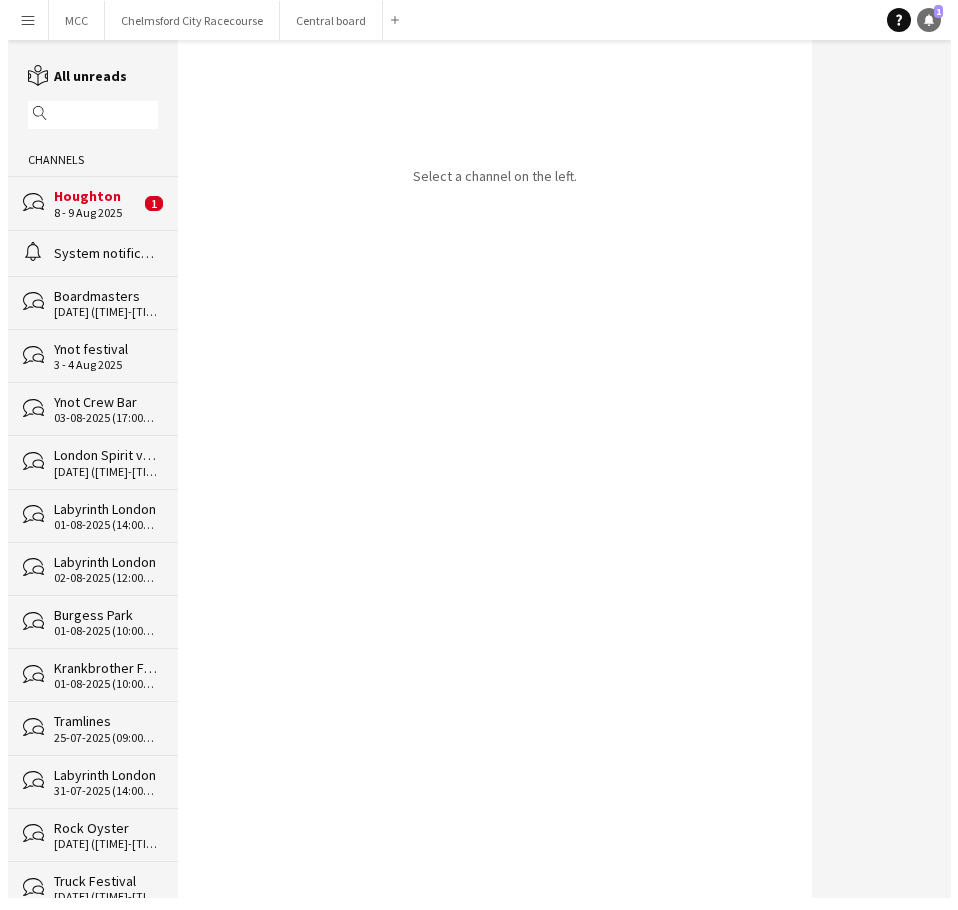 scroll, scrollTop: 0, scrollLeft: 0, axis: both 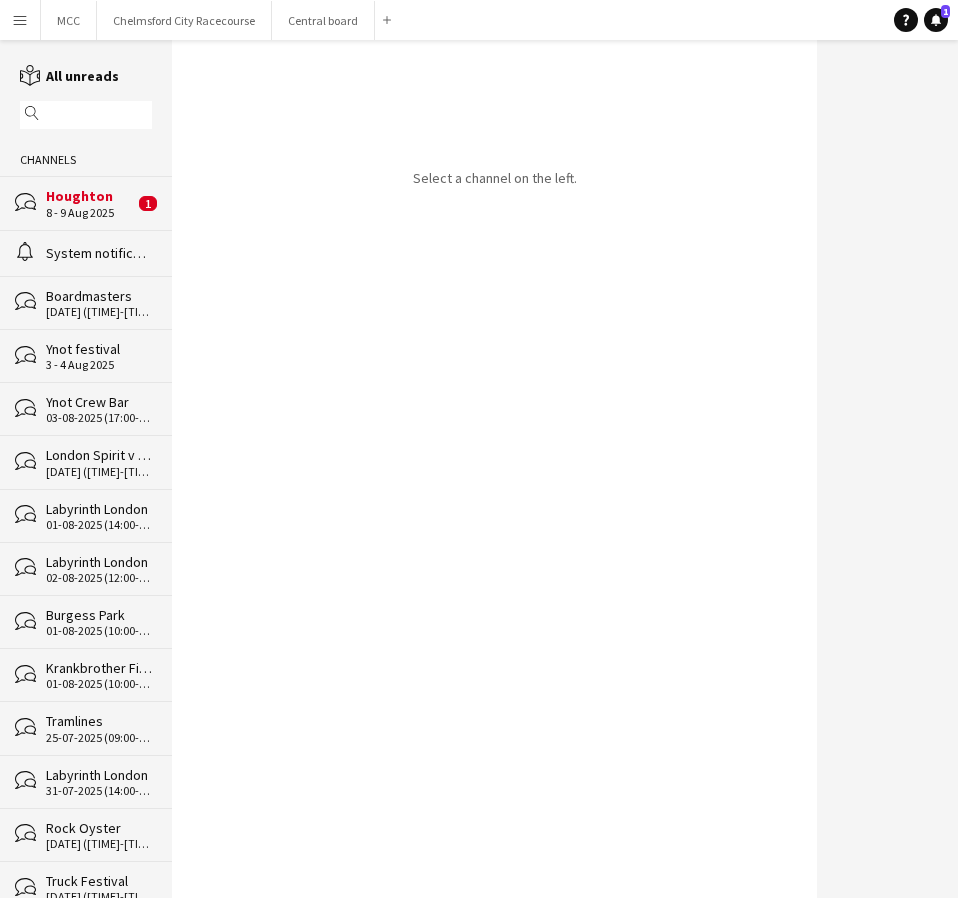 click on "Houghton" 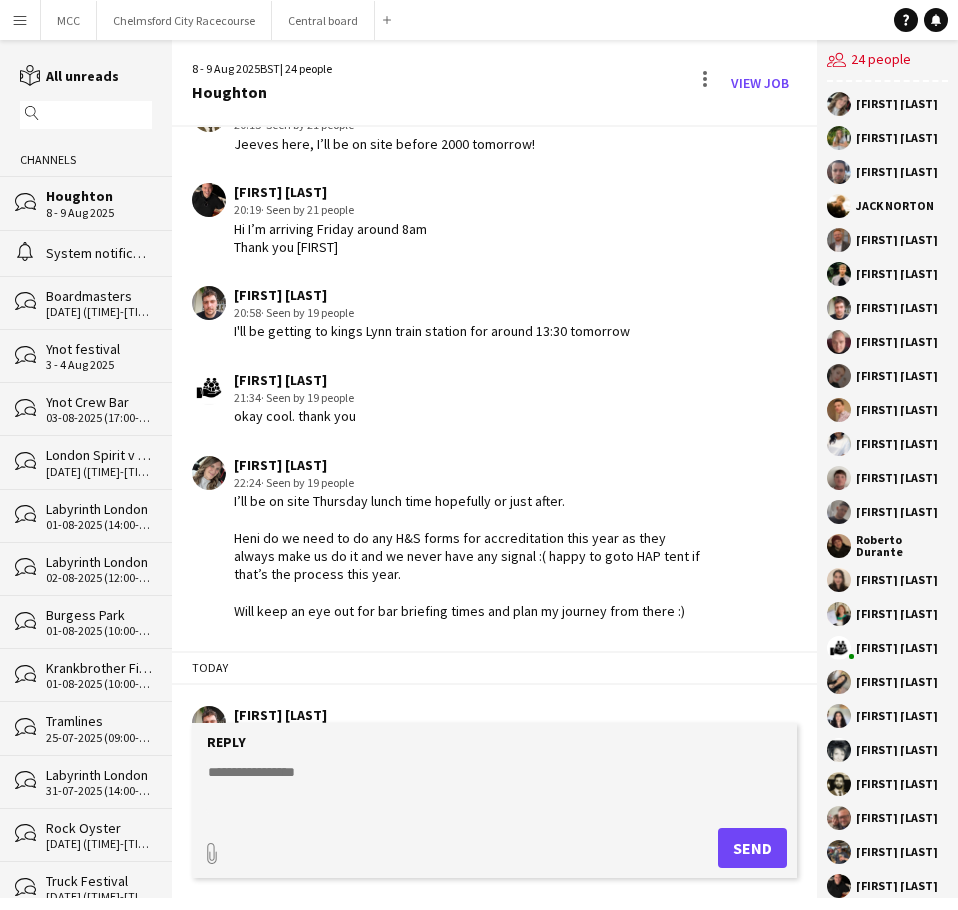 scroll, scrollTop: 1840, scrollLeft: 0, axis: vertical 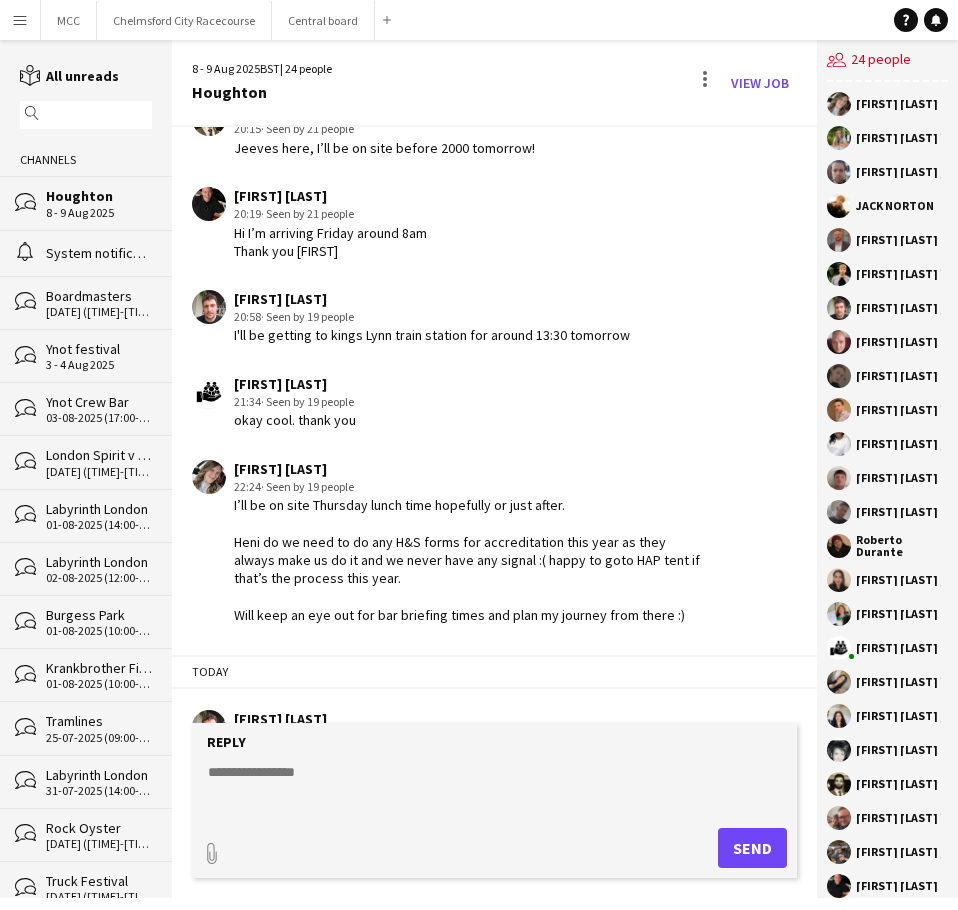 click on "I’ll be on site Thursday lunch time hopefully or just after.
Heni do we need to do any H&S forms for accreditation this year as they always make us do it and we never have any signal :( happy to goto HAP tent if that’s the process this year.
Will keep an eye out for bar briefing times and plan my journey from there :)" 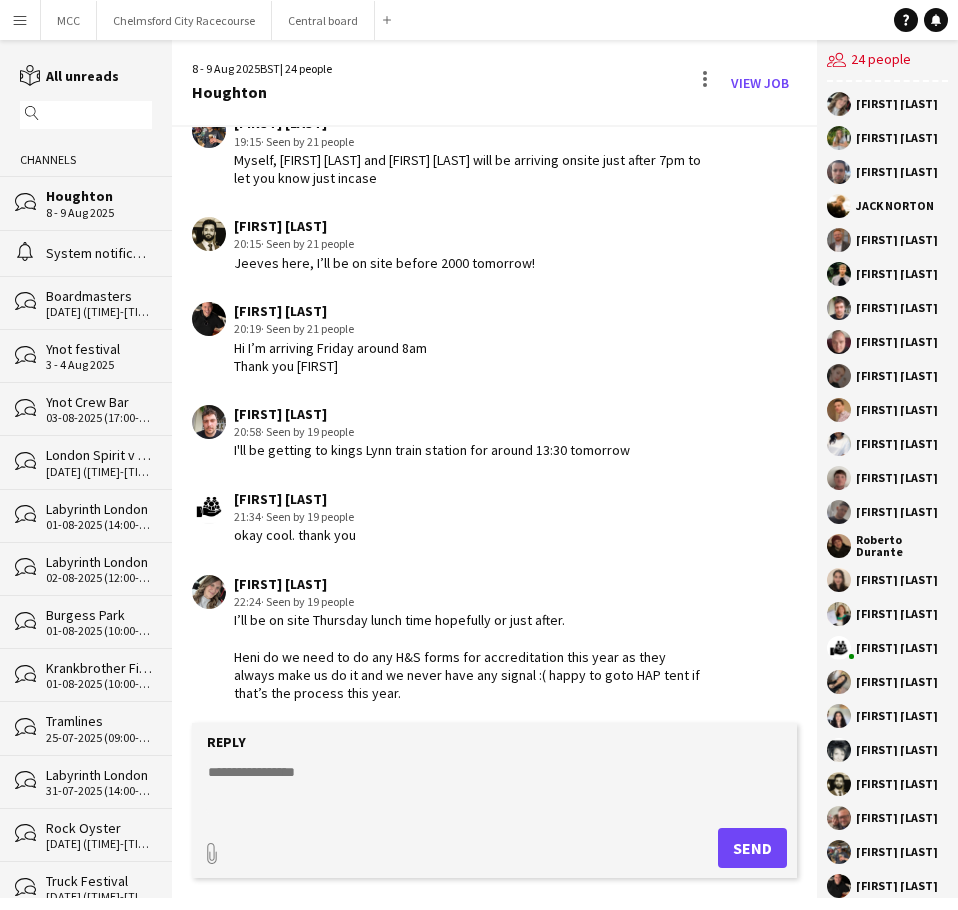 scroll, scrollTop: 1722, scrollLeft: 0, axis: vertical 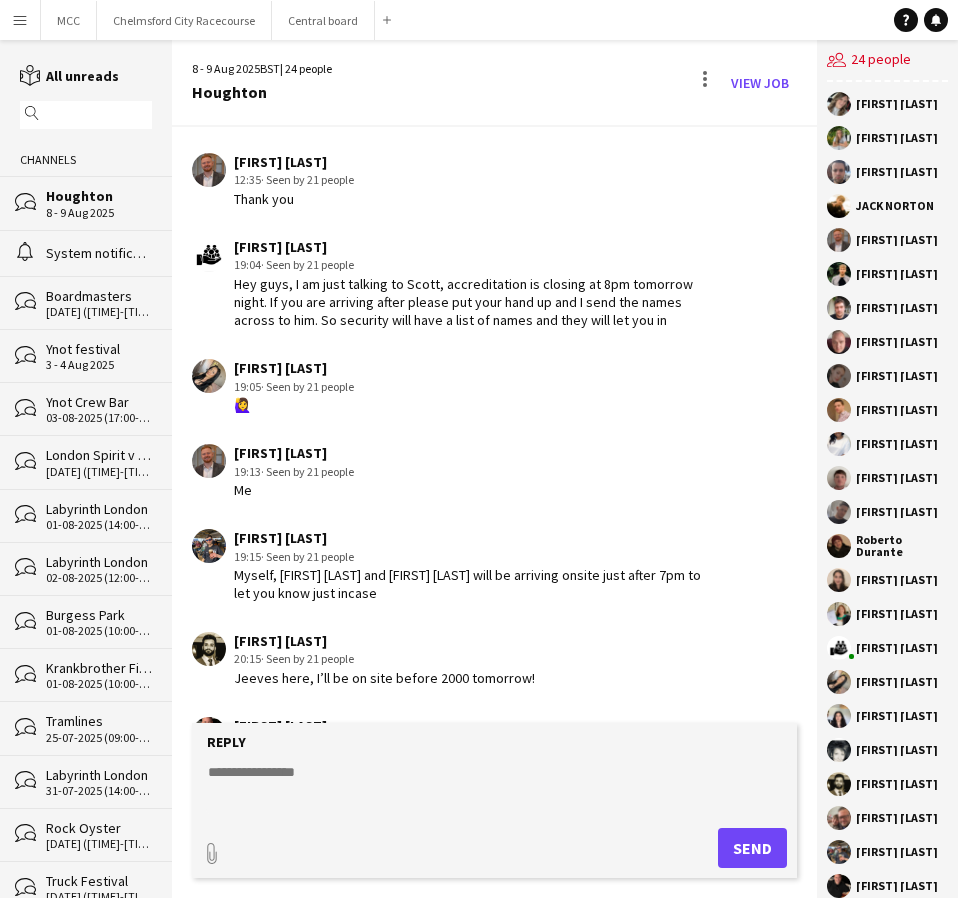 drag, startPoint x: 502, startPoint y: 467, endPoint x: 319, endPoint y: 312, distance: 239.82077 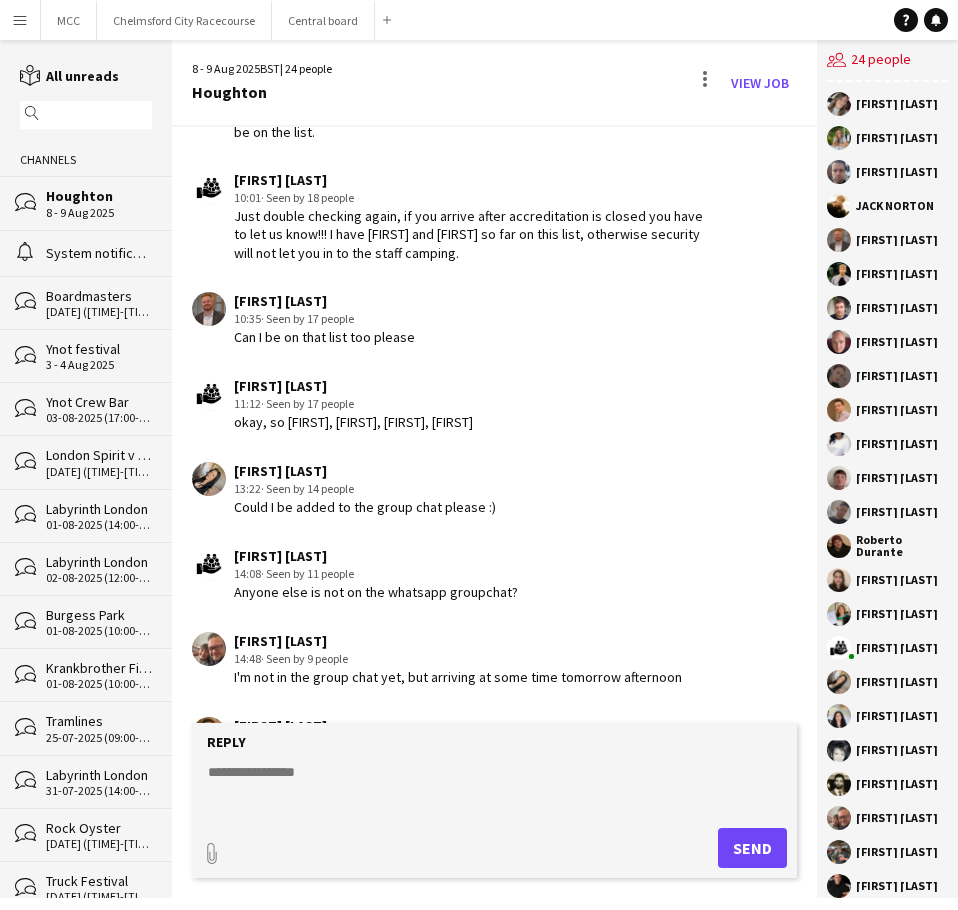 scroll, scrollTop: 2676, scrollLeft: 0, axis: vertical 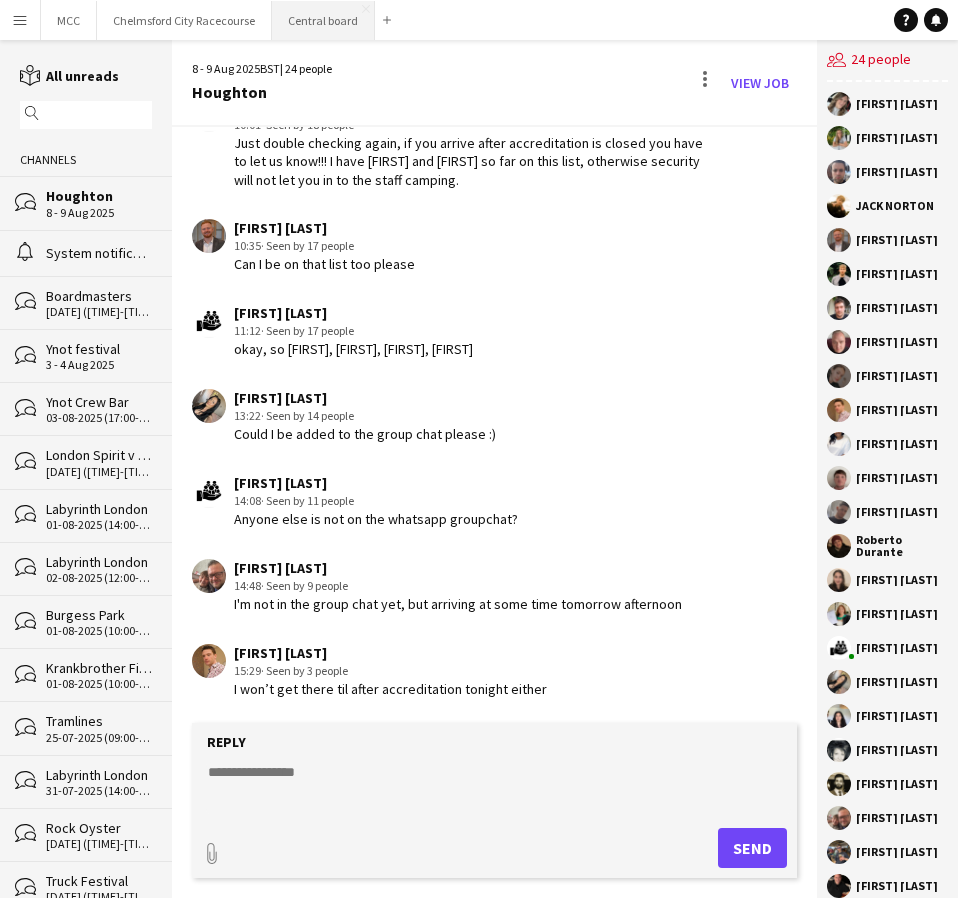 click on "Central board
Close" at bounding box center [323, 20] 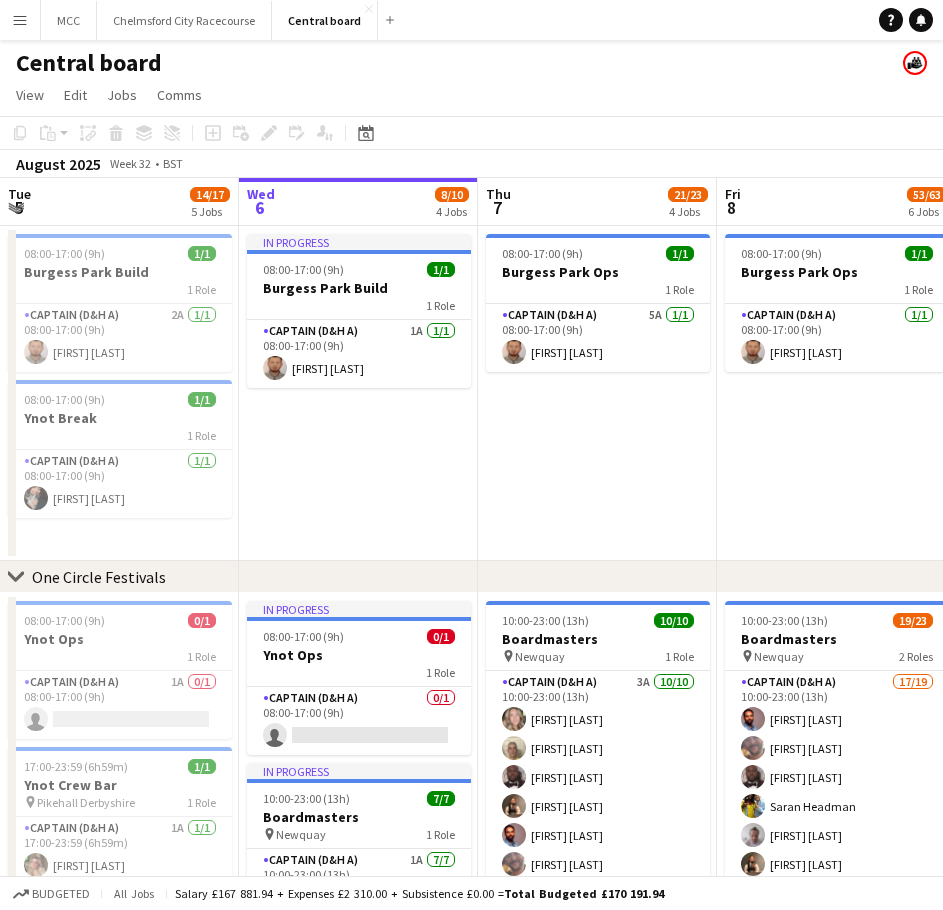 scroll, scrollTop: 0, scrollLeft: 408, axis: horizontal 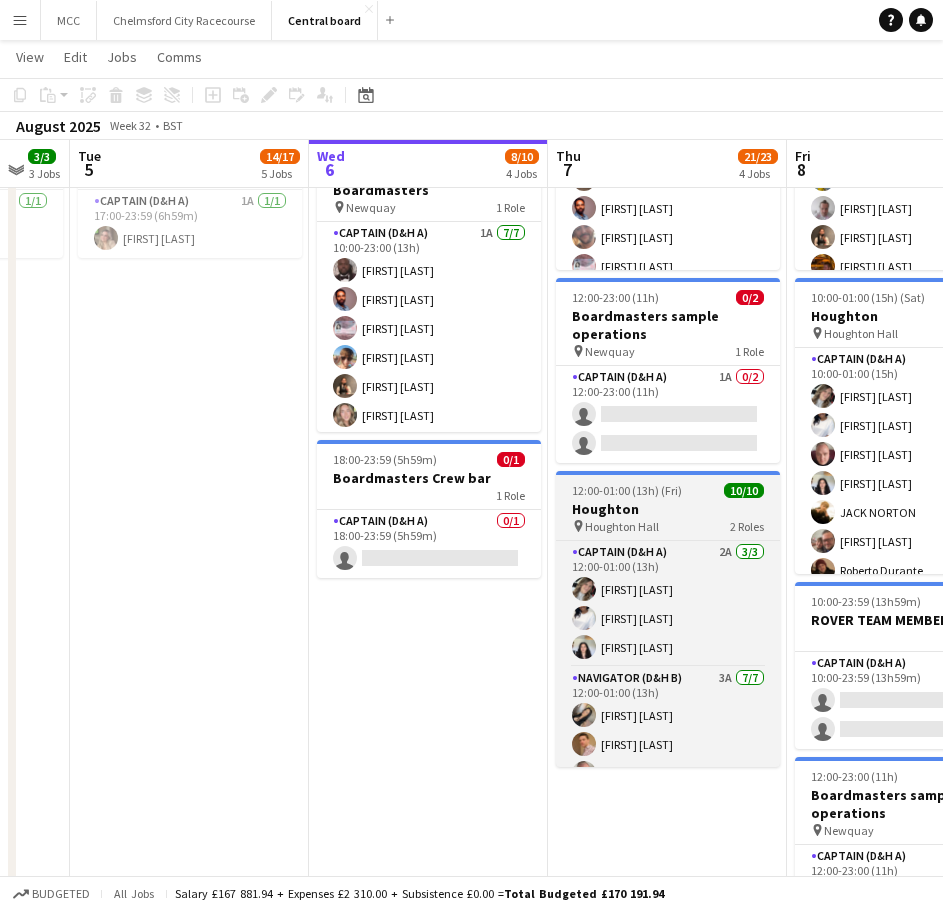 click on "pin
Houghton Hall   2 Roles" at bounding box center (668, 526) 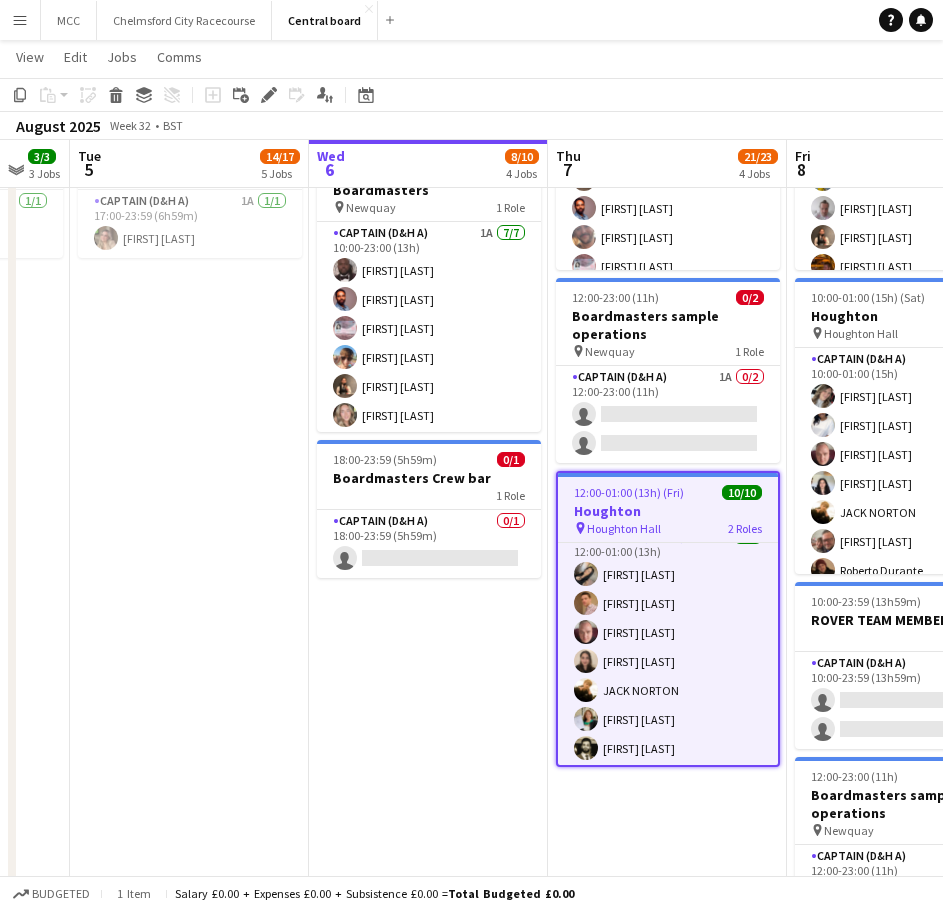 scroll, scrollTop: 146, scrollLeft: 0, axis: vertical 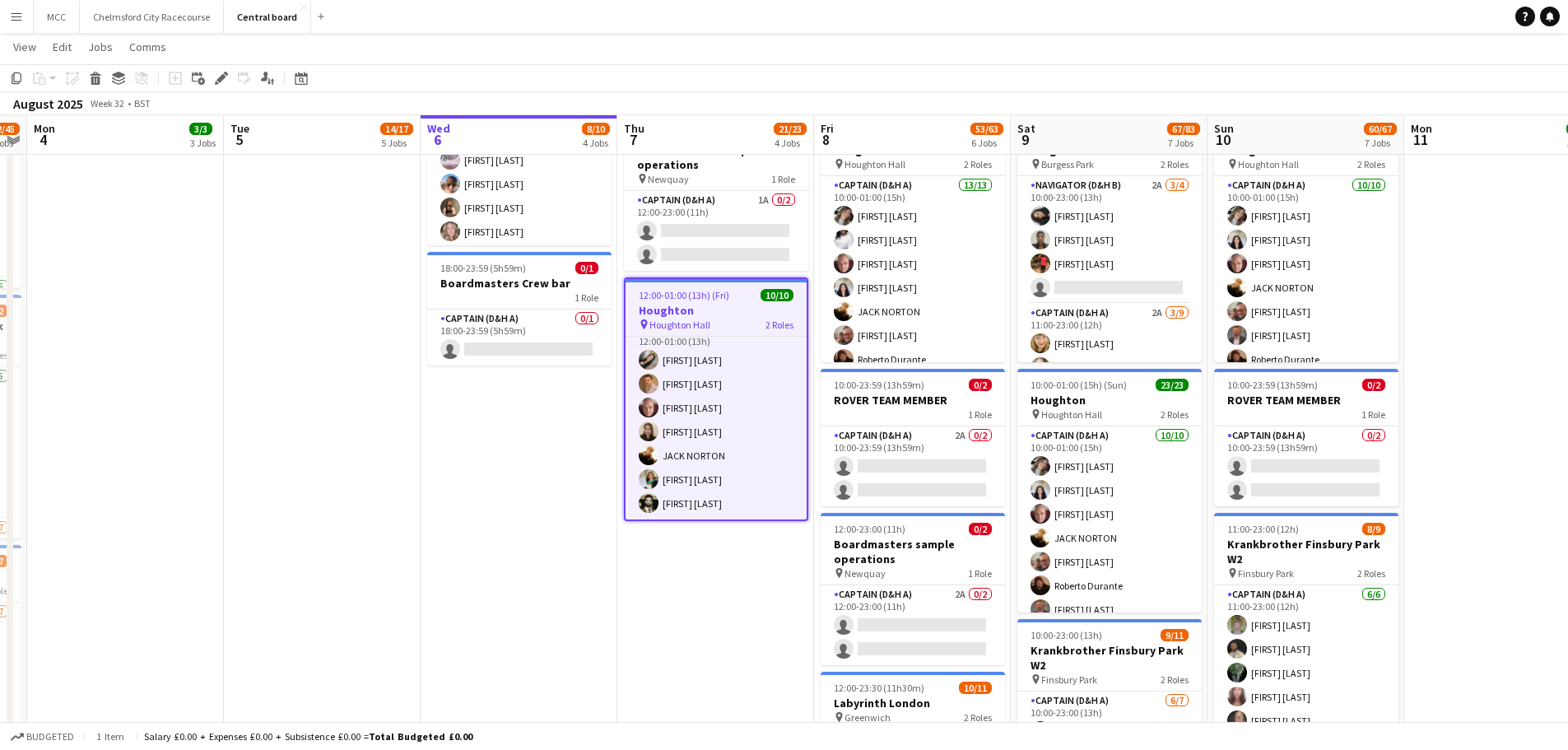 click on "In progress   08:00-17:00 (9h)    0/1   Ynot Ops   1 Role   Captain (D&H A)   0/1   08:00-17:00 (9h)
single-neutral-actions
In progress   10:00-23:00 (13h)    7/7   Boardmasters
pin
Newquay   1 Role   Captain (D&H A)   1A   7/7   10:00-23:00 (13h)
Elvis Mpenga Hardeep Singh LuishaMae Samuels Steven Newman Pim Weeda Lucy Weedon Julie Bright     18:00-23:59 (5h59m)    0/1   Boardmasters Crew bar   1 Role   Captain (D&H A)   0/1   18:00-23:59 (5h59m)
single-neutral-actions" at bounding box center (519, 701) 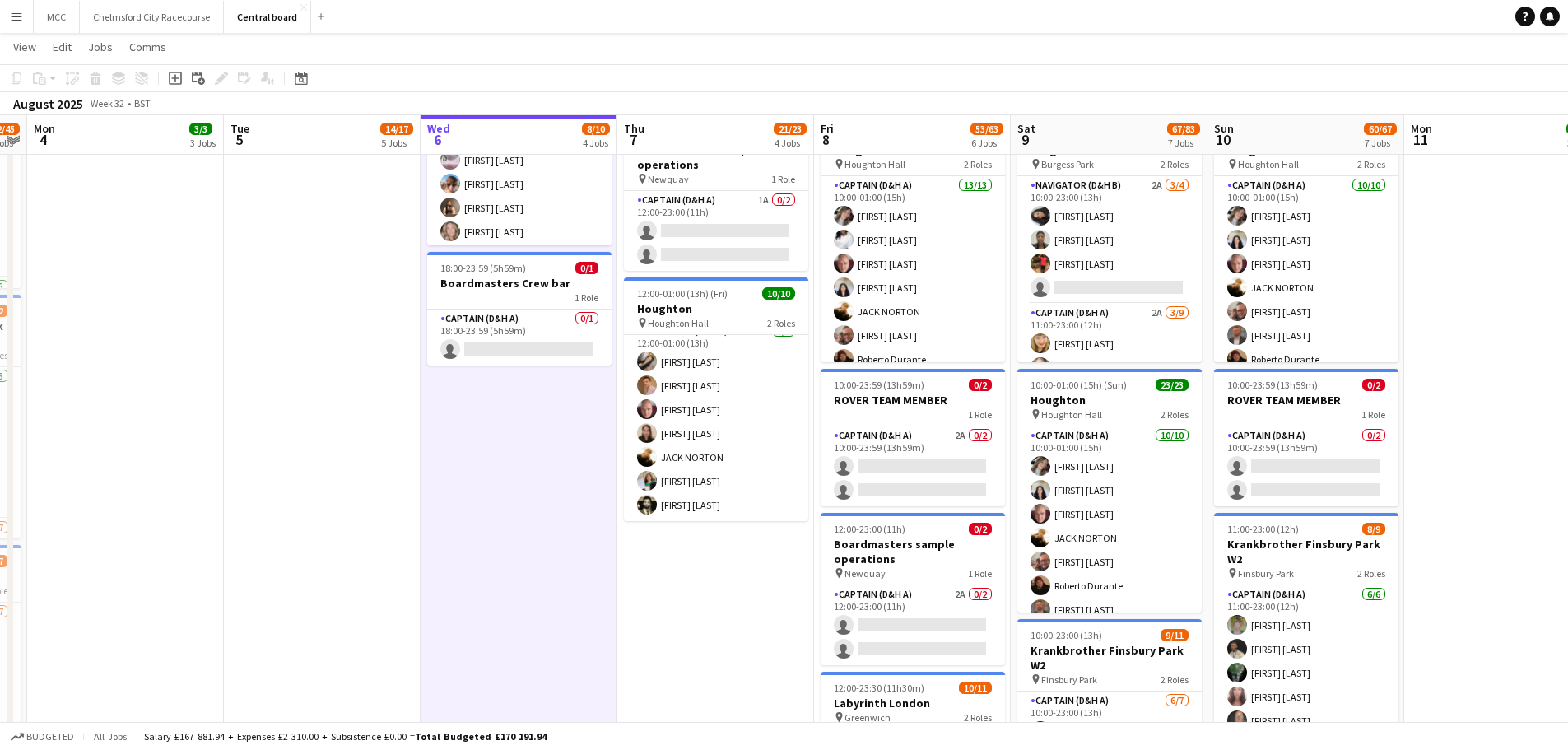scroll, scrollTop: 117, scrollLeft: 0, axis: vertical 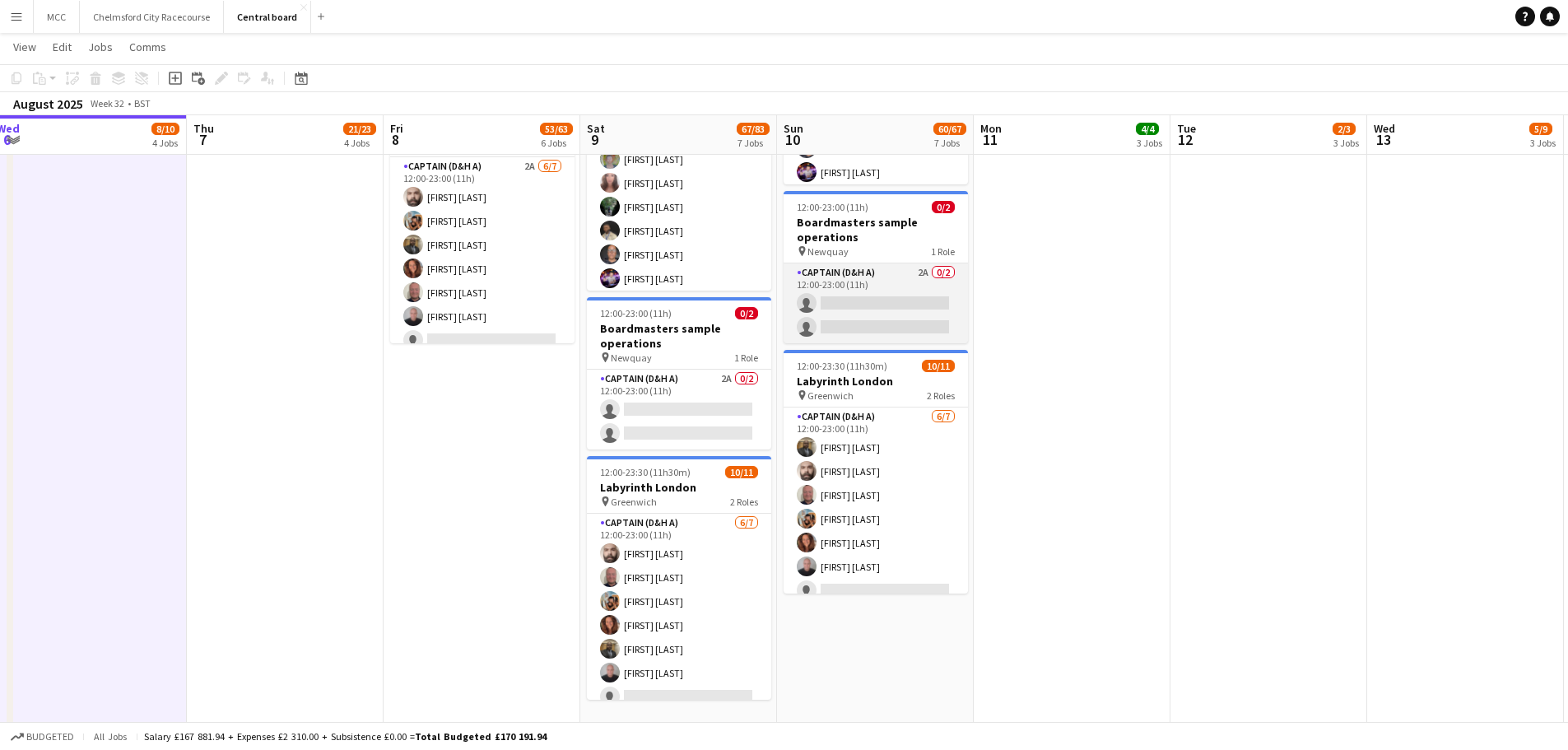 click on "Captain (D&H A)   2A   0/2   12:00-23:00 (11h)
single-neutral-actions
single-neutral-actions" at bounding box center [876, 303] 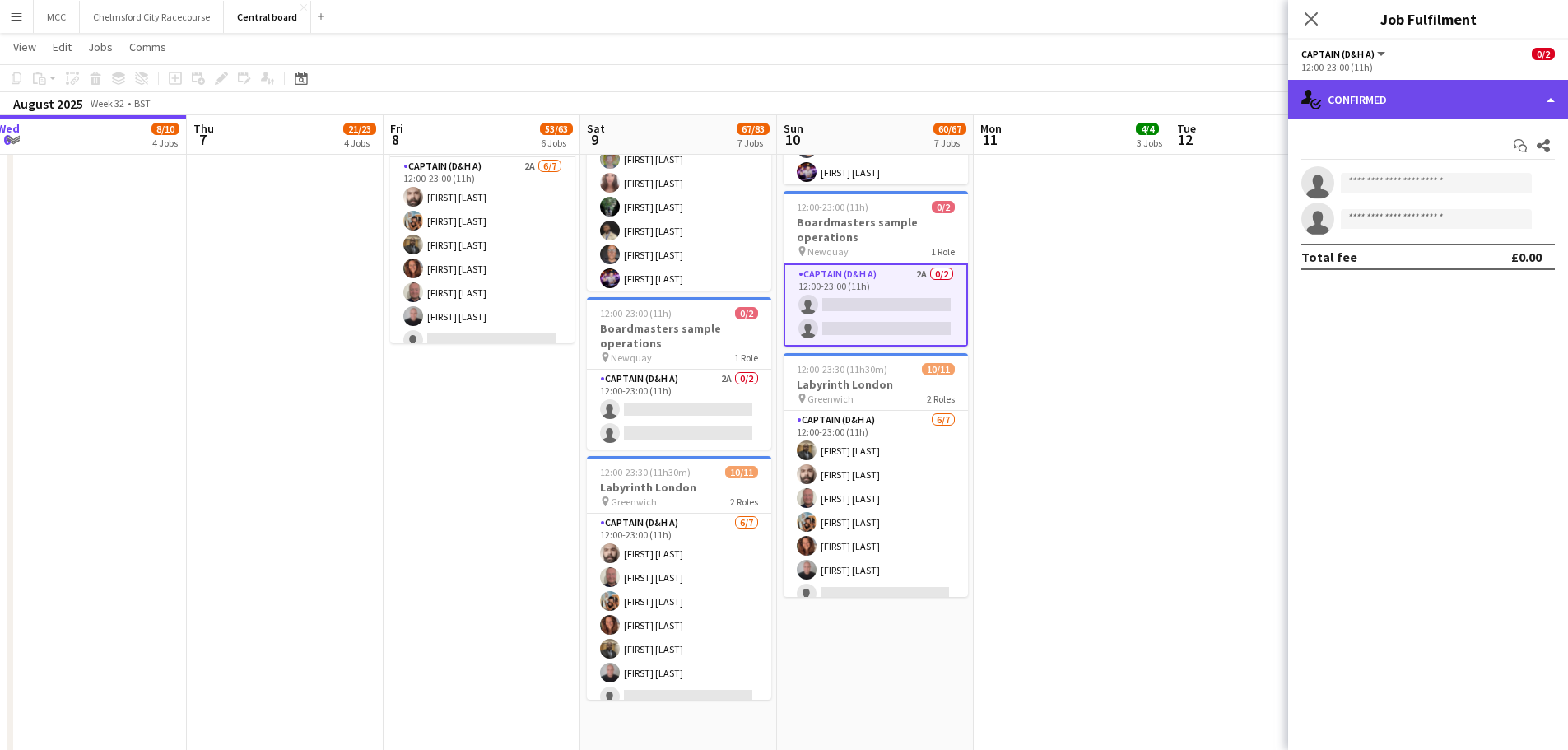 click on "single-neutral-actions-check-2
Confirmed" 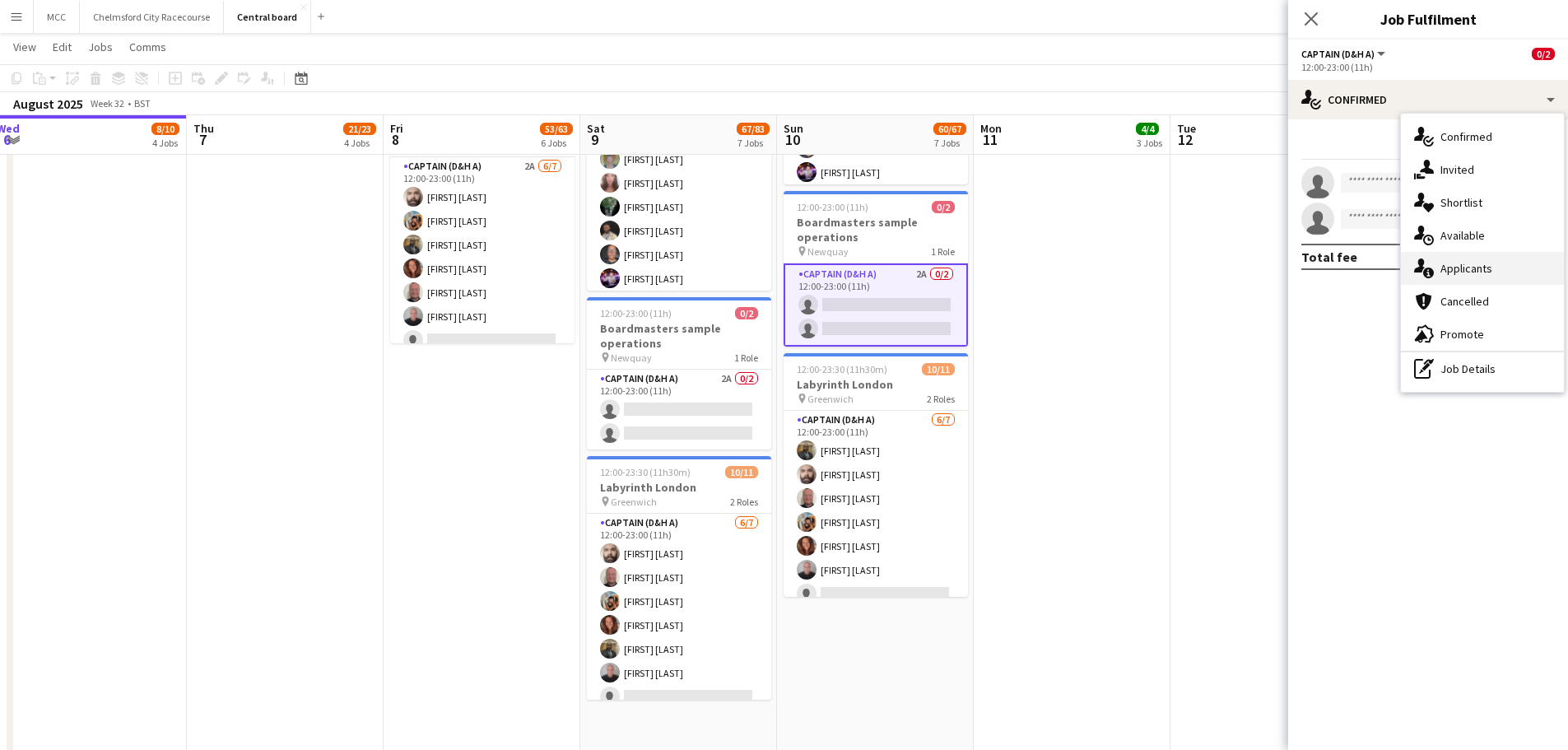 click on "single-neutral-actions-information
Applicants" at bounding box center (1482, 268) 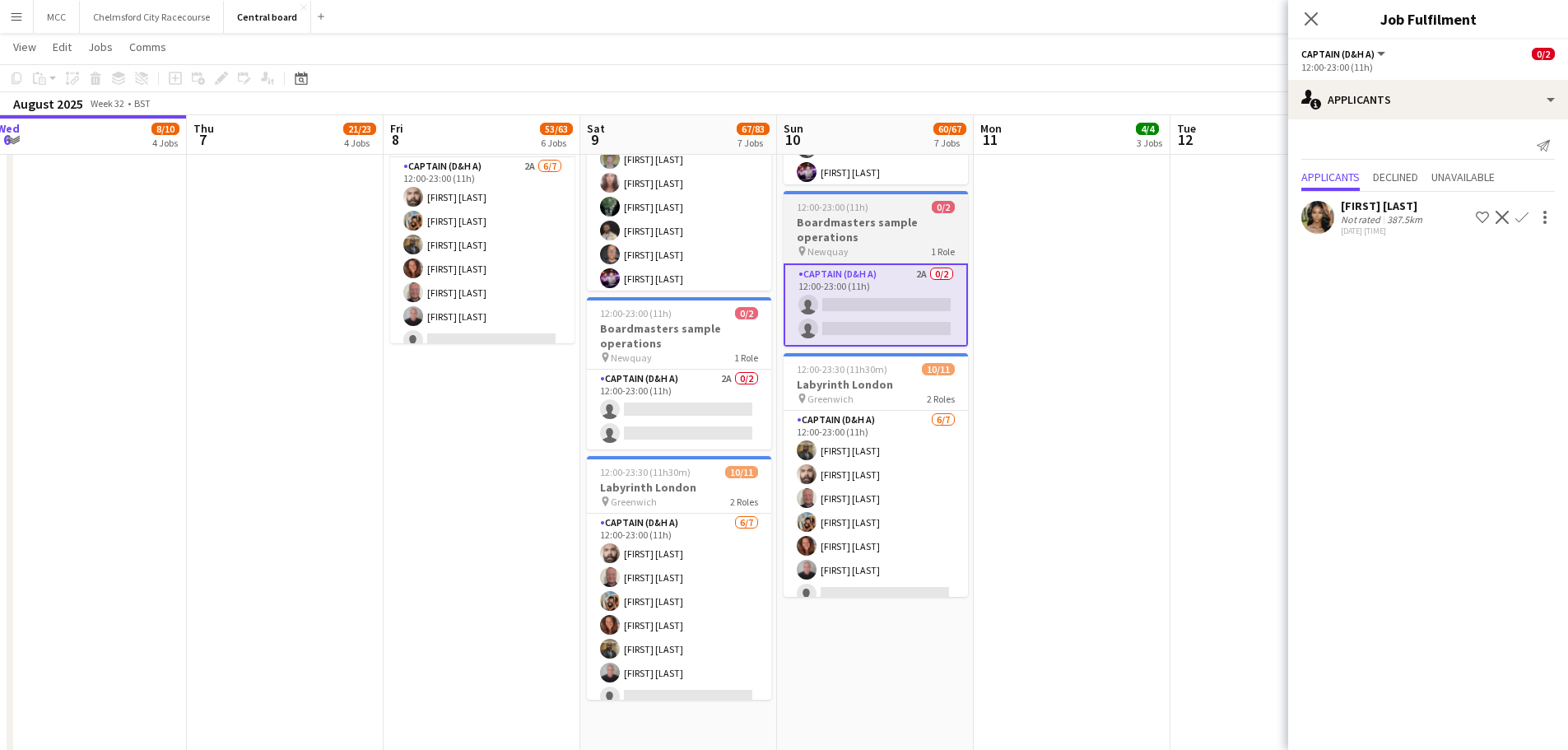 click on "0/2" at bounding box center [943, 207] 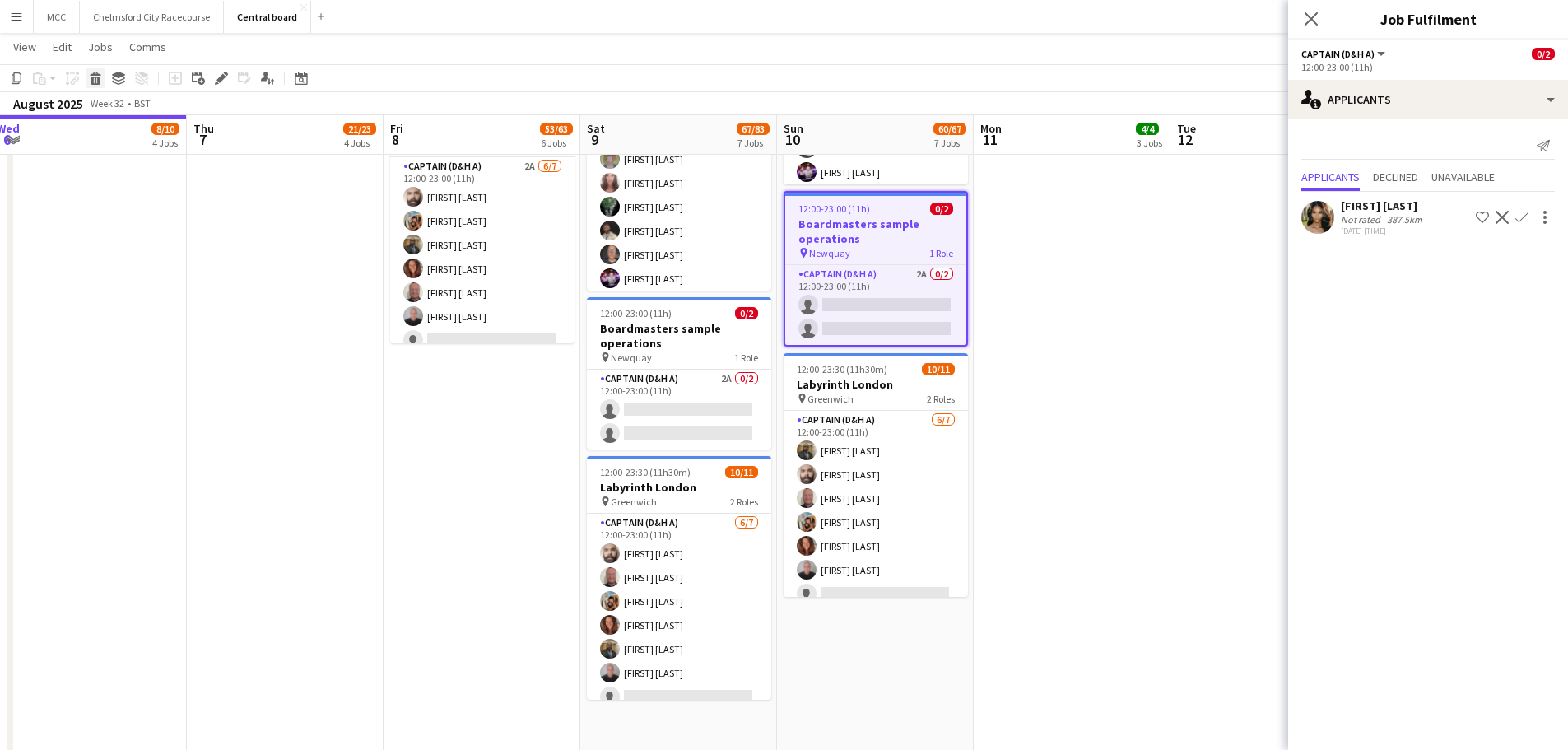 click on "Delete" 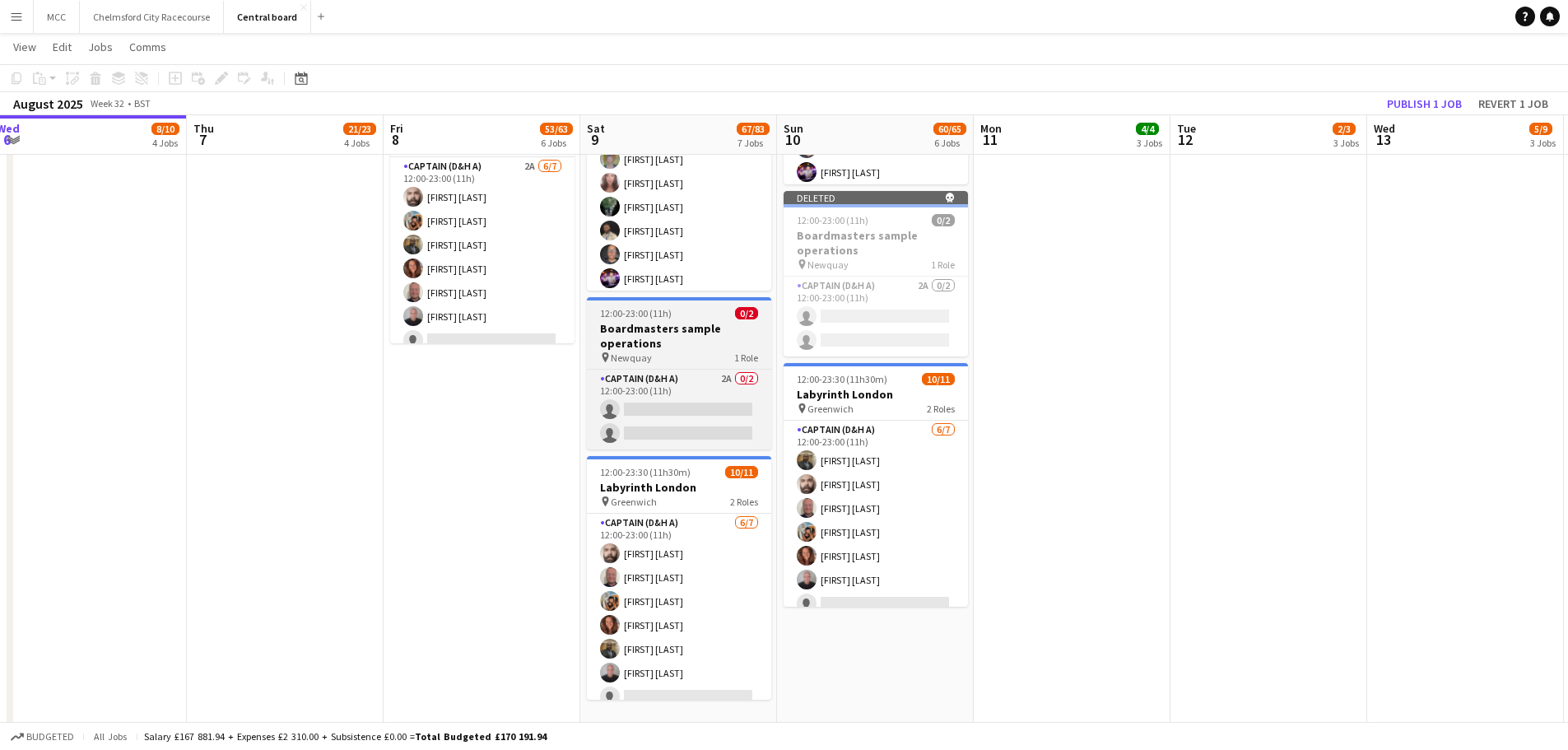 click on "Boardmasters sample operations" at bounding box center [679, 336] 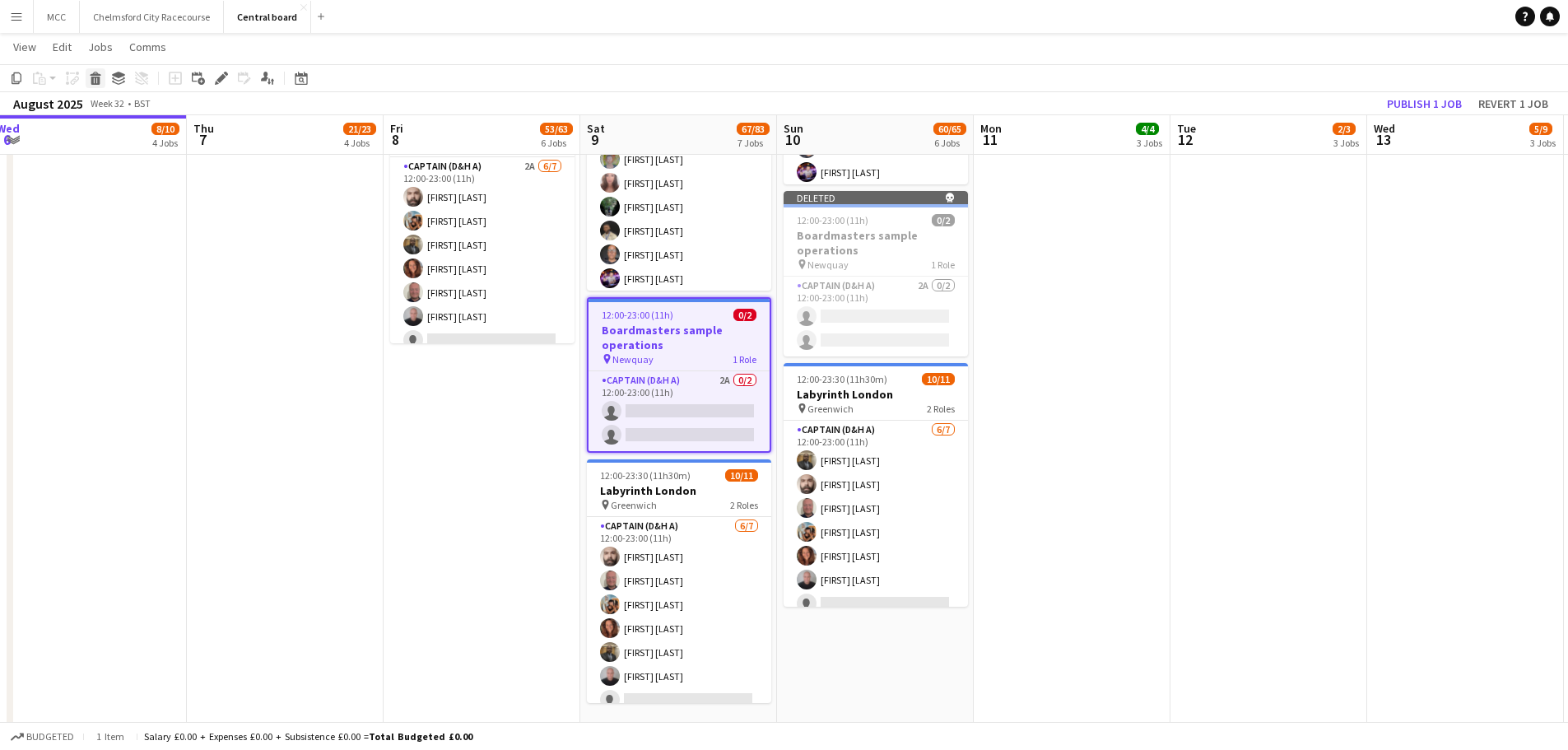 click on "Delete" 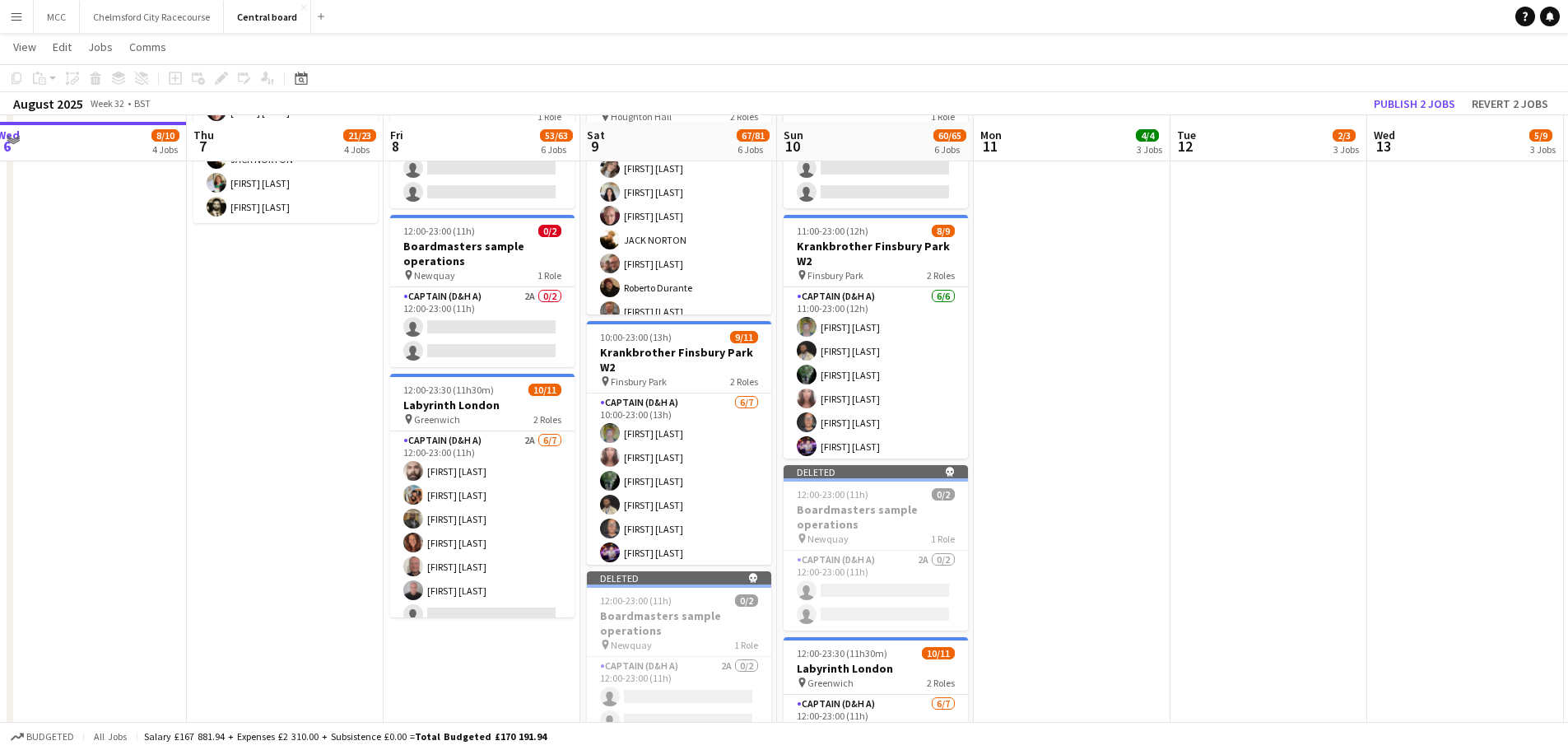 scroll, scrollTop: 921, scrollLeft: 0, axis: vertical 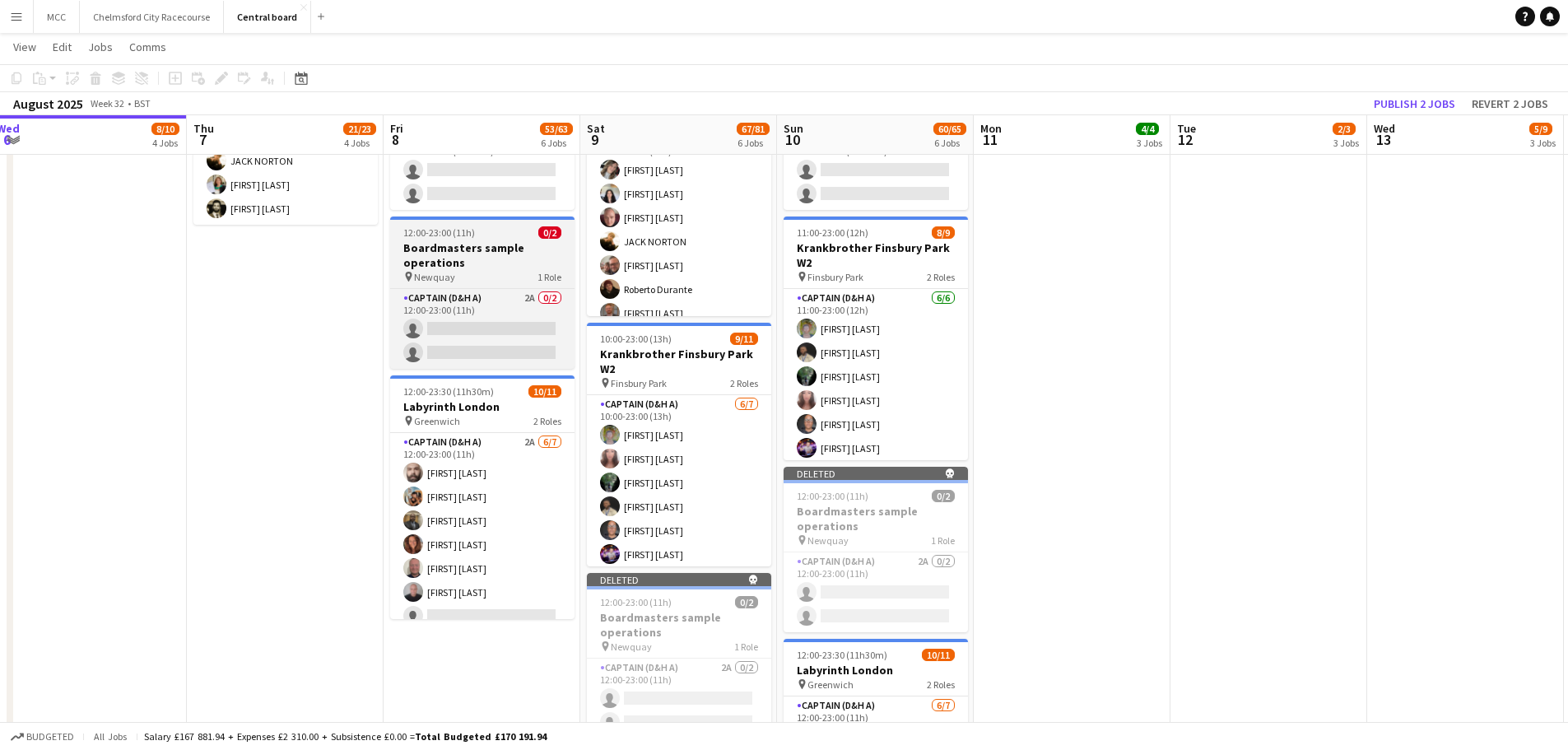 click on "Boardmasters sample operations" at bounding box center [482, 255] 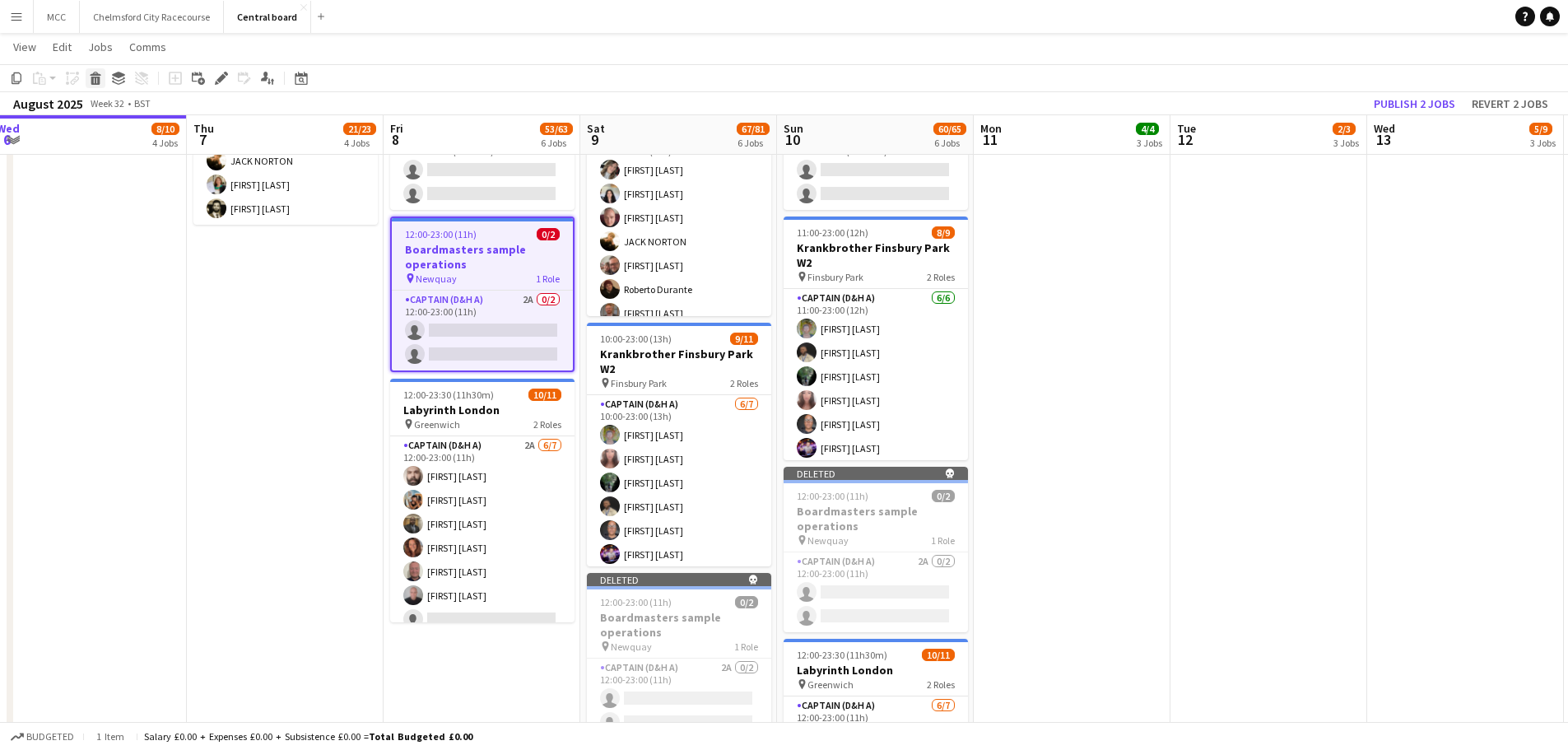 click on "Delete" 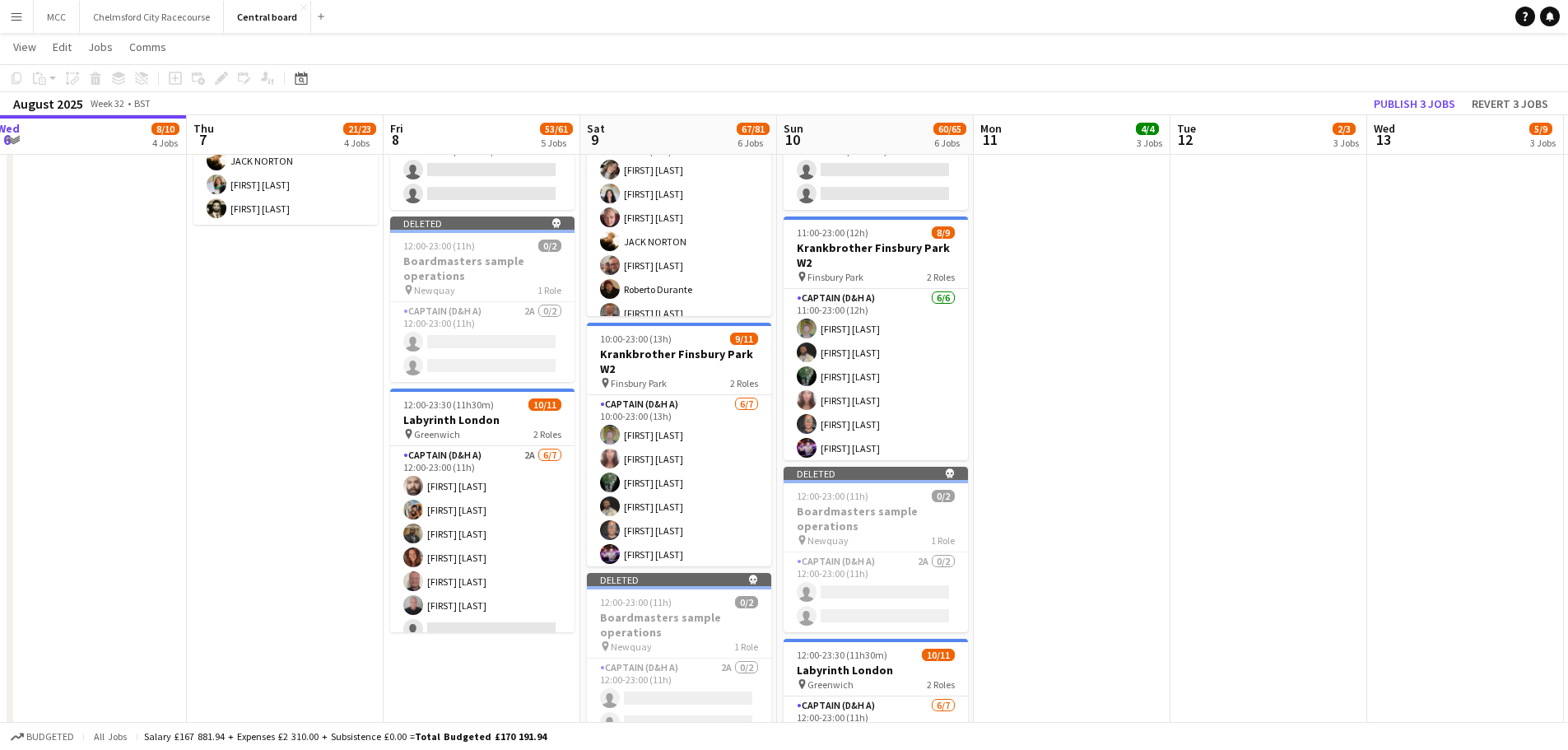 click on "08:00-16:00 (8h)    2/2   Scarborough Build   2 Roles   Captain (D&H A)   1/1   08:00-16:00 (8h)
Sterling Archer  Captain (D&H A)   1/1   08:00-16:00 (8h)
Oliver Henley" at bounding box center [1072, 404] 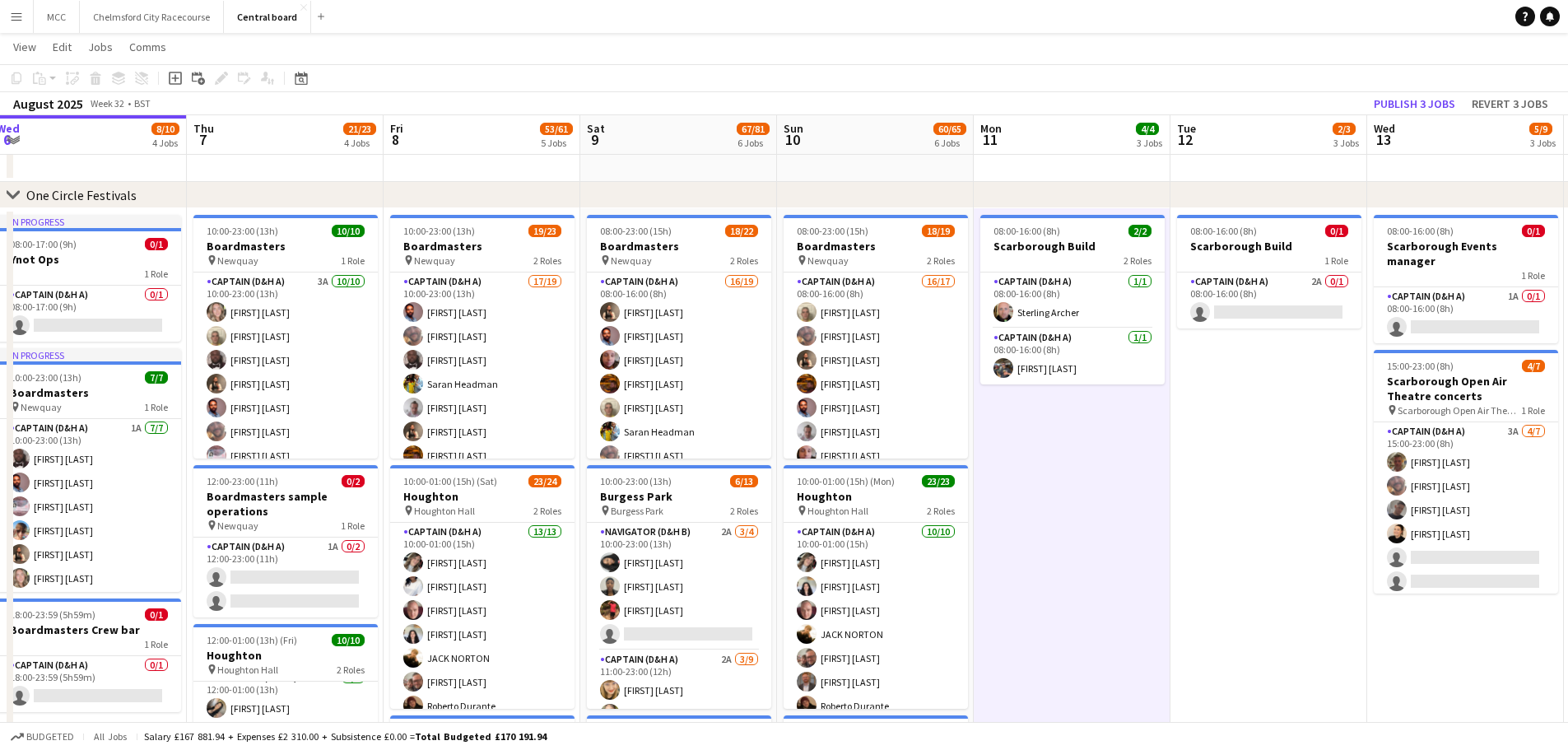 scroll, scrollTop: 273, scrollLeft: 0, axis: vertical 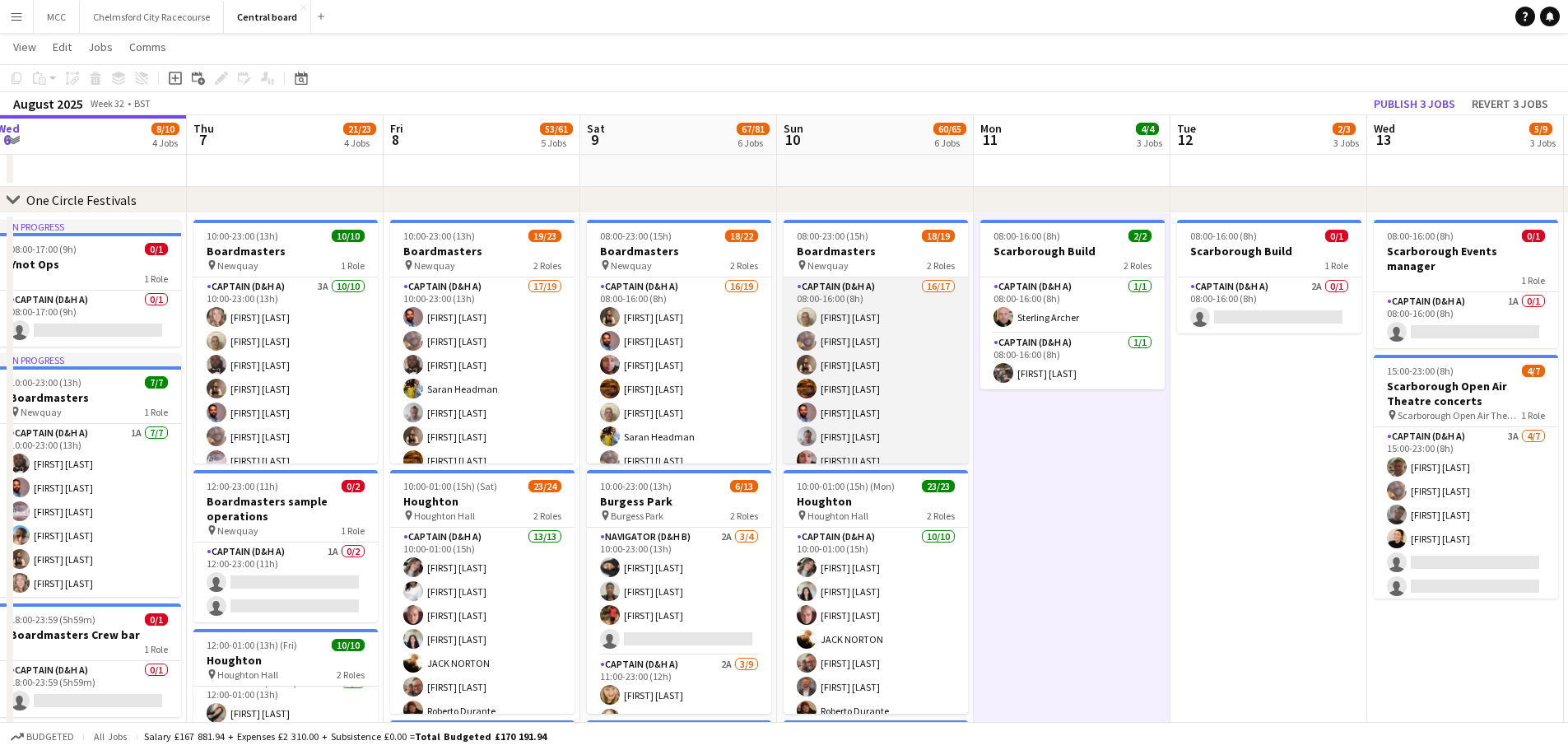 click on "Captain (D&H A)   16/17   08:00-16:00 (8h)
Nathan Gray Jack Burn Pim Weeda Jesse Kelly Hardeep Singh Nathan Craig Ben Chapman Julie Bright Saran Headman Tamsyn Hearn Danny Conlin LuishaMae Samuels Steven Newman Sarah Siuling Lucy Weedon Melissa Sharp
single-neutral-actions" at bounding box center [876, 496] 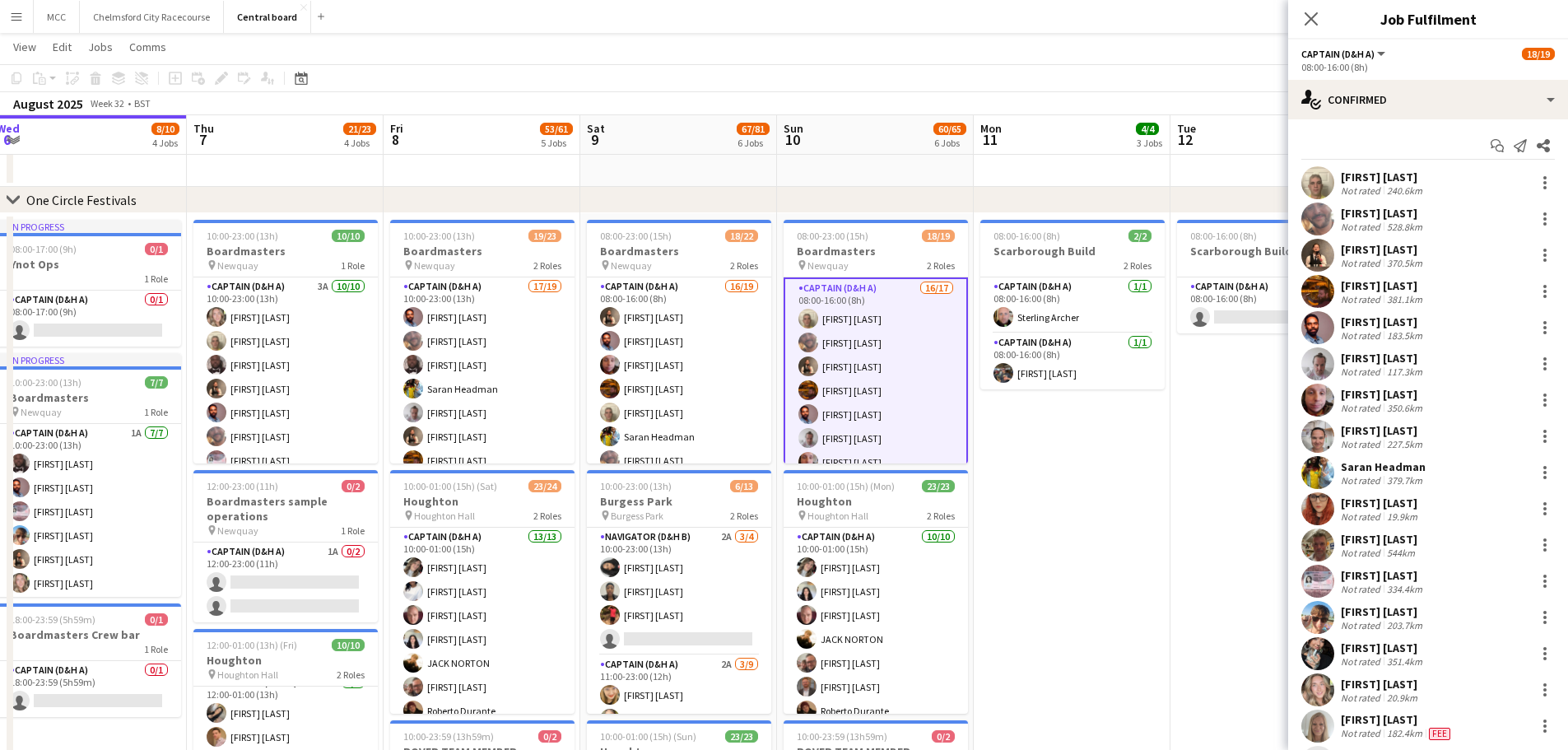 click on "Menu" at bounding box center (16, 16) 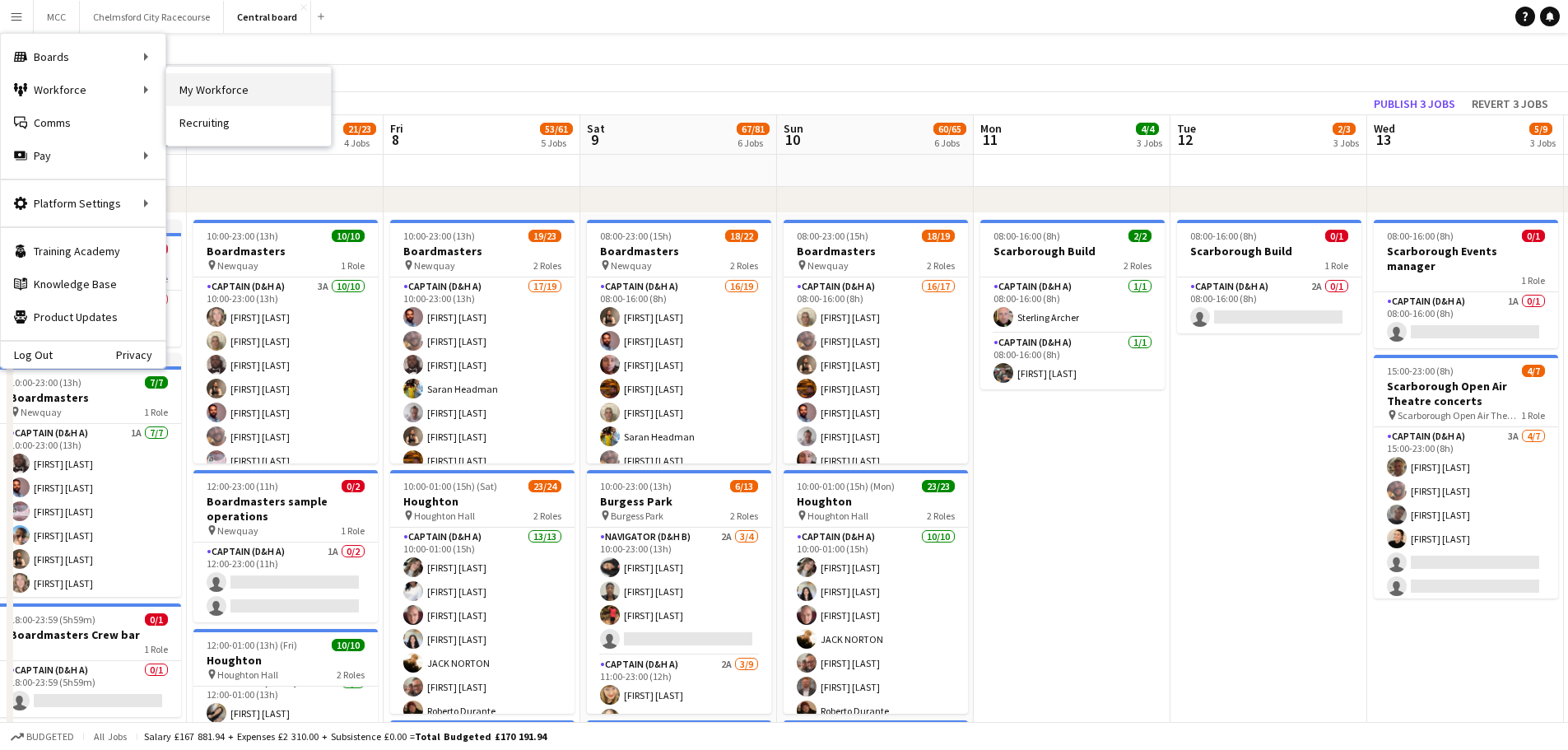 click on "My Workforce" at bounding box center (249, 90) 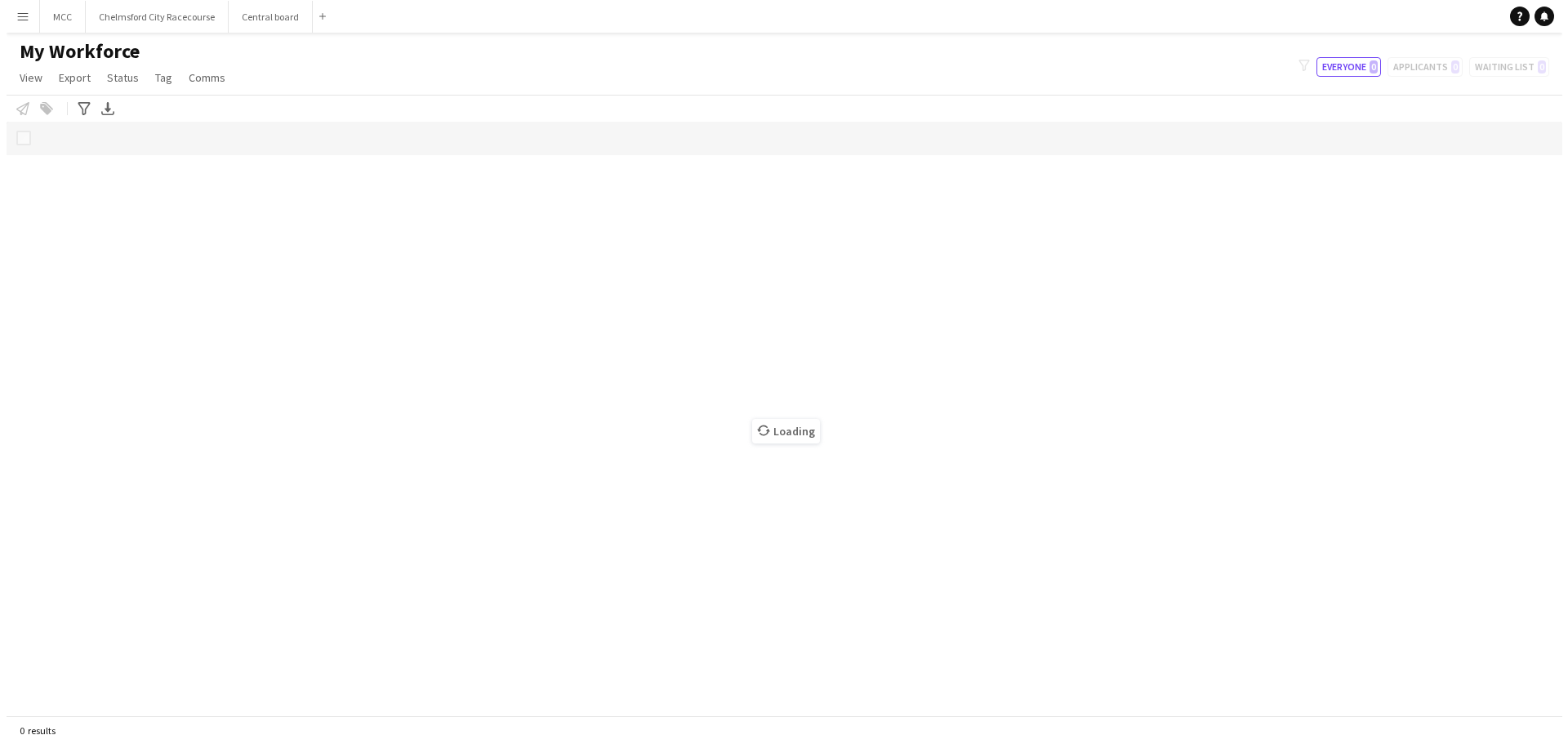 scroll, scrollTop: 0, scrollLeft: 0, axis: both 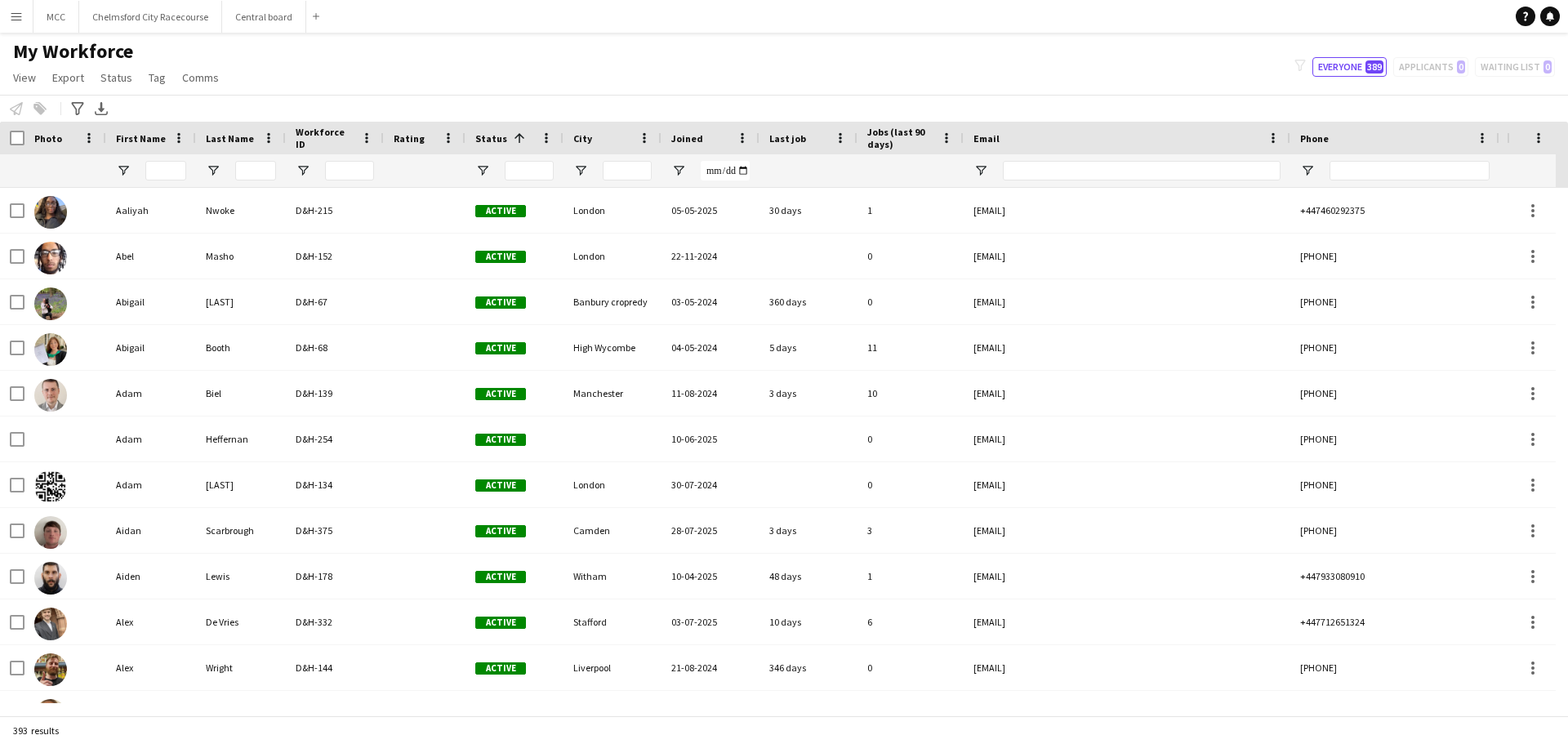 click on "Menu" at bounding box center [16, 16] 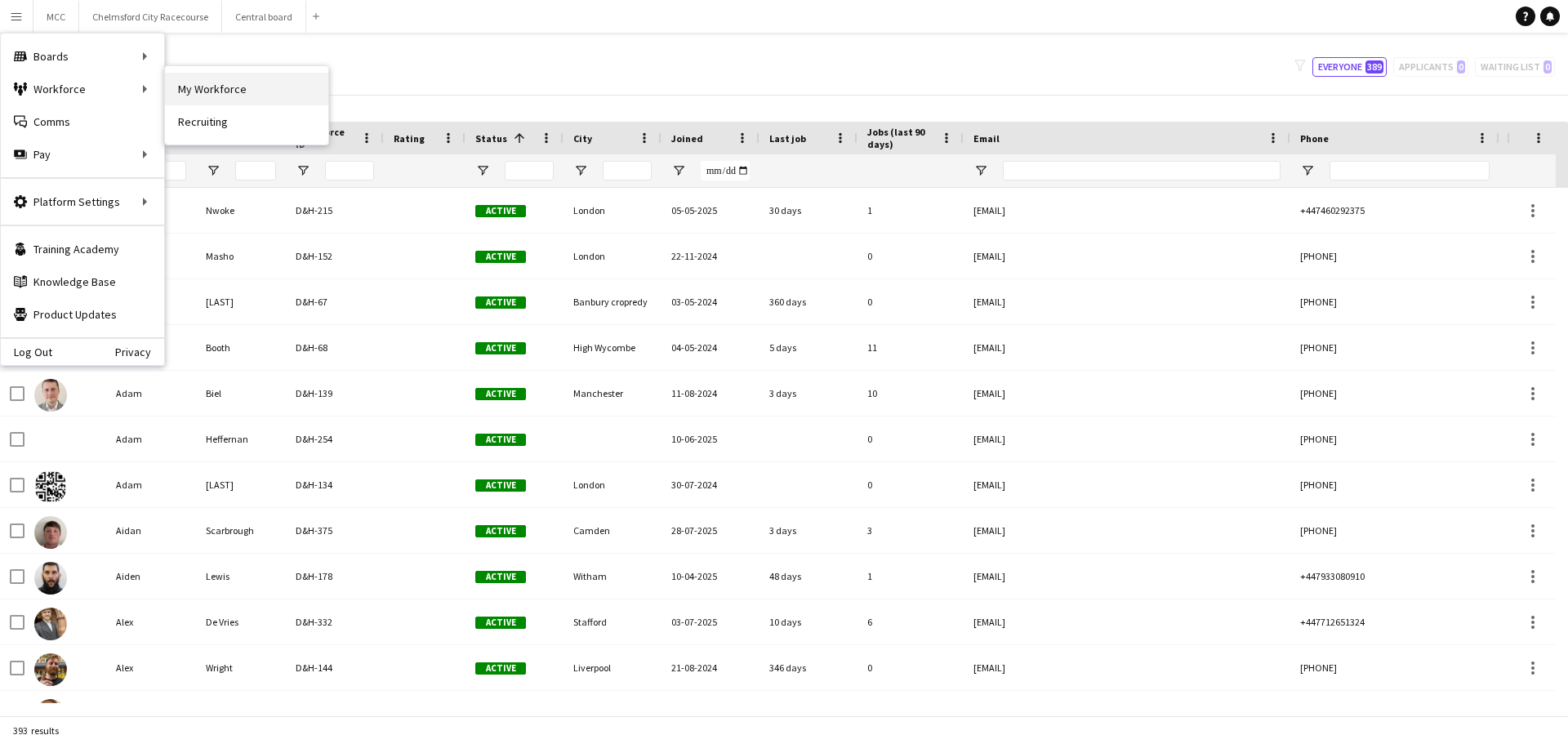 click on "My Workforce" at bounding box center [247, 89] 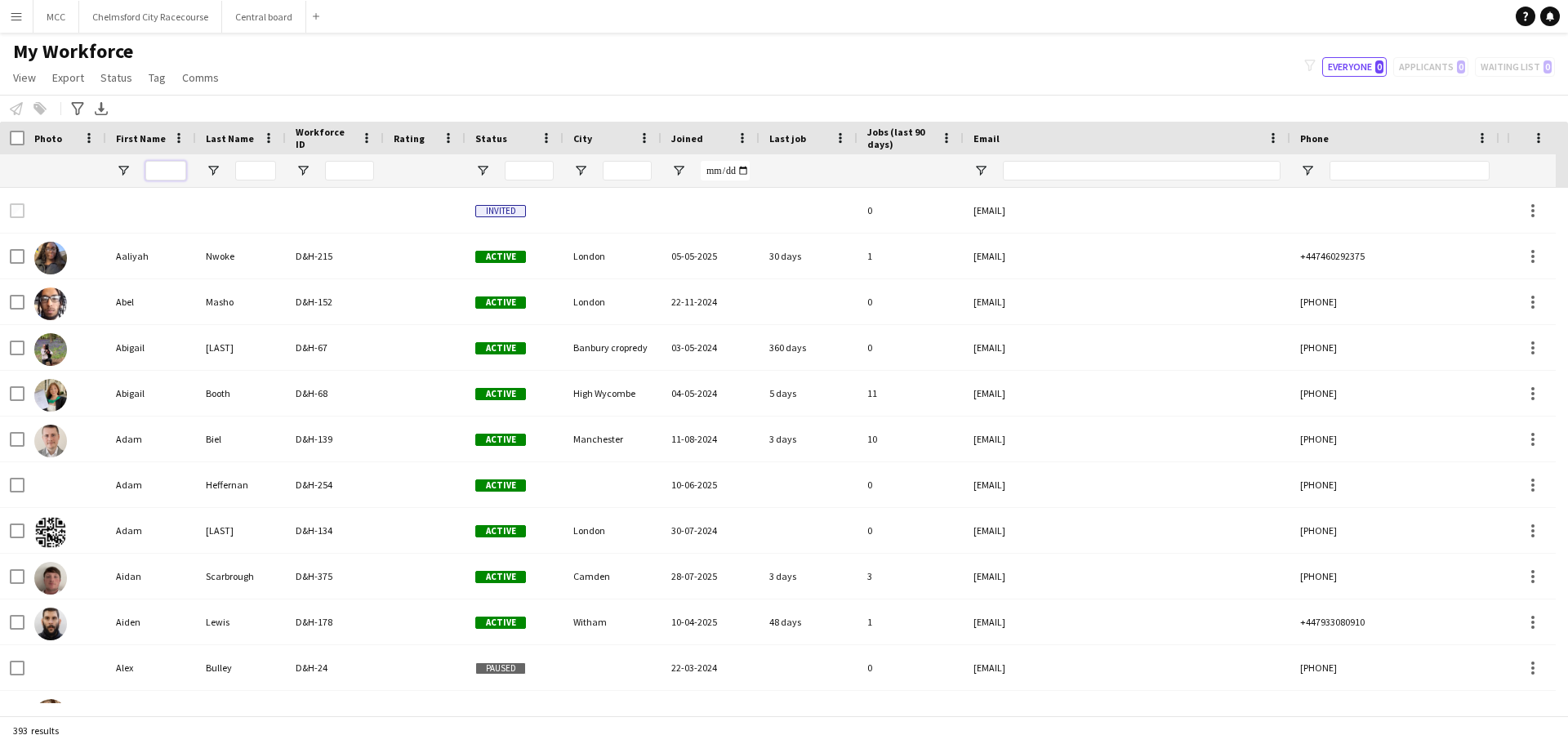 click at bounding box center [166, 171] 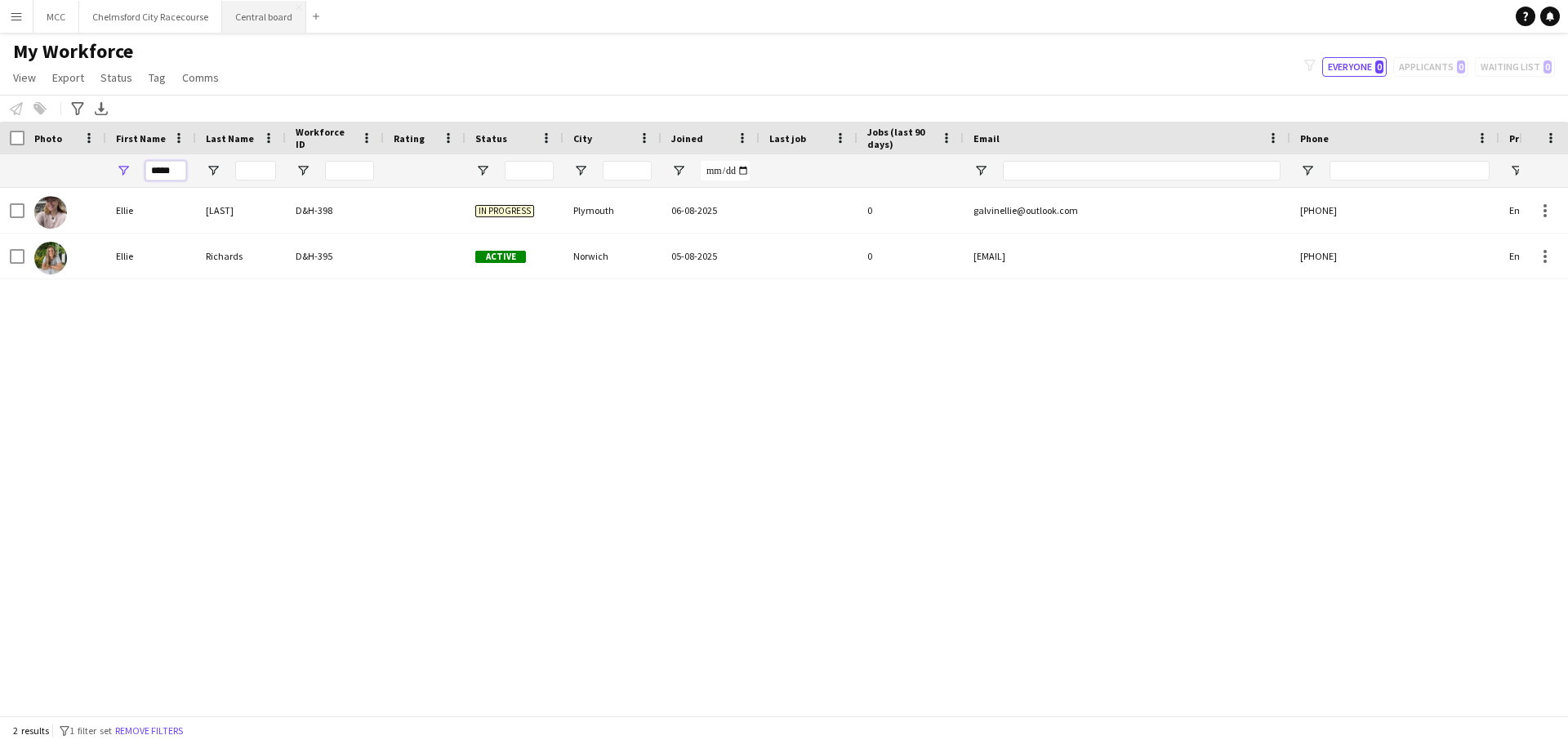 type on "*****" 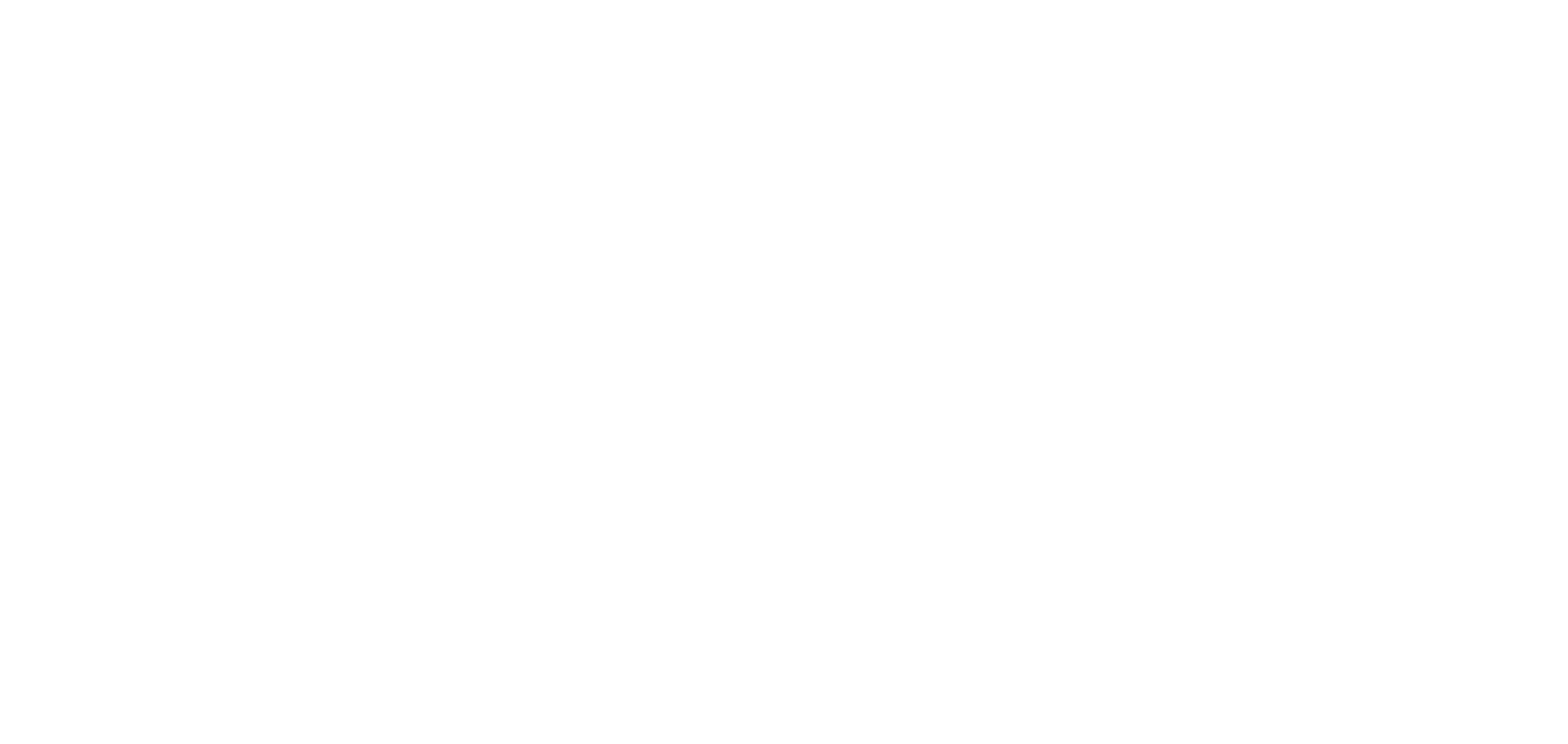 scroll, scrollTop: 0, scrollLeft: 0, axis: both 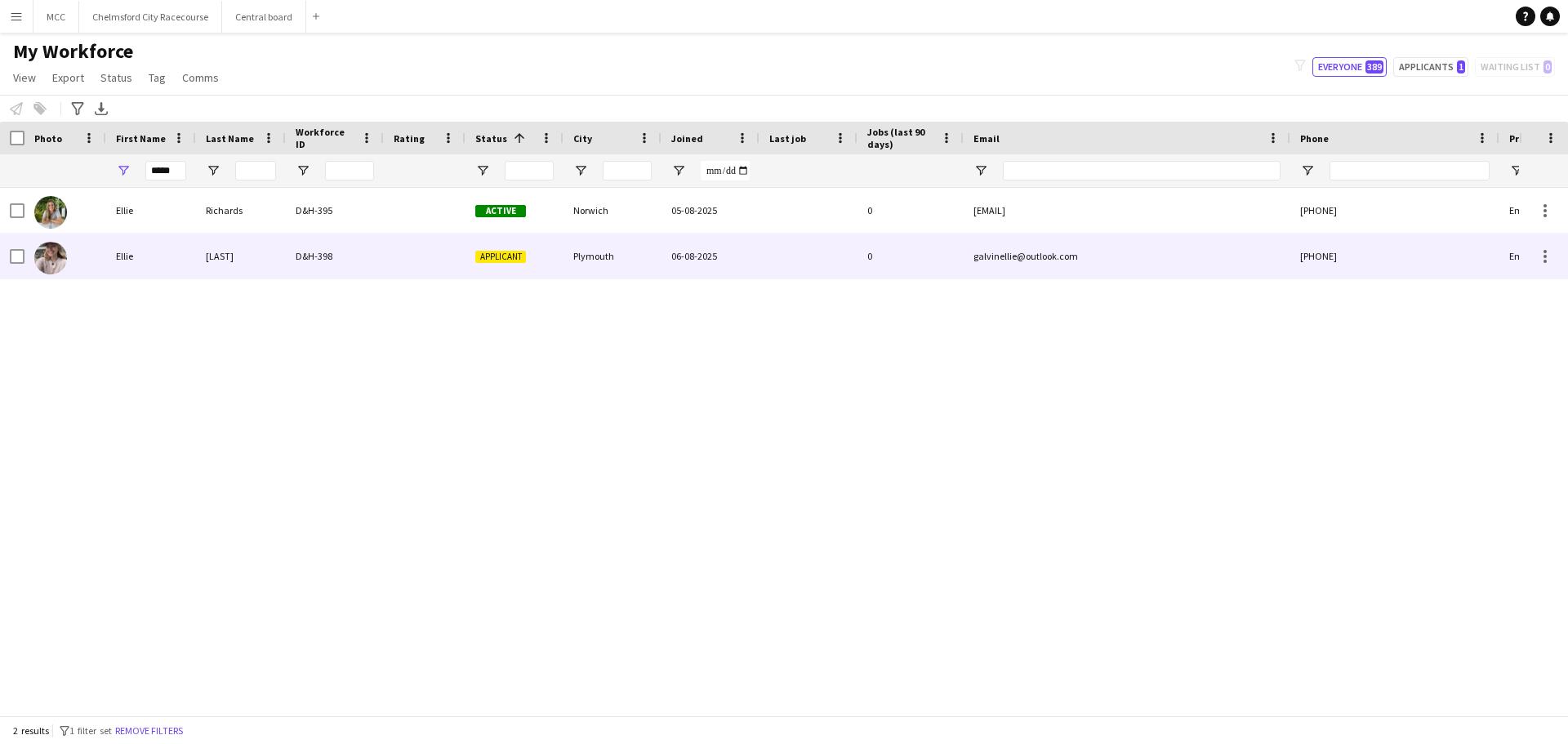 click on "D&H-398" at bounding box center [335, 256] 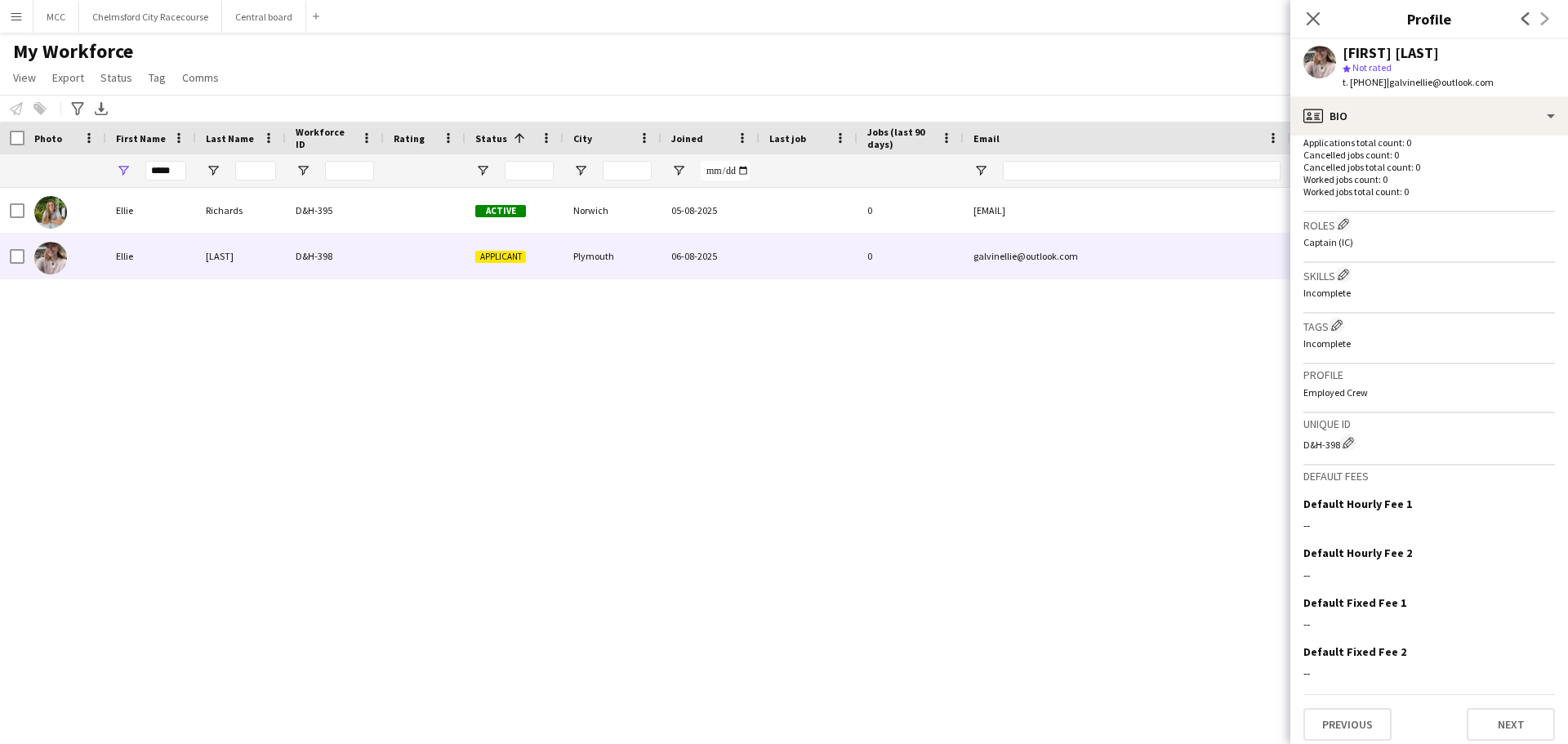 scroll, scrollTop: 425, scrollLeft: 0, axis: vertical 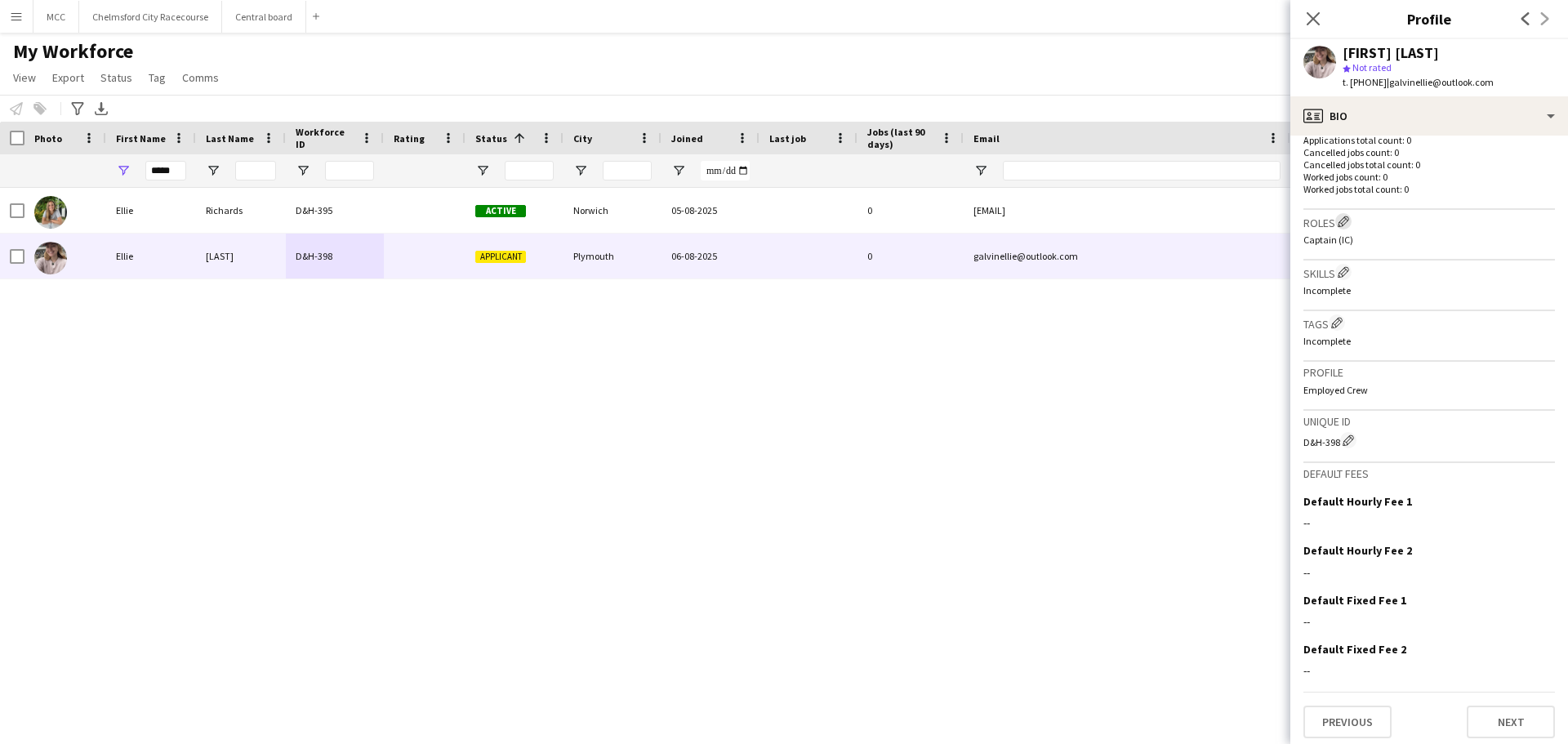 click on "Edit crew company roles" 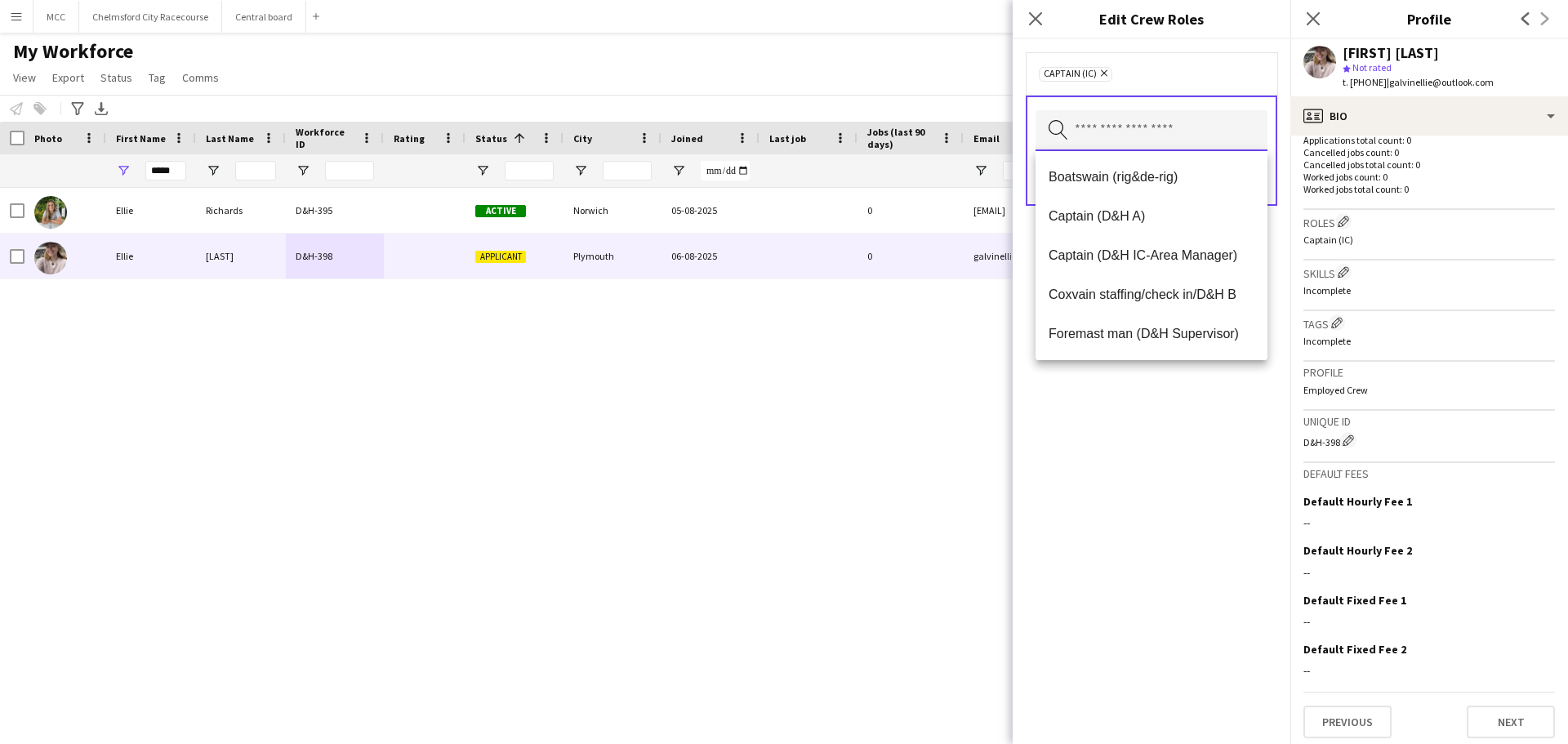click at bounding box center [1152, 131] 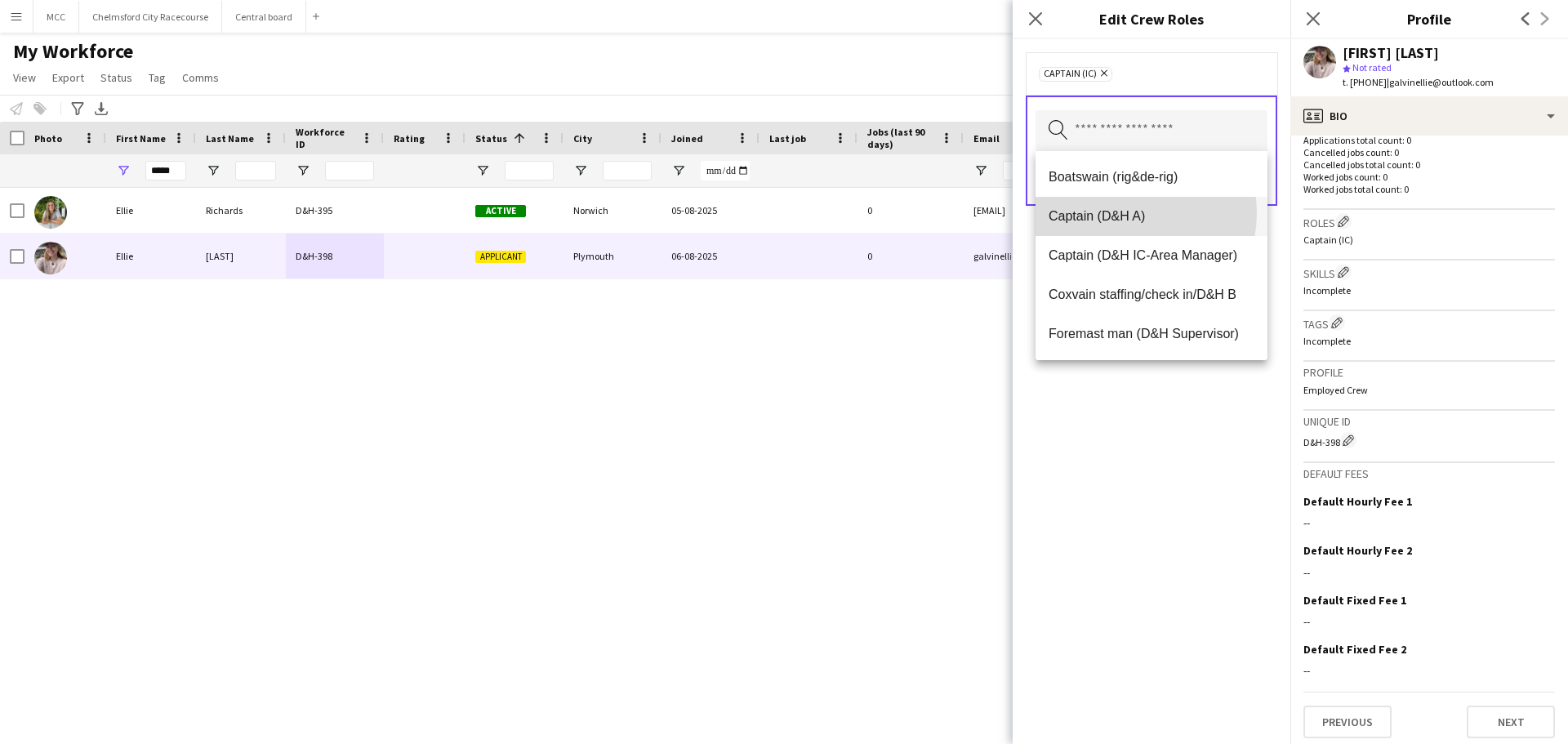 click on "Captain (D&H A)" at bounding box center (1152, 216) 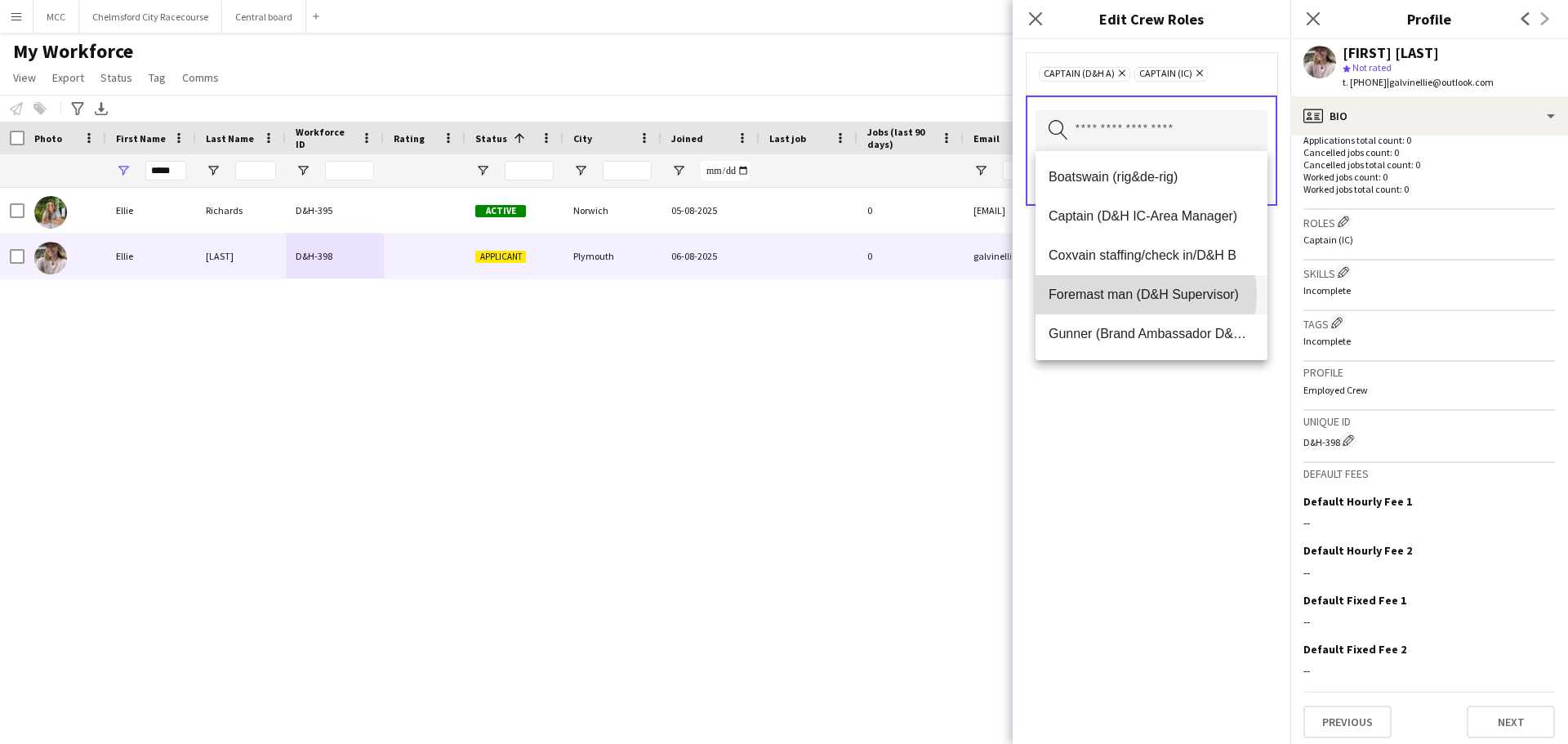 click on "Foremast man (D&H Supervisor)" at bounding box center (1152, 294) 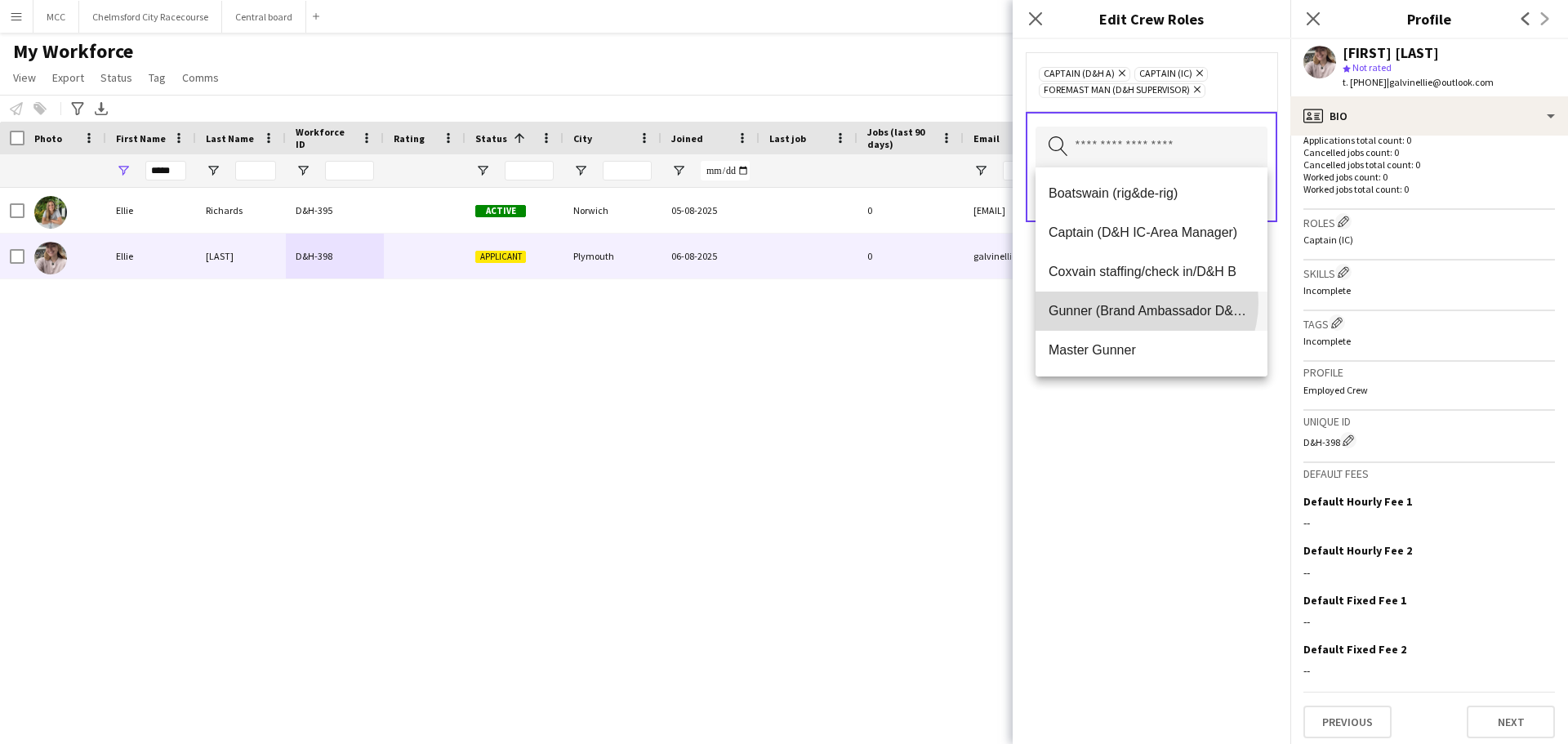 click on "Gunner (Brand Ambassador D&H B)" at bounding box center (1152, 311) 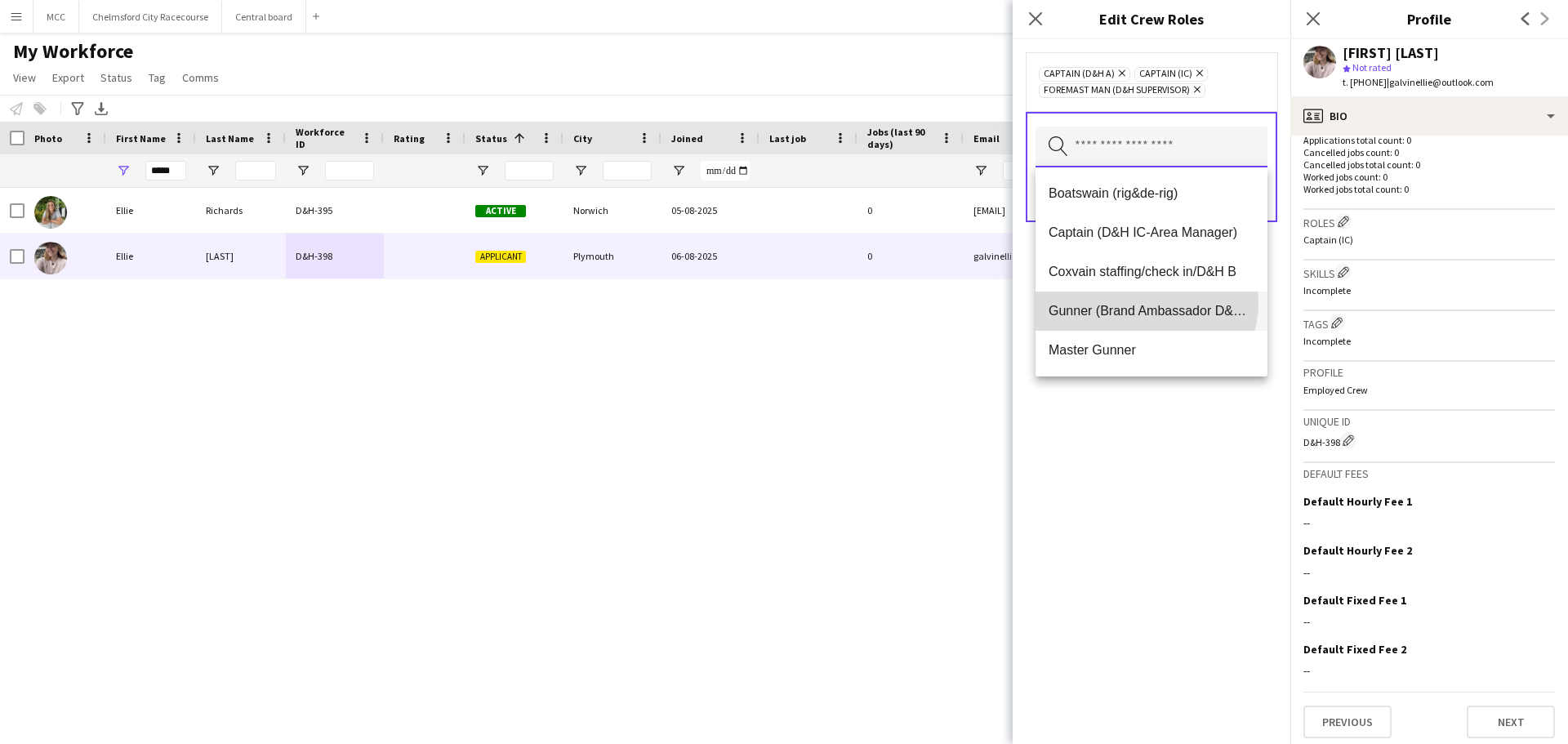 scroll, scrollTop: 0, scrollLeft: 0, axis: both 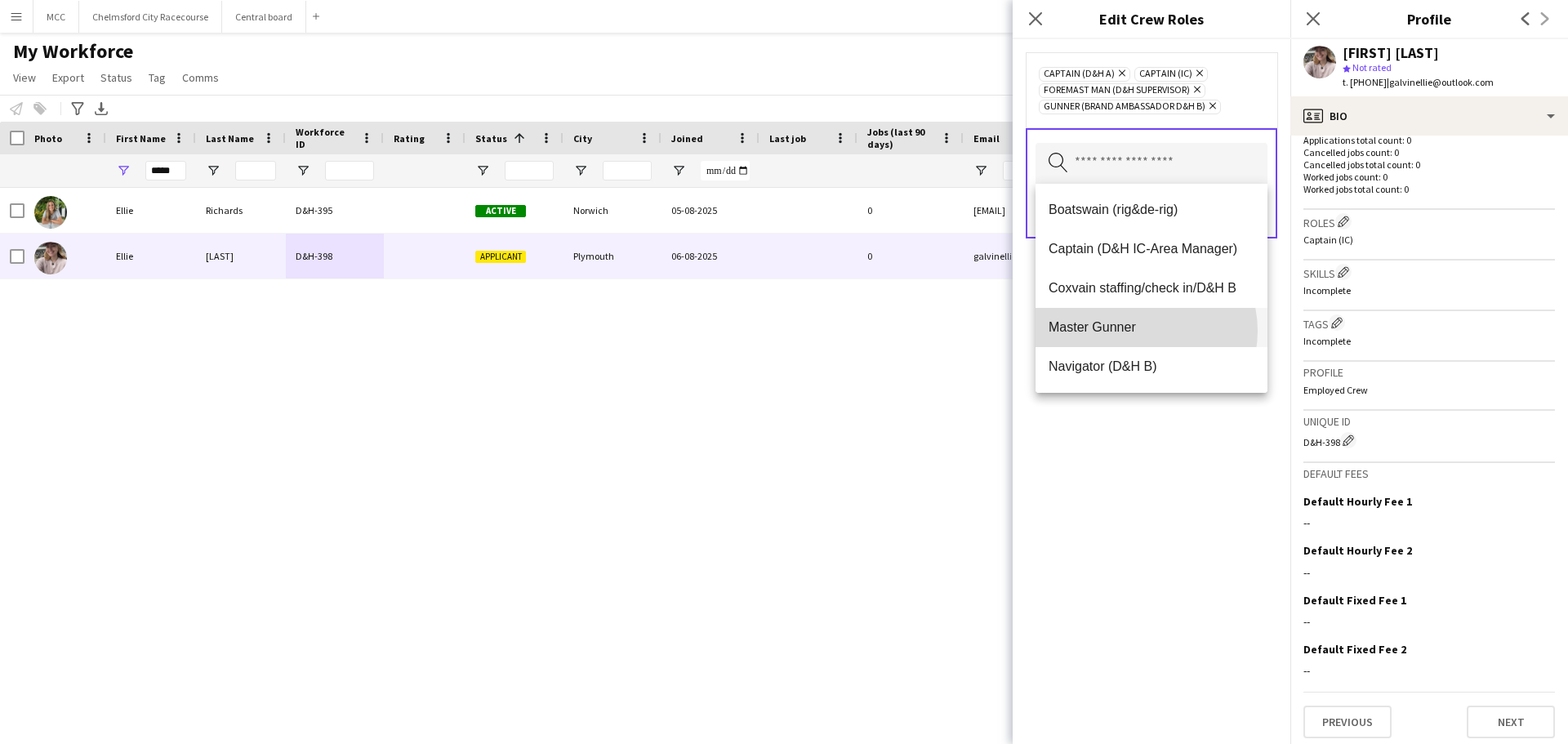 click on "Master Gunner" at bounding box center (1152, 327) 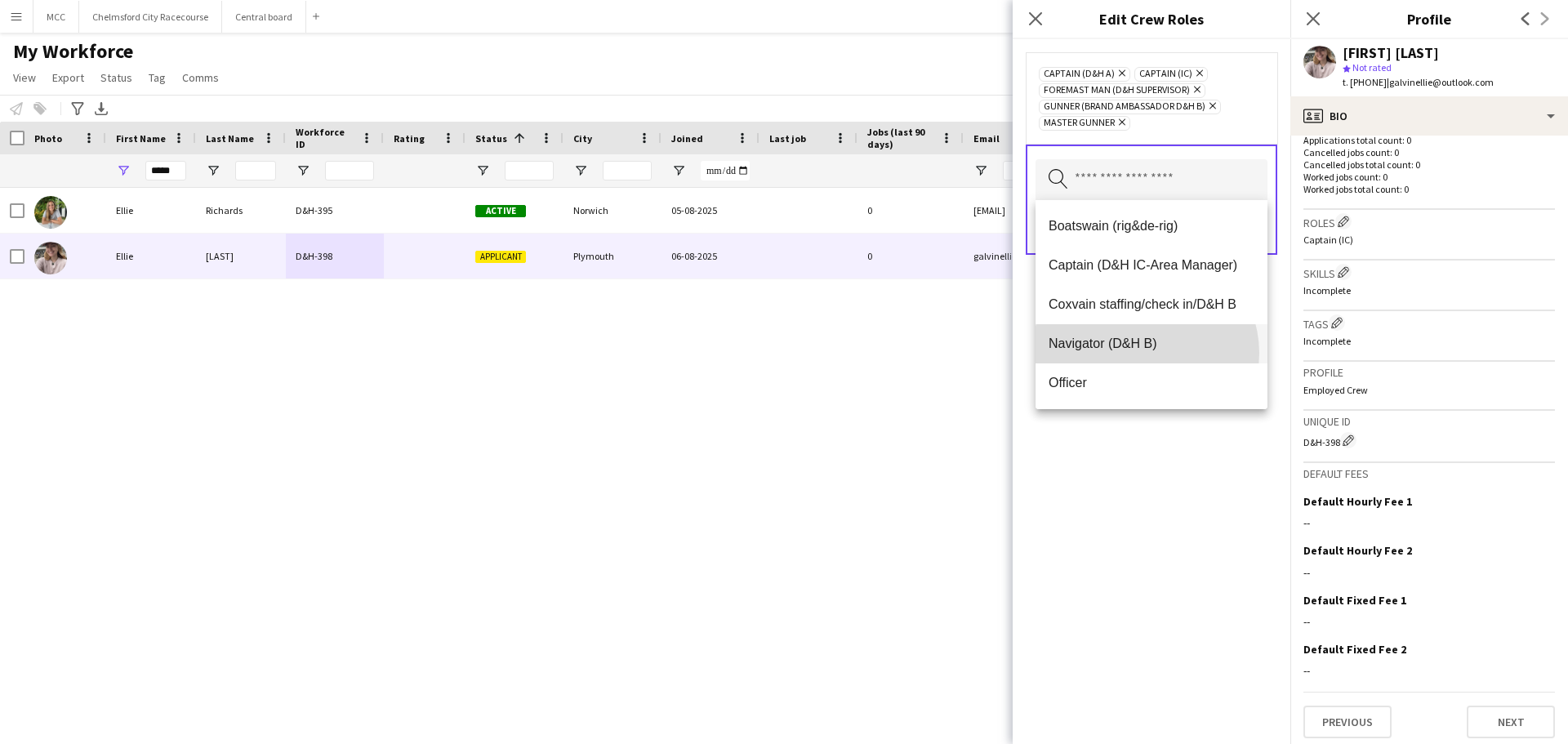 click on "Navigator (D&H B)" at bounding box center [1152, 344] 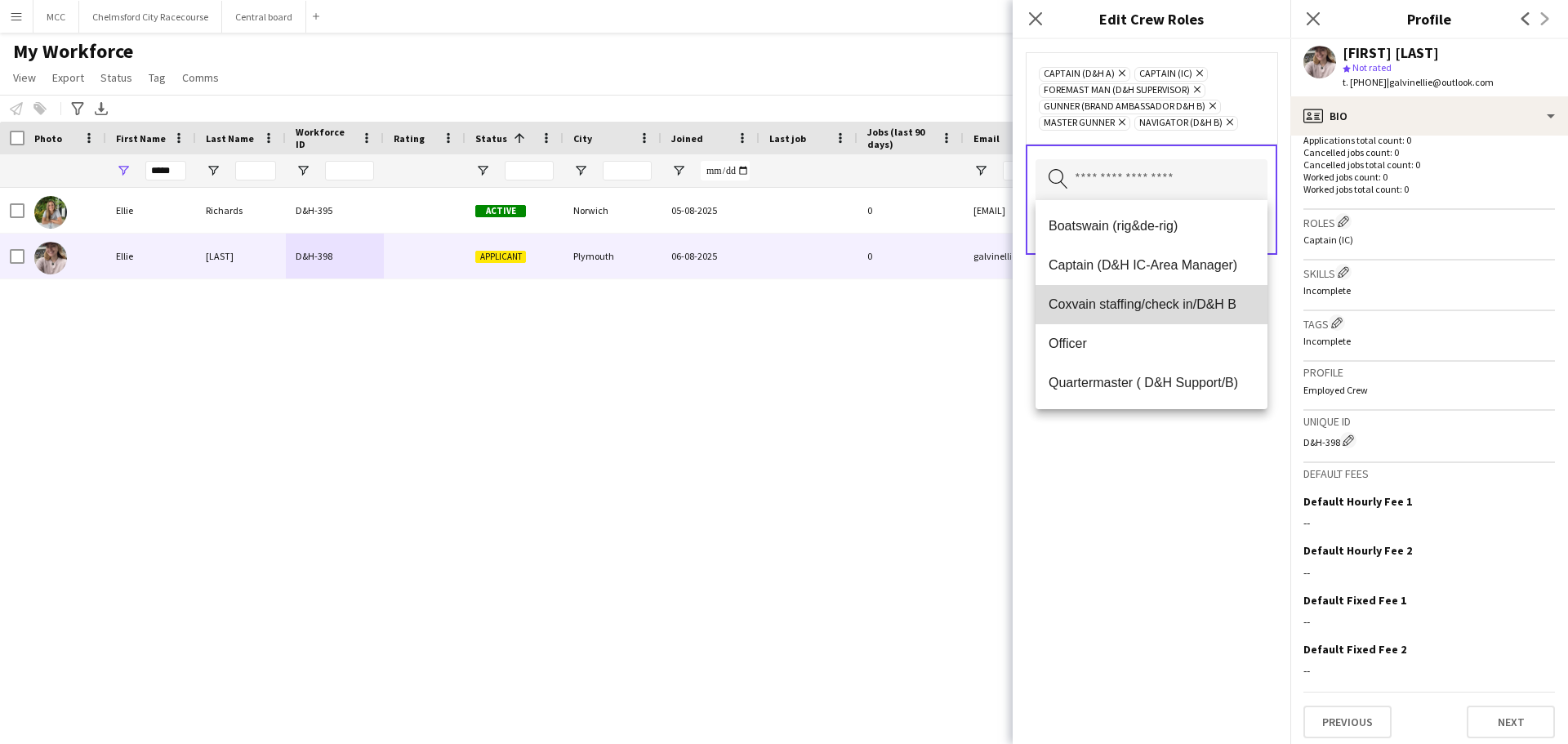 click on "Coxvain staffing/check in/D&H B" at bounding box center (1152, 304) 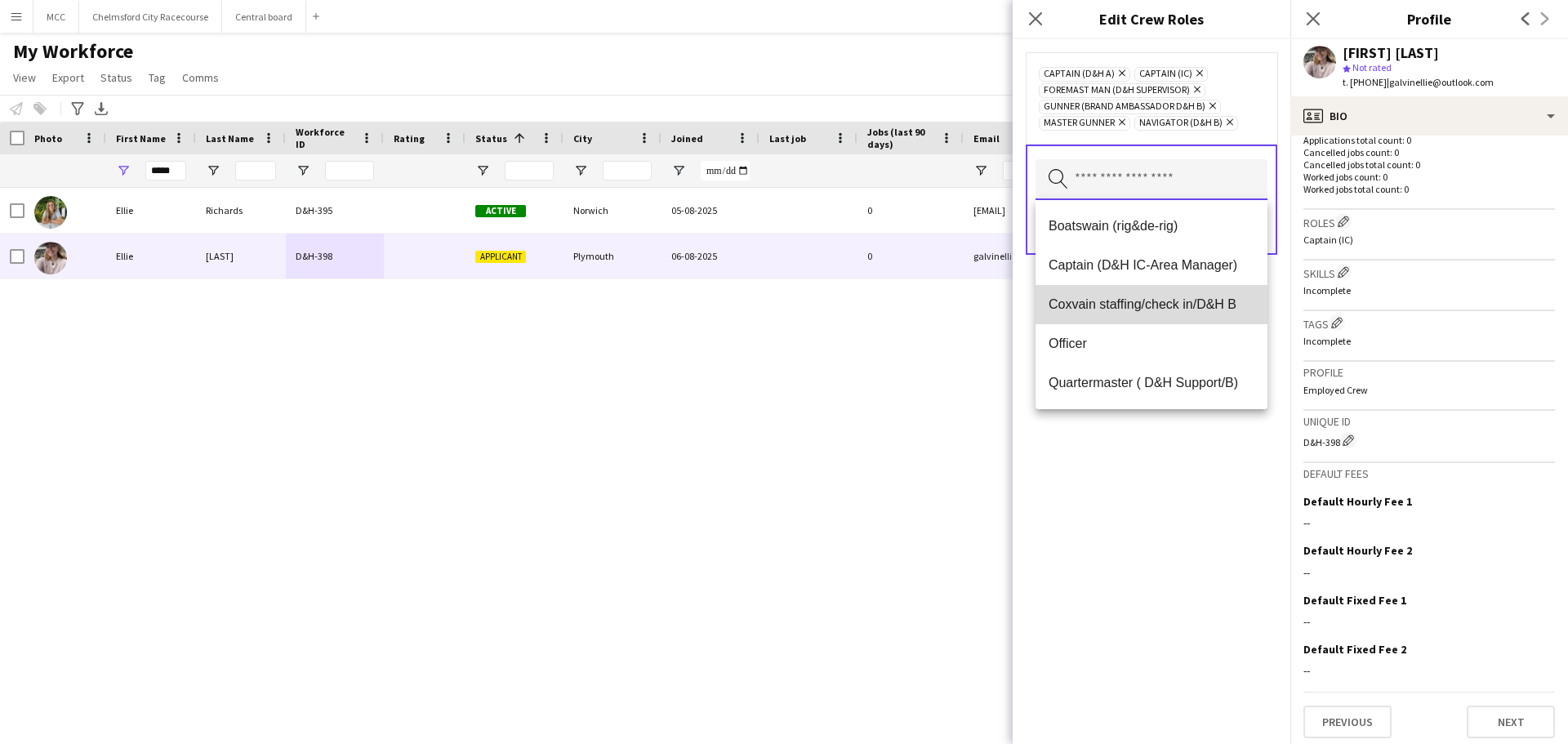 type 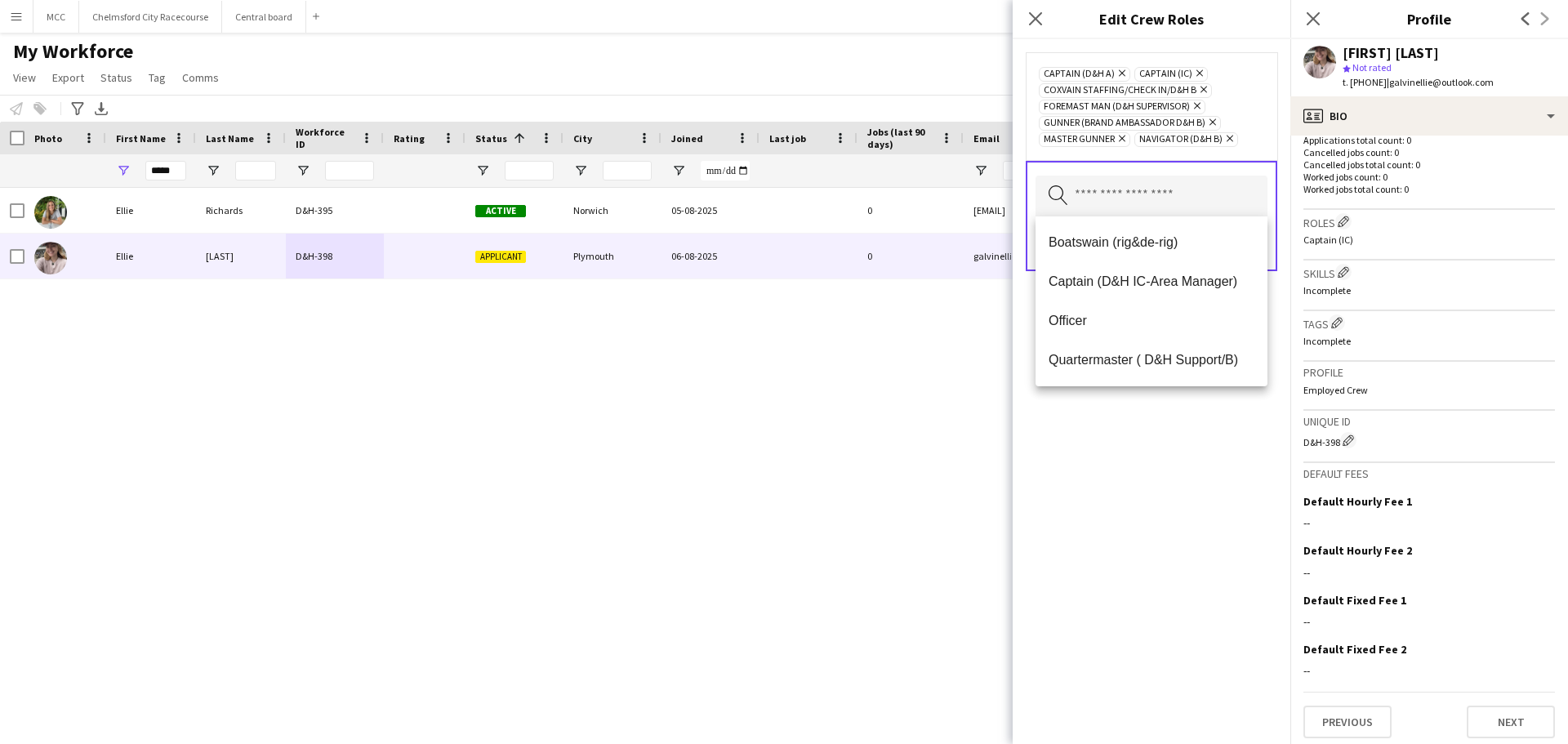 click on "Remove" 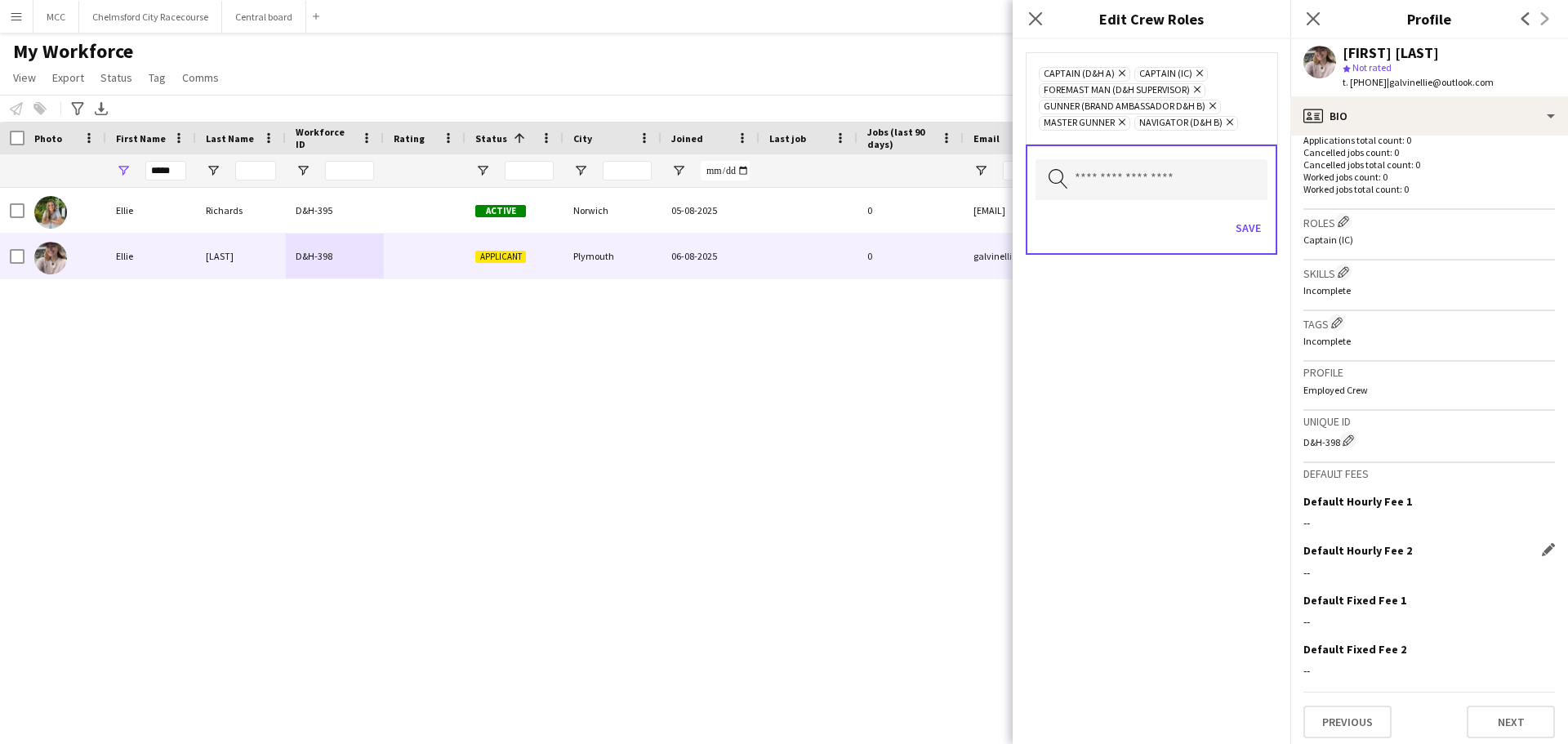 scroll, scrollTop: 431, scrollLeft: 0, axis: vertical 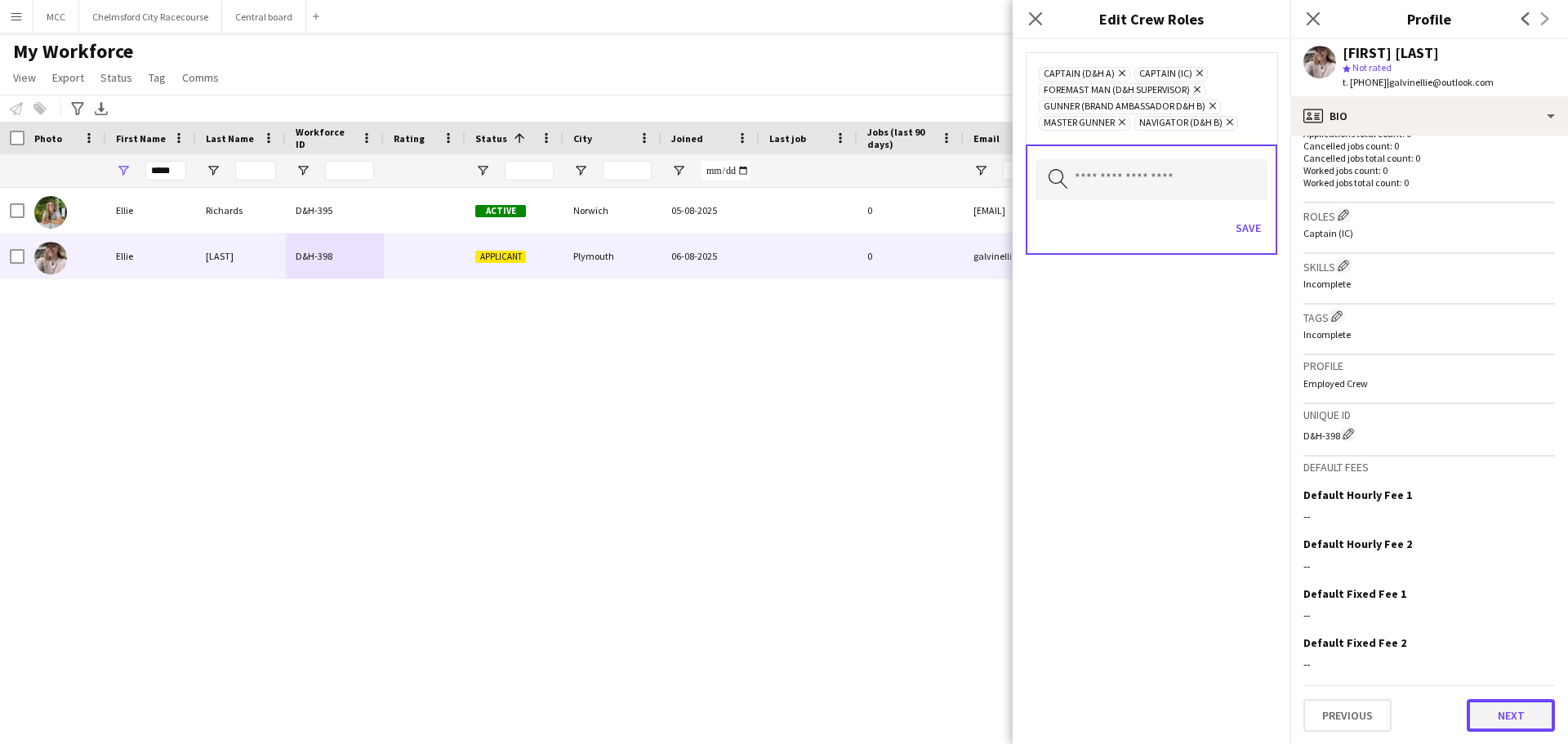click on "Next" 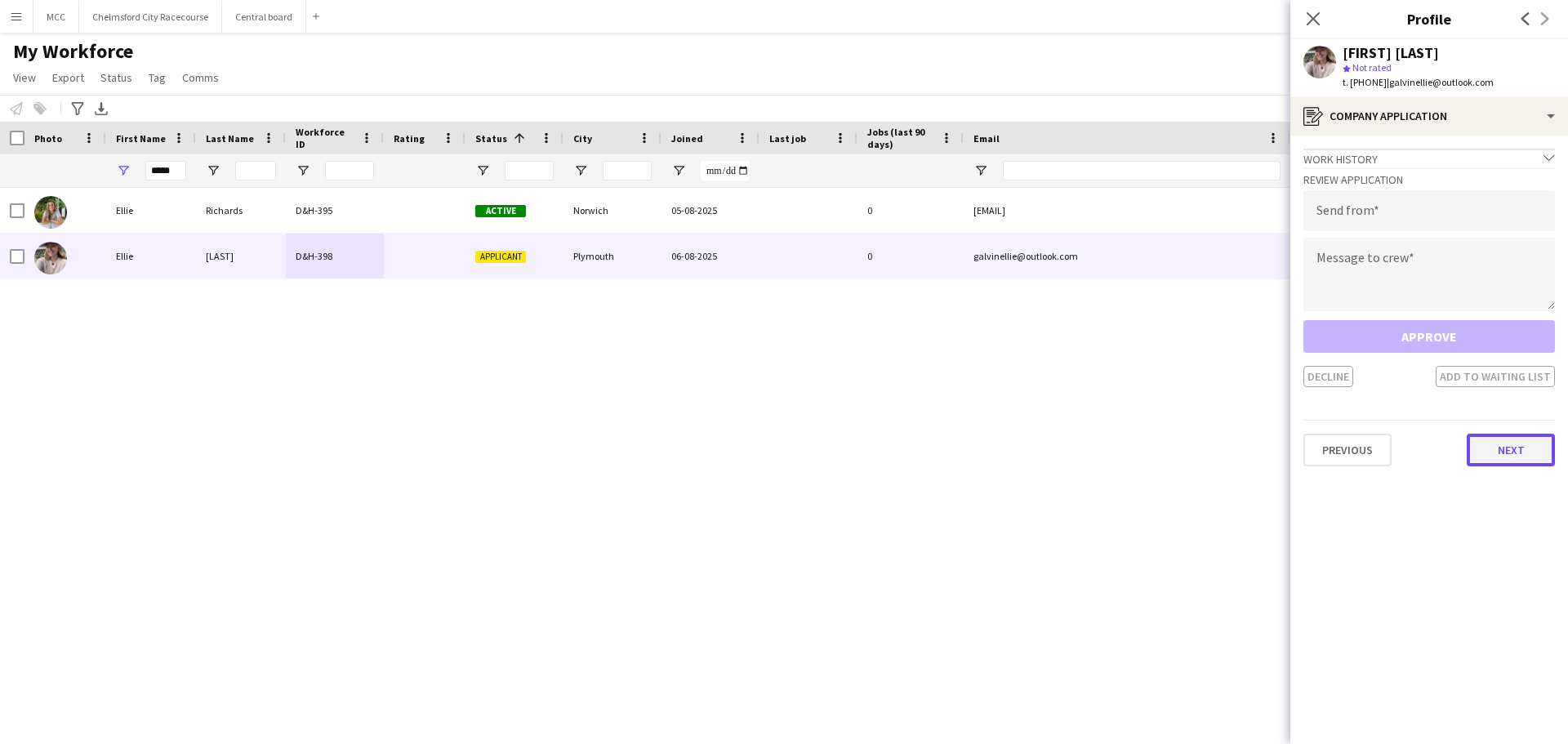 click on "Next" 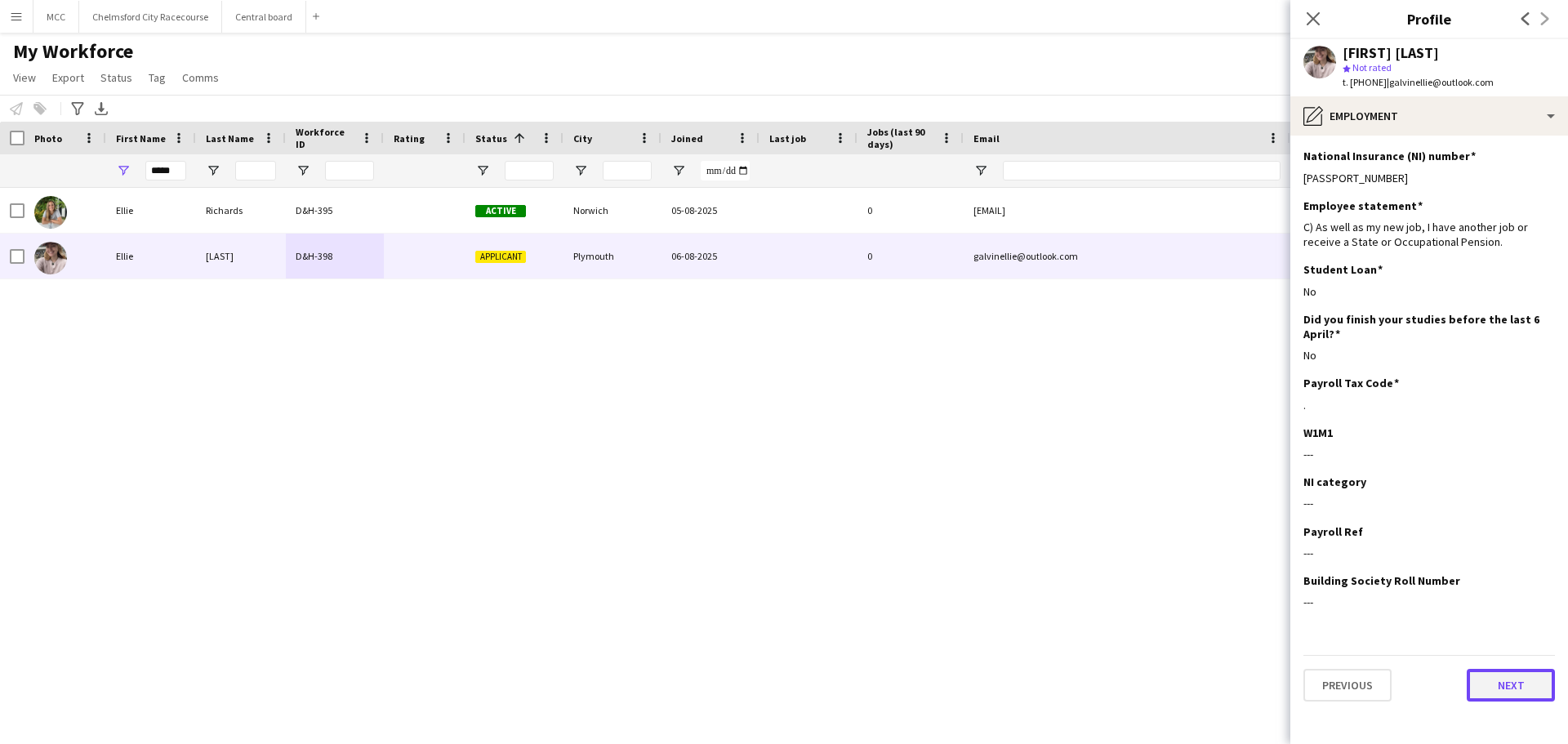 click on "Next" 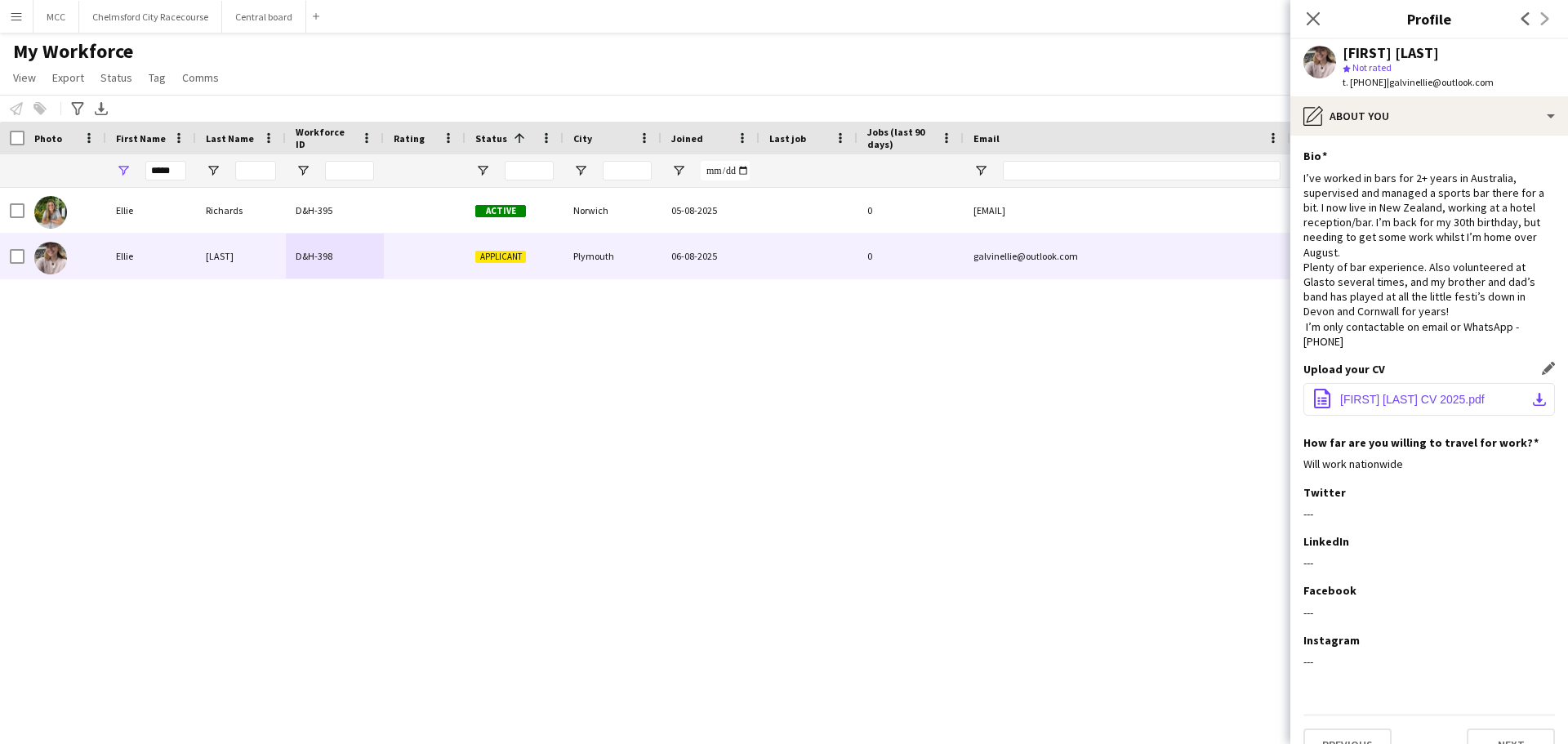 click on "office-file-sheet
Ellie Galvin CV 2025.pdf
download-bottom" 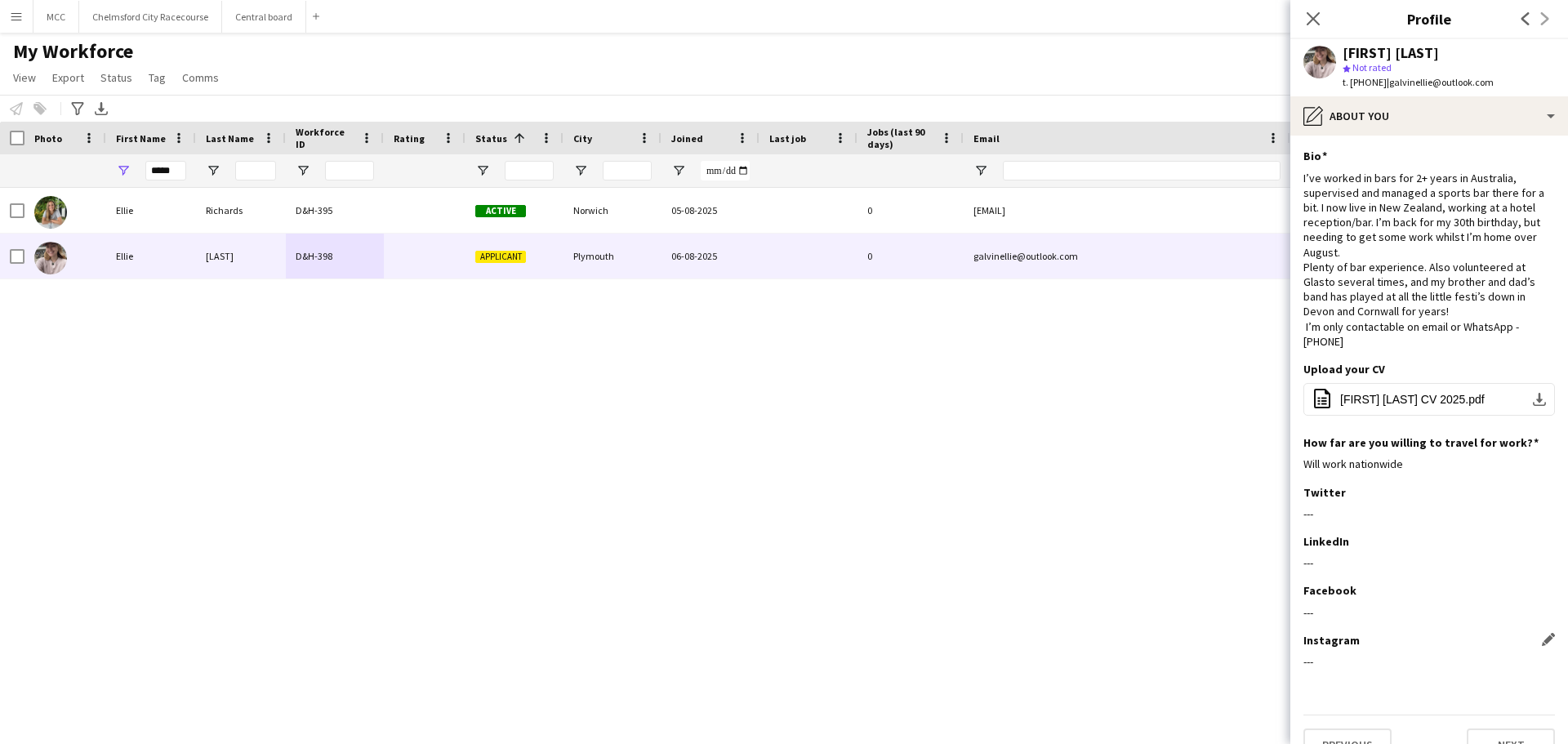 scroll, scrollTop: 30, scrollLeft: 0, axis: vertical 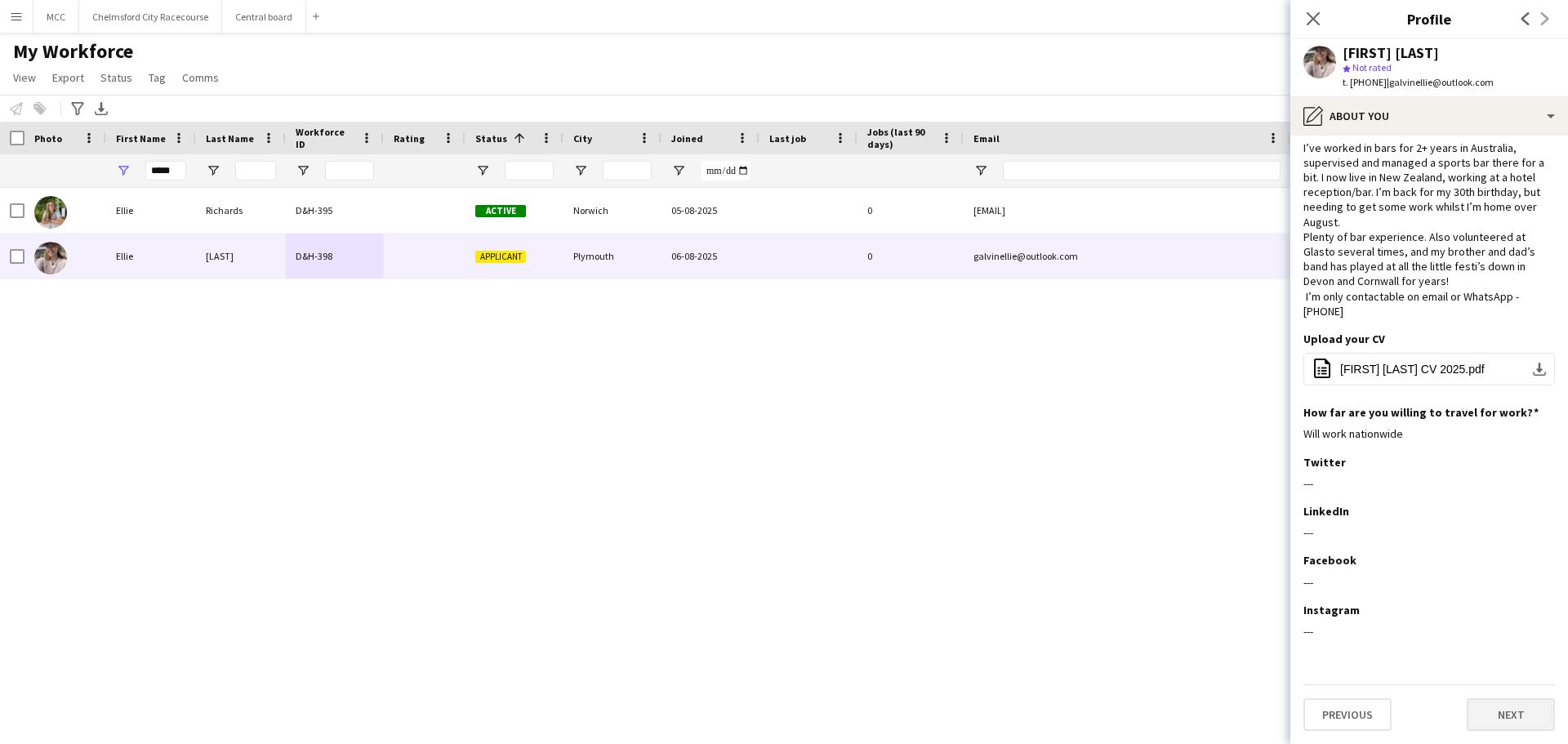 click on "Next" 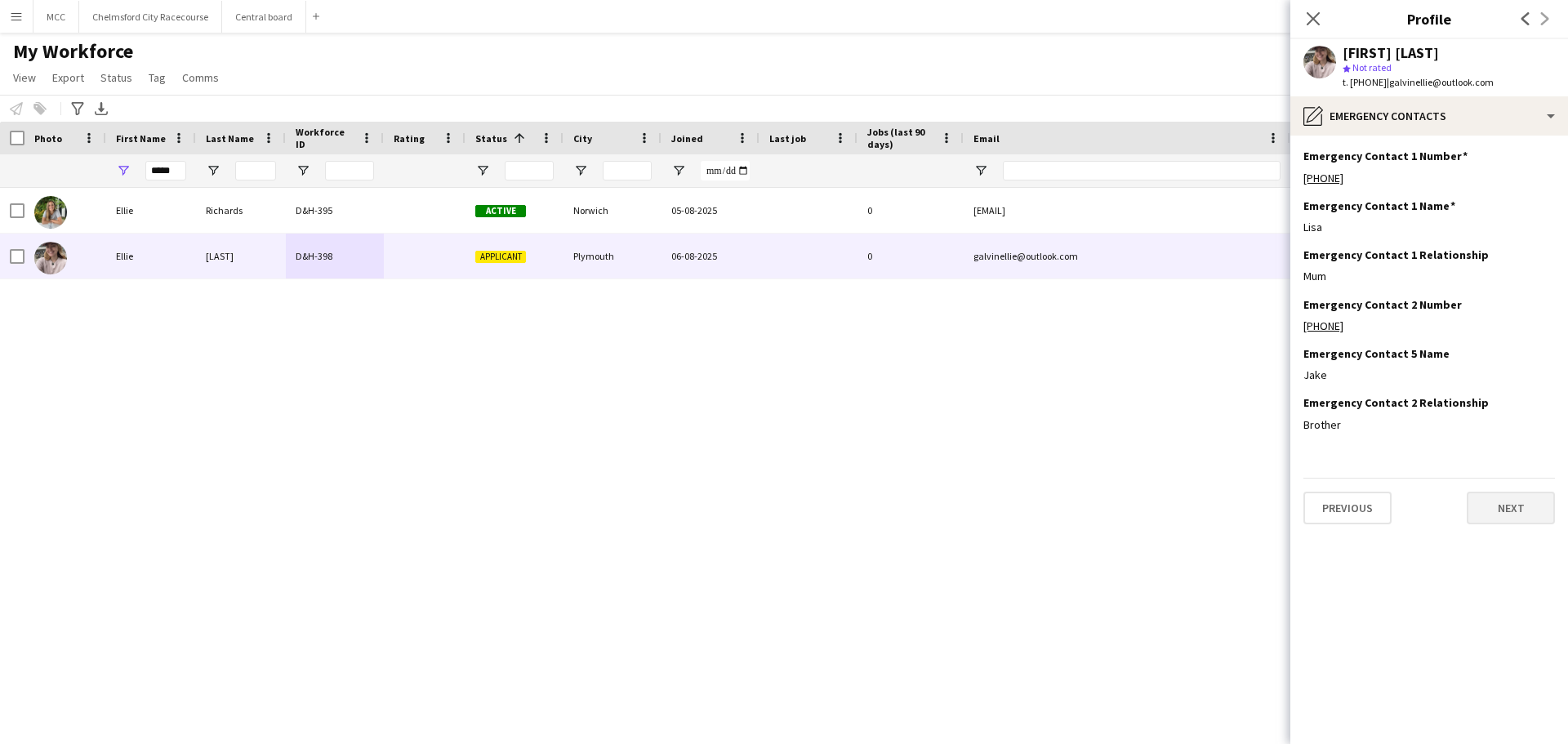scroll, scrollTop: 0, scrollLeft: 0, axis: both 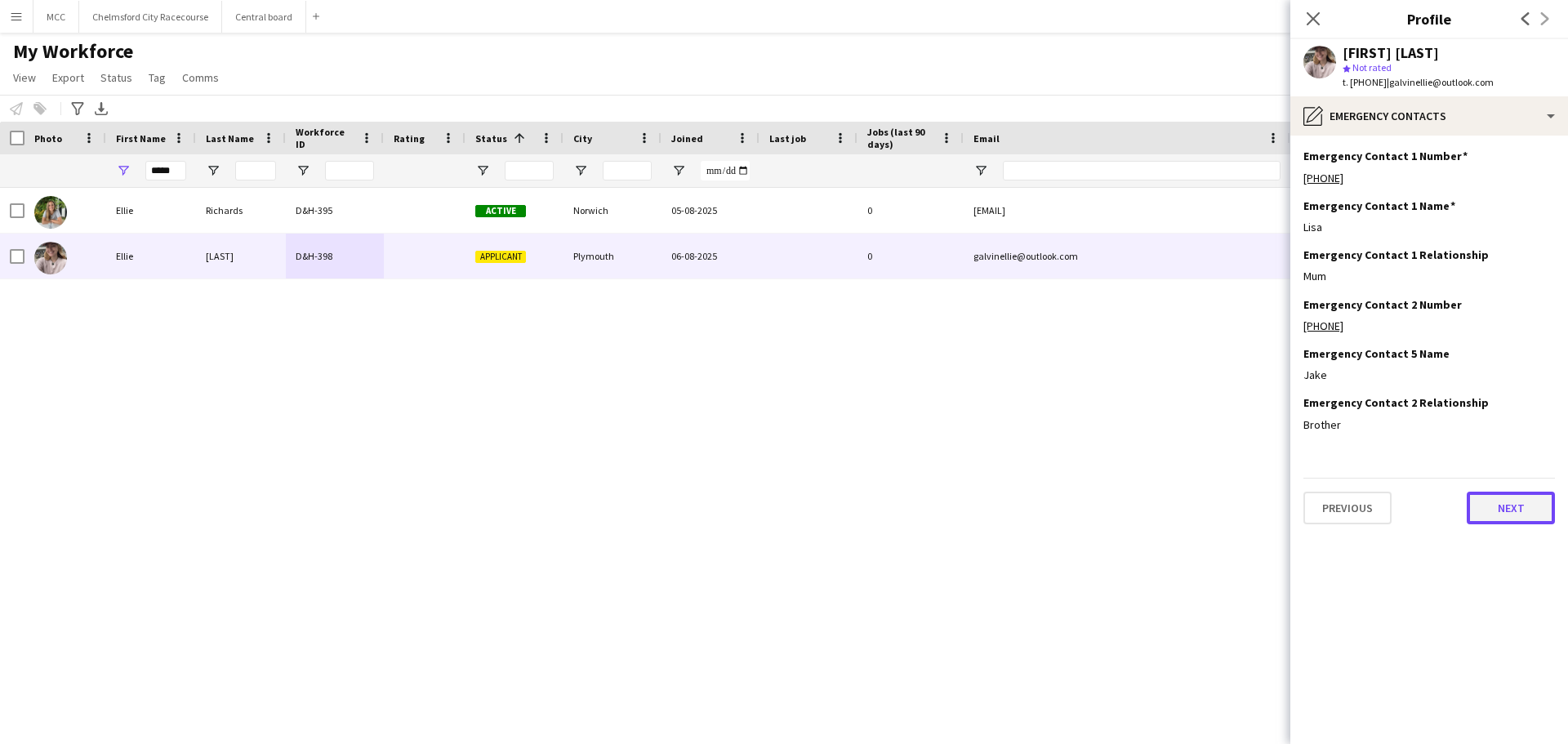 click on "Next" 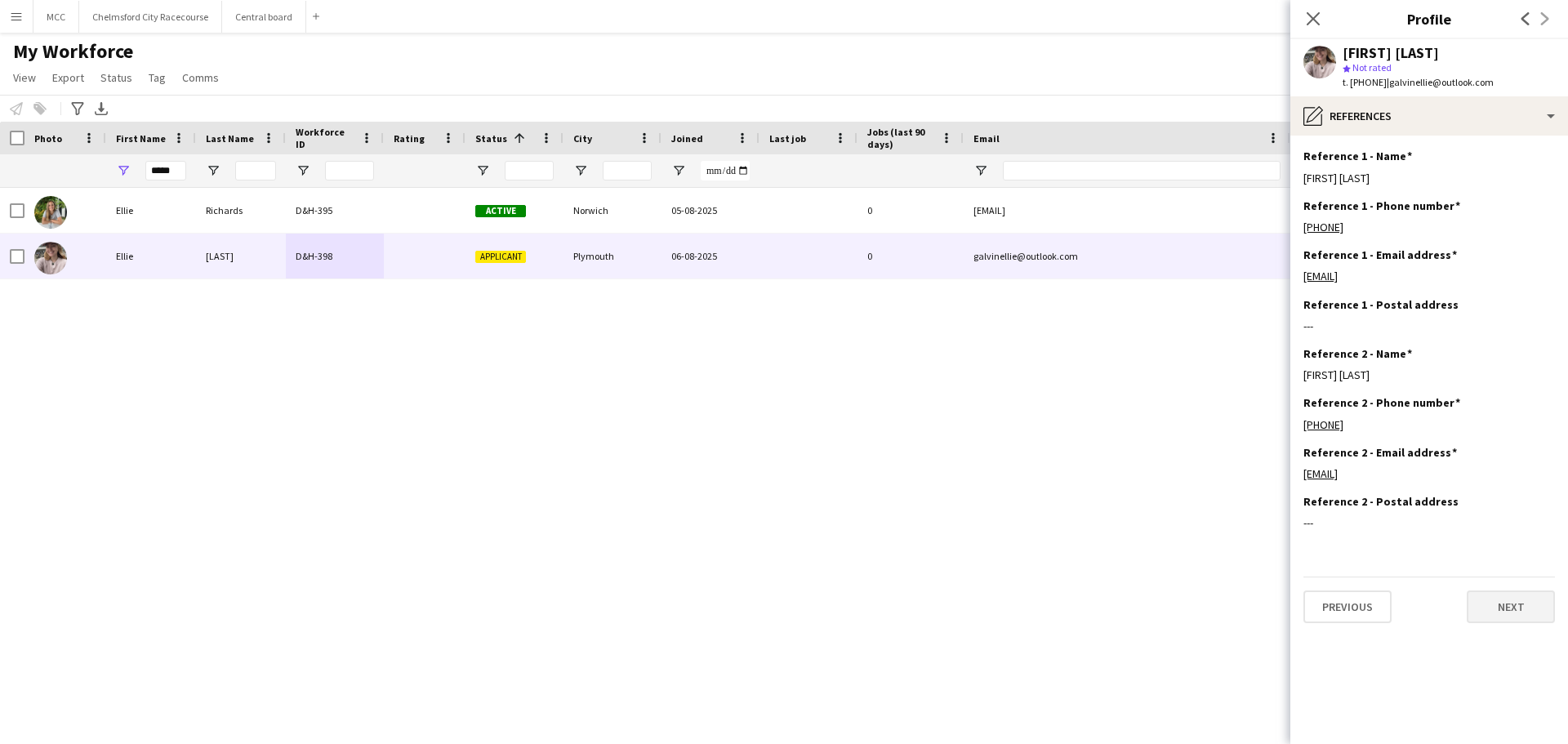 click on "---" 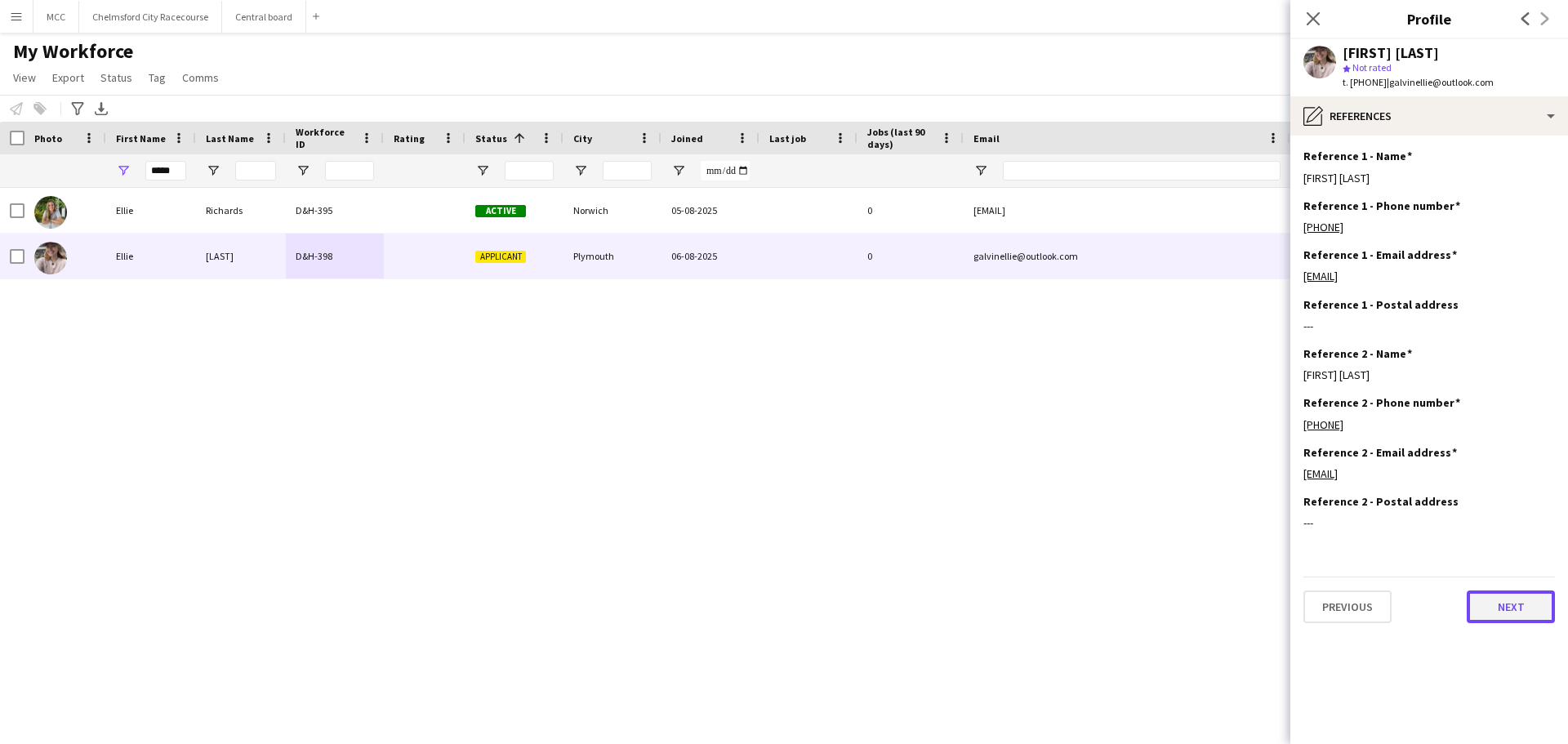 click on "Next" 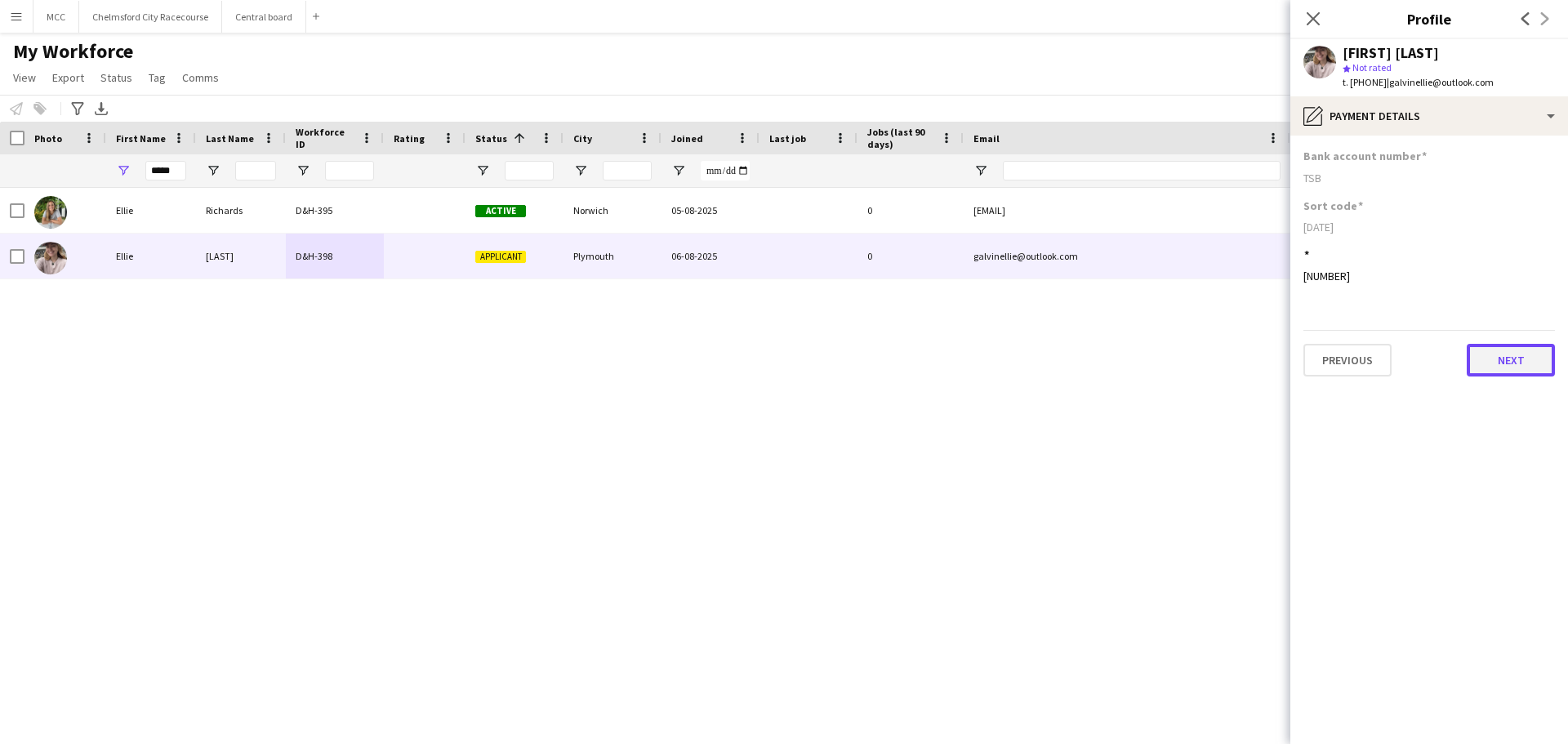 click on "Next" 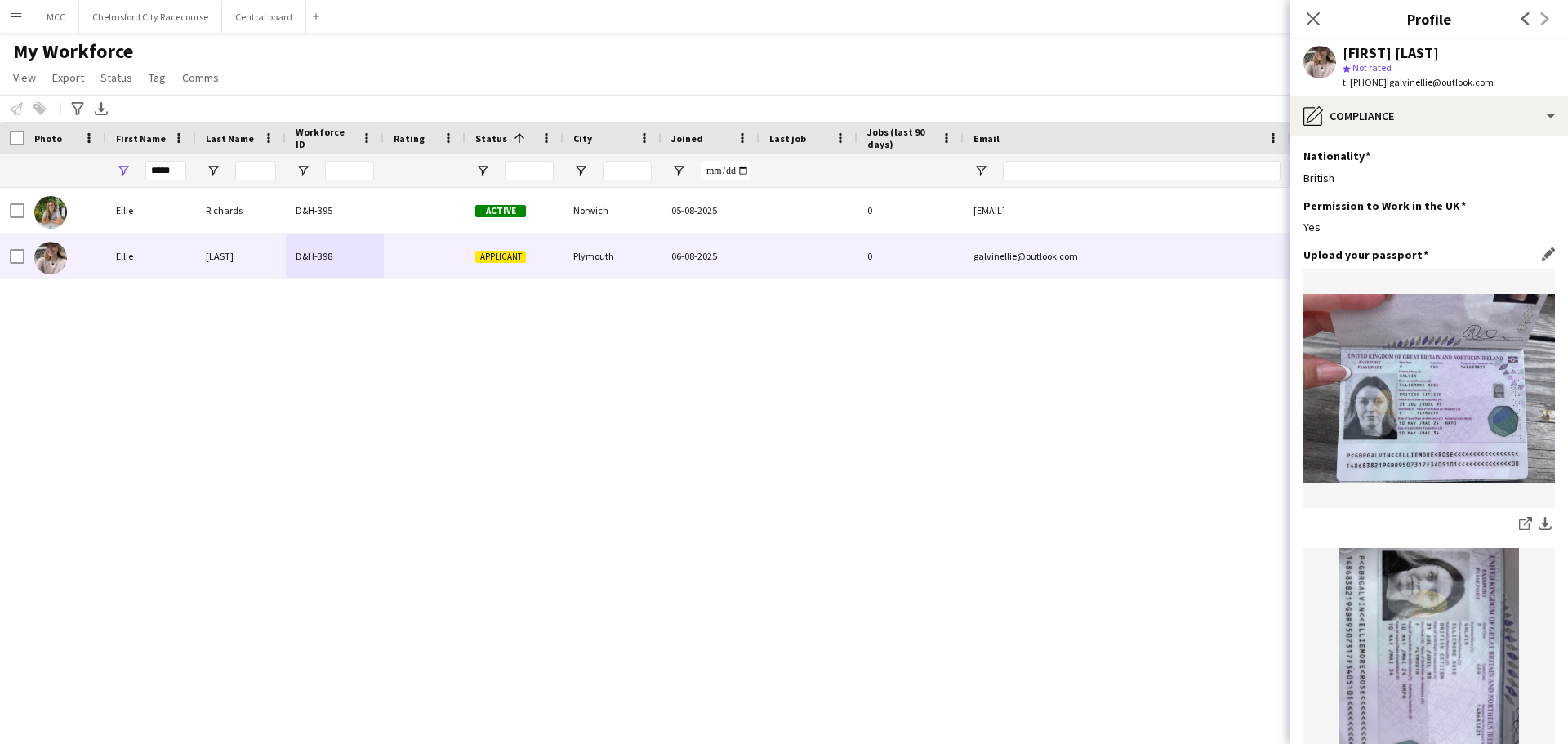 click 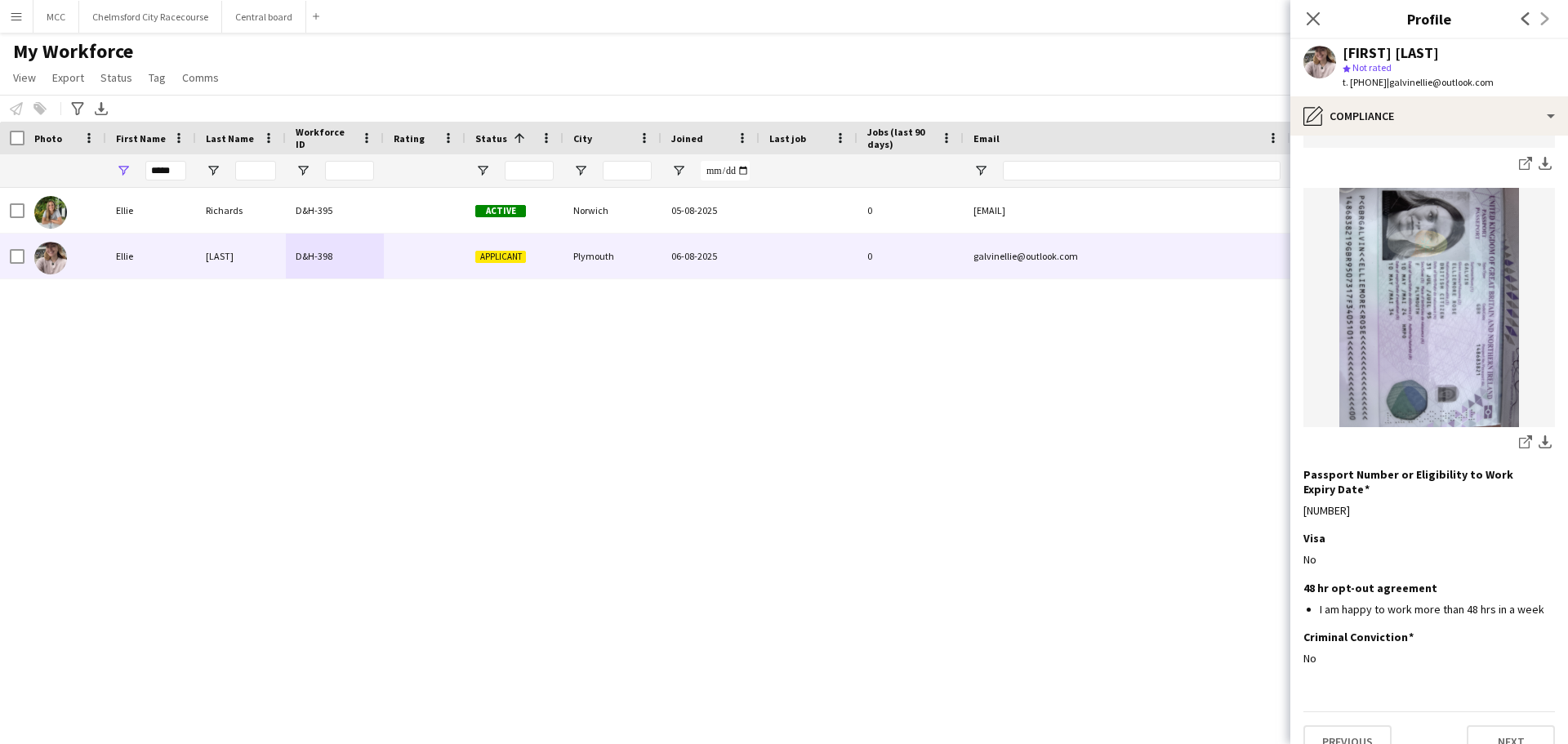 scroll, scrollTop: 387, scrollLeft: 0, axis: vertical 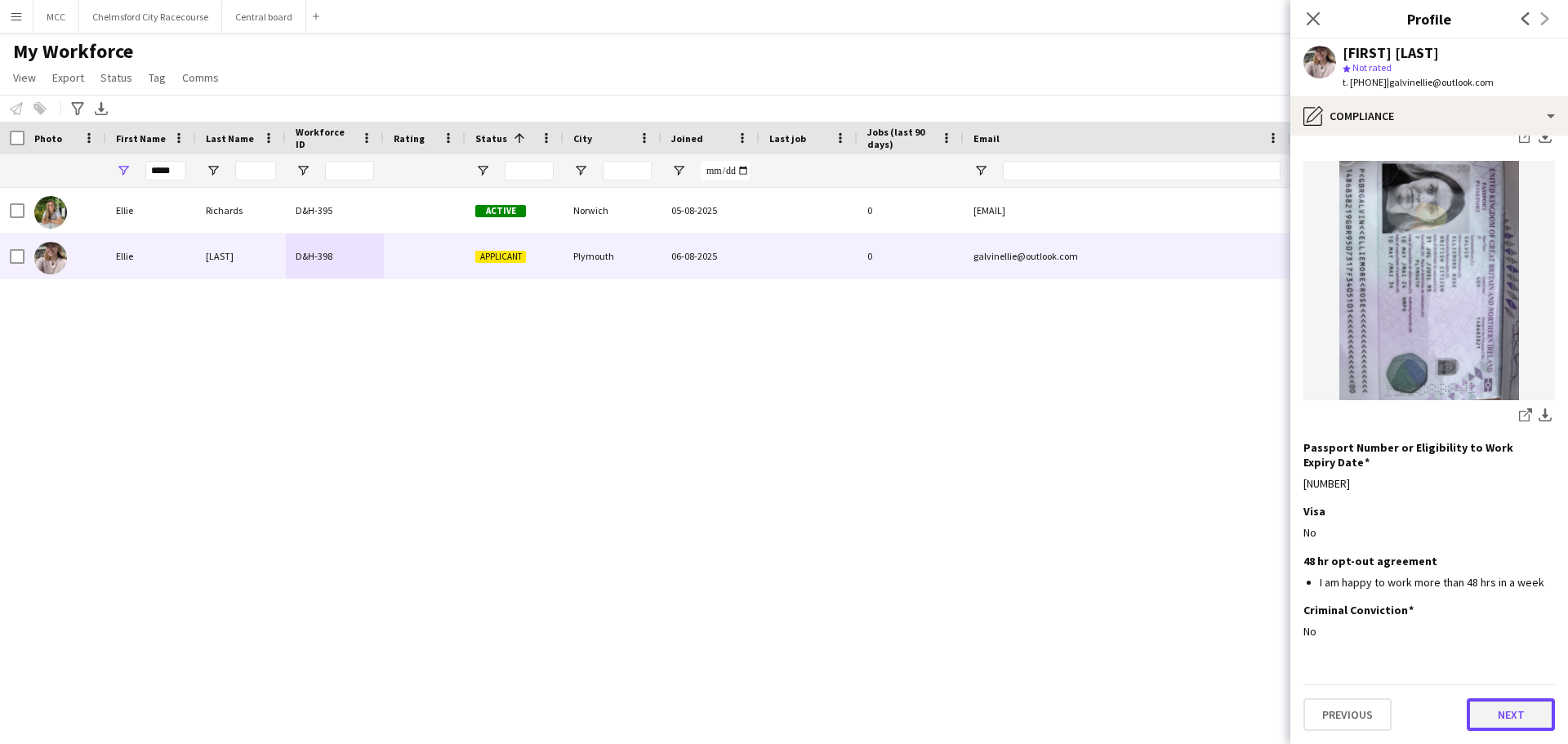 click on "Next" 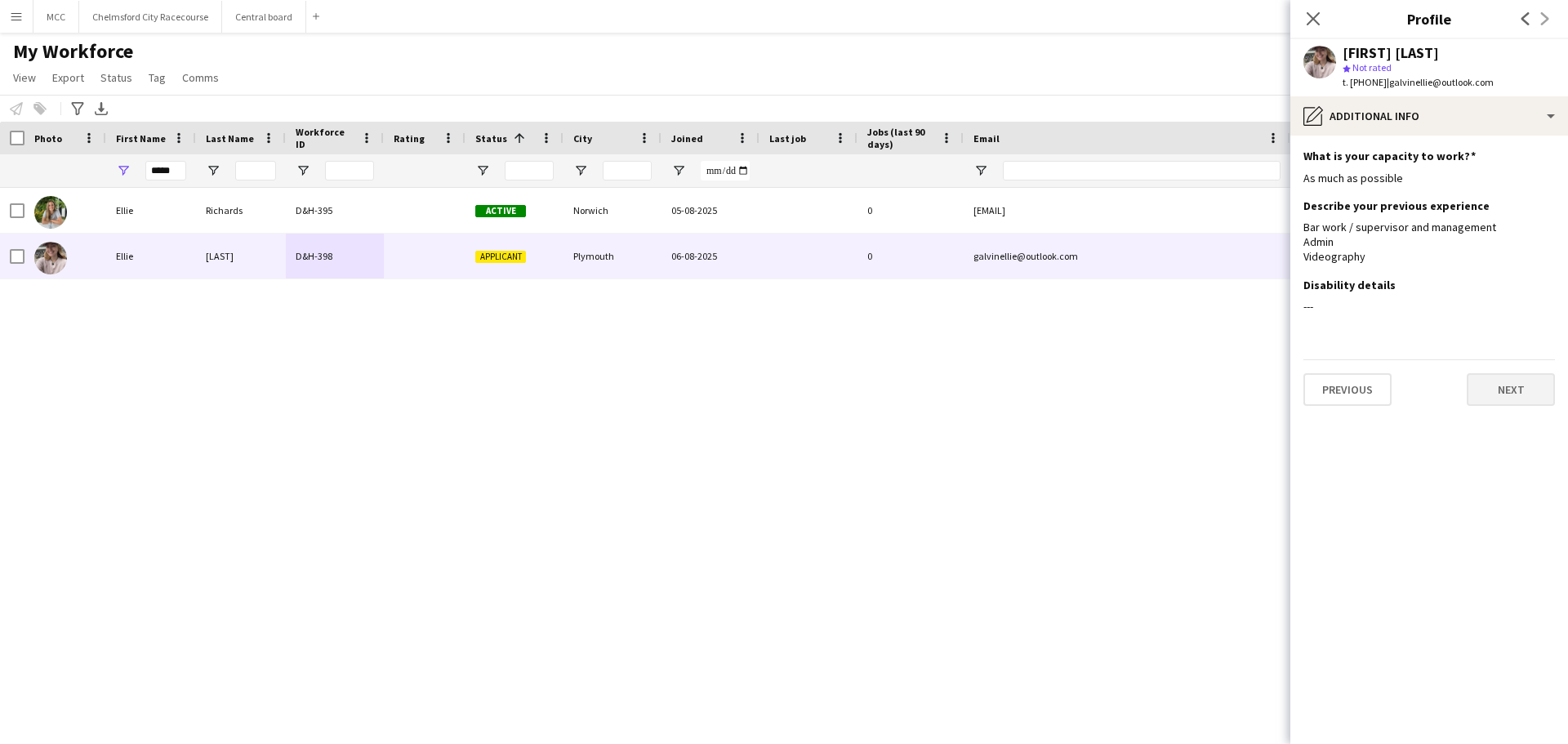scroll, scrollTop: 0, scrollLeft: 0, axis: both 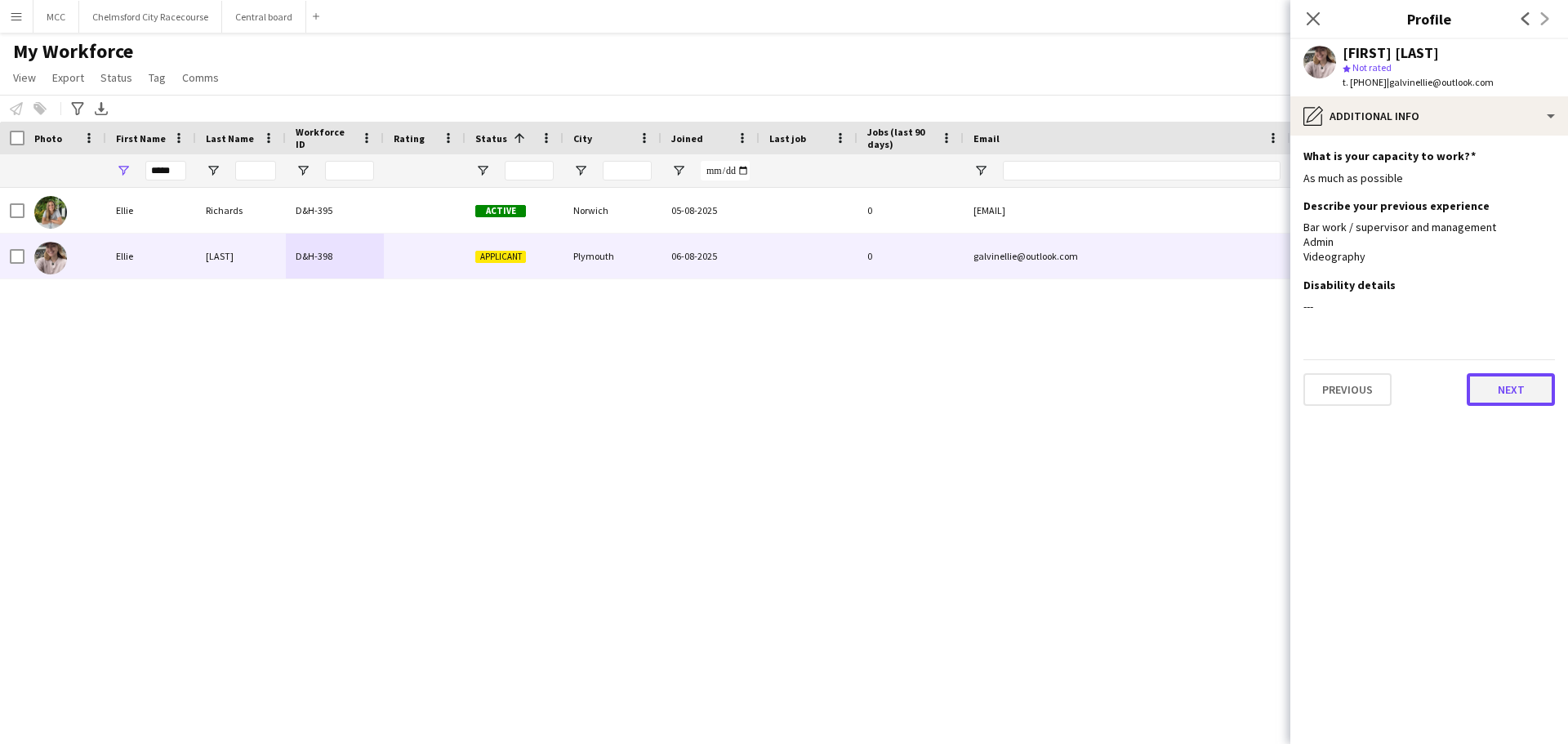 click on "Next" 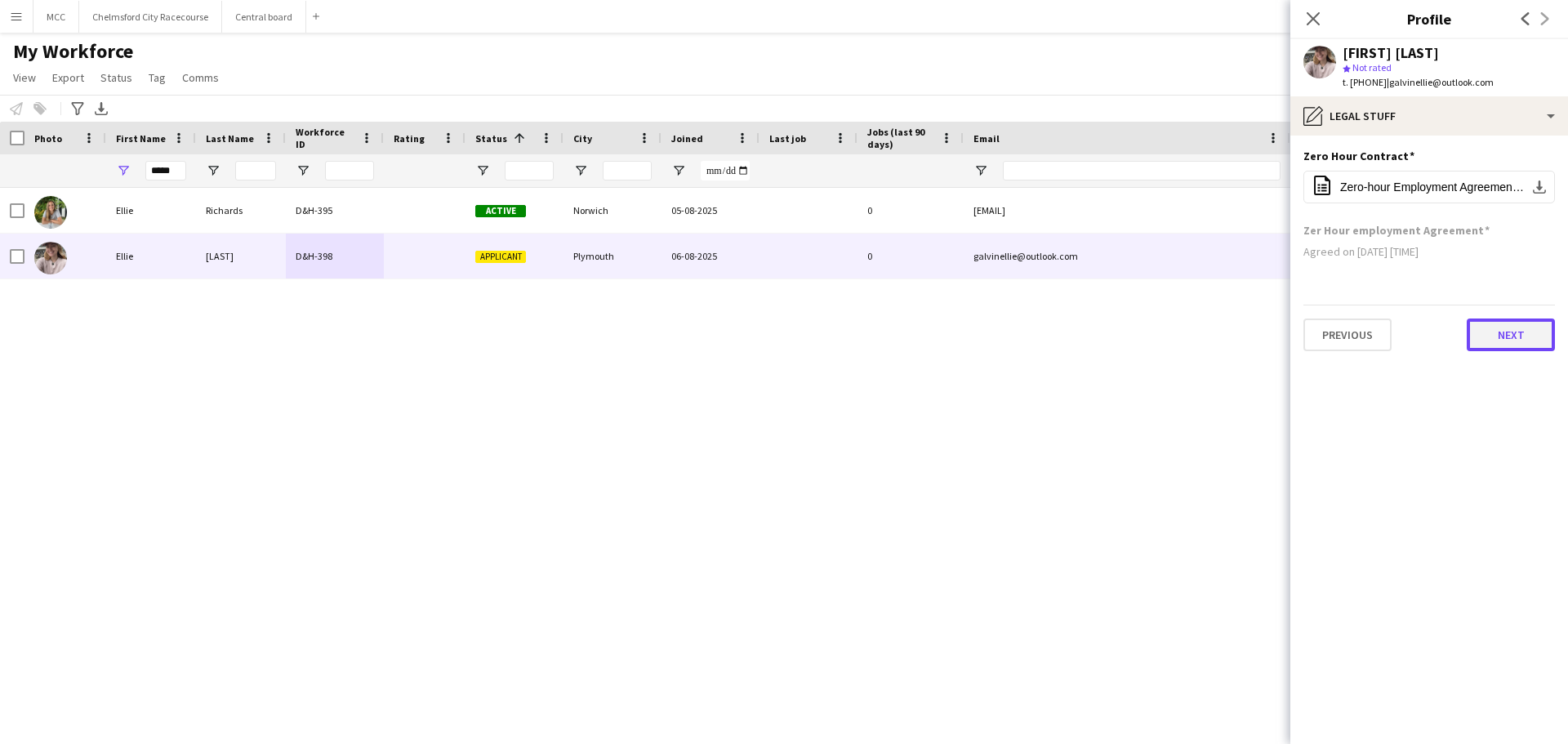 click on "Next" 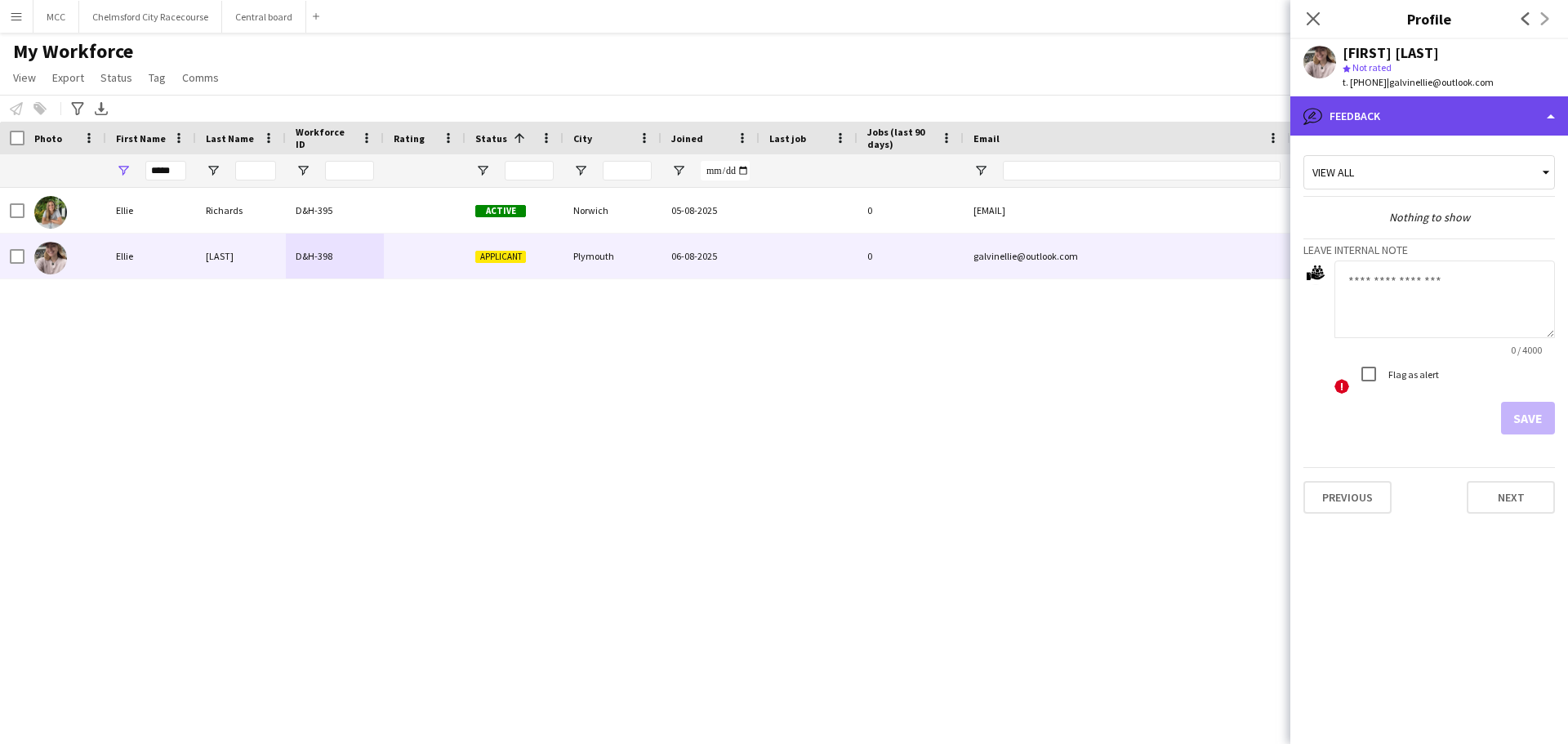 click on "bubble-pencil
Feedback" 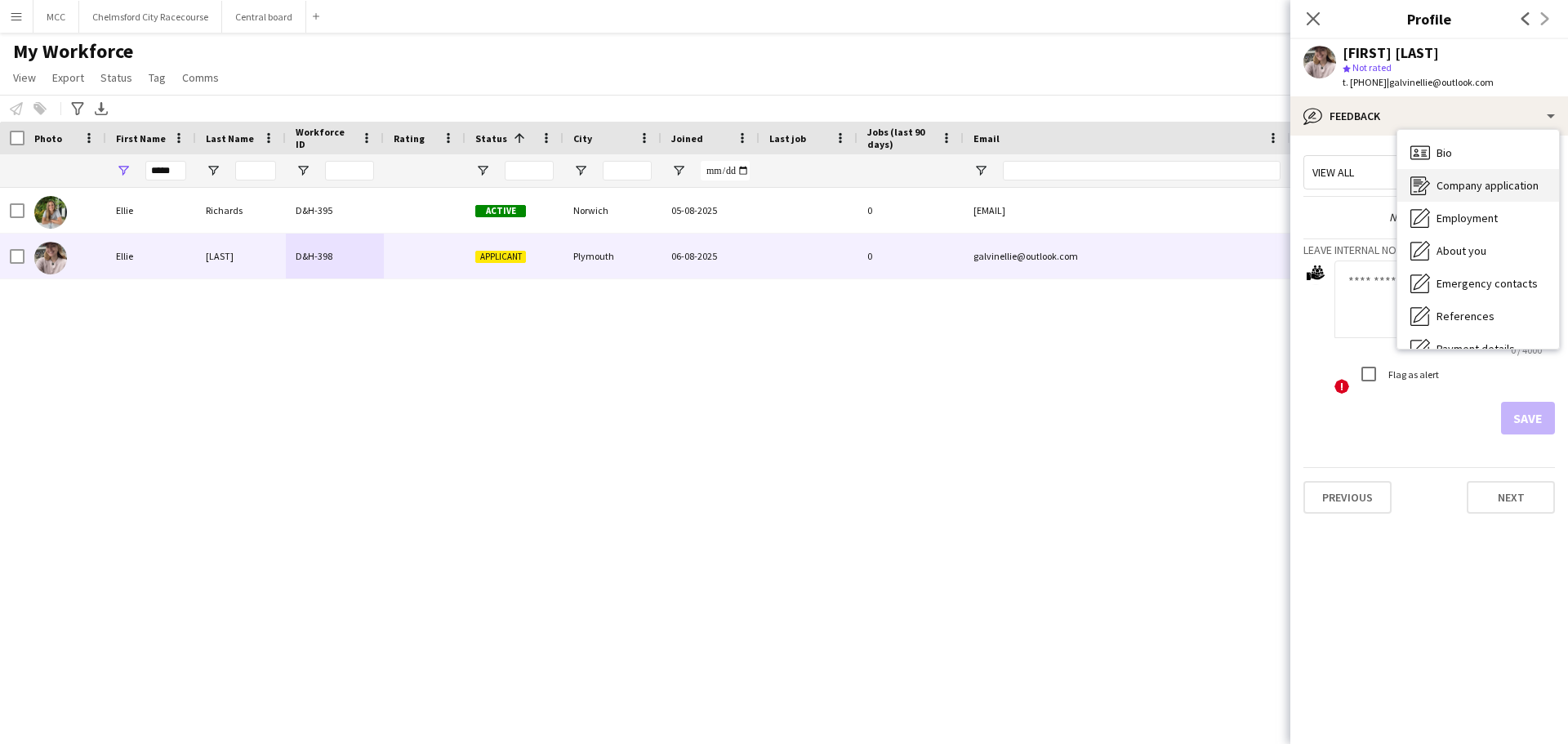 click on "Company application" at bounding box center (1487, 185) 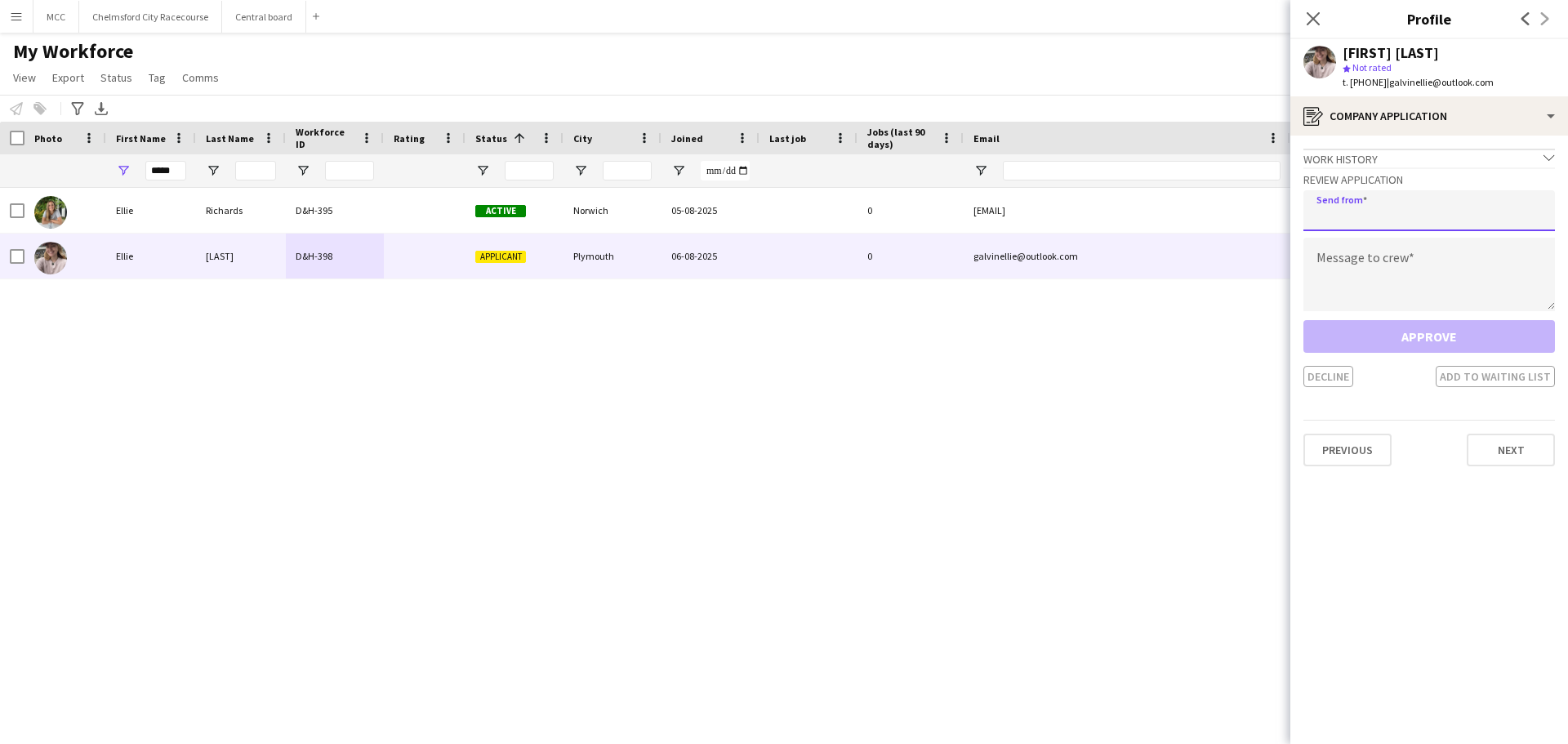 click 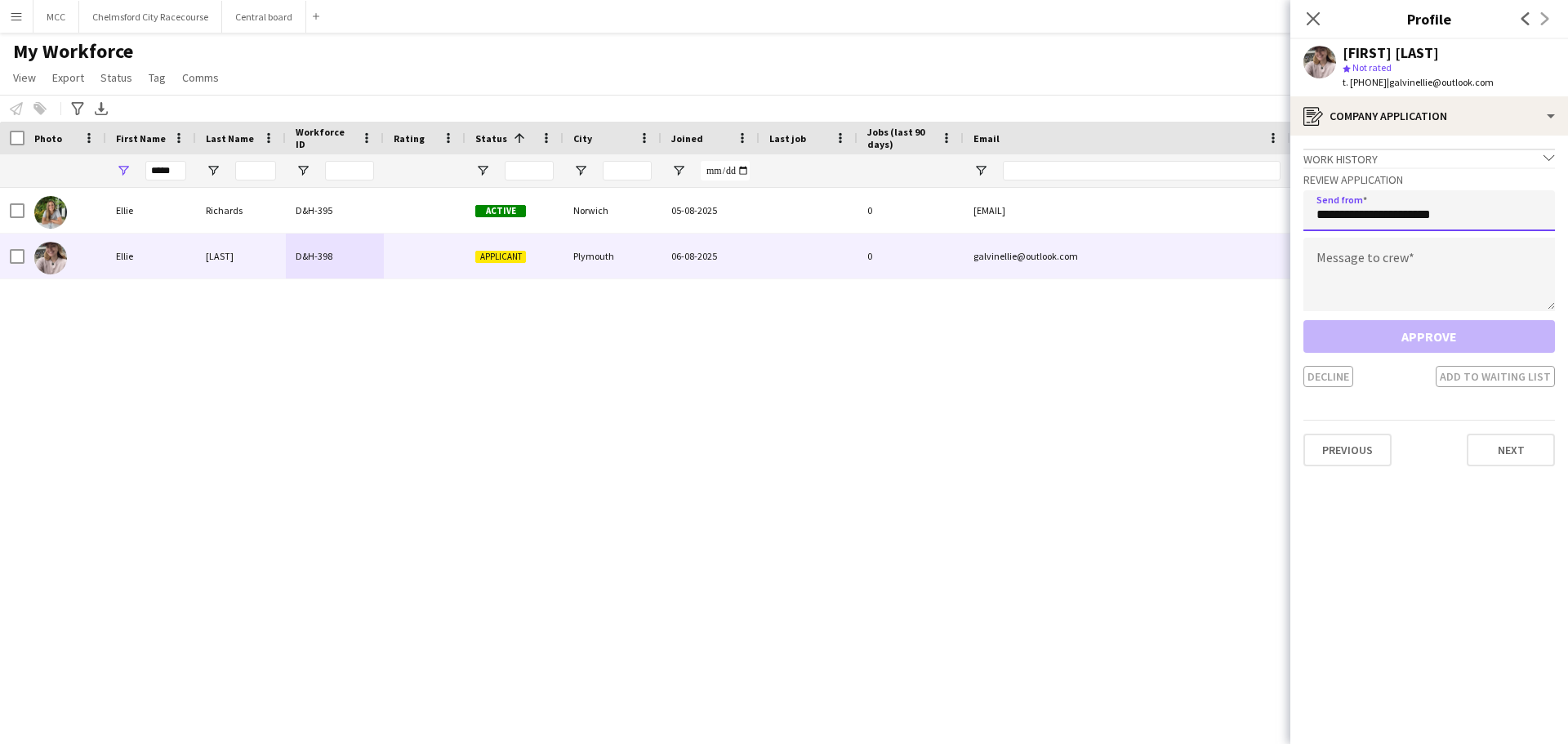 type on "**********" 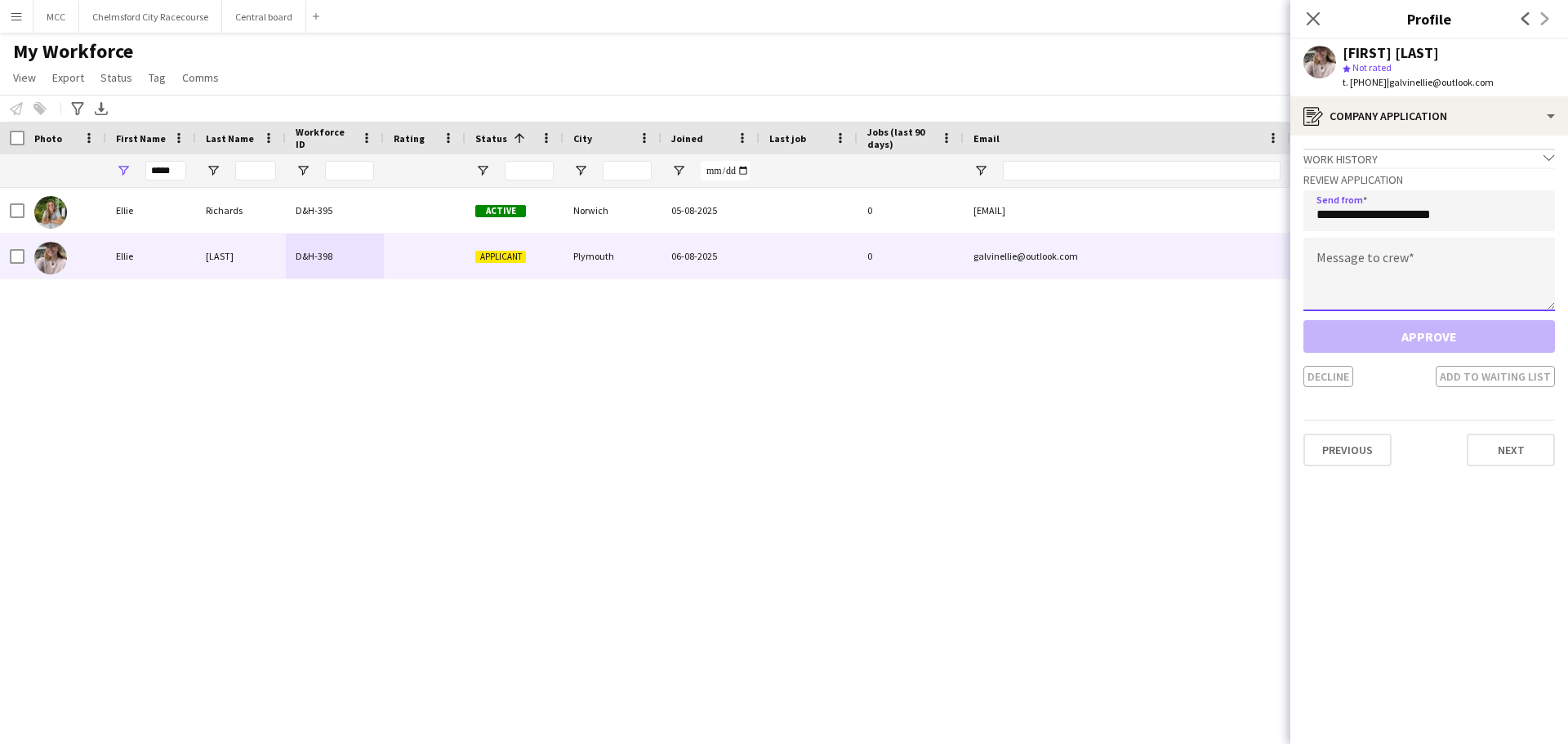 click 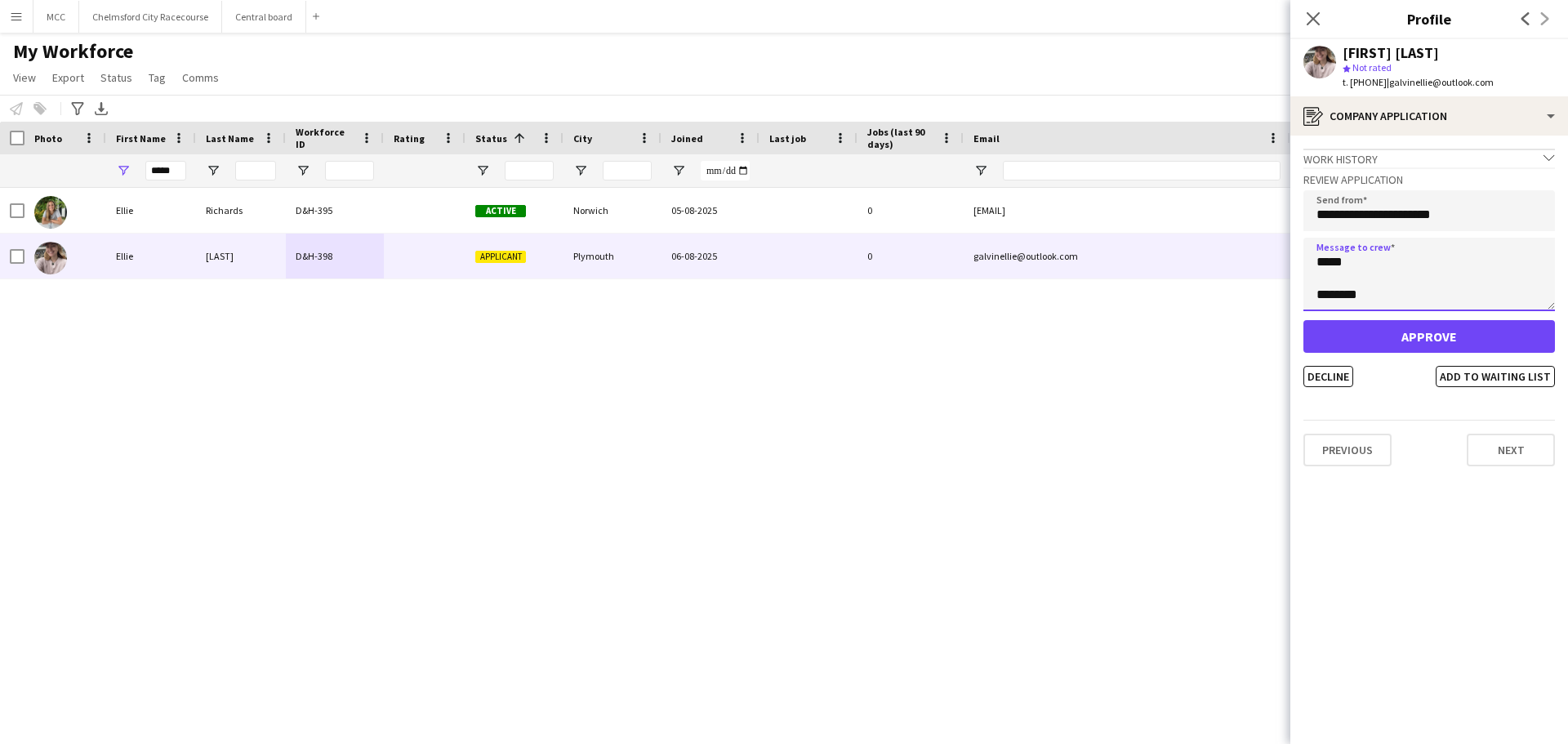 scroll, scrollTop: 59, scrollLeft: 0, axis: vertical 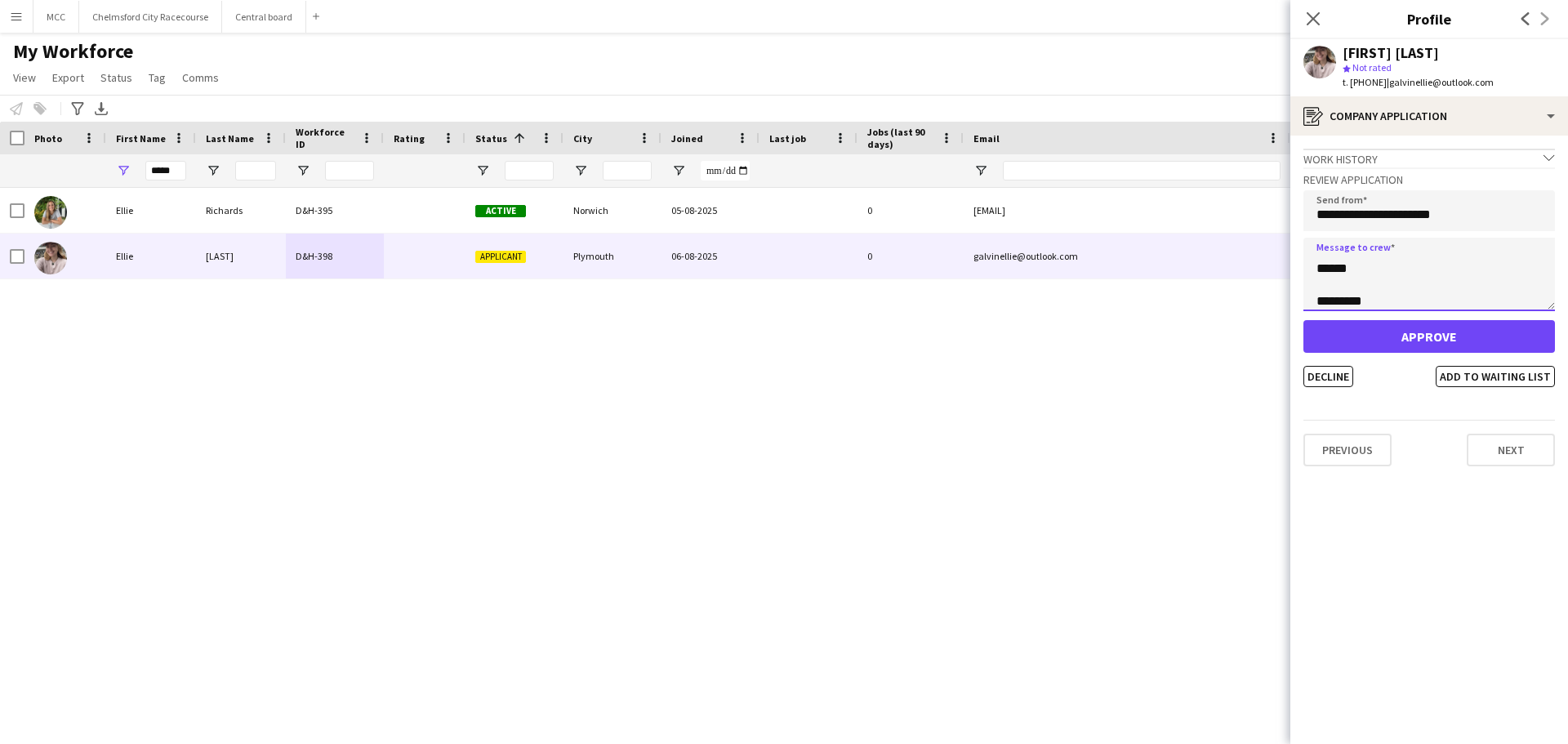 type on "**********" 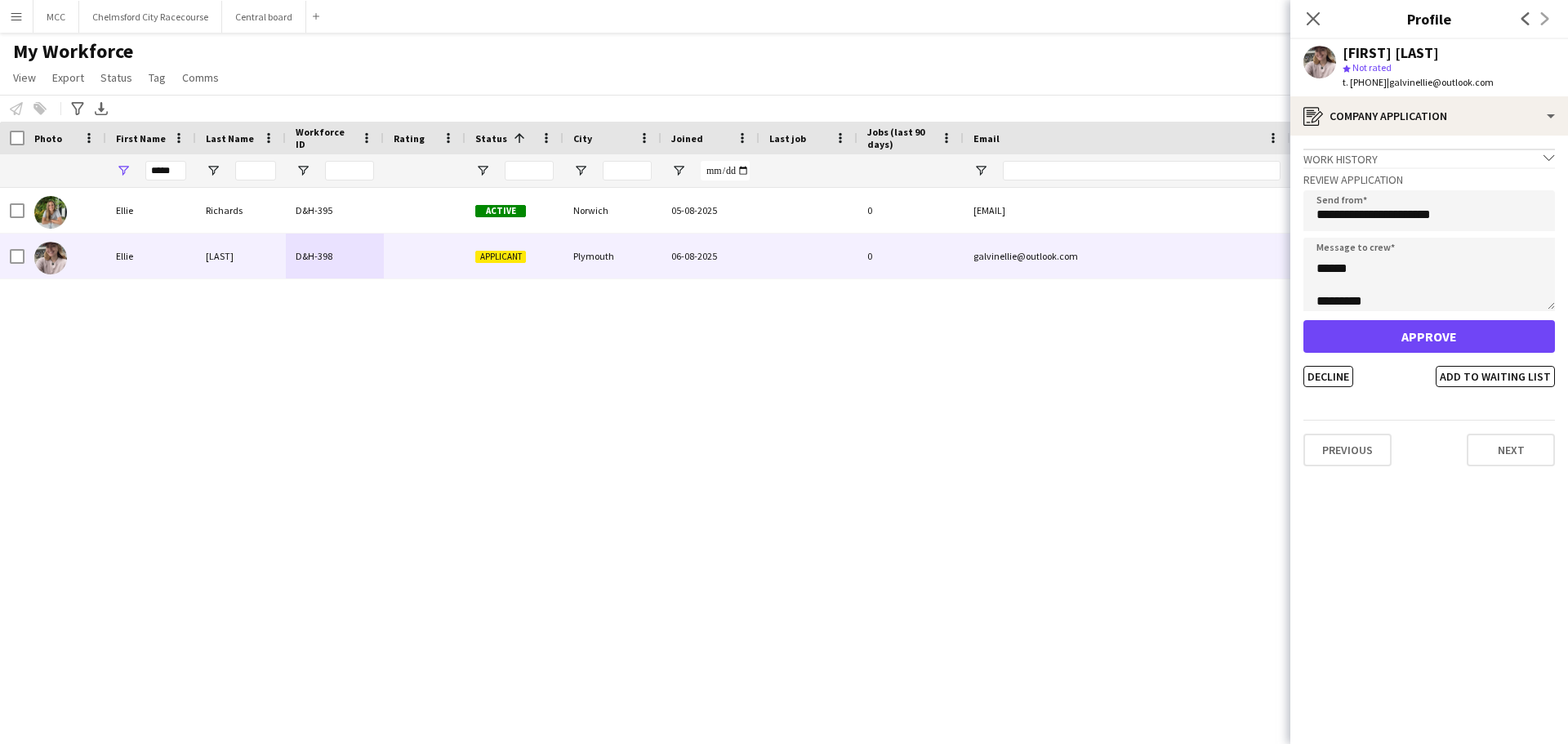 click on "**********" 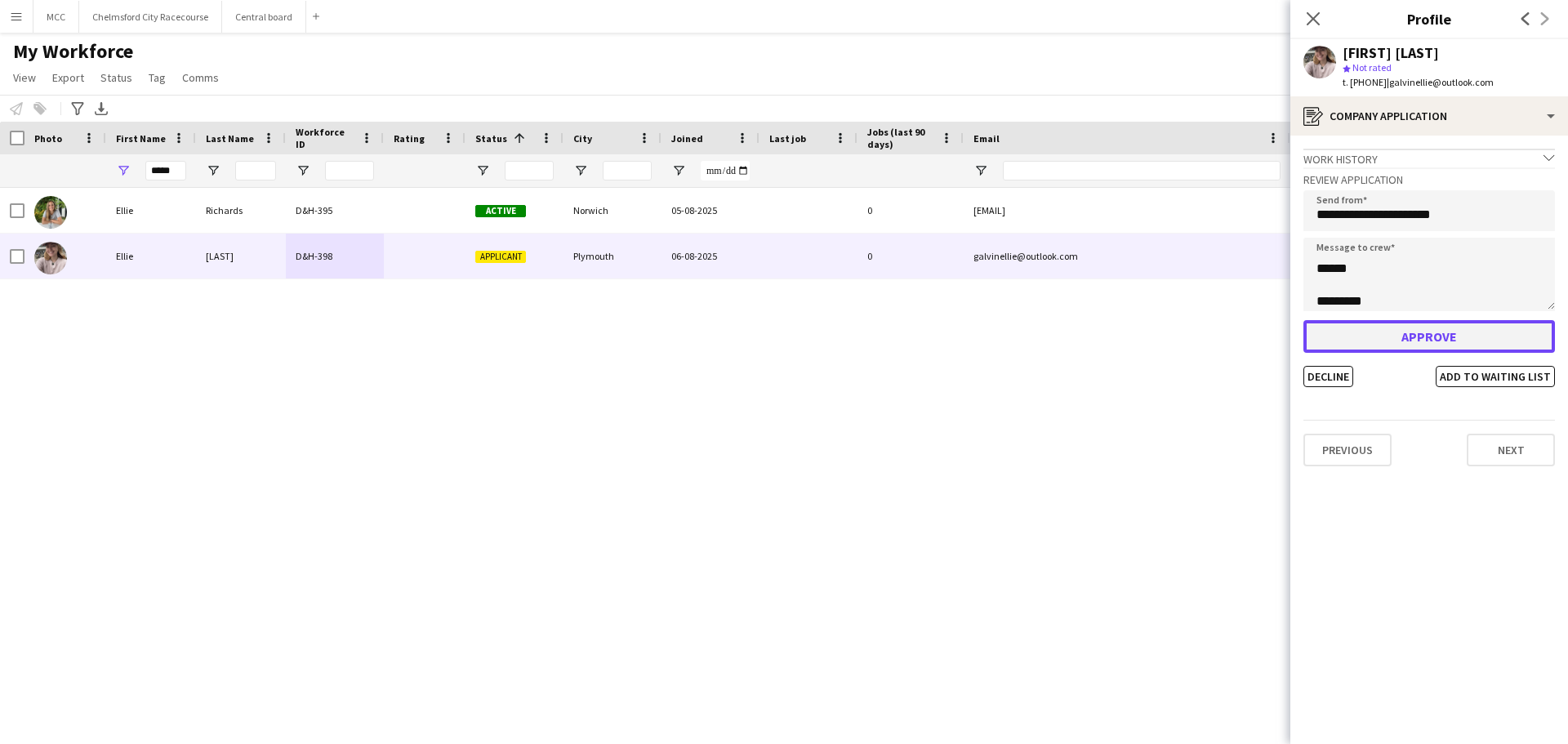 click on "Approve" 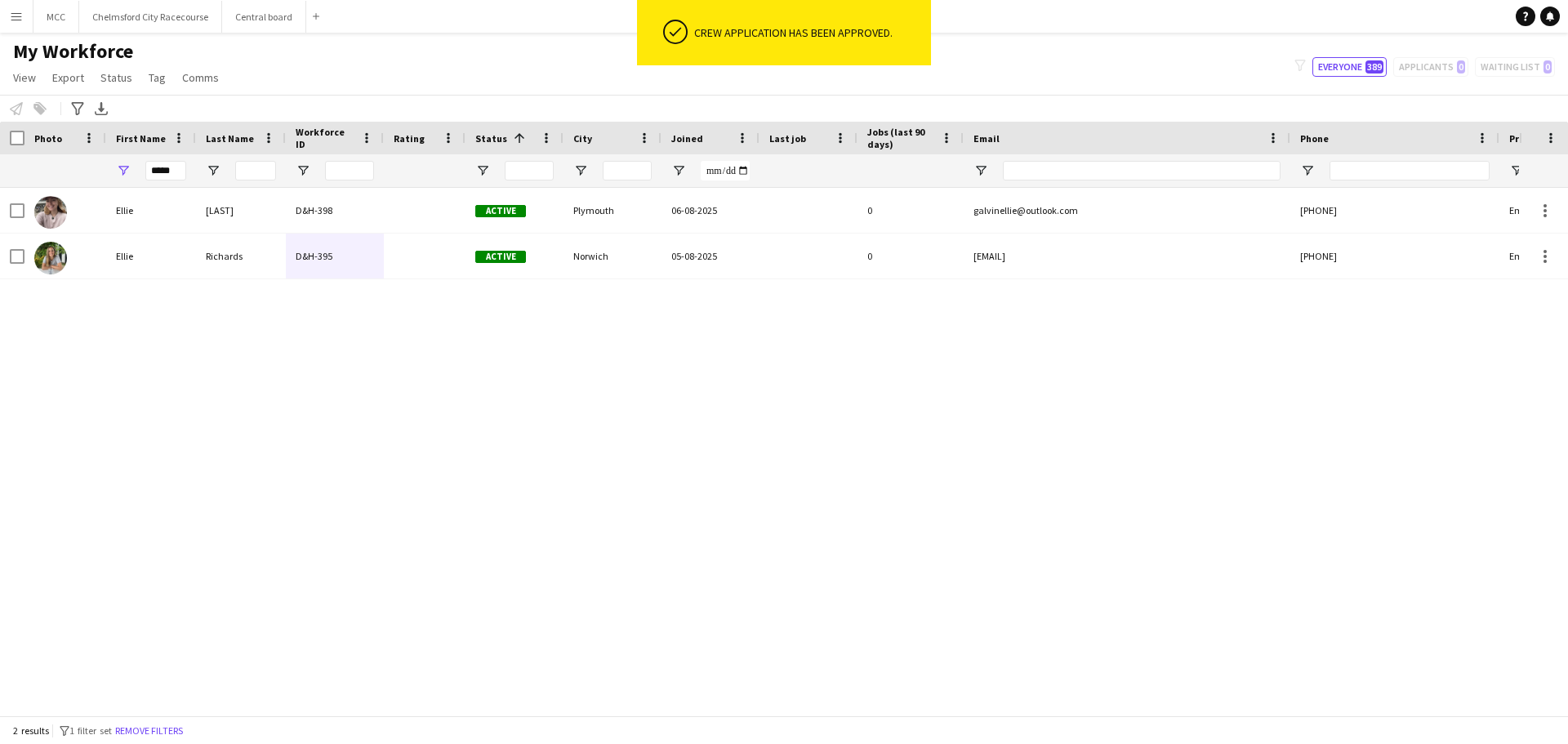 click on "My Workforce   View   Views  Default view New view Update view Delete view Edit name Customise view Customise filters Reset Filters Reset View Reset All  Export  New starters report Export as XLSX Export as PDF  Status  Edit  Tag  New tag  Edit tag  Driver, happy to travel (0) Happy to camp (0) London based (0)  Add to tag  Driver, happy to travel (0) Happy to camp (0) London based (0)  Untag  Driver, happy to travel (0) Happy to camp (0) London based (0)  Tag chat  Driver, happy to travel (0) Happy to camp (0) London based (0)  Tag share page  Driver, happy to travel (0) Happy to camp (0) London based (0)  Comms  Send notification
filter-1
Everyone   389   Applicants   0   Waiting list   0" 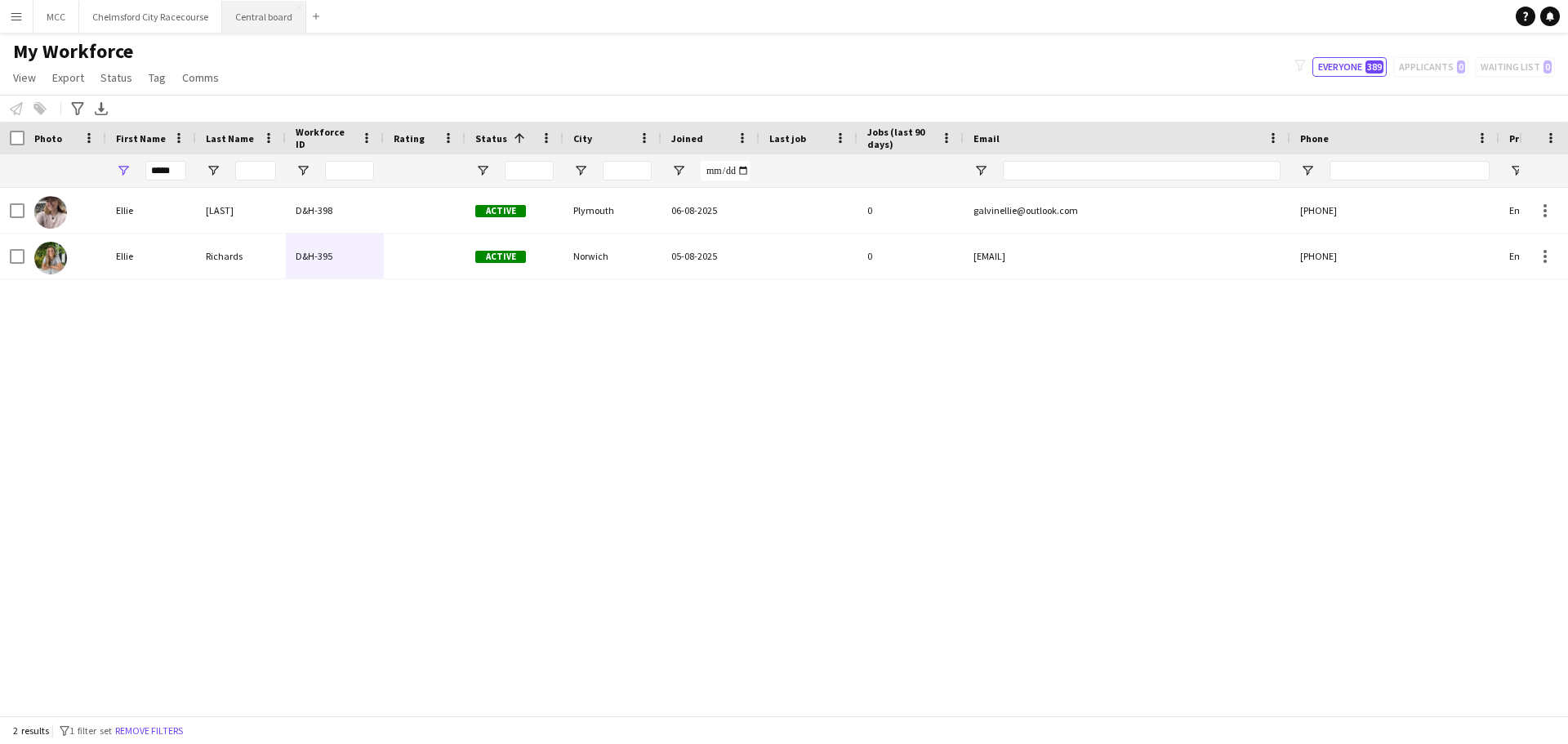 click on "Central board
Close" at bounding box center (264, 16) 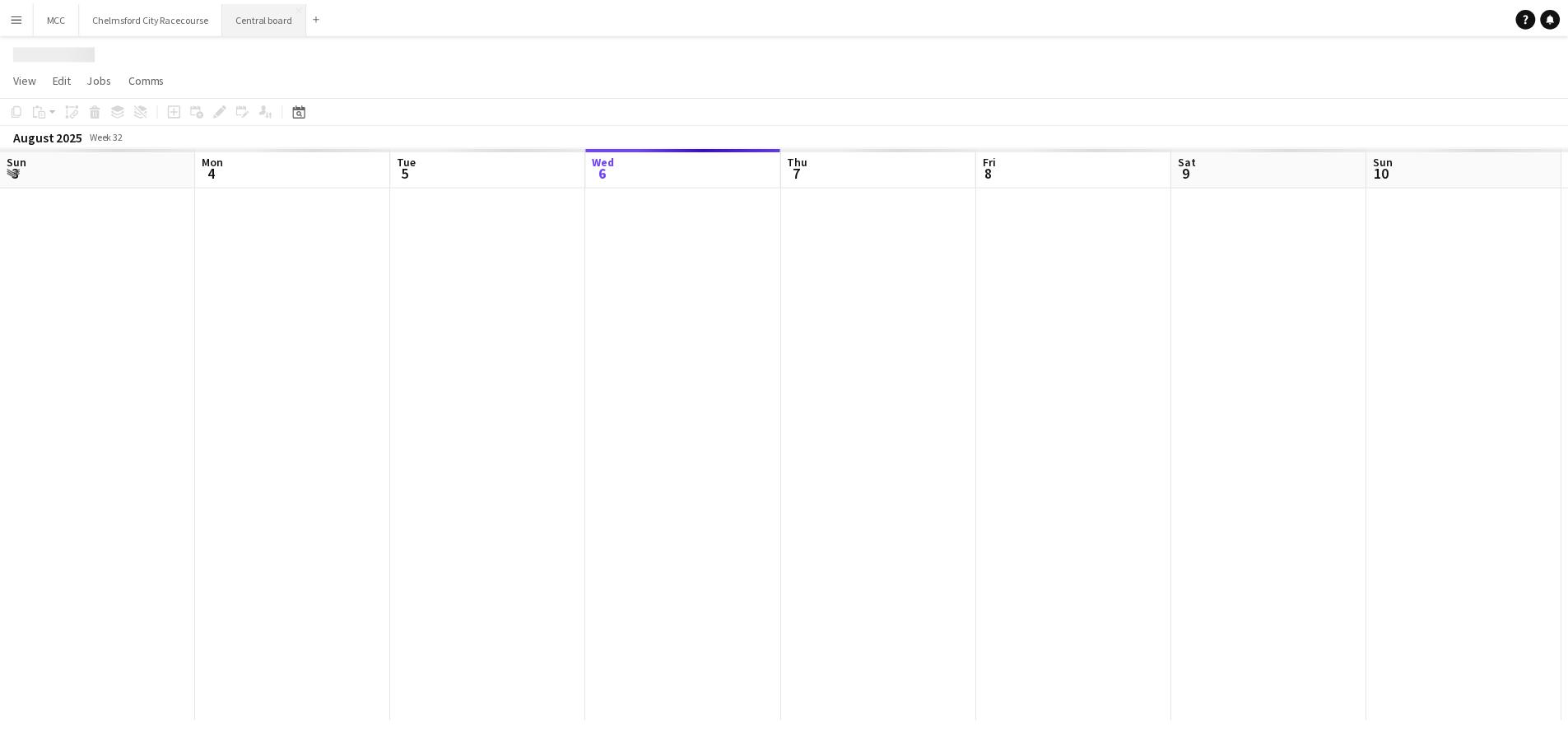 scroll, scrollTop: 0, scrollLeft: 393, axis: horizontal 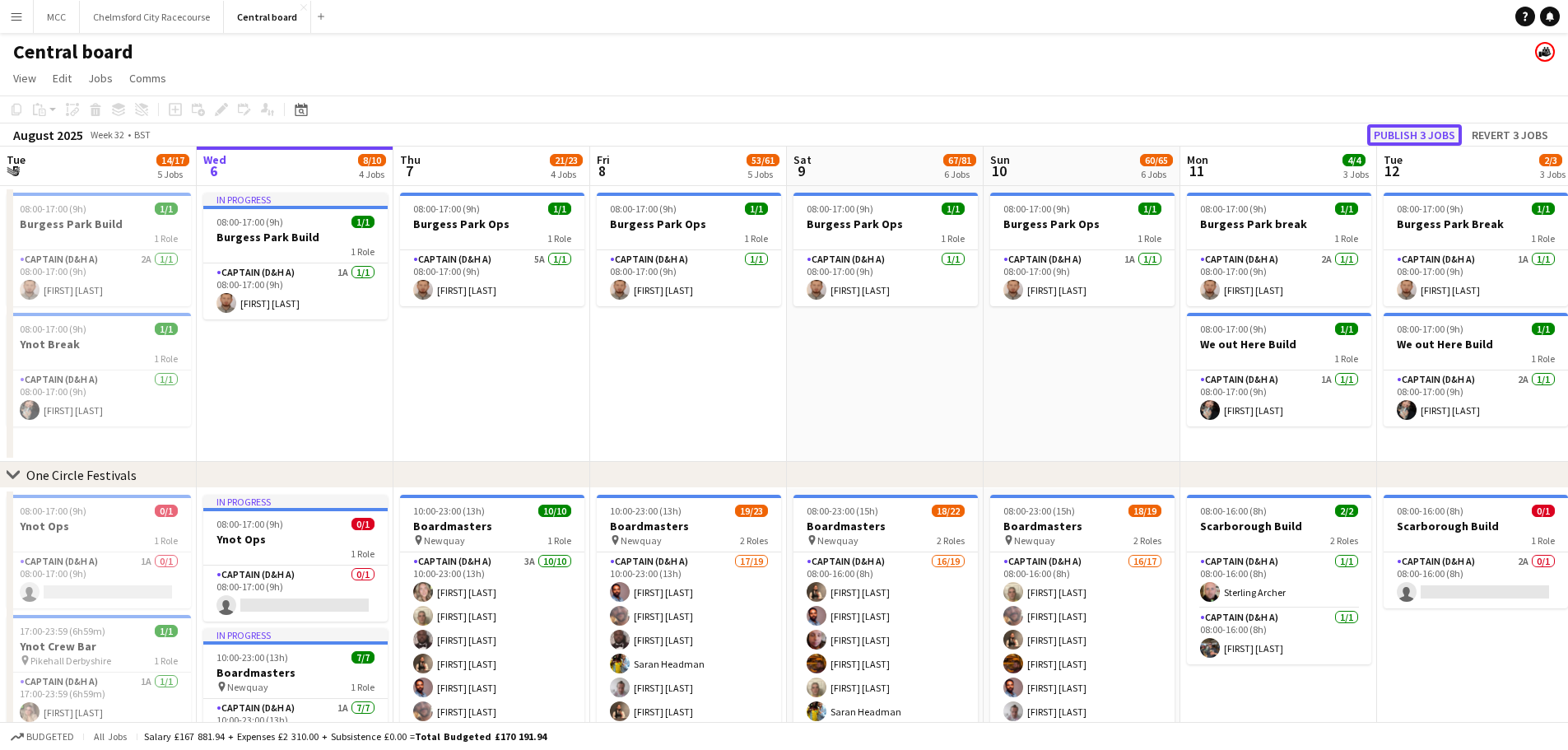 click on "Publish 3 jobs" 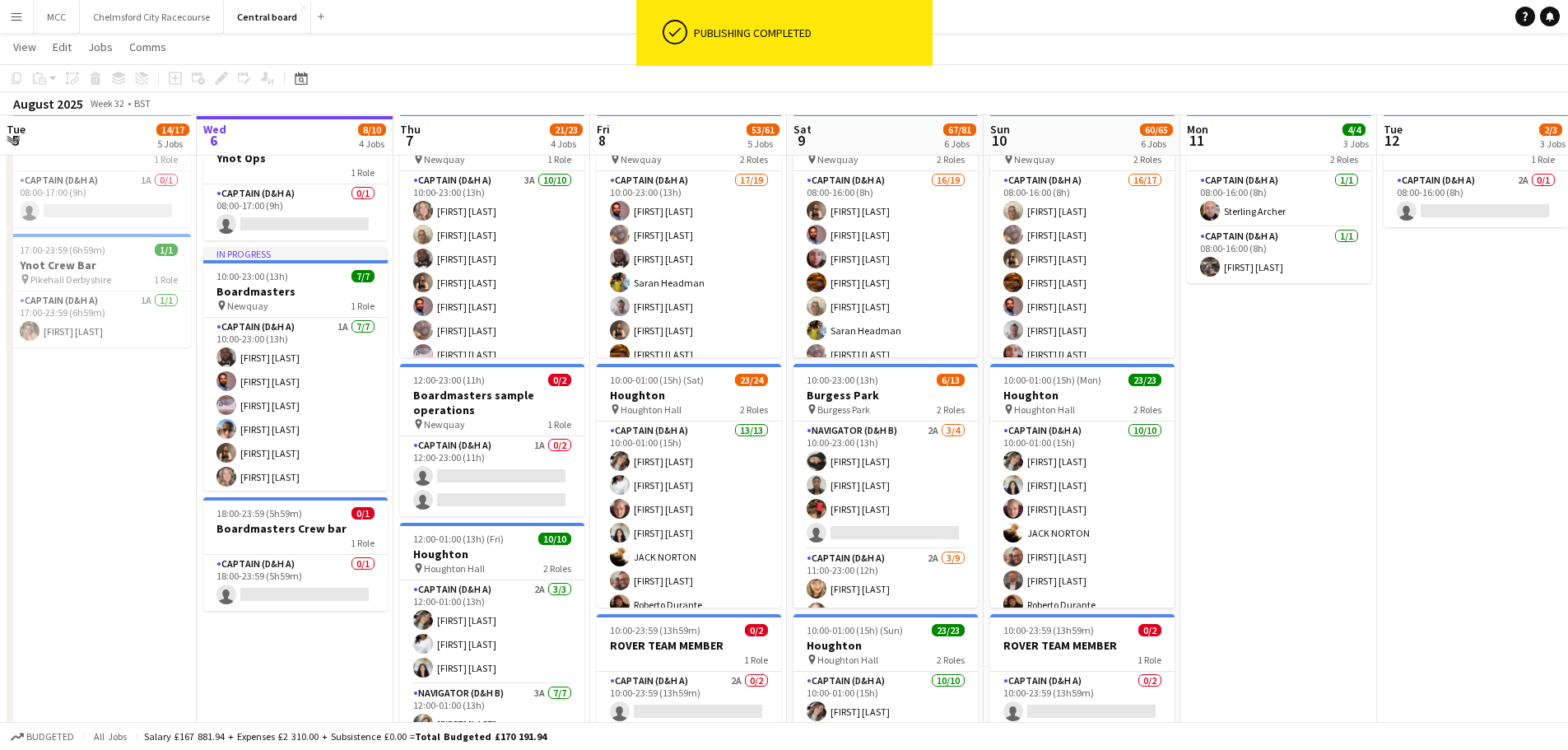 scroll, scrollTop: 380, scrollLeft: 0, axis: vertical 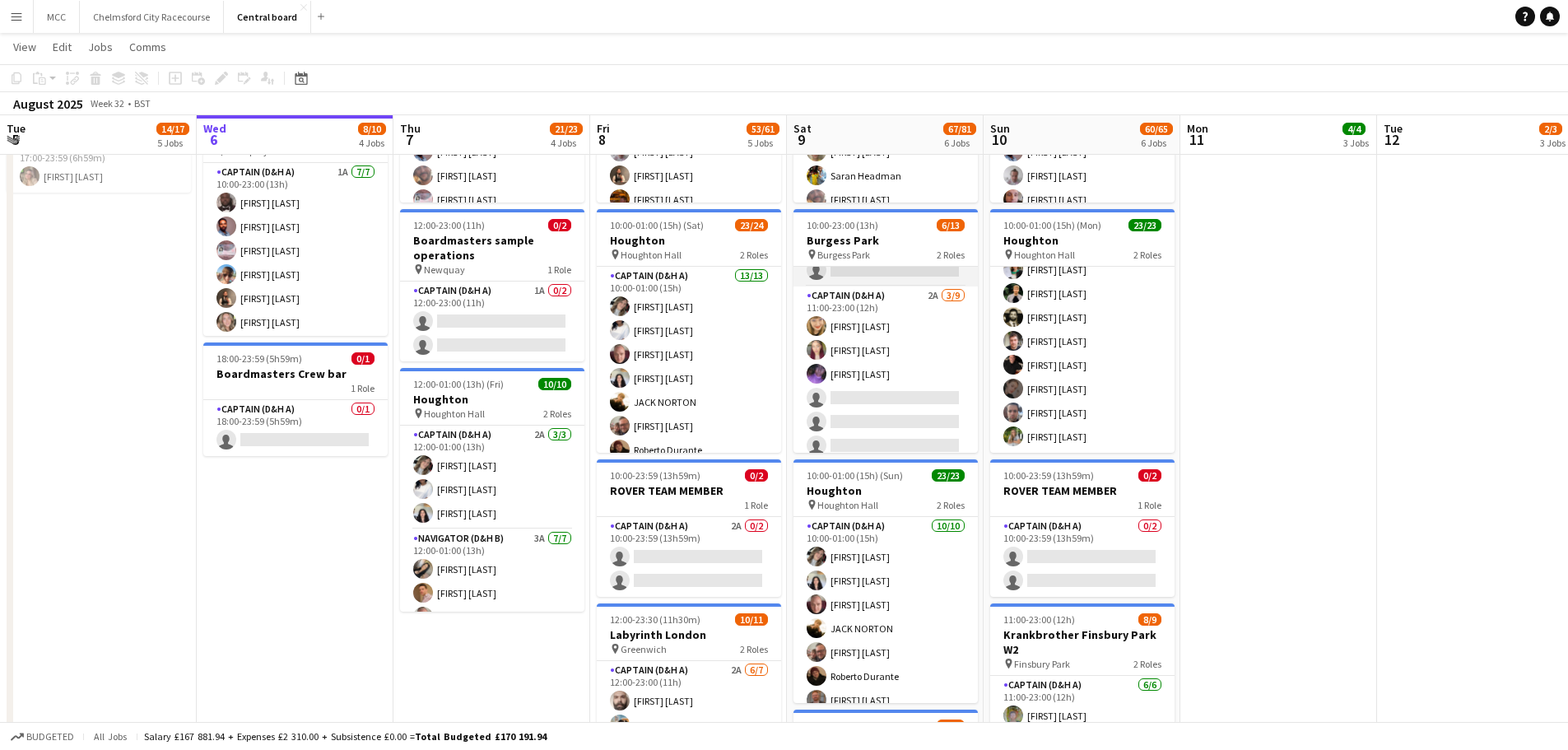 click on "Captain (D&H A)   2A   3/9   11:00-23:00 (12h)
Gissele Weber Melanie Blackall Zena Coker-Carby
single-neutral-actions
single-neutral-actions
single-neutral-actions
single-neutral-actions
single-neutral-actions
single-neutral-actions" at bounding box center [886, 410] 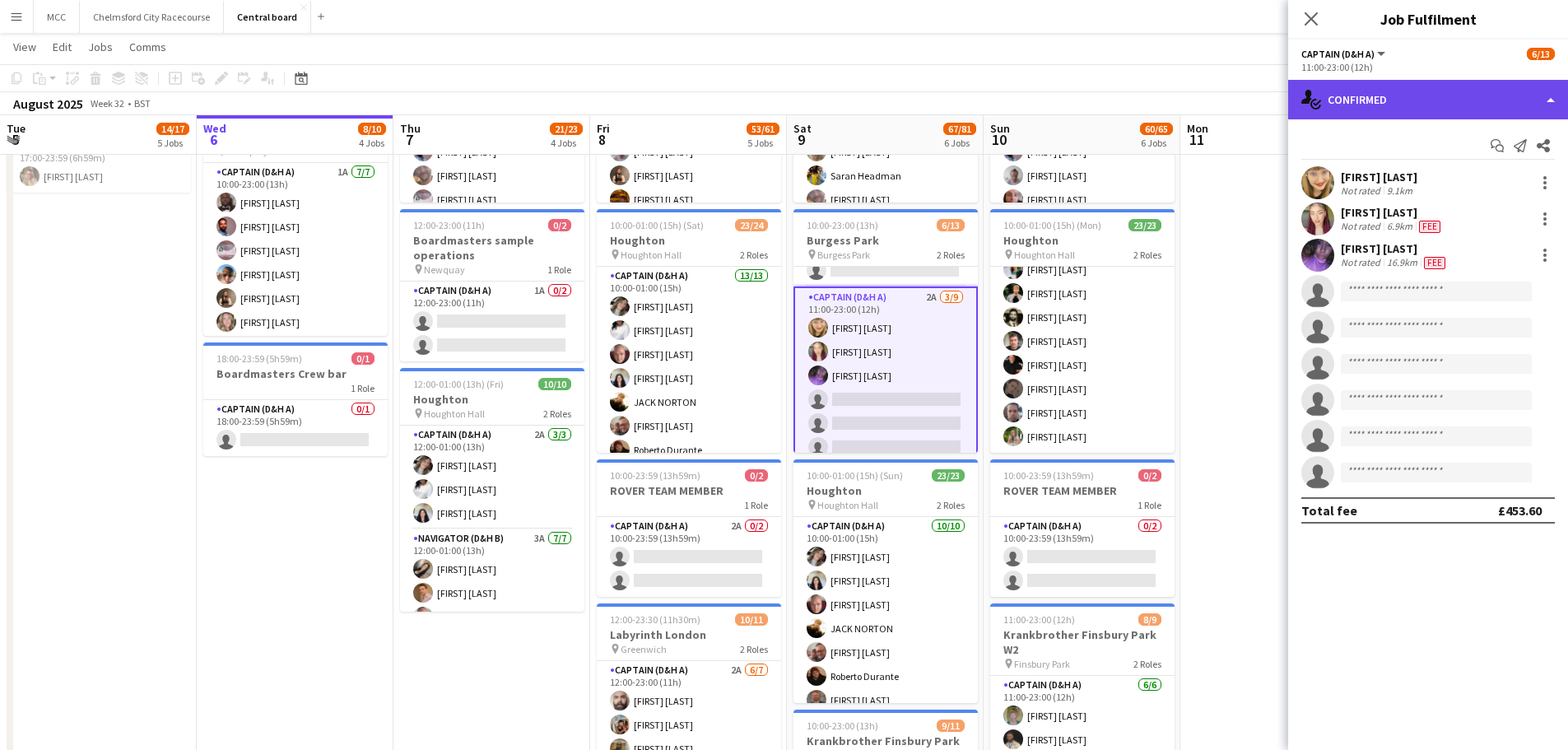 click on "single-neutral-actions-check-2
Confirmed" 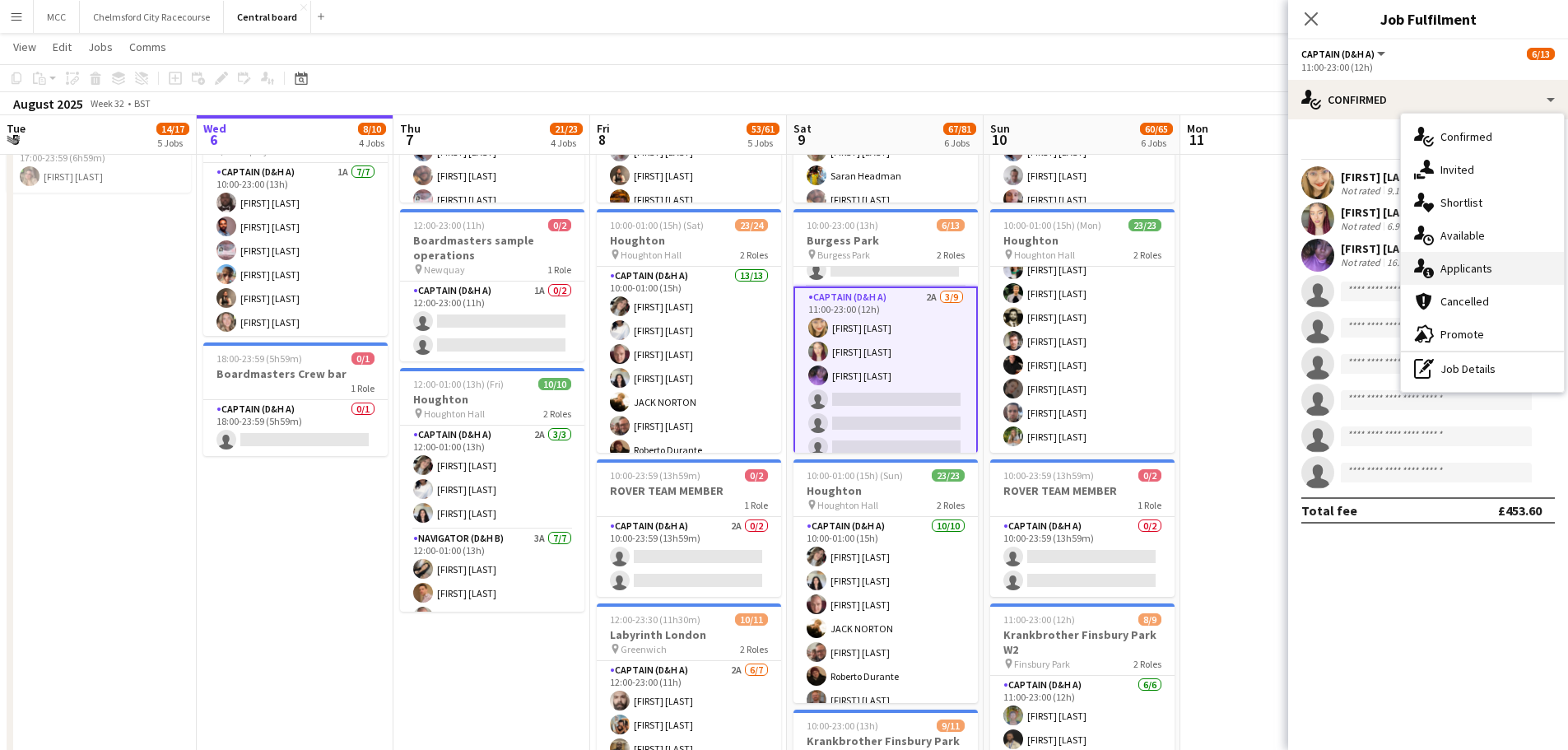 click on "single-neutral-actions-information
Applicants" at bounding box center (1482, 268) 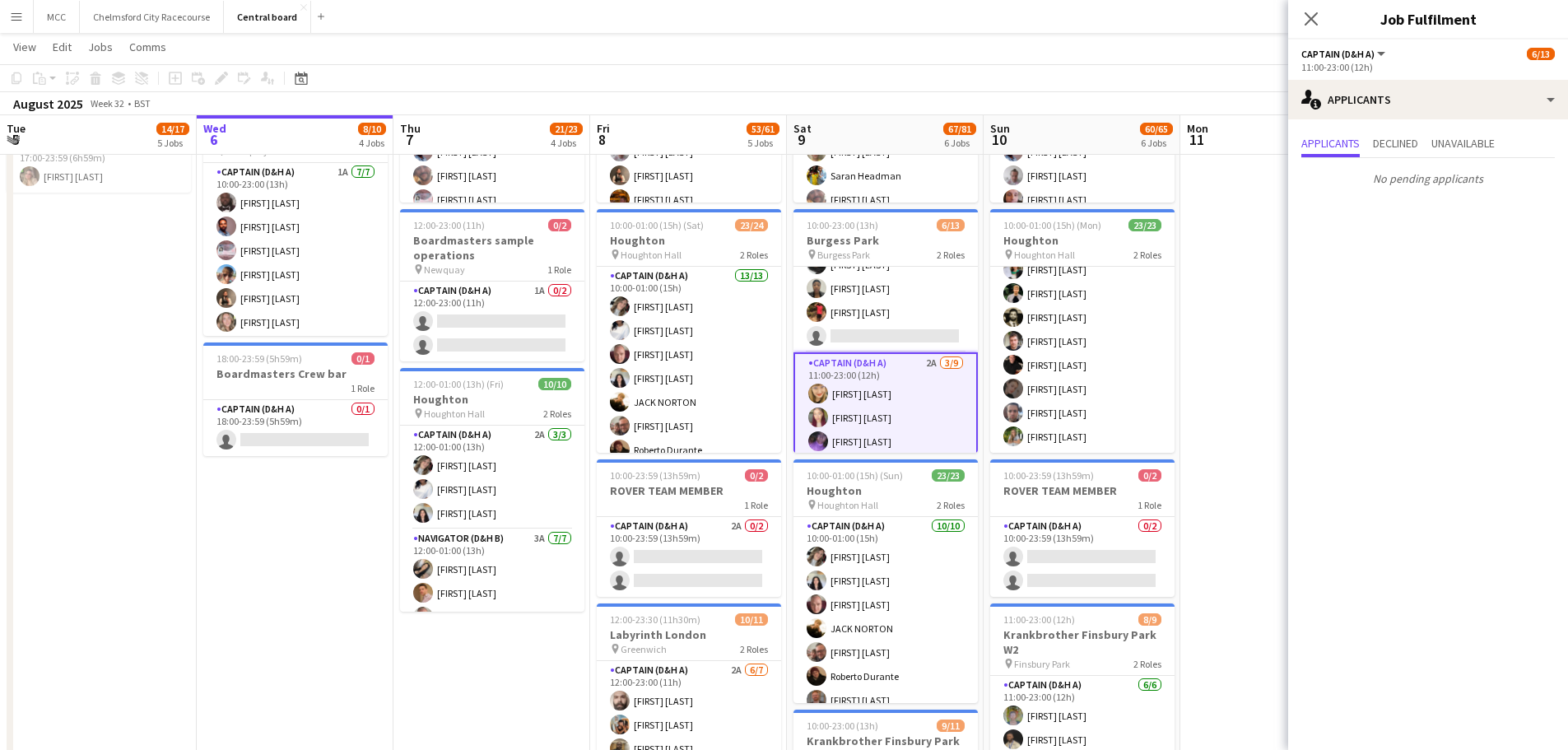 scroll, scrollTop: 0, scrollLeft: 0, axis: both 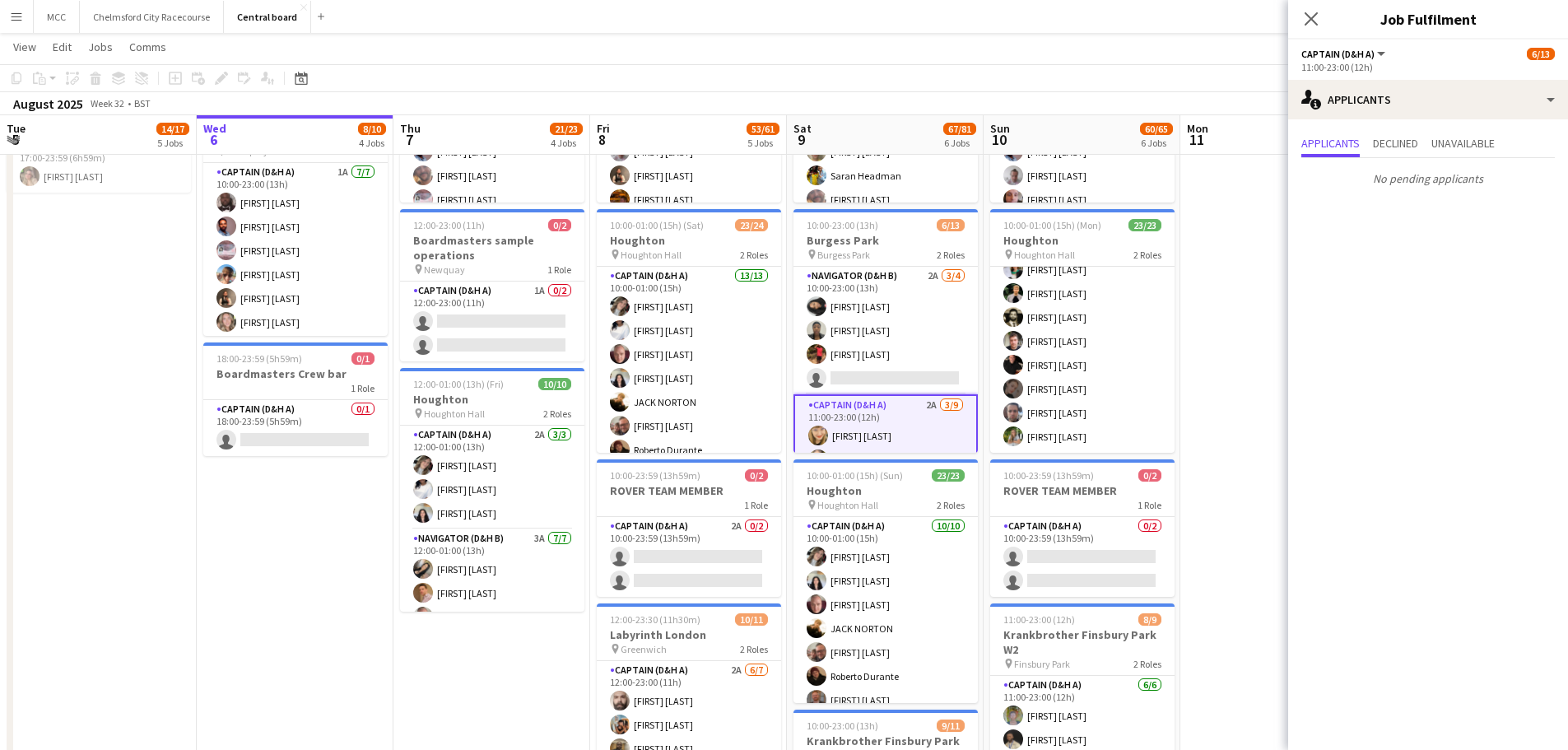 click on "Navigator (D&H B)   2A   3/4   10:00-23:00 (13h)
Camara Deniran-Francis Renee Pemberton-wright Cameron Valencia
single-neutral-actions" at bounding box center (886, 330) 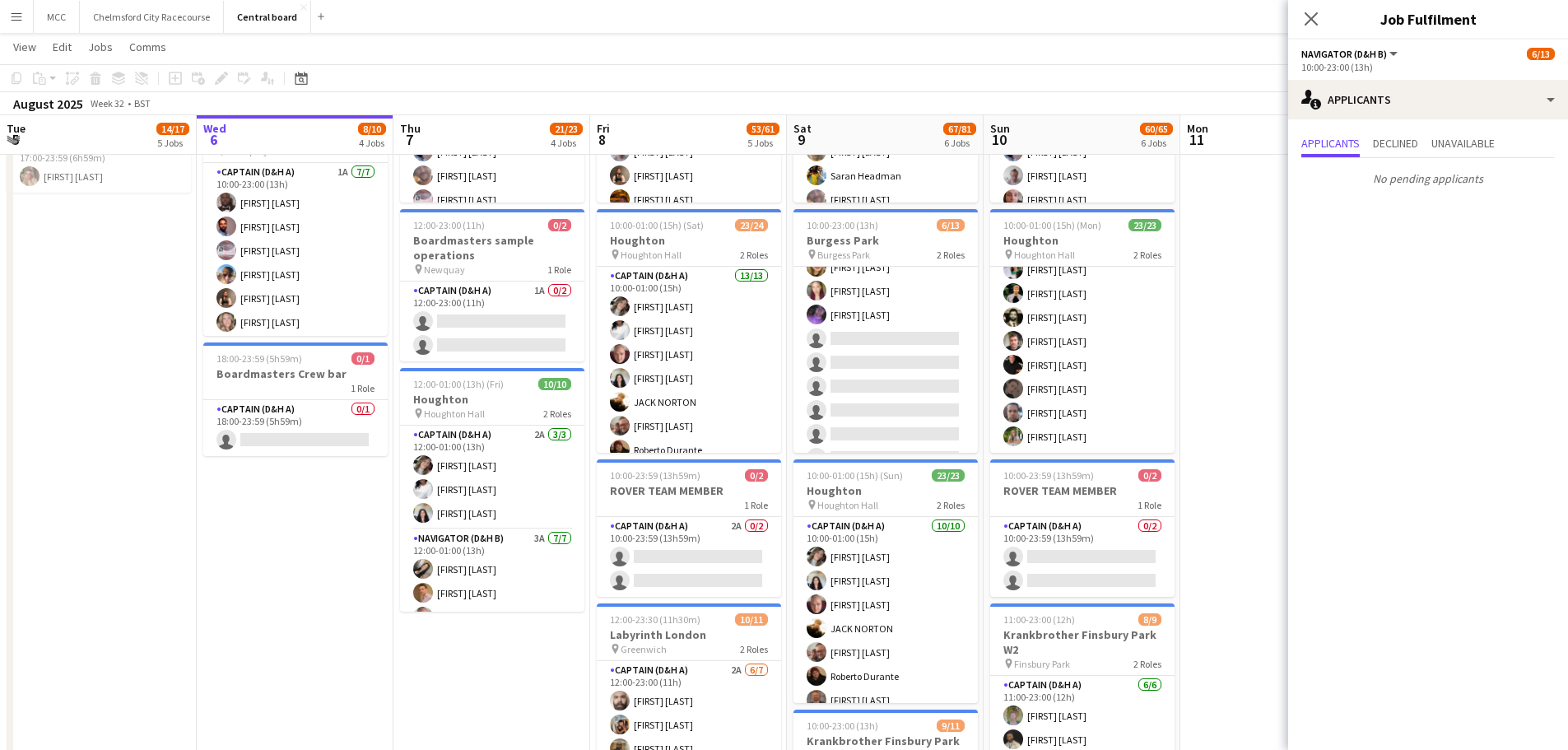scroll, scrollTop: 192, scrollLeft: 0, axis: vertical 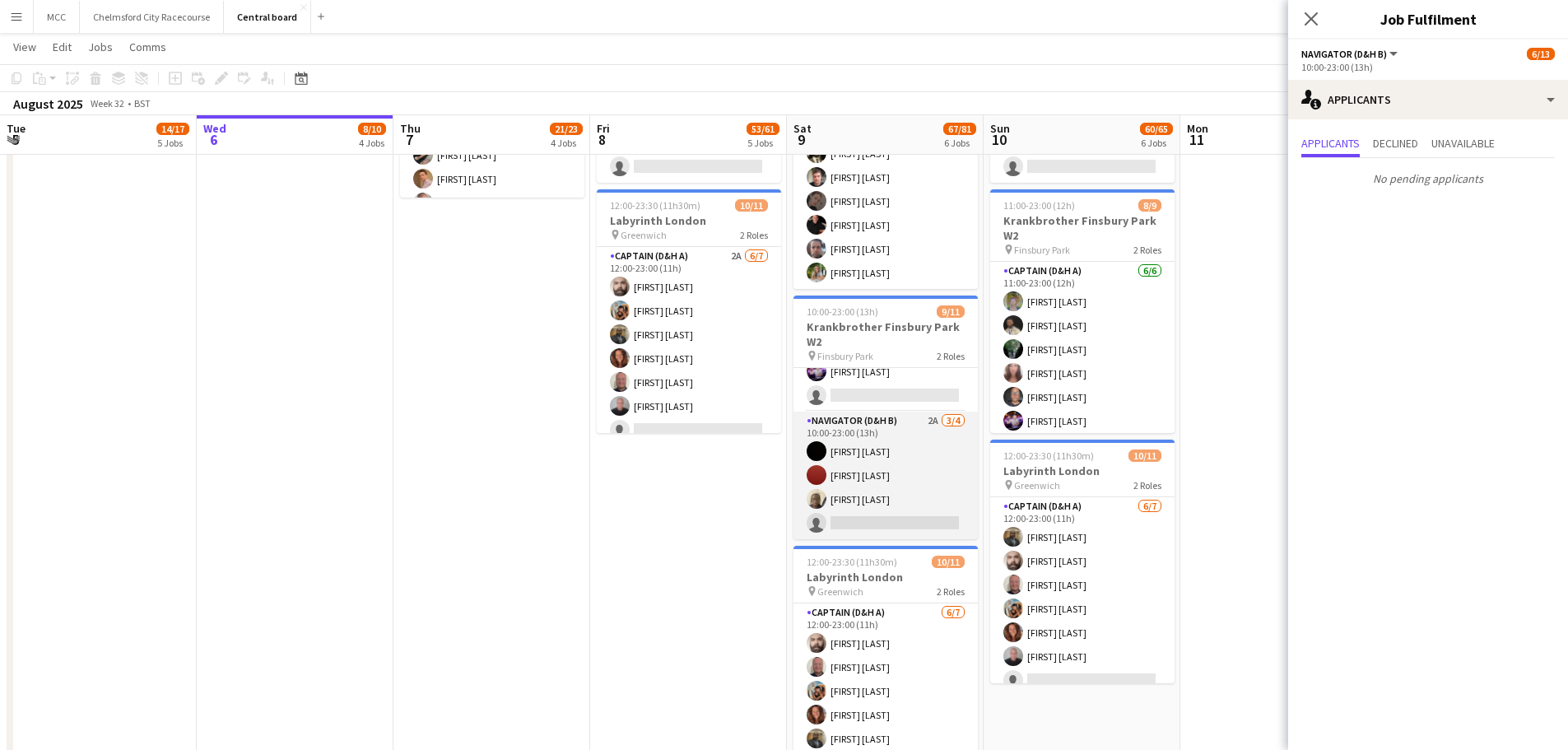 click on "Navigator (D&H B)   2A   3/4   10:00-23:00 (13h)
Simone Murrell Zoe Imbert Gabriel Madueke
single-neutral-actions" at bounding box center (886, 475) 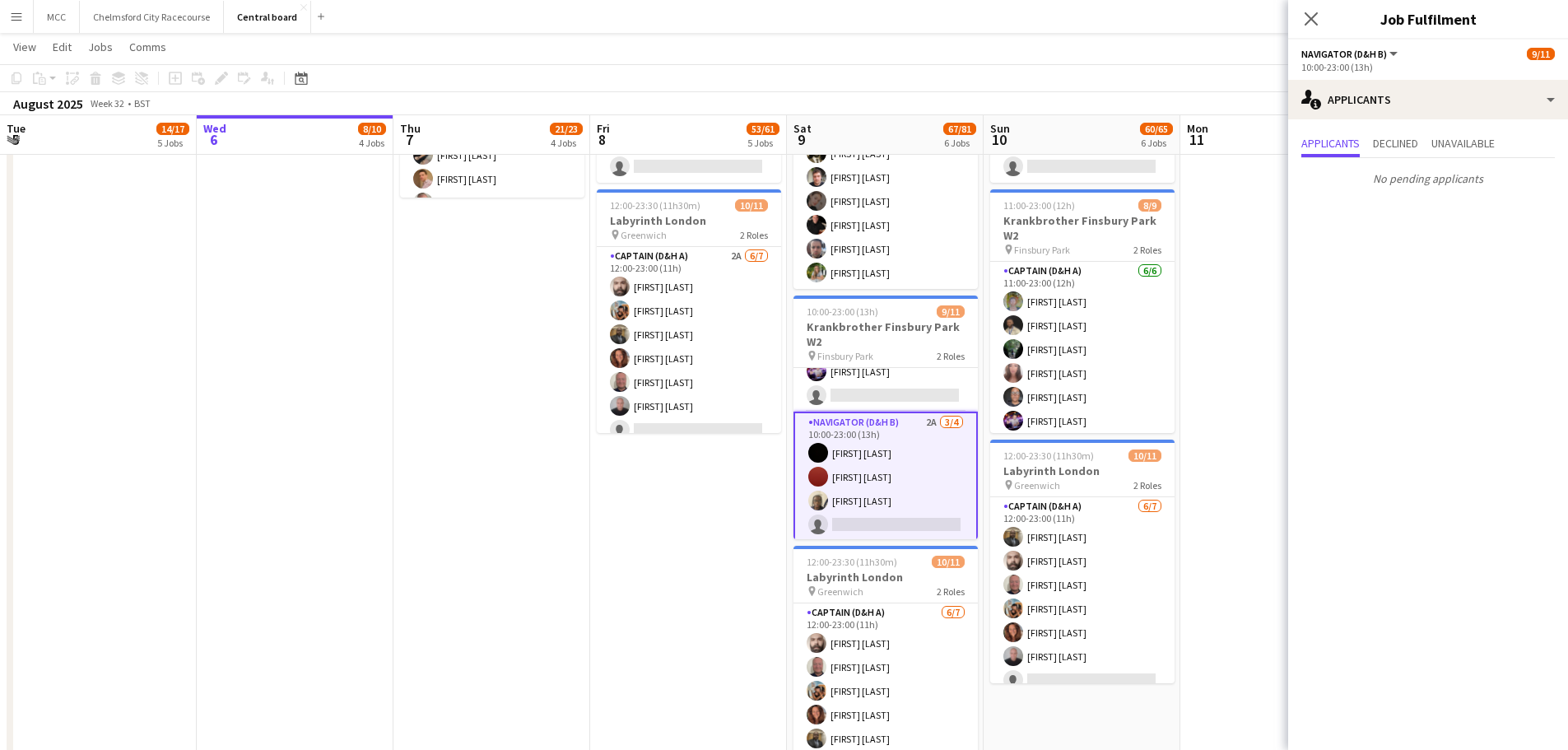 scroll, scrollTop: 189, scrollLeft: 0, axis: vertical 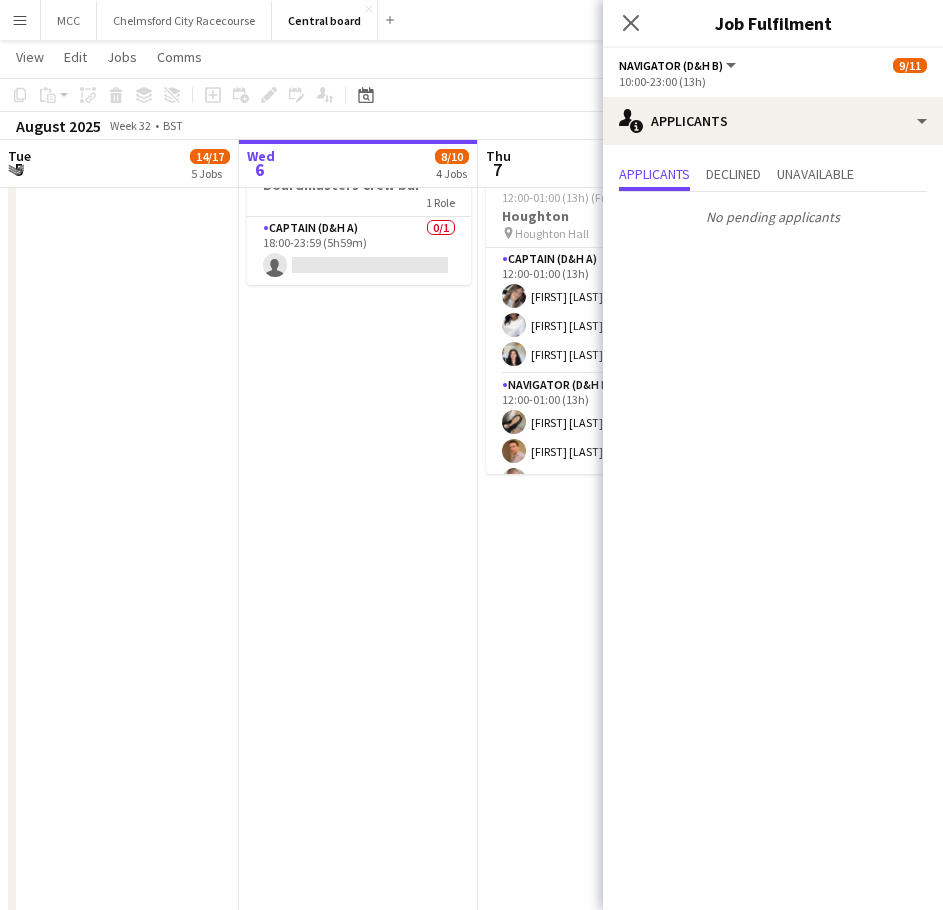 drag, startPoint x: 368, startPoint y: 464, endPoint x: 899, endPoint y: 418, distance: 532.9888 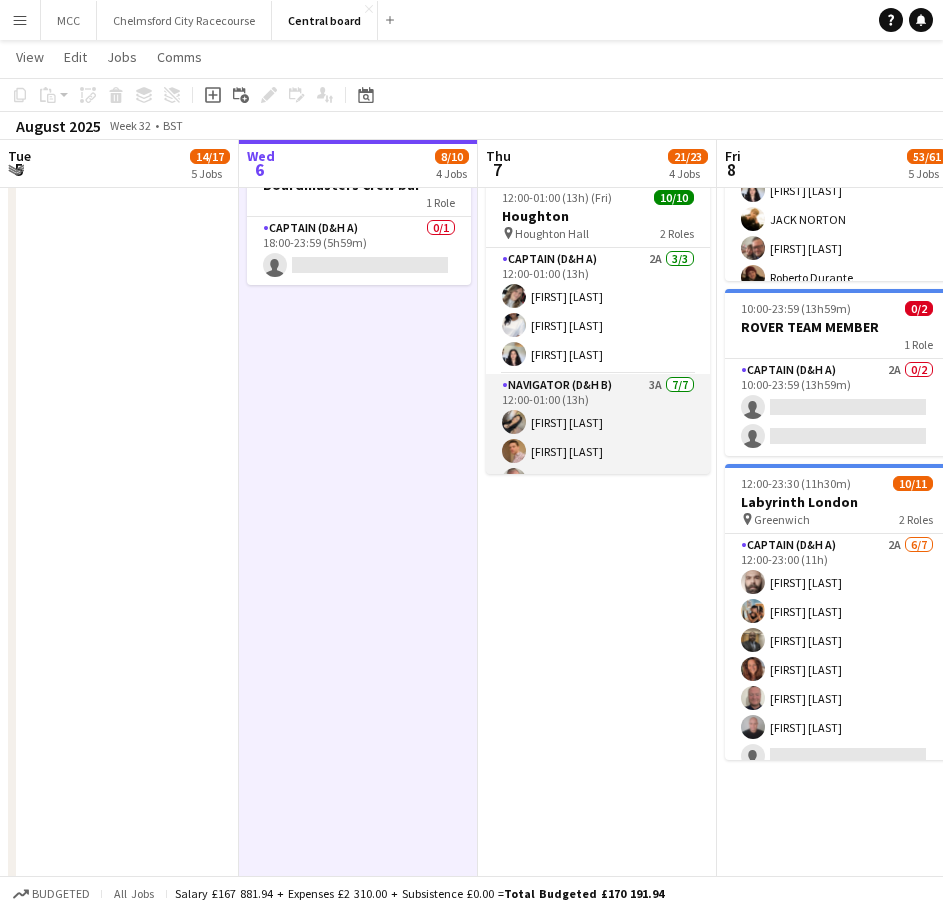 scroll, scrollTop: 142, scrollLeft: 0, axis: vertical 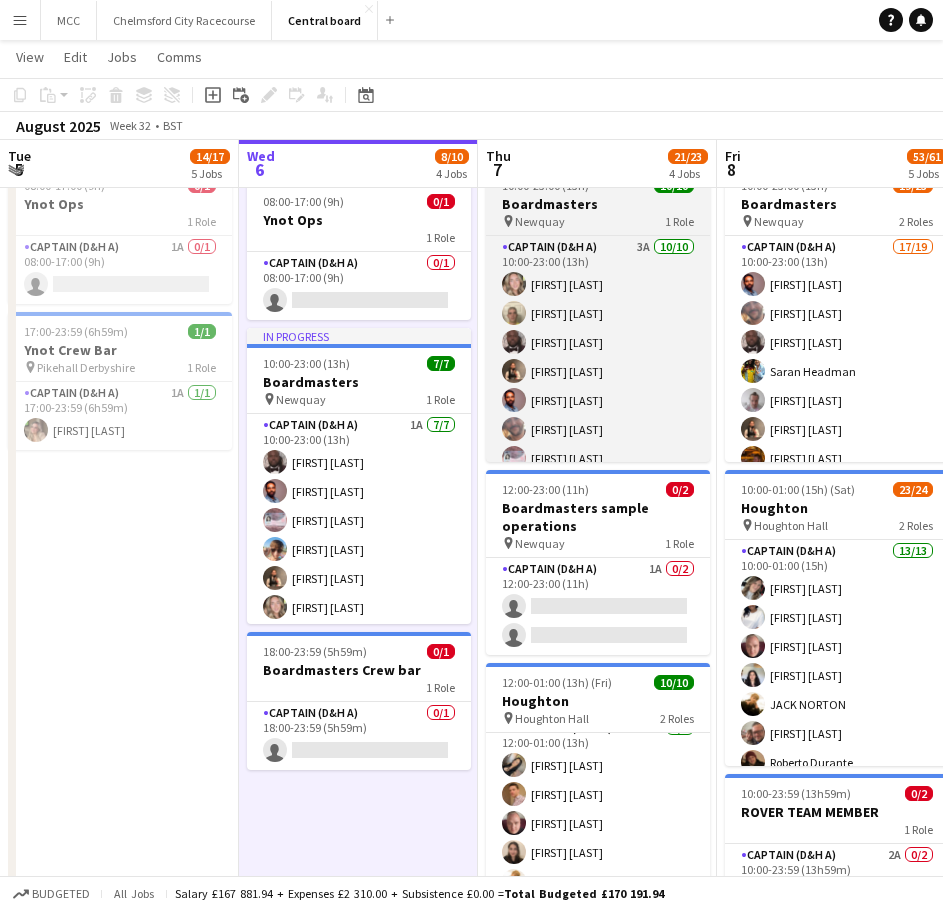 click on "10:00-23:00 (13h)    10/10" at bounding box center [598, 185] 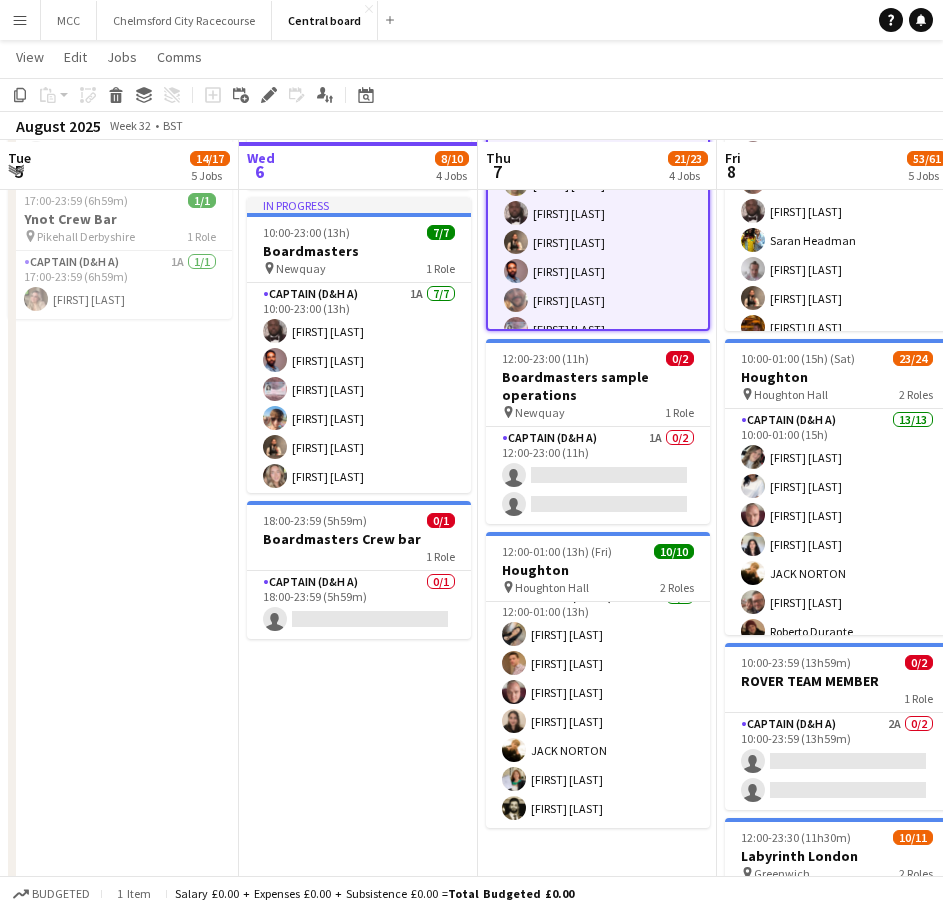 scroll, scrollTop: 566, scrollLeft: 0, axis: vertical 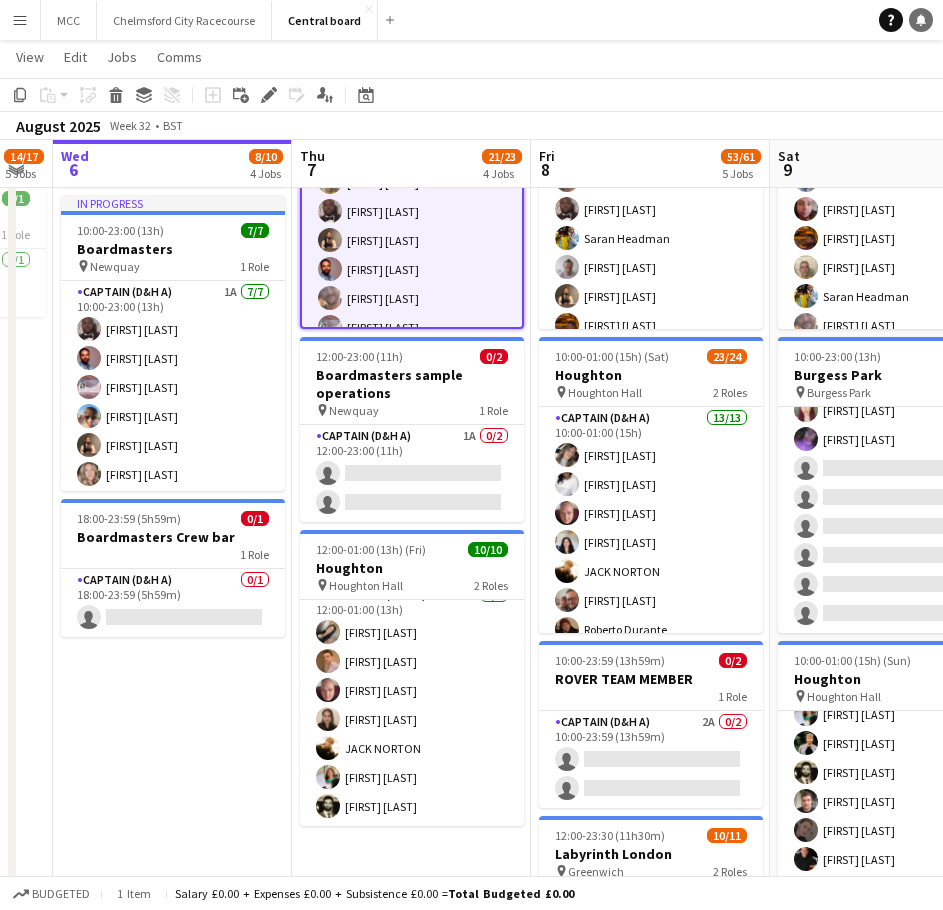 click on "Notifications" 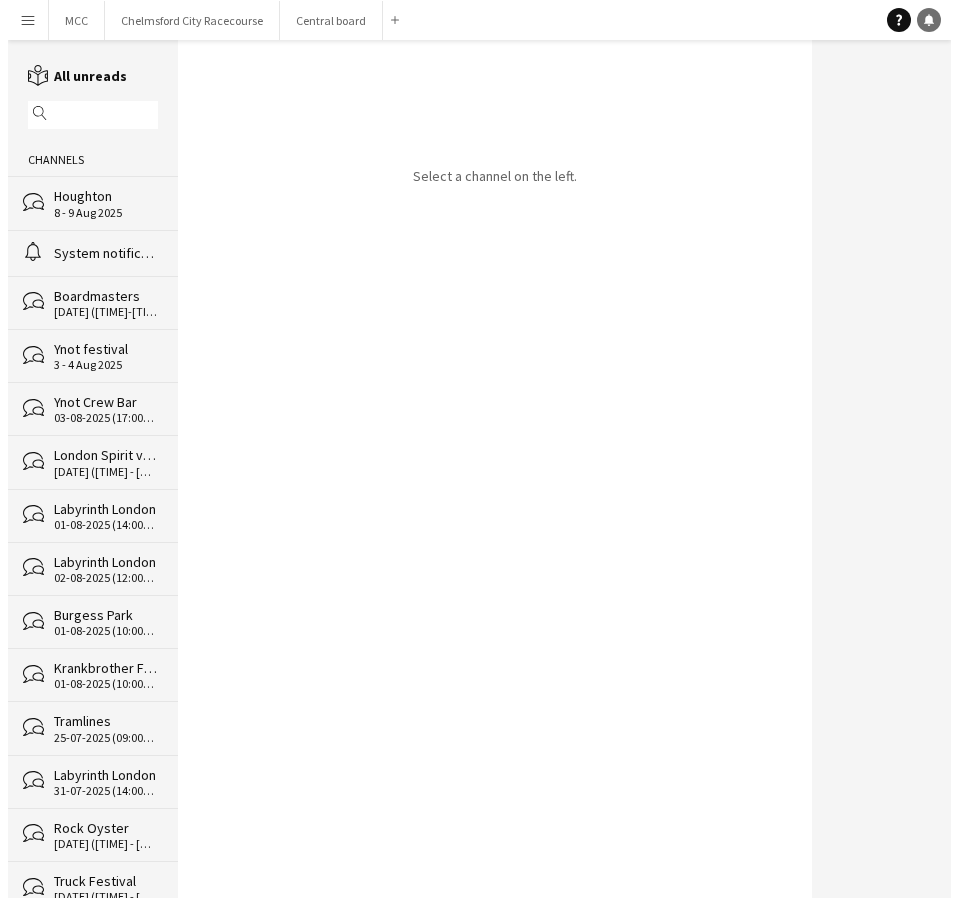 scroll, scrollTop: 0, scrollLeft: 0, axis: both 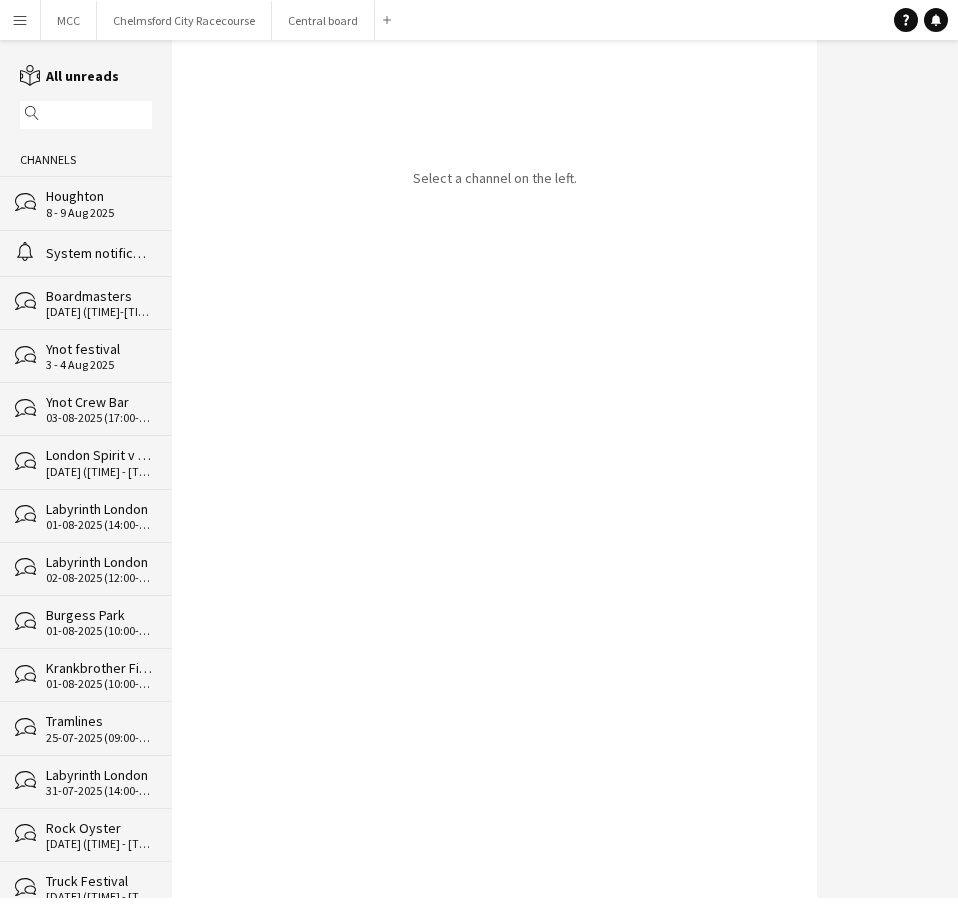 click on "Houghton" 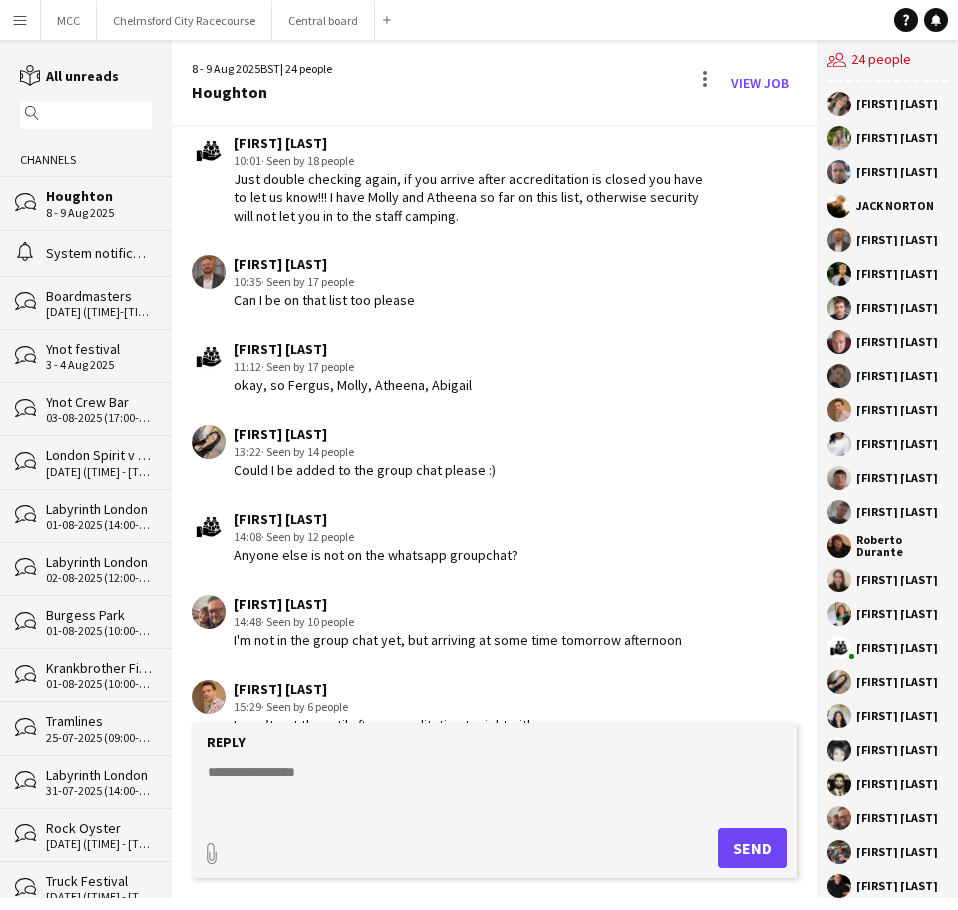 scroll, scrollTop: 2676, scrollLeft: 0, axis: vertical 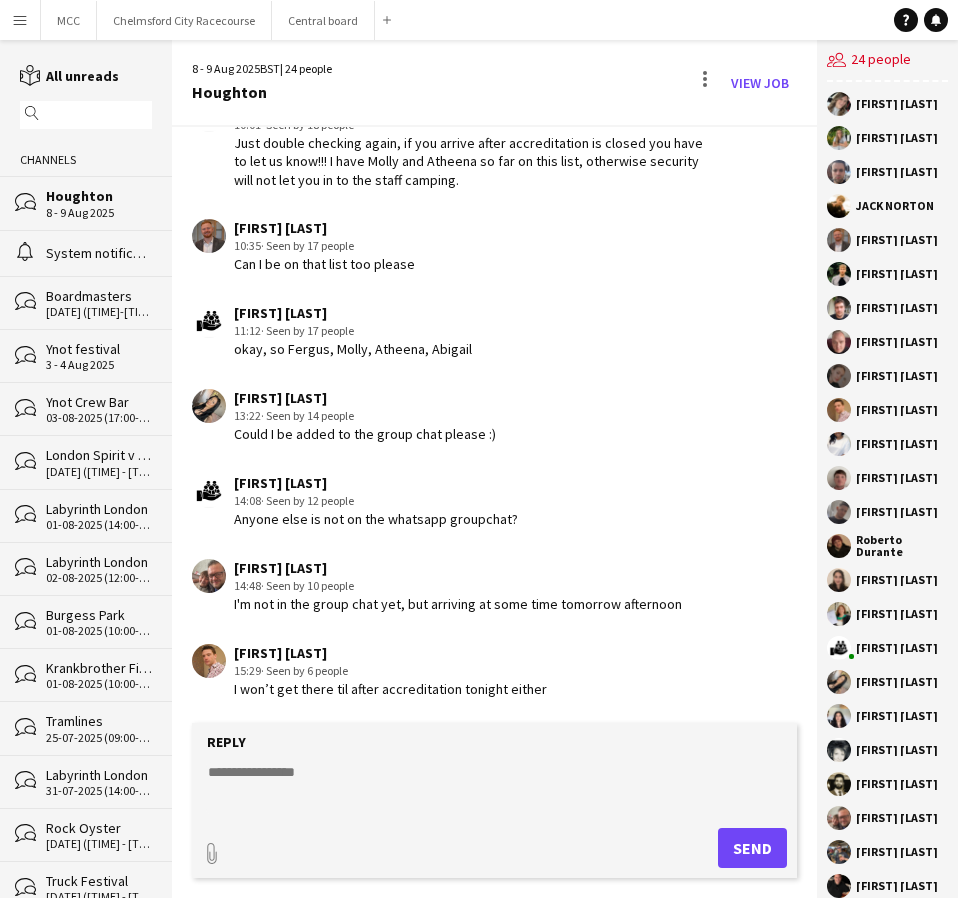 click 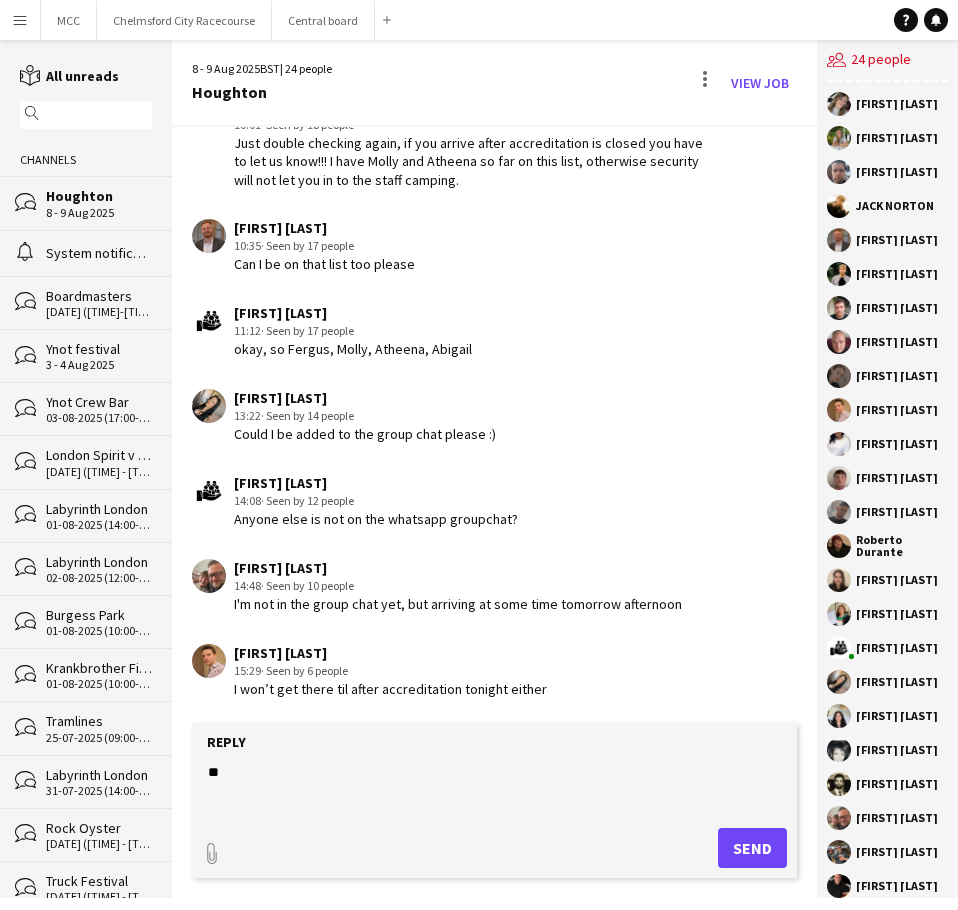 type on "*" 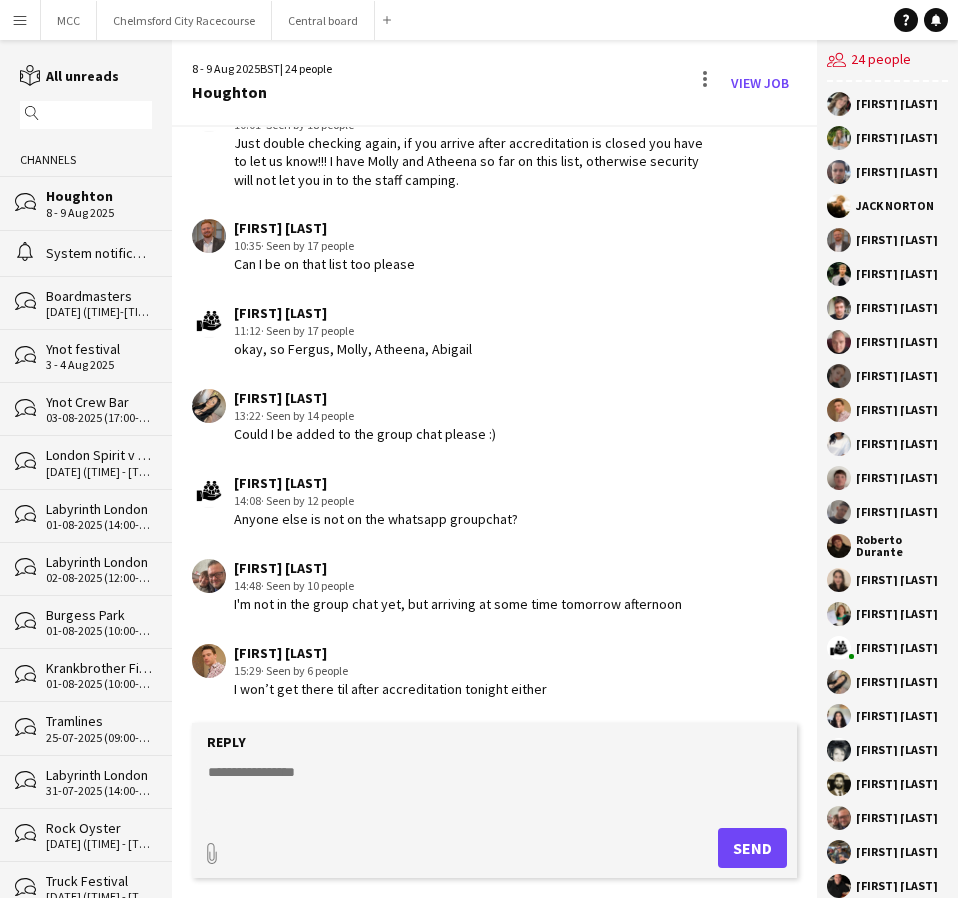 click 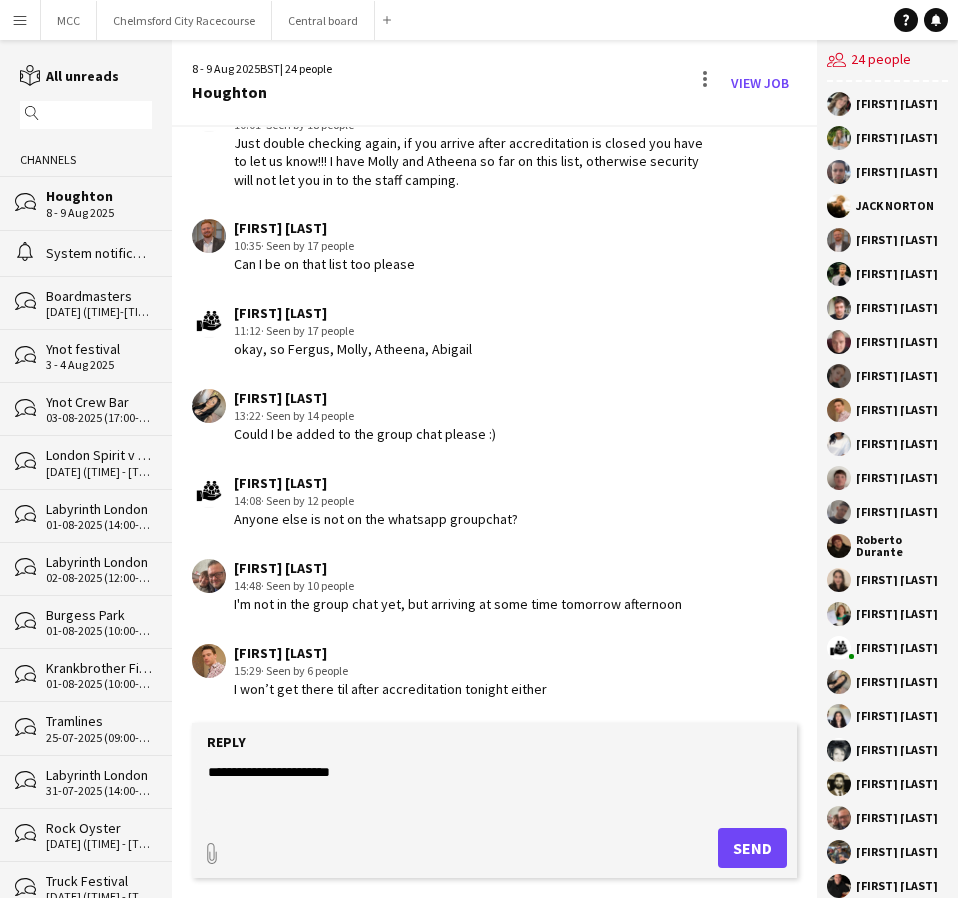 type on "**********" 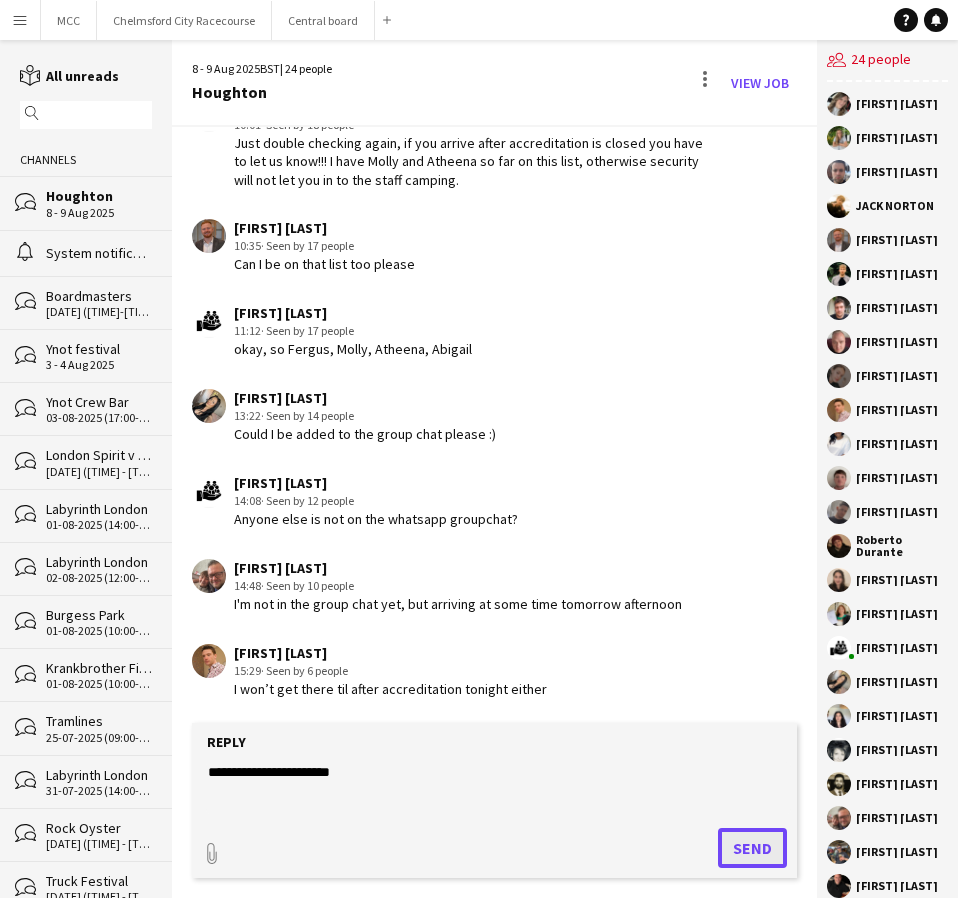 click on "Send" 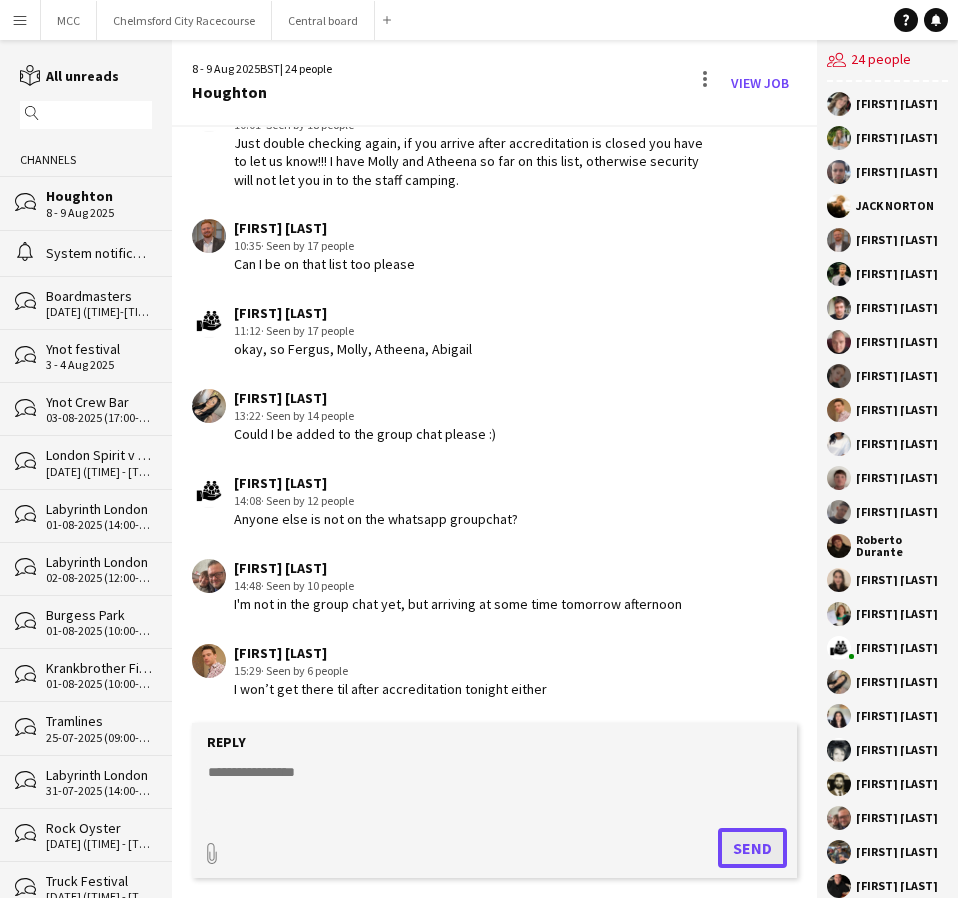 scroll, scrollTop: 2761, scrollLeft: 0, axis: vertical 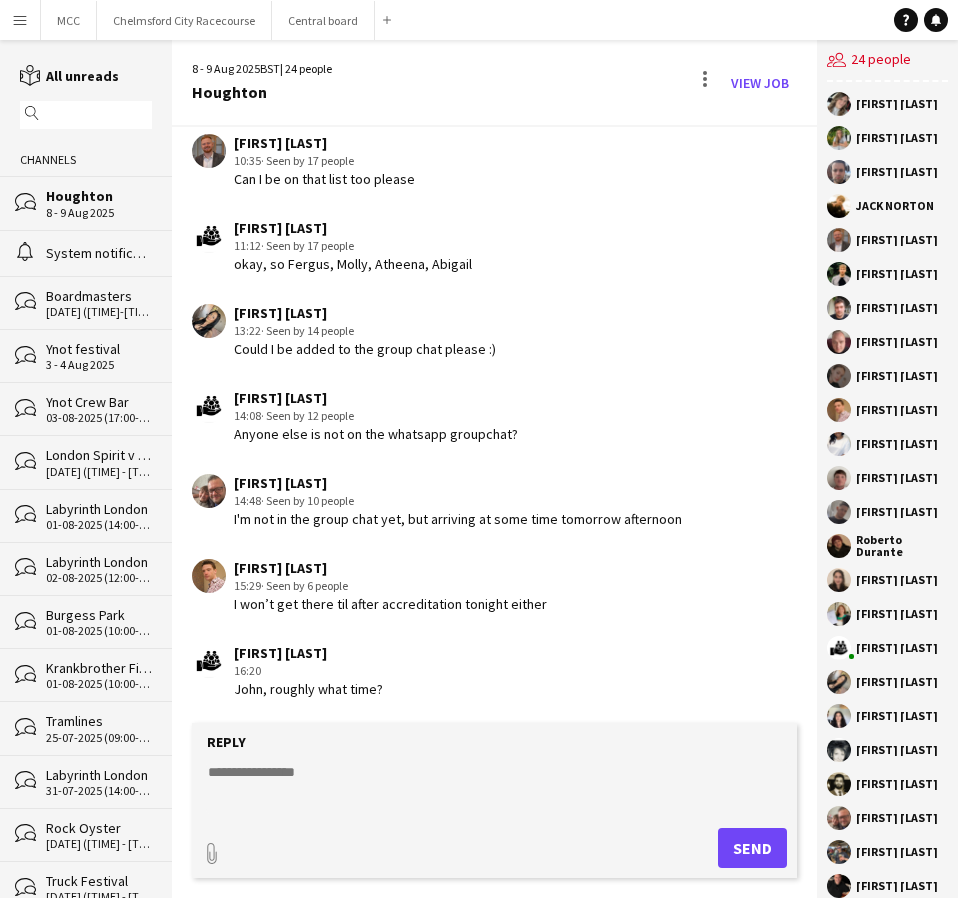 click 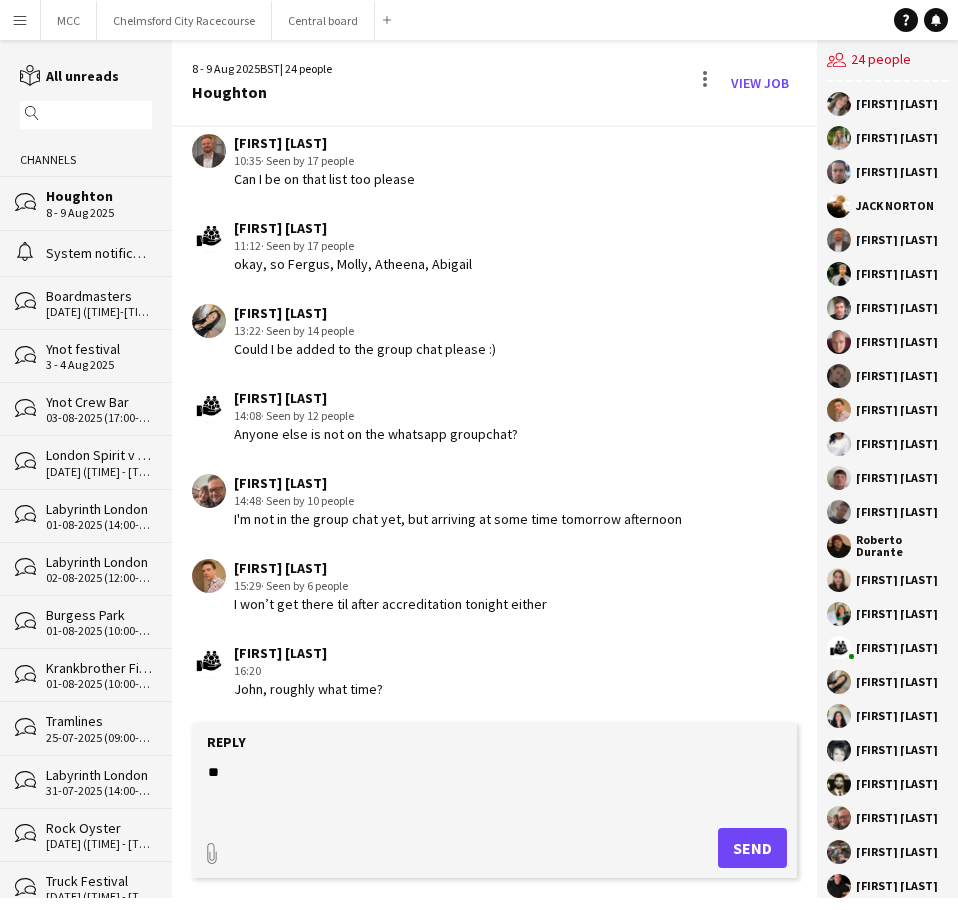 type on "*" 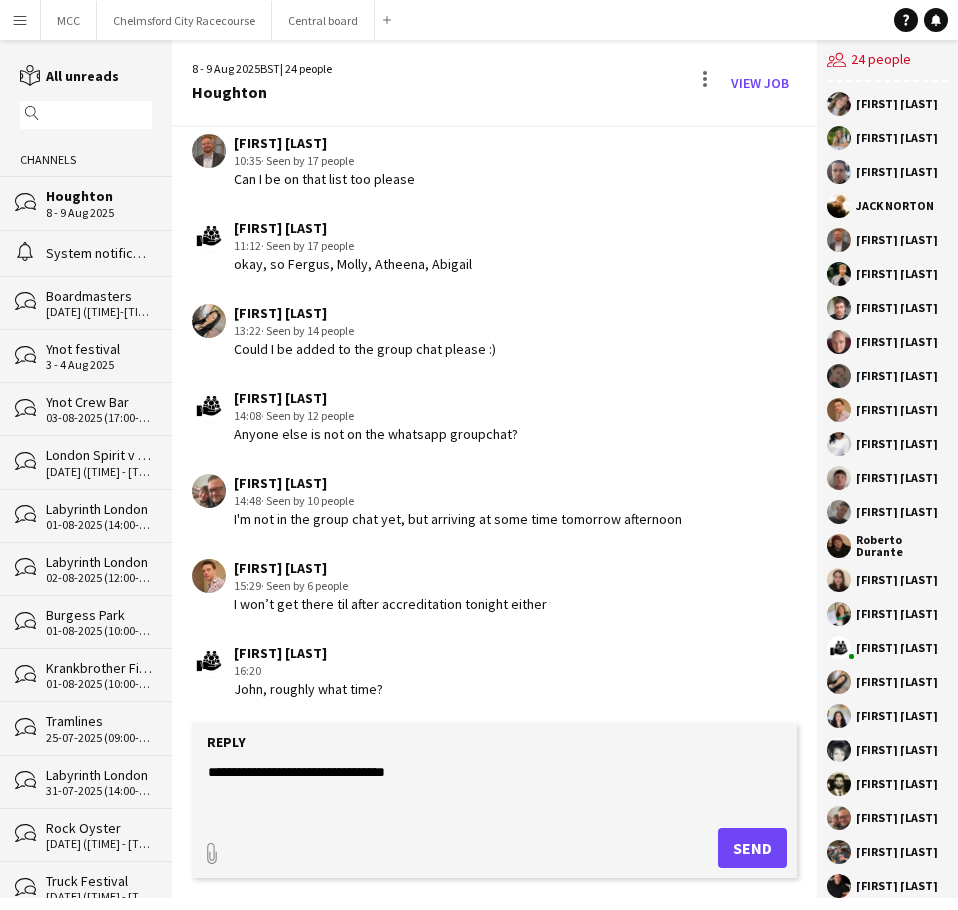 click on "**********" 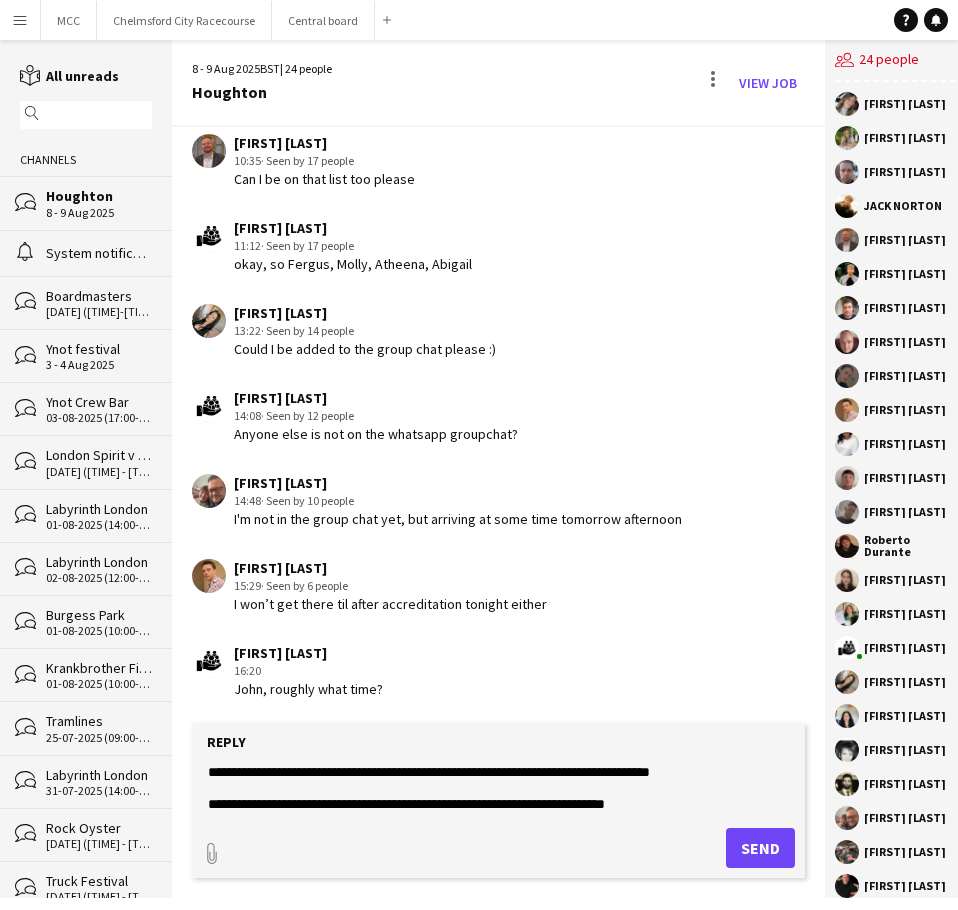 scroll, scrollTop: 31, scrollLeft: 0, axis: vertical 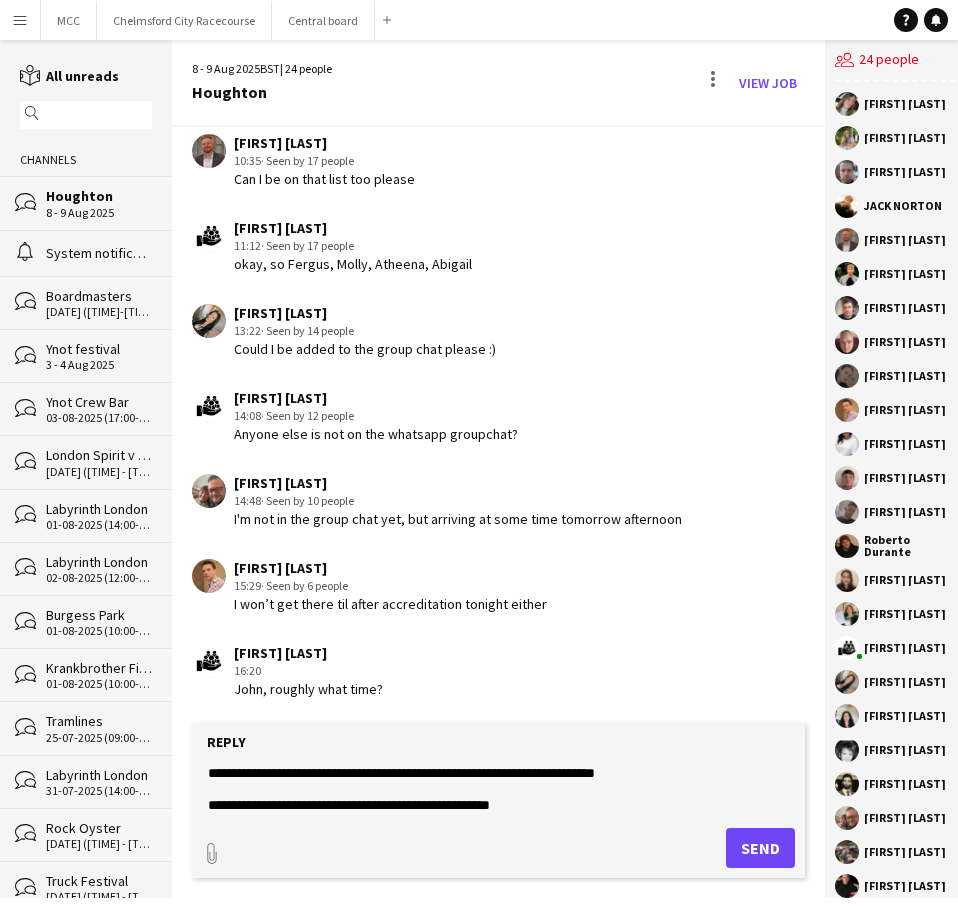 type on "**********" 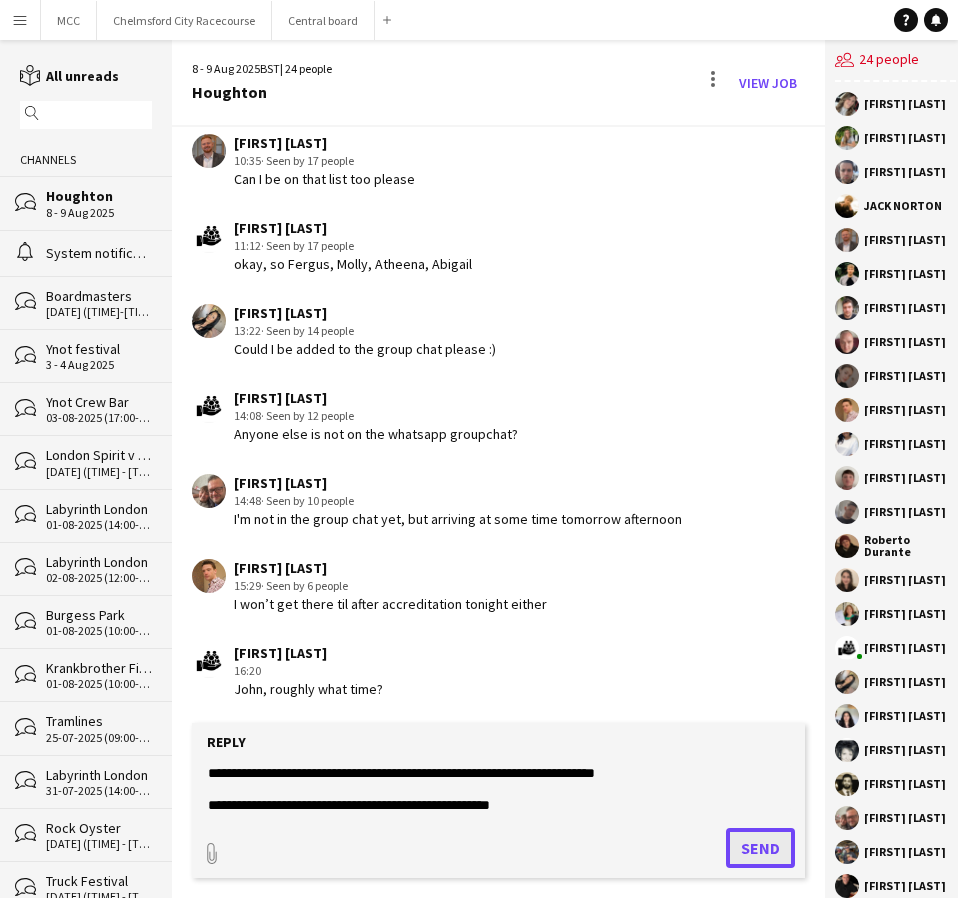 click on "Send" 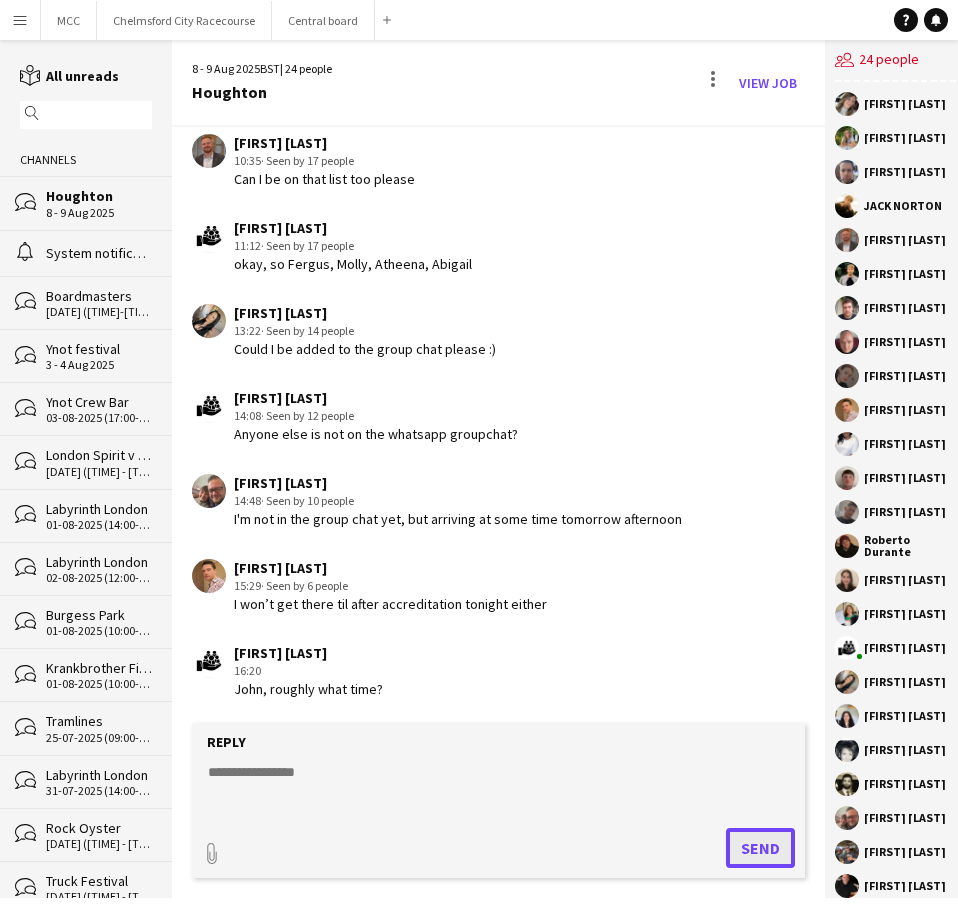 scroll, scrollTop: 0, scrollLeft: 0, axis: both 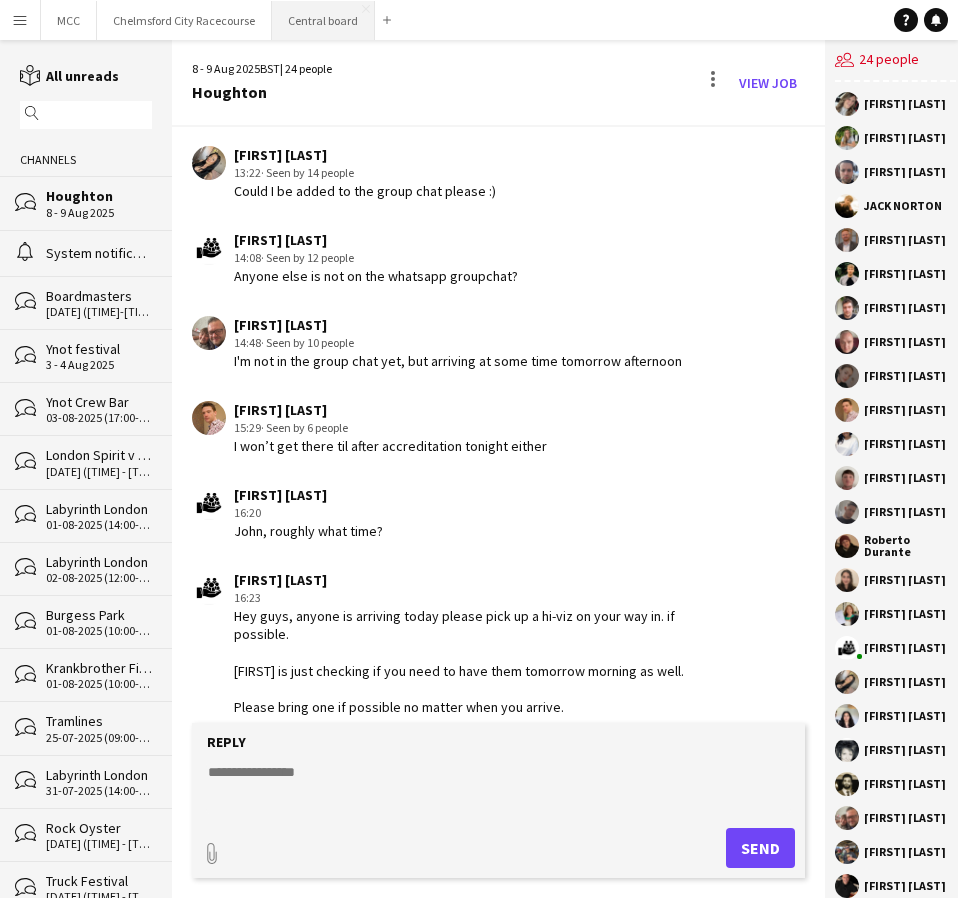 click on "Central board
Close" at bounding box center [323, 20] 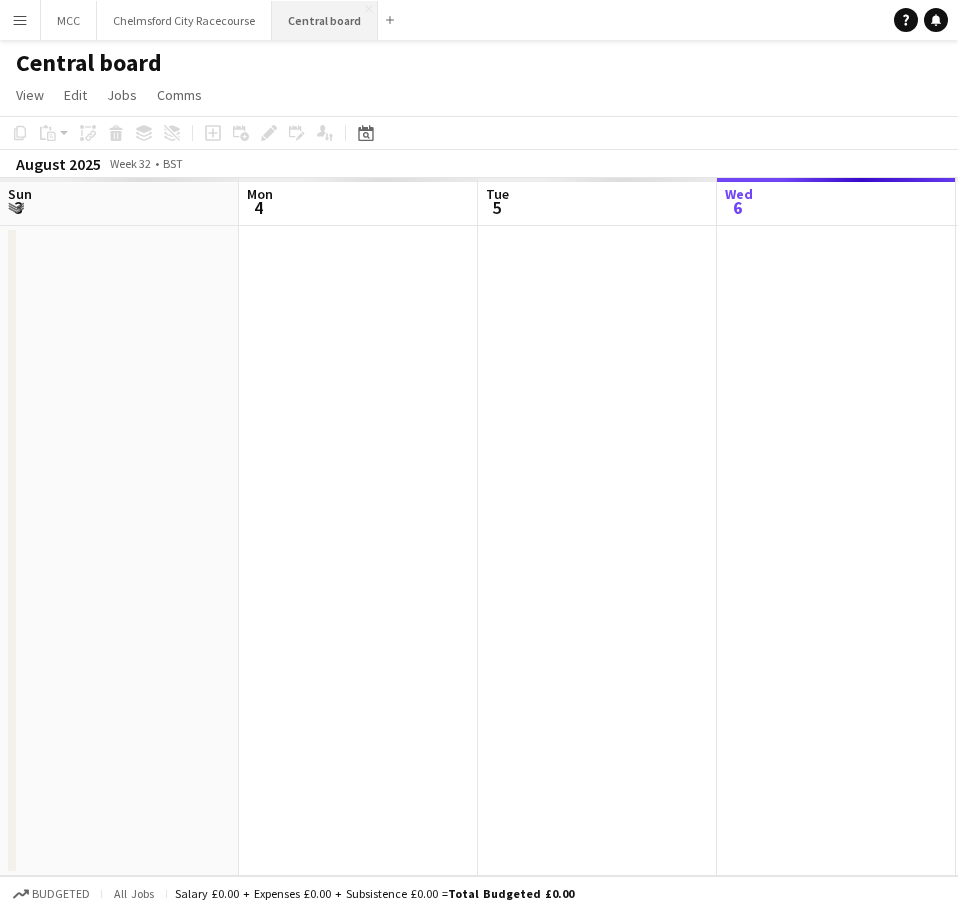 scroll, scrollTop: 0, scrollLeft: 478, axis: horizontal 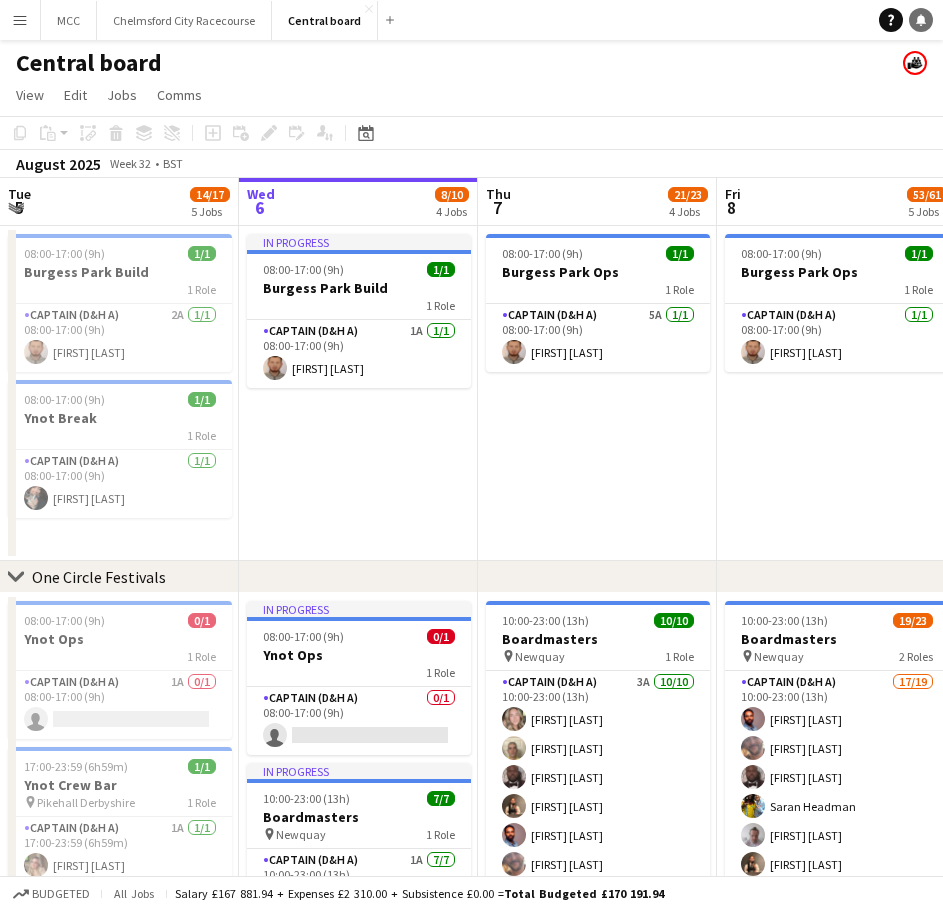 click on "Notifications" 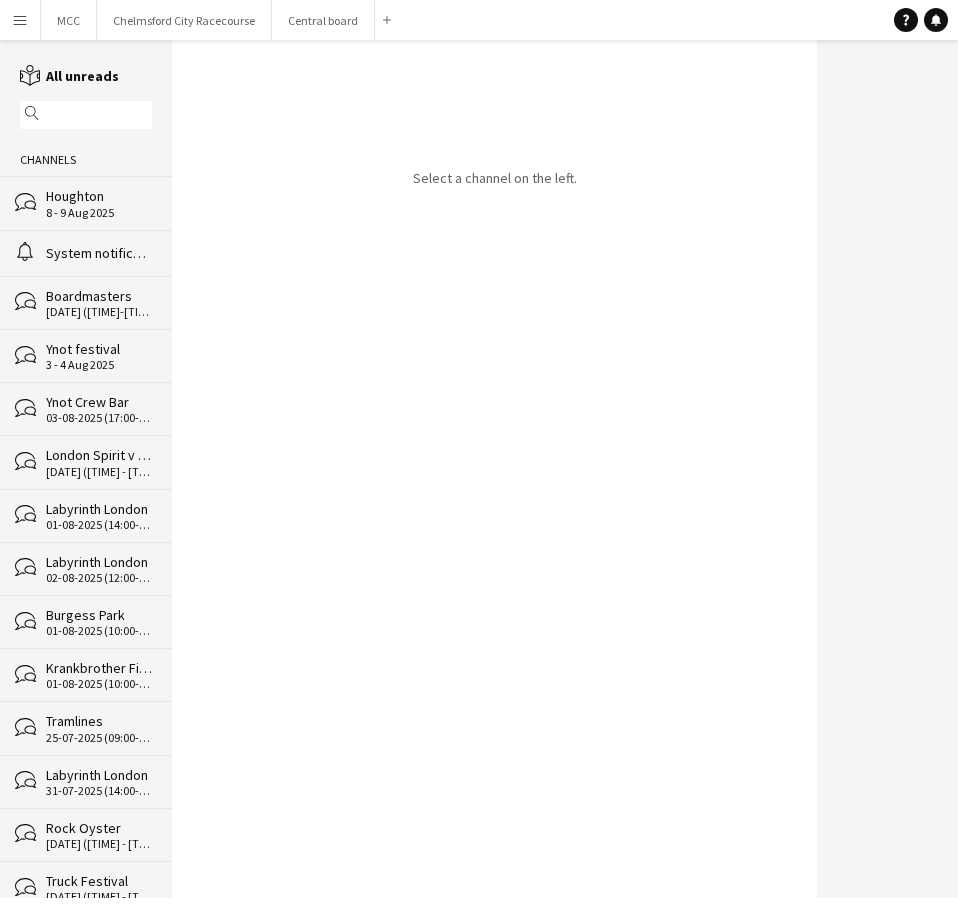click on "8 - 9 Aug 2025" 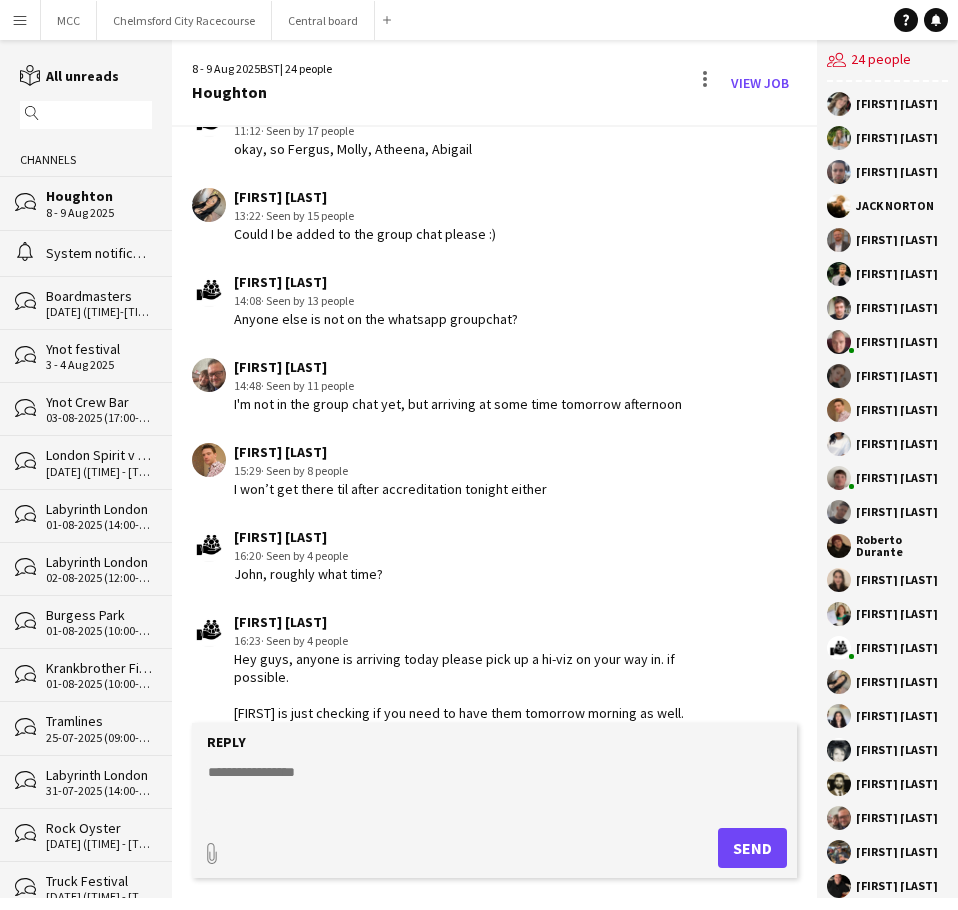 scroll, scrollTop: 3022, scrollLeft: 0, axis: vertical 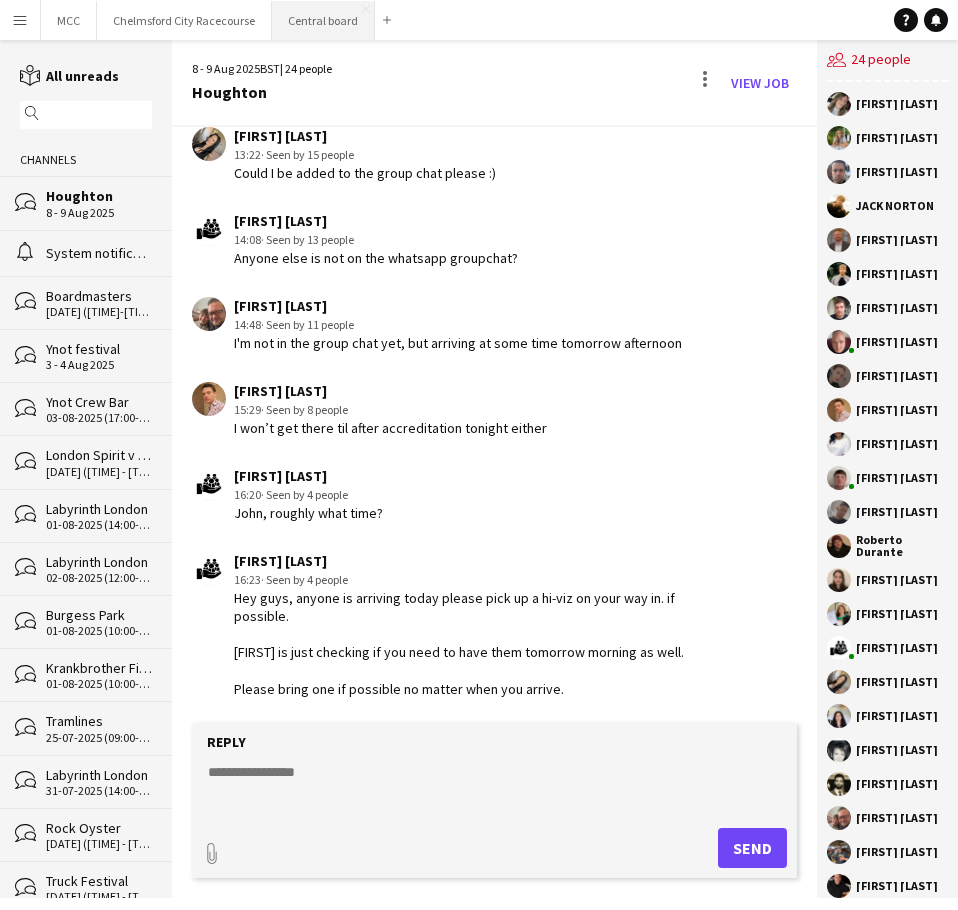 click on "Central board
Close" at bounding box center (323, 20) 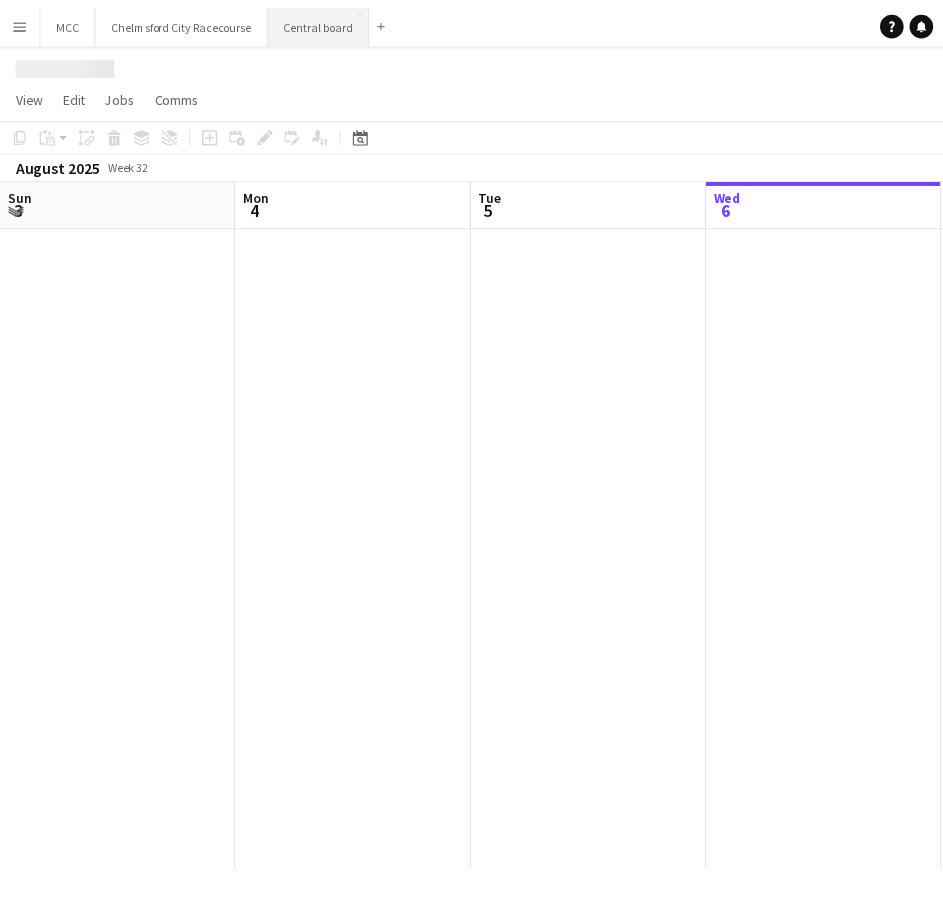 scroll, scrollTop: 0, scrollLeft: 478, axis: horizontal 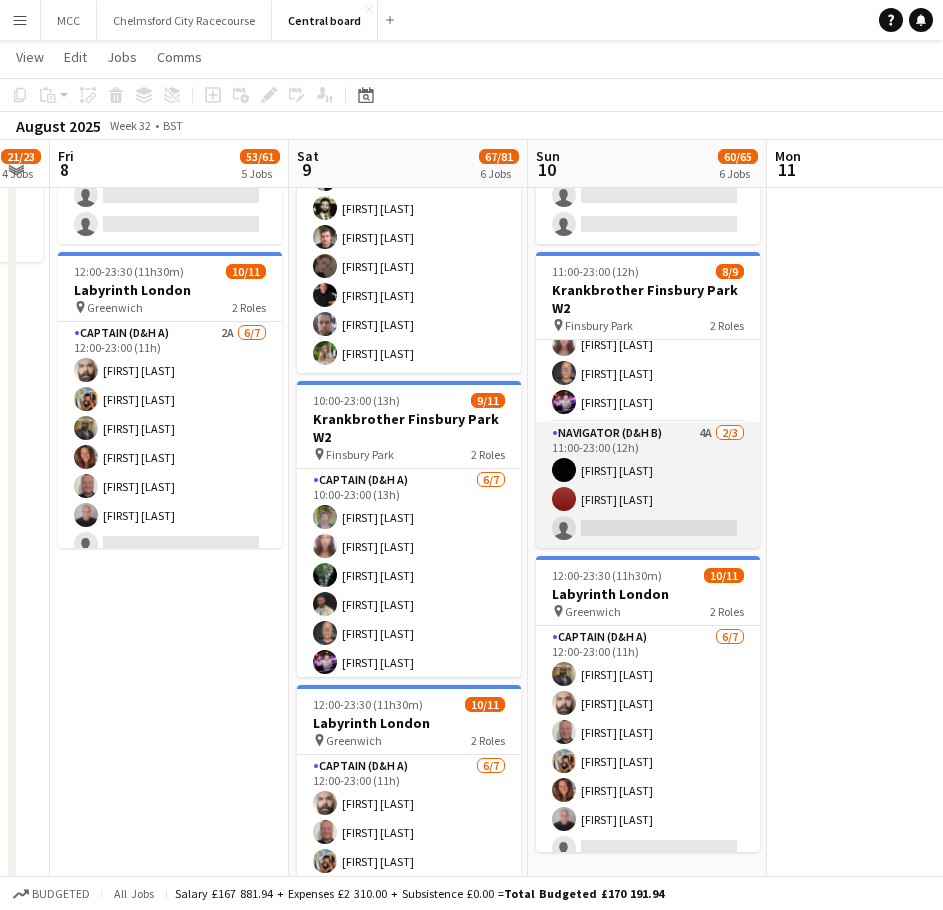 click on "Navigator (D&H B)   4A   2/3   11:00-23:00 (12h)
Simone Murrell Zoe Imbert
single-neutral-actions" at bounding box center (648, 485) 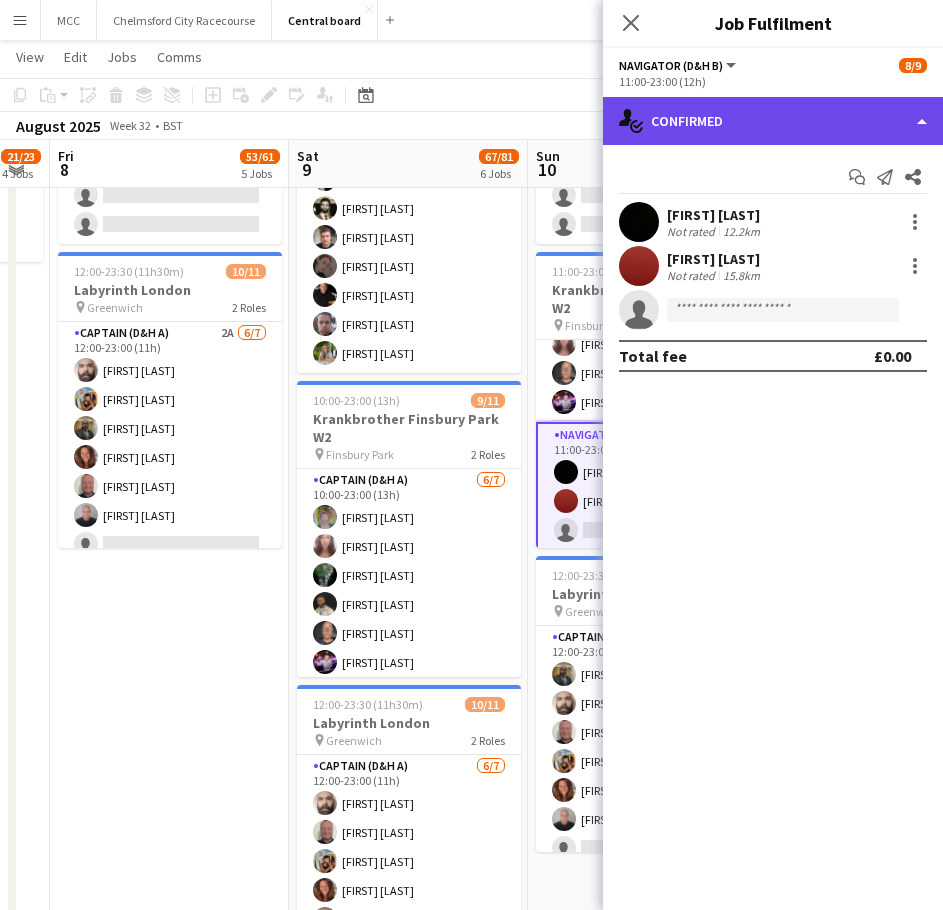 click on "single-neutral-actions-check-2
Confirmed" 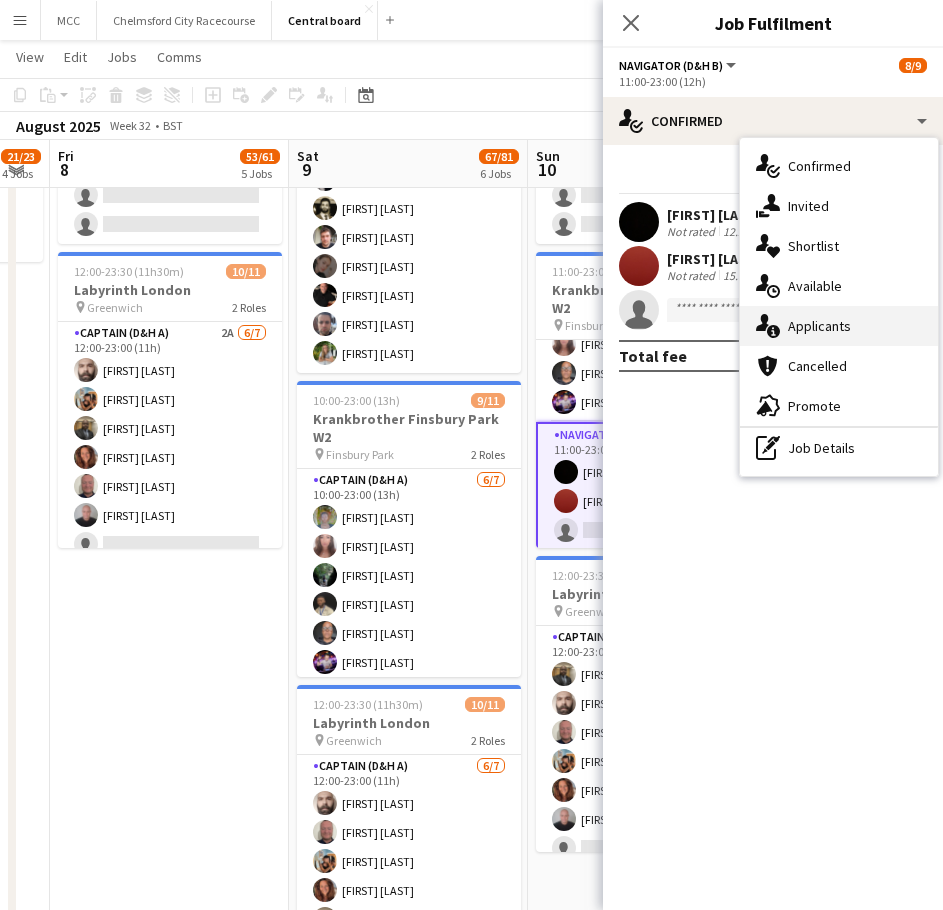 click on "single-neutral-actions-information
Applicants" at bounding box center [839, 326] 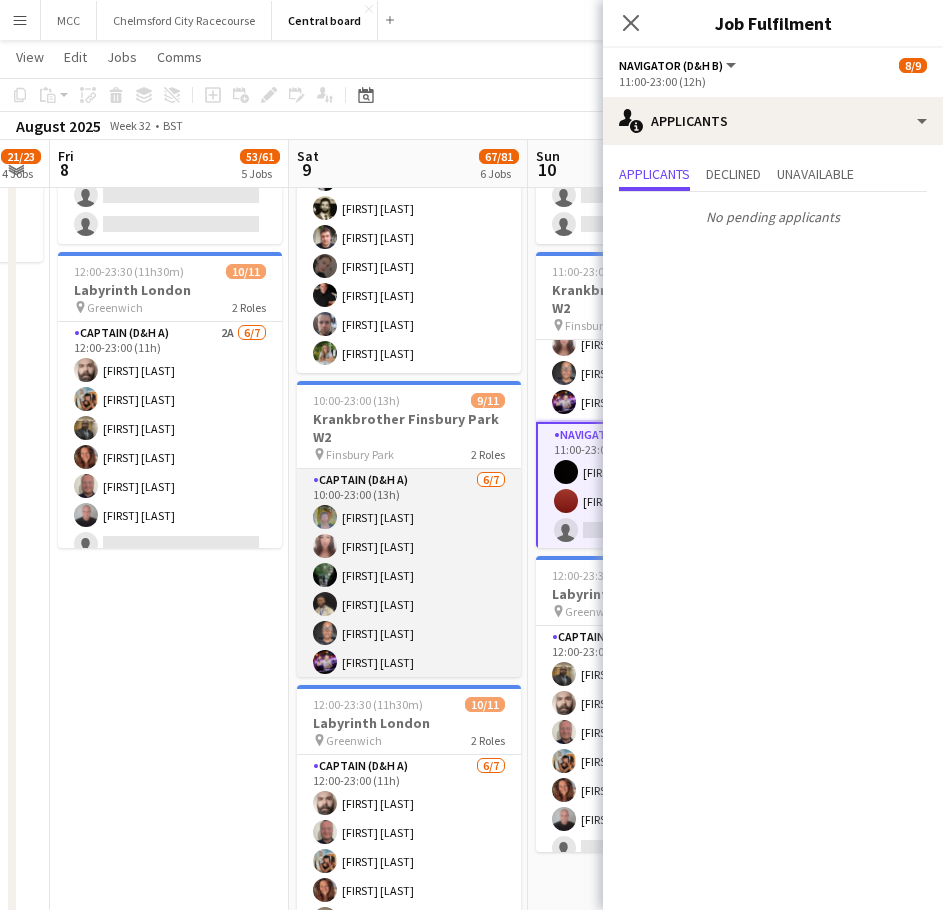 click on "Captain (D&H A)   6/7   10:00-23:00 (13h)
Sarian Lahai Sophia Kaytaz Emily Costa Robert Shadamoro Jennifer Vissers Karolis Petraska
single-neutral-actions" at bounding box center [409, 590] 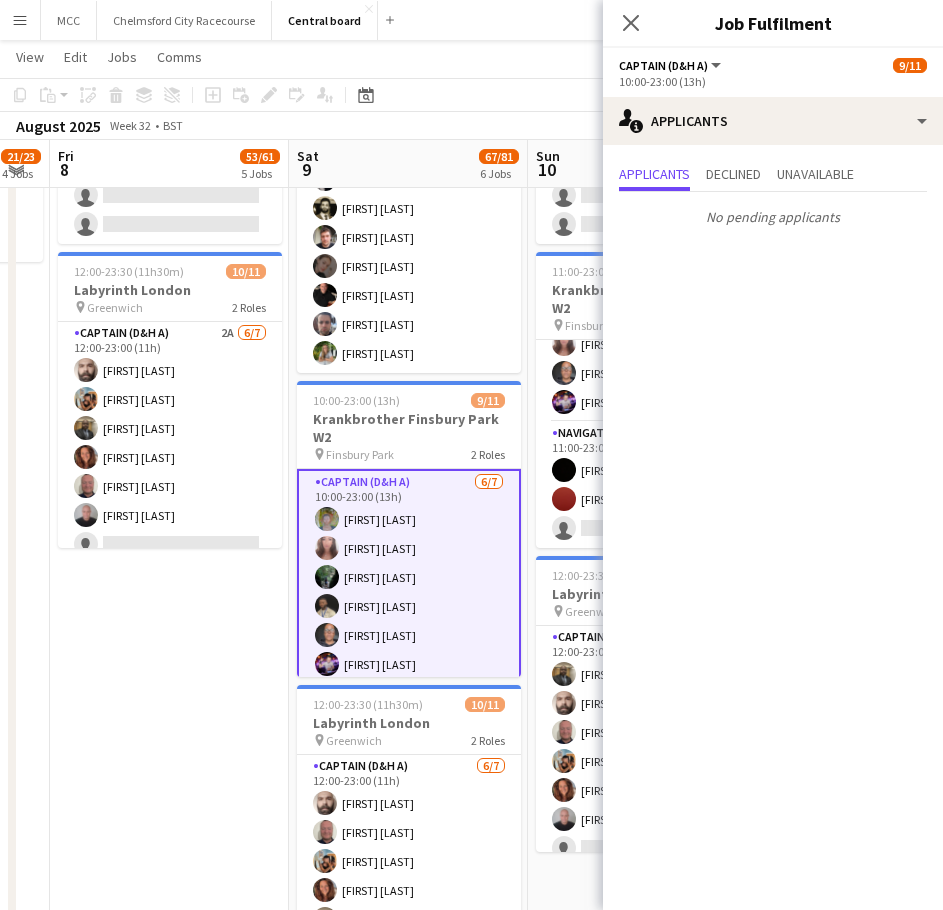 click on "Captain (D&H A)   6/7   10:00-23:00 (13h)
Sarian Lahai Sophia Kaytaz Emily Costa Robert Shadamoro Jennifer Vissers Karolis Petraska
single-neutral-actions" at bounding box center (409, 592) 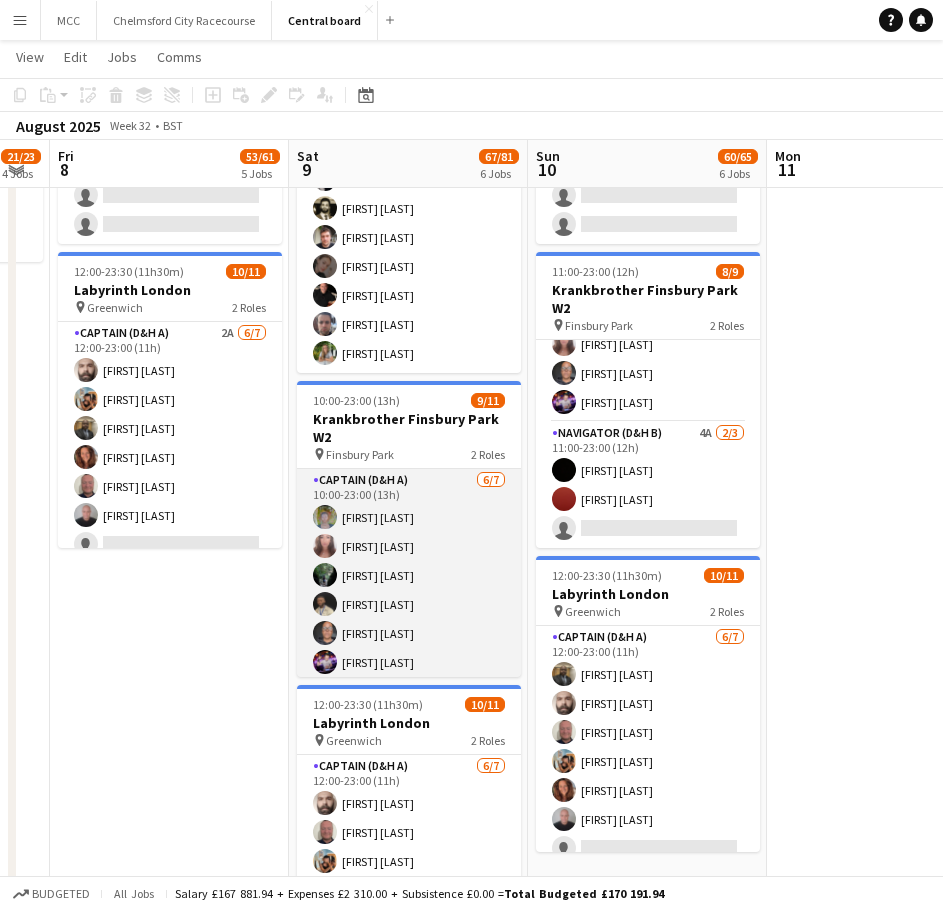click on "Captain (D&H A)   6/7   10:00-23:00 (13h)
Sarian Lahai Sophia Kaytaz Emily Costa Robert Shadamoro Jennifer Vissers Karolis Petraska
single-neutral-actions" at bounding box center (409, 590) 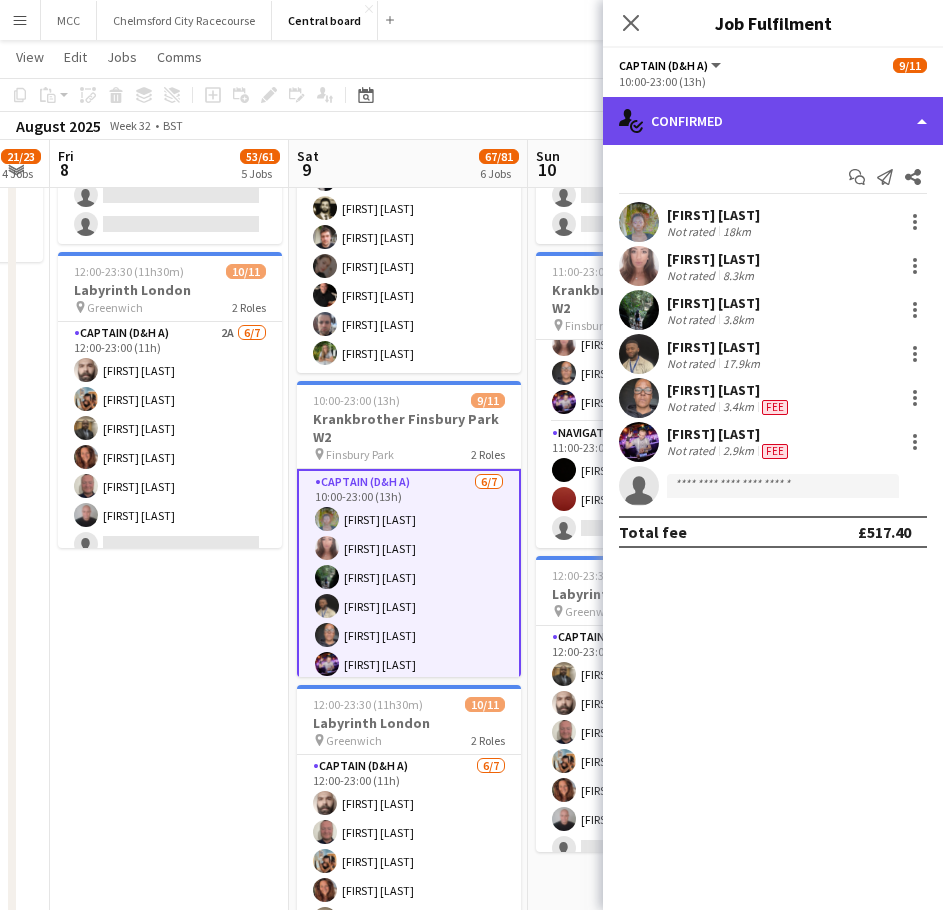 click on "single-neutral-actions-check-2
Confirmed" 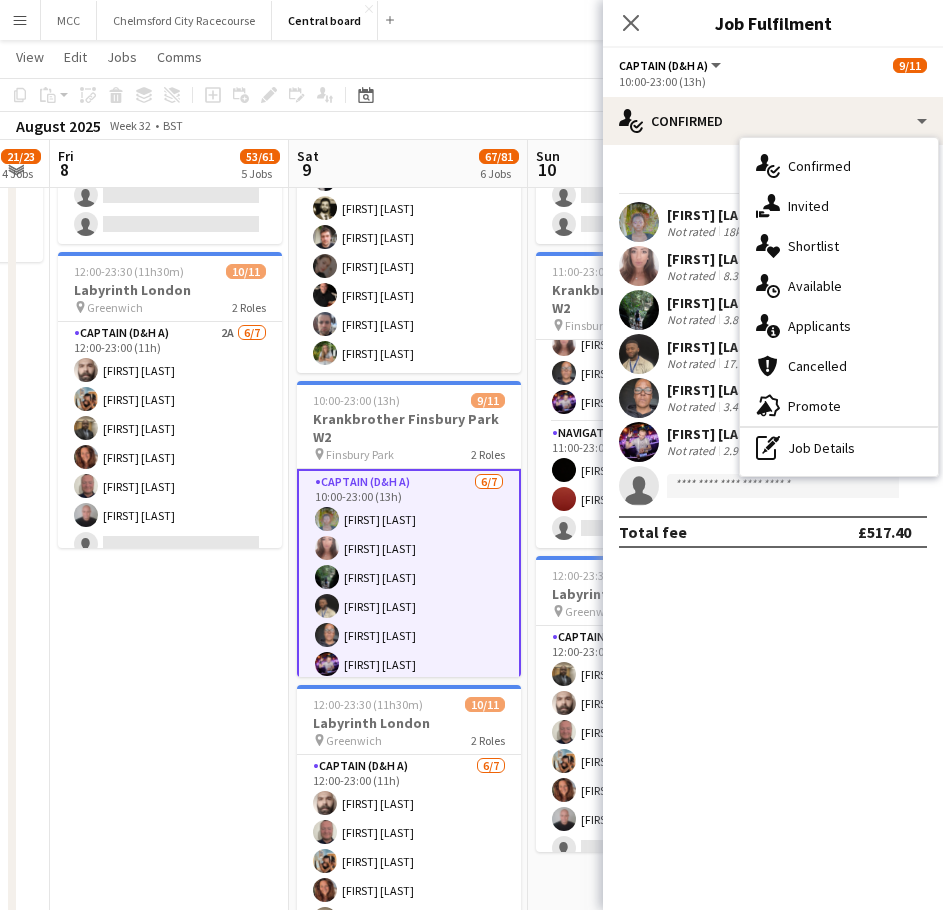 click on "Not rated" at bounding box center (693, 231) 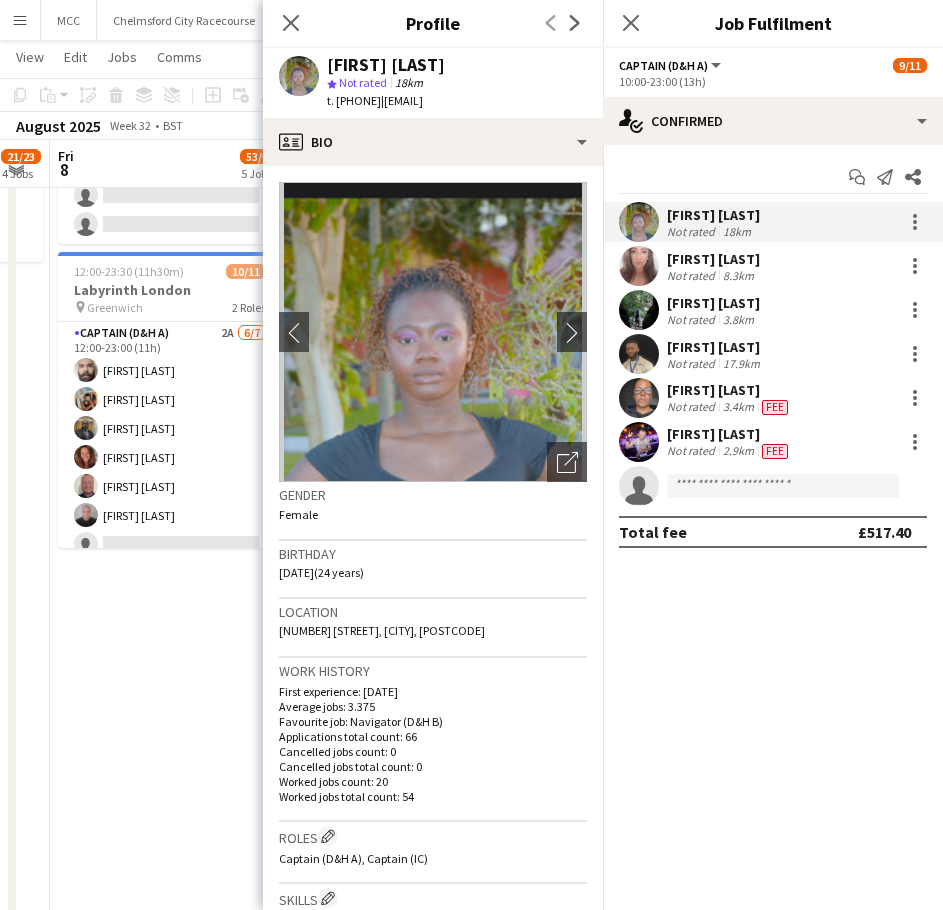 drag, startPoint x: 577, startPoint y: 104, endPoint x: 423, endPoint y: 106, distance: 154.01299 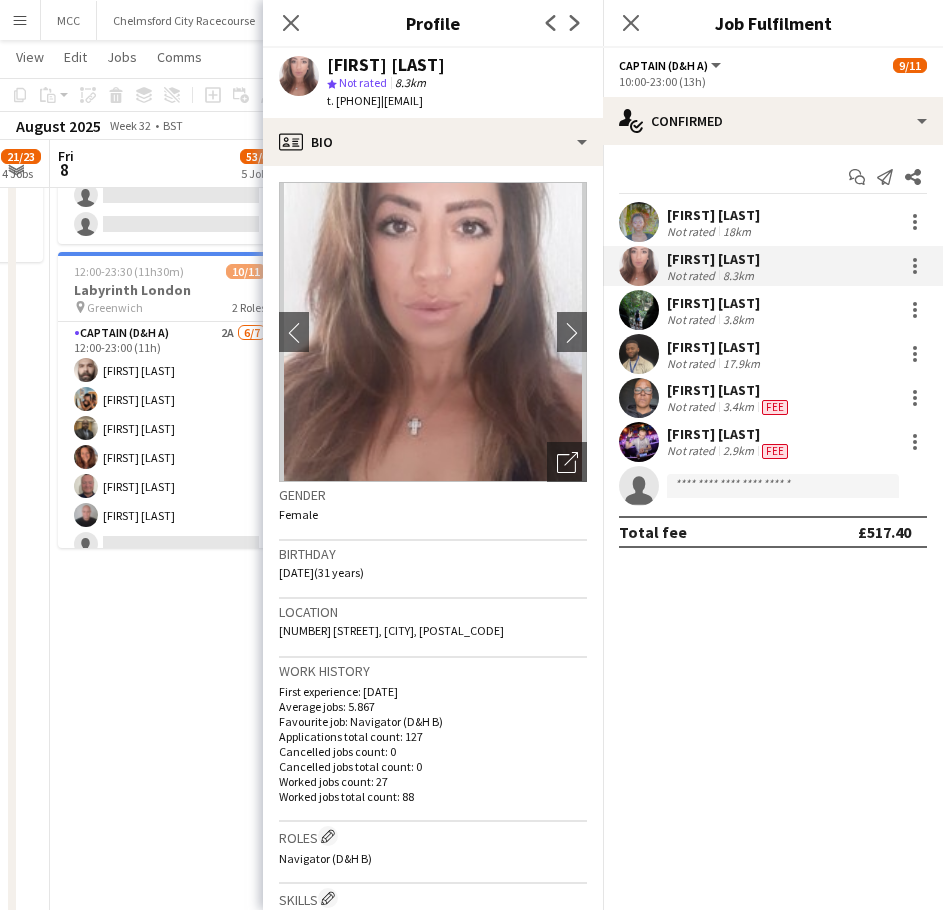 drag, startPoint x: 573, startPoint y: 103, endPoint x: 430, endPoint y: 106, distance: 143.03146 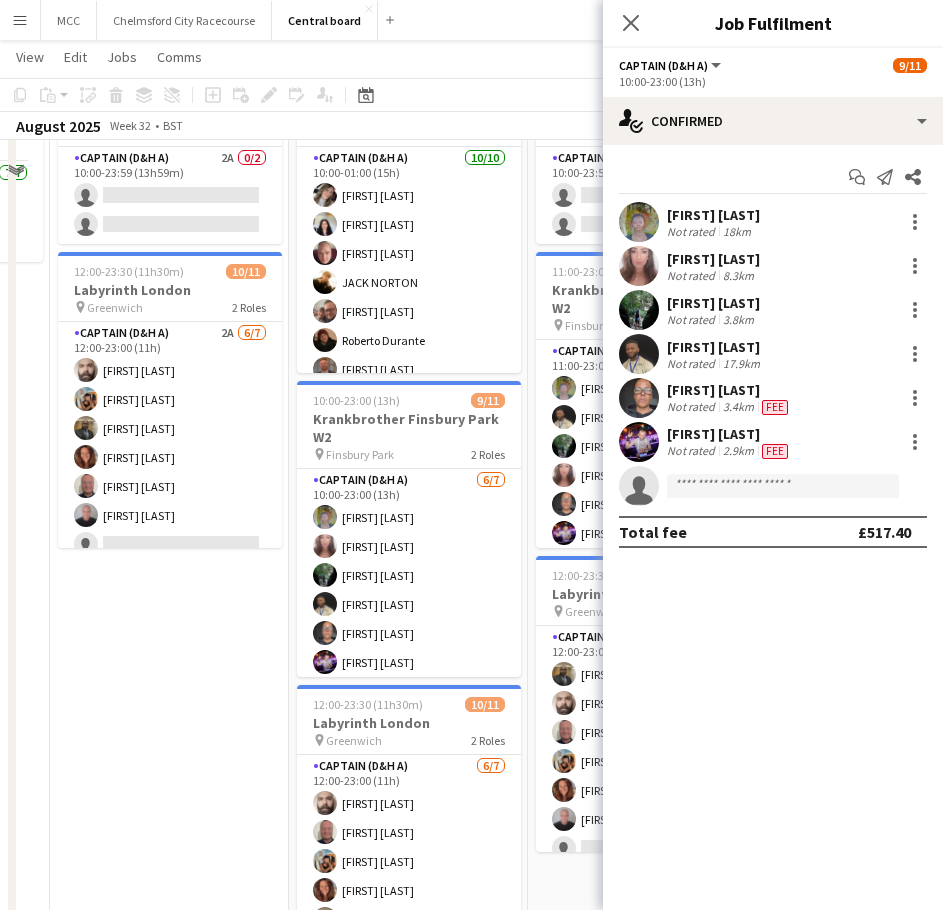 scroll, scrollTop: 2419, scrollLeft: 0, axis: vertical 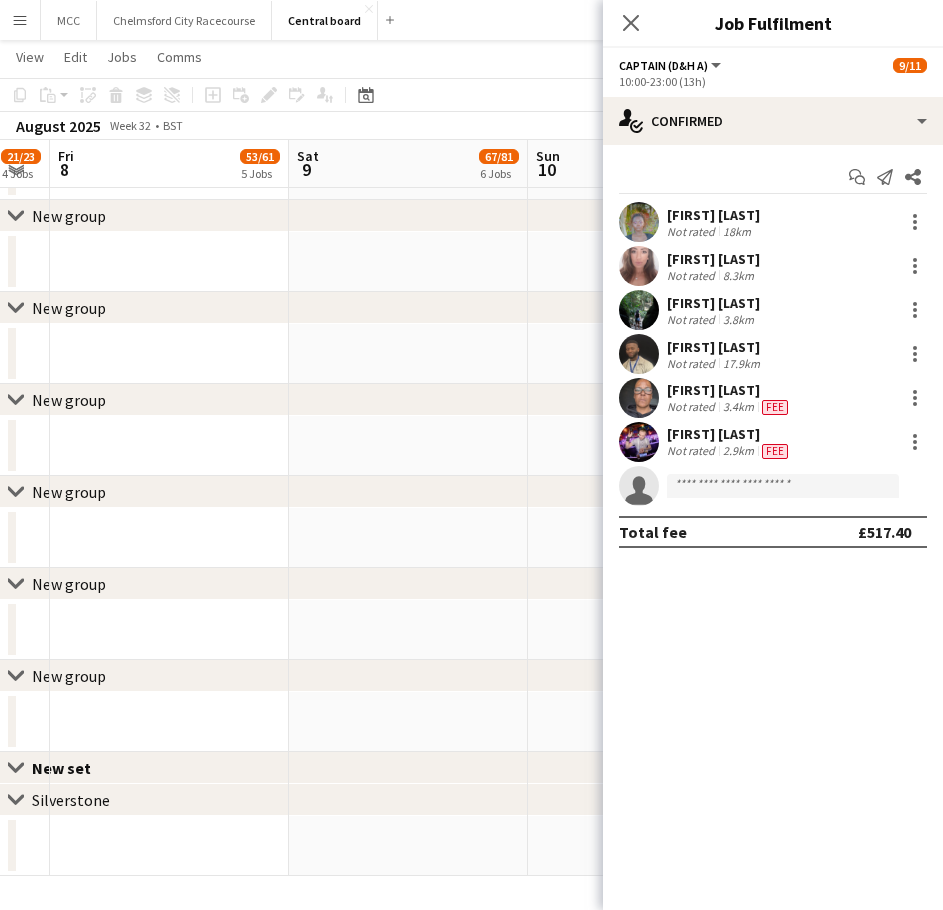 click on "3.8km" at bounding box center [738, 319] 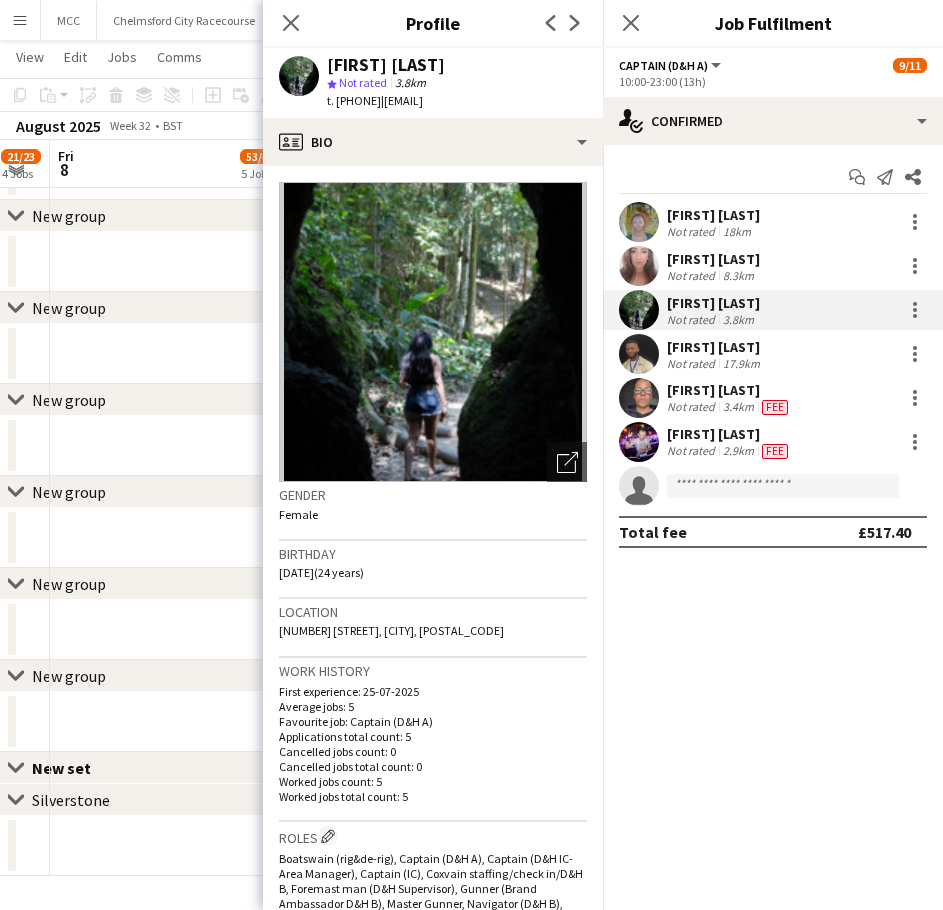 drag, startPoint x: 587, startPoint y: 95, endPoint x: 430, endPoint y: 109, distance: 157.62297 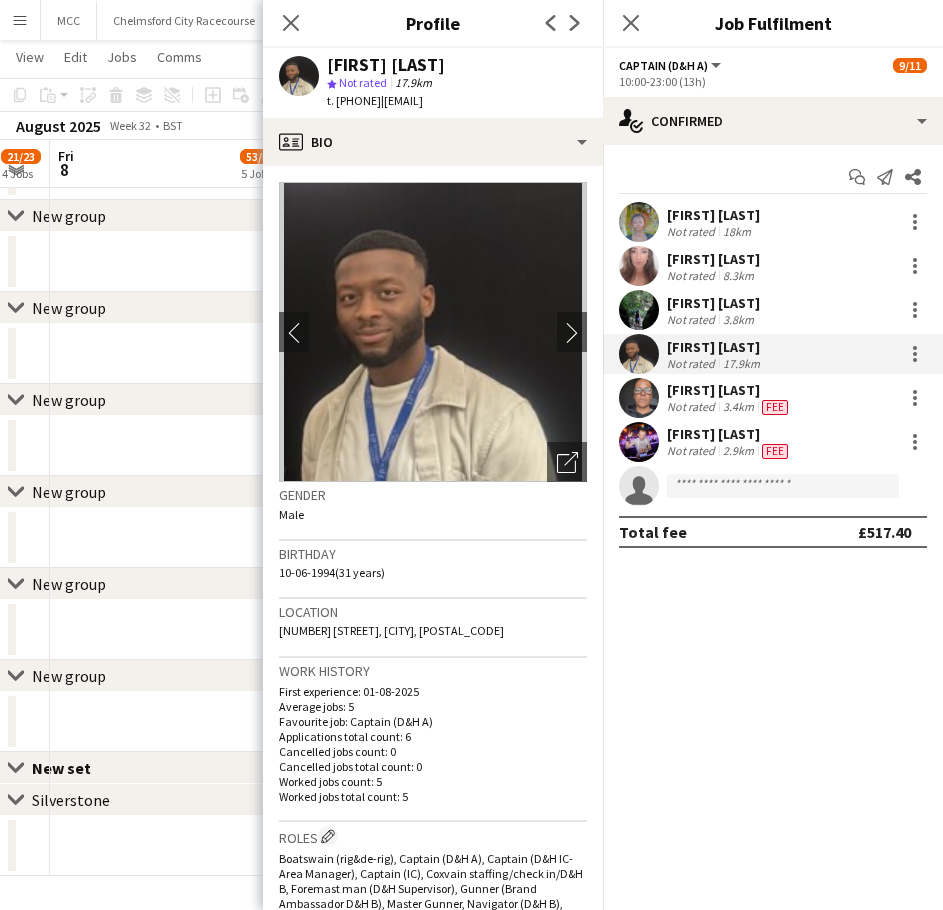 drag, startPoint x: 335, startPoint y: 123, endPoint x: 429, endPoint y: 106, distance: 95.524864 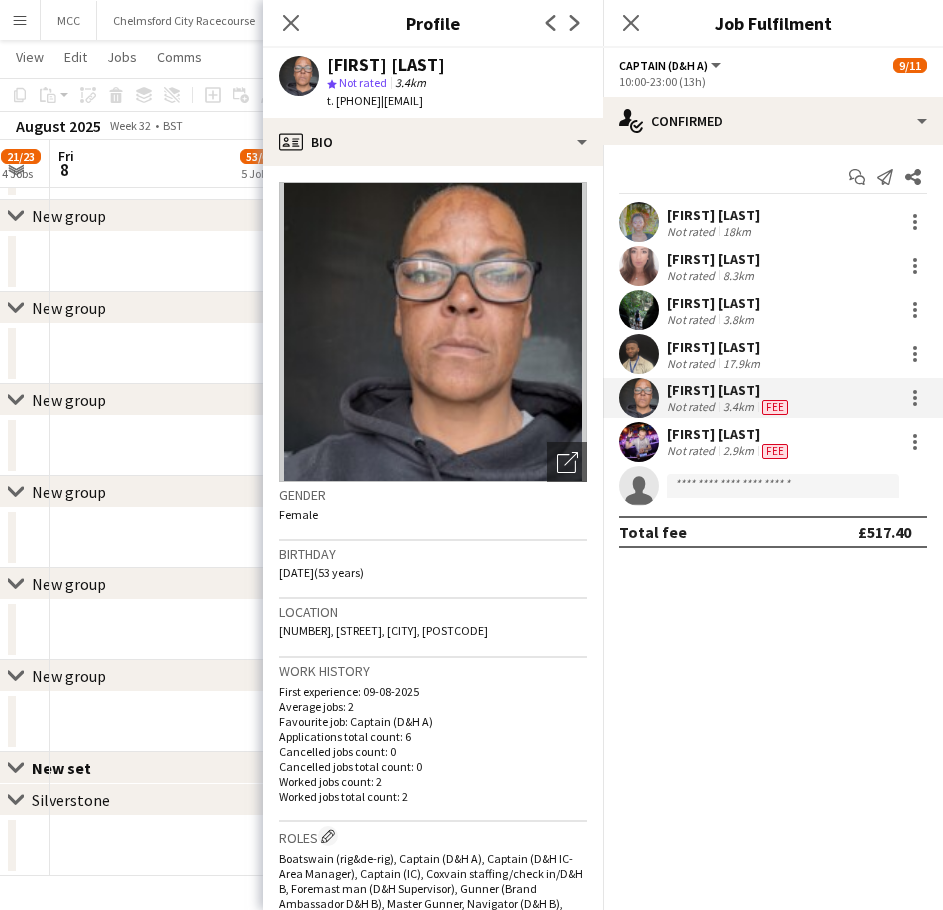 drag, startPoint x: 592, startPoint y: 101, endPoint x: 419, endPoint y: 105, distance: 173.04623 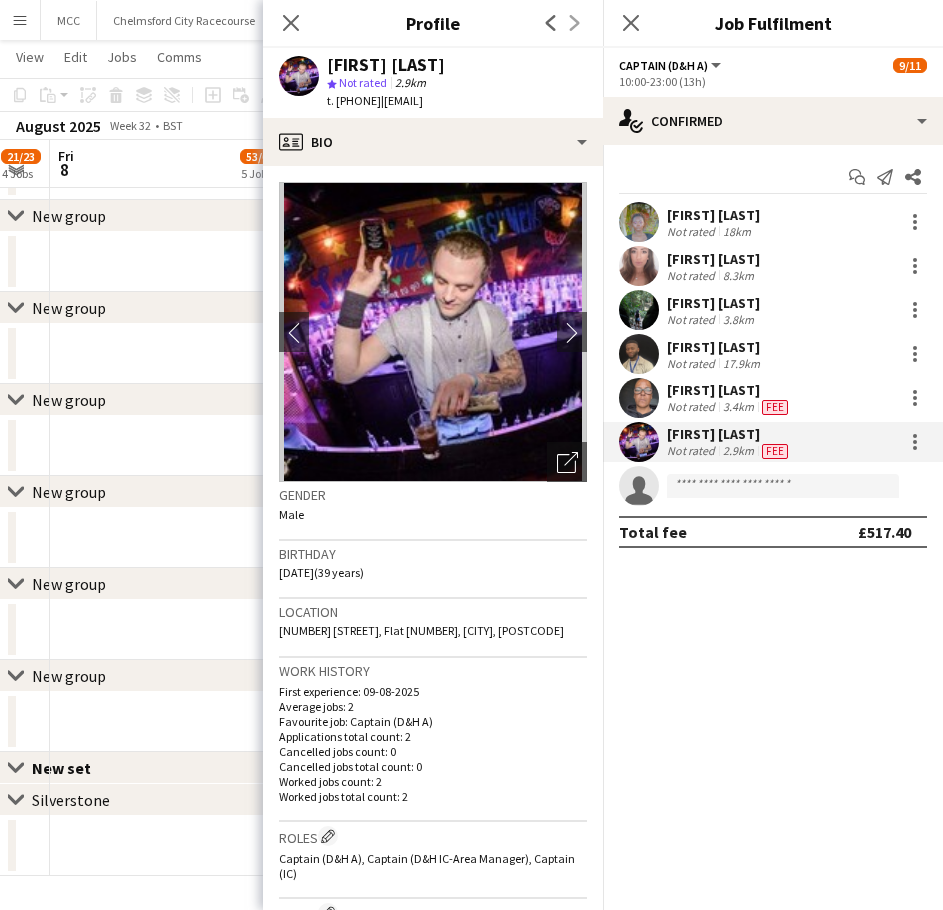 drag, startPoint x: 573, startPoint y: 106, endPoint x: 428, endPoint y: 108, distance: 145.0138 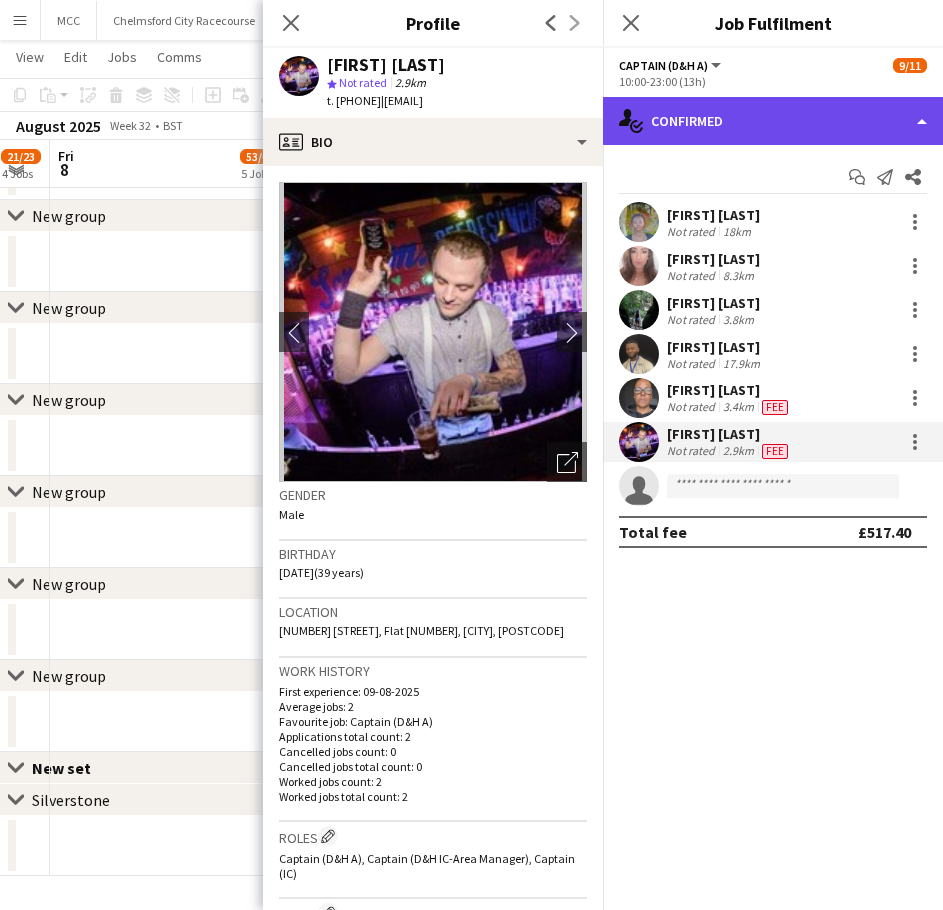click on "single-neutral-actions-check-2
Confirmed" 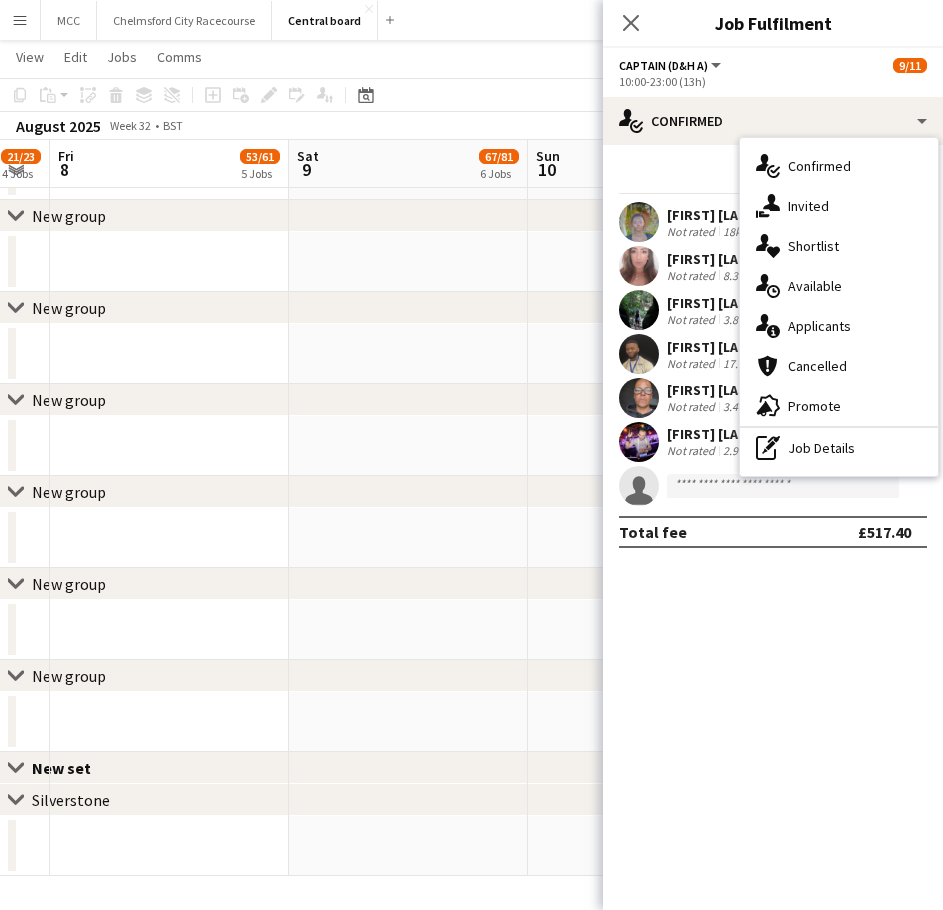 click on "Job Fulfilment" 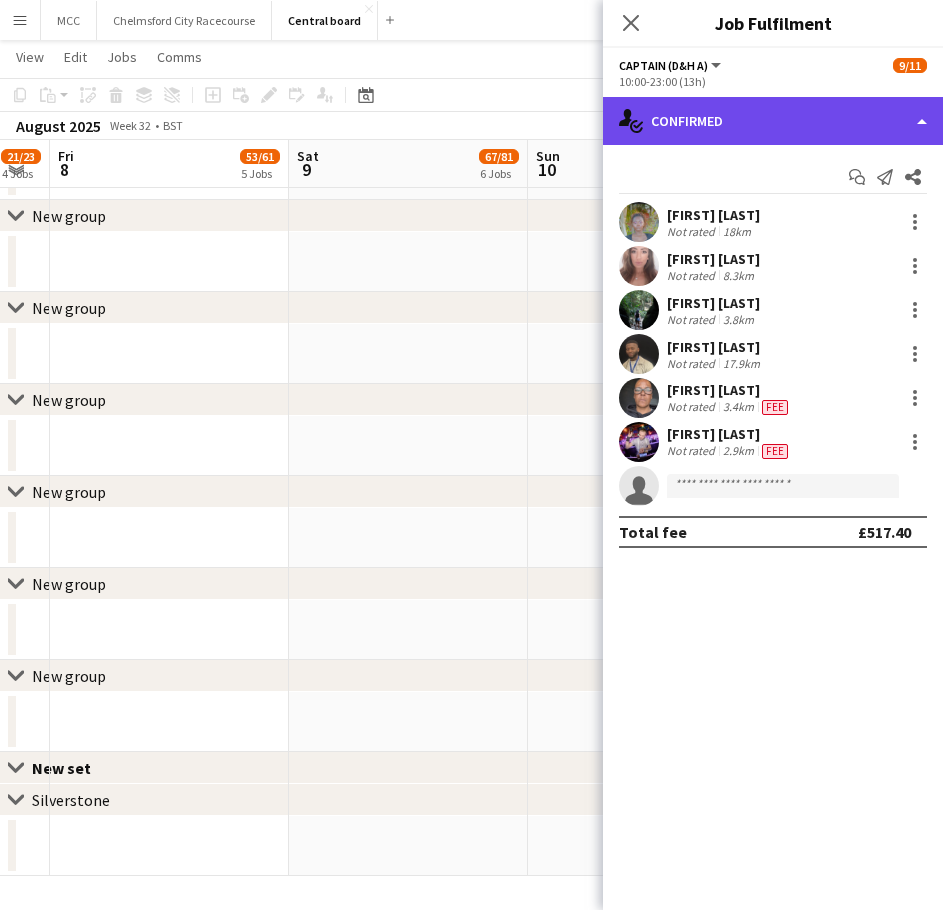 click on "single-neutral-actions-check-2
Confirmed" 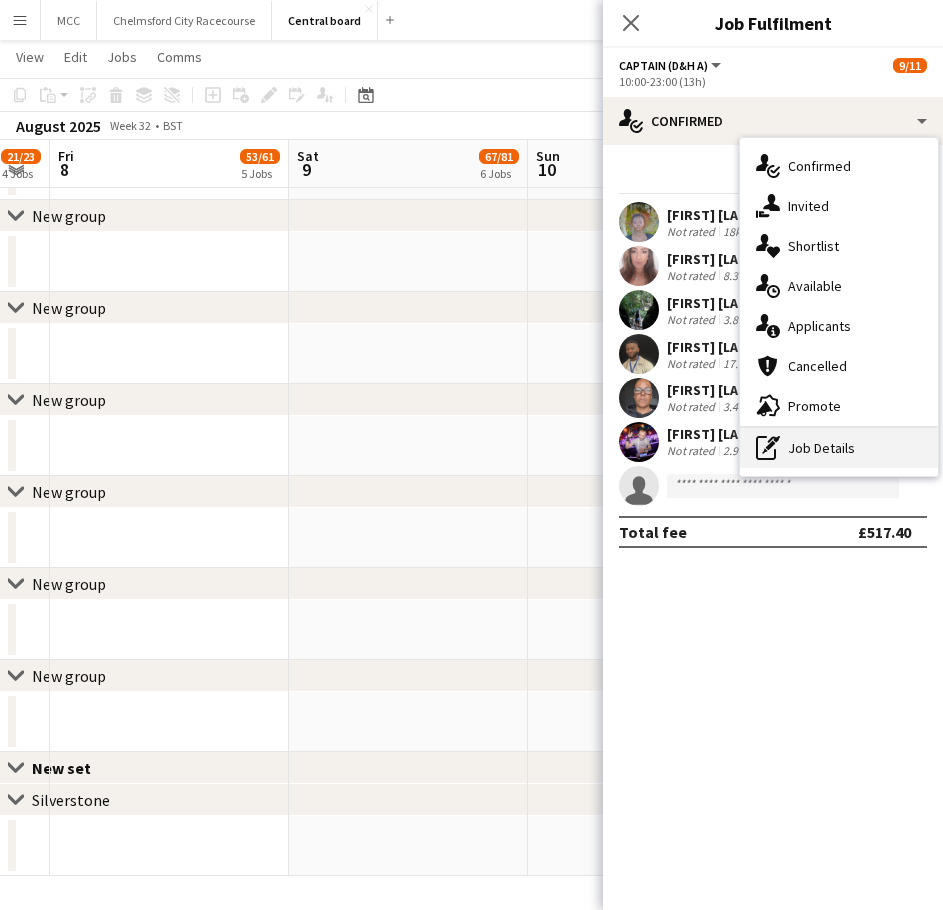 click on "pen-write
Job Details" at bounding box center (839, 448) 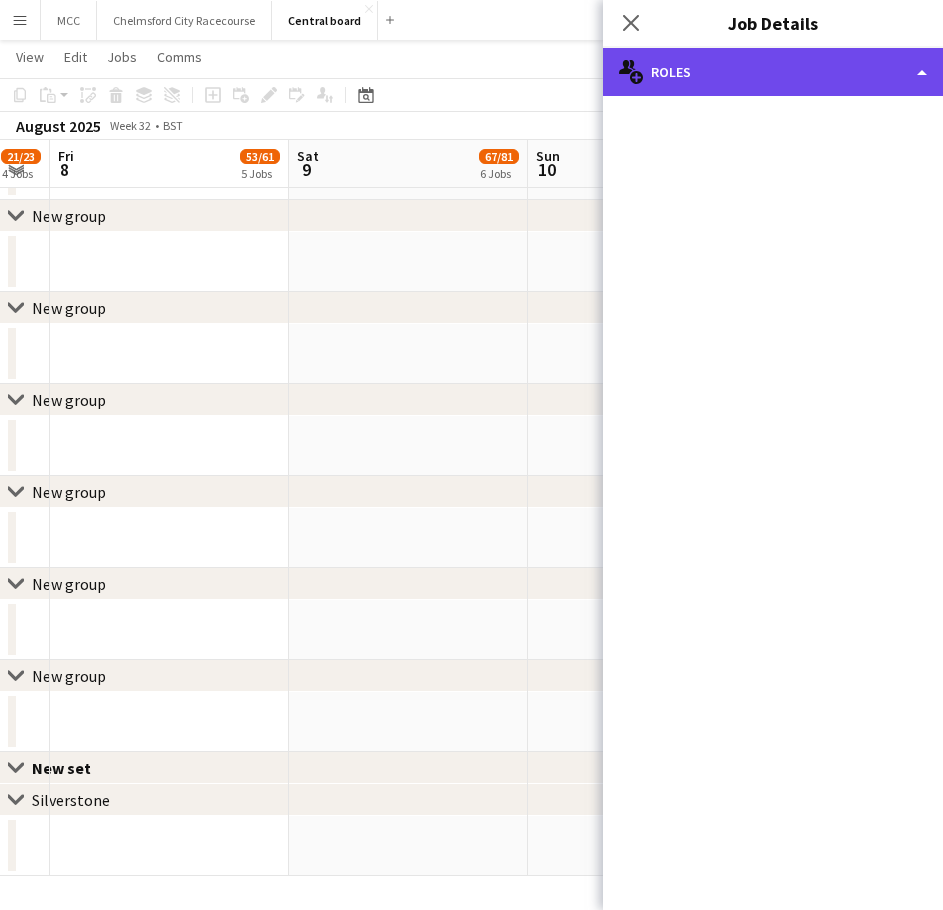 click on "multiple-users-add
Roles" 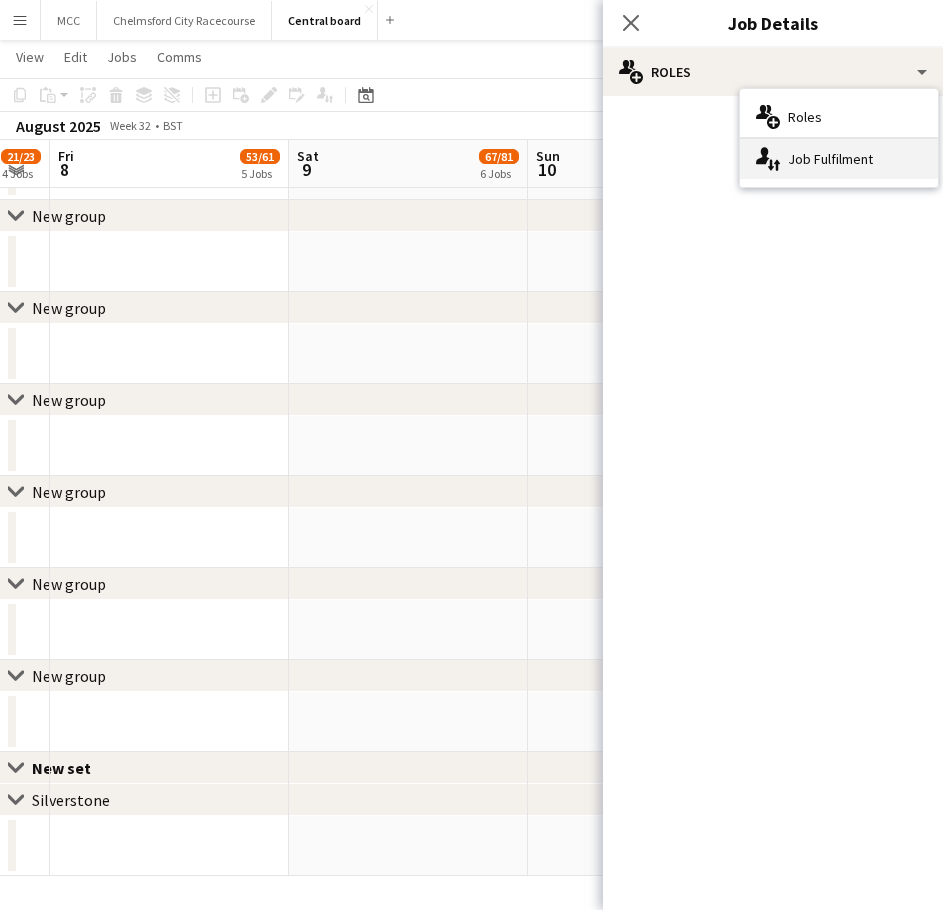 click on "single-neutral-actions-up-down
Job Fulfilment" at bounding box center [839, 159] 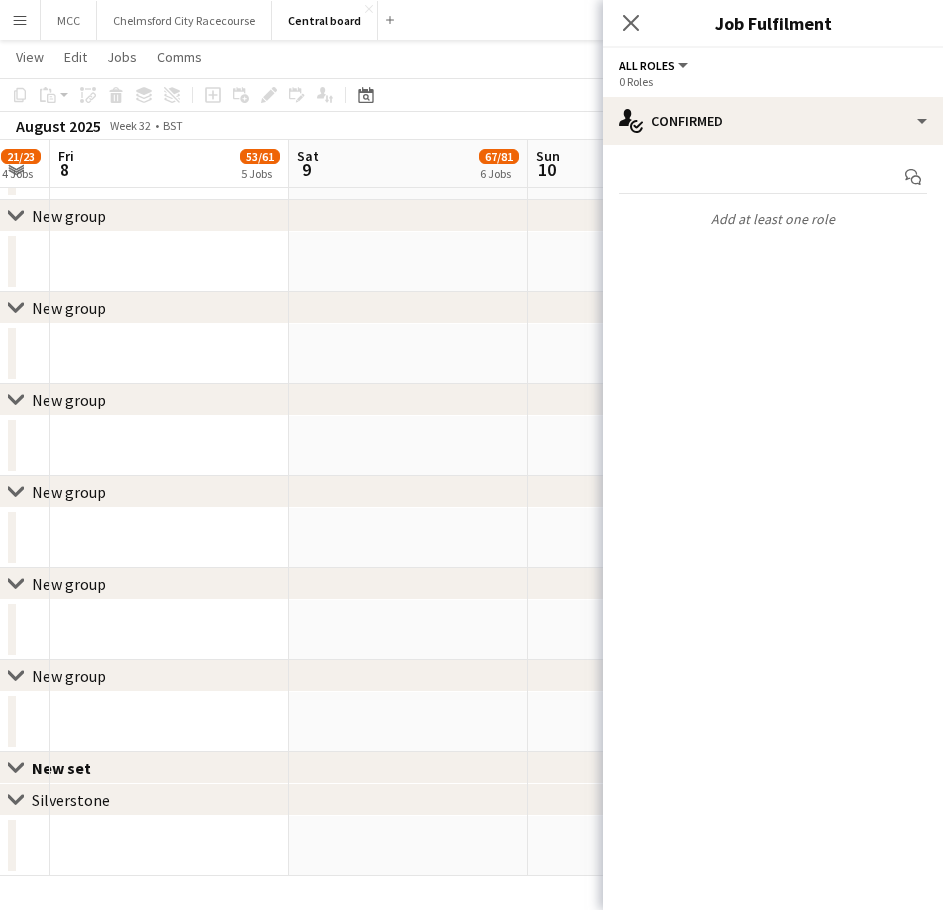 click on "chevron-right
New group" 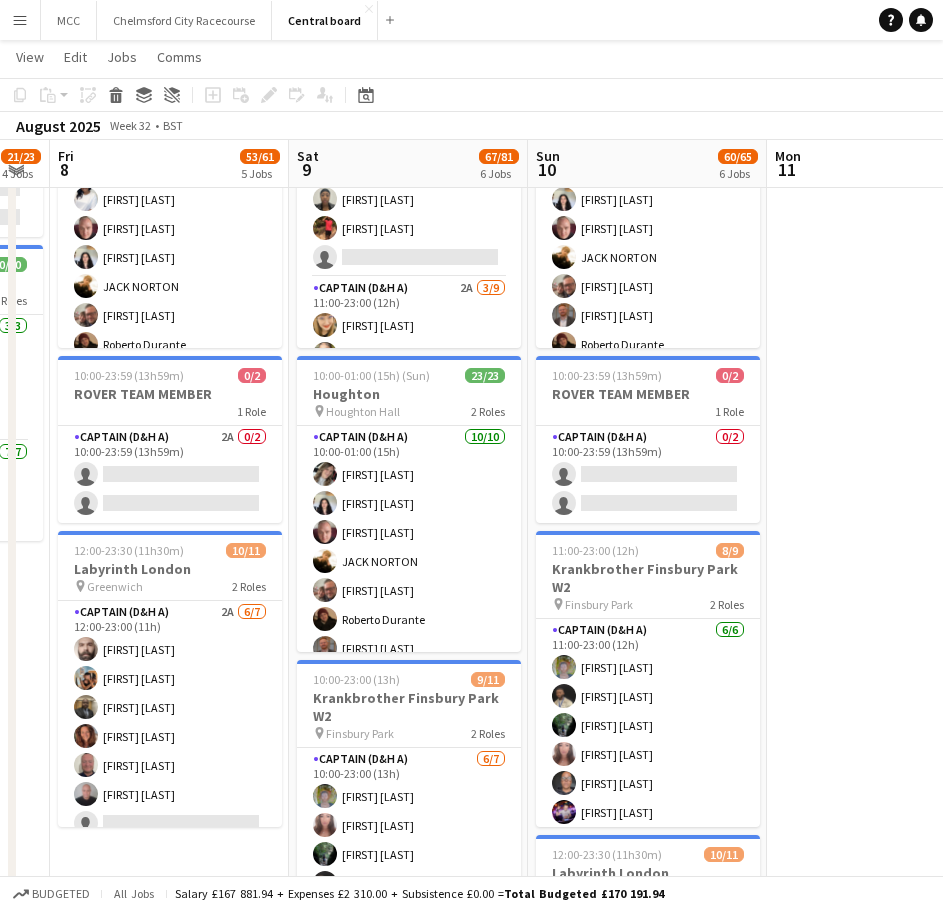 scroll, scrollTop: 850, scrollLeft: 0, axis: vertical 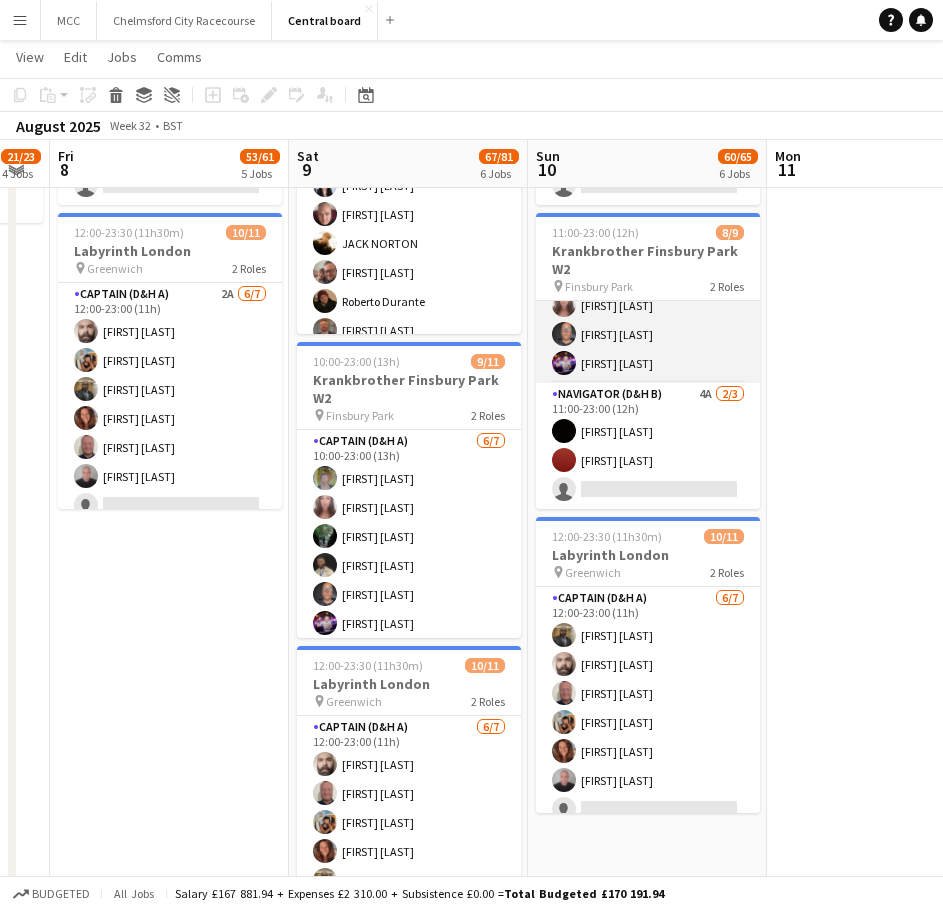 click on "Navigator (D&H B)   4A   2/3   11:00-23:00 (12h)
Simone Murrell Zoe Imbert
single-neutral-actions" at bounding box center [648, 446] 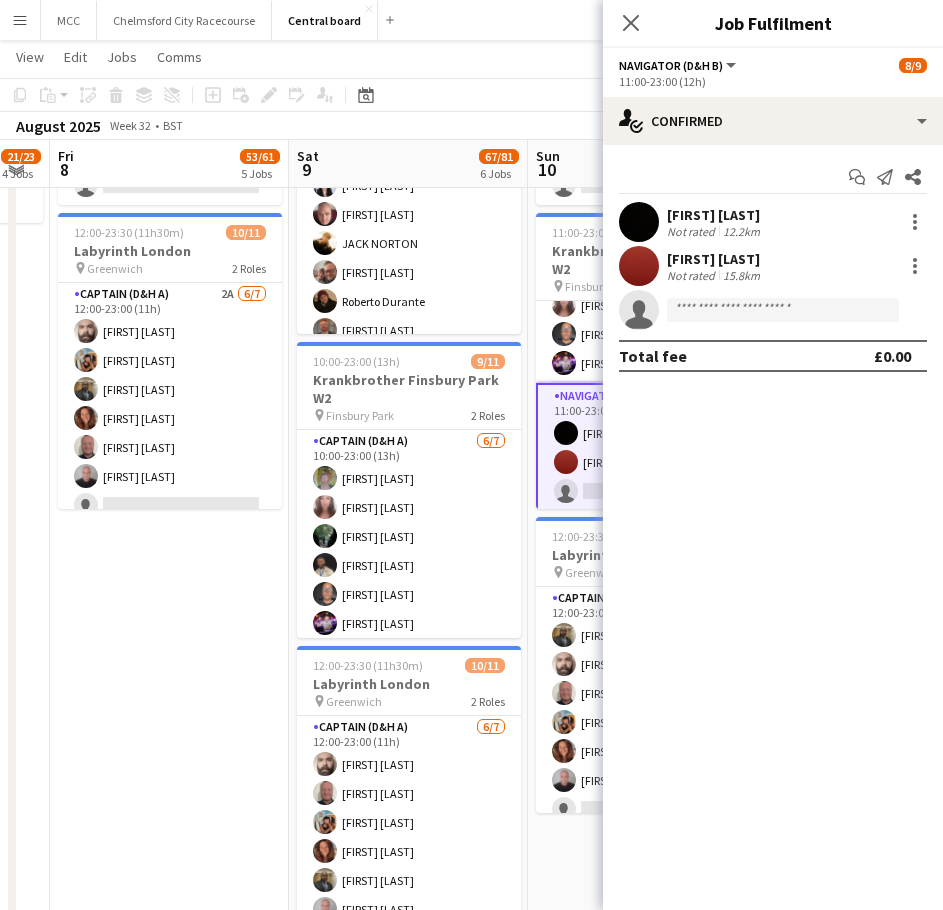 click on "Simone Murrell   Not rated   12.2km" at bounding box center (773, 222) 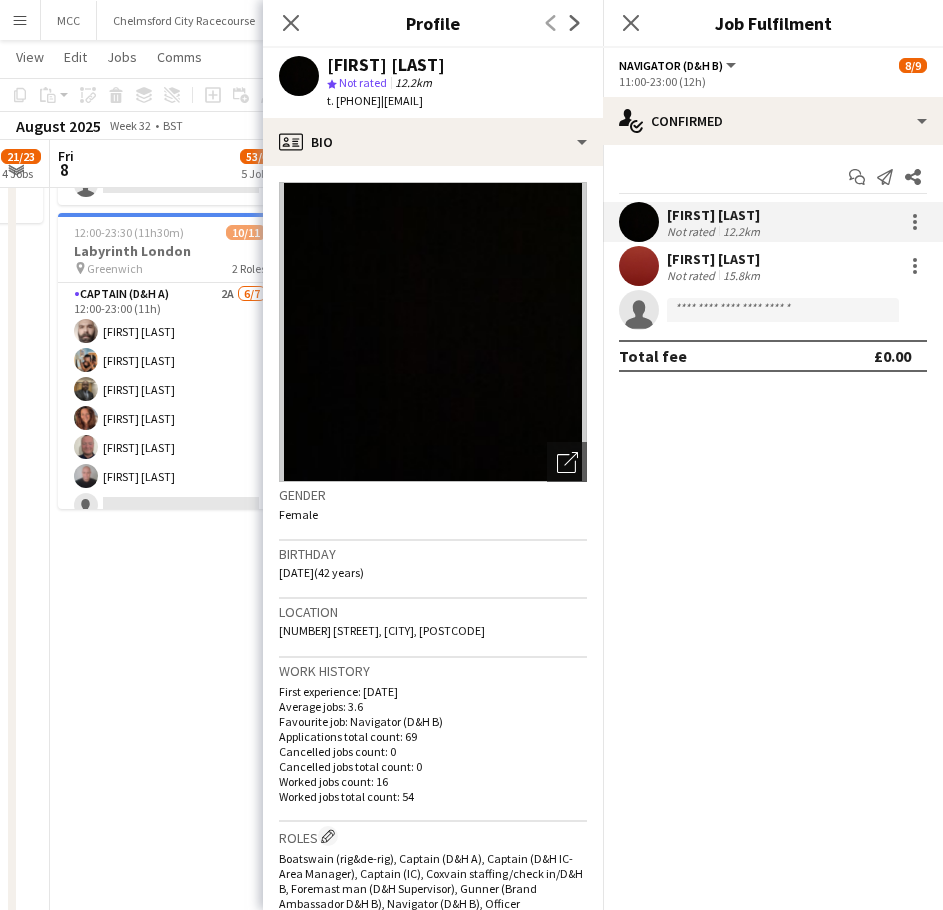 drag, startPoint x: 548, startPoint y: 99, endPoint x: 419, endPoint y: 107, distance: 129.24782 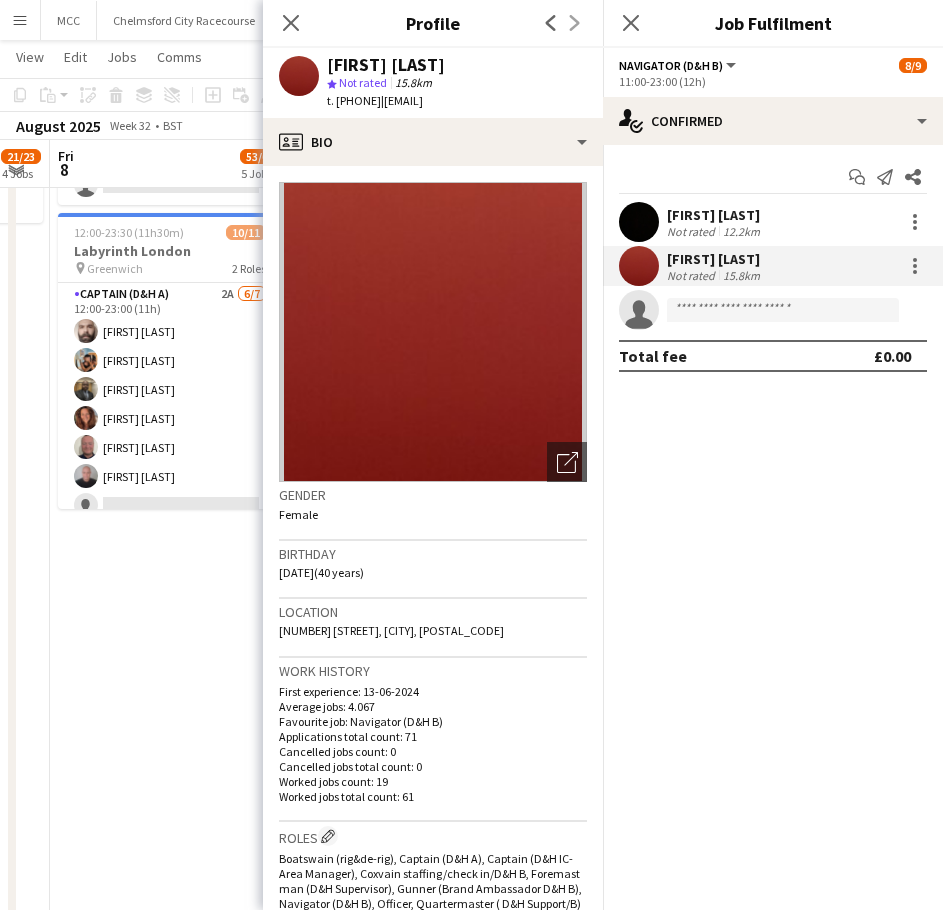drag, startPoint x: 539, startPoint y: 108, endPoint x: 423, endPoint y: 108, distance: 116 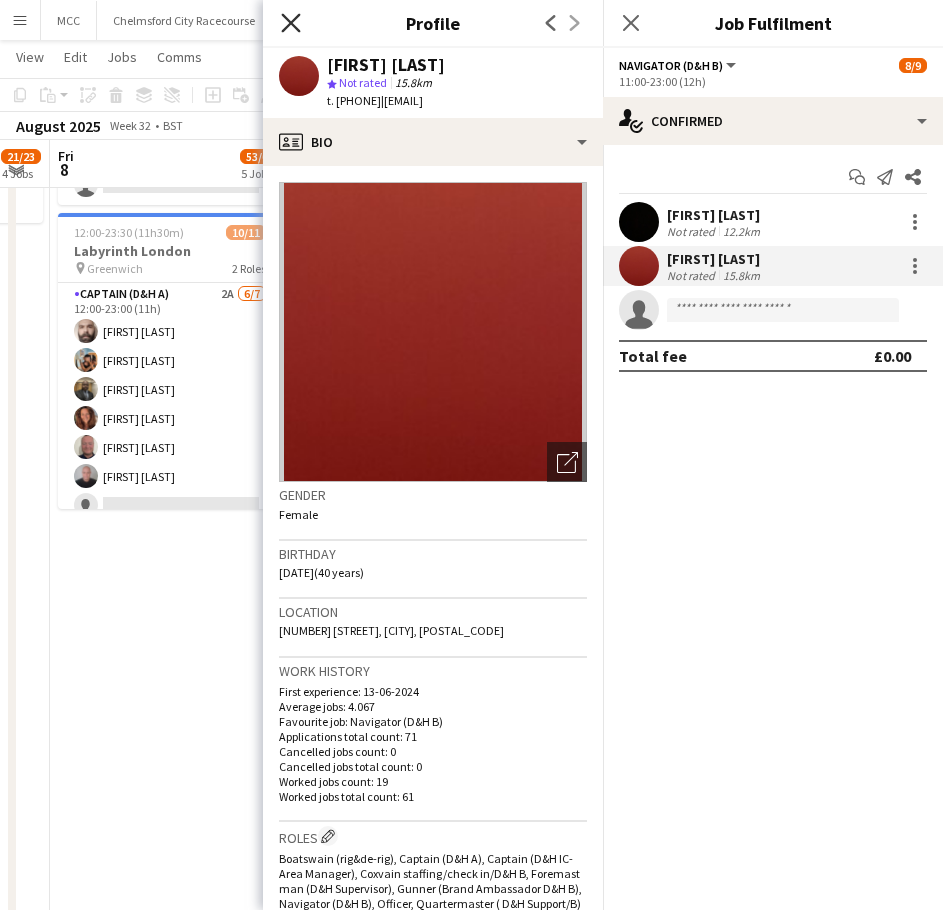 click on "Close pop-in" 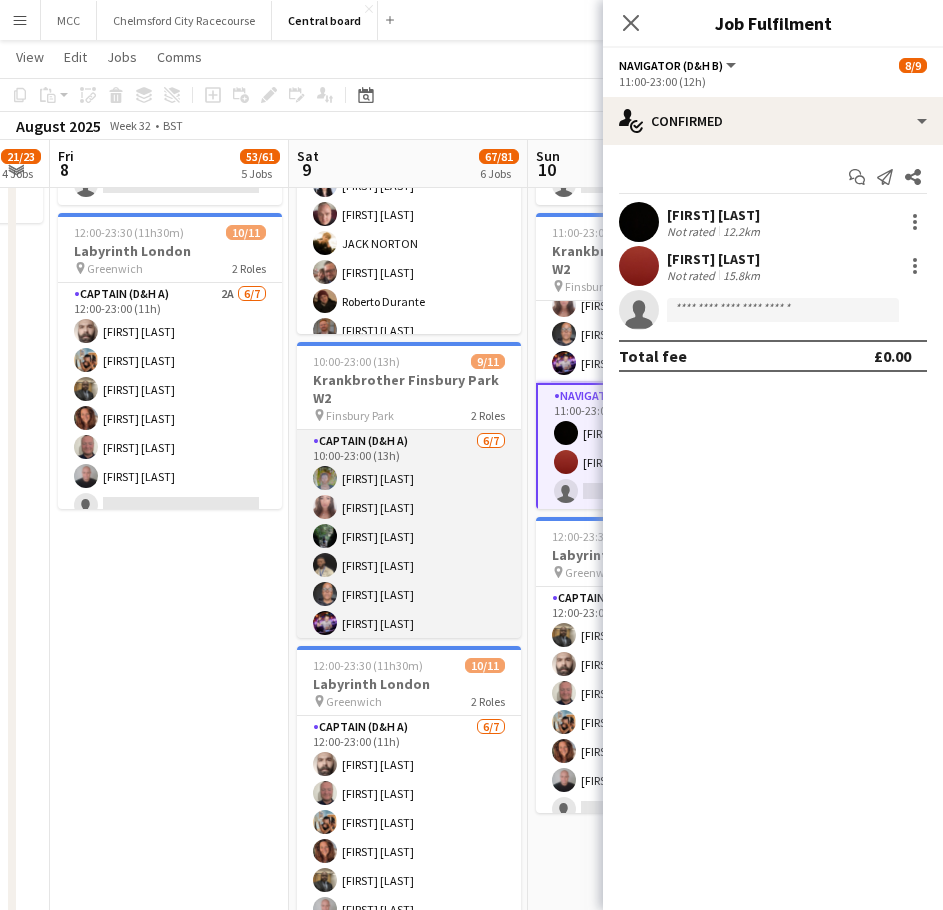 click on "Captain (D&H A)   6/7   10:00-23:00 (13h)
Sarian Lahai Sophia Kaytaz Emily Costa Robert Shadamoro Jennifer Vissers Karolis Petraska
single-neutral-actions" at bounding box center (409, 551) 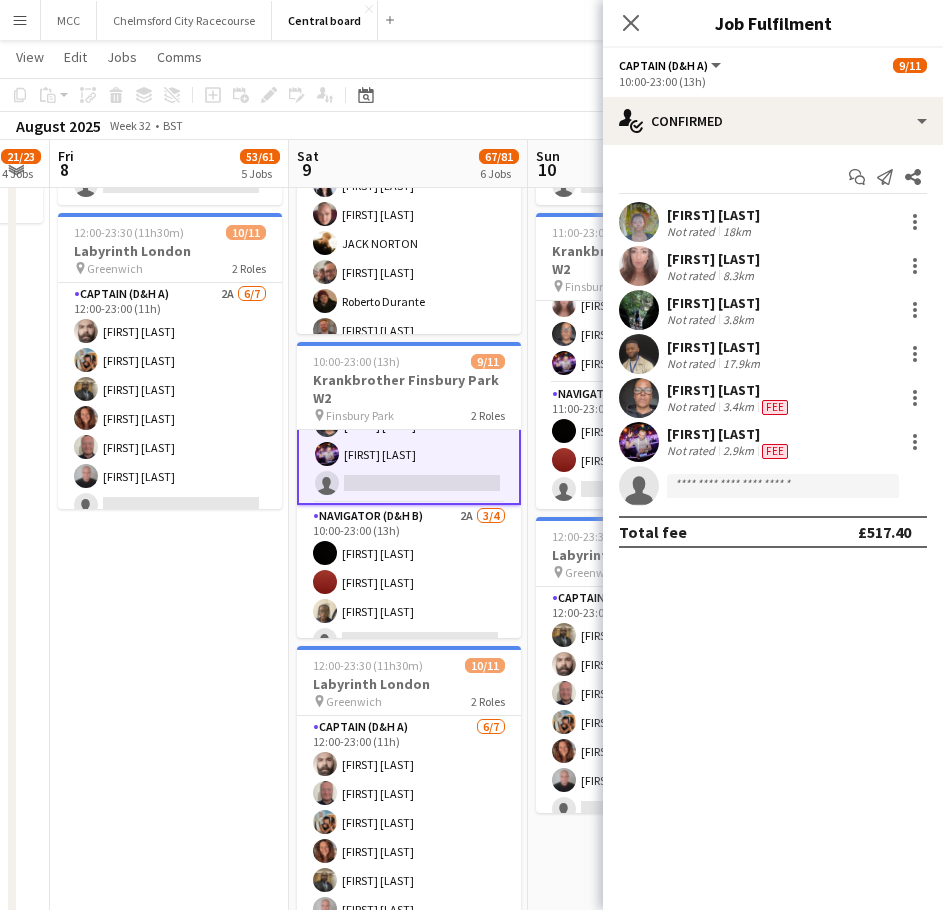 scroll, scrollTop: 193, scrollLeft: 0, axis: vertical 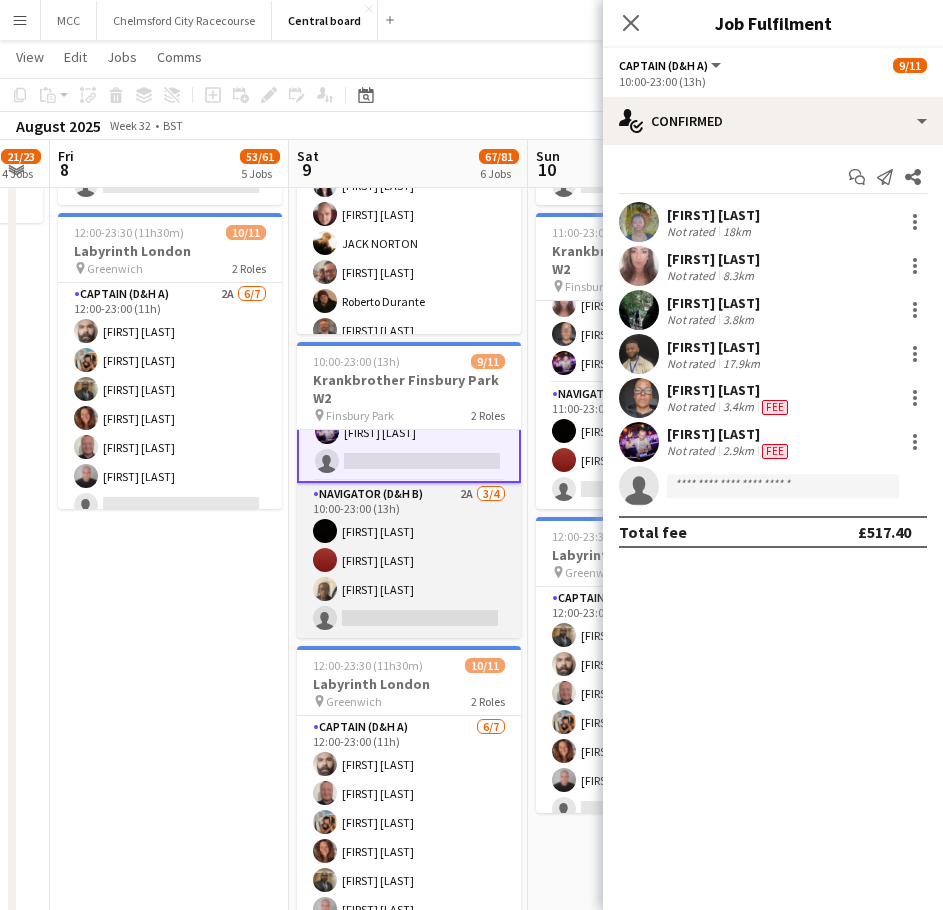 click on "Navigator (D&H B)   2A   3/4   10:00-23:00 (13h)
Simone Murrell Zoe Imbert Gabriel Madueke
single-neutral-actions" at bounding box center [409, 560] 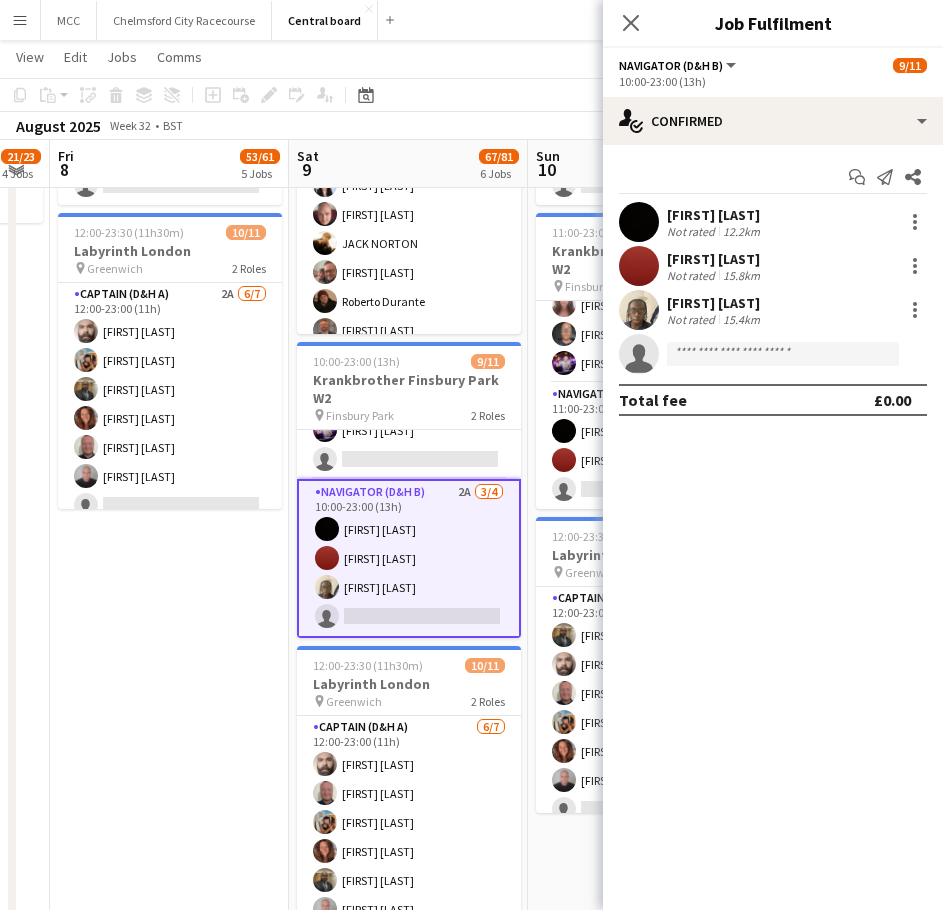 scroll, scrollTop: 191, scrollLeft: 0, axis: vertical 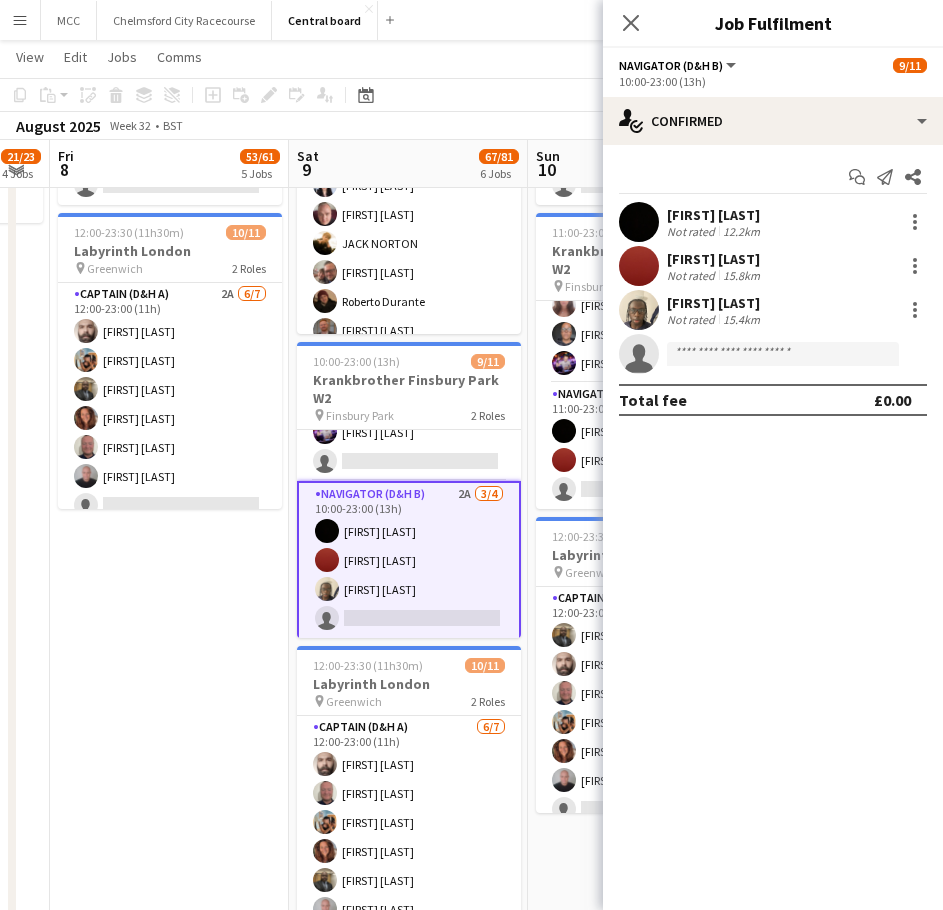 click on "Gabriel Madueke   Not rated   15.4km" at bounding box center [773, 310] 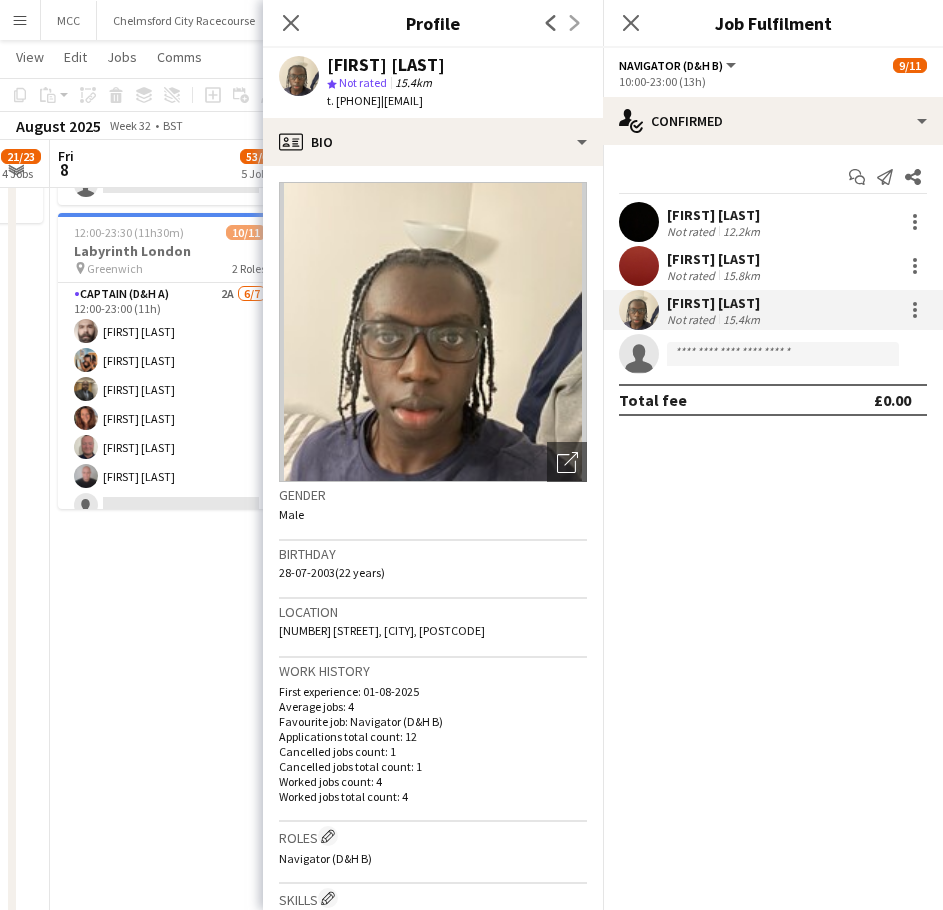 drag, startPoint x: 569, startPoint y: 101, endPoint x: 421, endPoint y: 110, distance: 148.27339 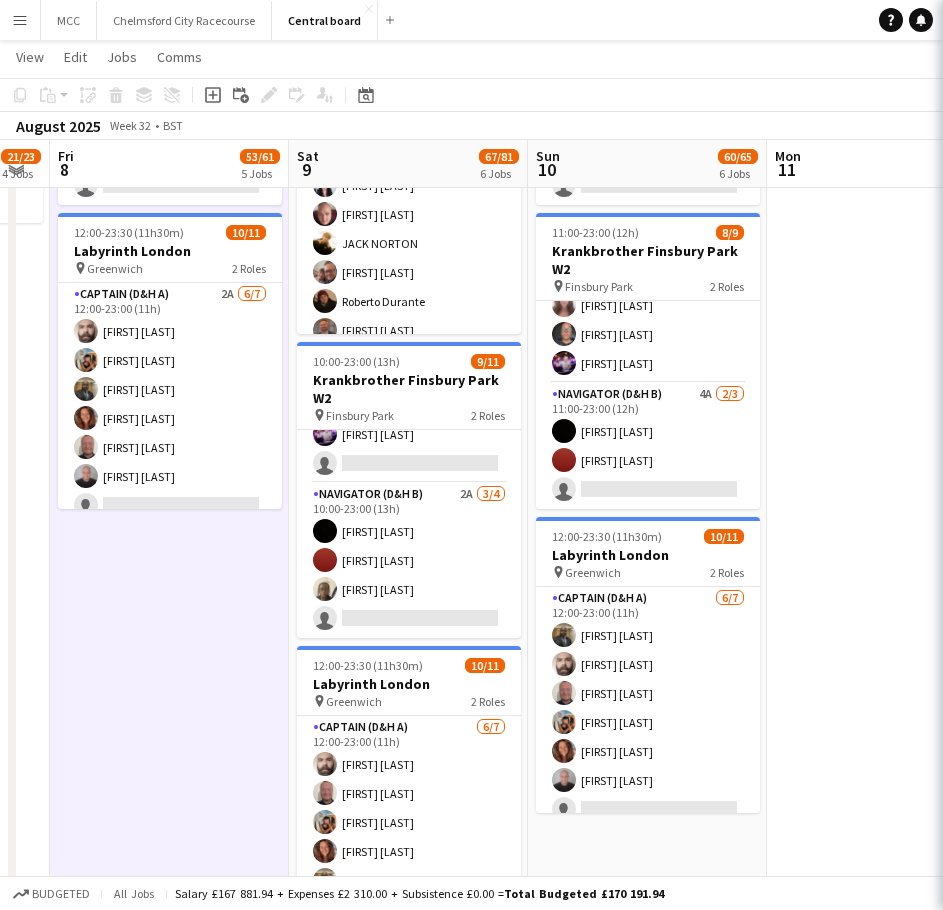 scroll, scrollTop: 189, scrollLeft: 0, axis: vertical 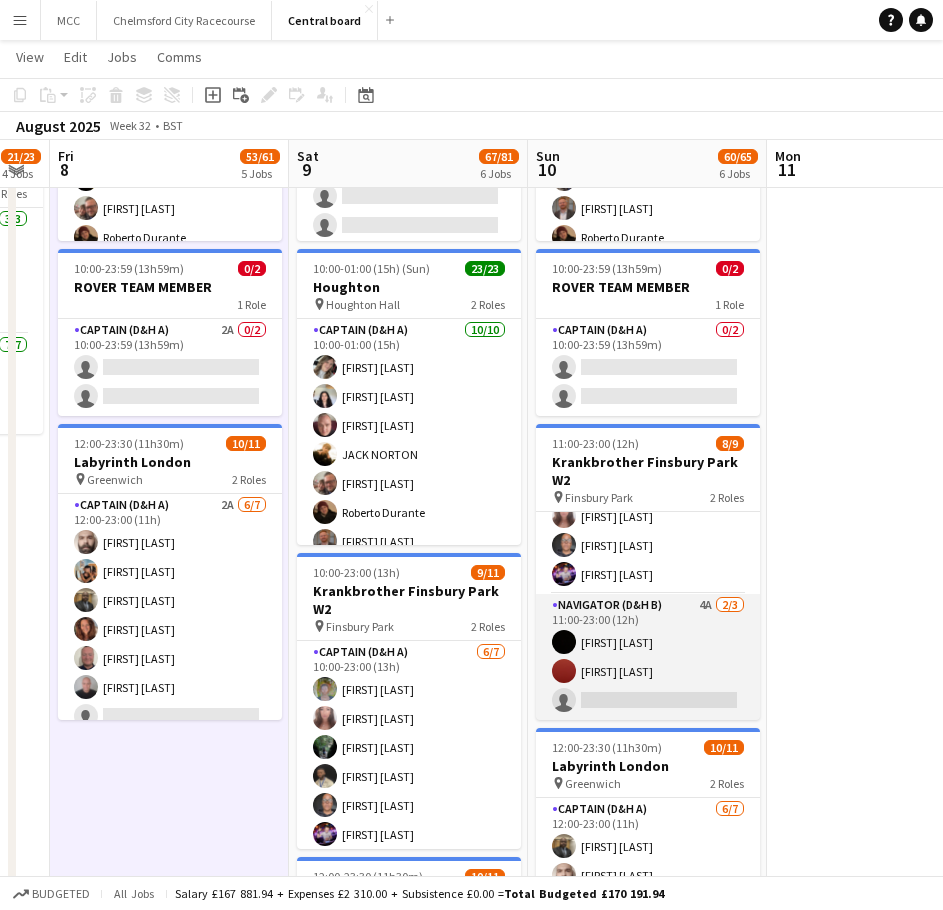 click on "Navigator (D&H B)   4A   2/3   11:00-23:00 (12h)
Simone Murrell Zoe Imbert
single-neutral-actions" at bounding box center (648, 657) 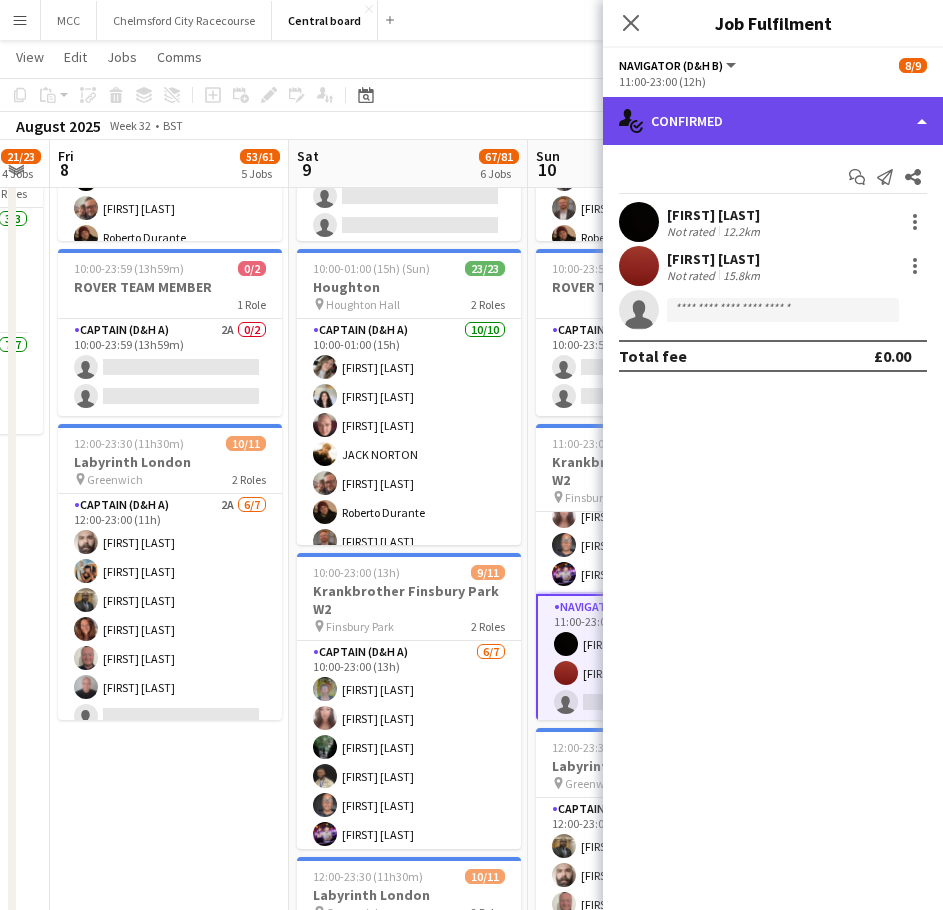 click on "single-neutral-actions-check-2
Confirmed" 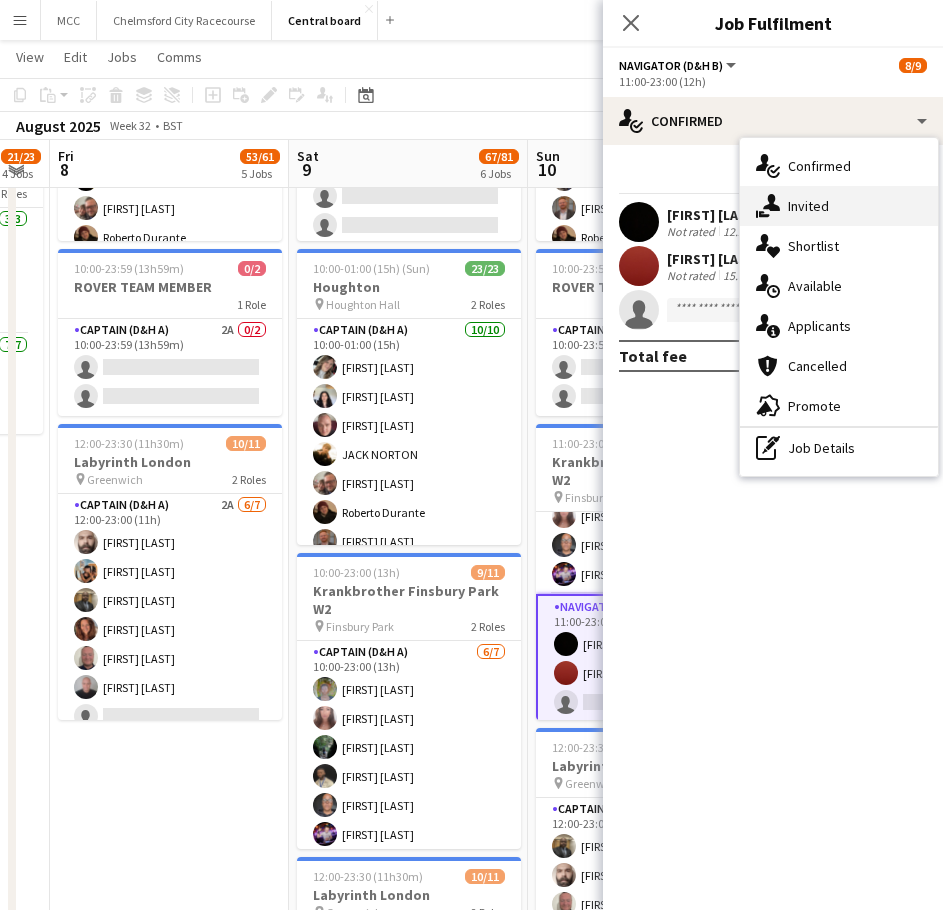 click on "single-neutral-actions-share-1
Invited" at bounding box center (839, 206) 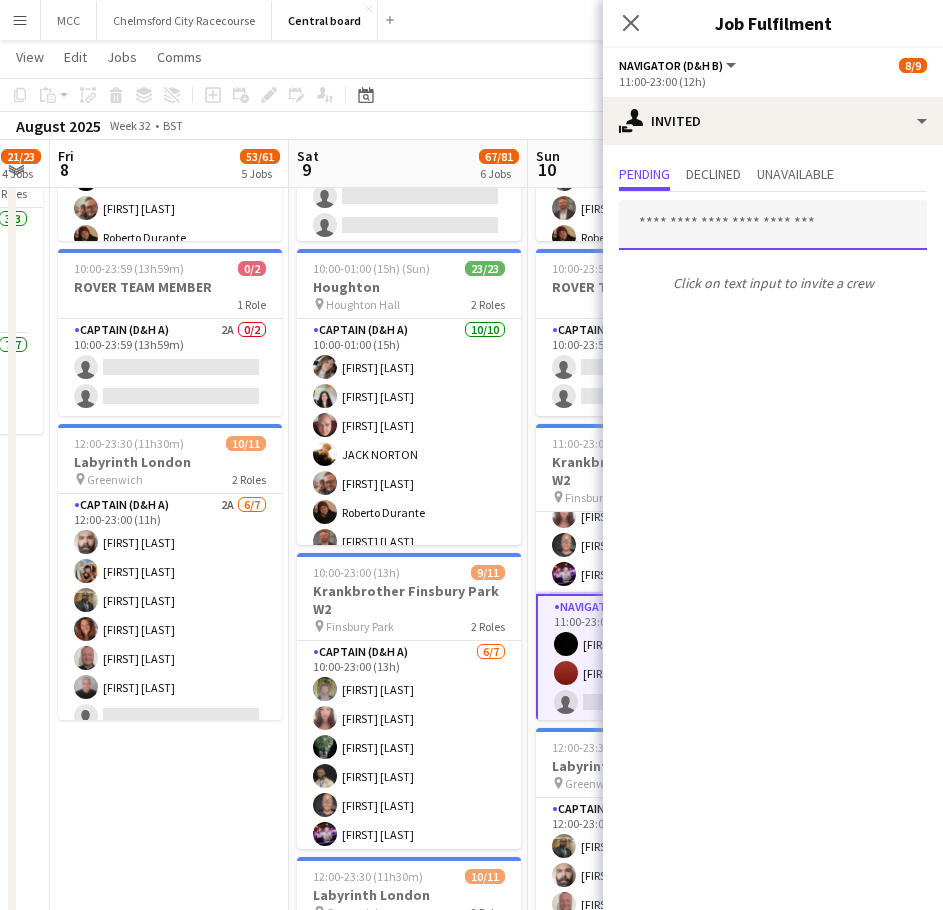 click at bounding box center (773, 225) 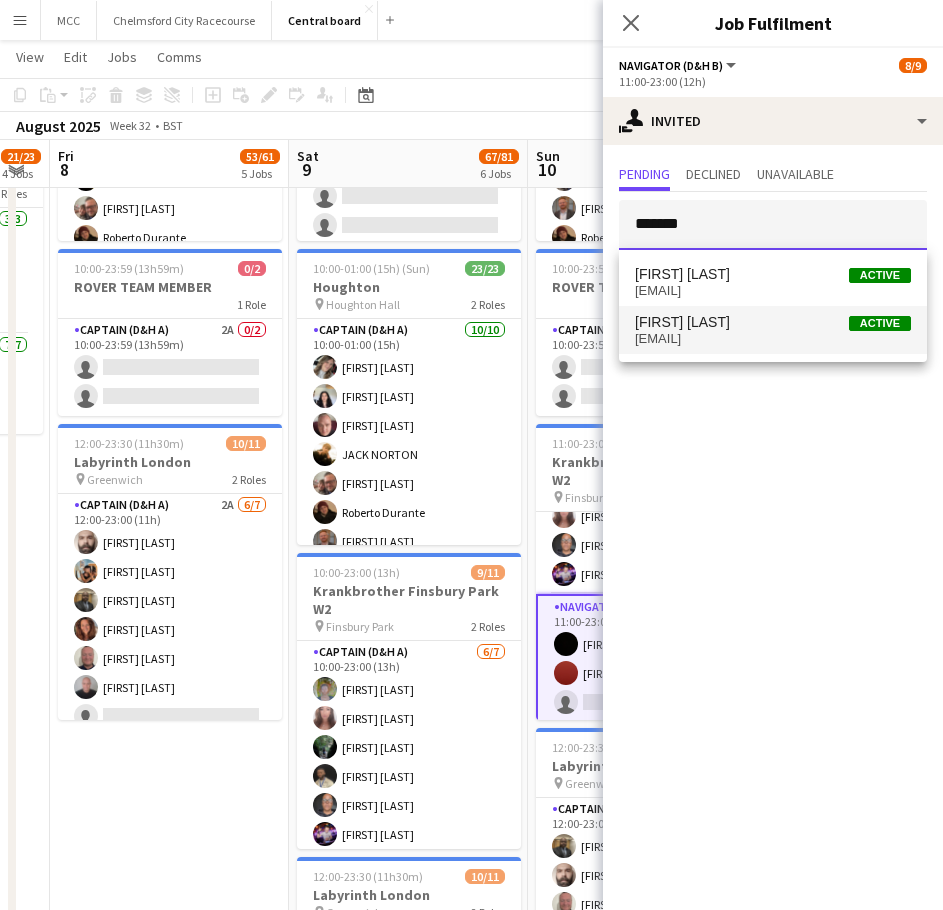 type on "*******" 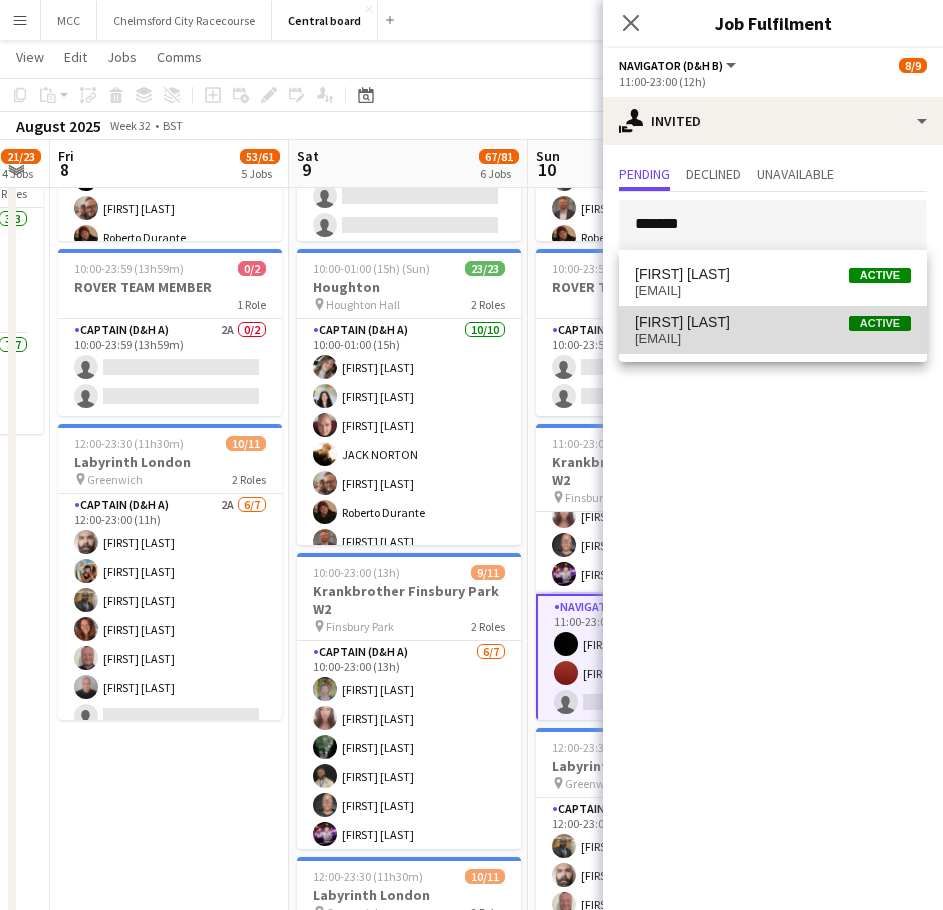 click on "Cameron Valencia  Active" at bounding box center (773, 322) 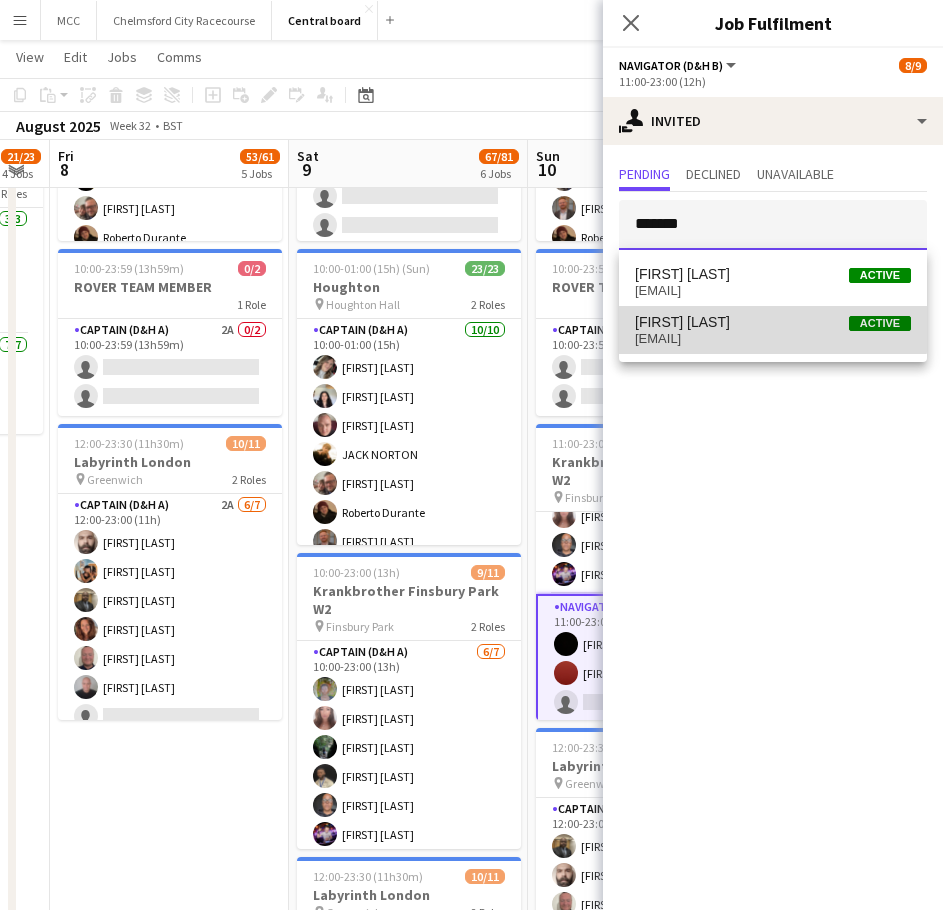 type 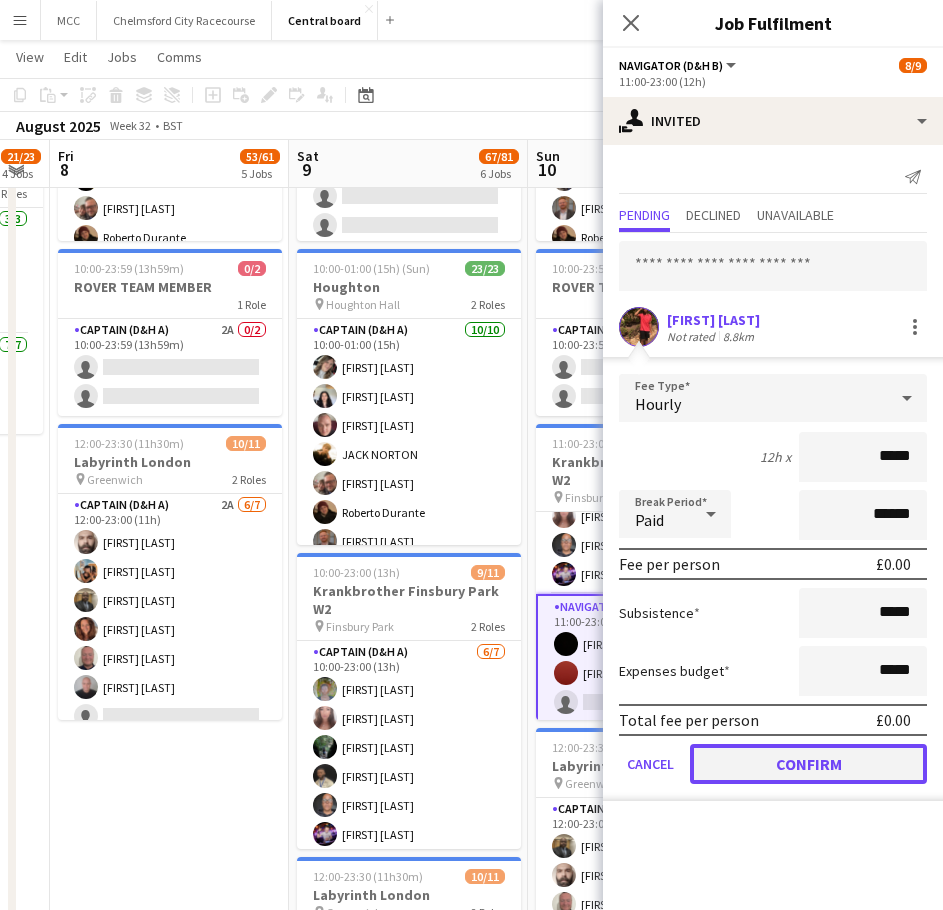click on "Confirm" 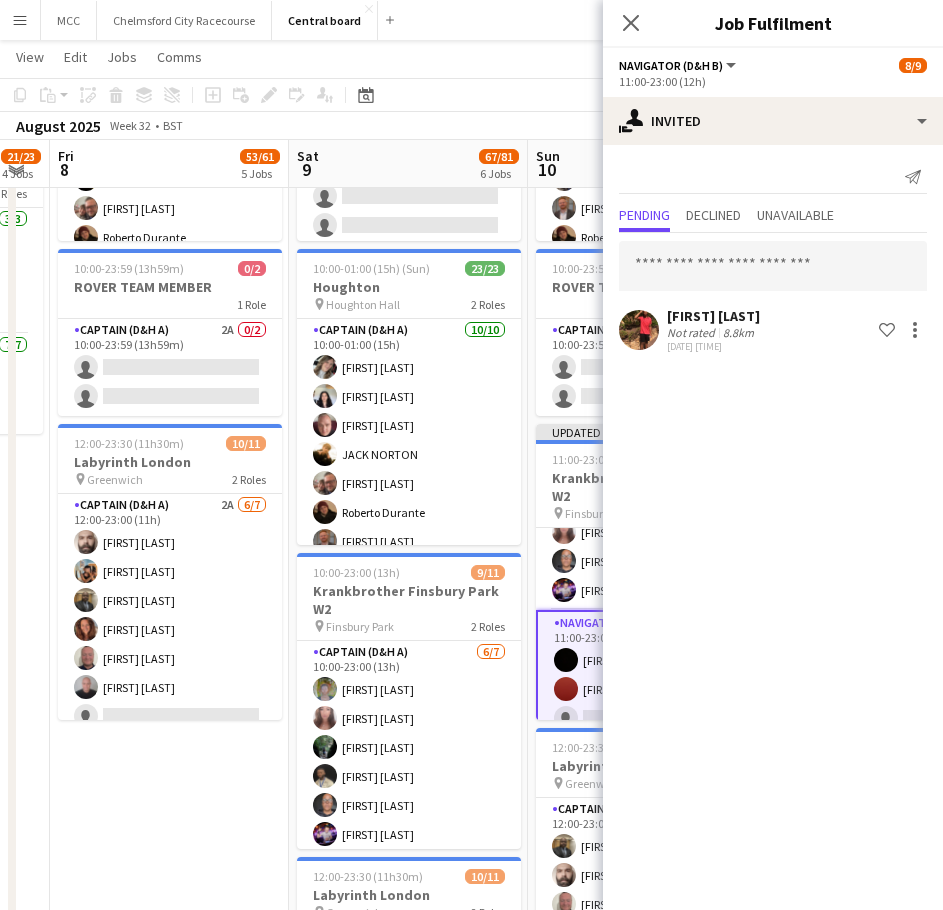 click on "August 2025   Week 32
•   BST   Publish 1 job   Revert 1 job" 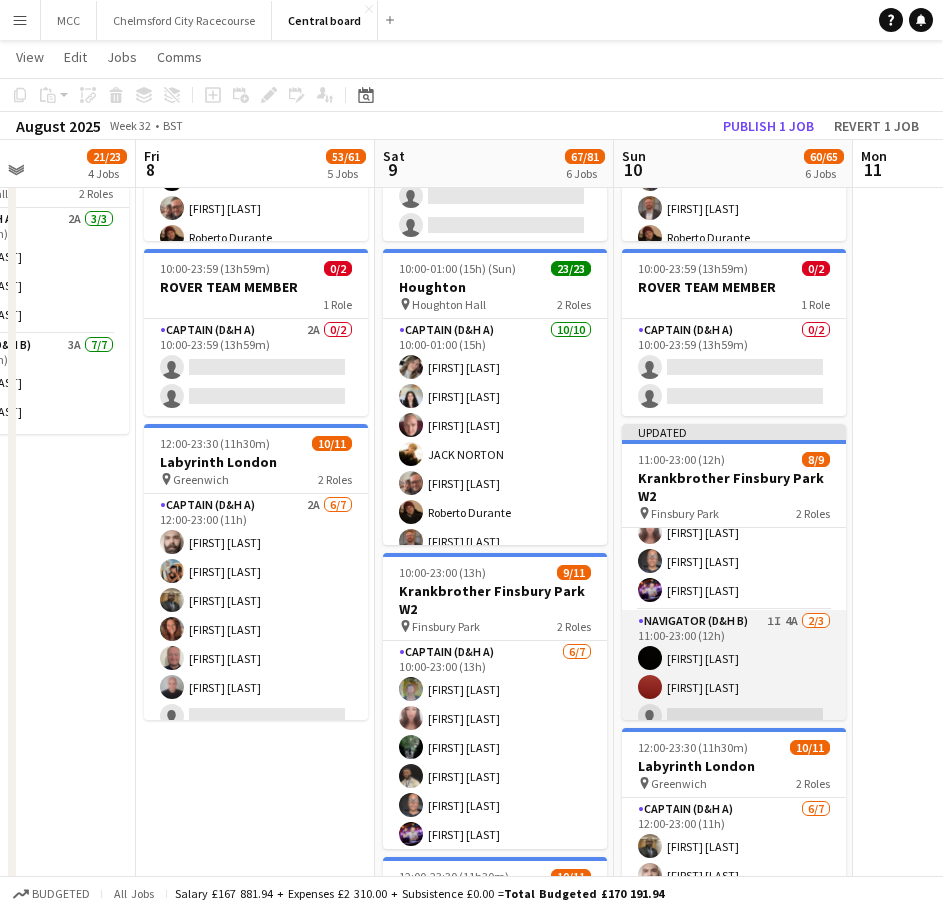 scroll, scrollTop: 0, scrollLeft: 567, axis: horizontal 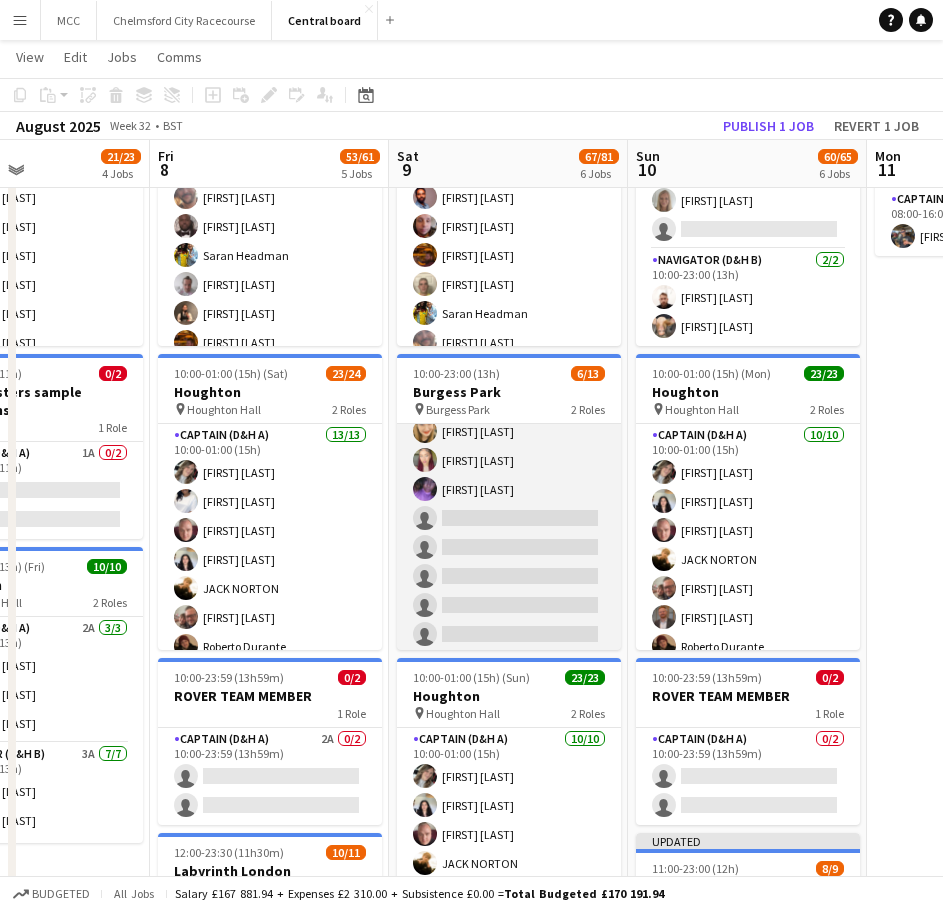 click on "Captain (D&H A)   2A   3/9   11:00-23:00 (12h)
Gissele Weber Melanie Blackall Zena Coker-Carby
single-neutral-actions
single-neutral-actions
single-neutral-actions
single-neutral-actions
single-neutral-actions
single-neutral-actions" at bounding box center [509, 533] 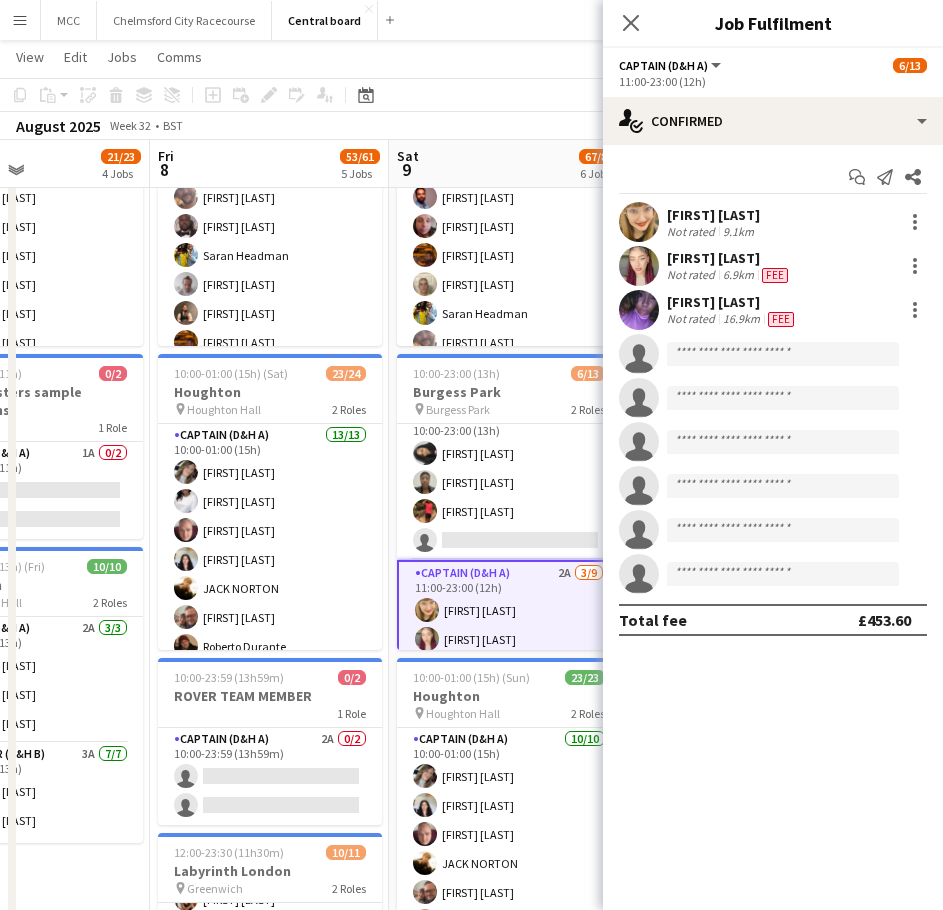 scroll, scrollTop: 0, scrollLeft: 0, axis: both 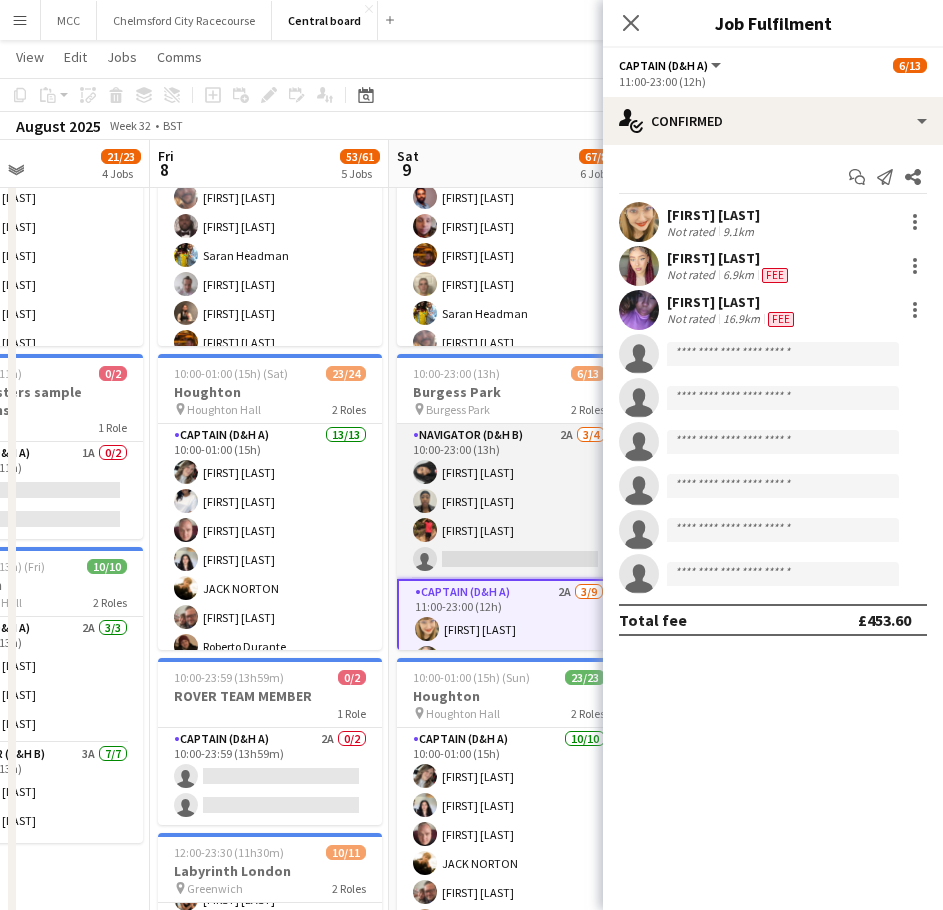 click on "Navigator (D&H B)   2A   3/4   10:00-23:00 (13h)
Camara Deniran-Francis Renee Pemberton-wright Cameron Valencia
single-neutral-actions" at bounding box center (509, 501) 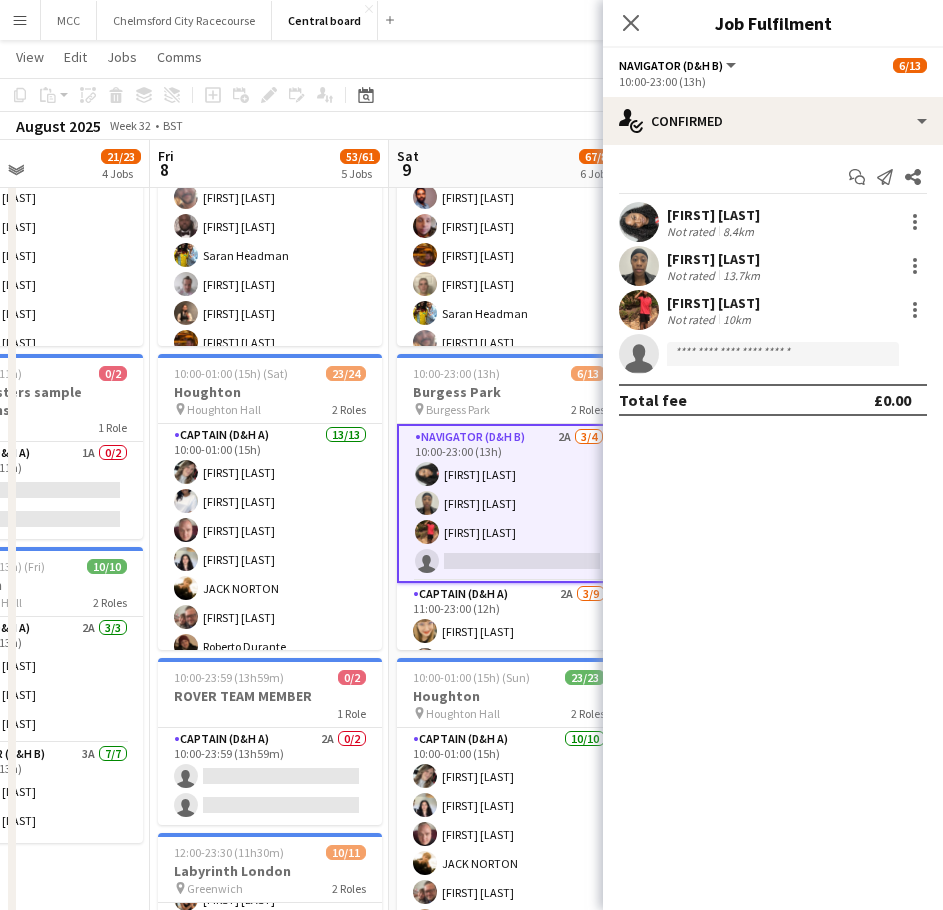 click on "Cameron Valencia   Not rated   10km" at bounding box center (773, 310) 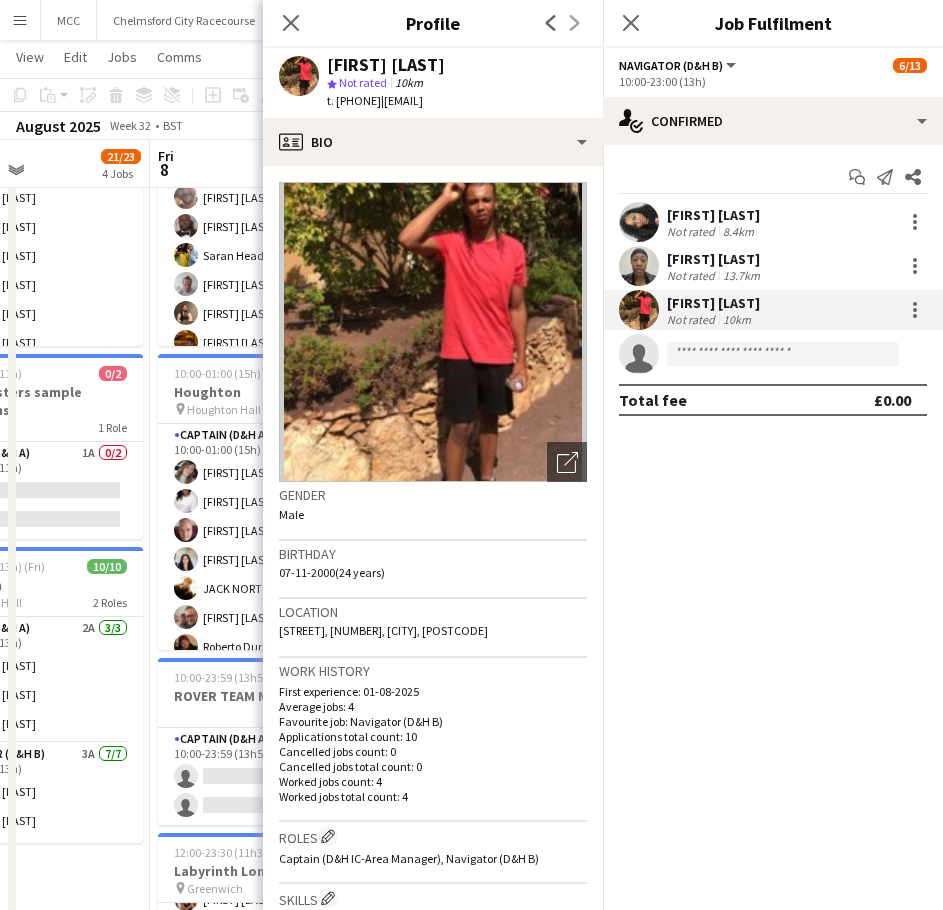 drag, startPoint x: 550, startPoint y: 102, endPoint x: 424, endPoint y: 108, distance: 126.14278 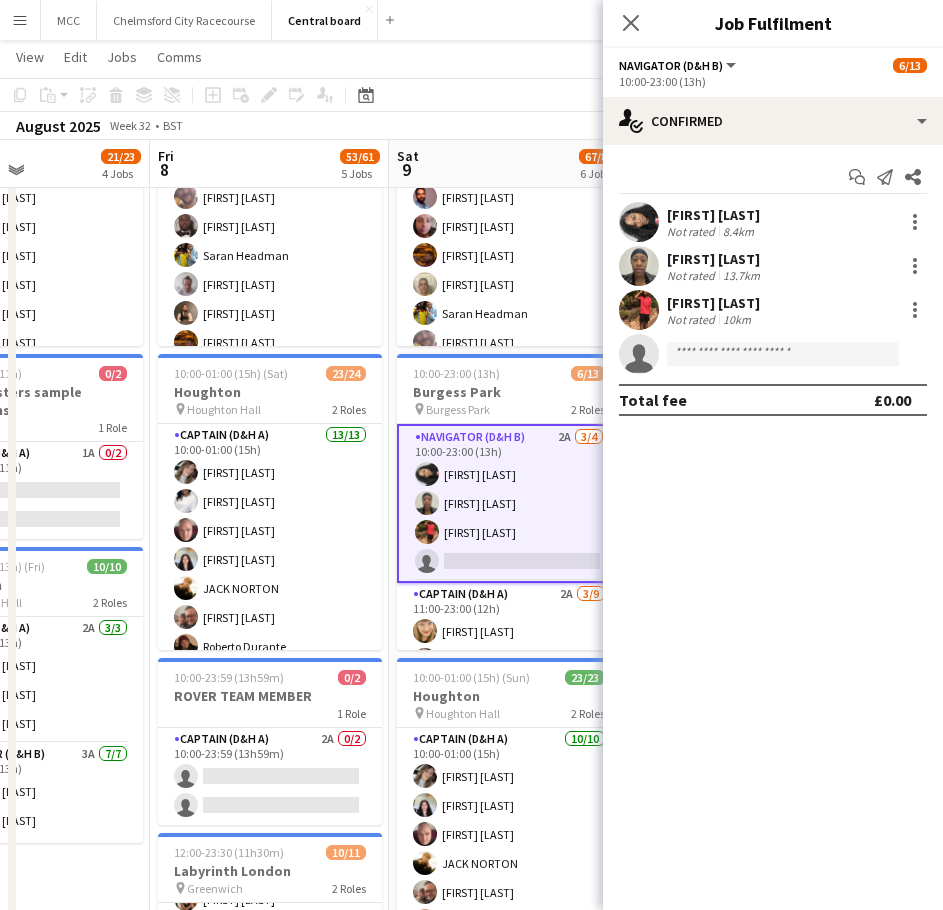 scroll, scrollTop: 233, scrollLeft: 0, axis: vertical 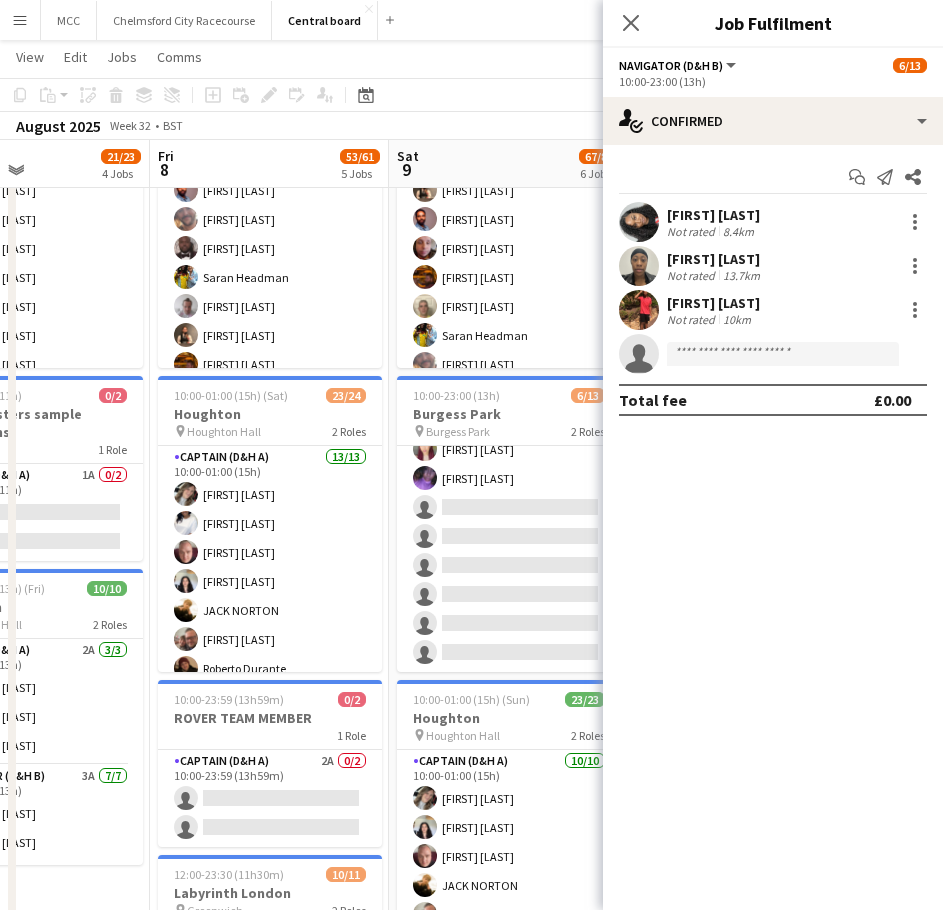 click on "View  Day view expanded Day view collapsed Month view Date picker Jump to today Expand Linked Jobs Collapse Linked Jobs  Edit  Copy Ctrl+C  Paste  Without Crew Ctrl+V With Crew Ctrl+Shift+V Paste as linked job  Group  Group Ungroup  Jobs  New Job Edit Job Delete Job New Linked Job Edit Linked Jobs Job fulfilment Promote Role Copy Role URL  Comms  Notify confirmed crew Create chat" 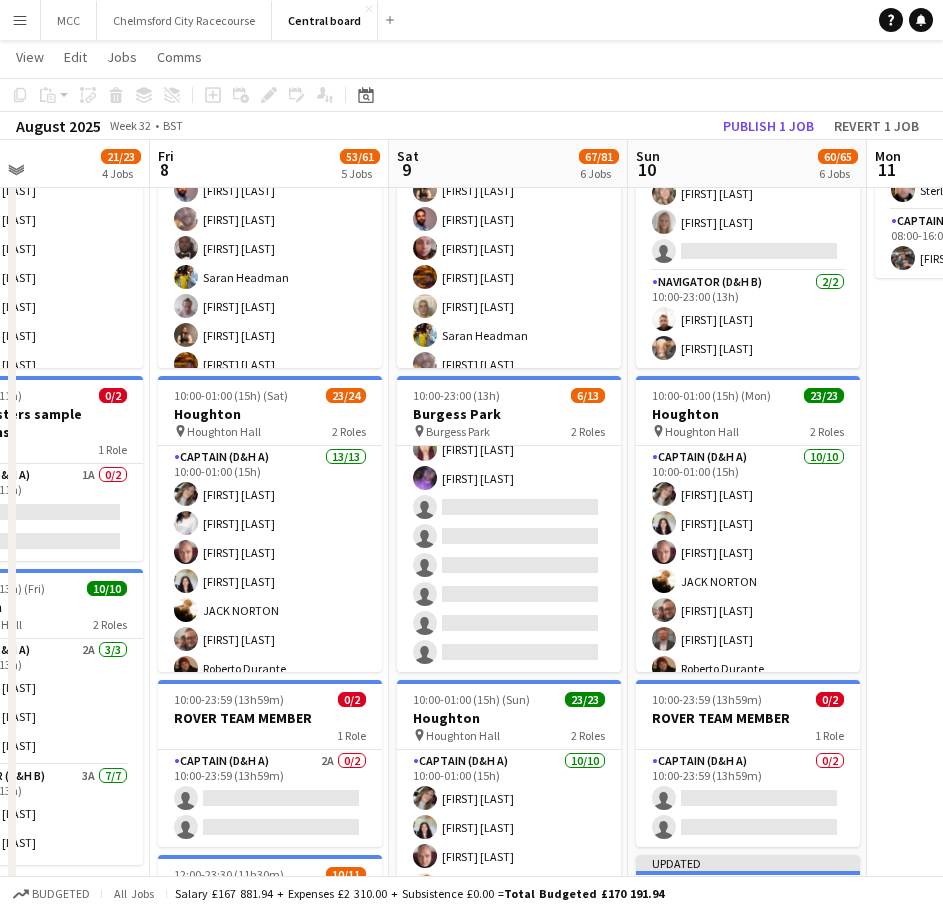 scroll, scrollTop: 229, scrollLeft: 0, axis: vertical 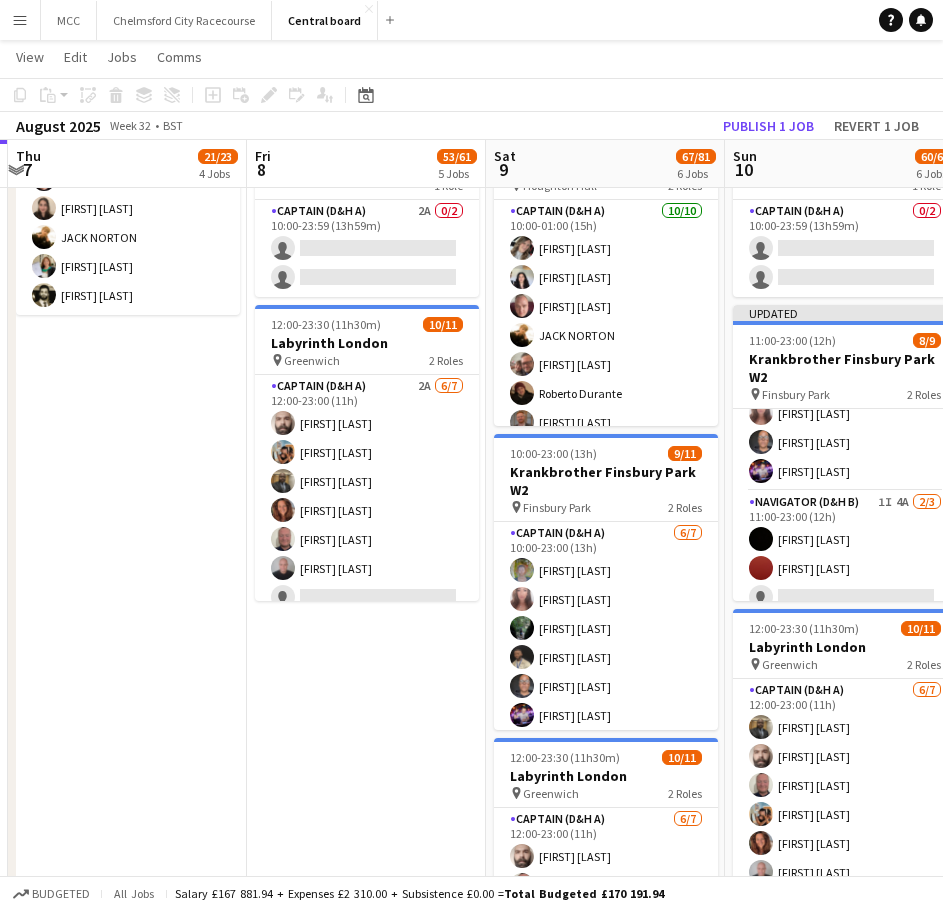 click on "Captain (D&H A)   6/7   10:00-23:00 (13h)
Sarian Lahai Sophia Kaytaz Emily Costa Robert Shadamoro Jennifer Vissers Karolis Petraska
single-neutral-actions" at bounding box center [606, 643] 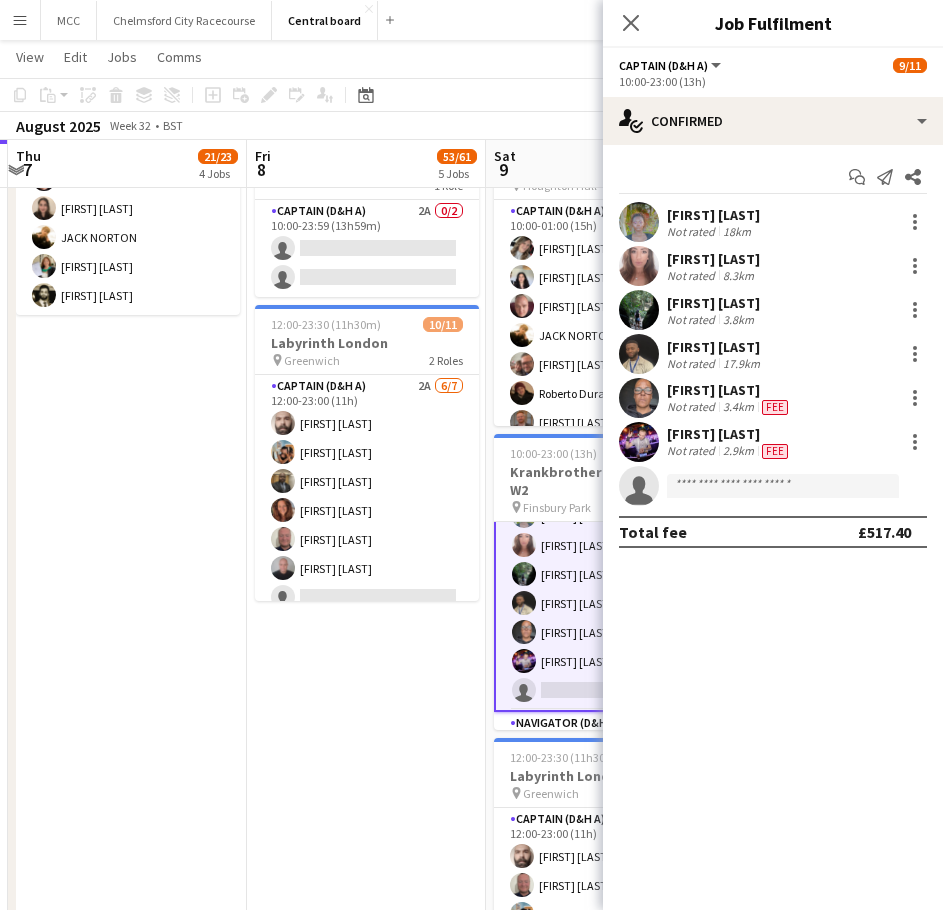 scroll, scrollTop: 58, scrollLeft: 0, axis: vertical 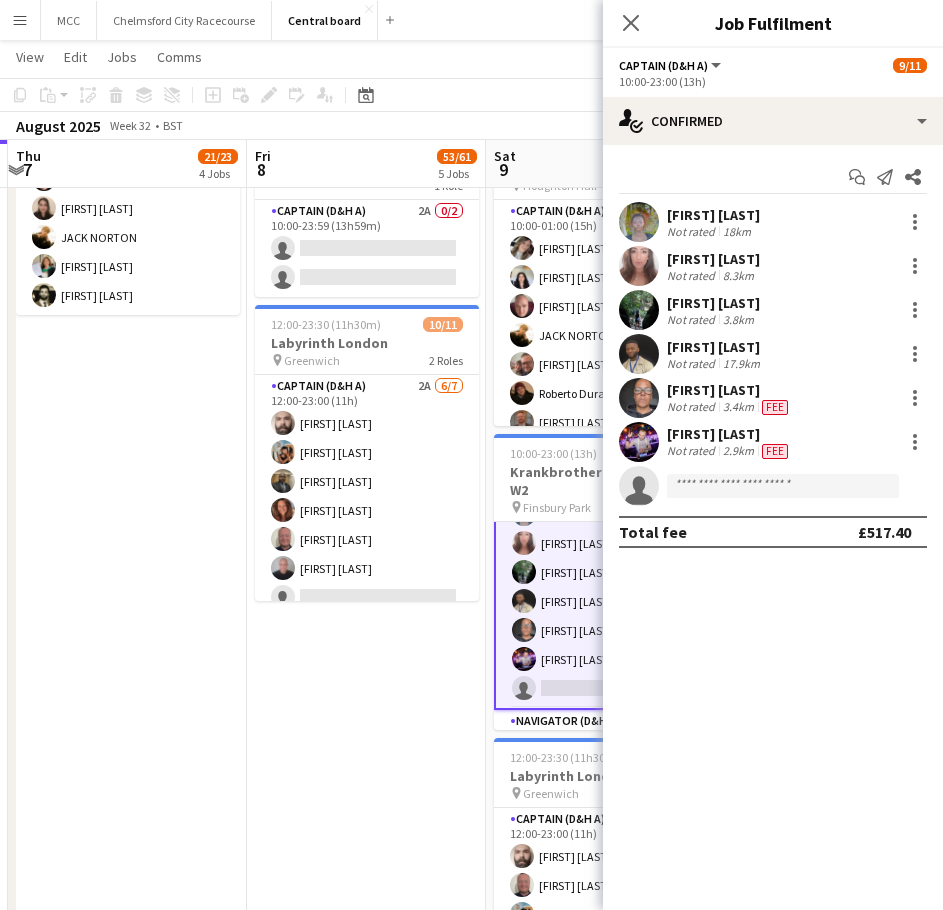 click on "10:00-23:00 (13h)    19/23   Boardmasters
pin
Newquay   2 Roles   Captain (D&H A)   17/19   10:00-23:00 (13h)
Hardeep Singh Jack Burn Elvis Mpenga Saran Headman Nathan Craig Pim Weeda Jesse Kelly Ben Chapman Nathan Gray Steven Newman Tamsyn Hearn Lucy Weedon Julie Bright Danny Conlin LuishaMae Samuels Sarah Siuling Melissa Sharp
single-neutral-actions
single-neutral-actions
Navigator (D&H B)   2A   2/4   10:00-23:00 (13h)
Tristan bate Katie Mackfall
single-neutral-actions
single-neutral-actions
10:00-01:00 (15h) (Sat)   23/24   Houghton
pin
Houghton Hall   2 Roles   Captain (D&H A)   13/13   10:00-01:00 (15h)
michelle coomber Hayley Ekwubiri Scott Cooper Athena Kissoon JACK NORTON Bradley Curcic Roberto Durante Fergus Robinson Oliver Henley Aidan Scarbrough Mark Pickard  10/11" at bounding box center [366, 294] 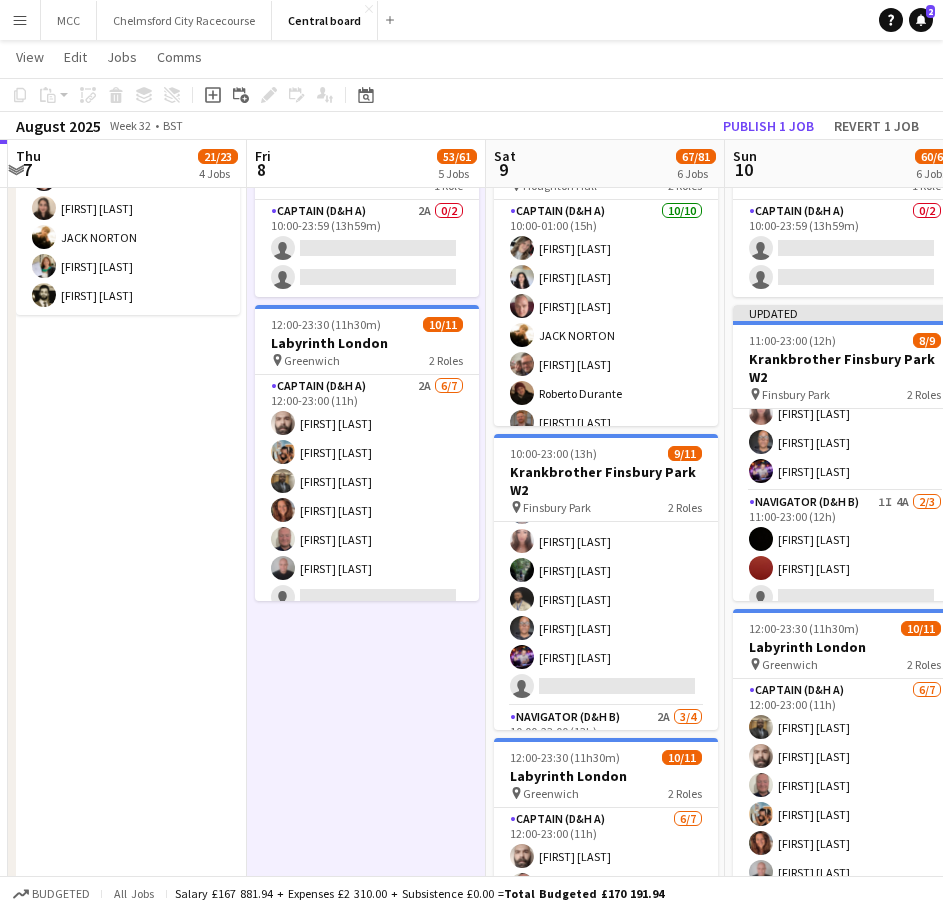 scroll, scrollTop: 56, scrollLeft: 0, axis: vertical 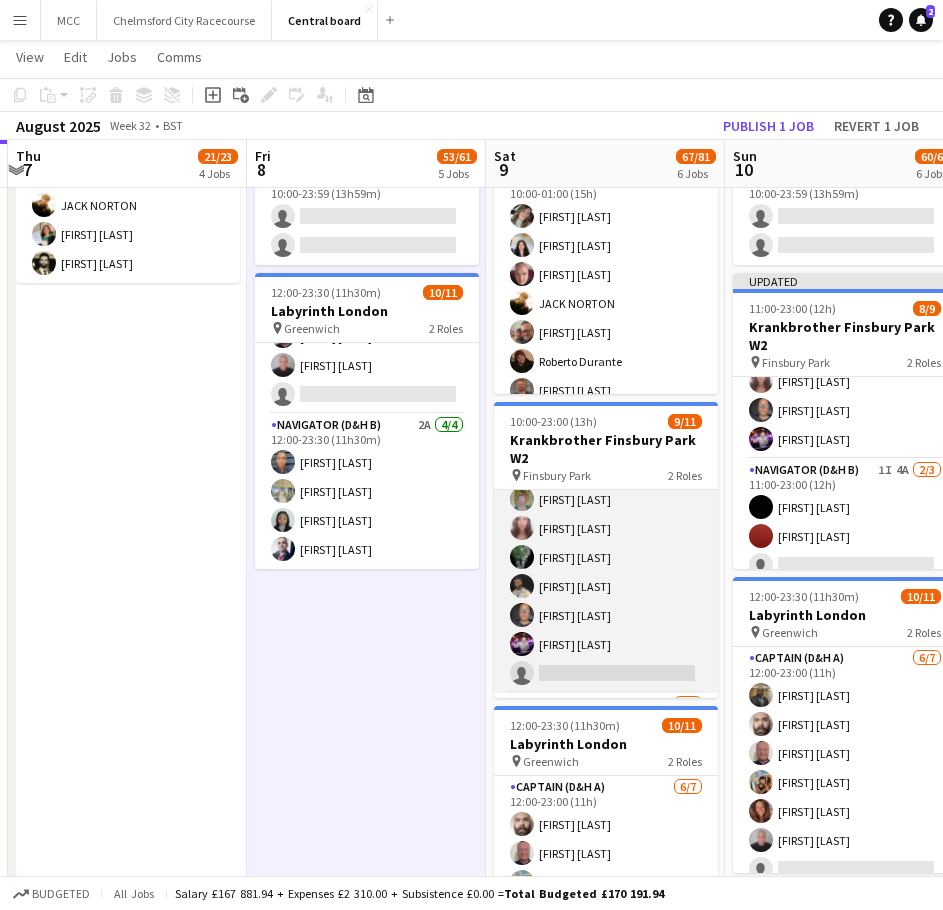 click on "Captain (D&H A)   6/7   10:00-23:00 (13h)
Sarian Lahai Sophia Kaytaz Emily Costa Robert Shadamoro Jennifer Vissers Karolis Petraska
single-neutral-actions" at bounding box center (606, 572) 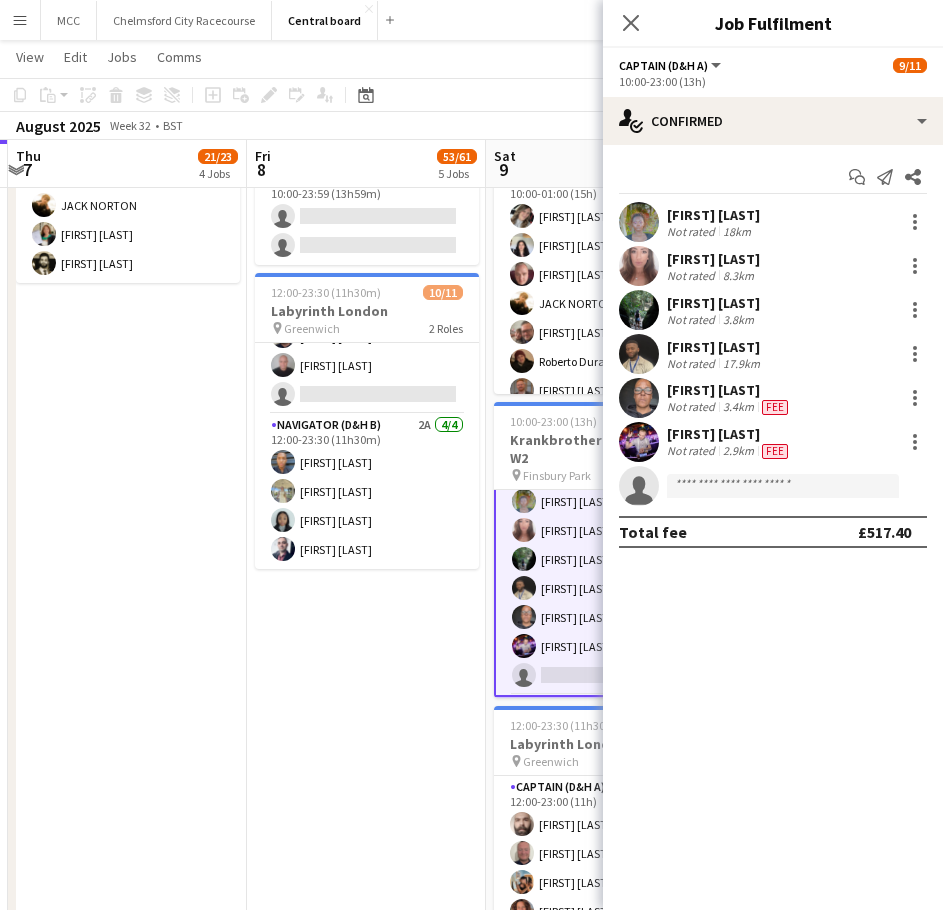 scroll, scrollTop: 41, scrollLeft: 0, axis: vertical 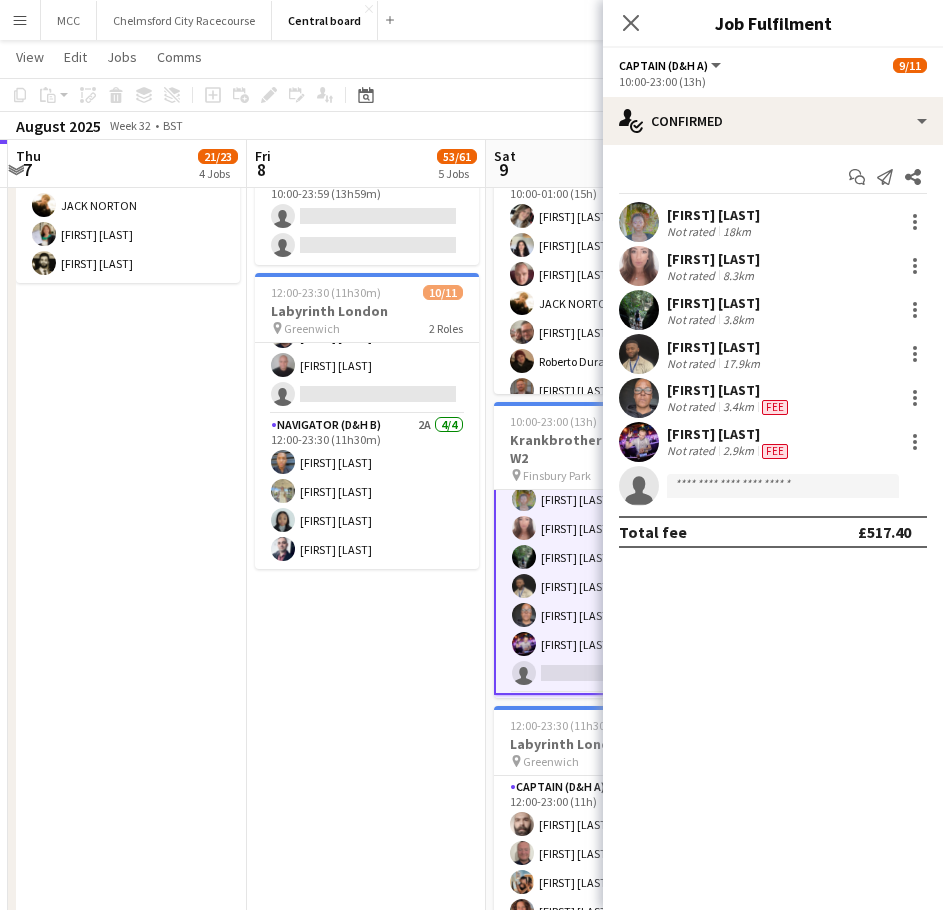 click on "[FIRST] [LAST]" at bounding box center (729, 390) 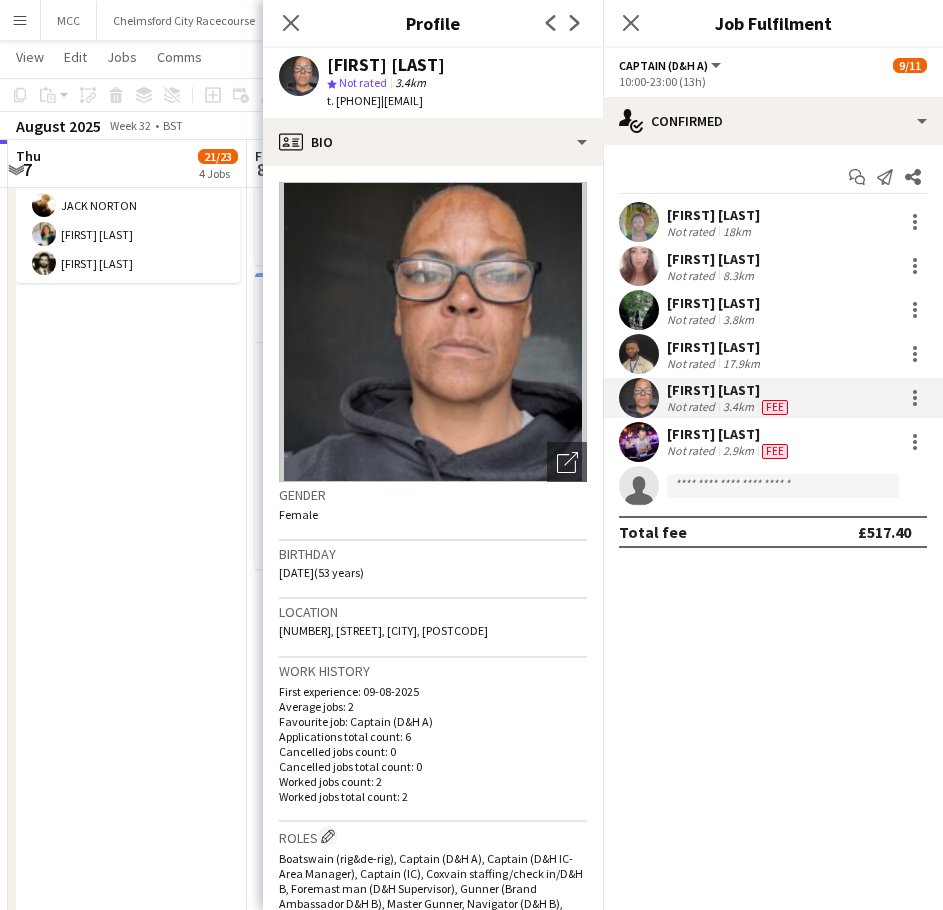 drag, startPoint x: 583, startPoint y: 101, endPoint x: 420, endPoint y: 111, distance: 163.30646 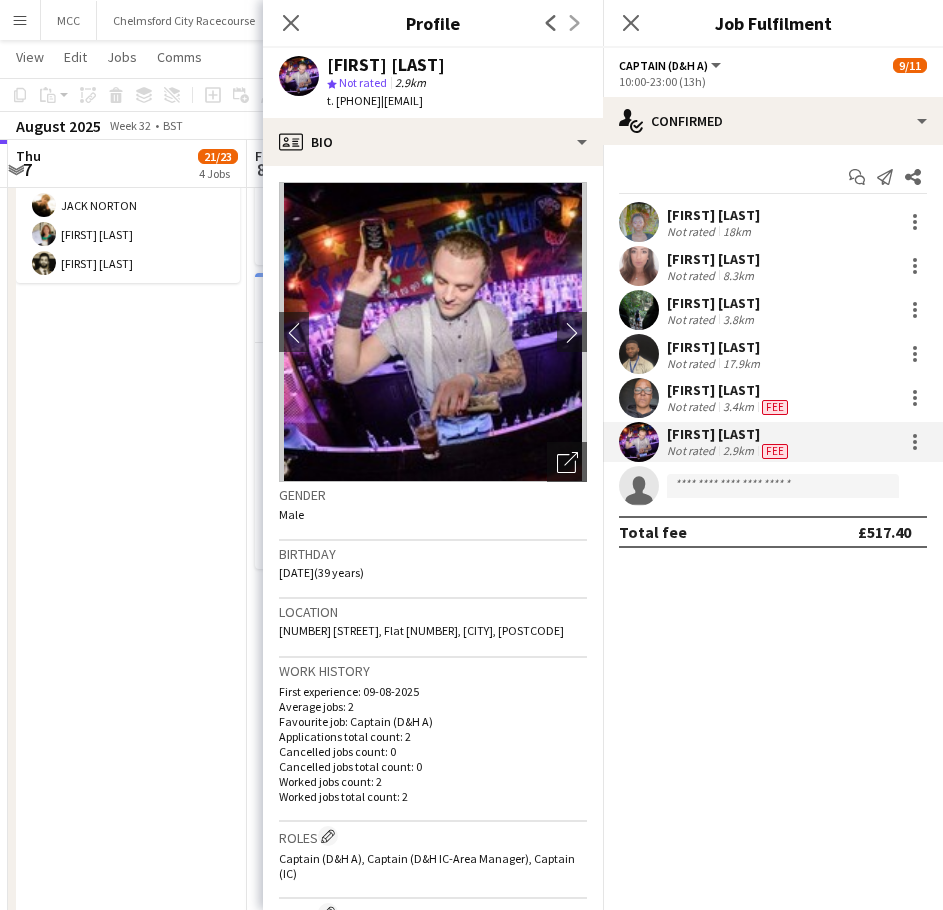 drag, startPoint x: 581, startPoint y: 105, endPoint x: 427, endPoint y: 106, distance: 154.00325 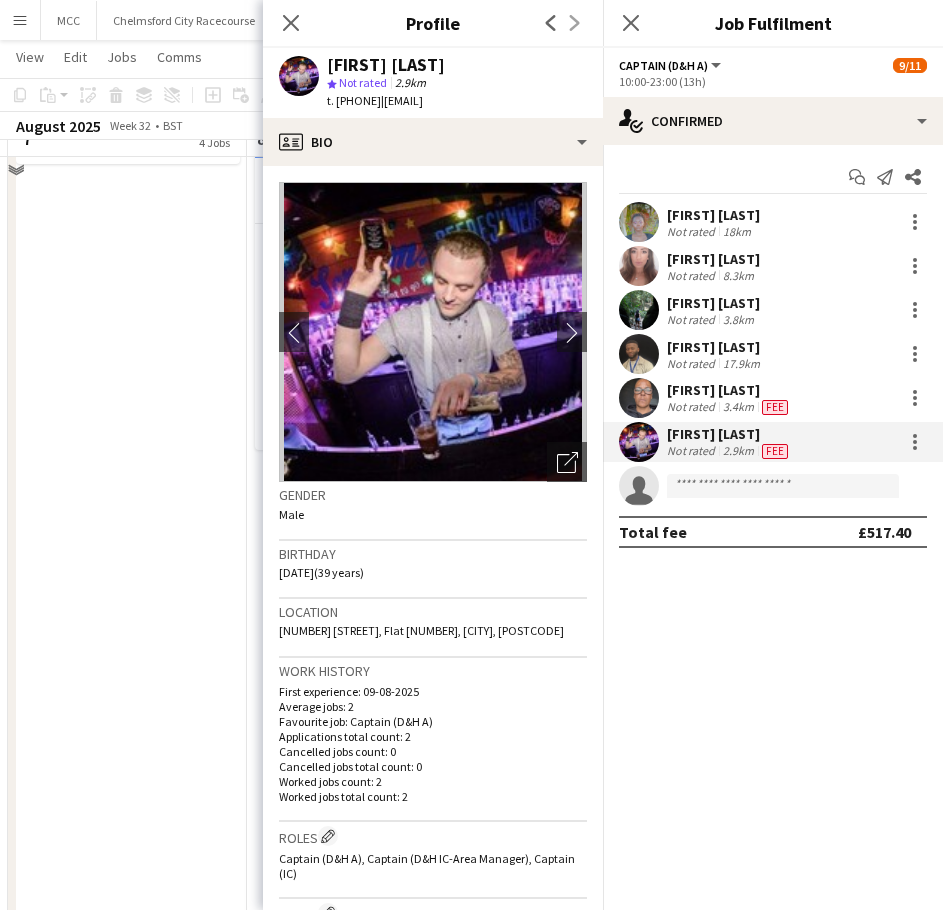 scroll, scrollTop: 1232, scrollLeft: 0, axis: vertical 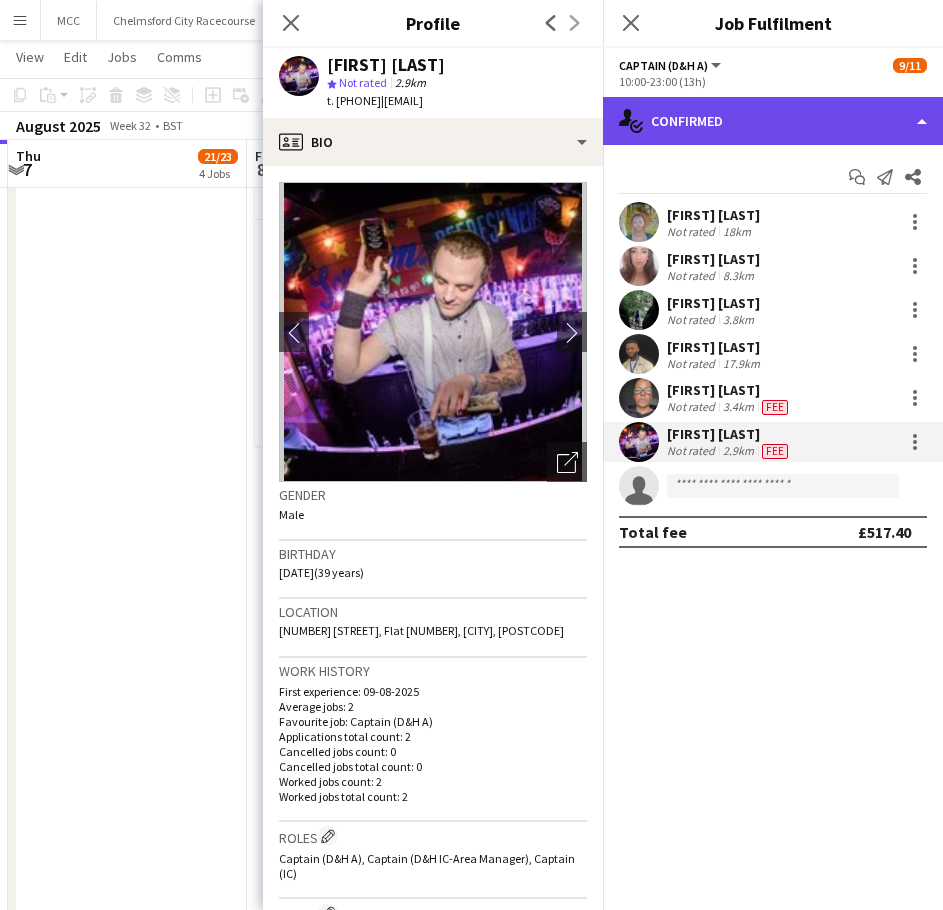 click on "single-neutral-actions-check-2
Confirmed" 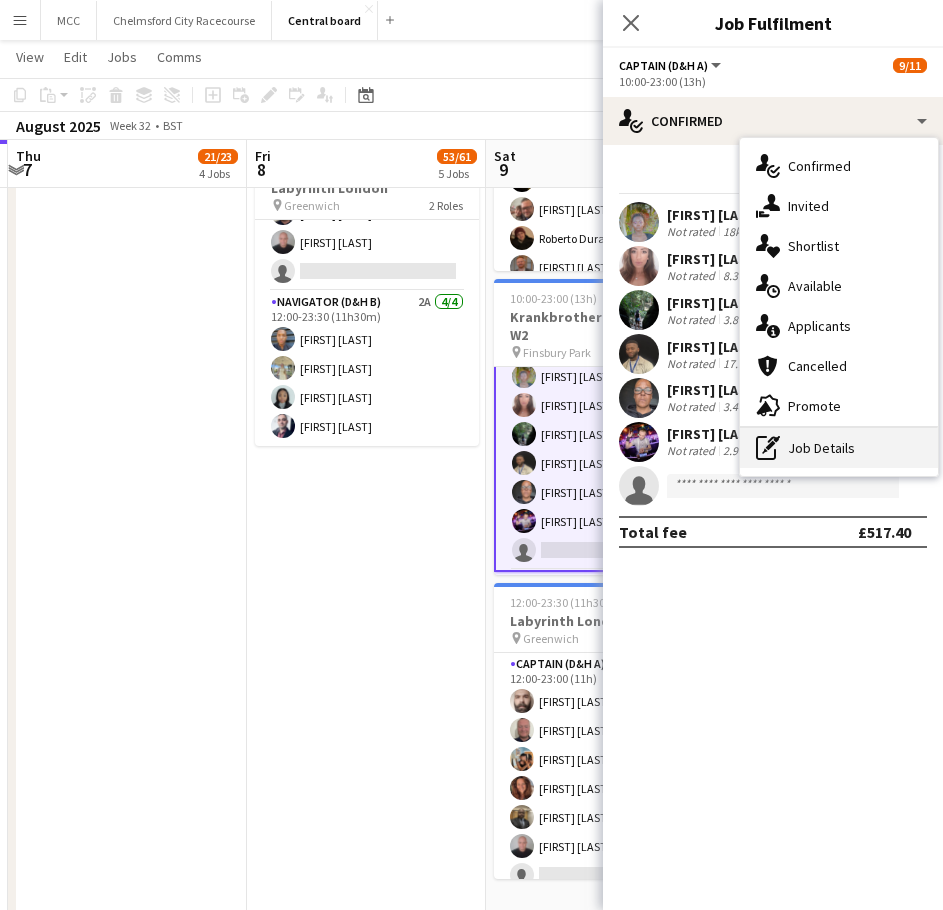 click on "pen-write
Job Details" at bounding box center (839, 448) 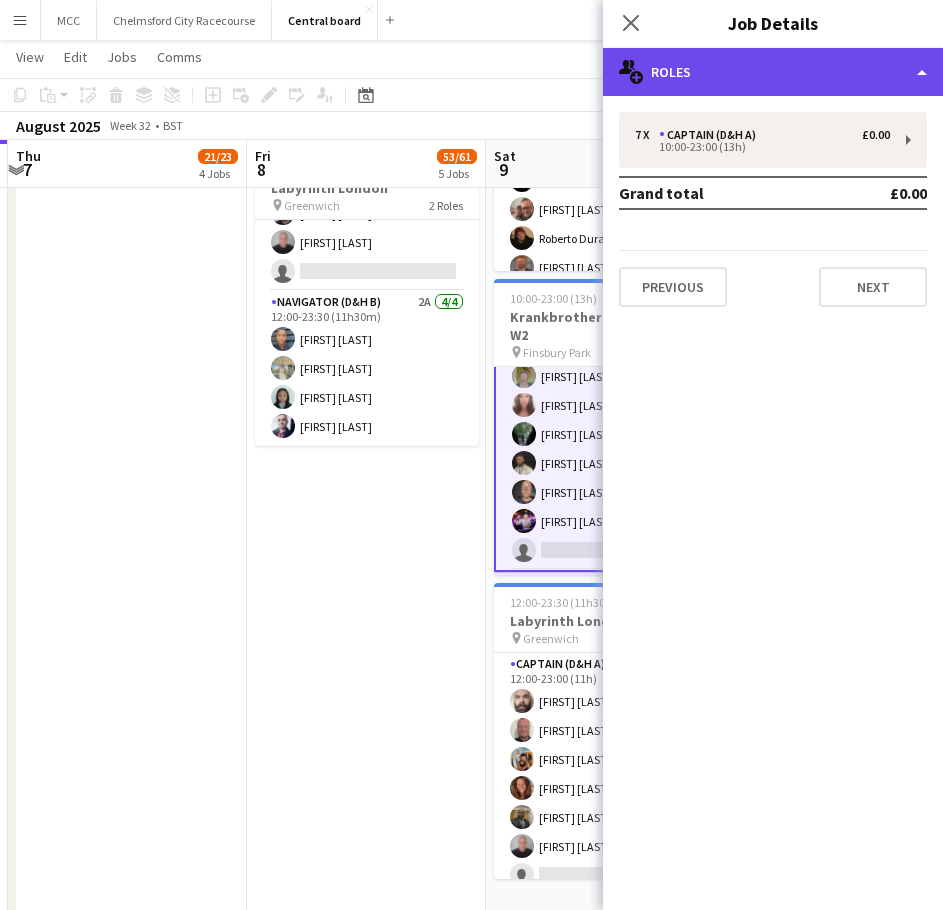 click on "multiple-users-add
Roles" 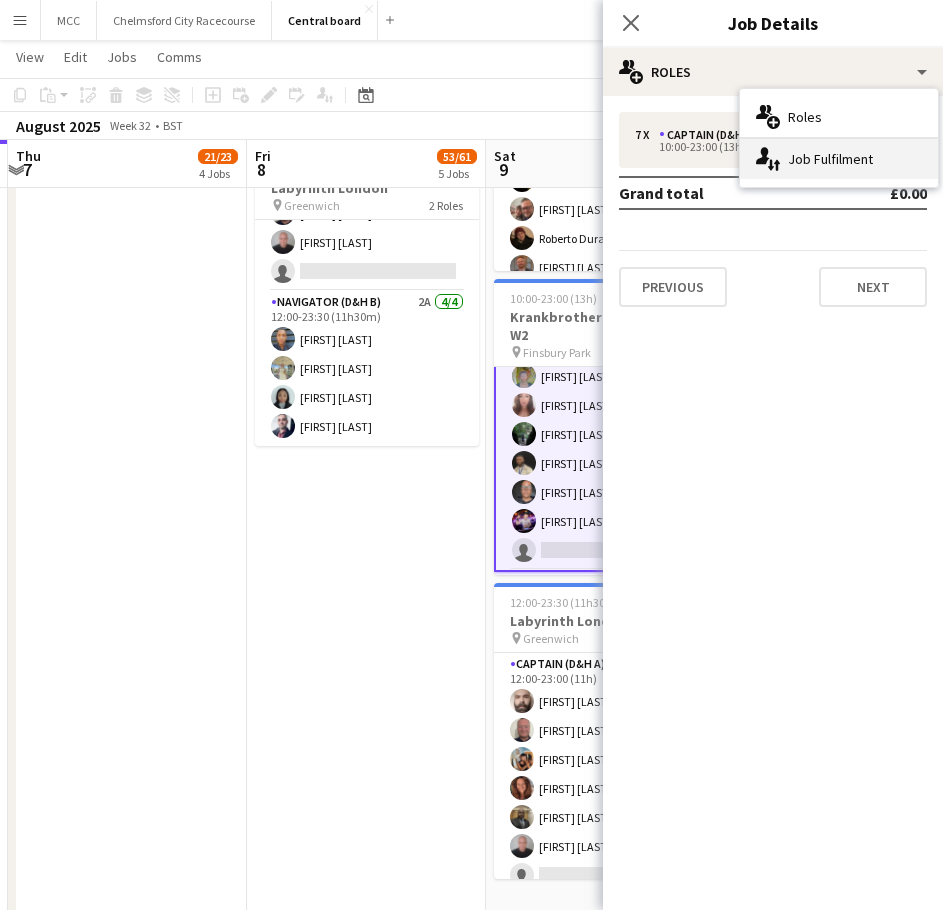 click on "single-neutral-actions-up-down
Job Fulfilment" at bounding box center (839, 159) 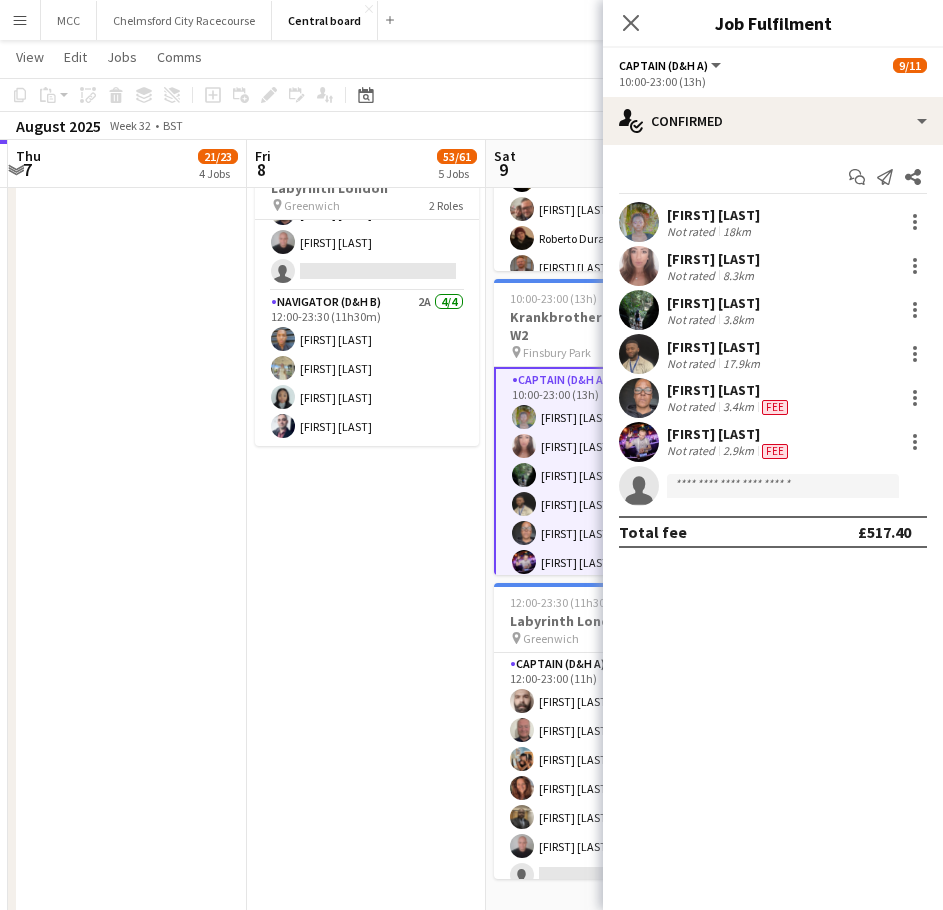 scroll, scrollTop: 193, scrollLeft: 0, axis: vertical 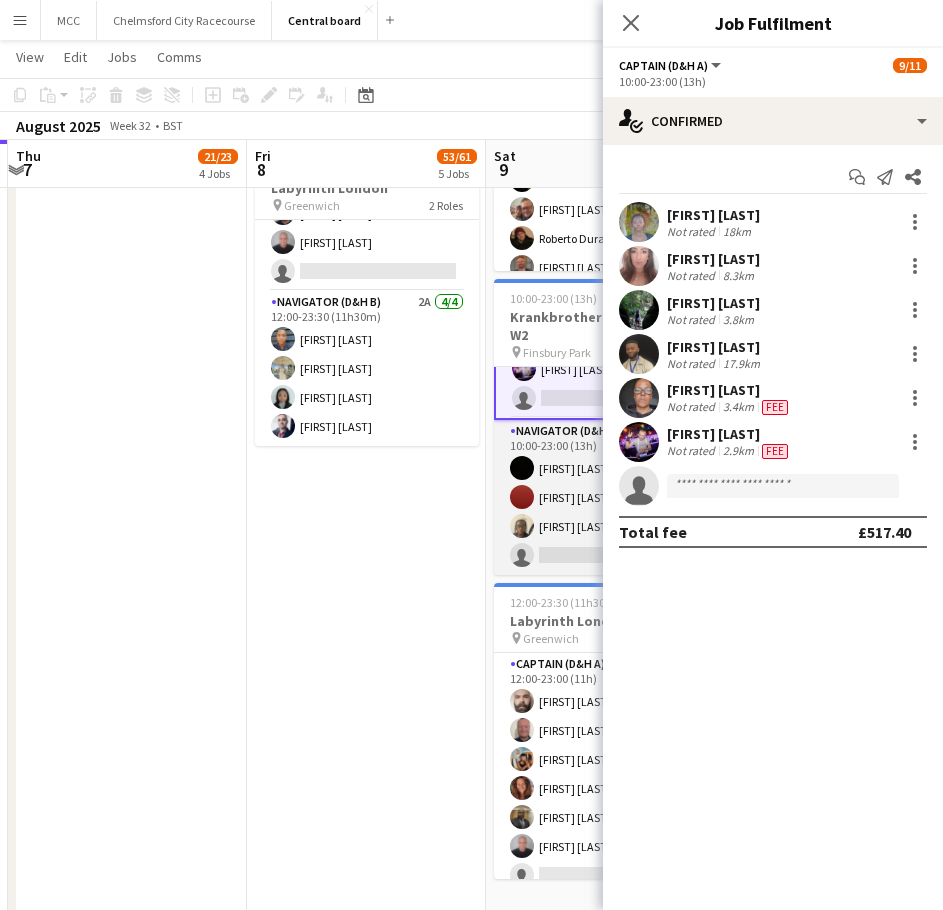 click on "Navigator (D&H B)   2A   3/4   10:00-23:00 (13h)
Simone Murrell Zoe Imbert Gabriel Madueke
single-neutral-actions" at bounding box center [606, 497] 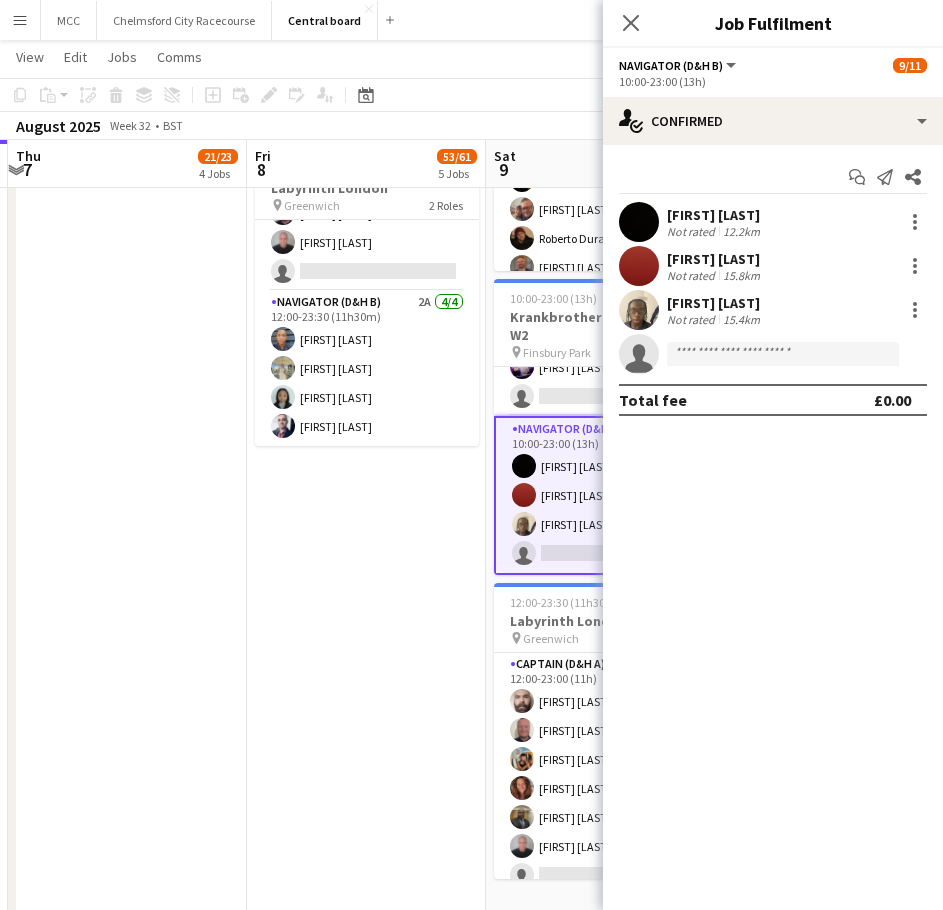 scroll, scrollTop: 191, scrollLeft: 0, axis: vertical 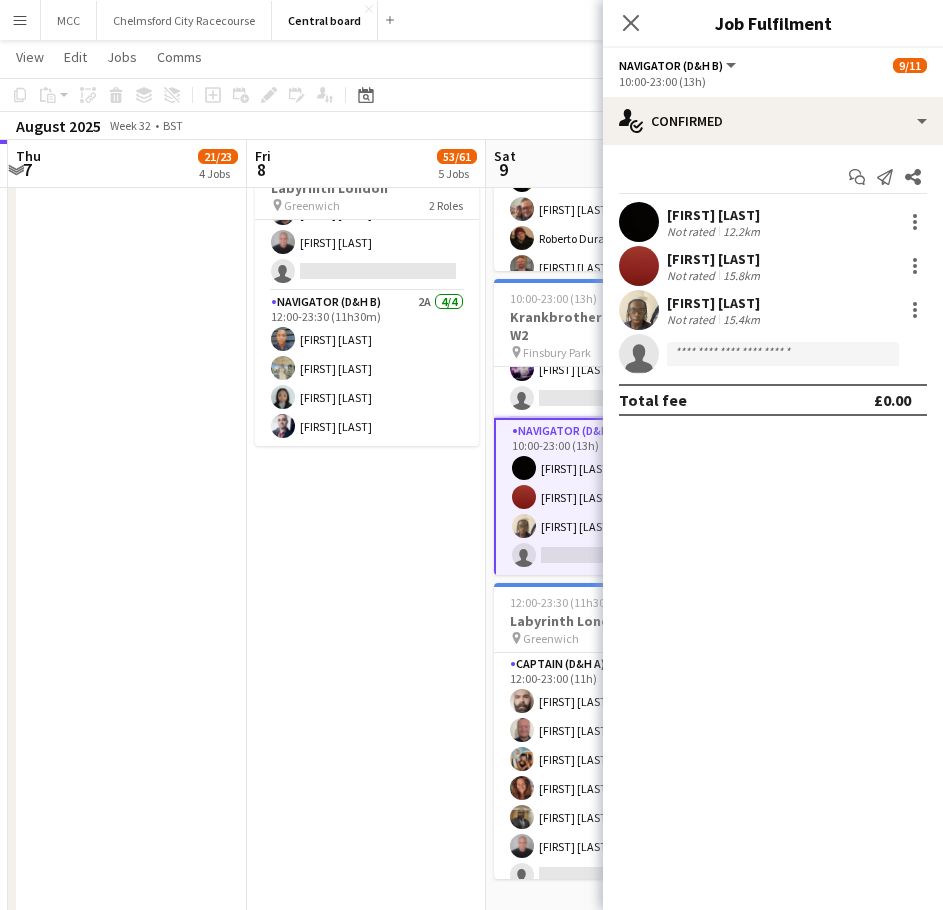 click on "15.4km" at bounding box center (741, 319) 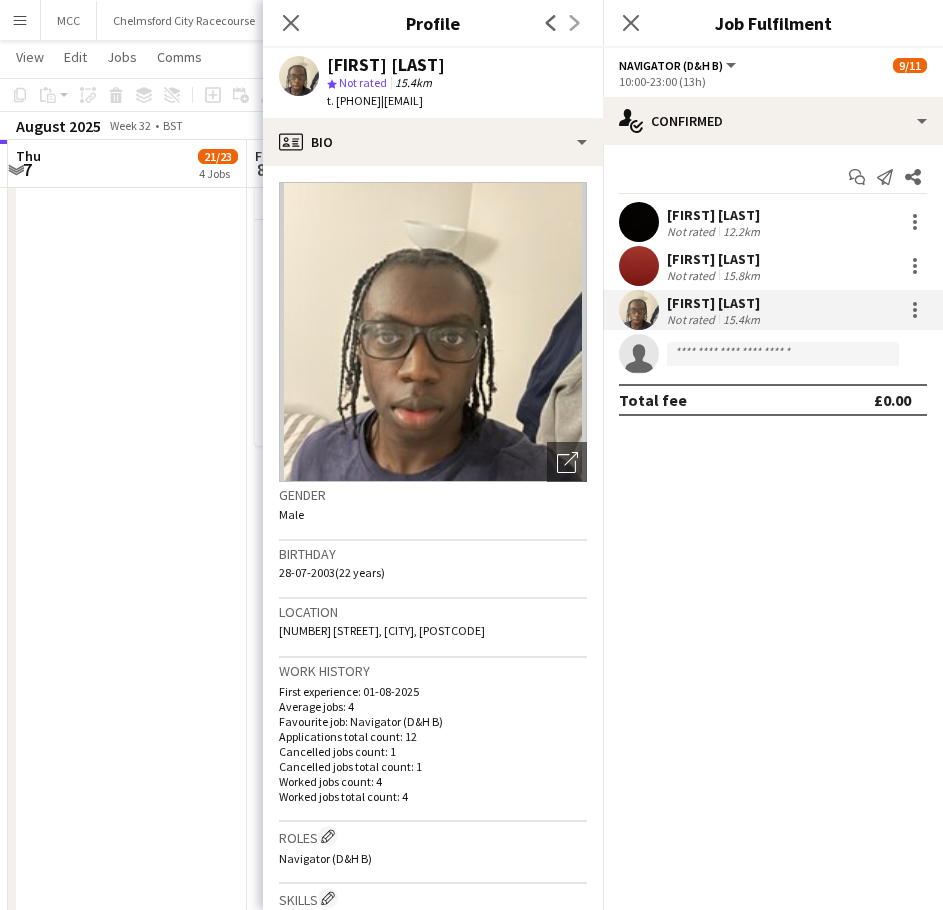 drag, startPoint x: 563, startPoint y: 105, endPoint x: 422, endPoint y: 108, distance: 141.0319 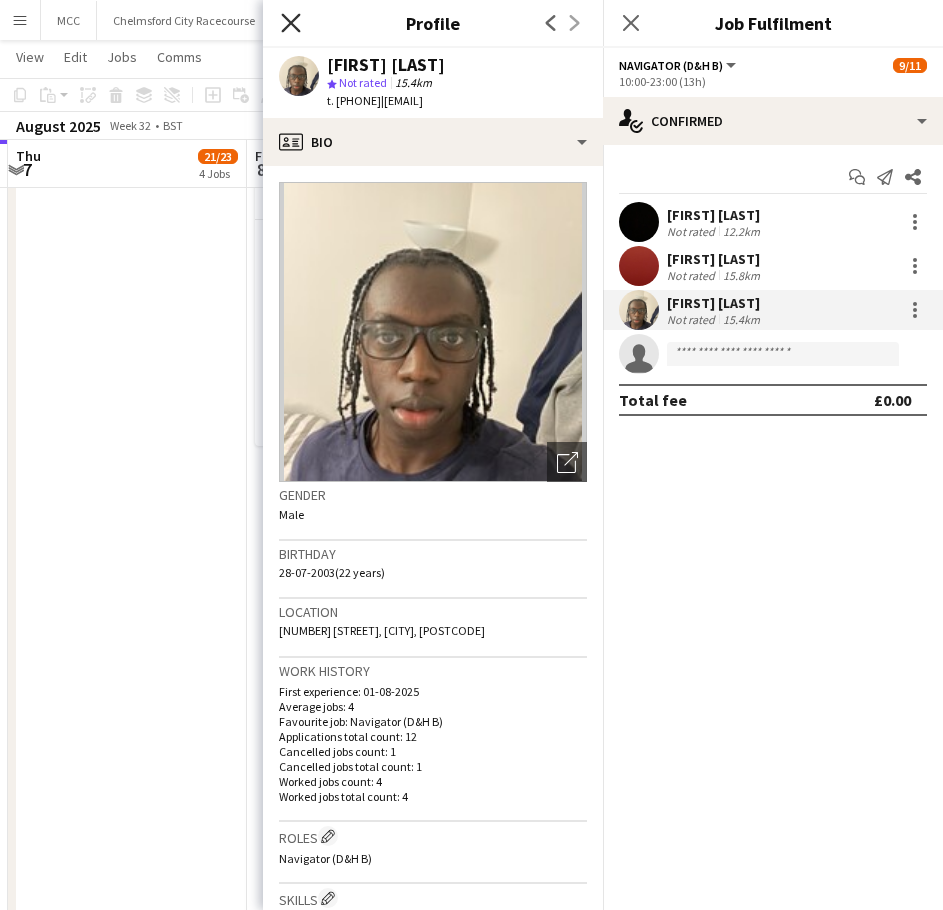 click on "Close pop-in" 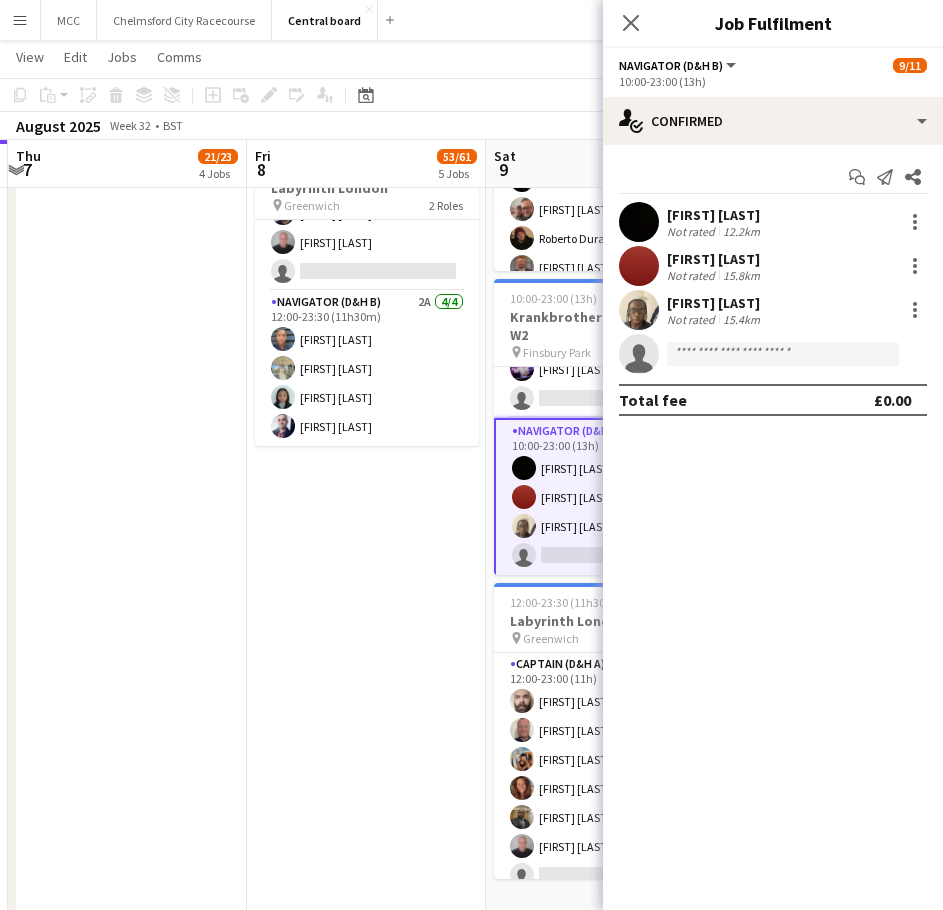 click on "10:00-23:00 (13h)    19/23   Boardmasters
pin
Newquay   2 Roles   Captain (D&H A)   17/19   10:00-23:00 (13h)
Hardeep Singh Jack Burn Elvis Mpenga Saran Headman Nathan Craig Pim Weeda Jesse Kelly Ben Chapman Nathan Gray Steven Newman Tamsyn Hearn Lucy Weedon Julie Bright Danny Conlin LuishaMae Samuels Sarah Siuling Melissa Sharp
single-neutral-actions
single-neutral-actions
Navigator (D&H B)   2A   2/4   10:00-23:00 (13h)
Tristan bate Katie Mackfall
single-neutral-actions
single-neutral-actions
10:00-01:00 (15h) (Sat)   23/24   Houghton
pin
Houghton Hall   2 Roles   Captain (D&H A)   13/13   10:00-01:00 (15h)
michelle coomber Hayley Ekwubiri Scott Cooper Athena Kissoon JACK NORTON Bradley Curcic Roberto Durante Fergus Robinson Oliver Henley Aidan Scarbrough Mark Pickard  10/11" at bounding box center (366, 139) 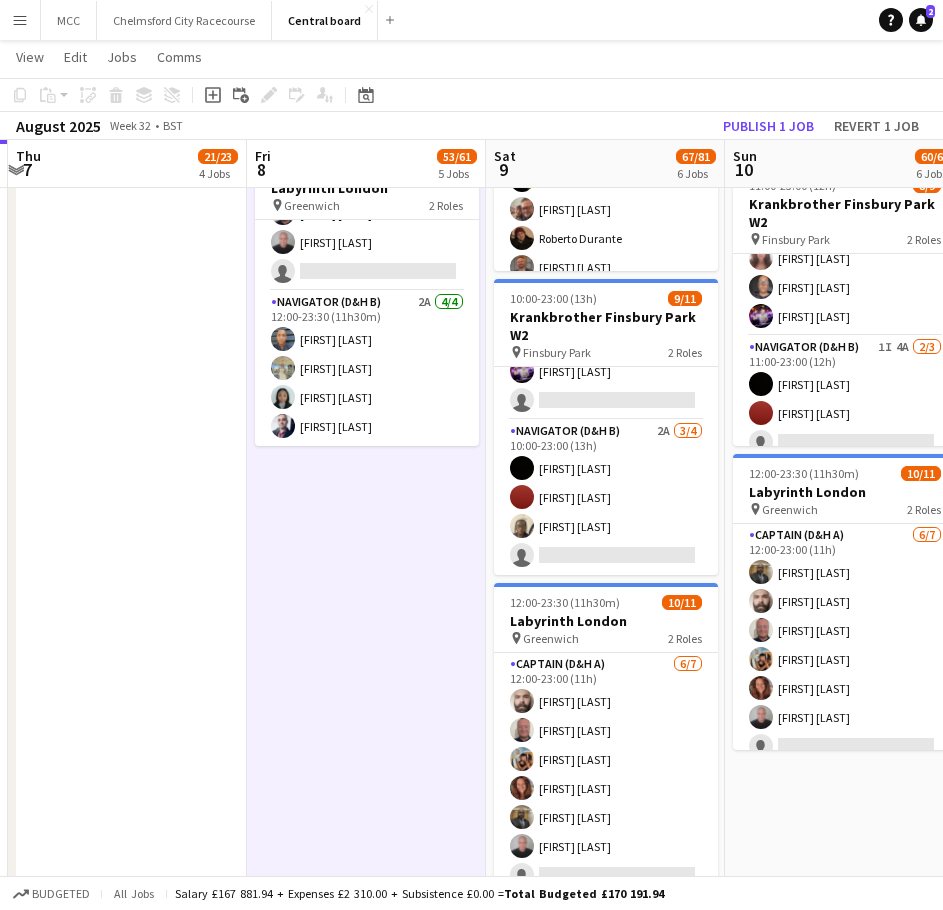 scroll, scrollTop: 189, scrollLeft: 0, axis: vertical 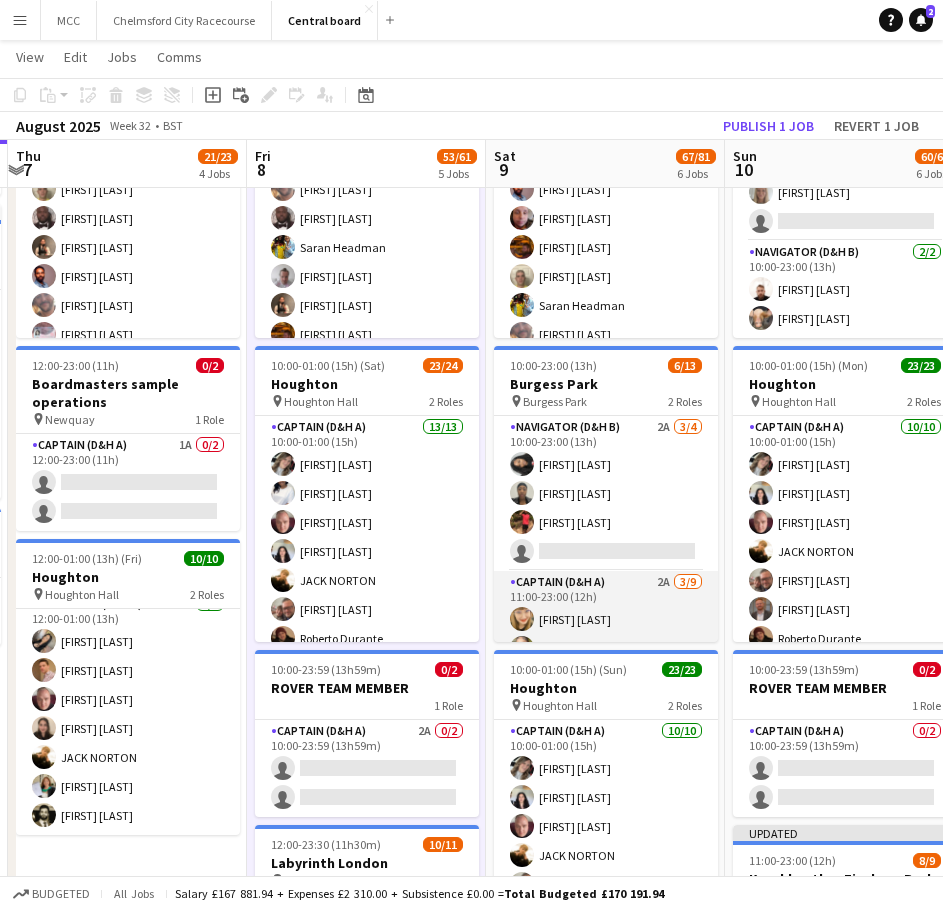 click on "Captain (D&H A)   2A   3/9   11:00-23:00 (12h)
Gissele Weber Melanie Blackall Zena Coker-Carby
single-neutral-actions
single-neutral-actions
single-neutral-actions
single-neutral-actions
single-neutral-actions
single-neutral-actions" at bounding box center (606, 721) 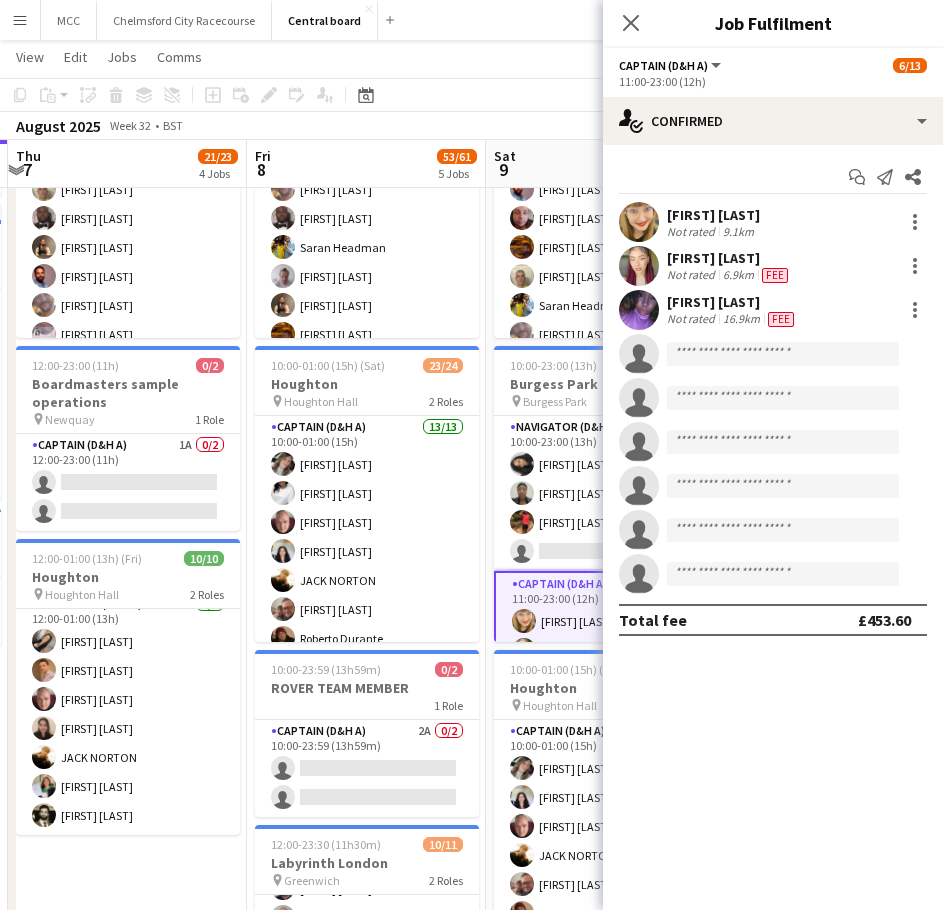 click on "Gissele Weber   Not rated   9.1km" at bounding box center (773, 222) 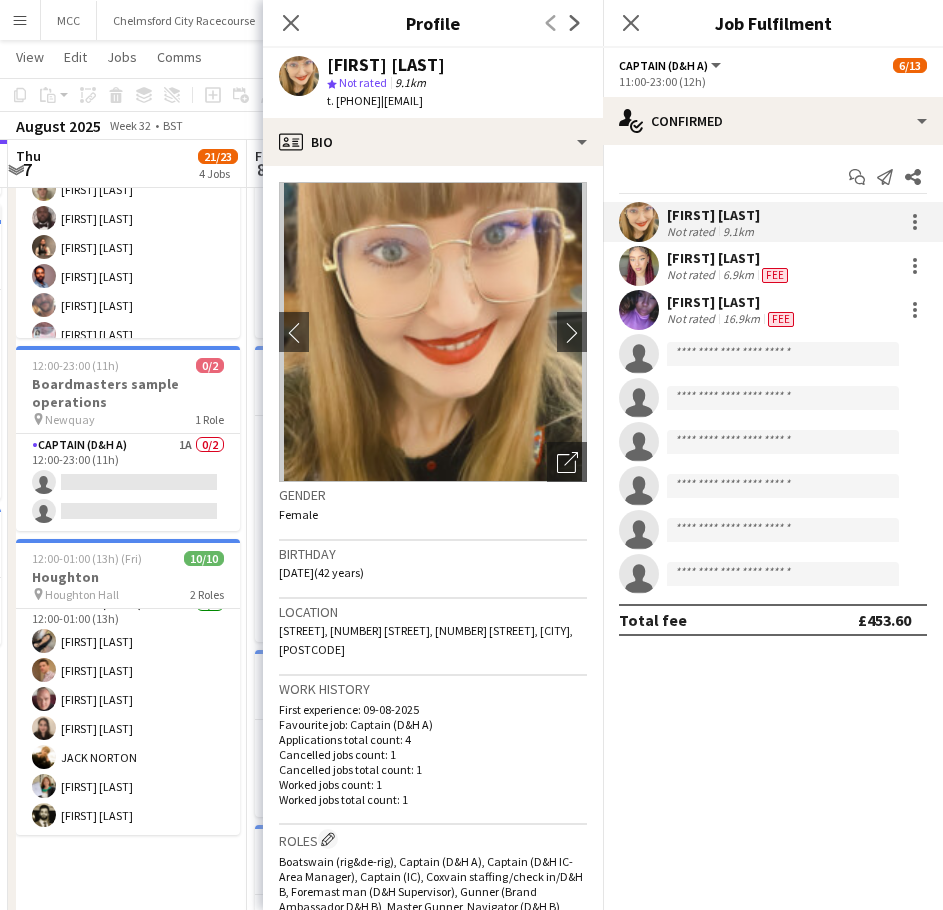 drag, startPoint x: 565, startPoint y: 102, endPoint x: 421, endPoint y: 102, distance: 144 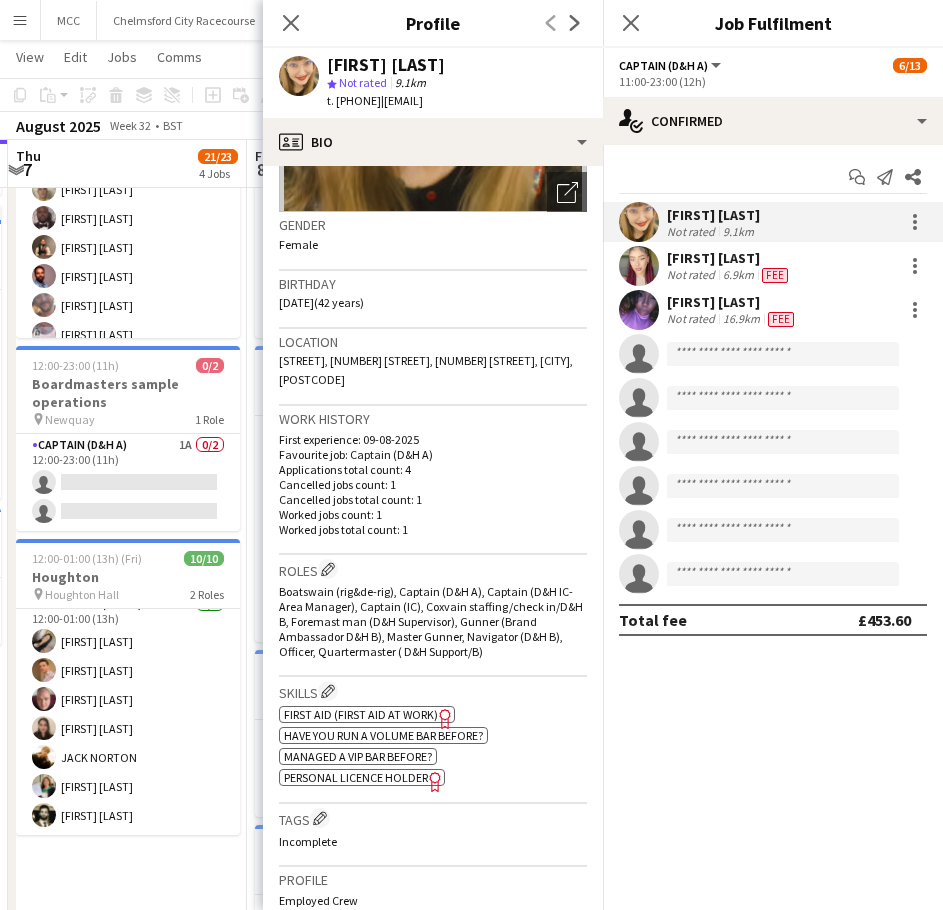 scroll, scrollTop: 271, scrollLeft: 0, axis: vertical 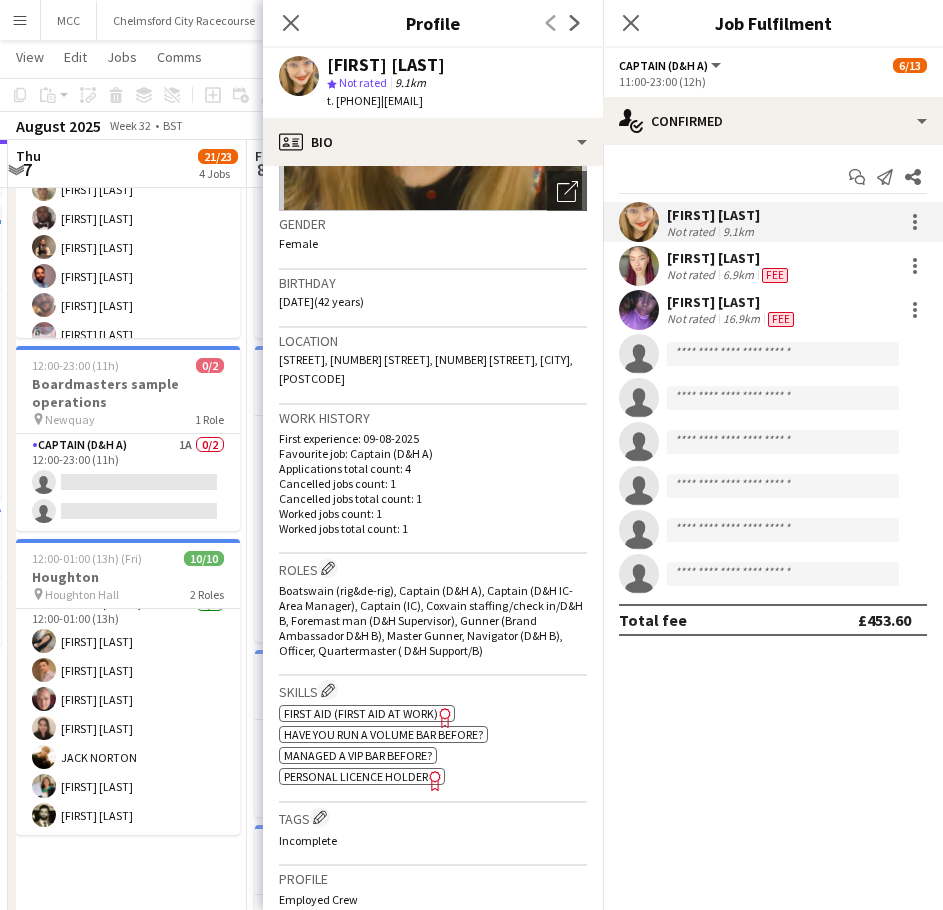 click on "Personal Licence Holder" 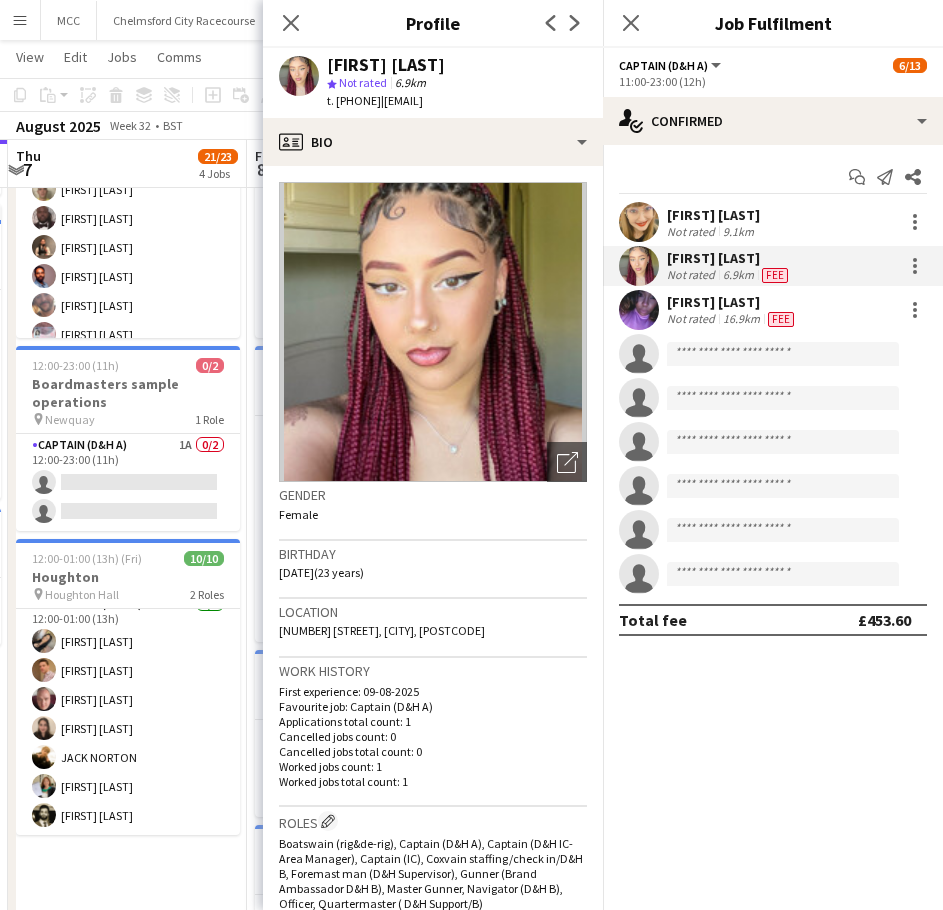 drag, startPoint x: 561, startPoint y: 101, endPoint x: 427, endPoint y: 105, distance: 134.0597 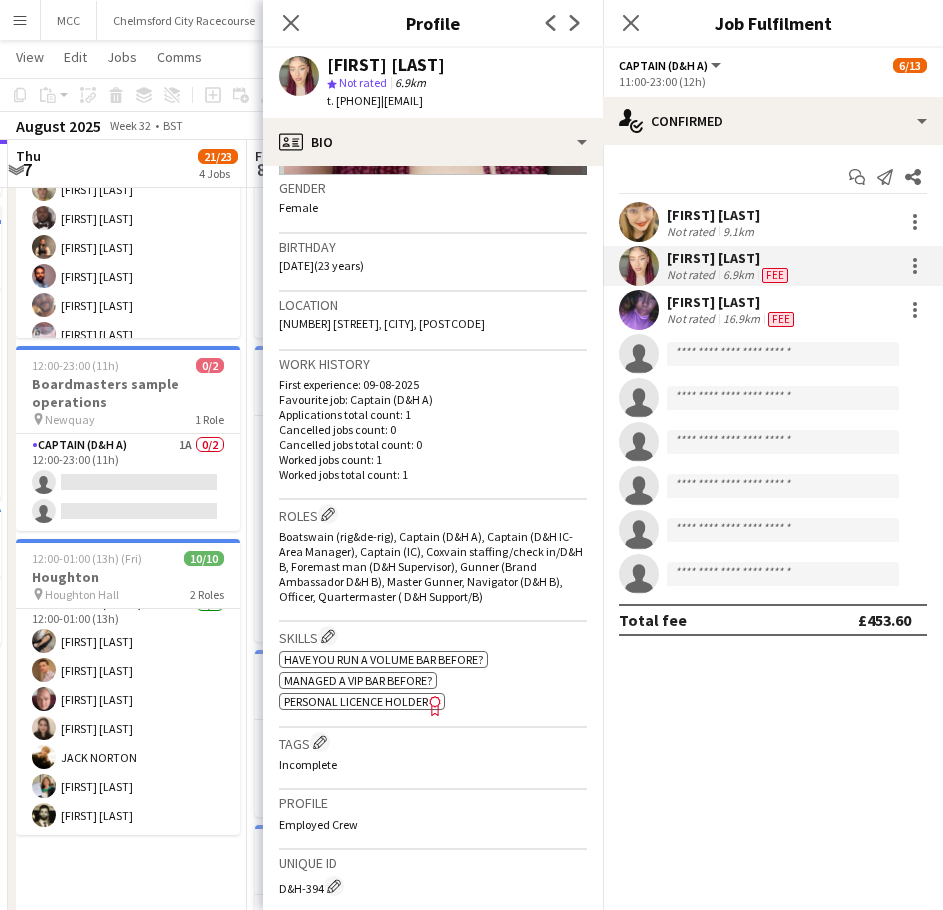 scroll, scrollTop: 310, scrollLeft: 0, axis: vertical 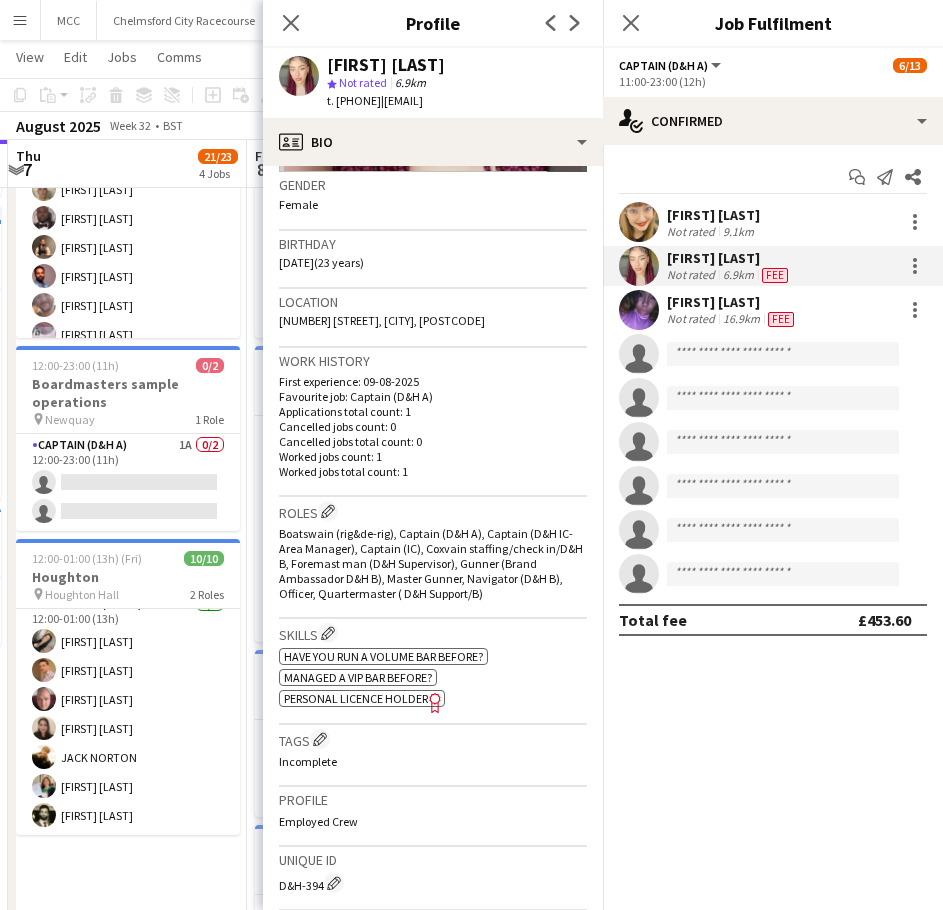 click on "Personal Licence Holder" 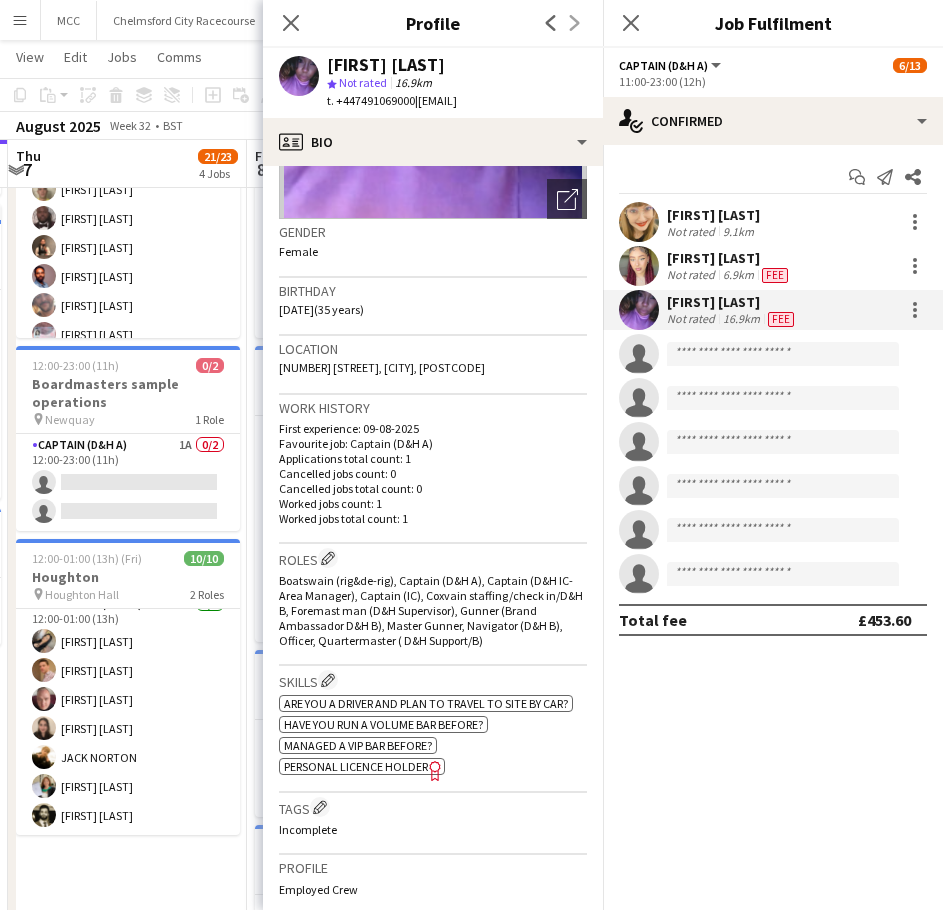 scroll, scrollTop: 0, scrollLeft: 0, axis: both 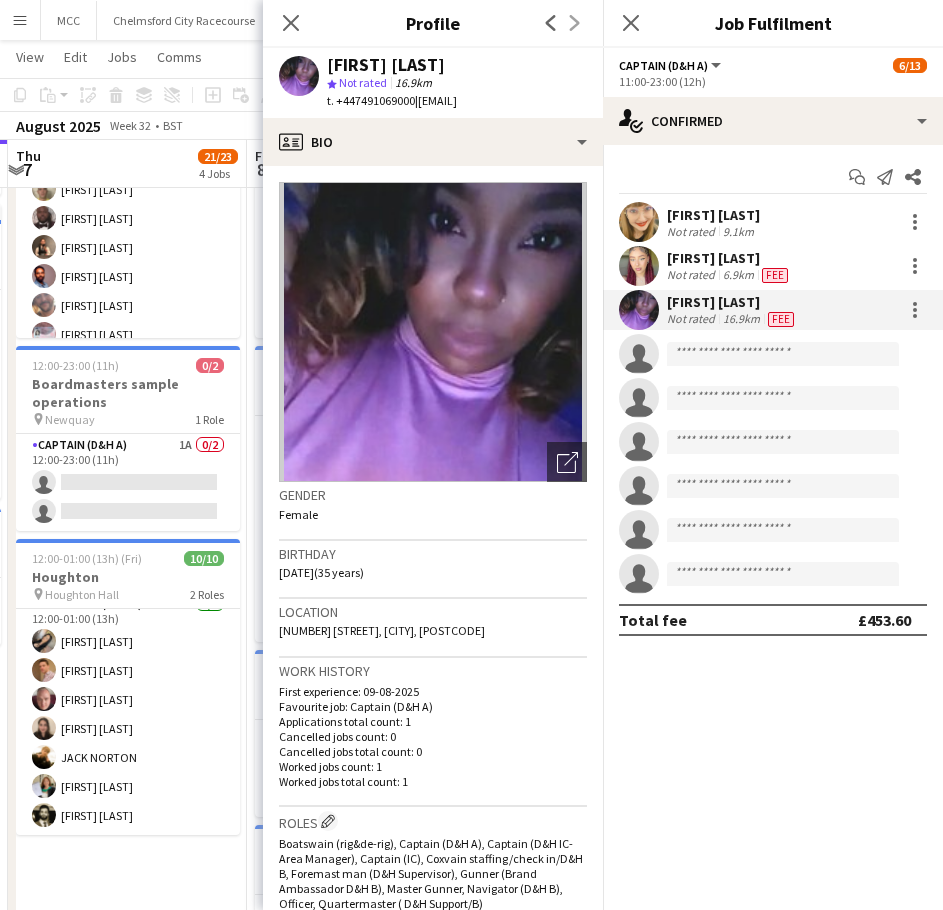 drag, startPoint x: 515, startPoint y: 100, endPoint x: 423, endPoint y: 103, distance: 92.0489 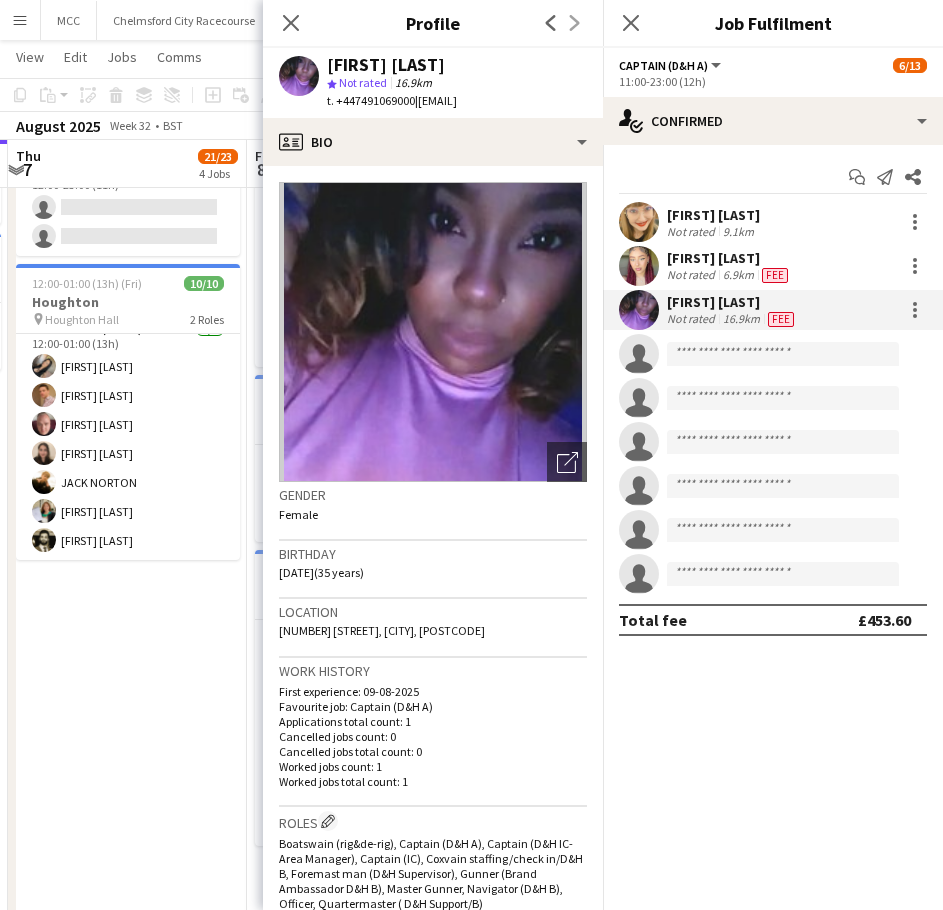 scroll, scrollTop: 833, scrollLeft: 0, axis: vertical 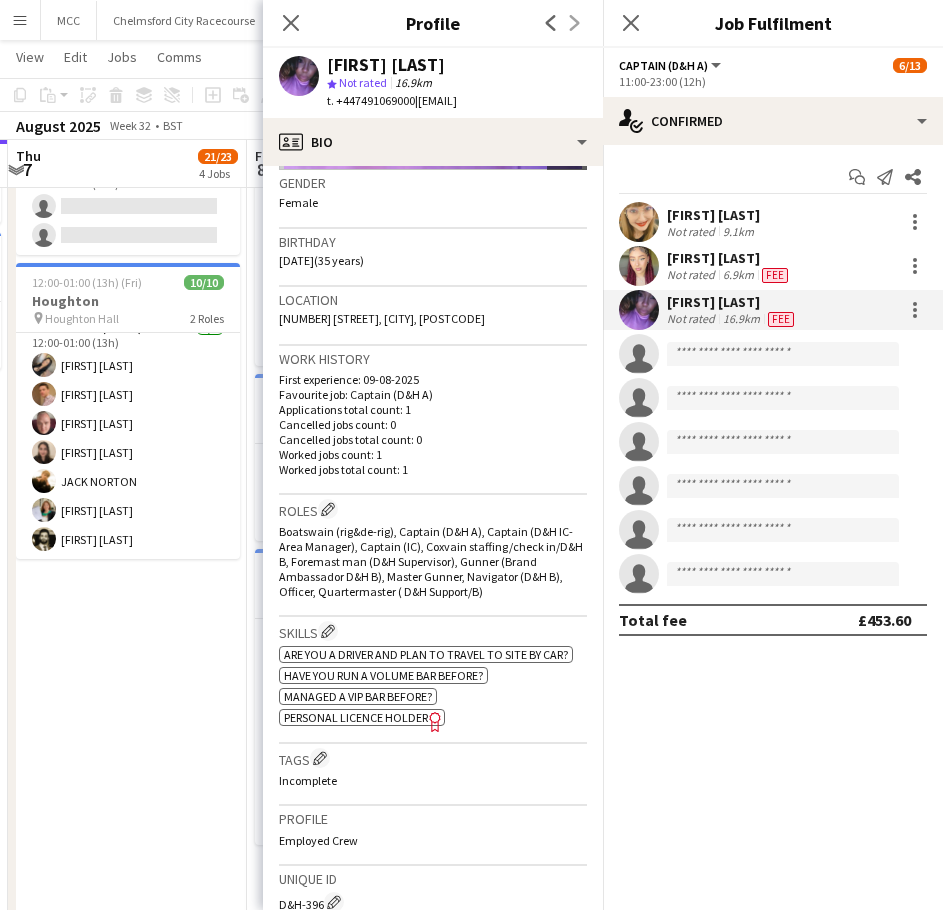 click on "Personal Licence Holder" 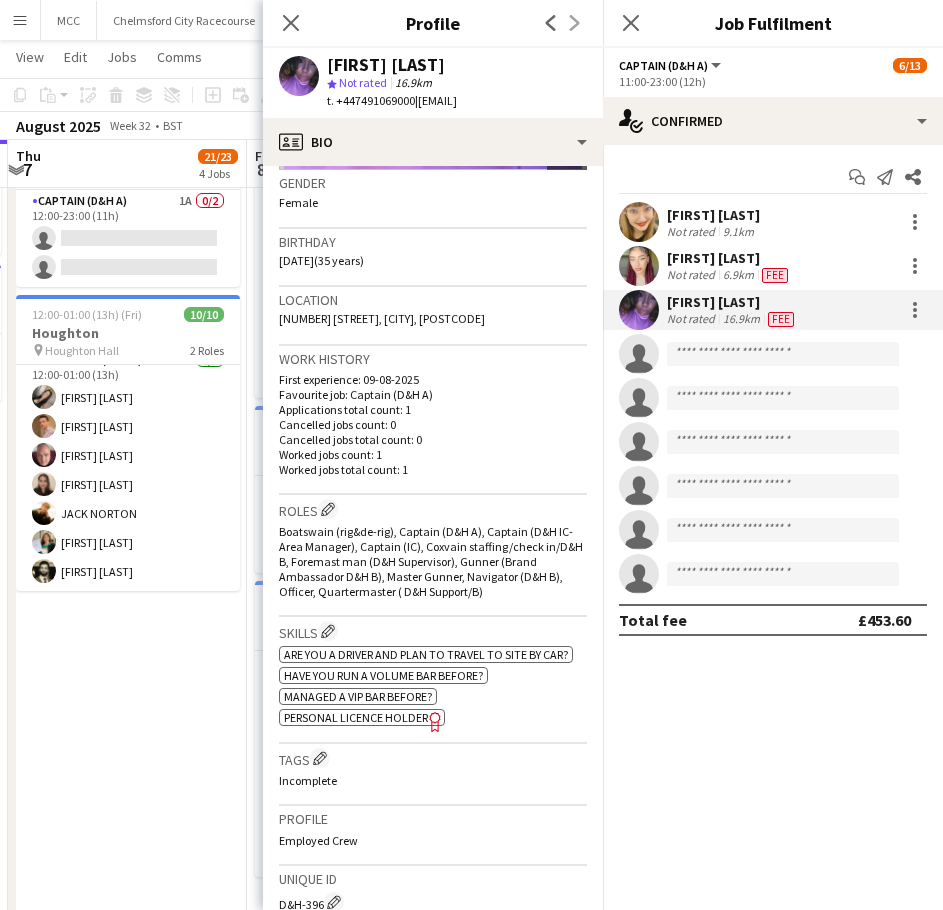 scroll, scrollTop: 800, scrollLeft: 0, axis: vertical 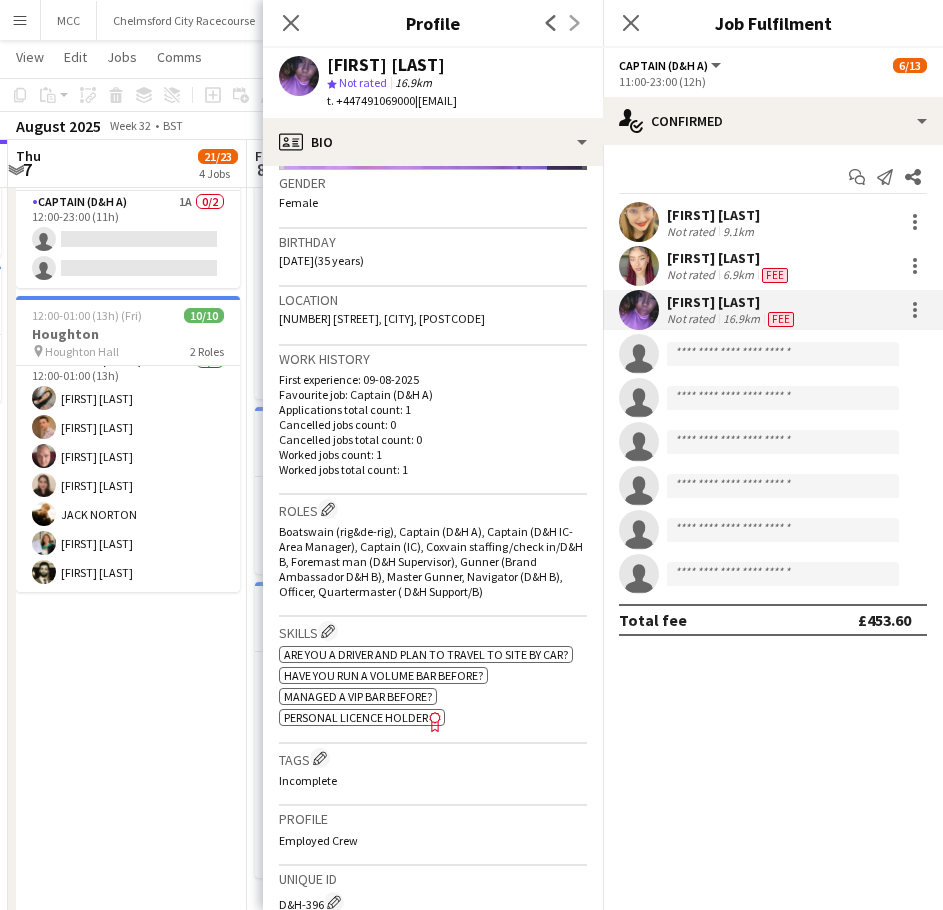 click on "10:00-23:00 (13h)    10/10   Boardmasters
pin
Newquay   1 Role   Captain (D&H A)   3A   10/10   10:00-23:00 (13h)
Lucy Weedon Nathan Gray Elvis Mpenga Pim Weeda Hardeep Singh Jack Burn LuishaMae Samuels Steven Newman Julie Bright Sarah Siuling     12:00-23:00 (11h)    0/2   Boardmasters sample operations
pin
Newquay   1 Role   Captain (D&H A)   1A   0/2   12:00-23:00 (11h)
single-neutral-actions
single-neutral-actions
12:00-01:00 (13h) (Fri)   10/10   Houghton
pin
Houghton Hall   2 Roles   Captain (D&H A)   2A   3/3   12:00-01:00 (13h)
michelle coomber Hayley Ekwubiri Athena Kissoon  Navigator (D&H B)   3A   7/7   12:00-01:00 (13h)
Molly Oliver John Francis Lloyd Scott Cooper Kerry Scott JACK NORTON Abigail Booth Jeevan Lakhay" at bounding box center (127, 571) 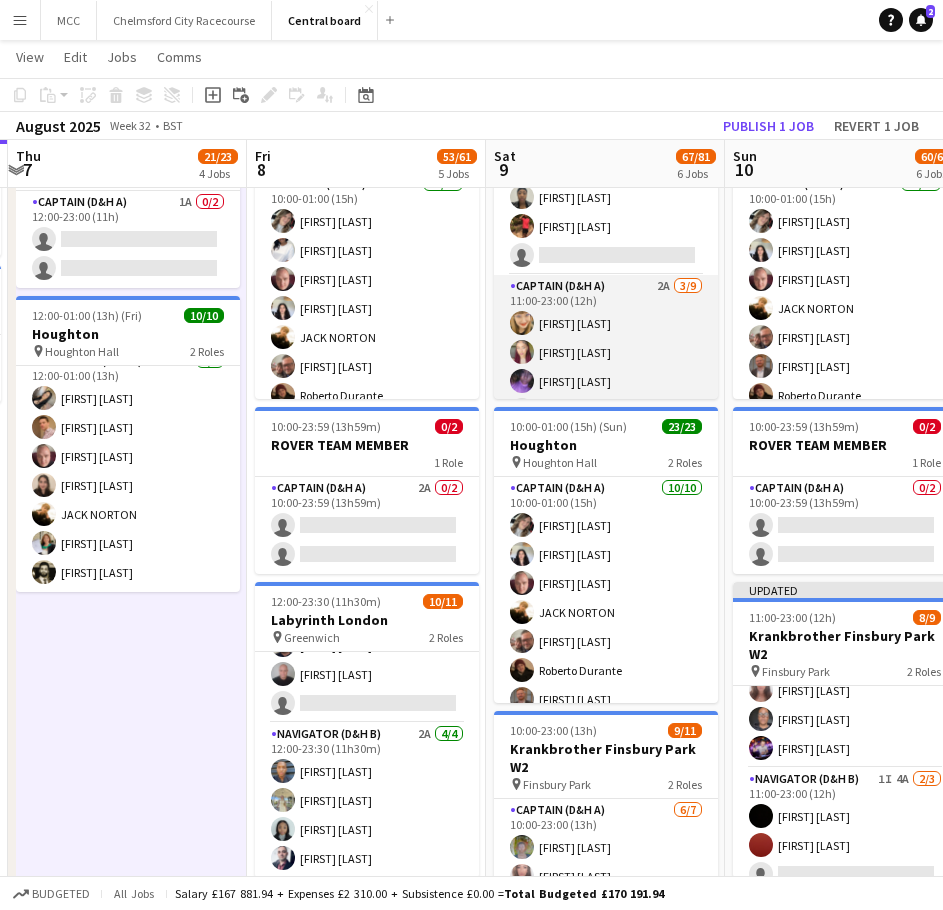 scroll, scrollTop: 0, scrollLeft: 0, axis: both 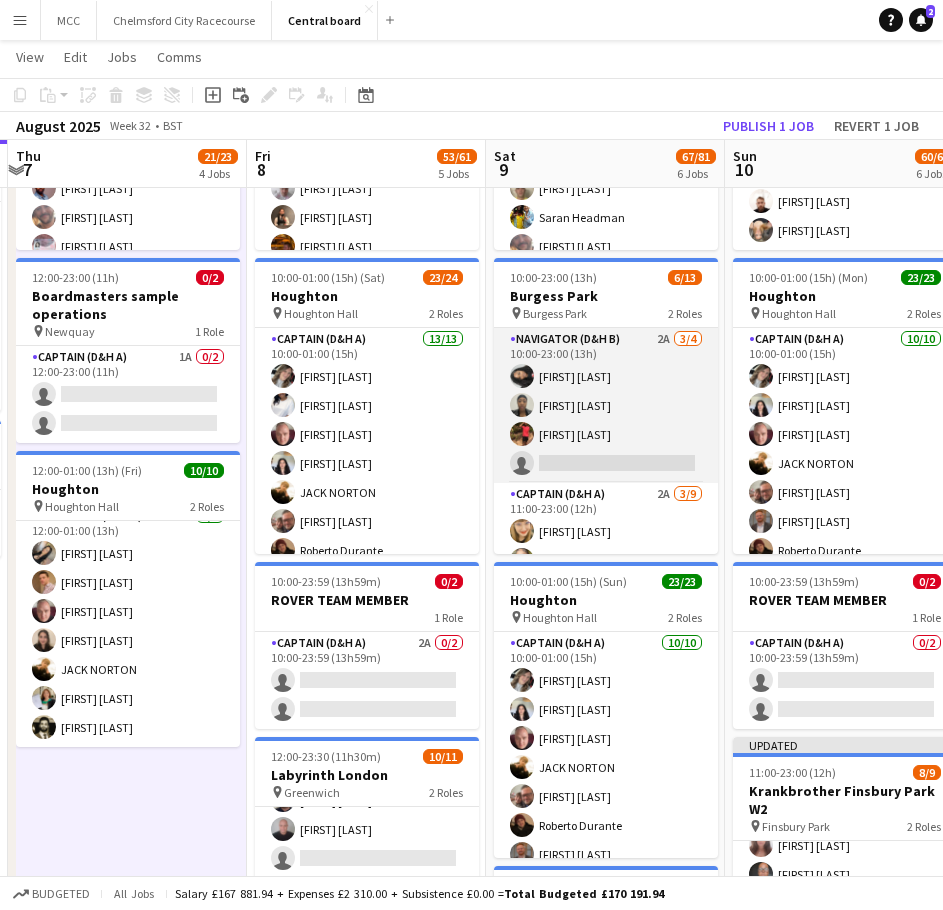 click on "Navigator (D&H B)   2A   3/4   10:00-23:00 (13h)
Camara Deniran-Francis Renee Pemberton-wright Cameron Valencia
single-neutral-actions" at bounding box center (606, 405) 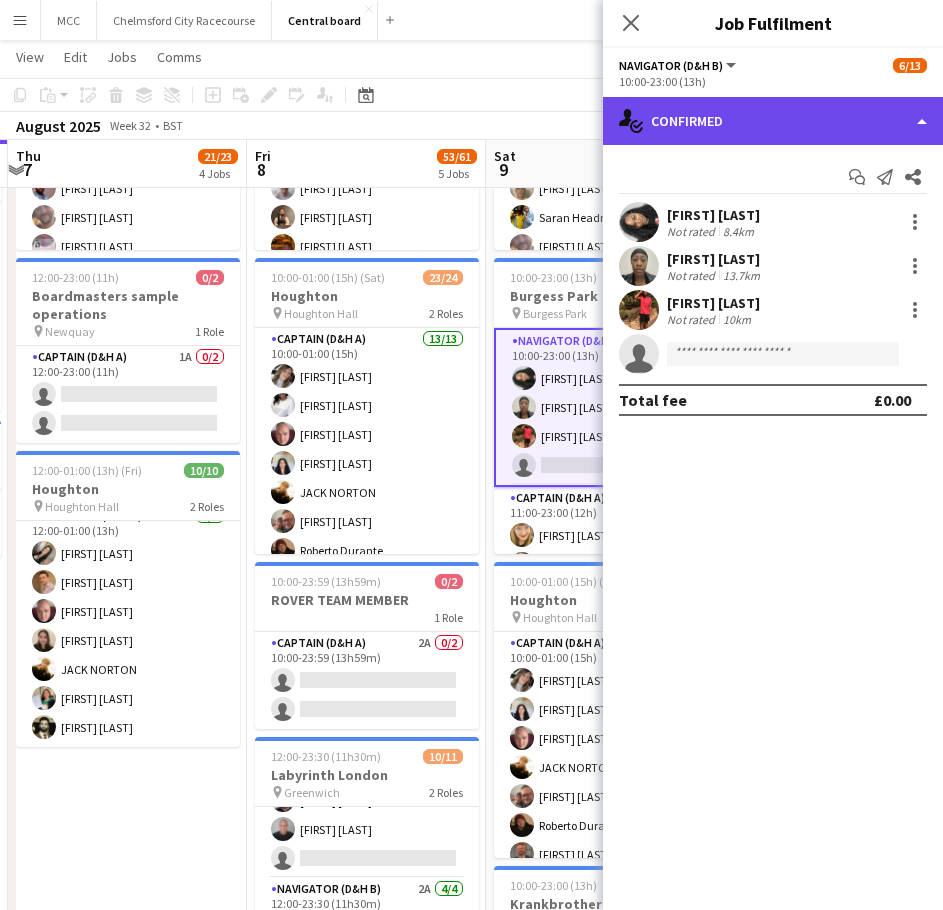 click on "single-neutral-actions-check-2
Confirmed" 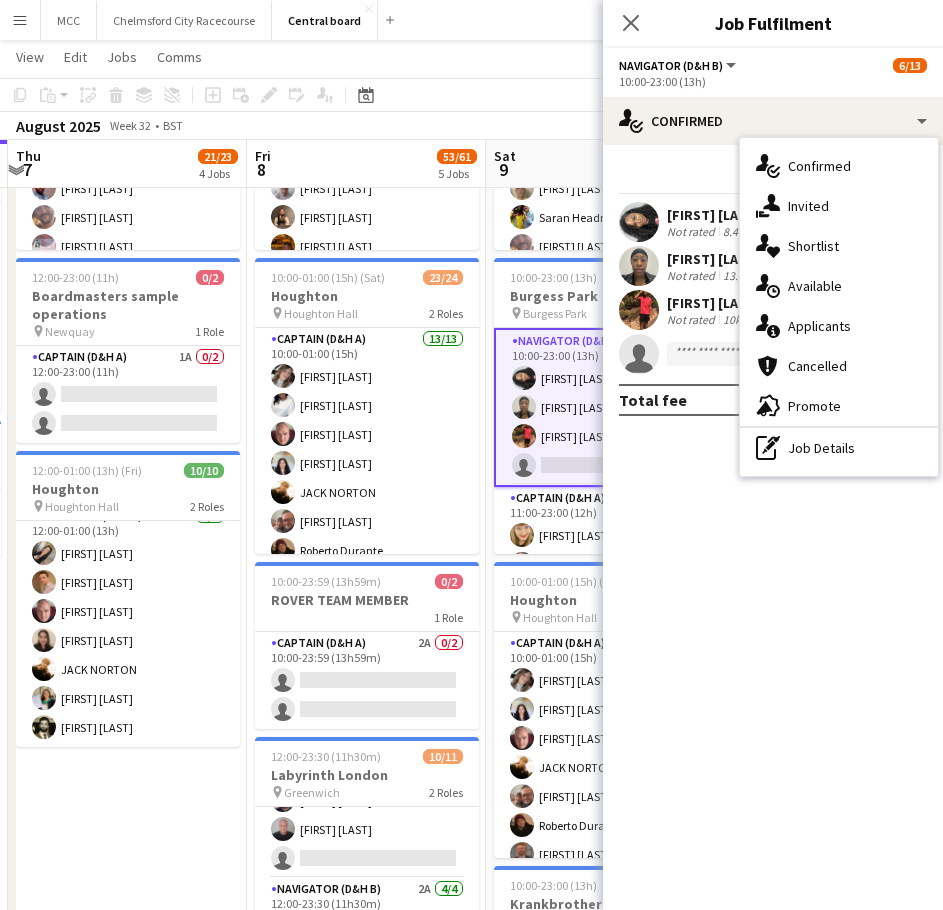 click on "Not rated" at bounding box center [693, 231] 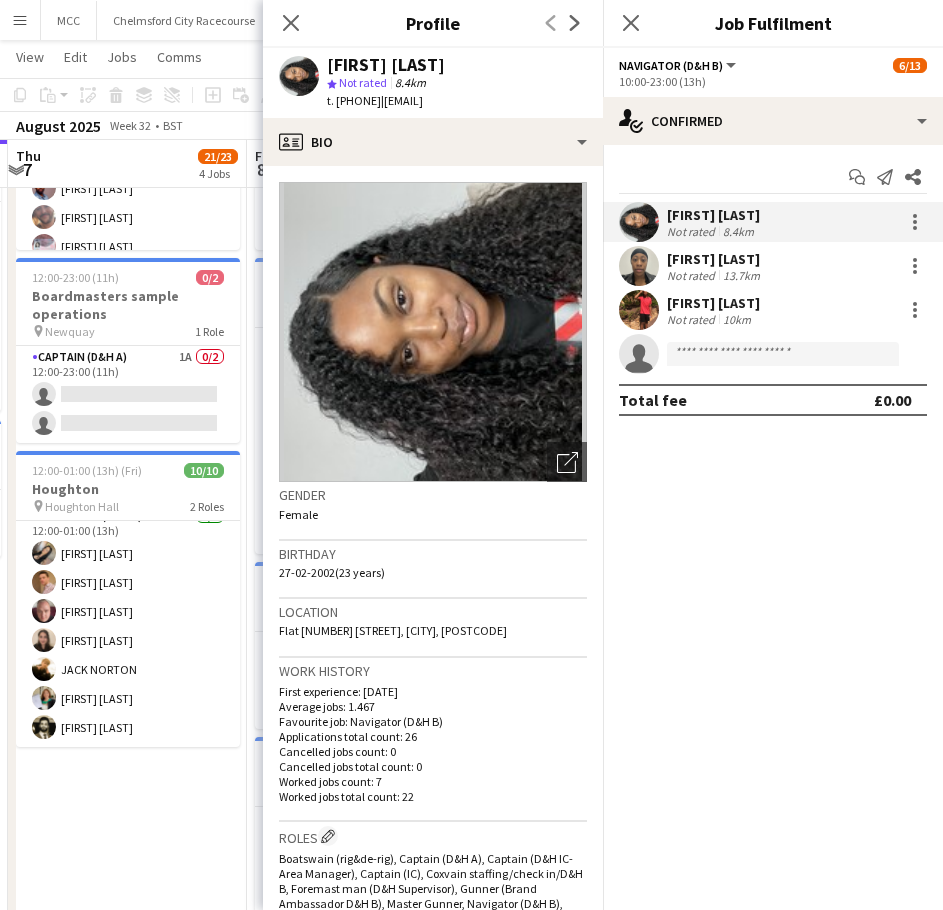 drag, startPoint x: 585, startPoint y: 97, endPoint x: 421, endPoint y: 110, distance: 164.51443 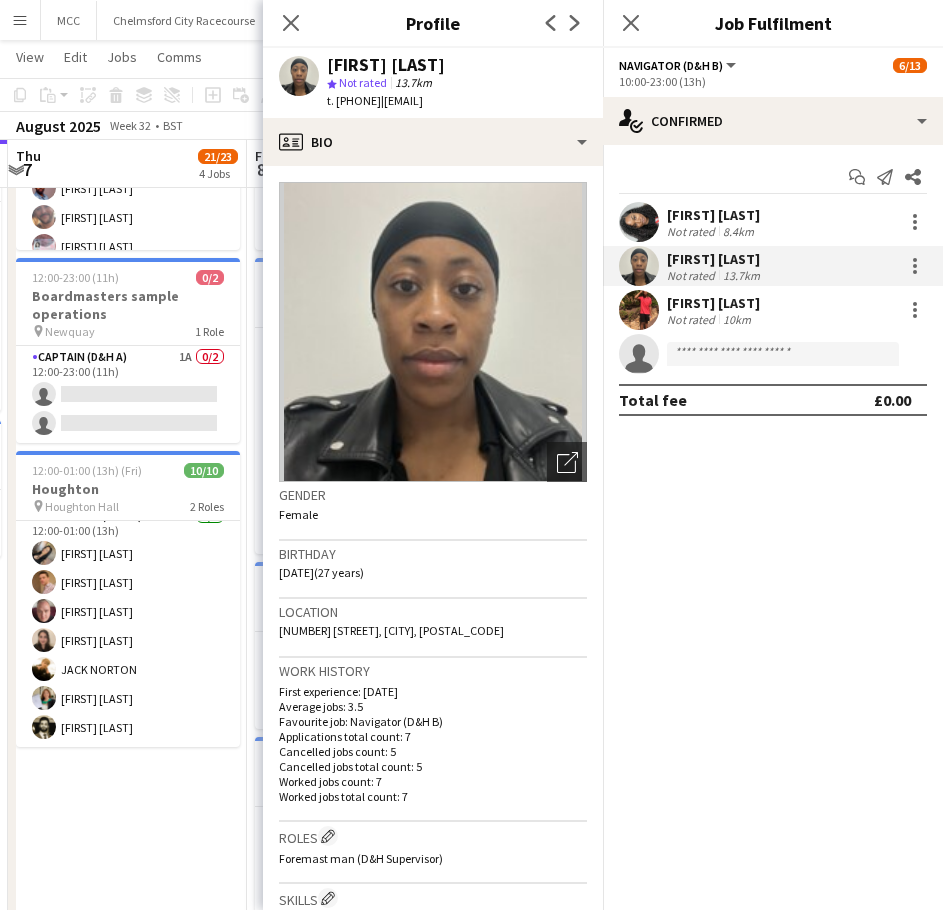 drag, startPoint x: 556, startPoint y: 103, endPoint x: 418, endPoint y: 106, distance: 138.03261 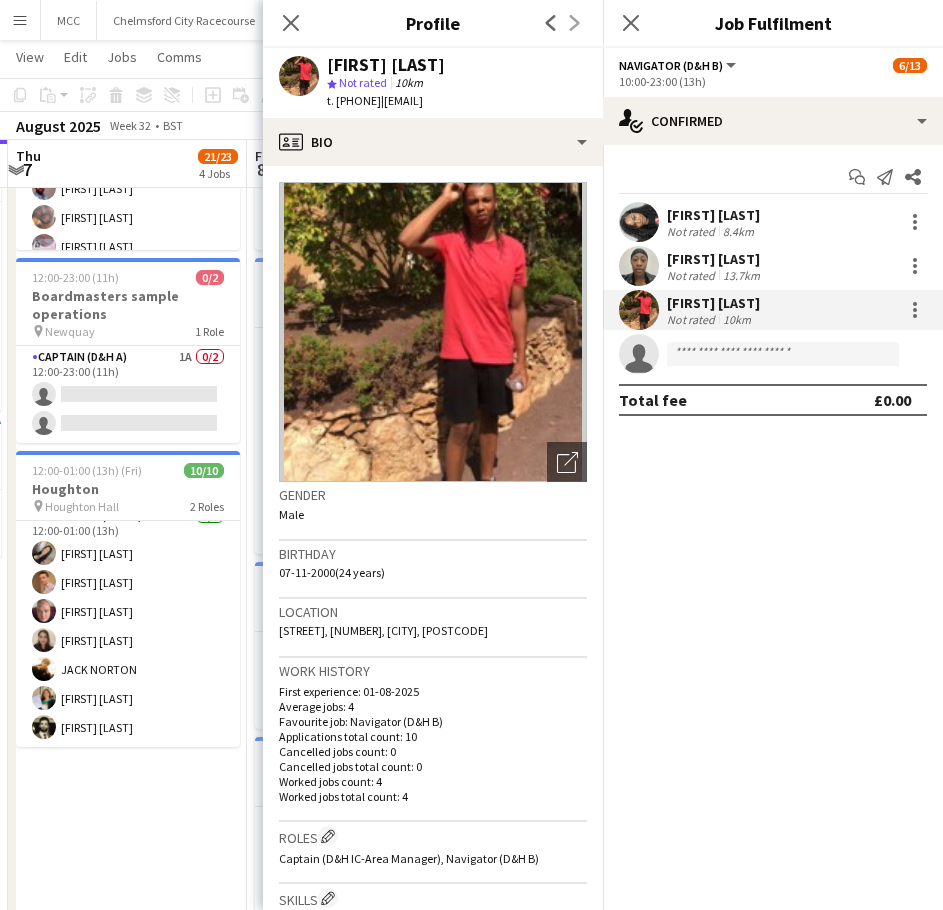 drag, startPoint x: 565, startPoint y: 103, endPoint x: 416, endPoint y: 103, distance: 149 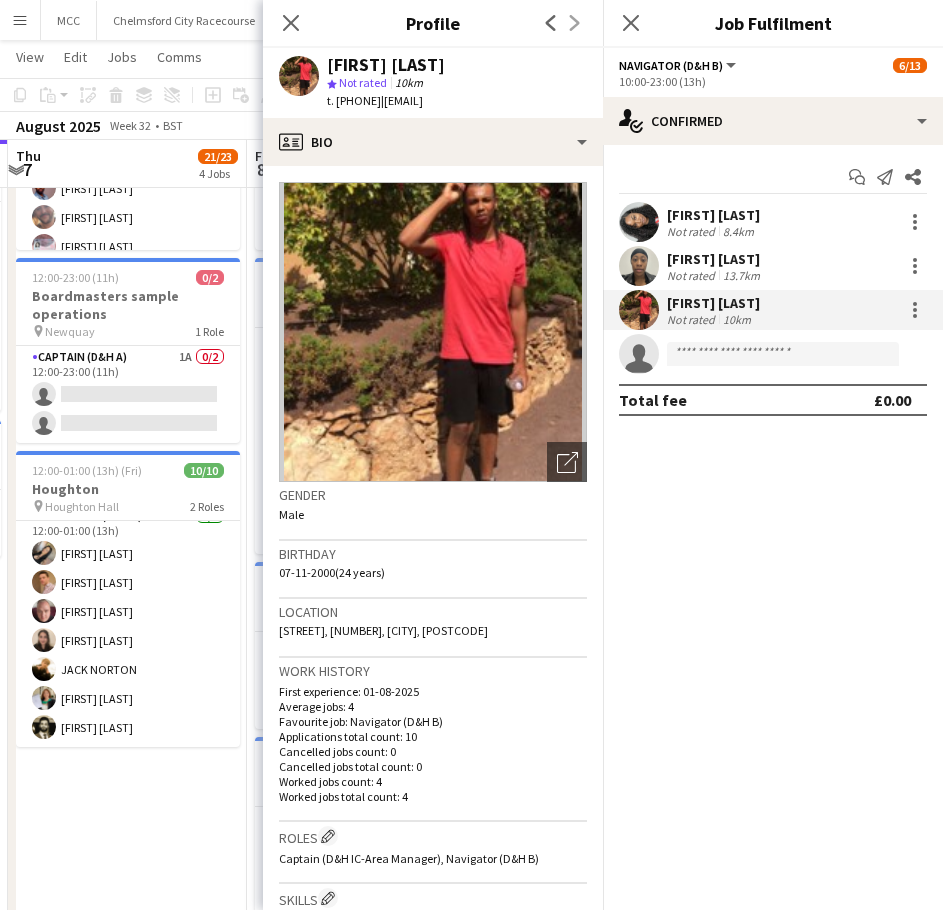 drag, startPoint x: 547, startPoint y: 103, endPoint x: 423, endPoint y: 112, distance: 124.32619 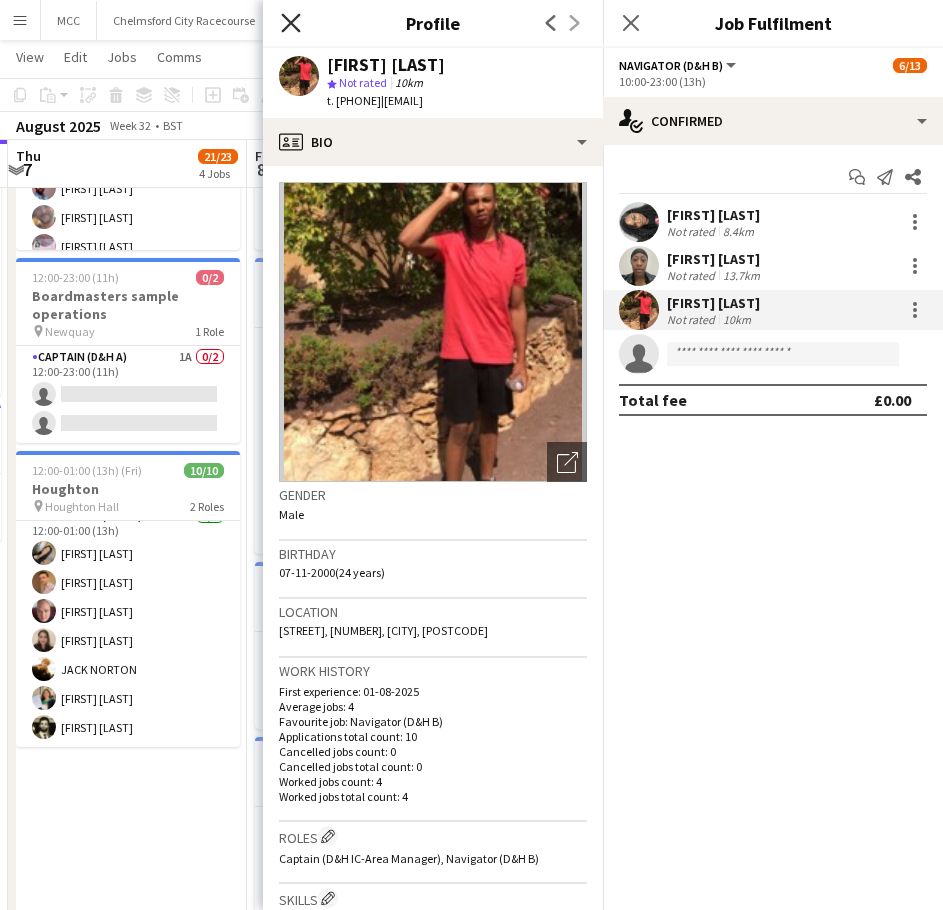click on "Close pop-in" 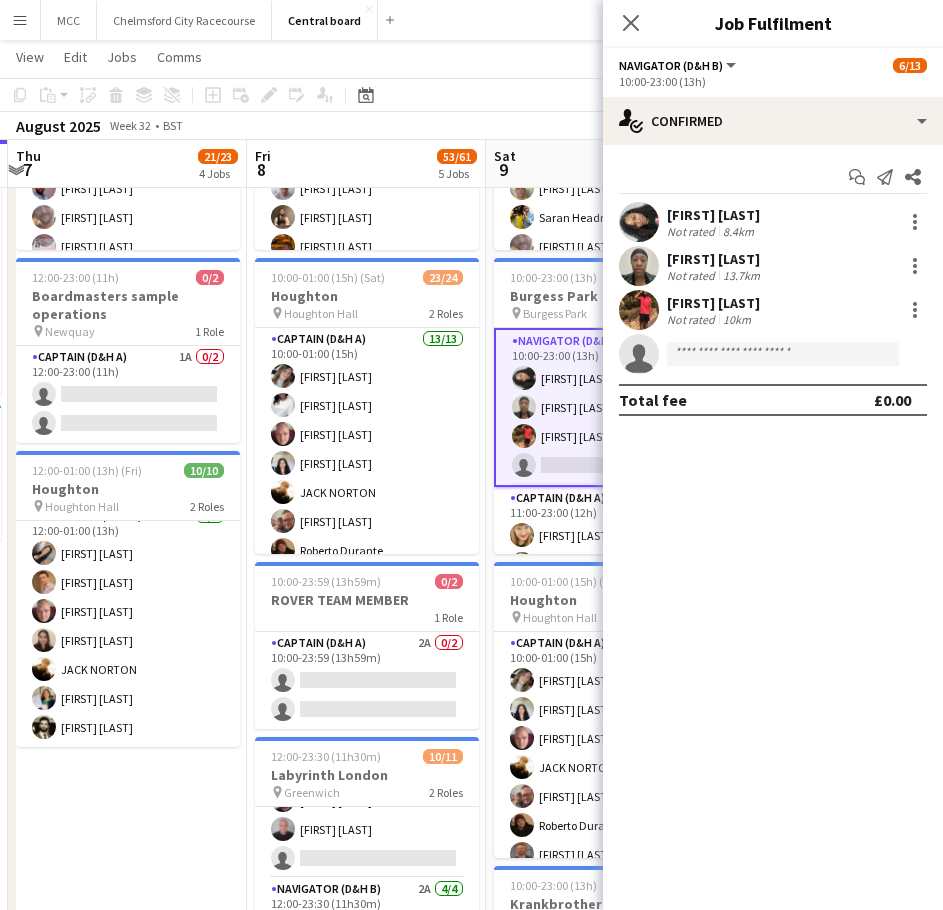 click on "View  Day view expanded Day view collapsed Month view Date picker Jump to today Expand Linked Jobs Collapse Linked Jobs  Edit  Copy Ctrl+C  Paste  Without Crew Ctrl+V With Crew Ctrl+Shift+V Paste as linked job  Group  Group Ungroup  Jobs  New Job Edit Job Delete Job New Linked Job Edit Linked Jobs Job fulfilment Promote Role Copy Role URL  Comms  Notify confirmed crew Create chat" 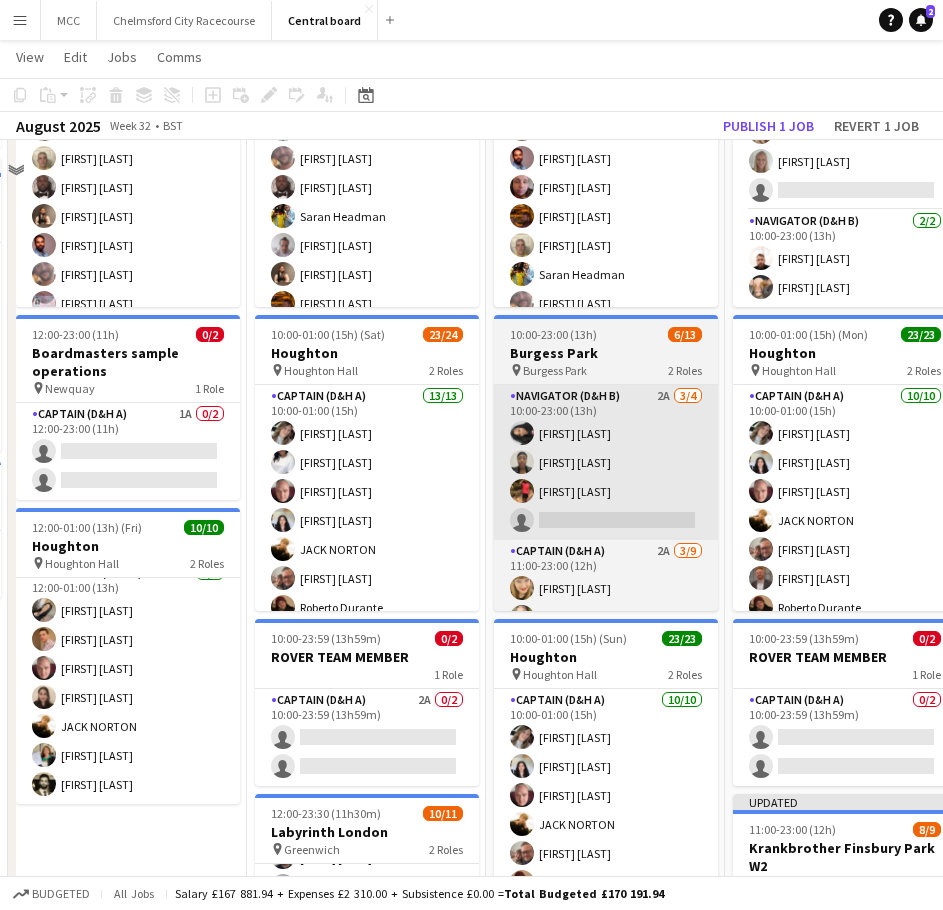 scroll, scrollTop: 610, scrollLeft: 0, axis: vertical 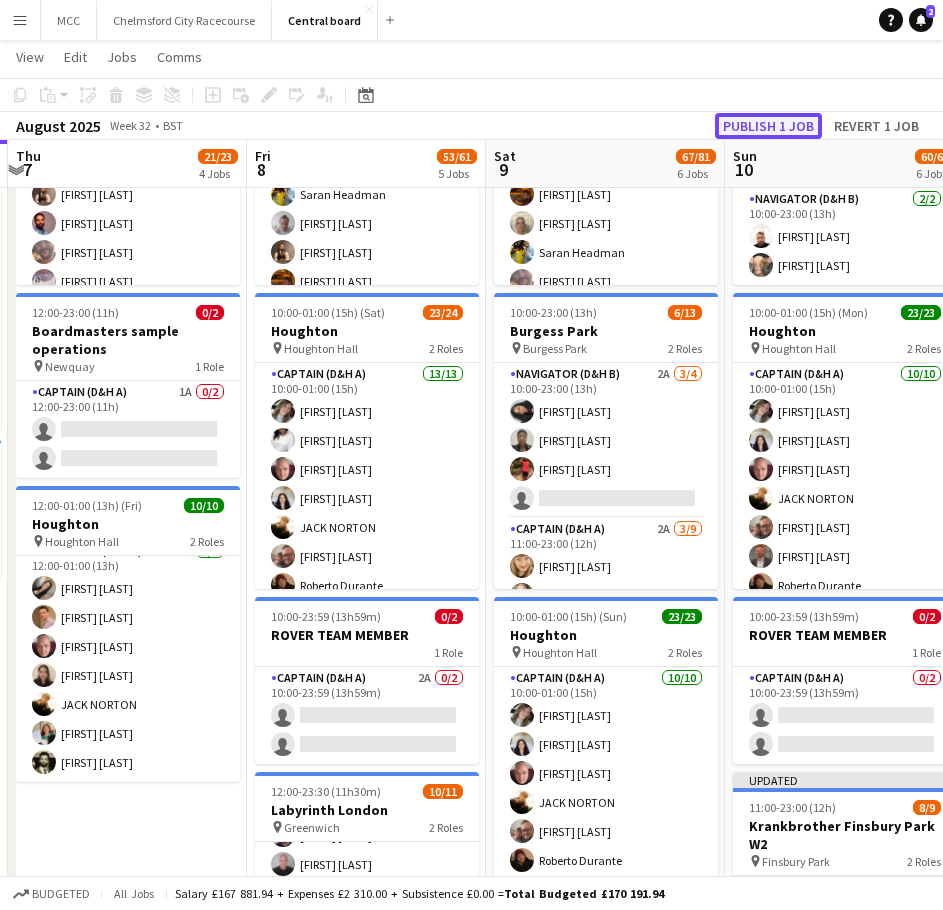 click on "Publish 1 job" 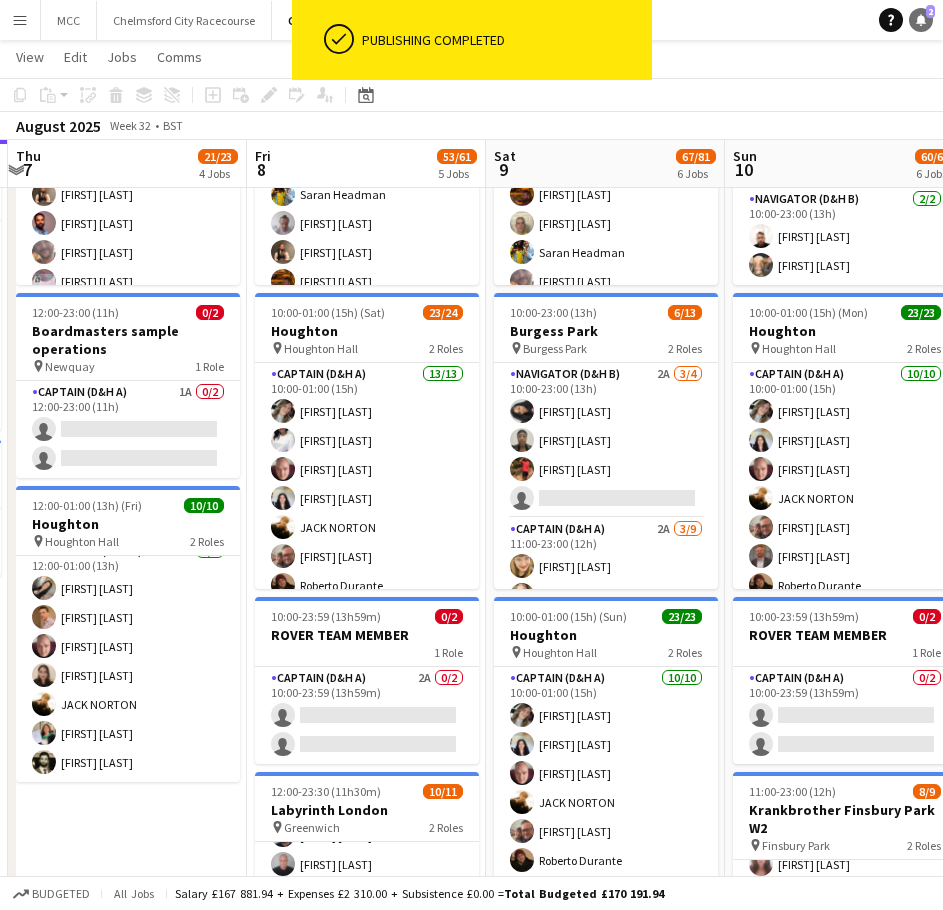 click on "Notifications" 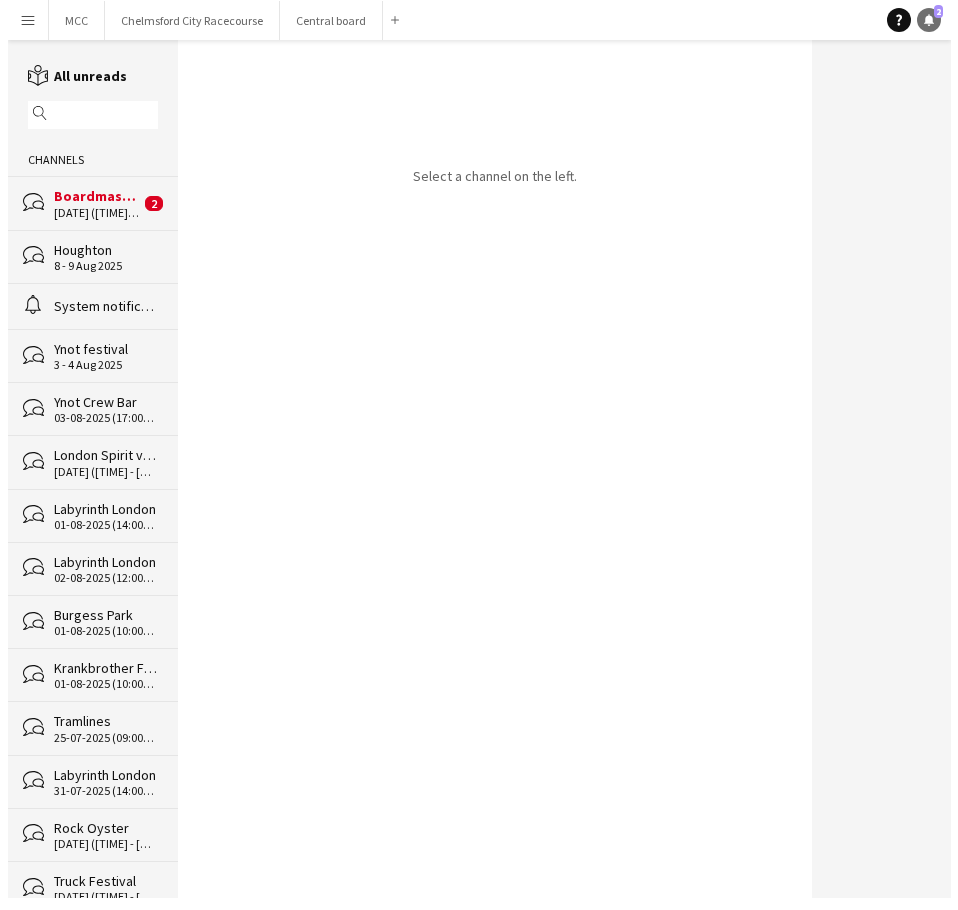 scroll, scrollTop: 0, scrollLeft: 0, axis: both 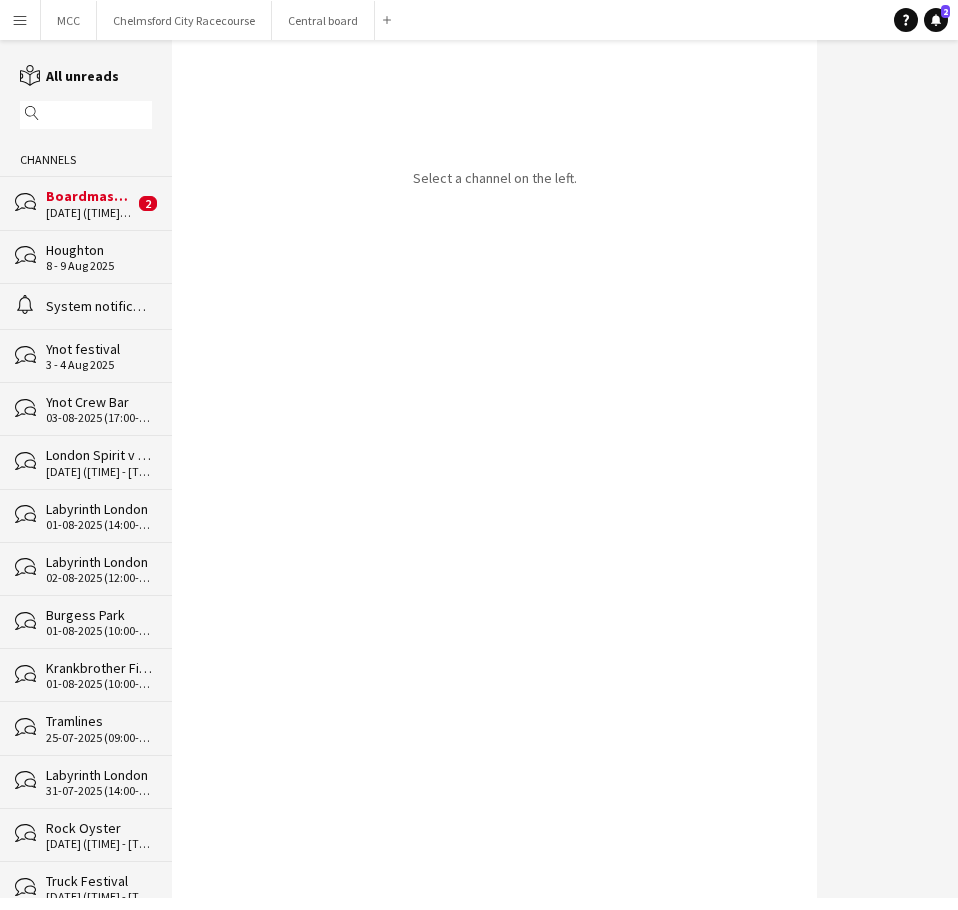 click on "[DATE] ([TIME]-[TIME])" 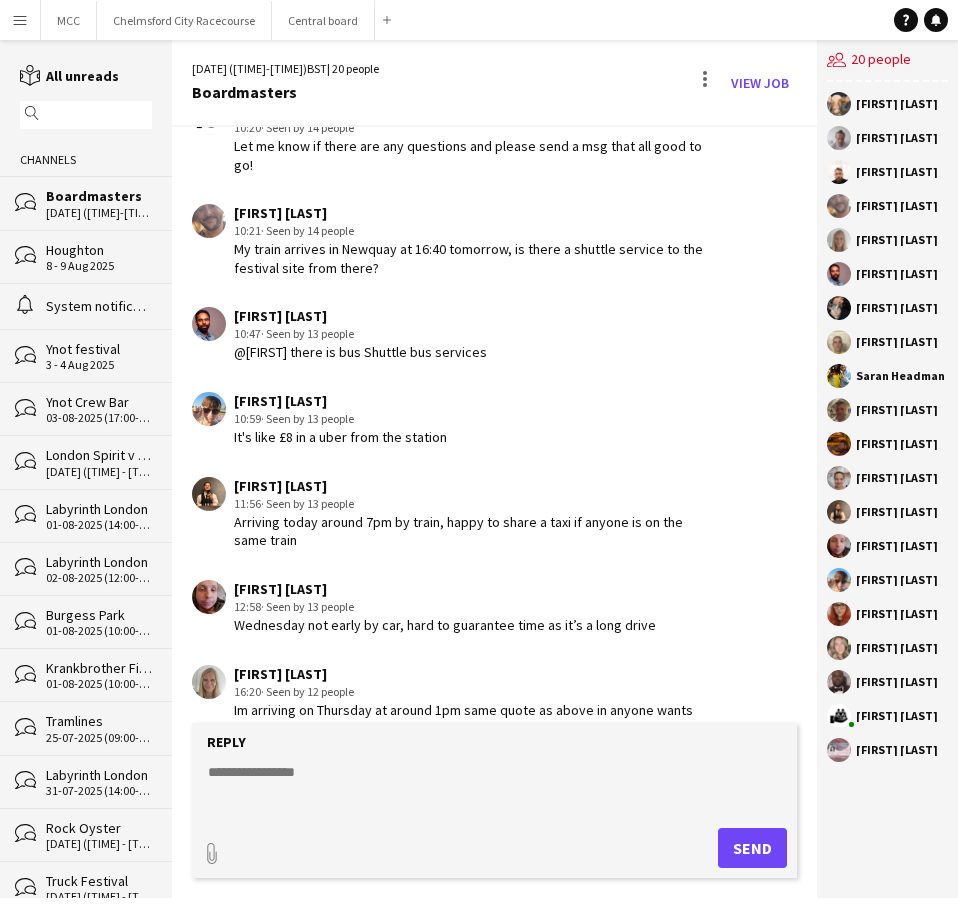scroll, scrollTop: 1232, scrollLeft: 0, axis: vertical 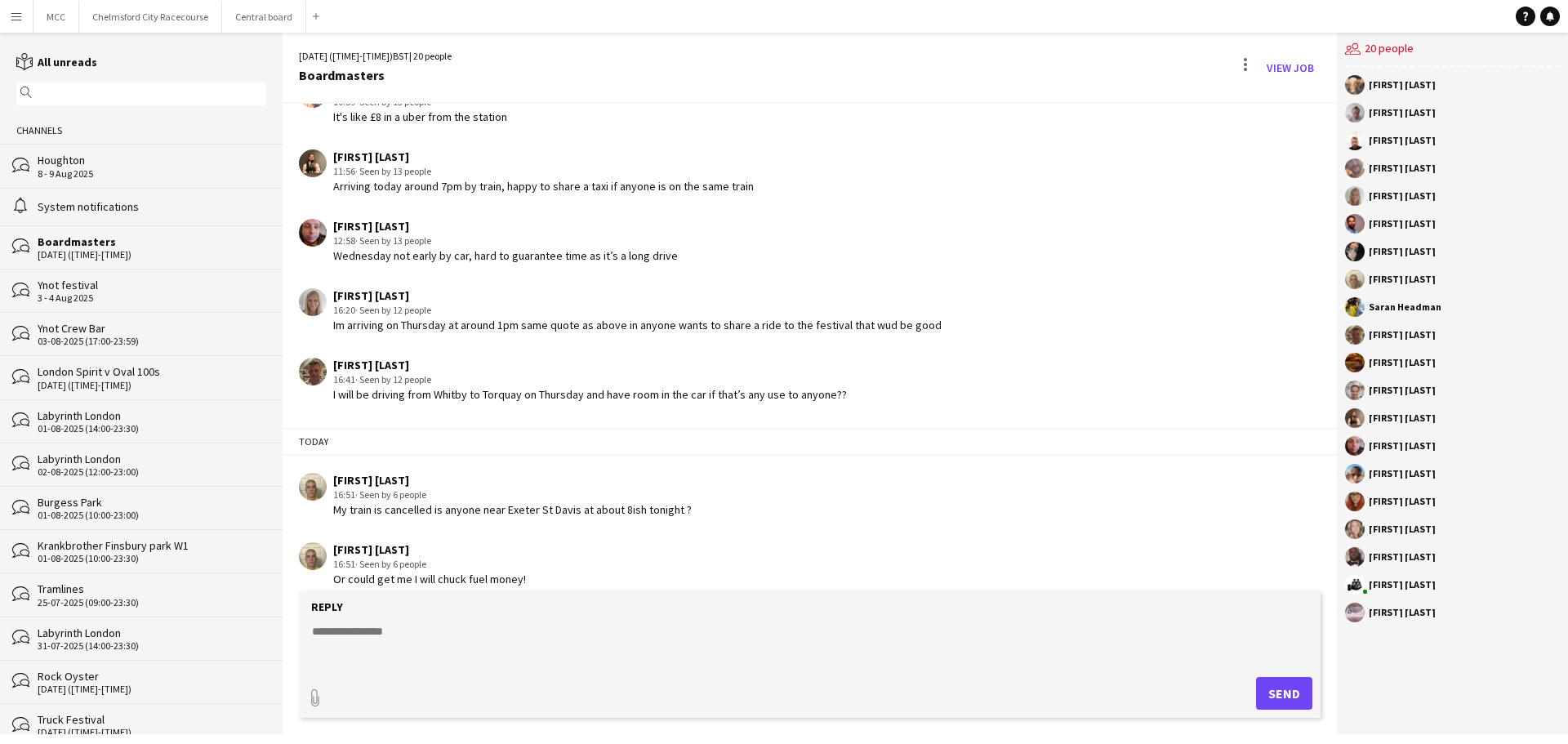 click on "[DATE] ([TIME]-[TIME])" 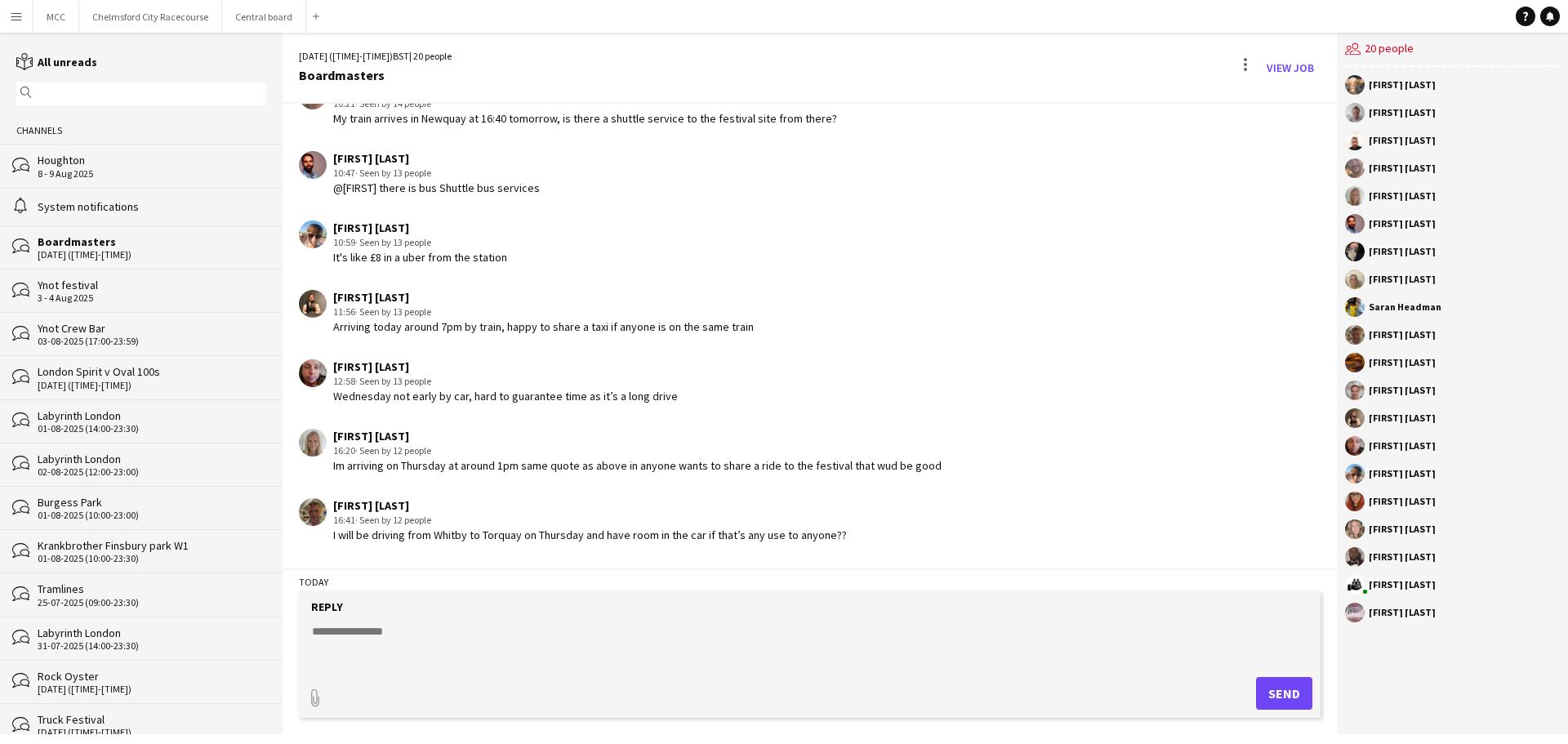 scroll, scrollTop: 888, scrollLeft: 0, axis: vertical 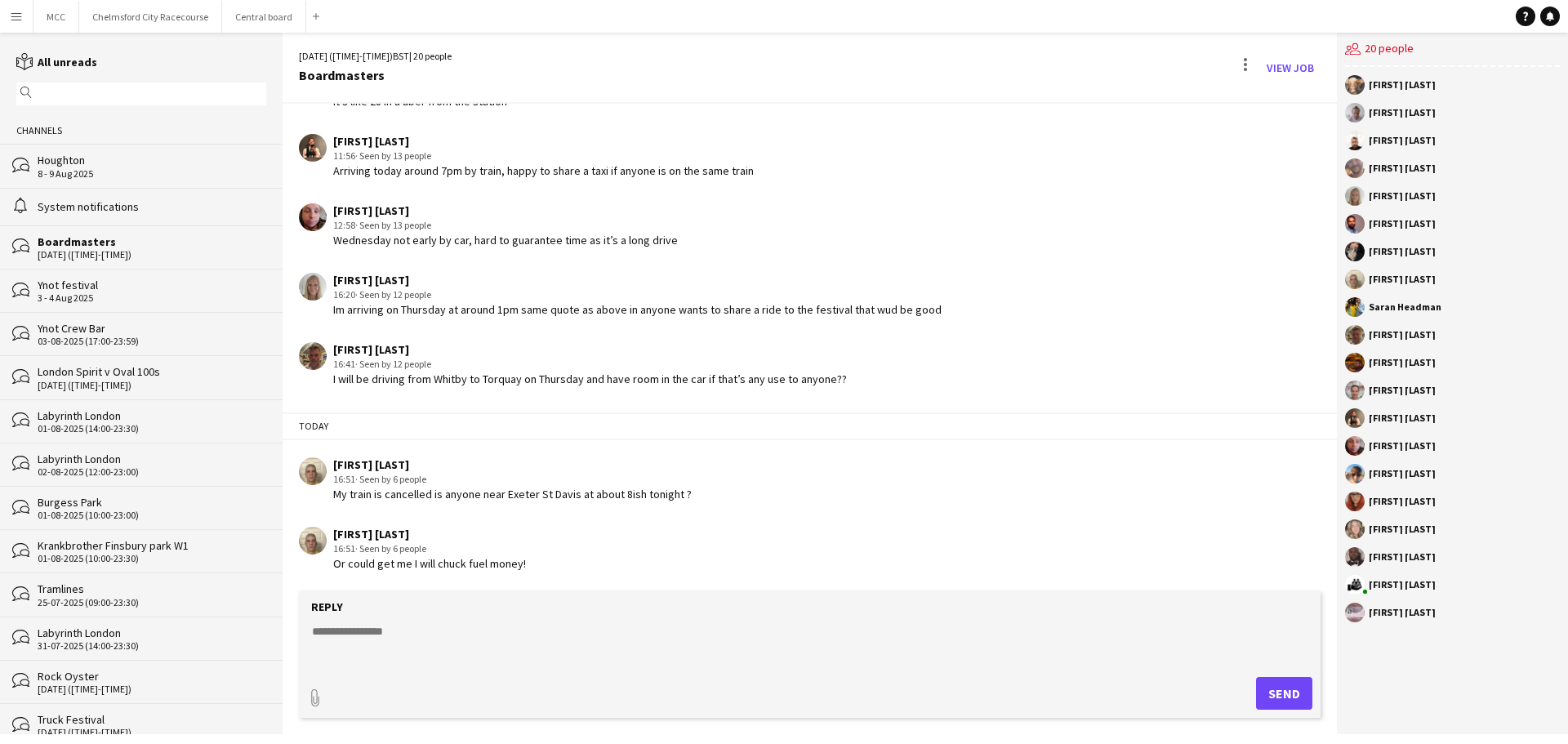 click on "[FIRST] [LAST]" 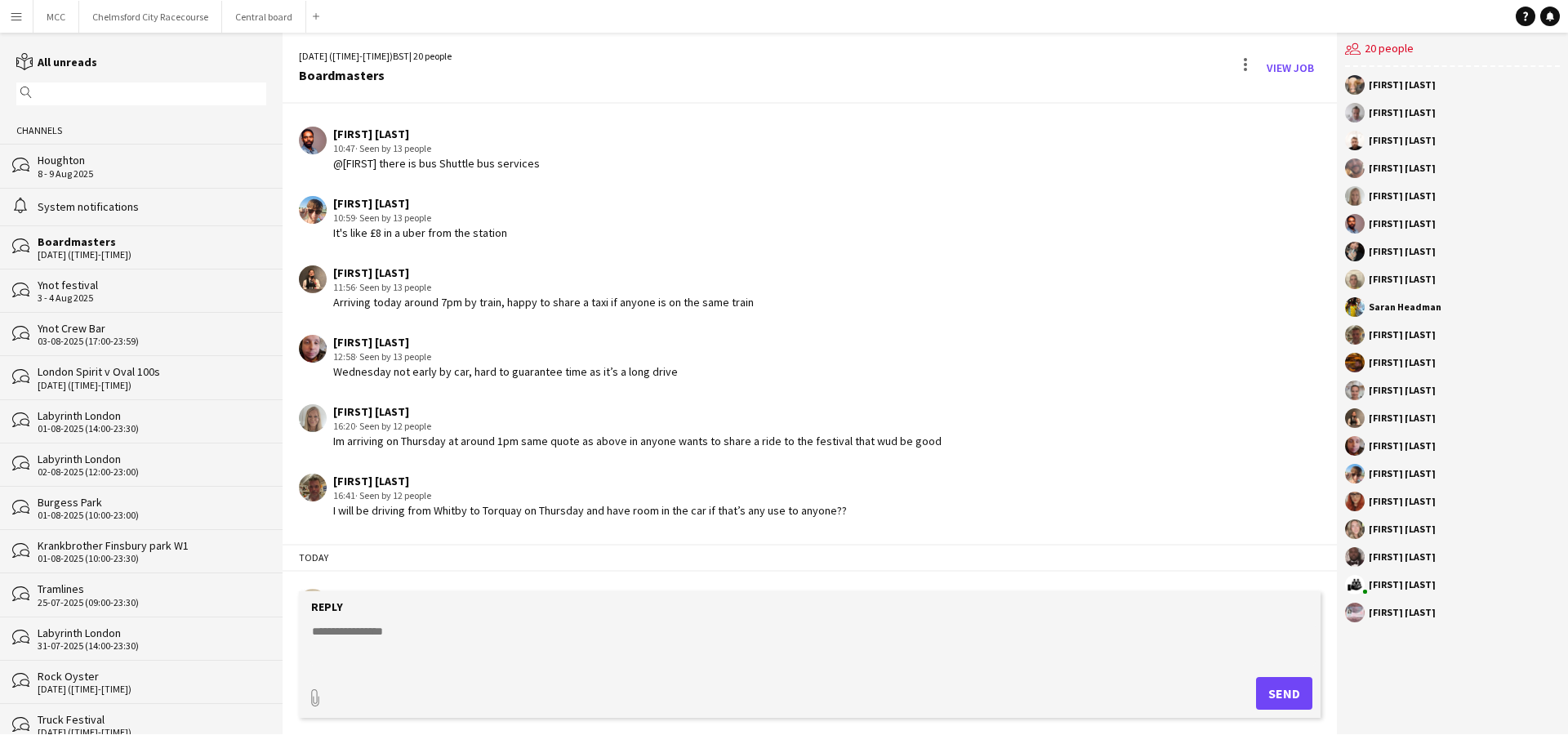 scroll, scrollTop: 888, scrollLeft: 0, axis: vertical 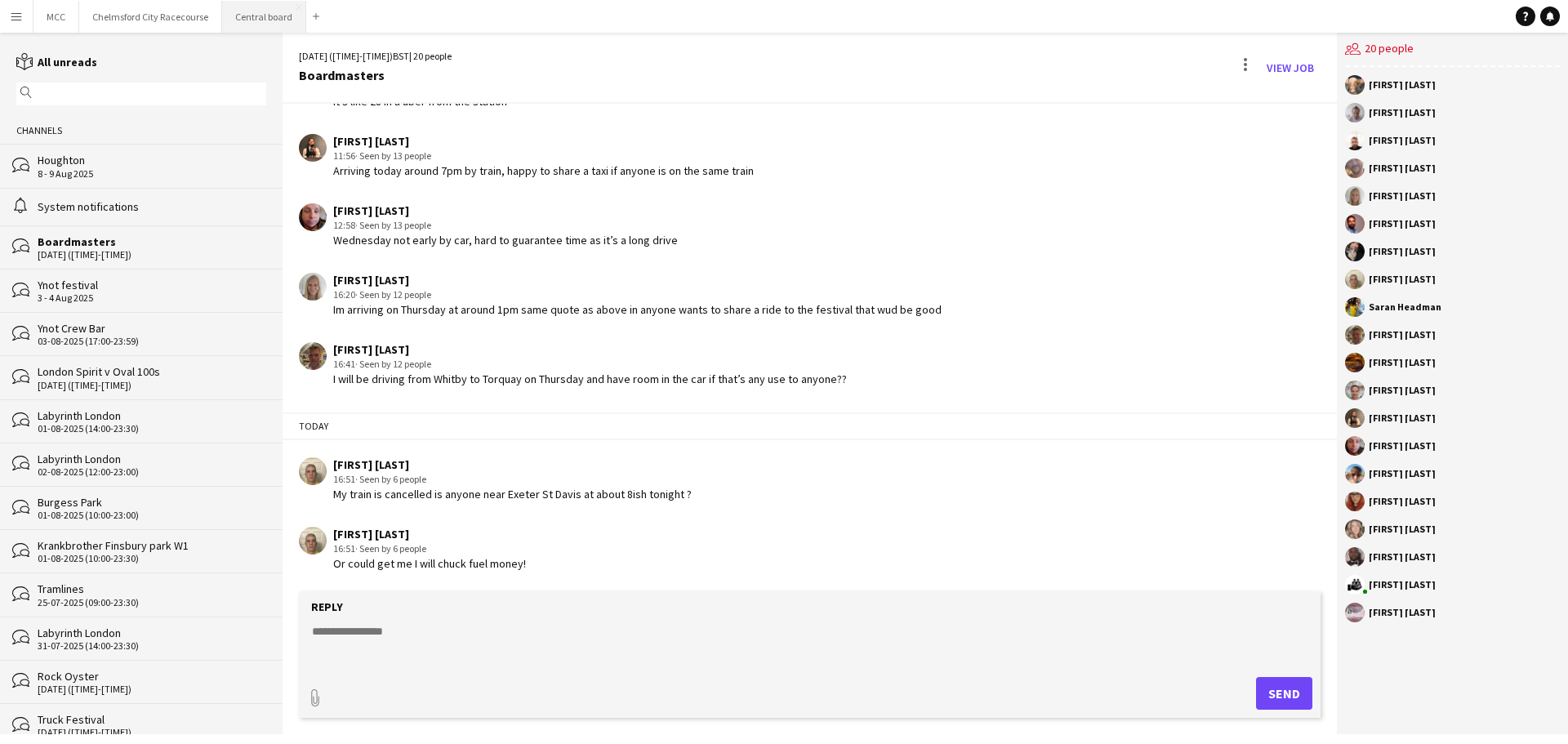 click on "Central board
Close" at bounding box center [264, 16] 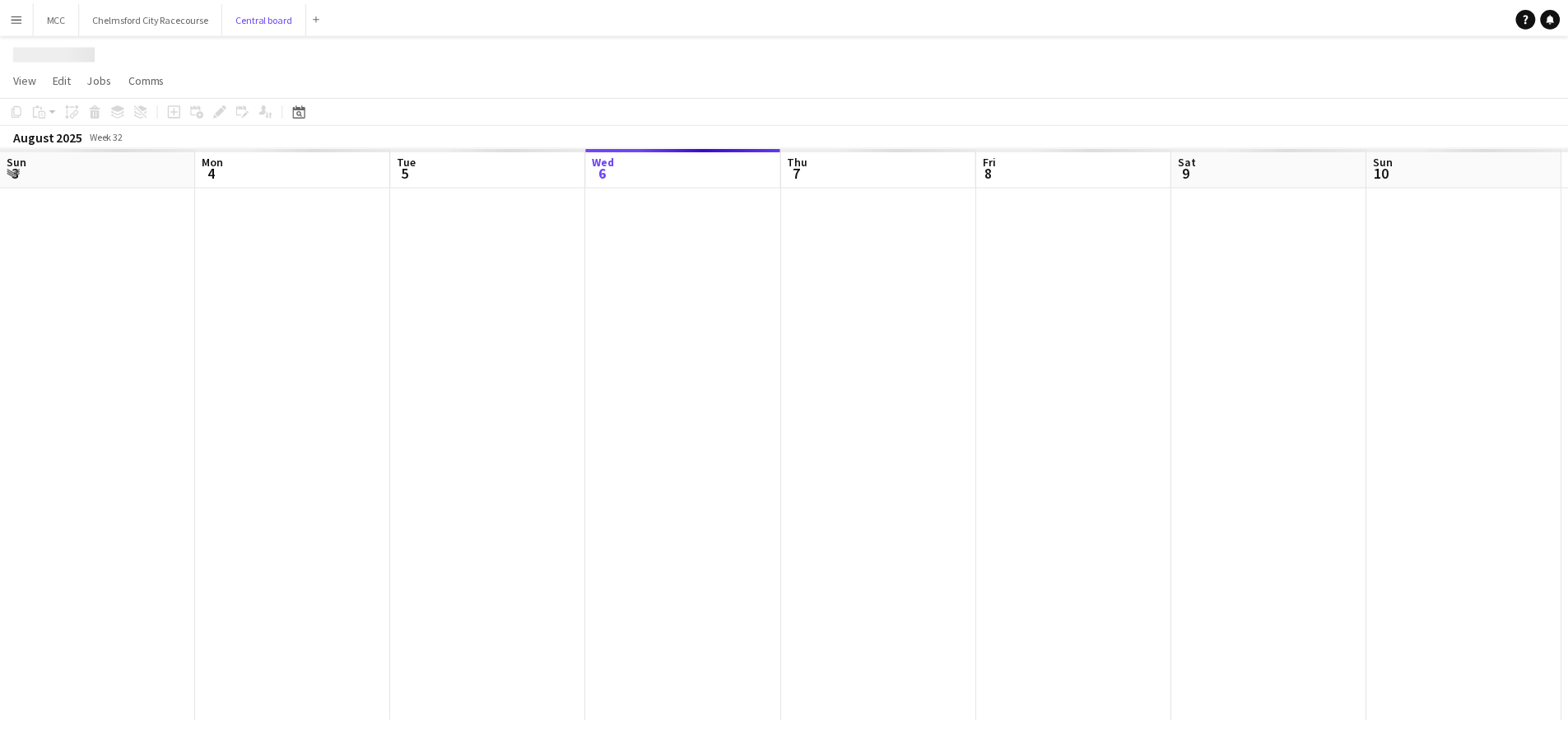 scroll, scrollTop: 0, scrollLeft: 393, axis: horizontal 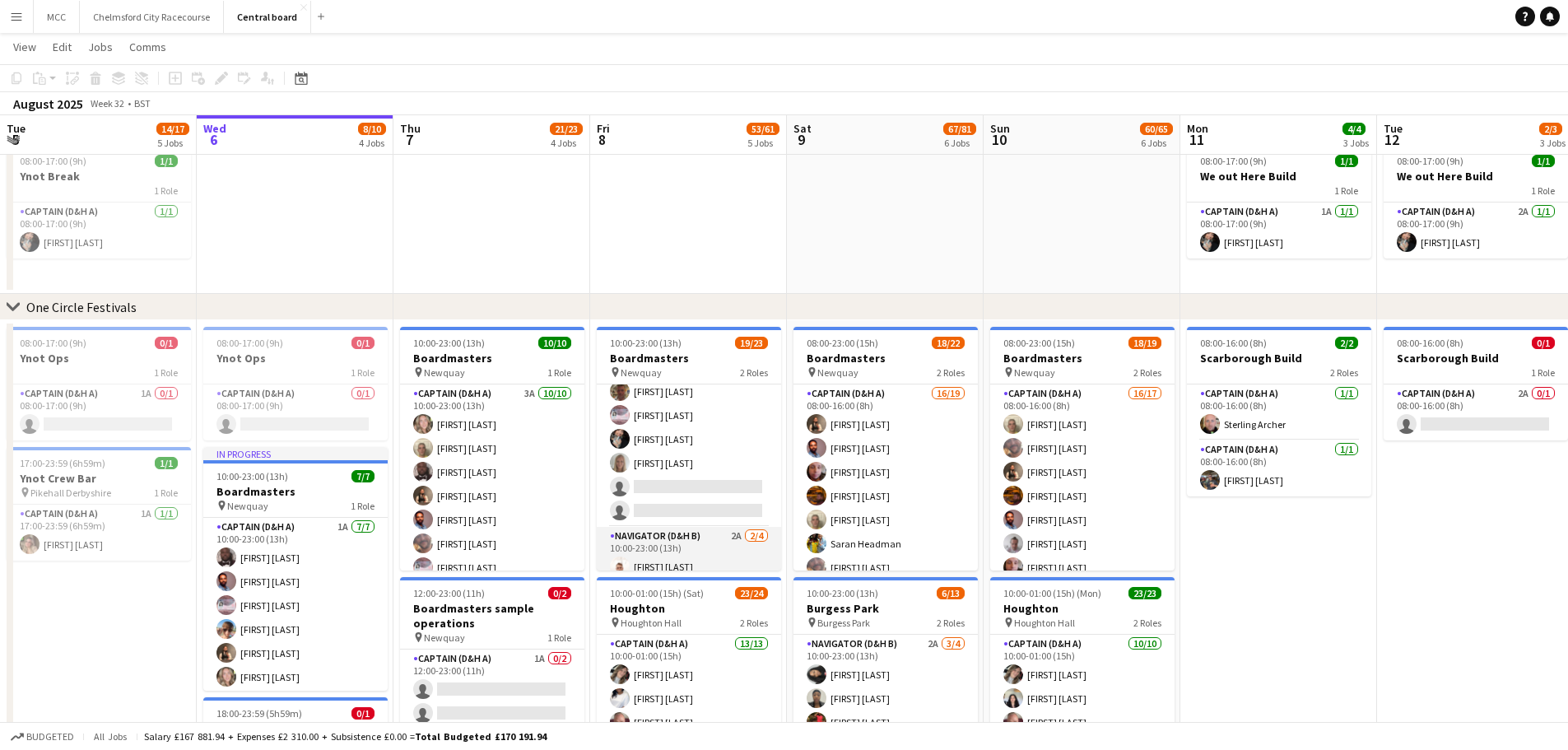 click on "Captain (D&H A)   17/19   10:00-23:00 (13h)
Hardeep Singh Jack Burn Elvis Mpenga Saran Headman Nathan Craig Pim Weeda Jesse Kelly Ben Chapman Nathan Gray Steven Newman Tamsyn Hearn Lucy Weedon Julie Bright Danny Conlin LuishaMae Samuels Sarah Siuling Melissa Sharp
single-neutral-actions
single-neutral-actions" at bounding box center (689, 284) 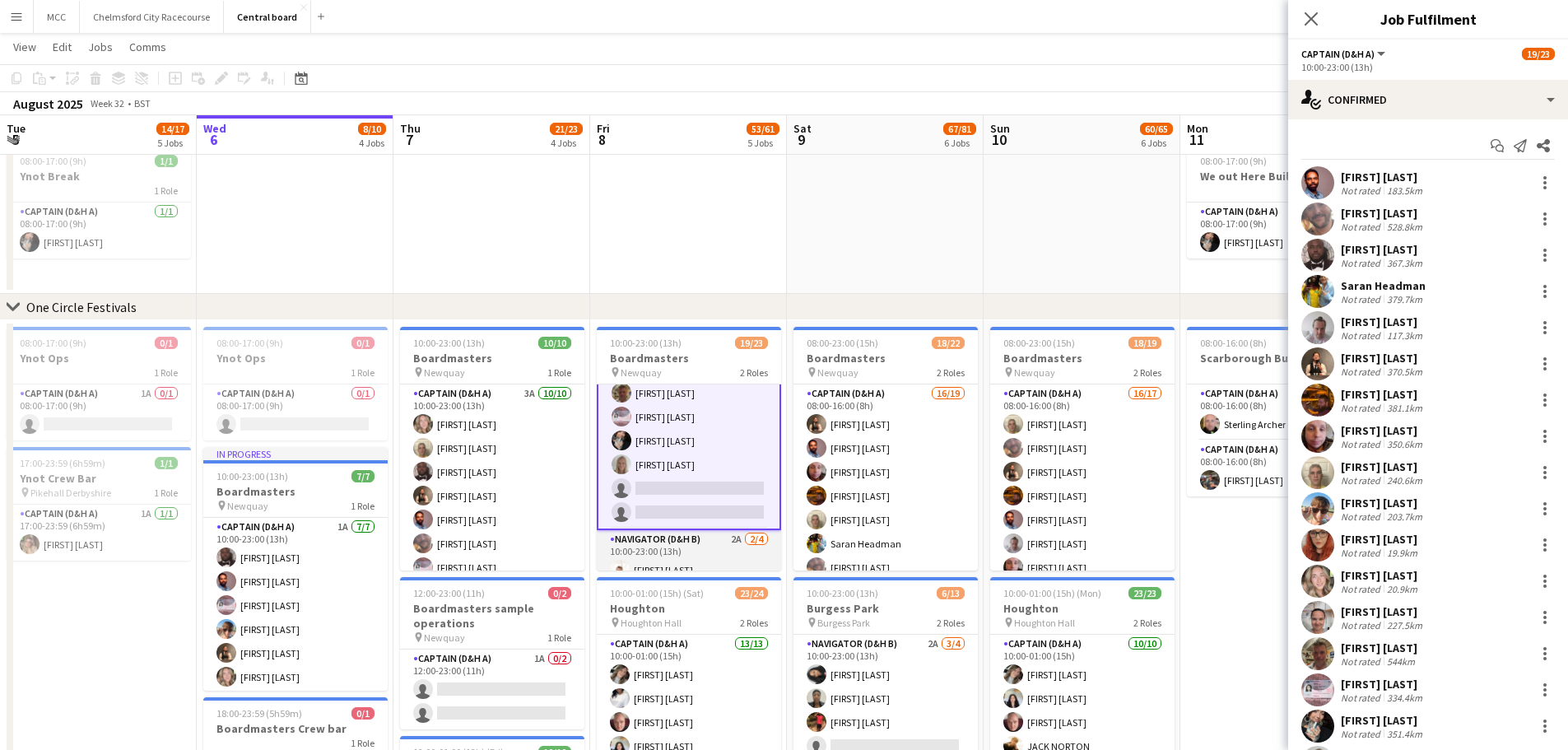 scroll, scrollTop: 345, scrollLeft: 0, axis: vertical 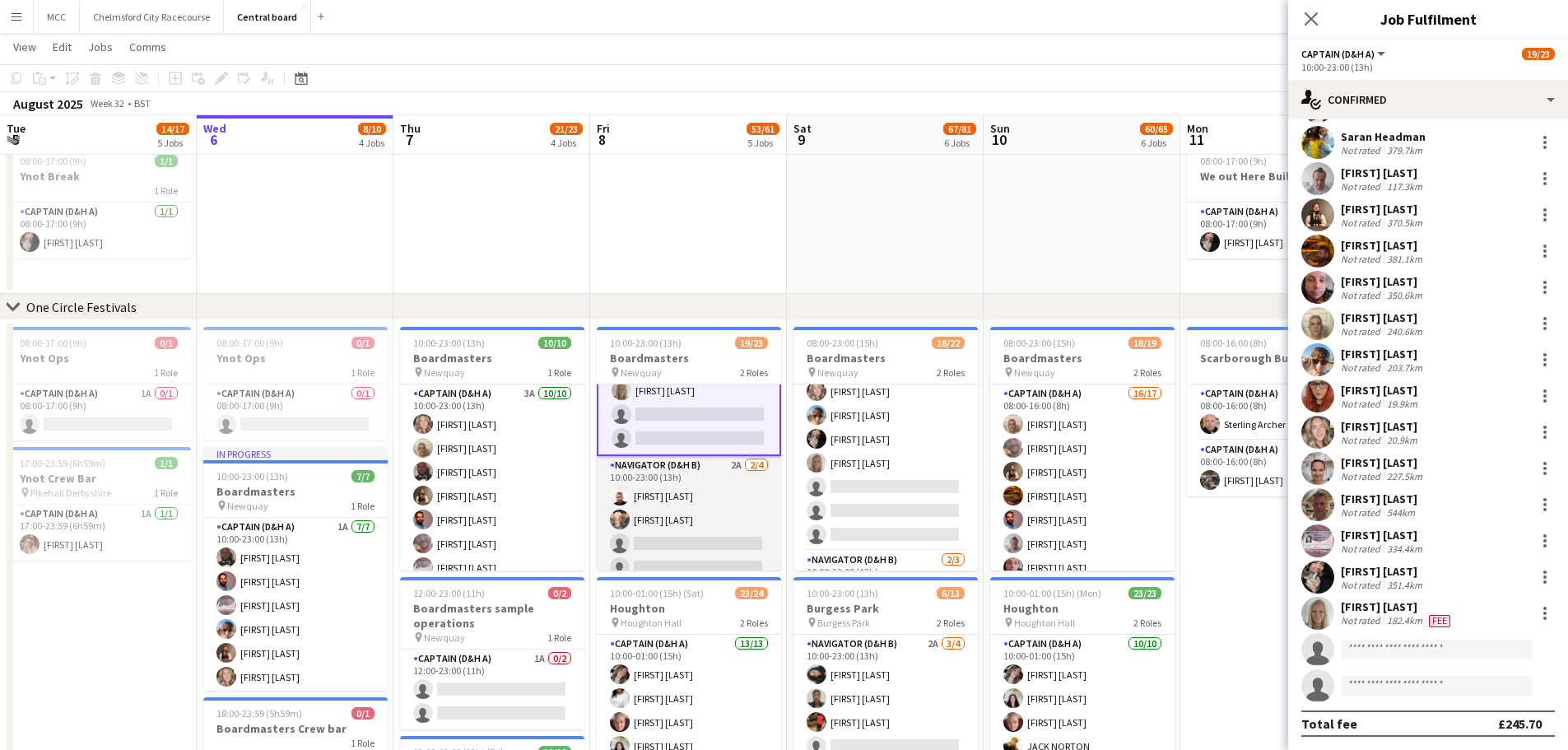 click on "Navigator (D&H B)   2A   2/4   10:00-23:00 (13h)
Tristan bate Katie Mackfall
single-neutral-actions
single-neutral-actions" at bounding box center (689, 519) 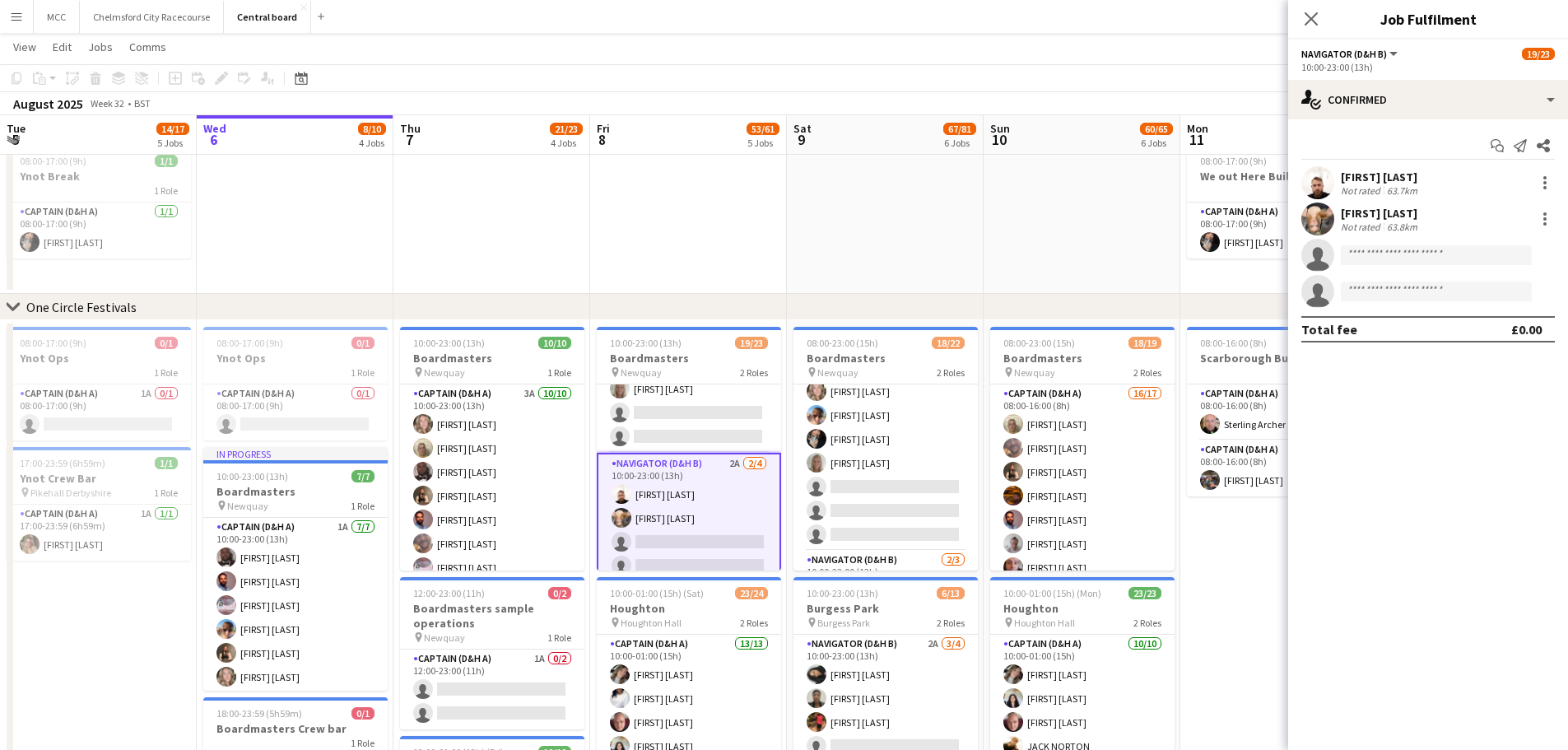 scroll, scrollTop: 0, scrollLeft: 0, axis: both 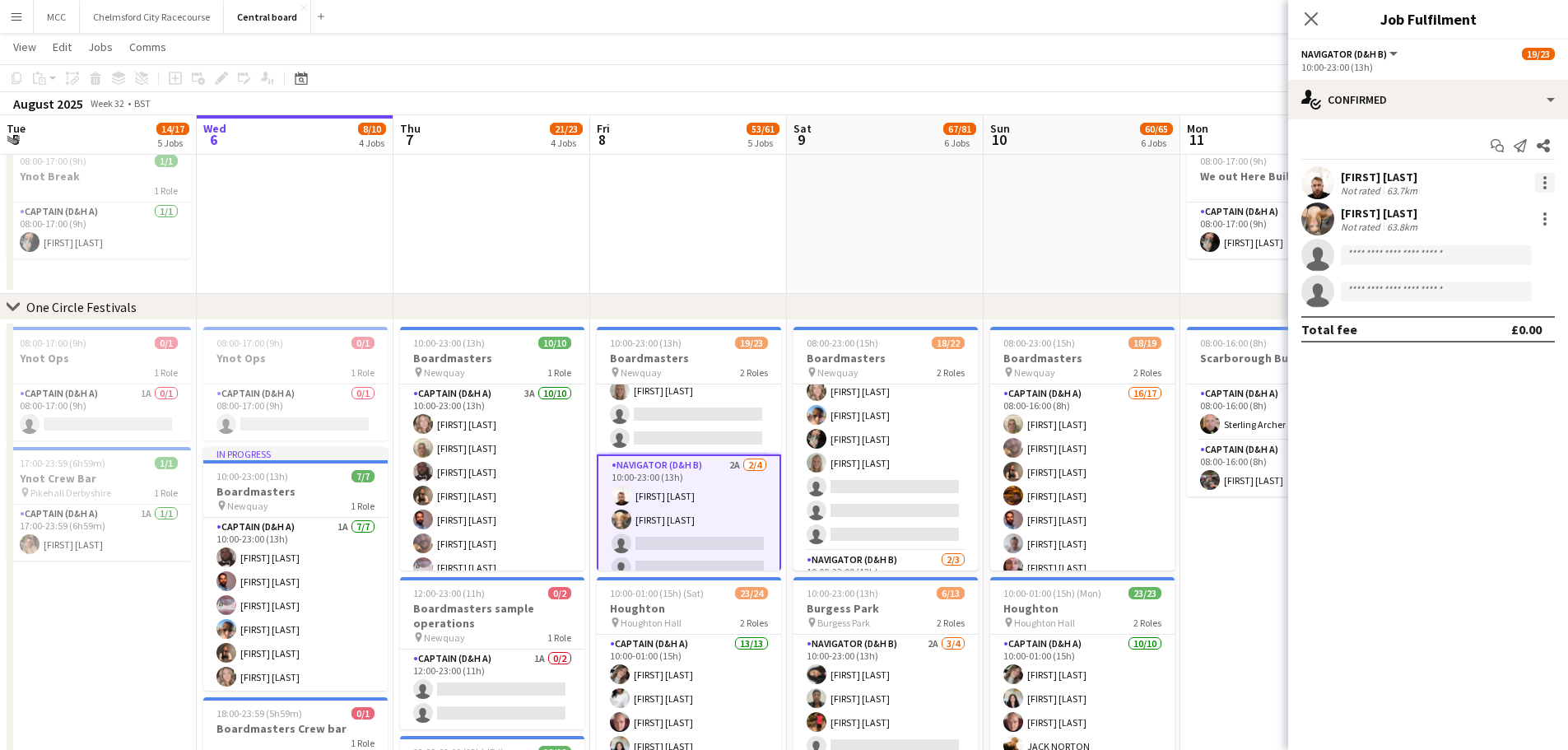 click at bounding box center [1545, 183] 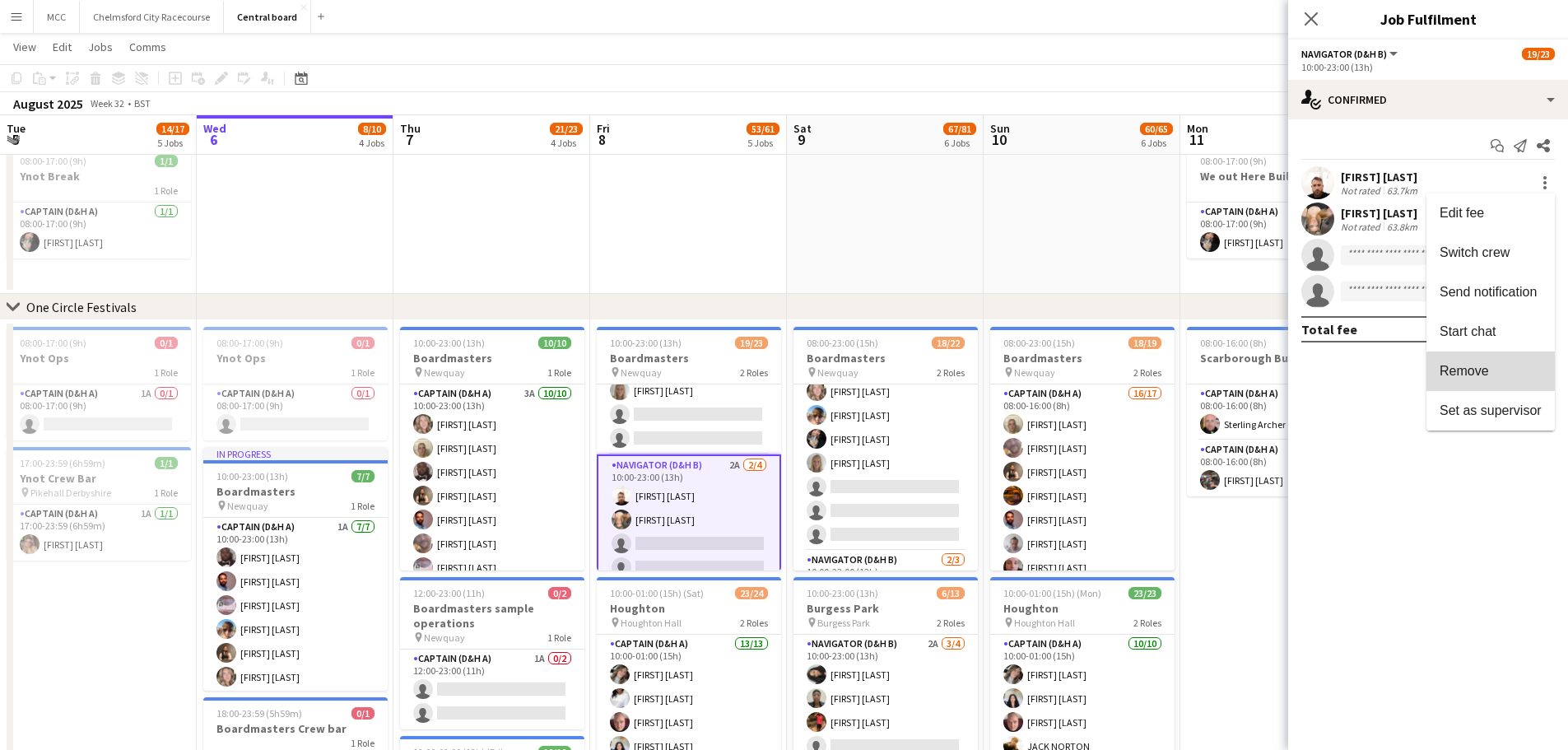 click on "Remove" at bounding box center (1491, 371) 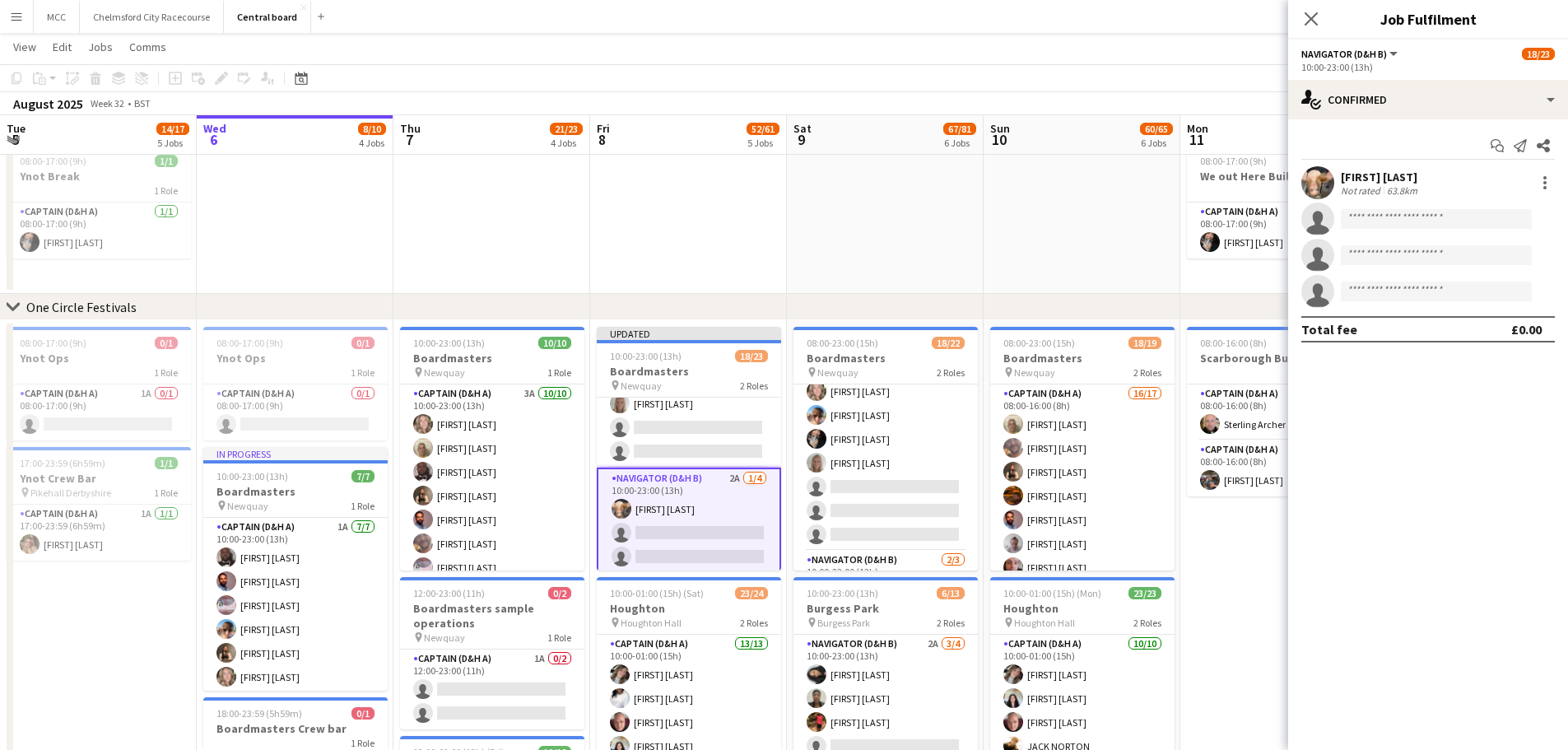 click on "Navigator (D&H B)   2A   1/4   10:00-23:00 (13h)
Katie Mackfall
single-neutral-actions
single-neutral-actions
single-neutral-actions" at bounding box center (689, 533) 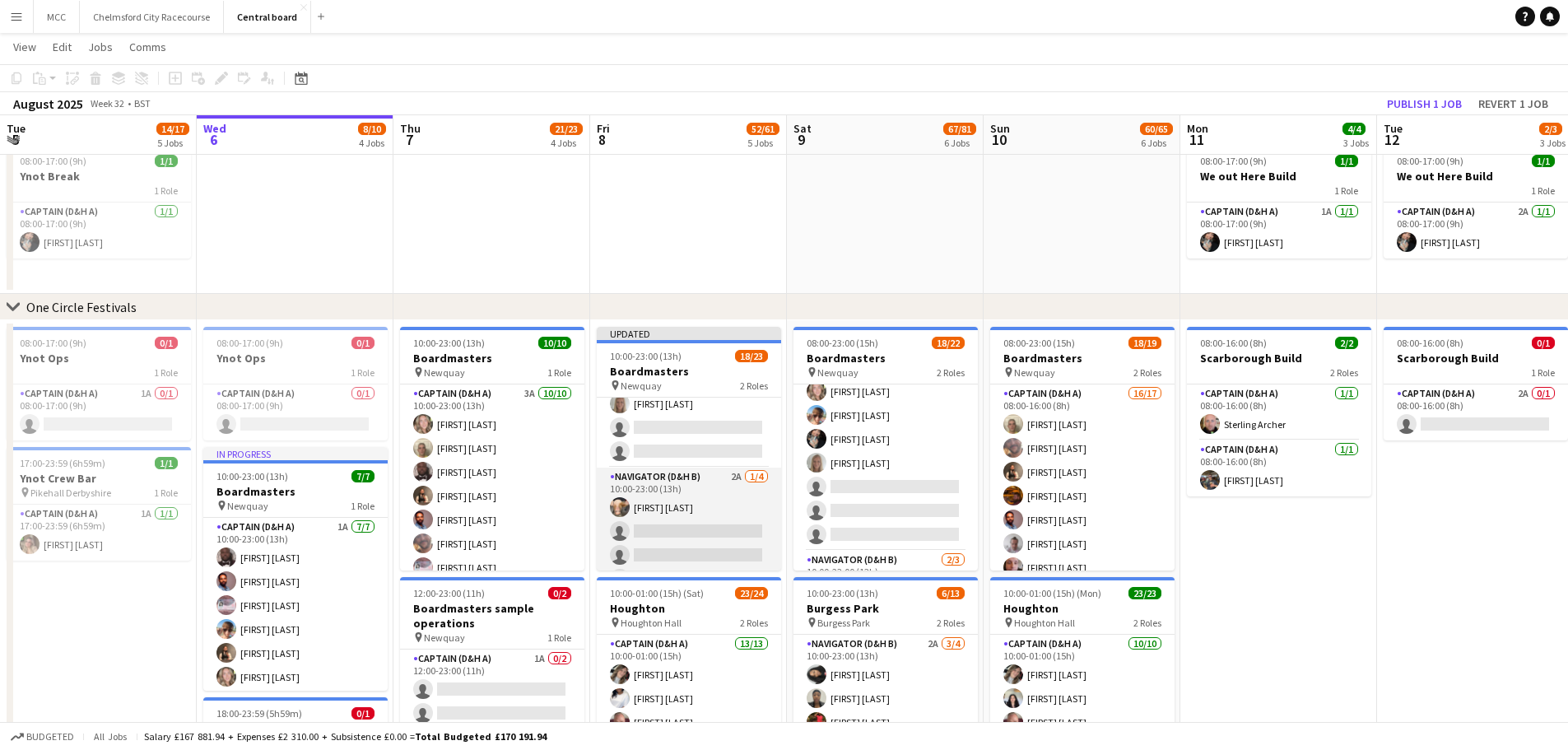 click on "Navigator (D&H B)   2A   1/4   10:00-23:00 (13h)
Katie Mackfall
single-neutral-actions
single-neutral-actions
single-neutral-actions" at bounding box center (689, 531) 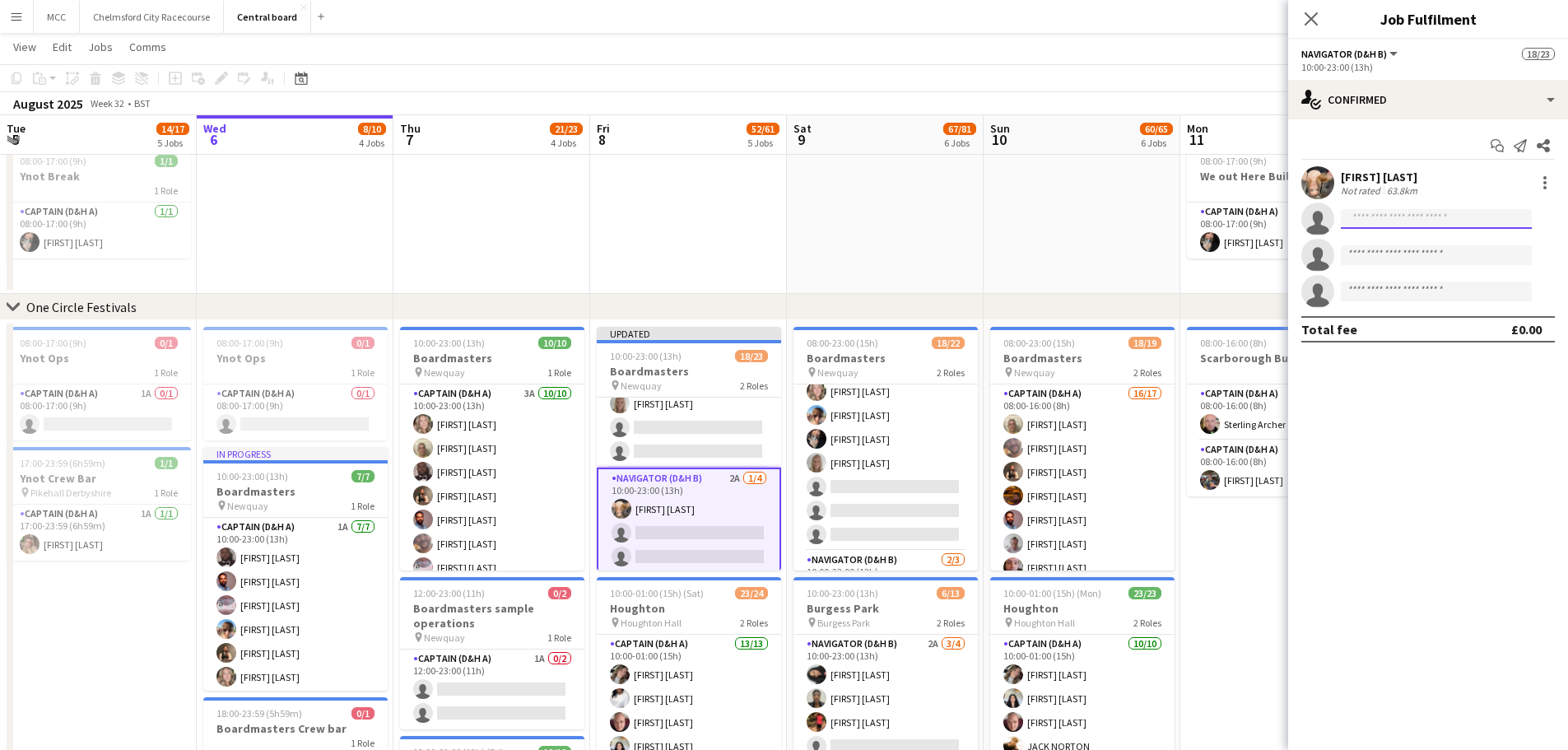 click at bounding box center (1436, 255) 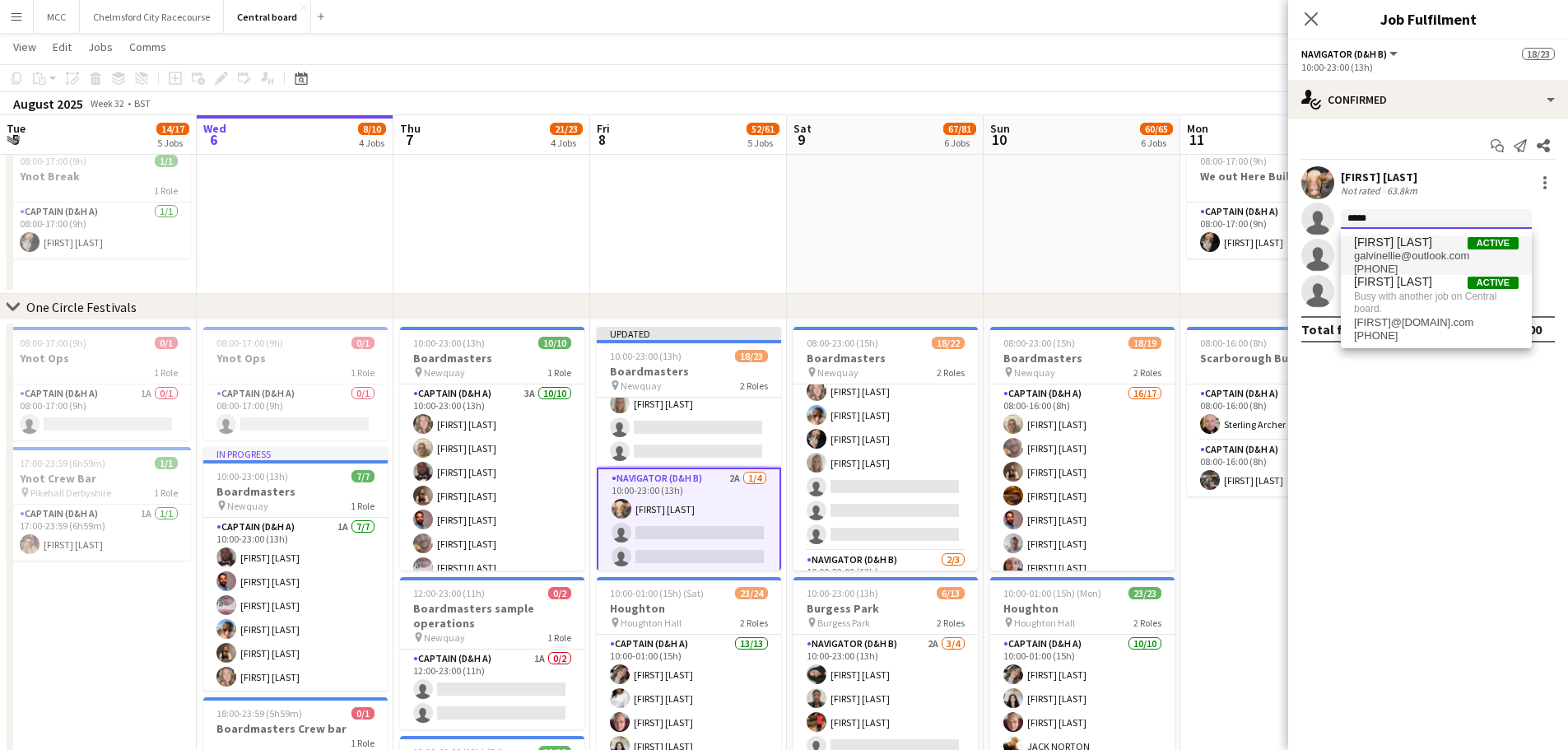 type on "*****" 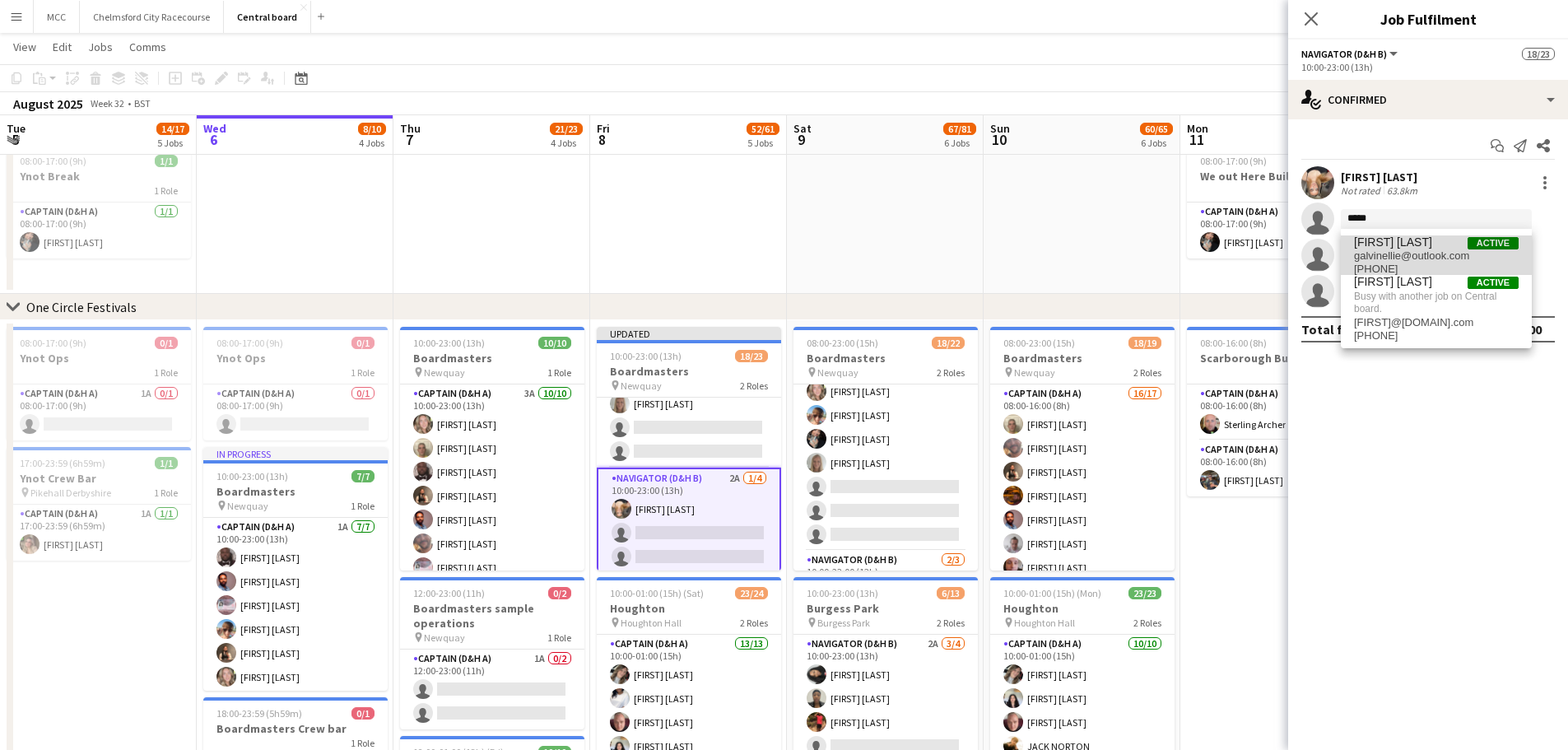 click on "galvinellie@outlook.com" at bounding box center [1436, 256] 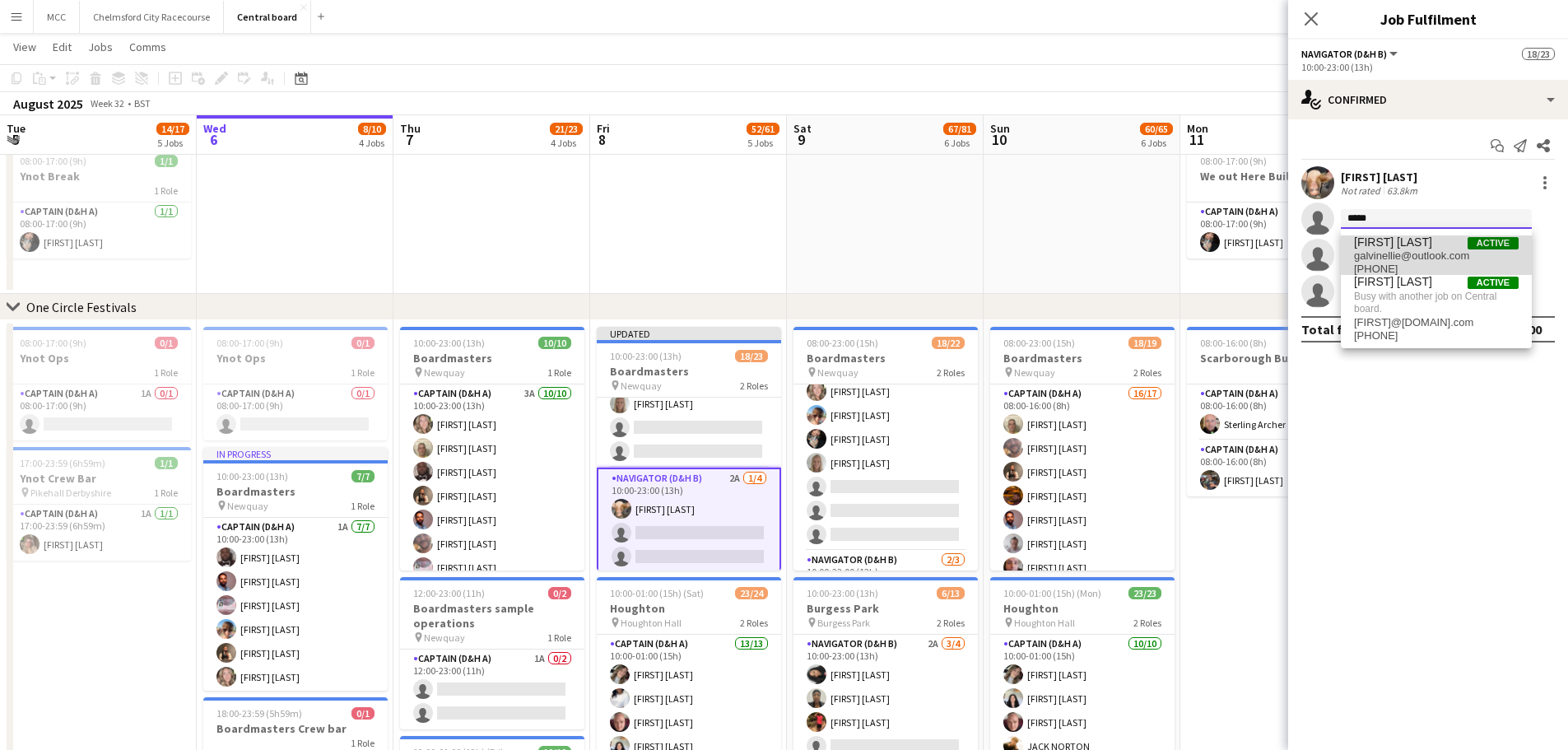 type 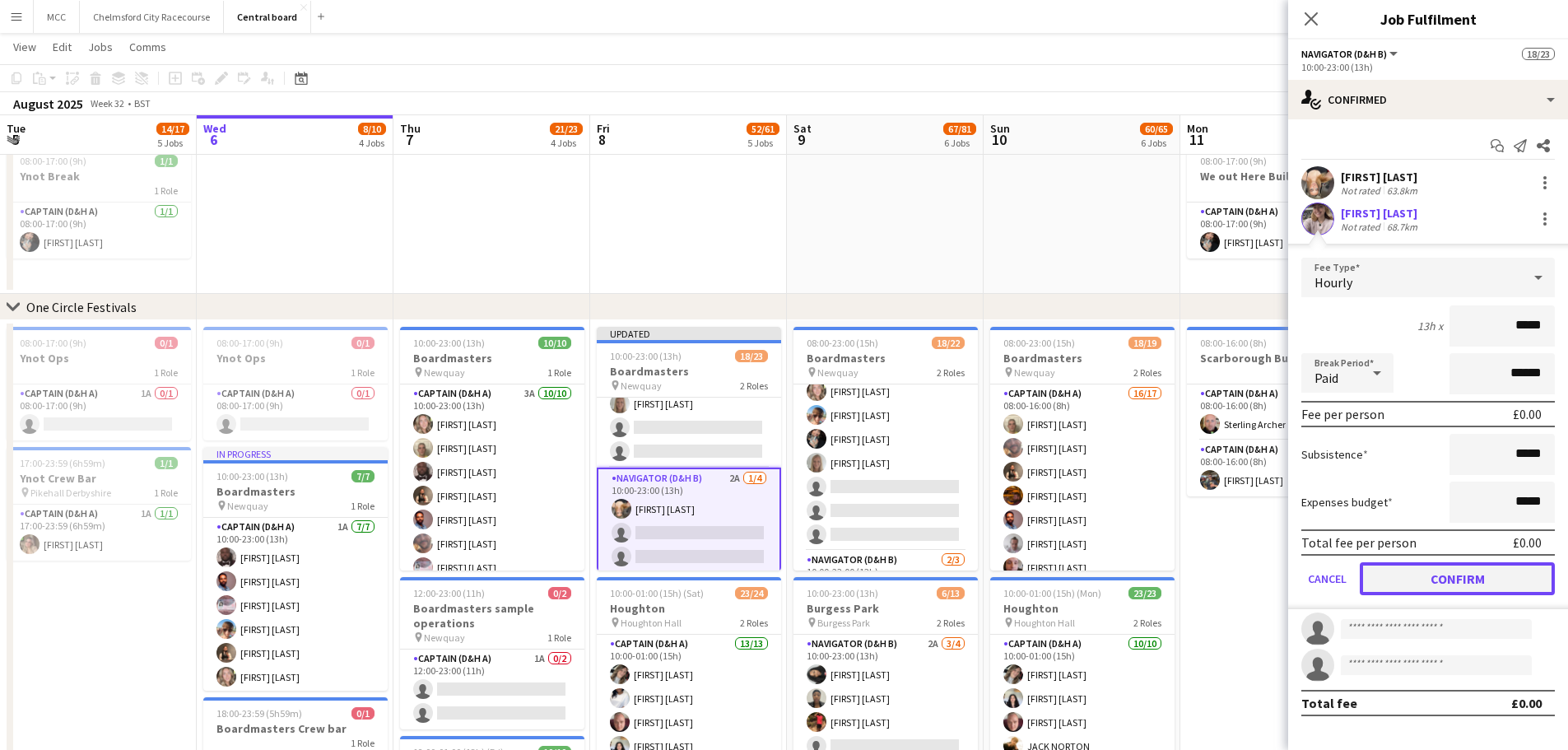 click on "Confirm" at bounding box center [1457, 579] 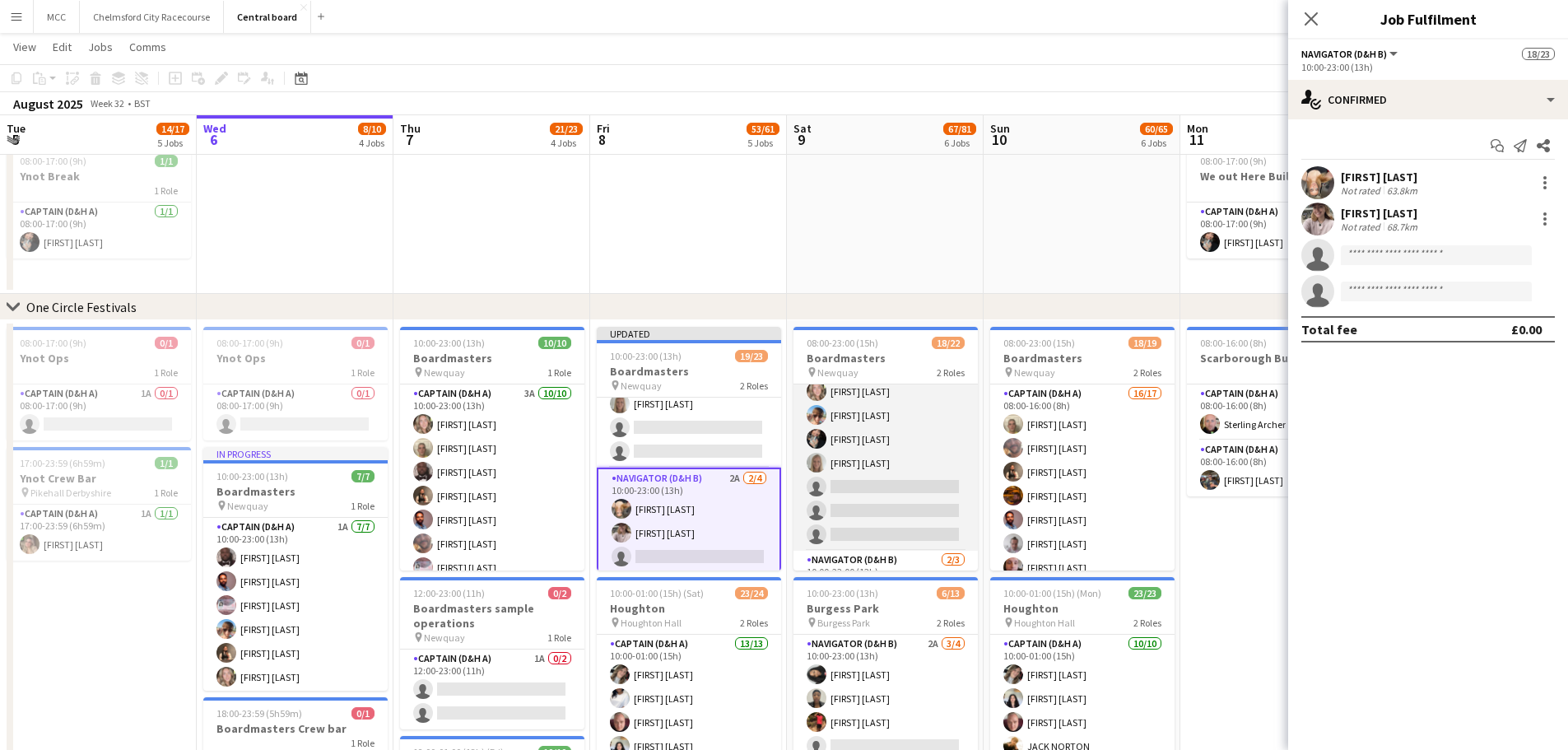 scroll, scrollTop: 403, scrollLeft: 0, axis: vertical 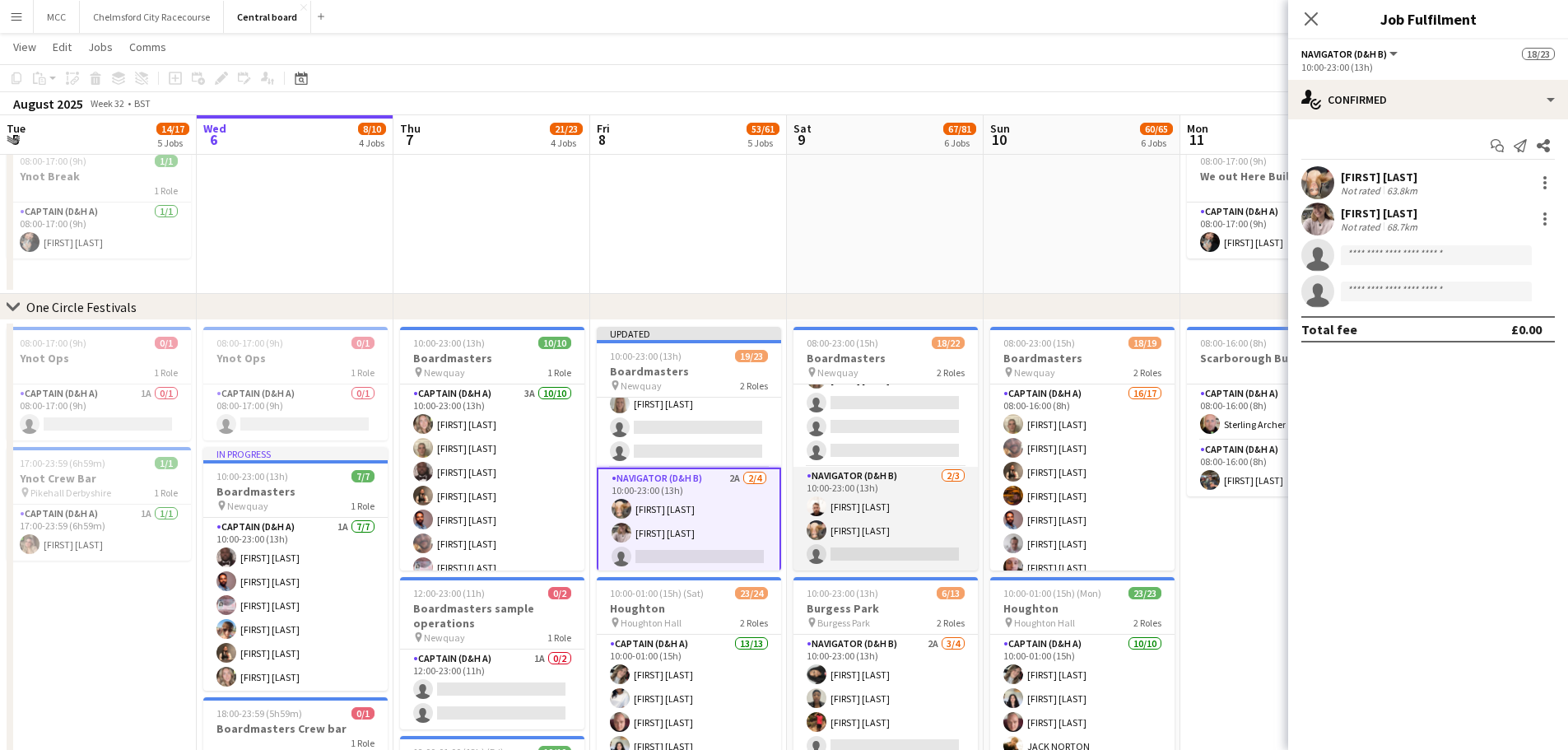 click on "Navigator (D&H B)   2/3   10:00-23:00 (13h)
Tristan bate Katie Mackfall
single-neutral-actions" at bounding box center [886, 519] 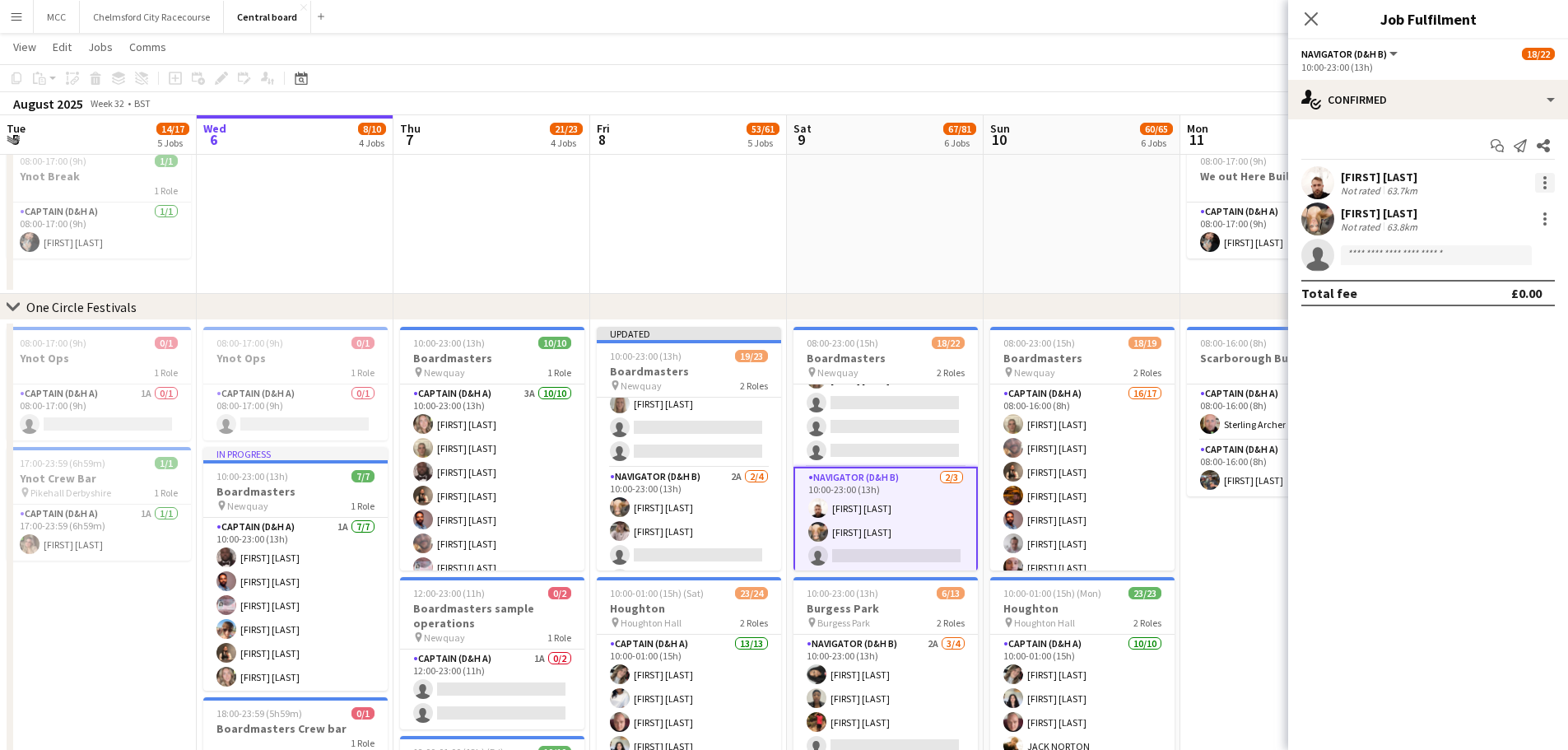 click at bounding box center [1545, 183] 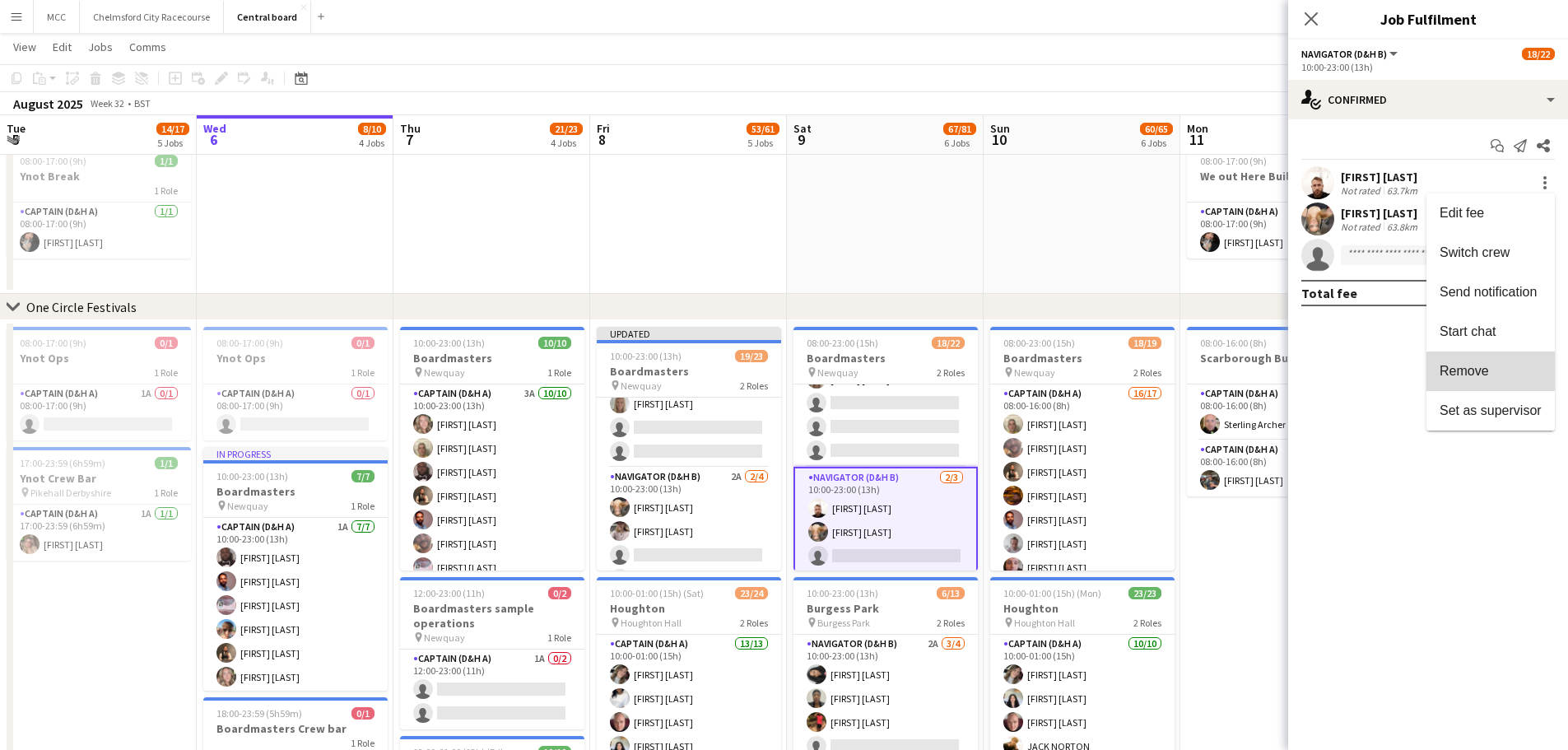 click on "Remove" at bounding box center [1464, 370] 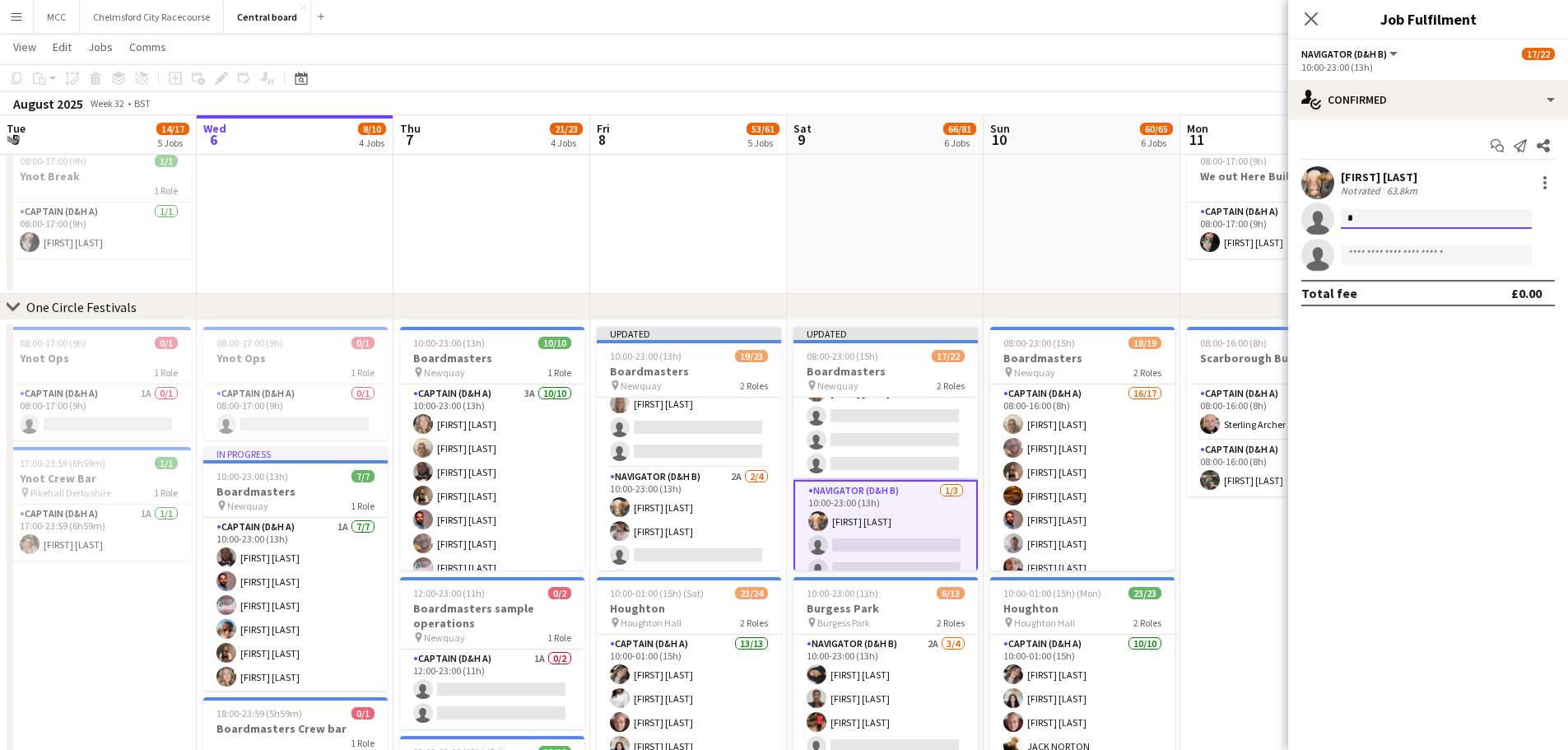click on "*" 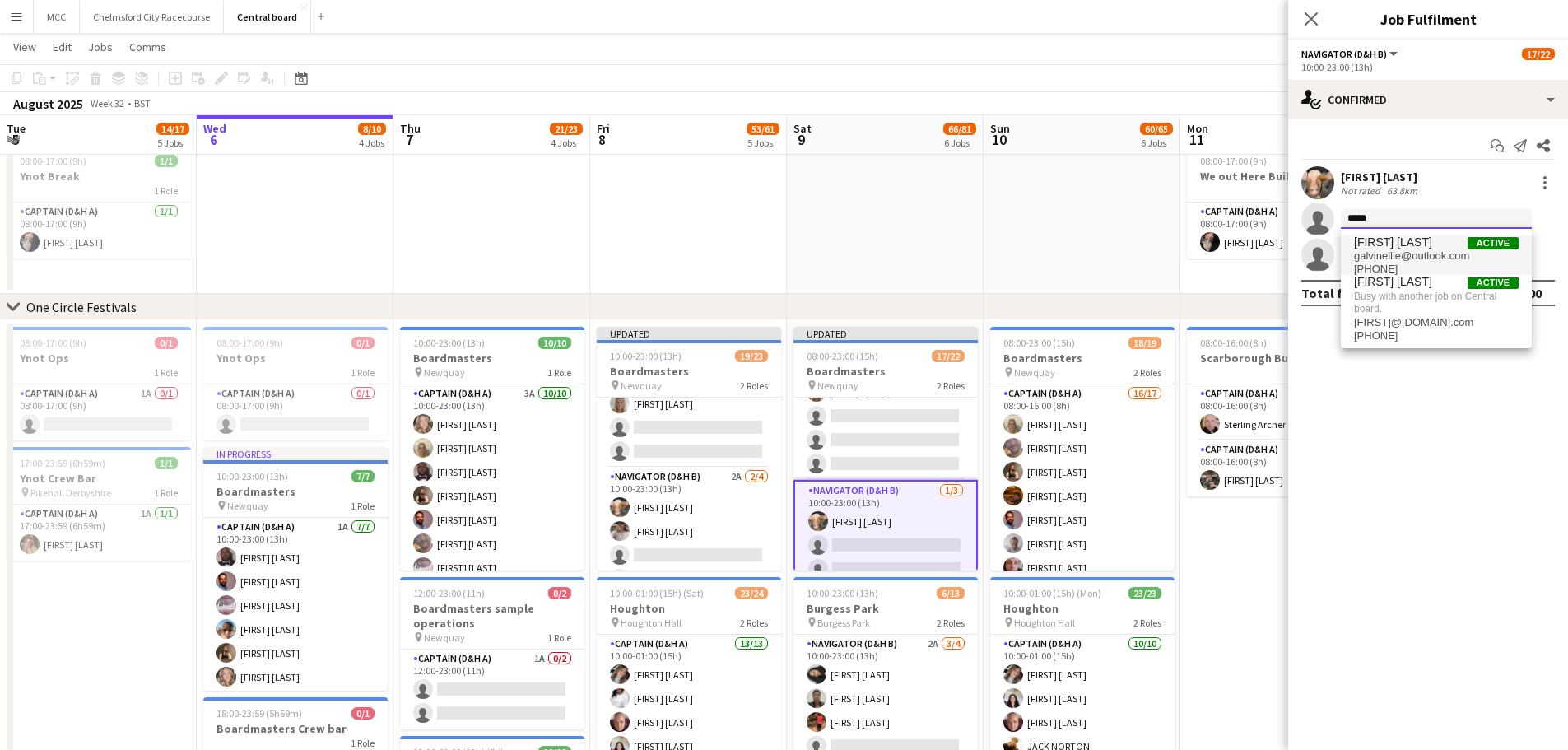 type on "*****" 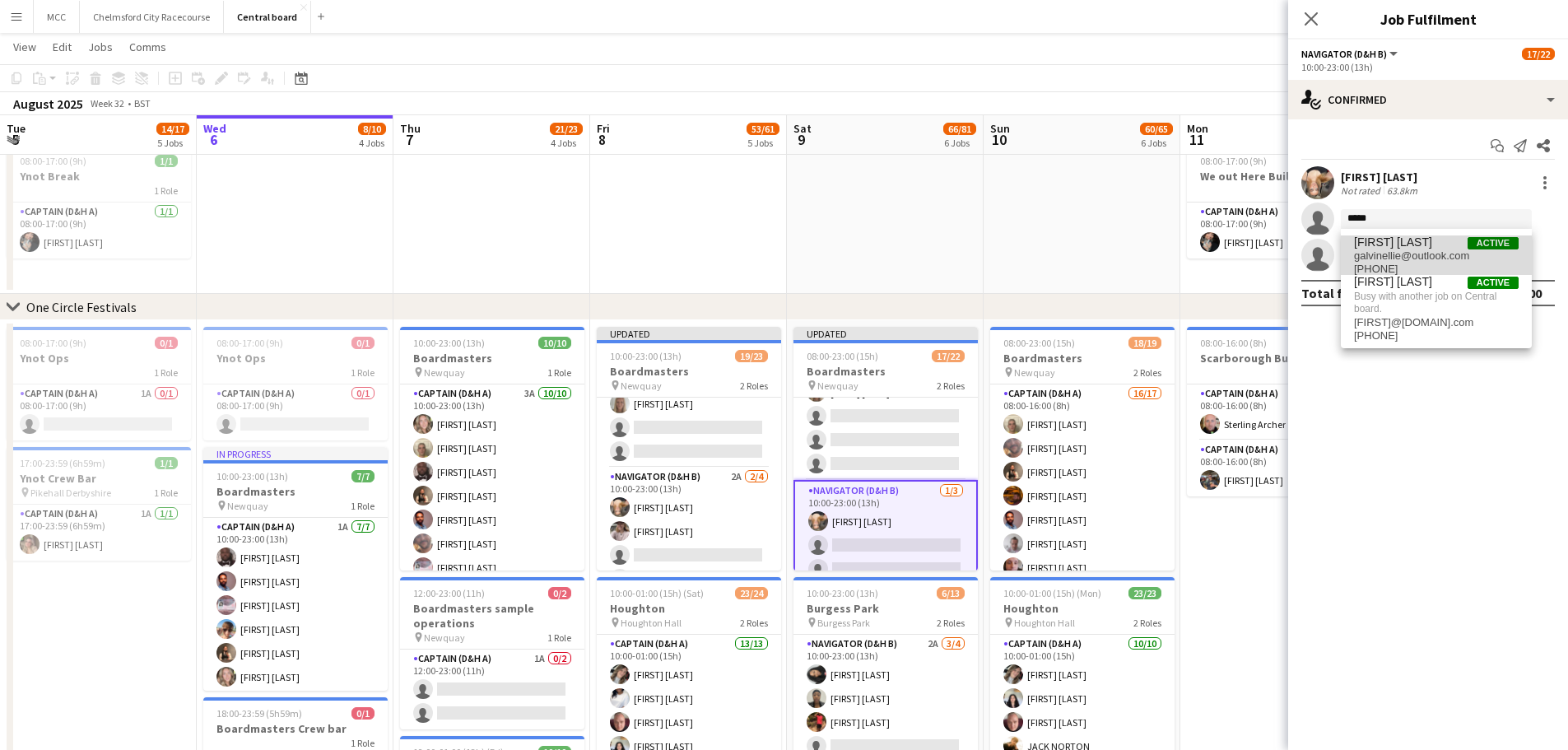 click on "galvinellie@outlook.com" at bounding box center [1436, 256] 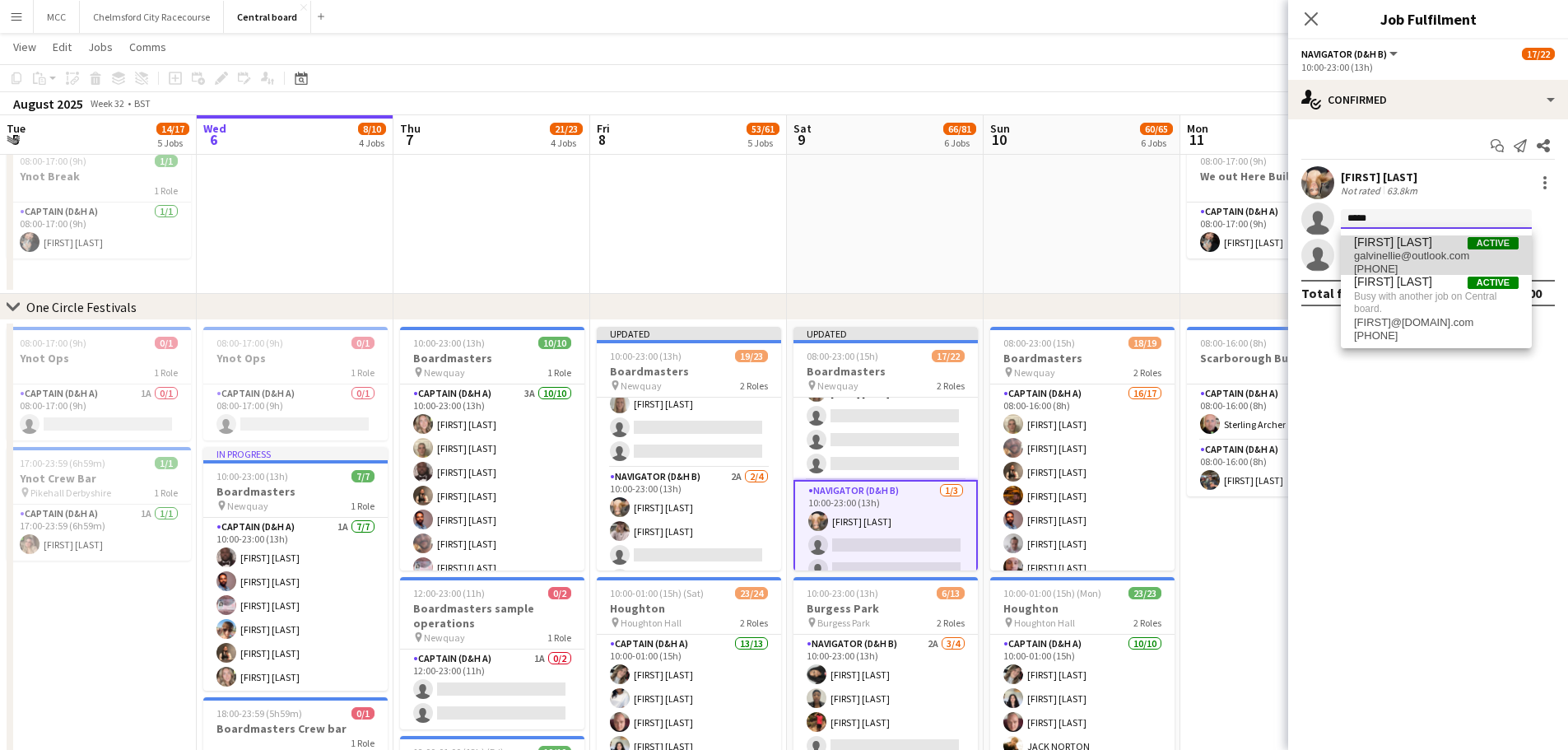 type 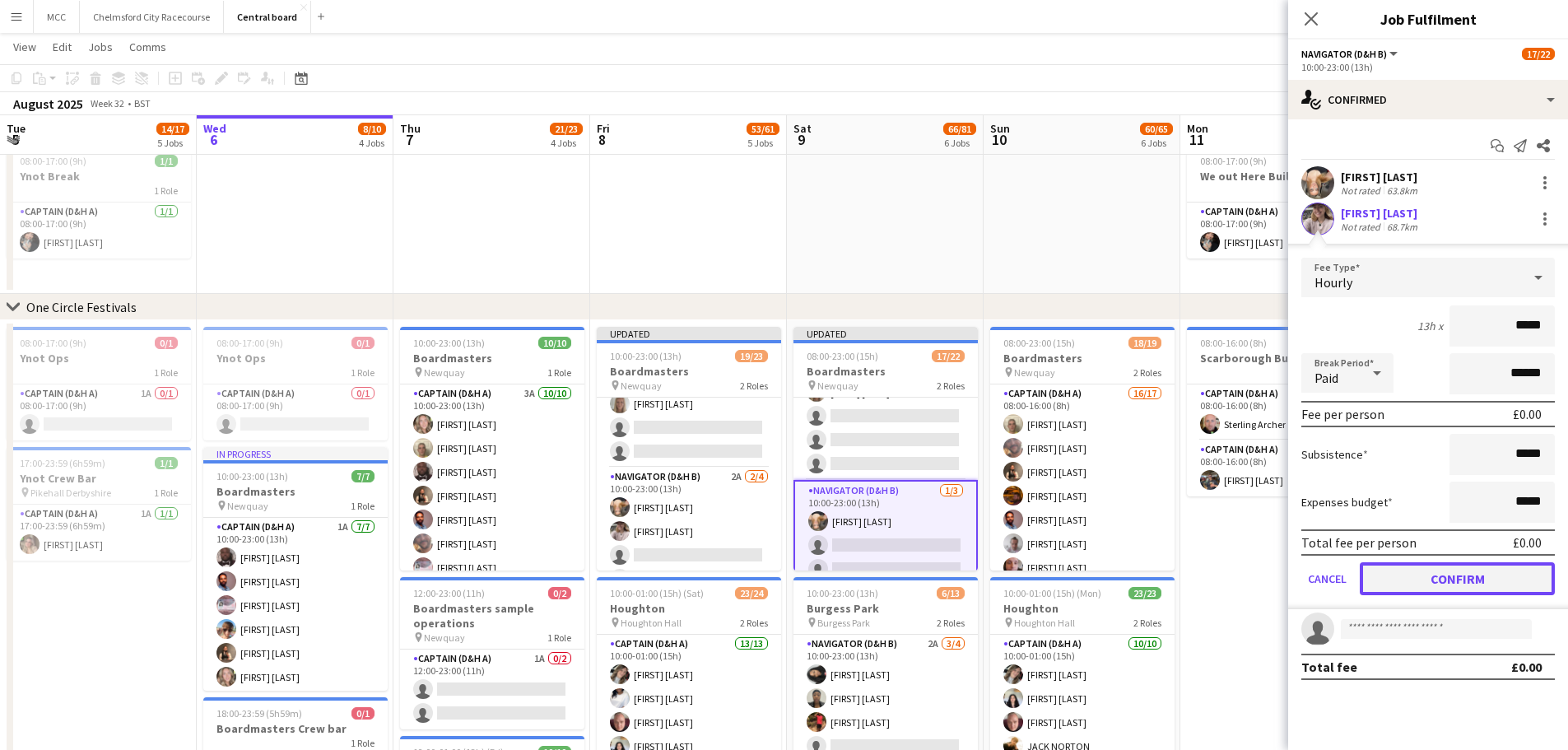 click on "Confirm" at bounding box center (1457, 579) 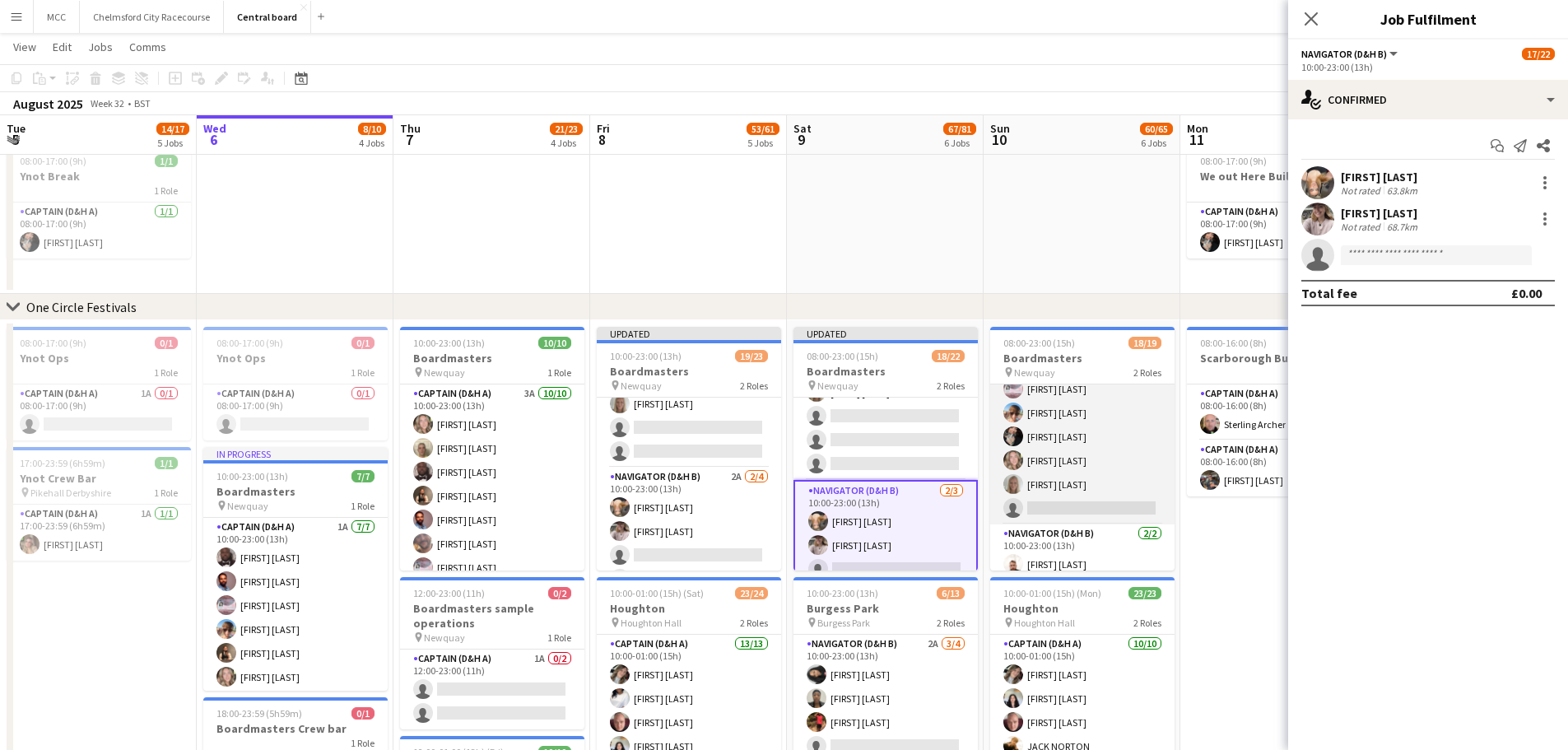 scroll, scrollTop: 332, scrollLeft: 0, axis: vertical 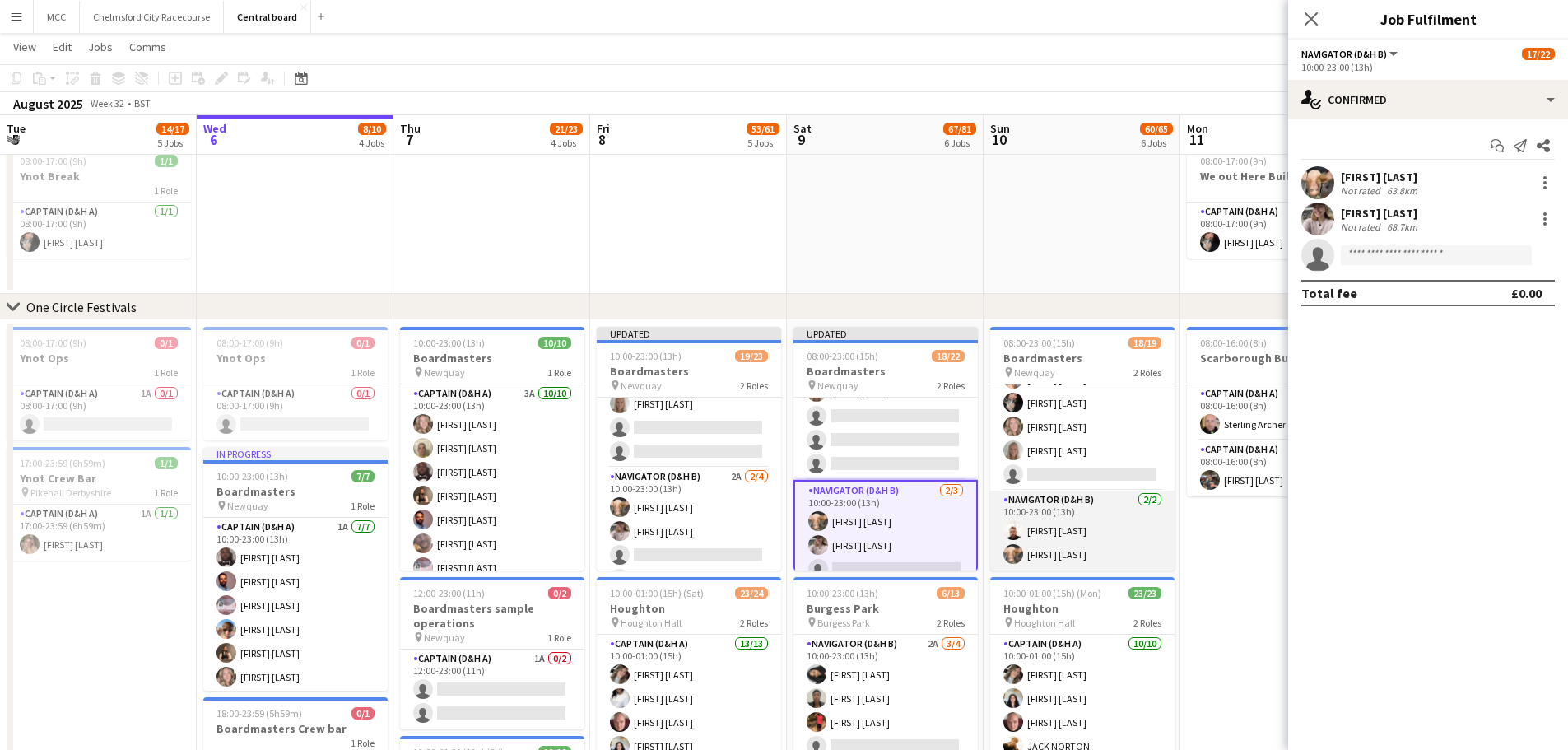 click on "Navigator (D&H B)   2/2   10:00-23:00 (13h)
Tristan bate Katie Mackfall" at bounding box center [1082, 530] 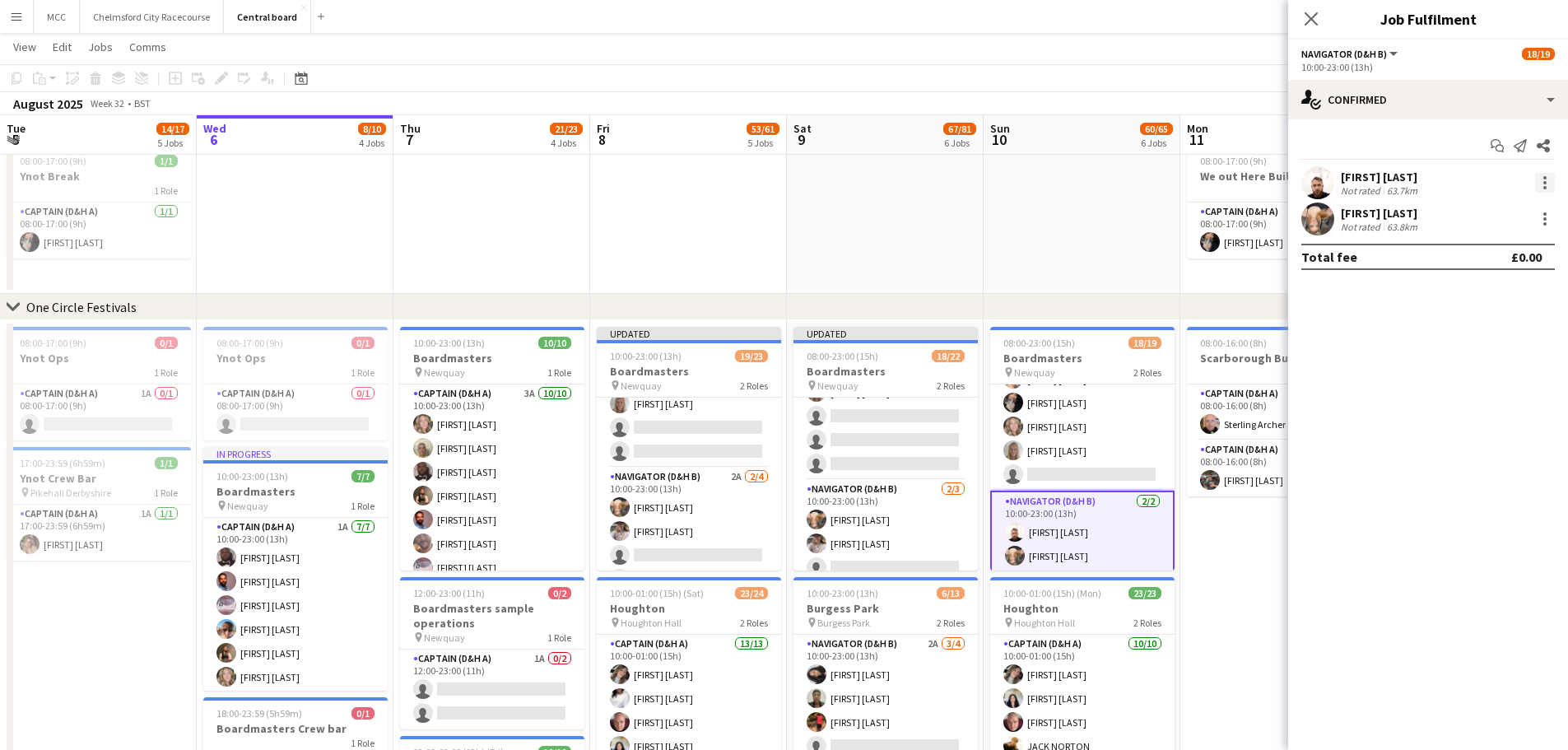 click at bounding box center (1545, 183) 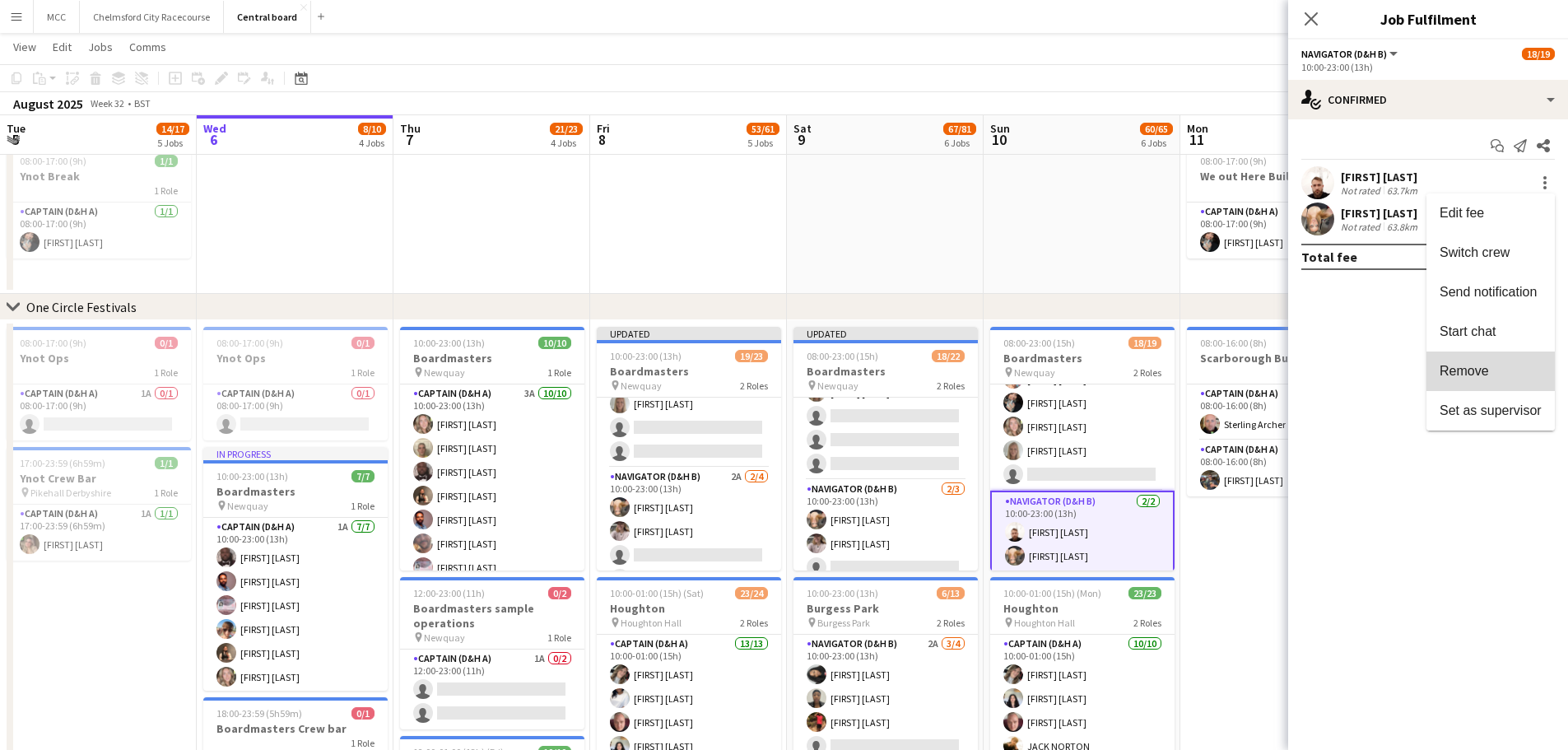 click on "Remove" at bounding box center [1491, 371] 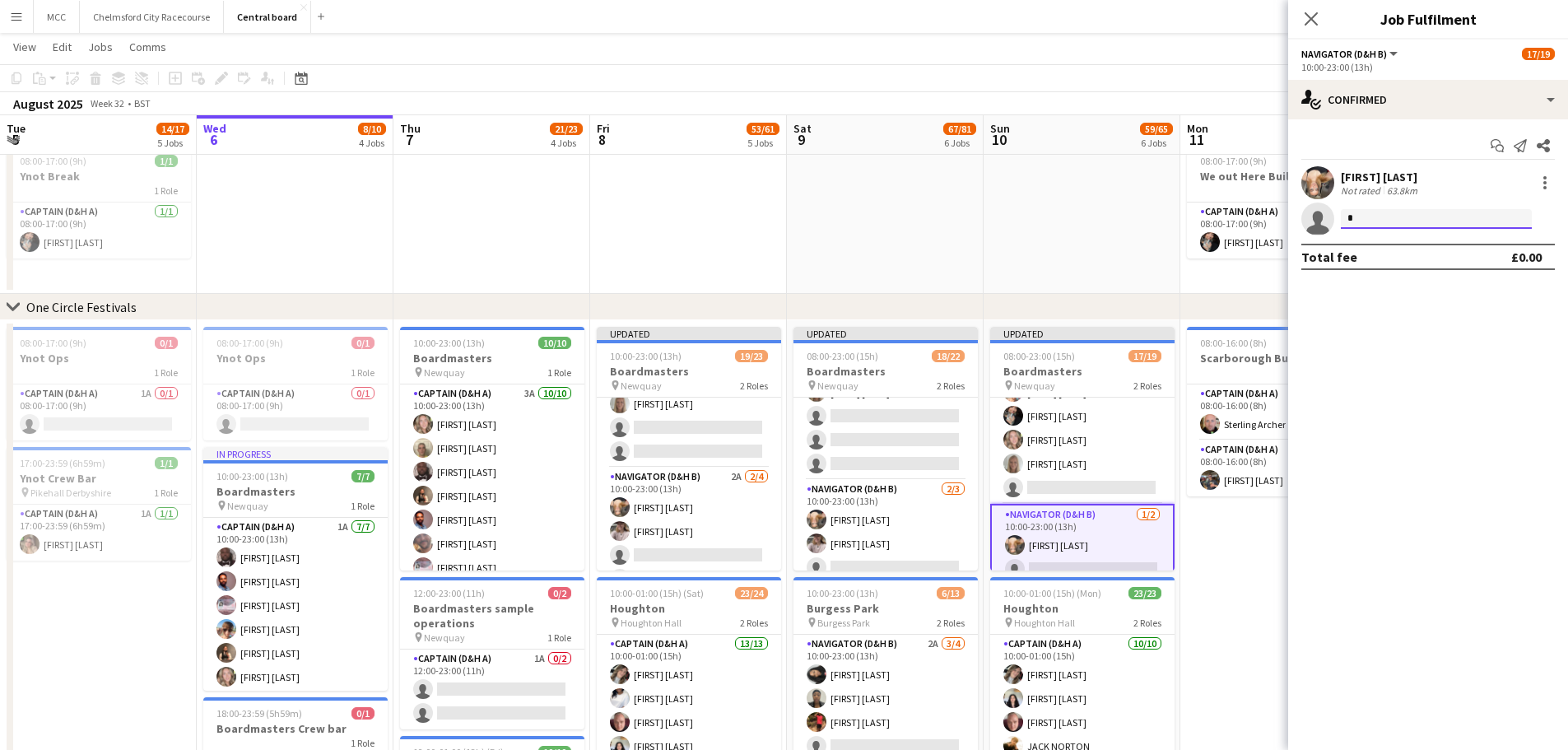 click on "*" 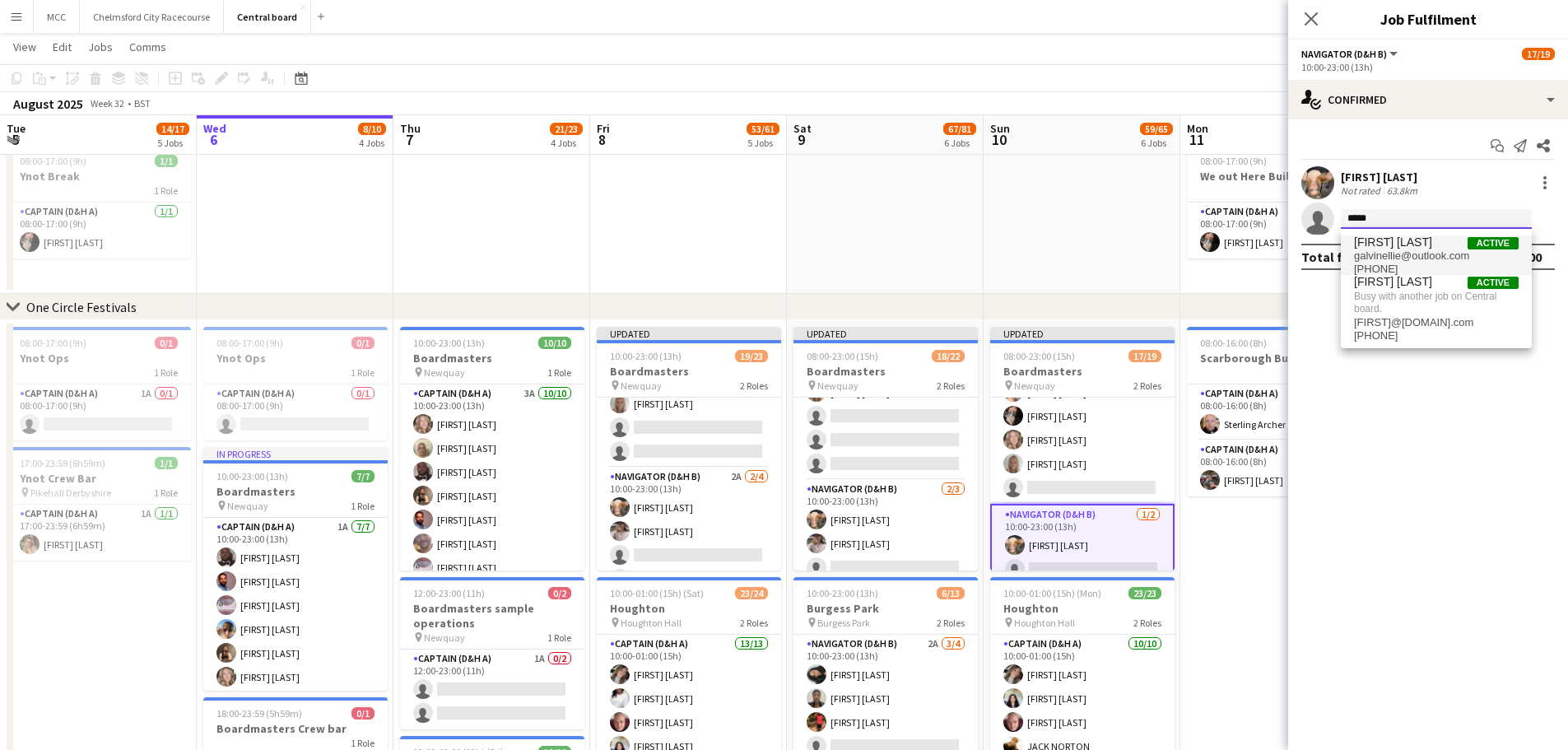 type on "*****" 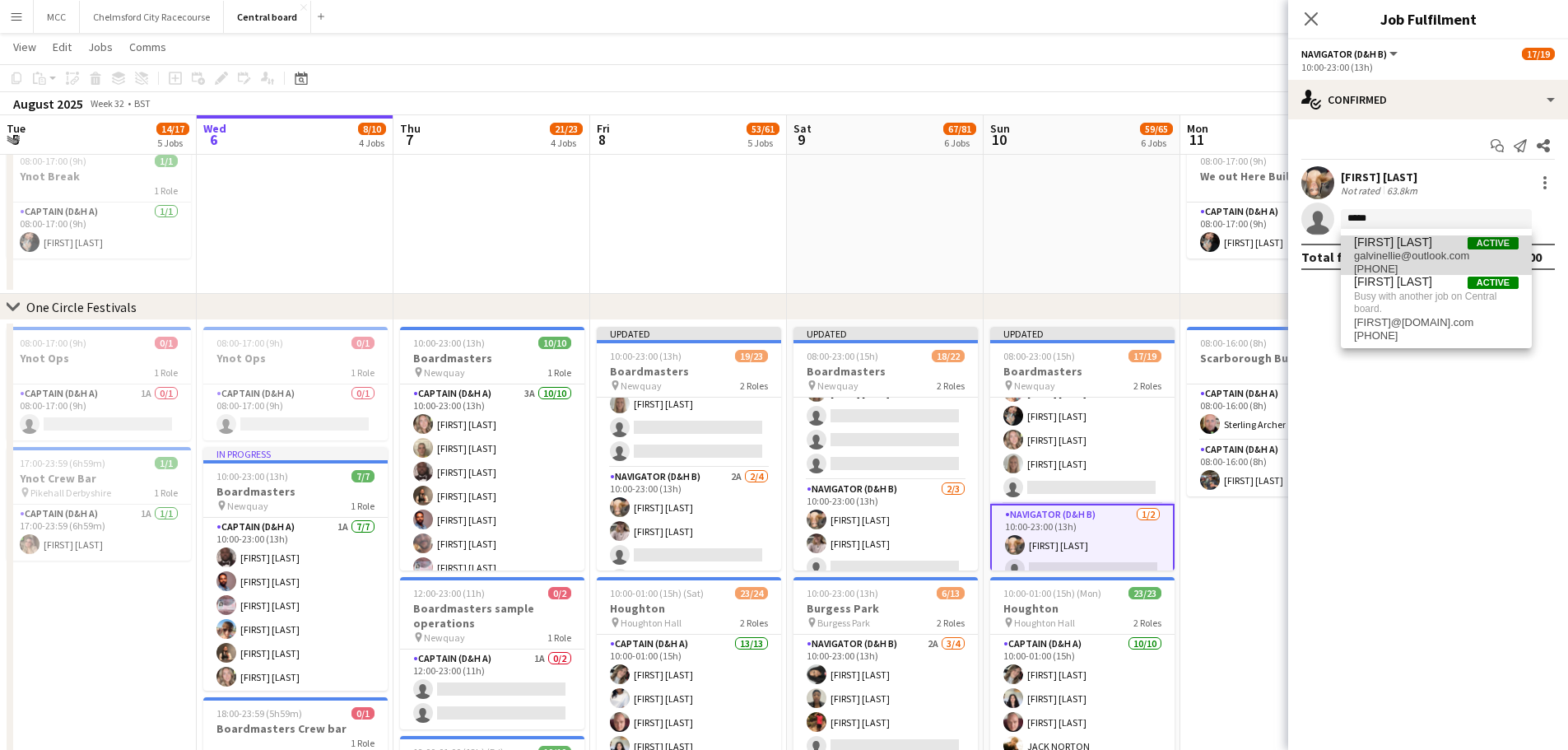 click on "galvinellie@outlook.com" at bounding box center [1436, 256] 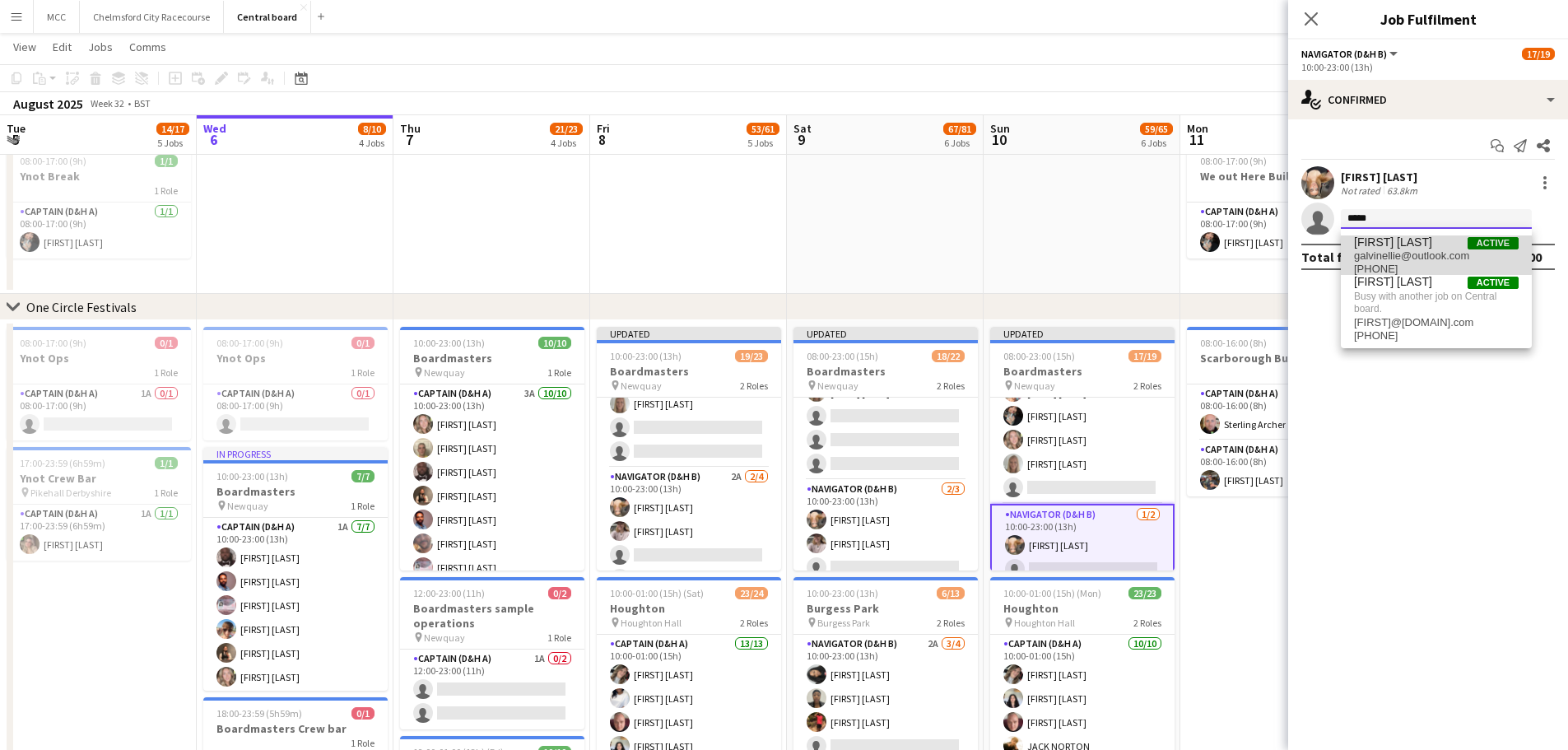 type 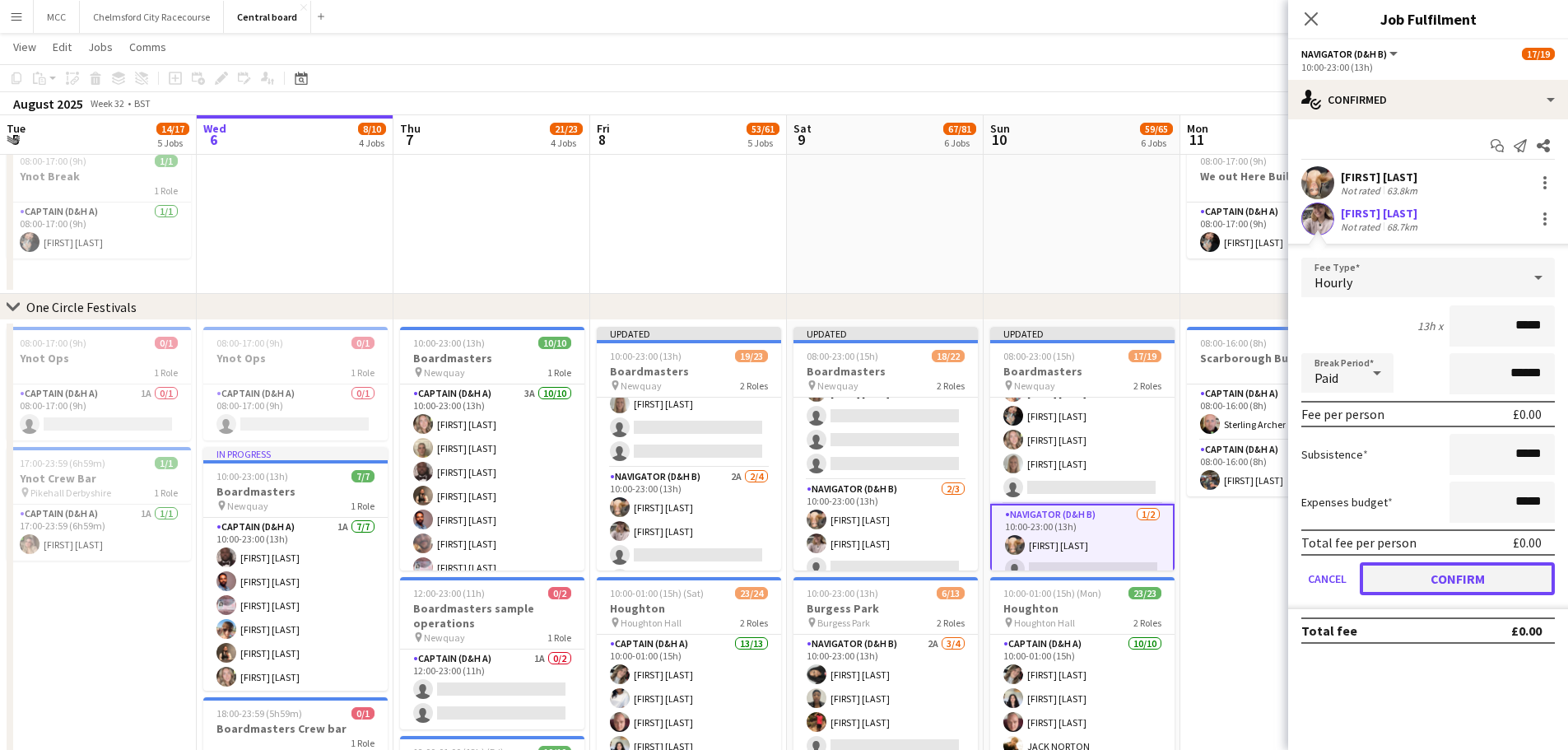 click on "Confirm" at bounding box center [1457, 579] 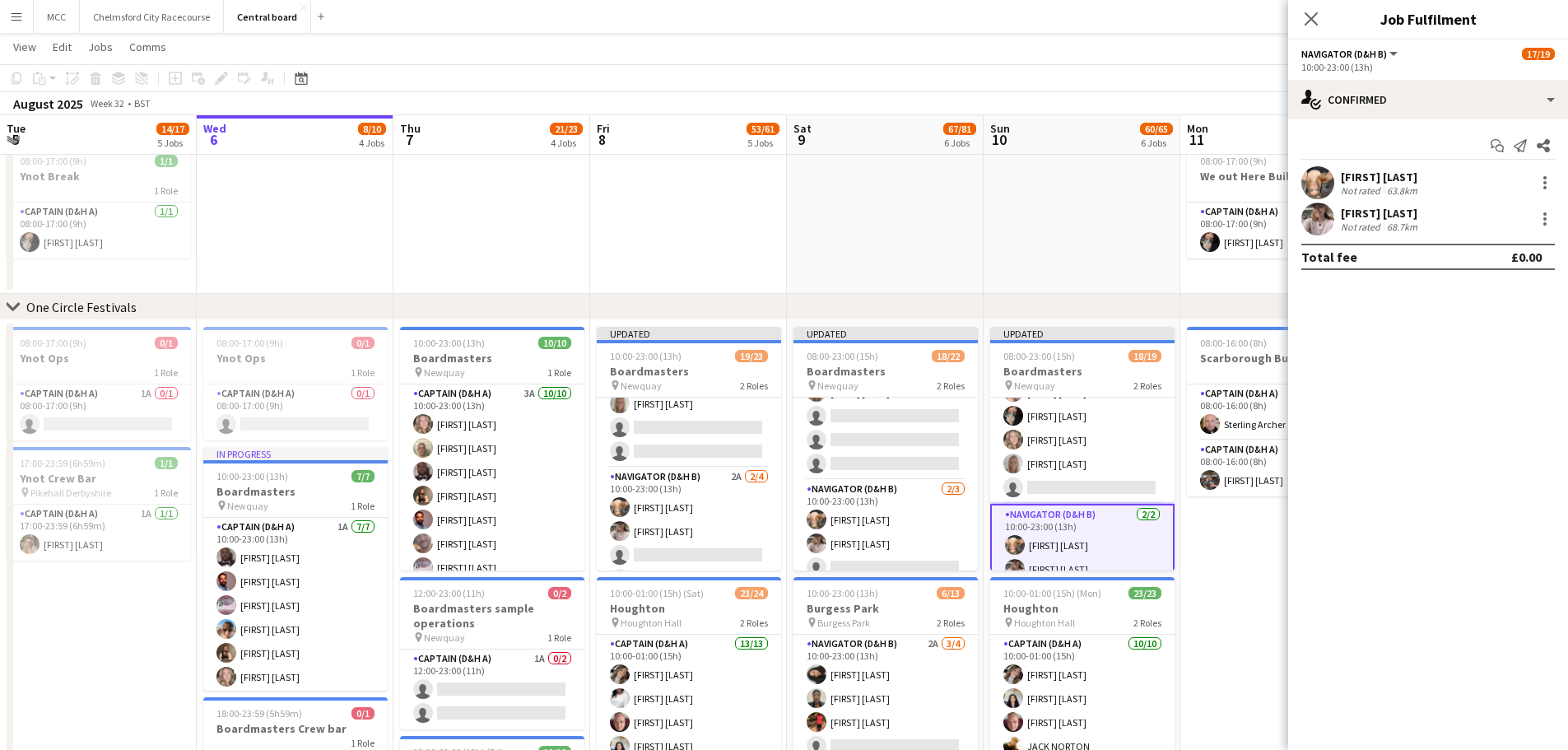 click on "[TIME]-[TIME] ([HOURS])    [NUMBER]/[NUMBER]   [LOCATION]   [NUMBER] Role   [ROLE]   [NUMBER]/[NUMBER]   [TIME]-[TIME] ([HOURS])
[FIRST] [LAST]" at bounding box center [688, 156] 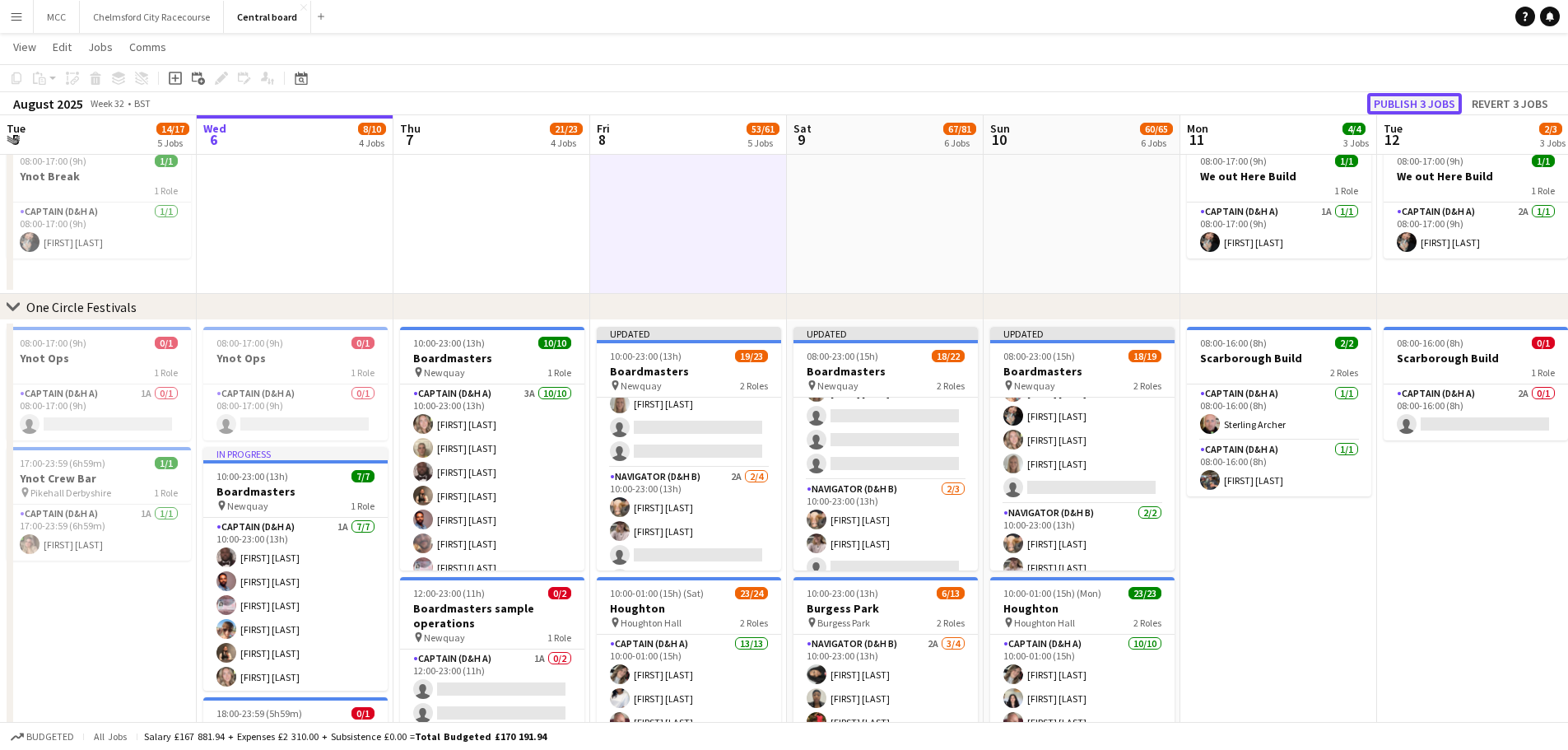 click on "Publish 3 jobs" 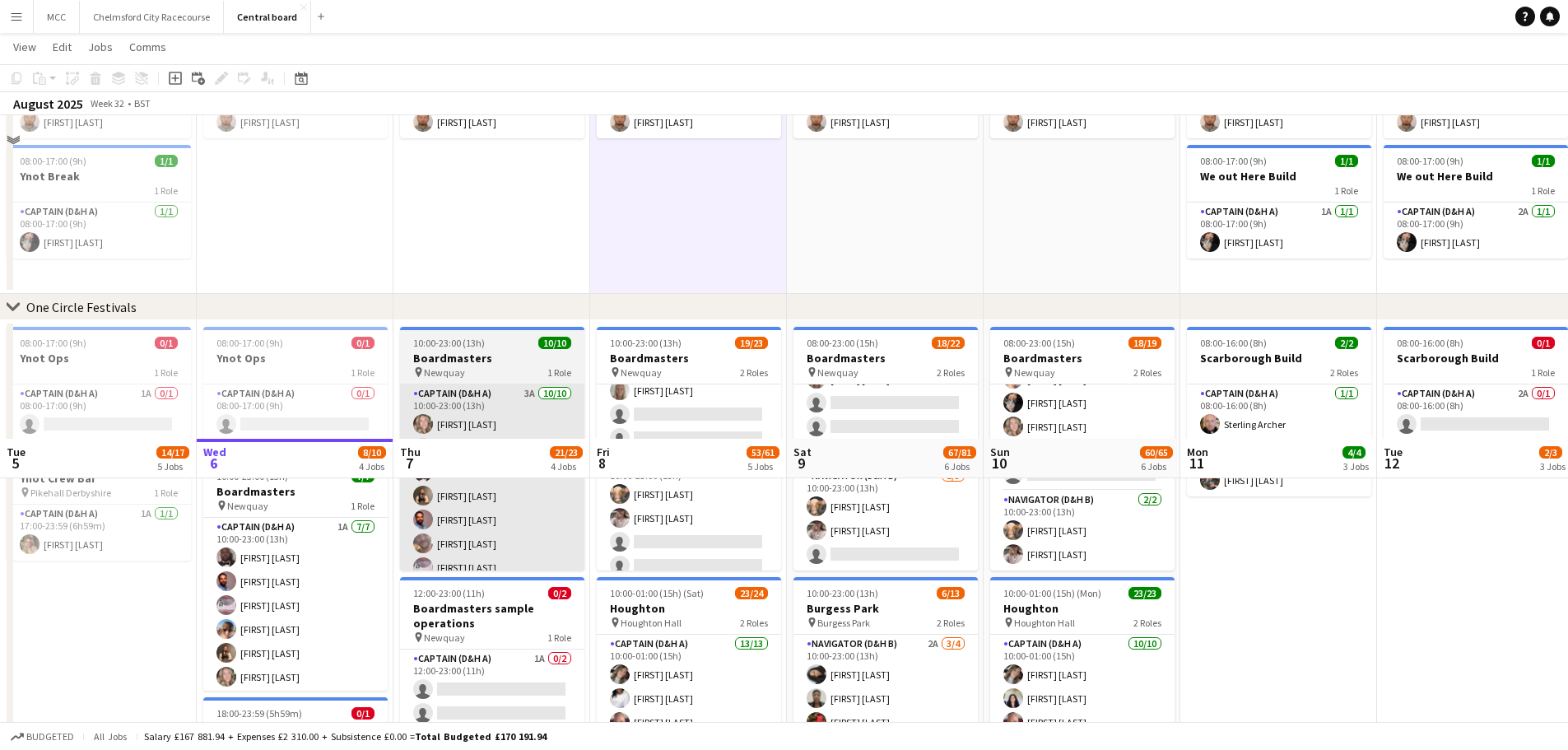 scroll, scrollTop: 85, scrollLeft: 0, axis: vertical 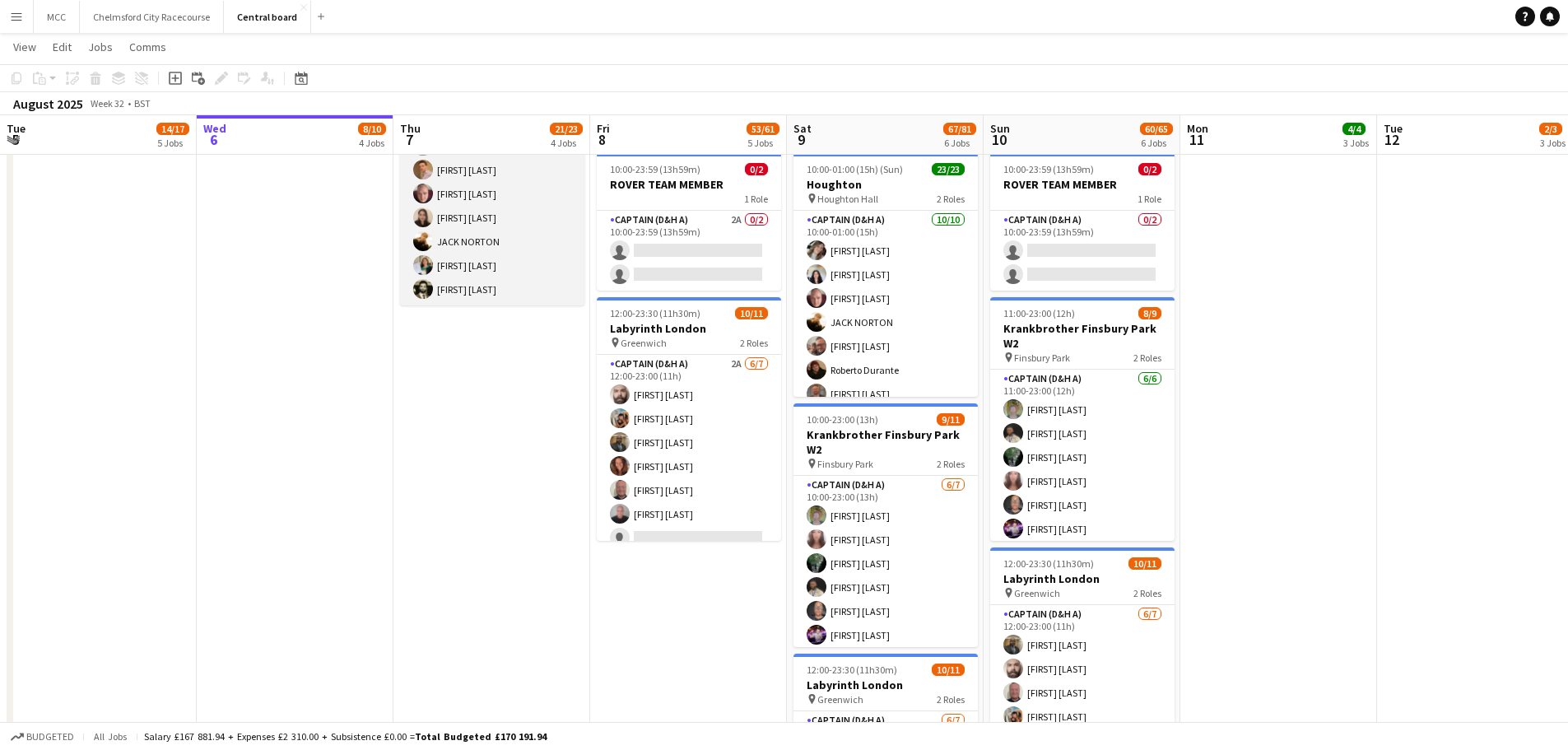 drag, startPoint x: 658, startPoint y: 425, endPoint x: 574, endPoint y: 240, distance: 203.17726 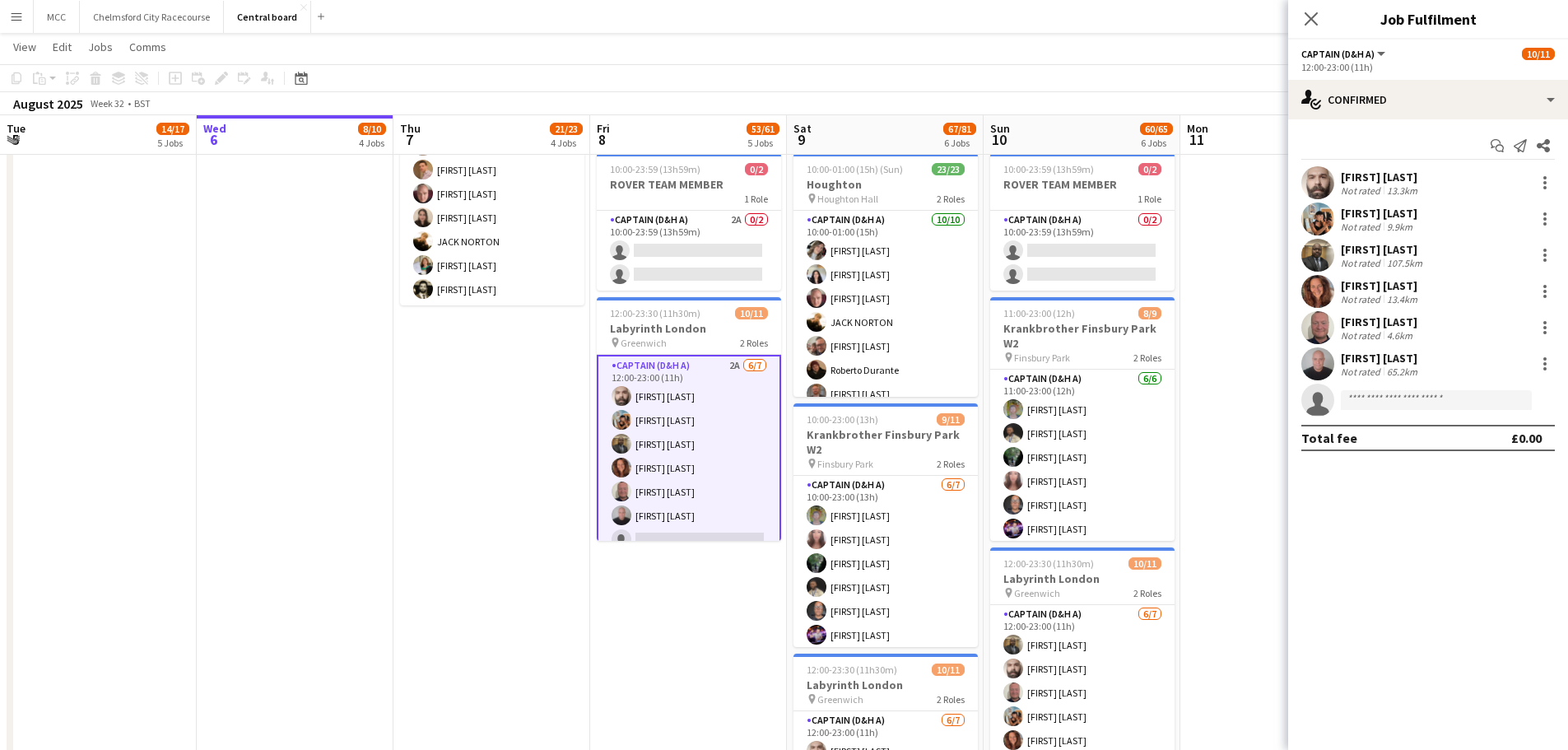 click on "[FIRST] [LAST]" at bounding box center (1379, 213) 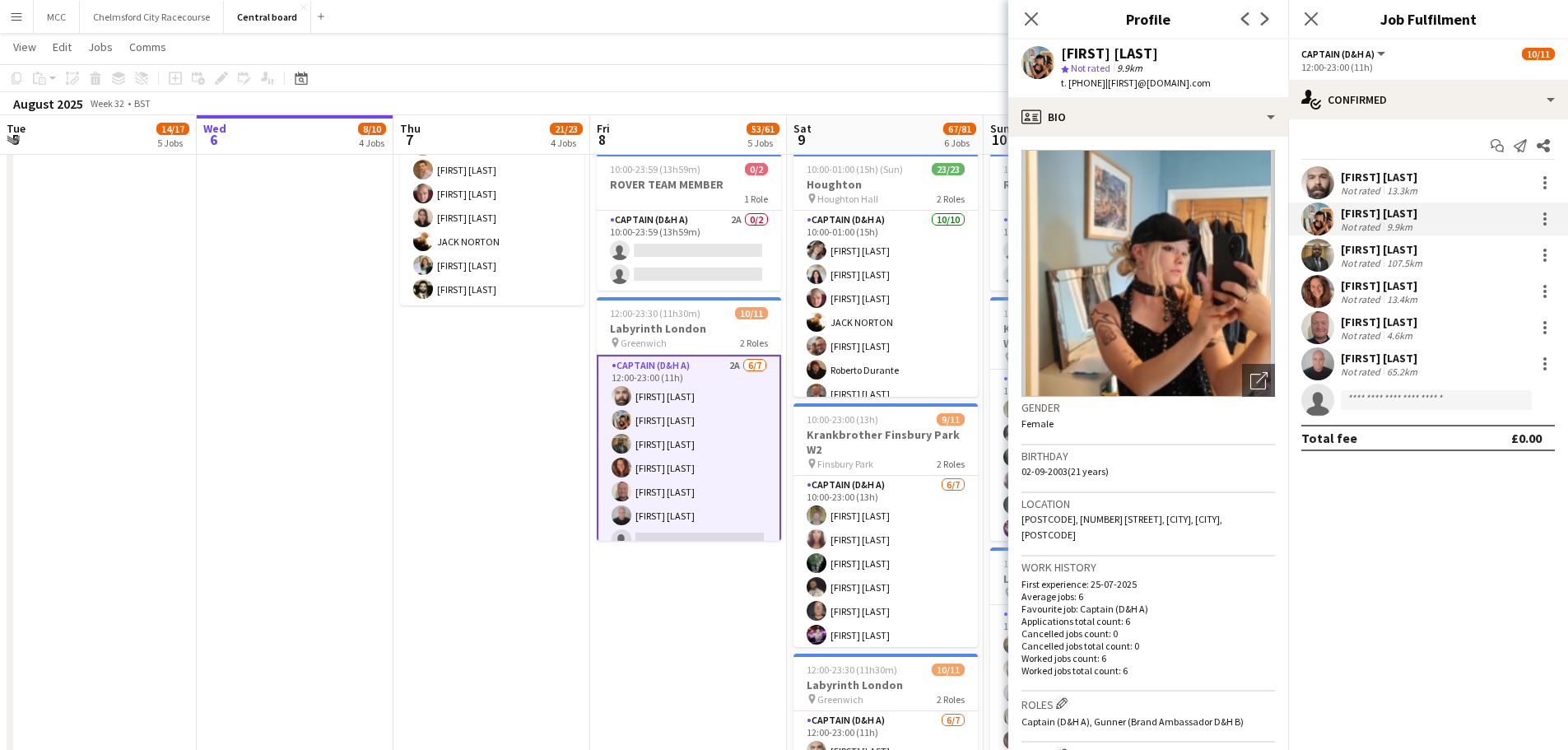 drag, startPoint x: 1273, startPoint y: 85, endPoint x: 1140, endPoint y: 82, distance: 133.03383 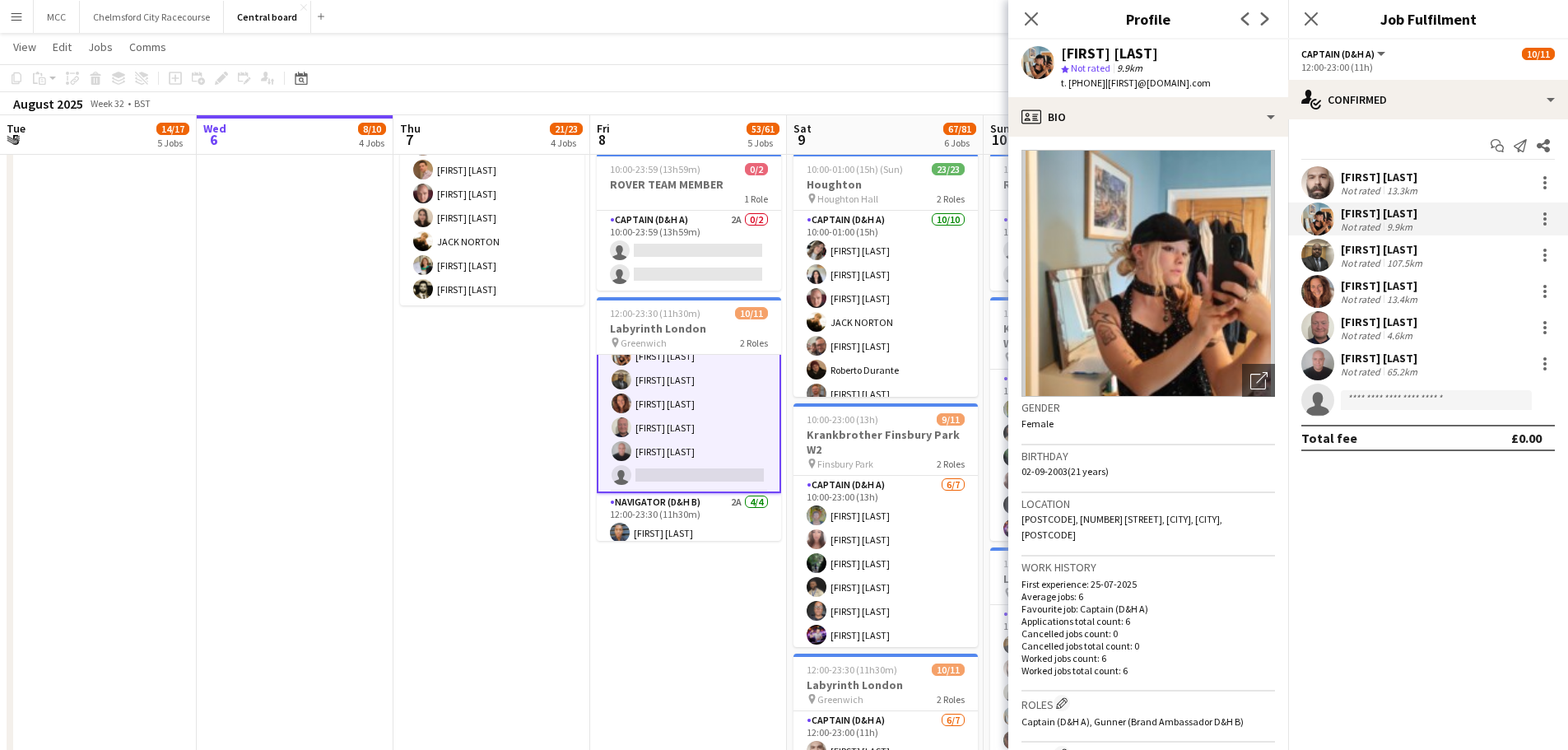 scroll, scrollTop: 58, scrollLeft: 0, axis: vertical 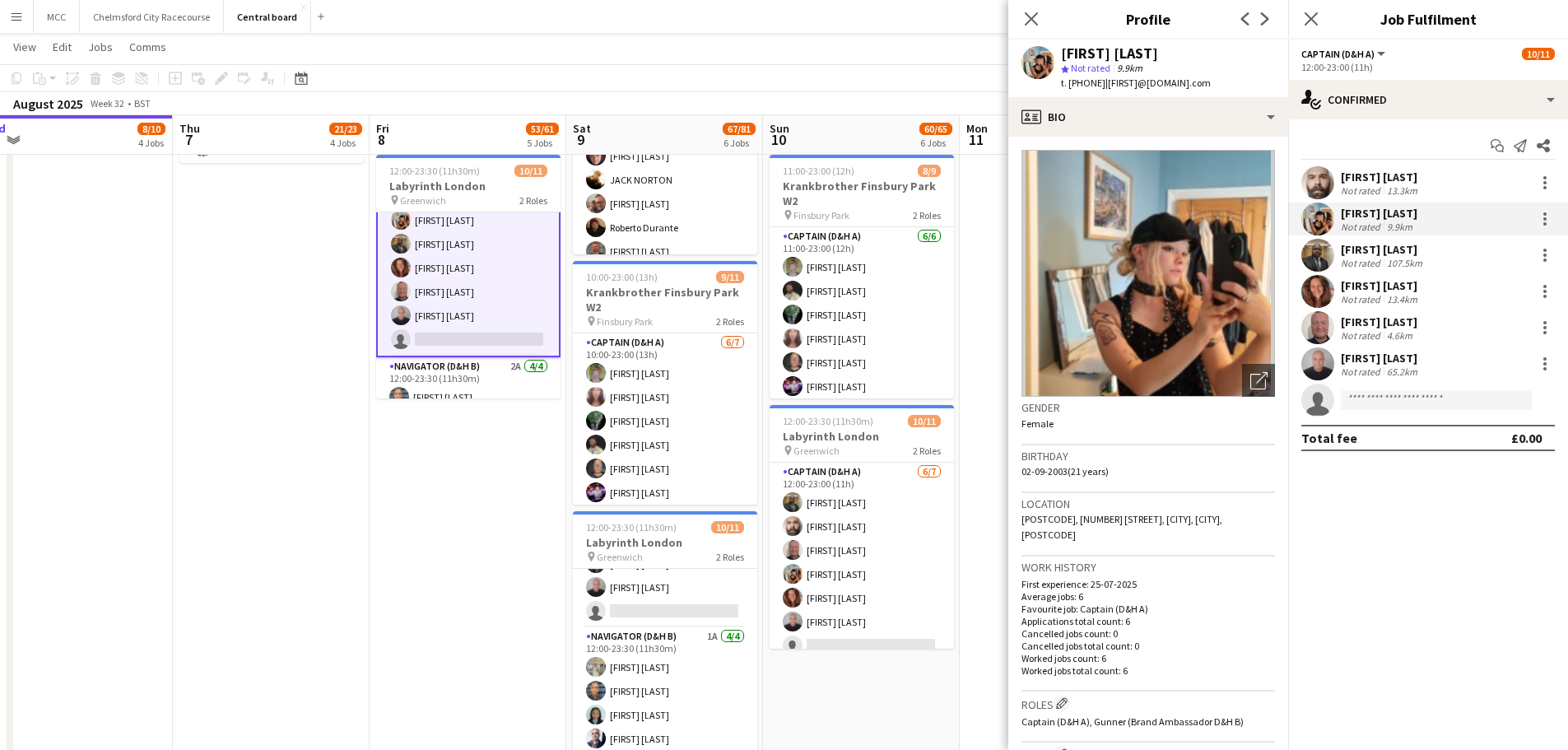 click on "[FIRST] [LAST]" at bounding box center (1383, 249) 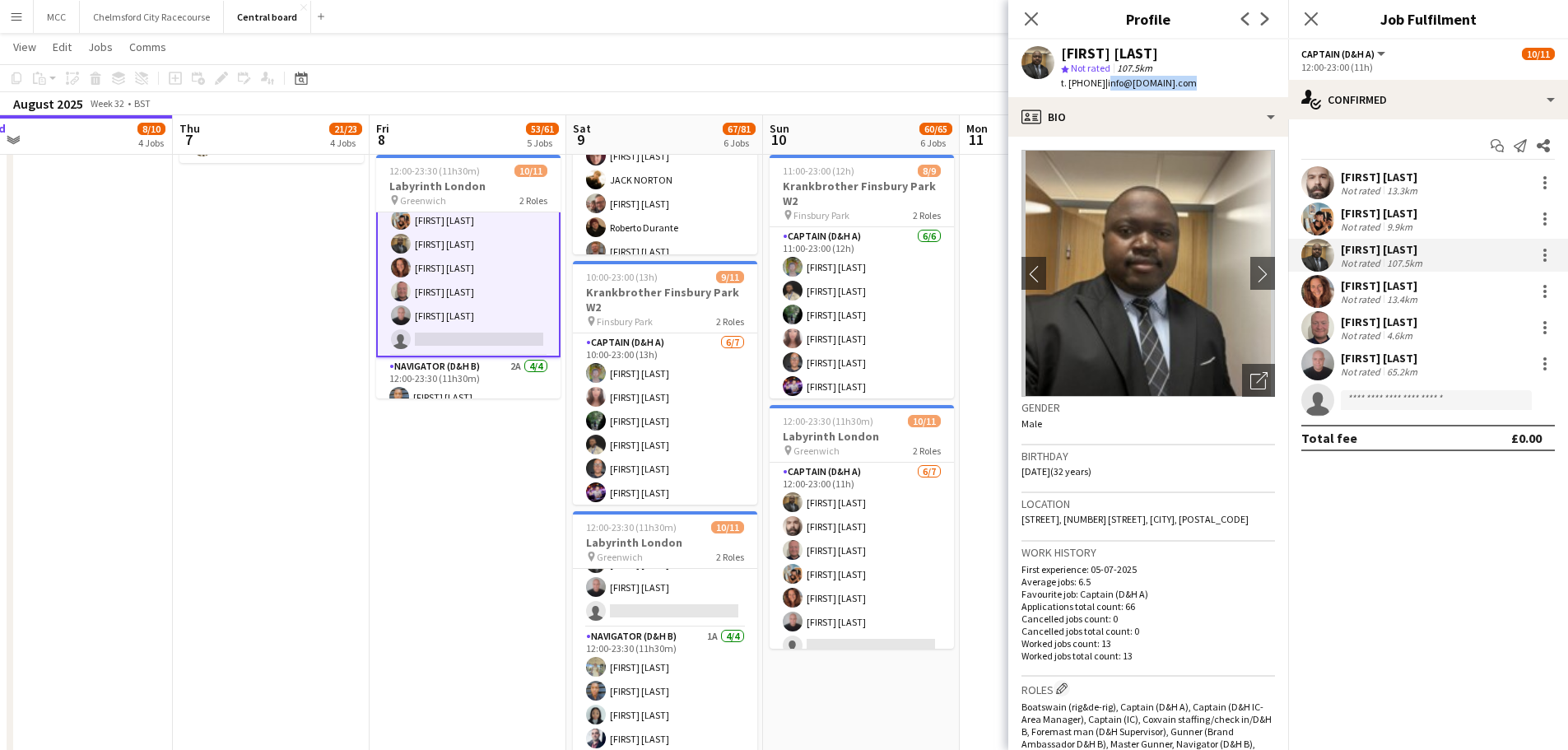 drag, startPoint x: 1224, startPoint y: 86, endPoint x: 1138, endPoint y: 81, distance: 86.14523 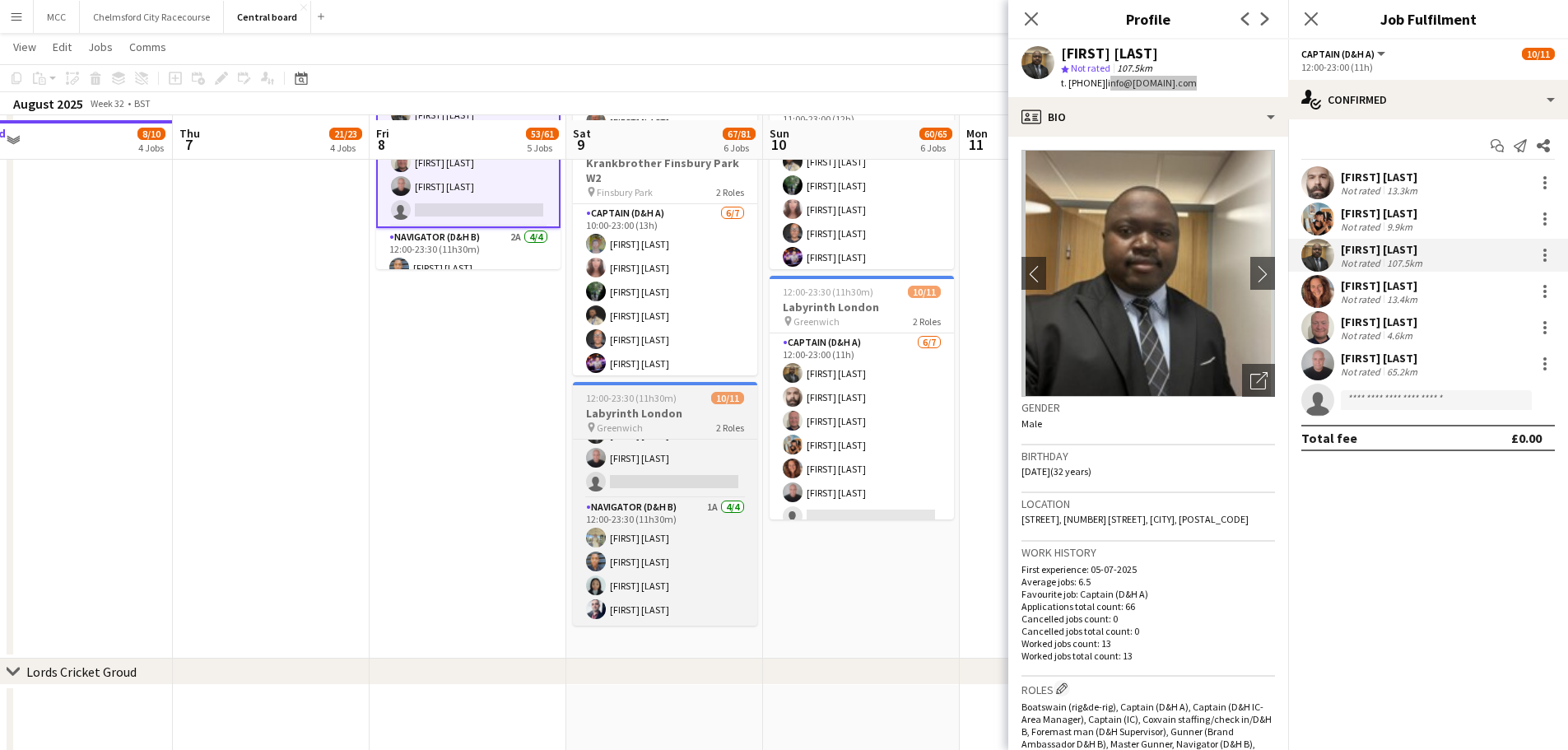 scroll, scrollTop: 1117, scrollLeft: 0, axis: vertical 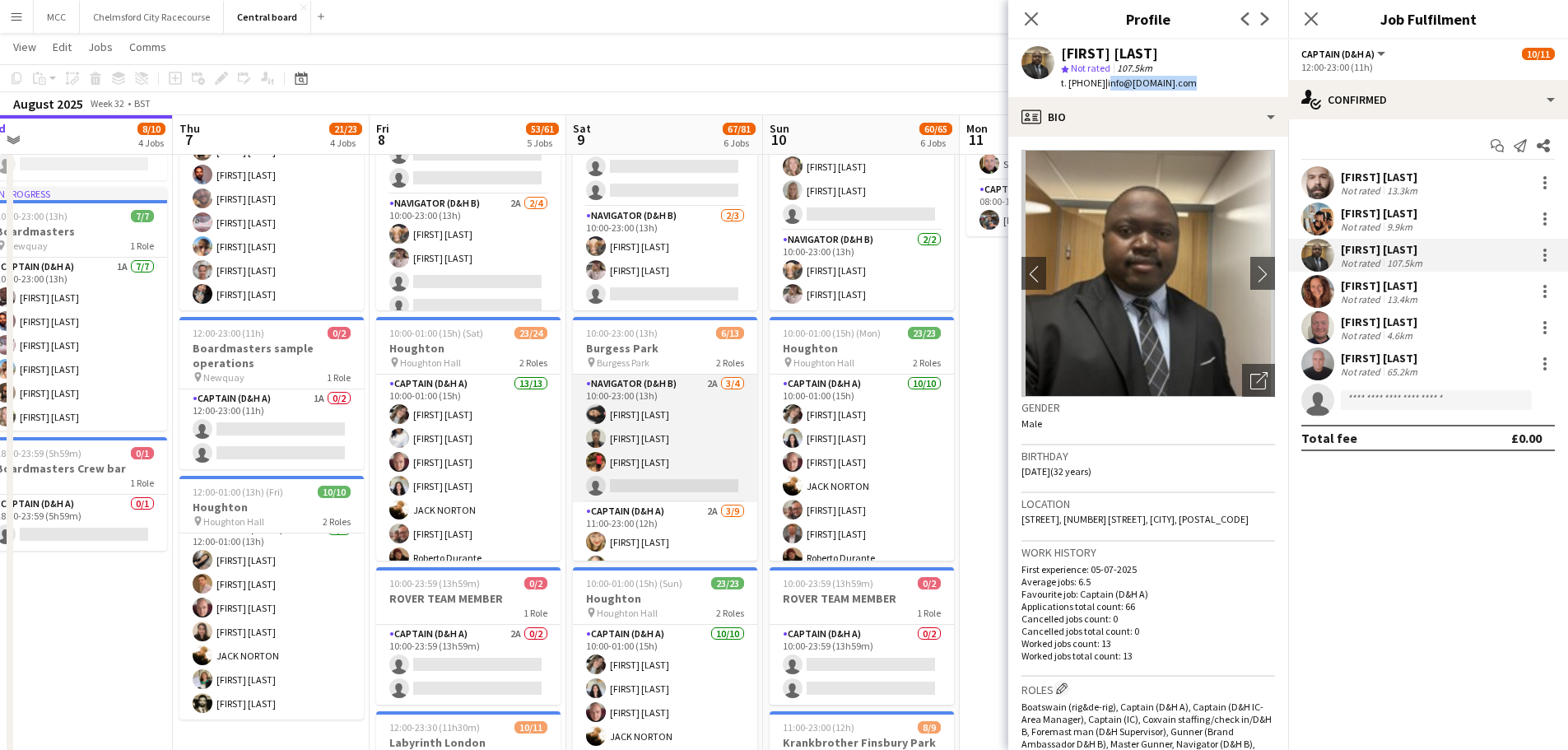 click on "Navigator (D&H B)   2A   3/4   10:00-23:00 (13h)
Camara Deniran-Francis Renee Pemberton-wright Cameron Valencia
single-neutral-actions" at bounding box center (665, 438) 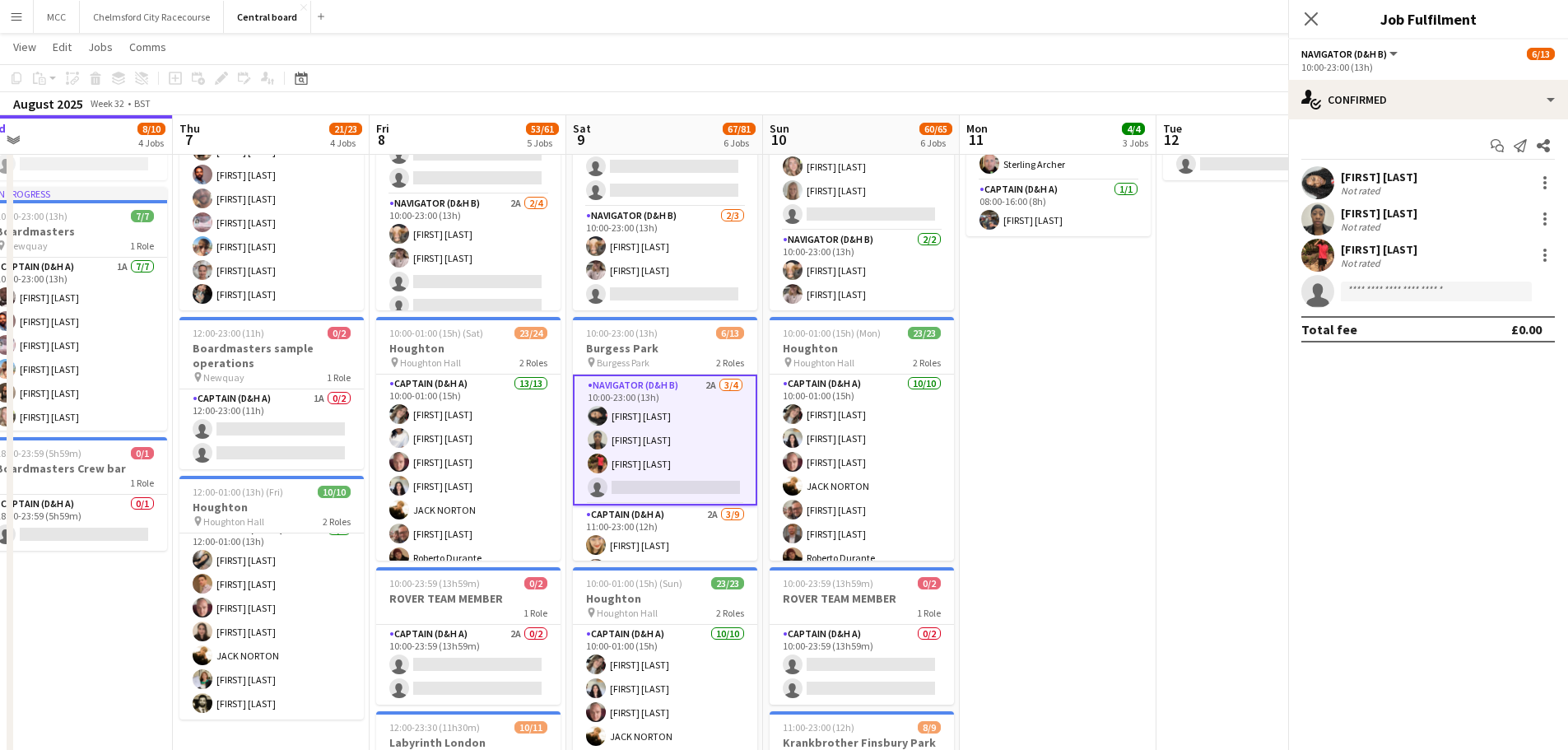 scroll, scrollTop: 56, scrollLeft: 0, axis: vertical 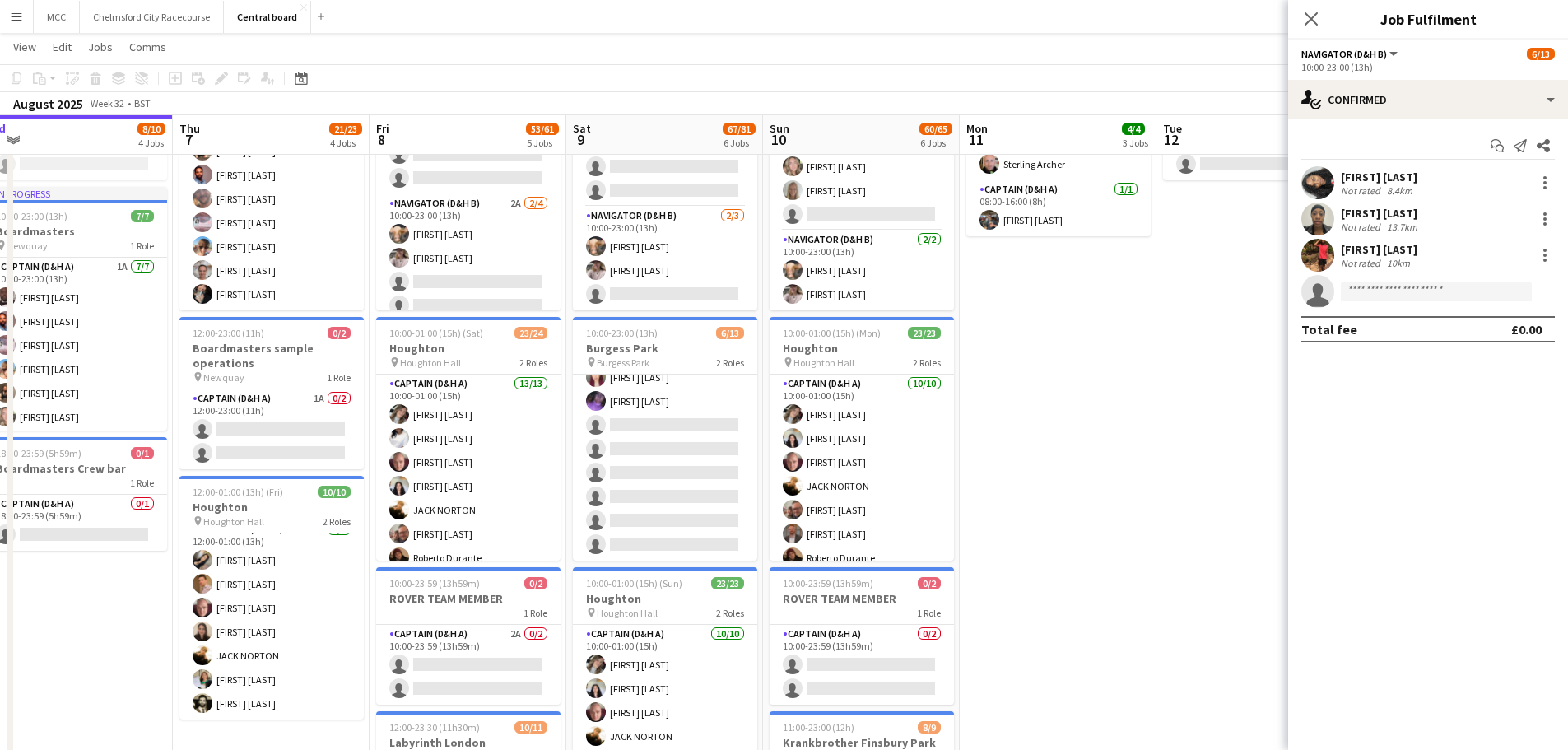 click on "Captain (D&H A)   2A   3/9   11:00-23:00 (12h)
Gissele Weber Melanie Blackall Zena Coker-Carby
single-neutral-actions
single-neutral-actions
single-neutral-actions
single-neutral-actions
single-neutral-actions
single-neutral-actions" at bounding box center (665, 437) 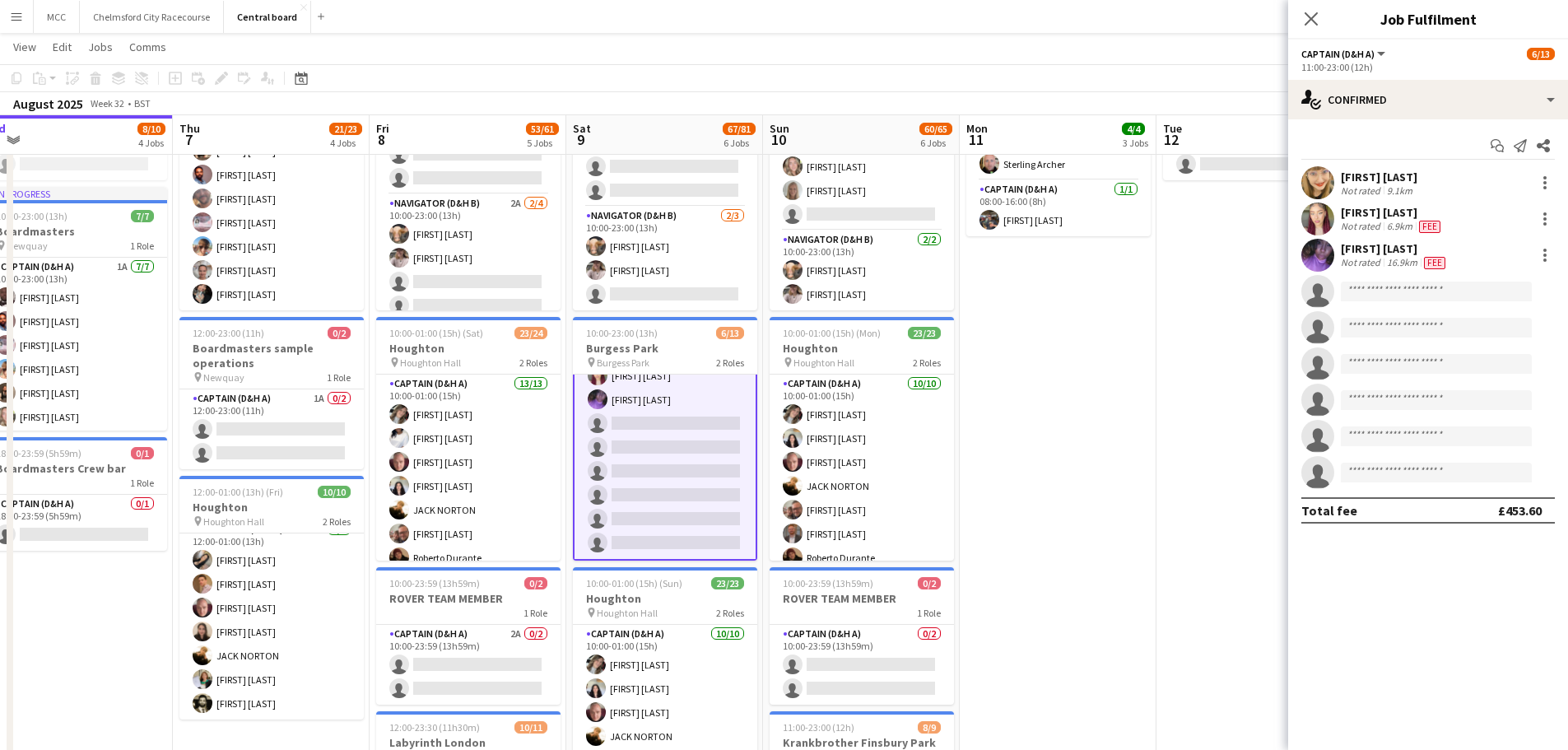 scroll, scrollTop: 190, scrollLeft: 0, axis: vertical 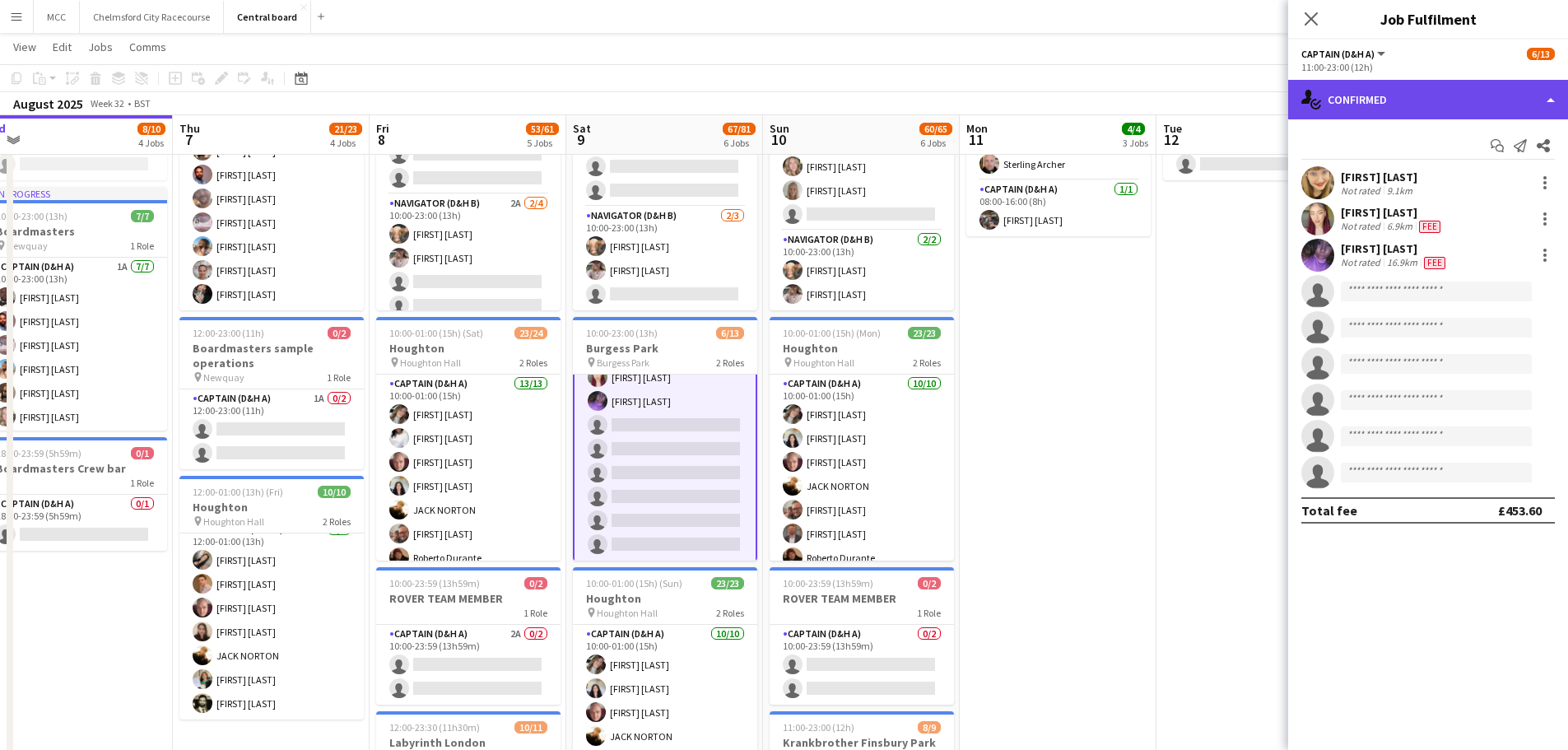 click on "single-neutral-actions-check-2
Confirmed" 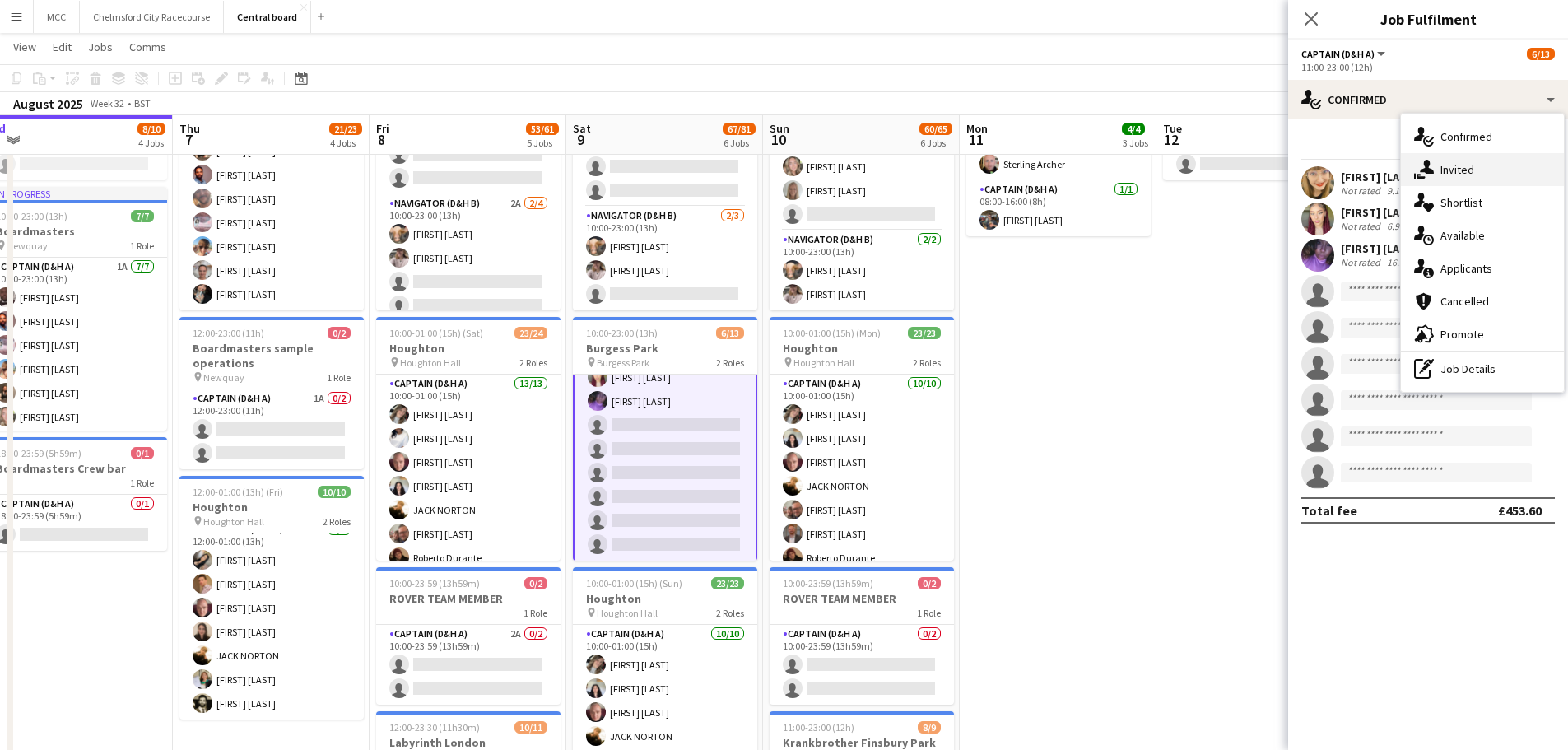 click on "single-neutral-actions-share-1
Invited" at bounding box center [1482, 170] 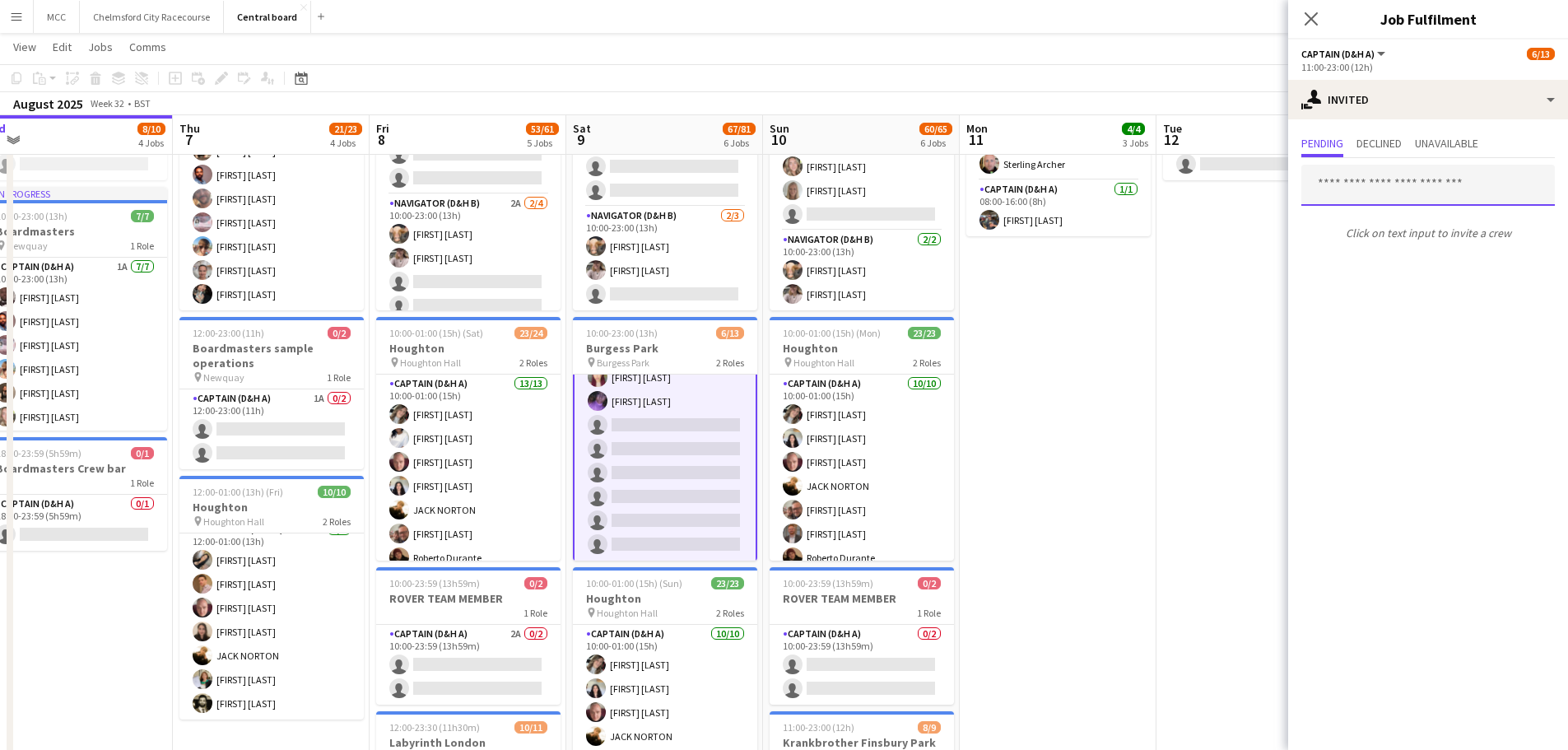 click at bounding box center [1428, 185] 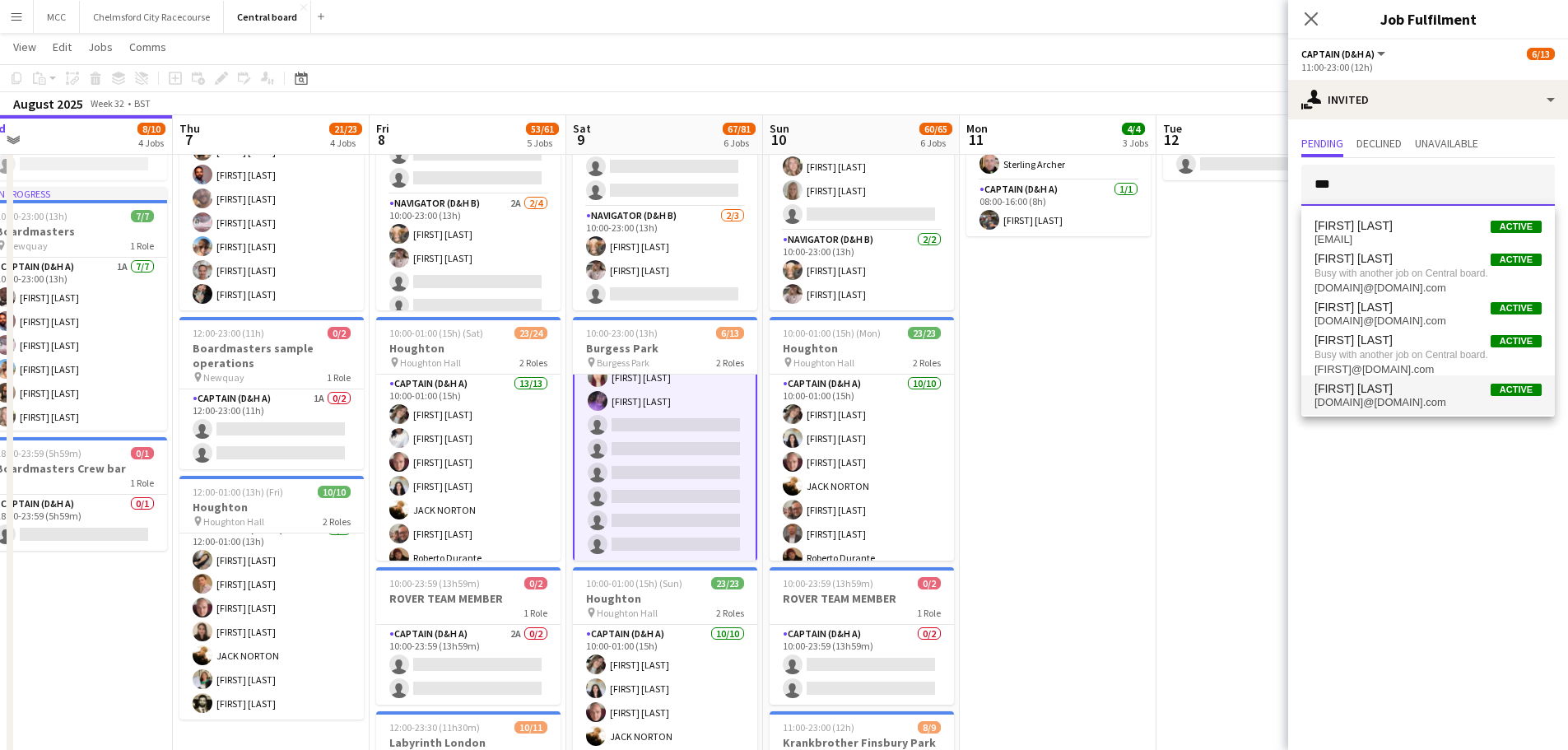 type on "***" 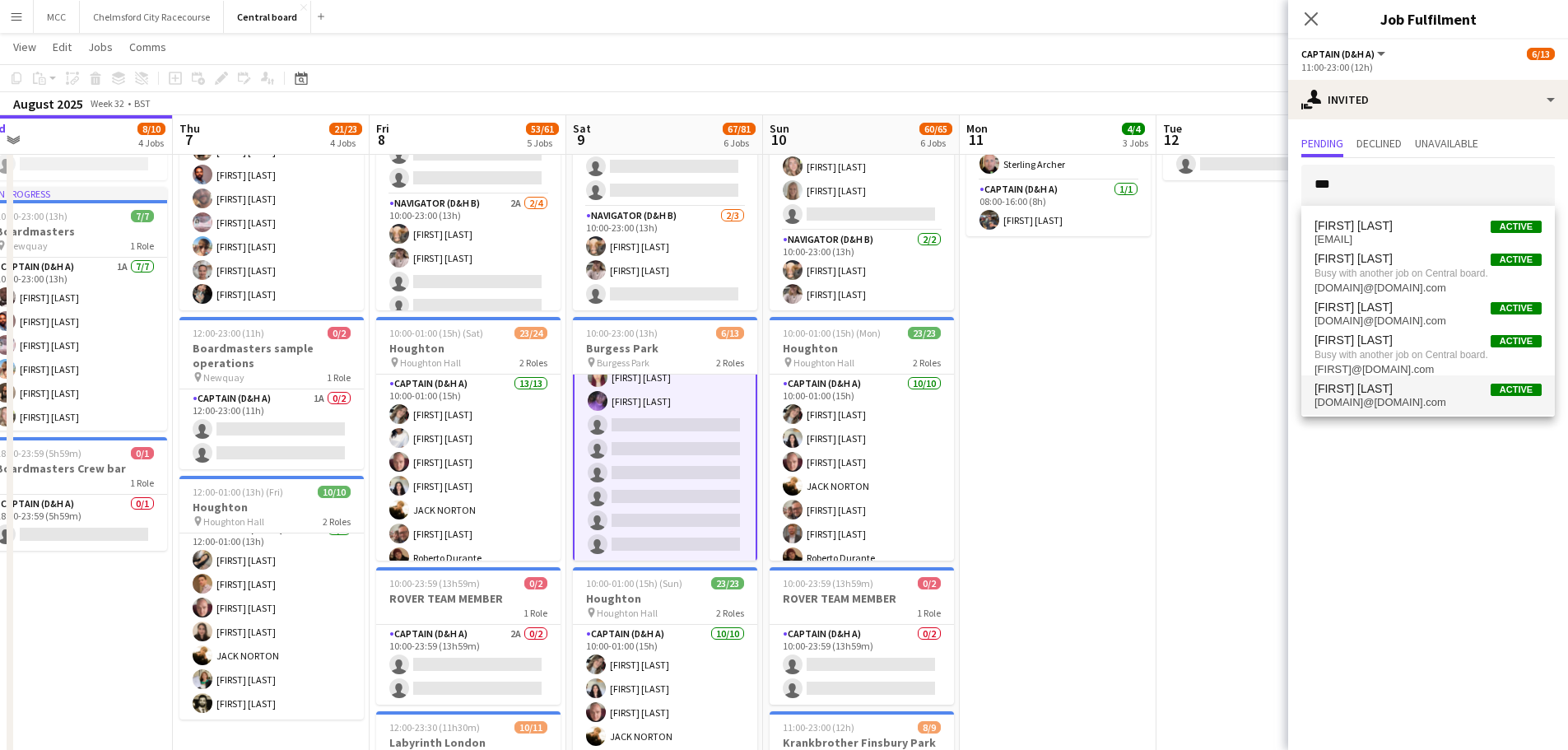 click on "[EMAIL]" at bounding box center [1428, 403] 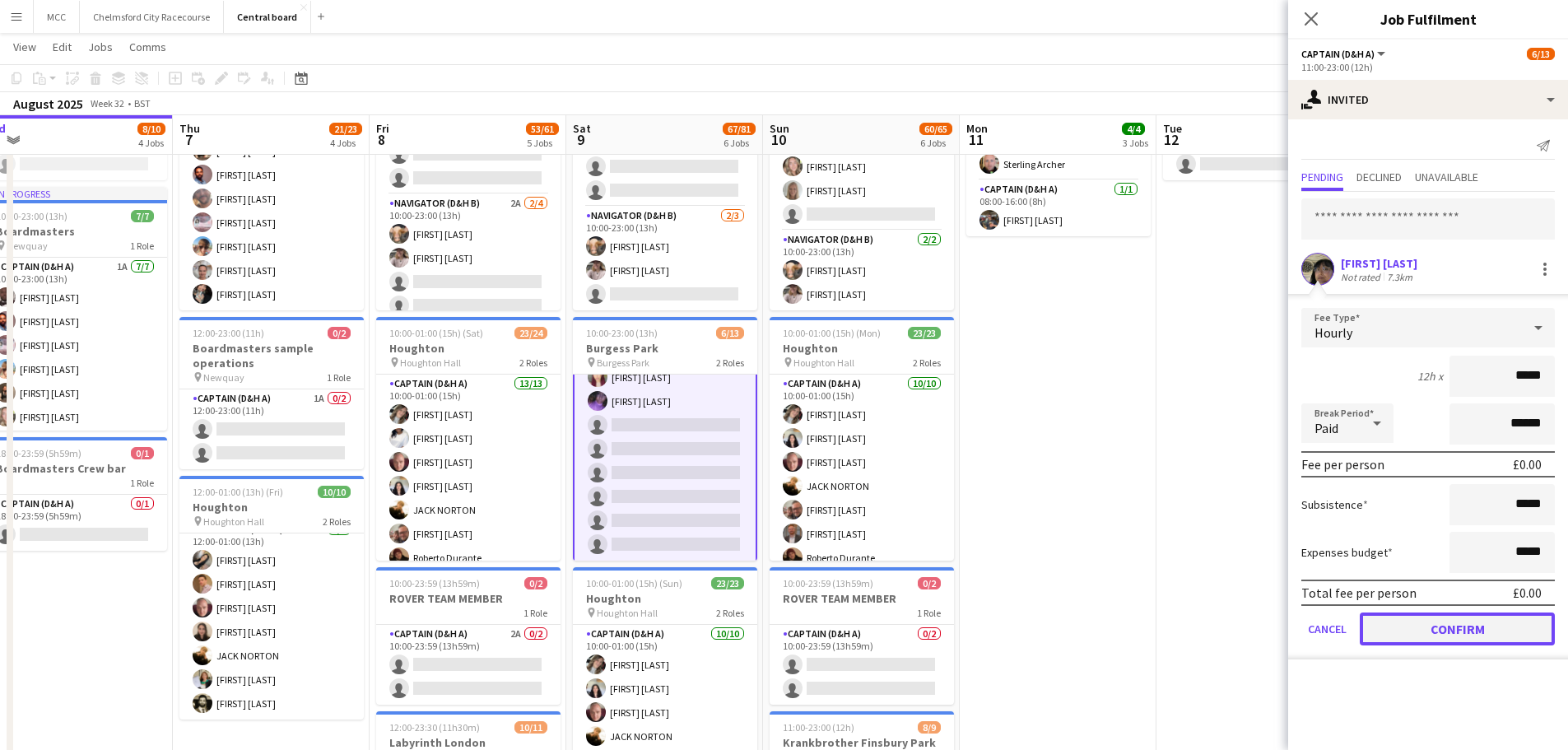 click on "Confirm" 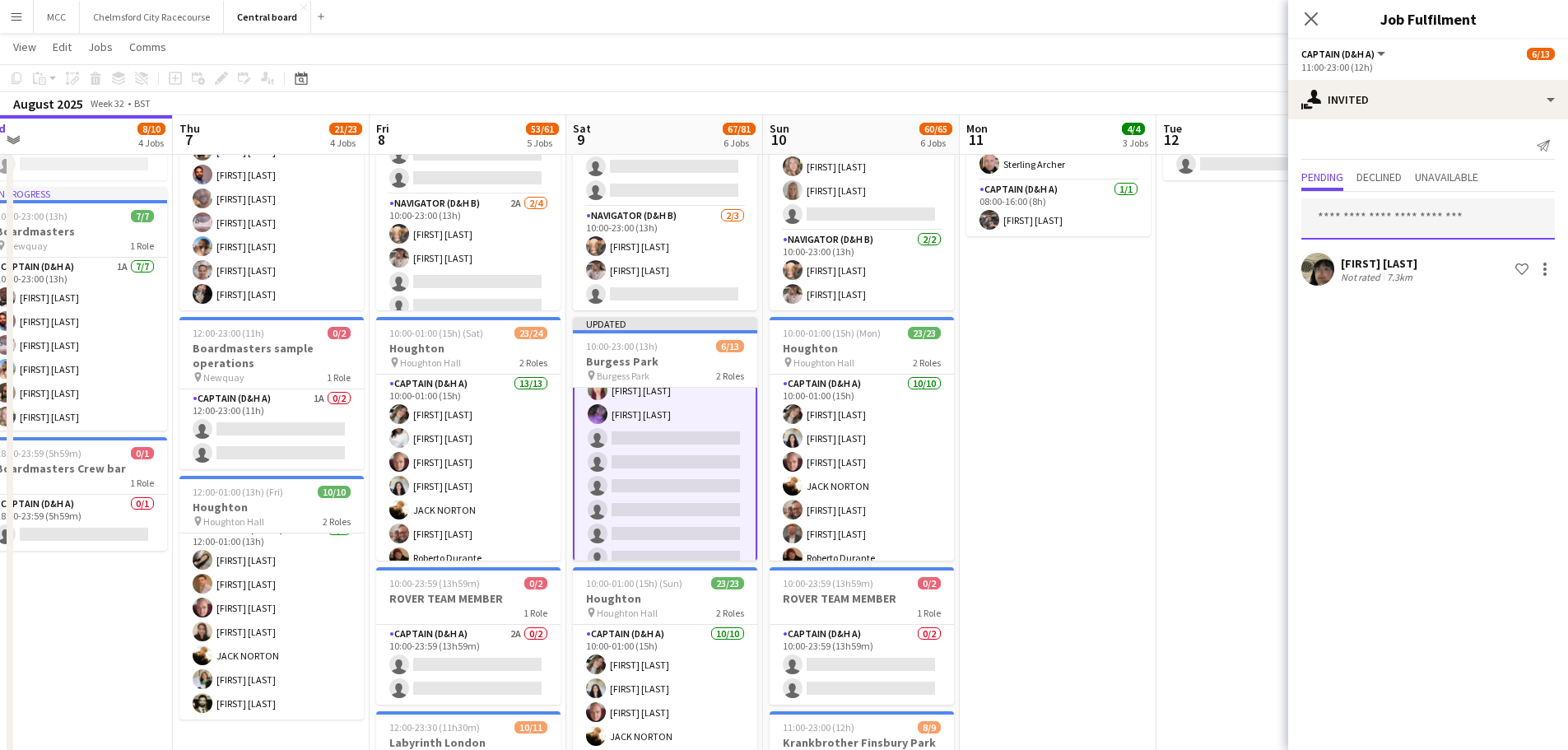 click at bounding box center (1428, 219) 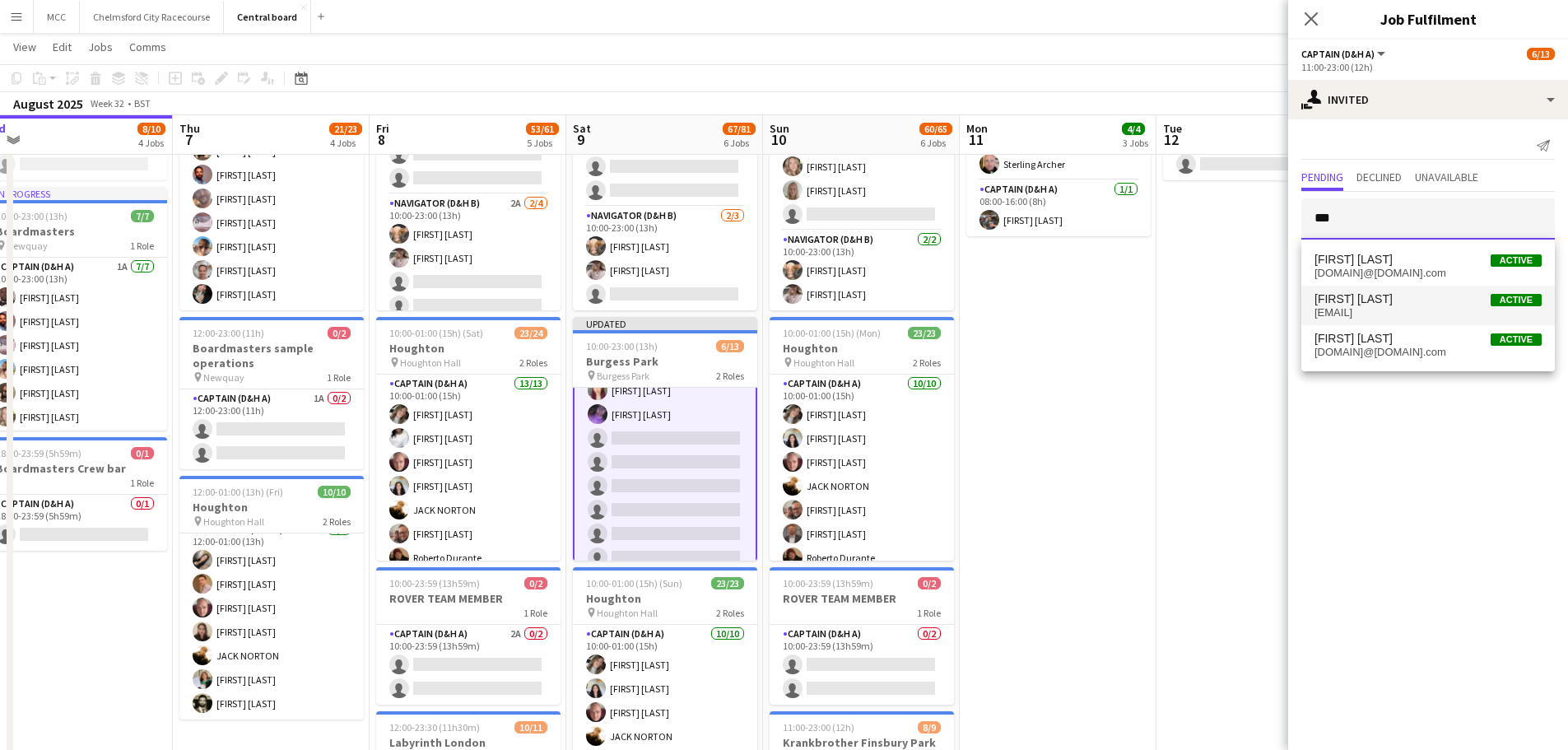 type on "***" 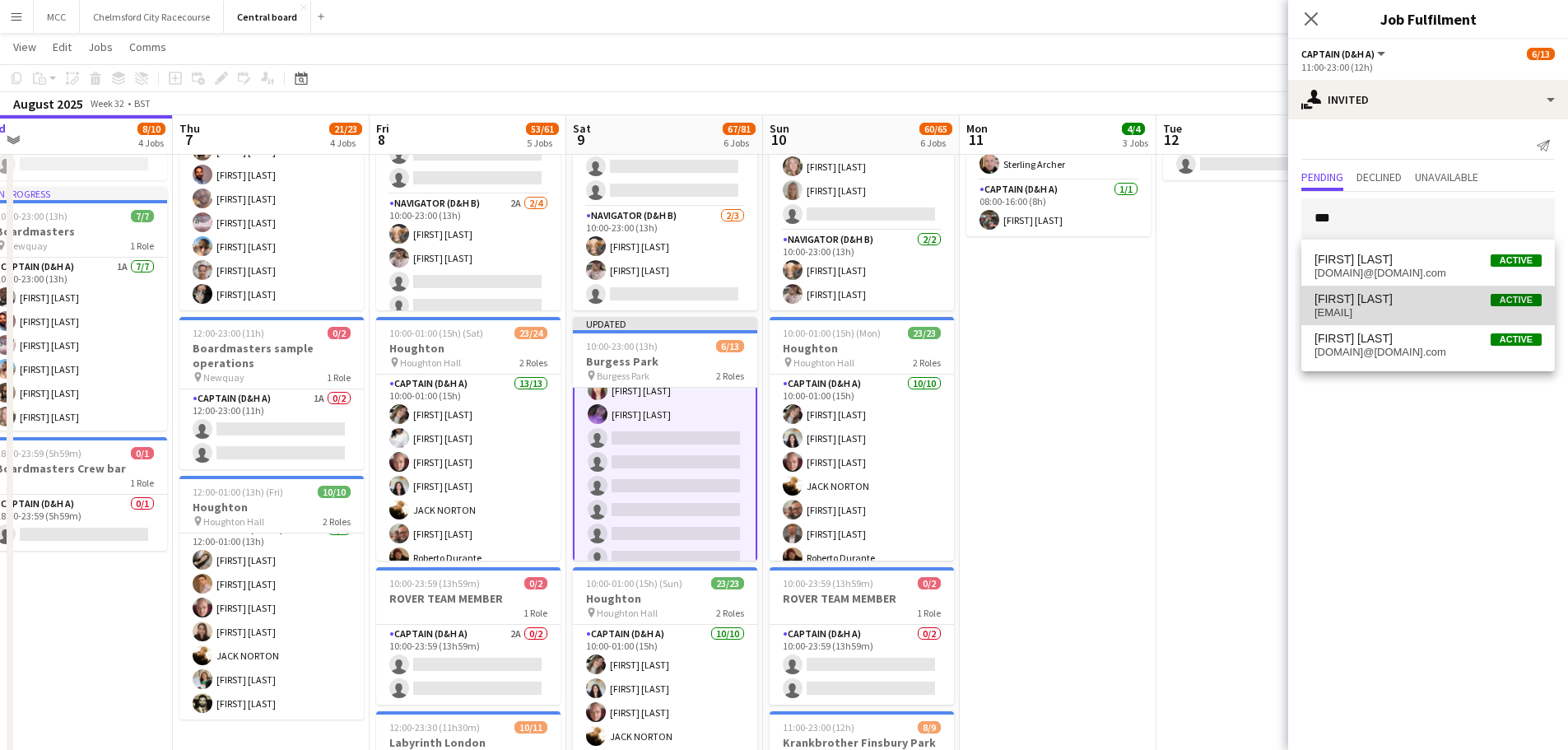 click on "[EMAIL]" at bounding box center (1428, 313) 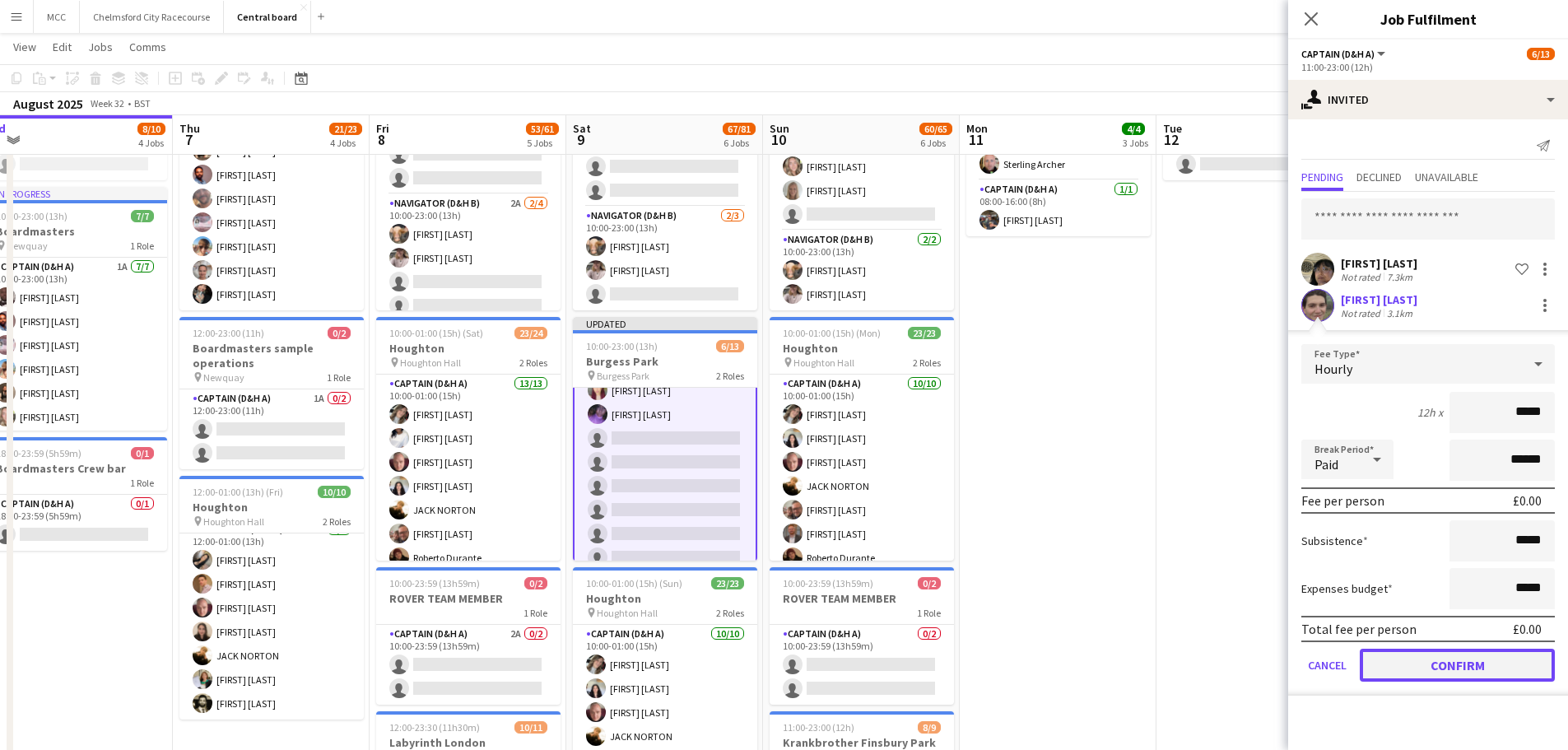 click on "Confirm" 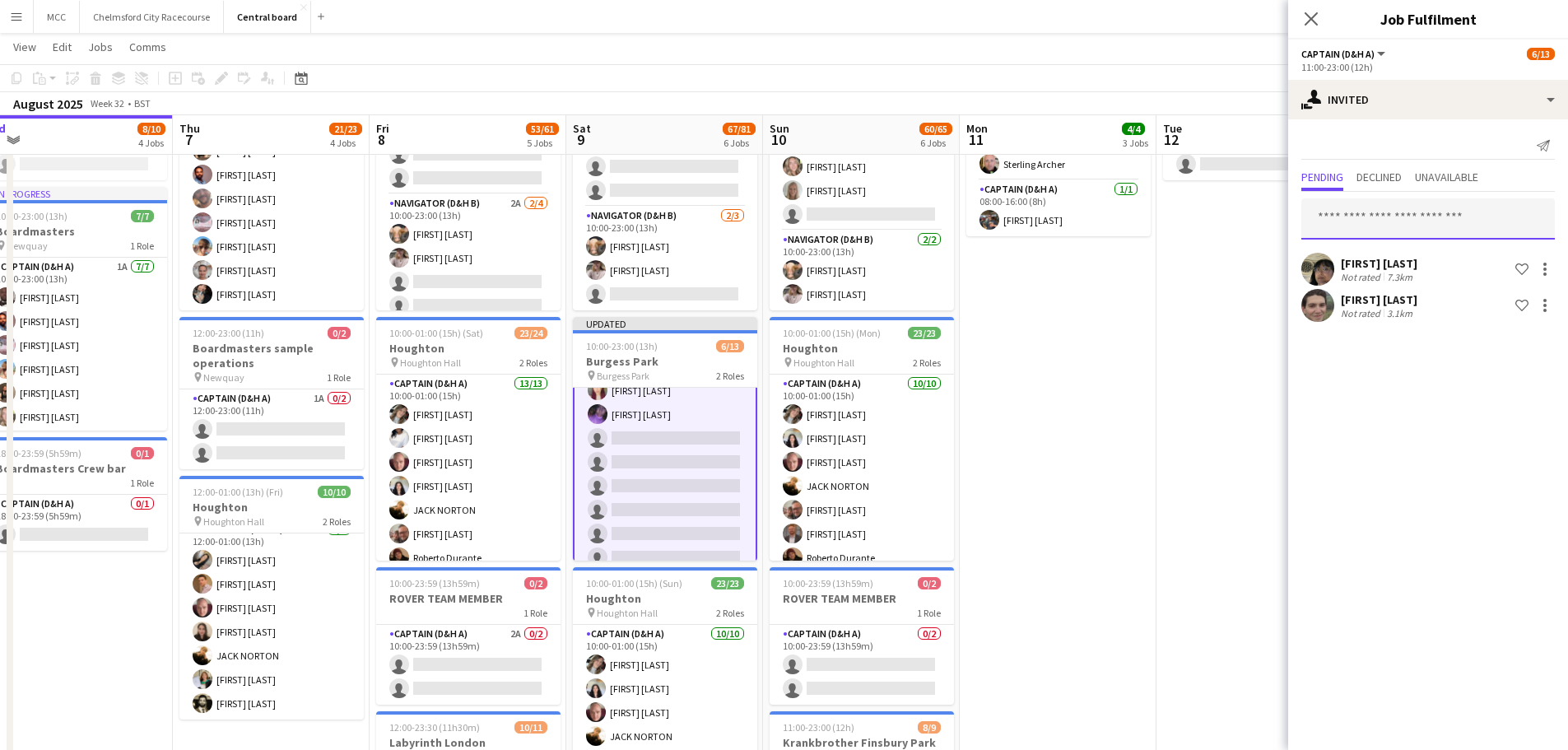 click at bounding box center (1428, 219) 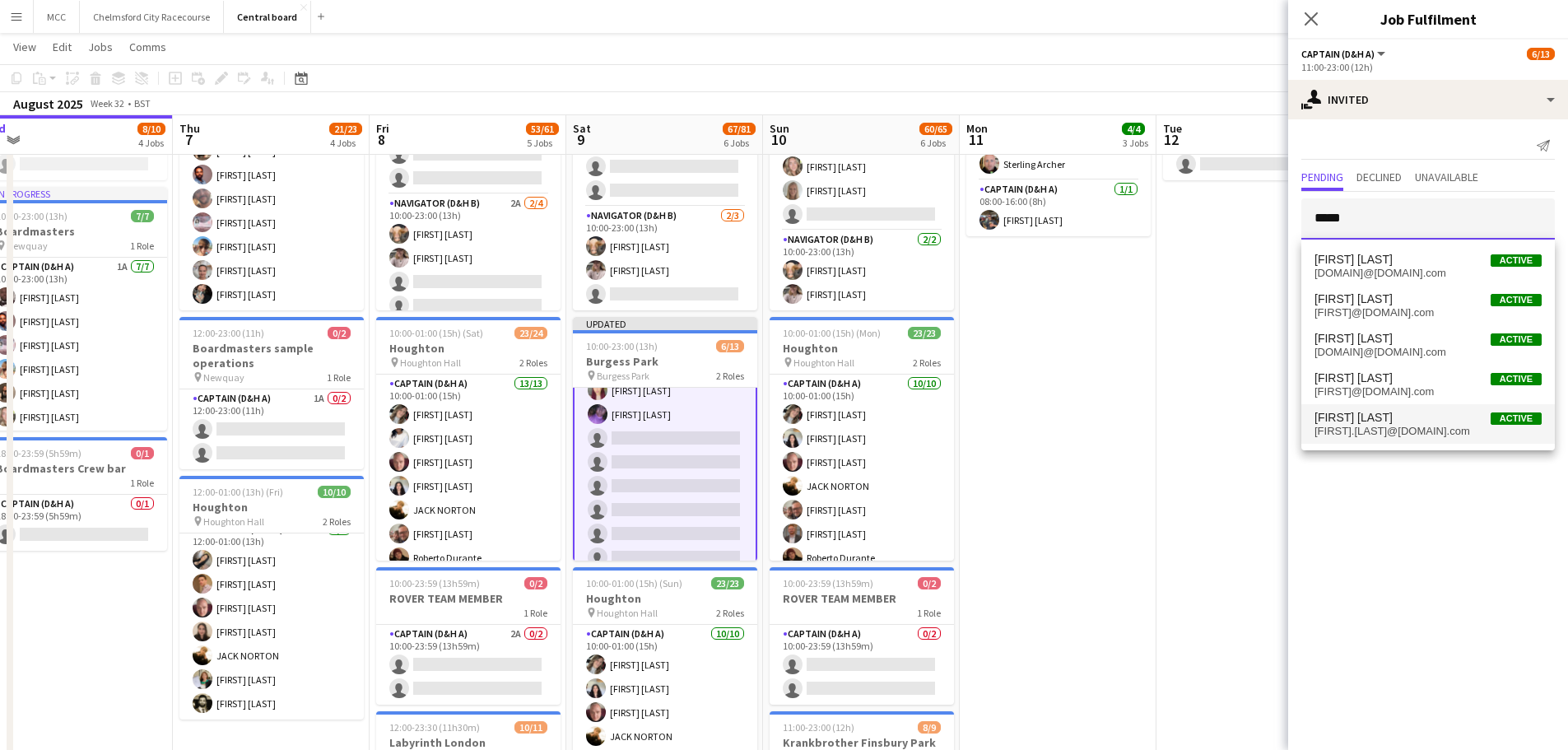 type on "*****" 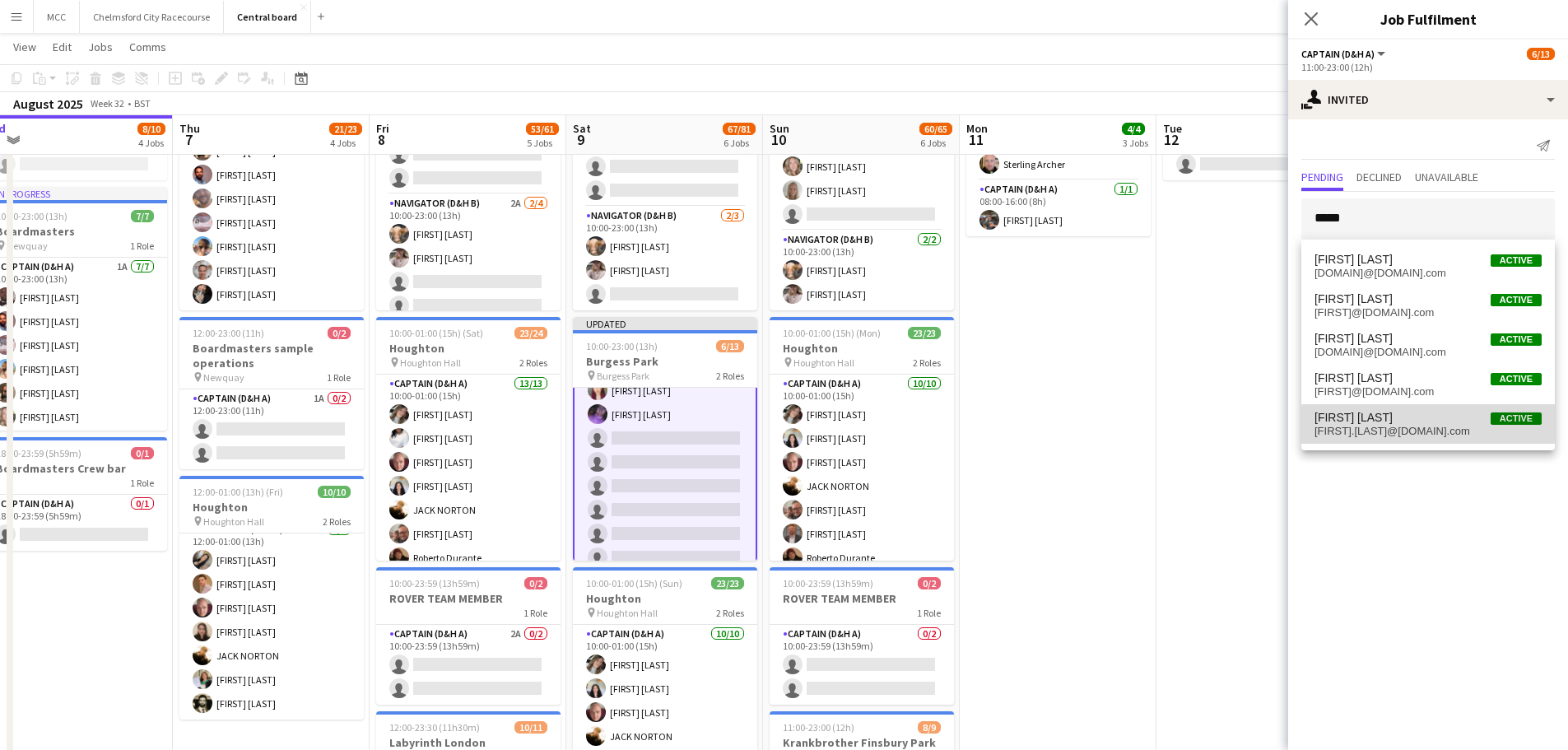 click on "[EMAIL]" at bounding box center (1428, 431) 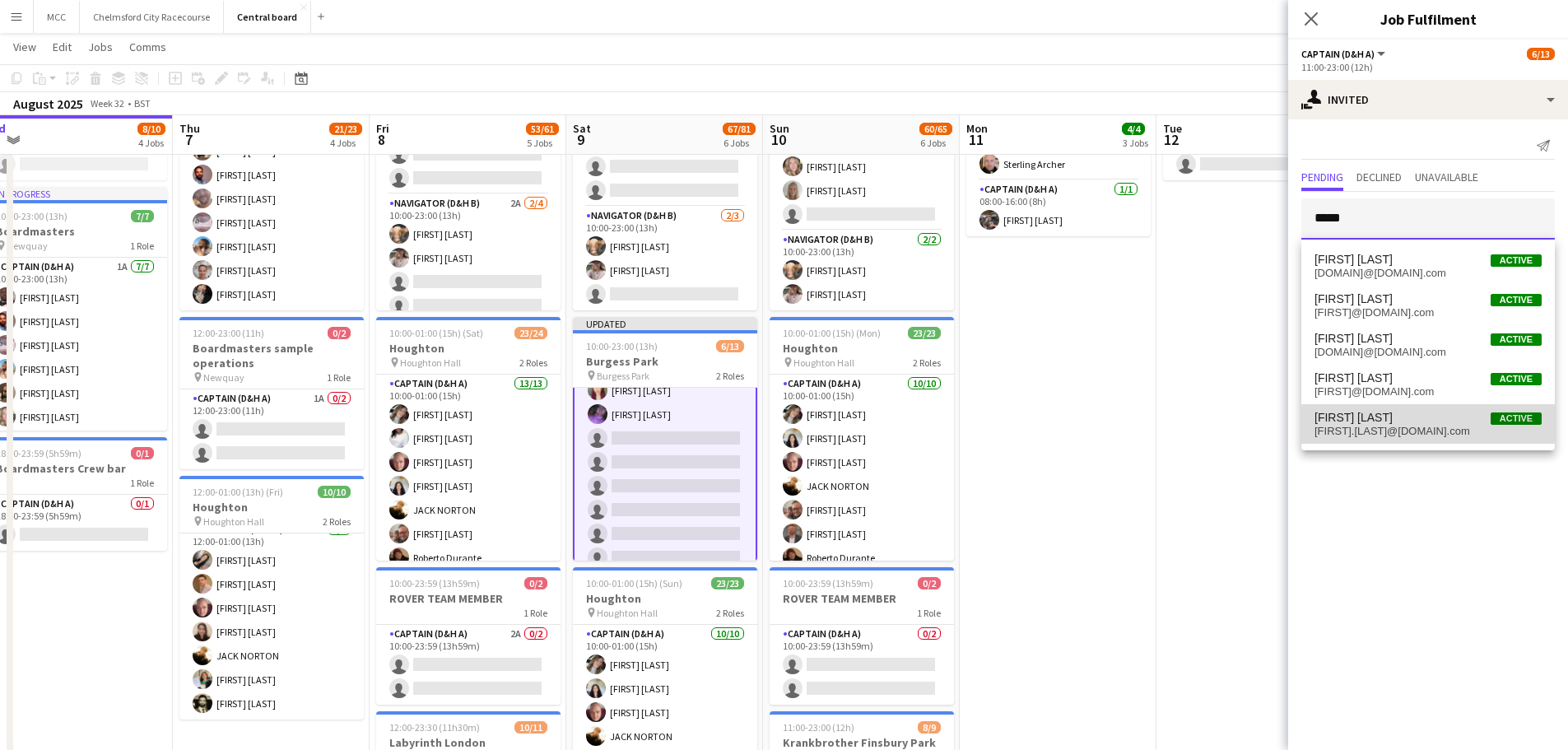 type 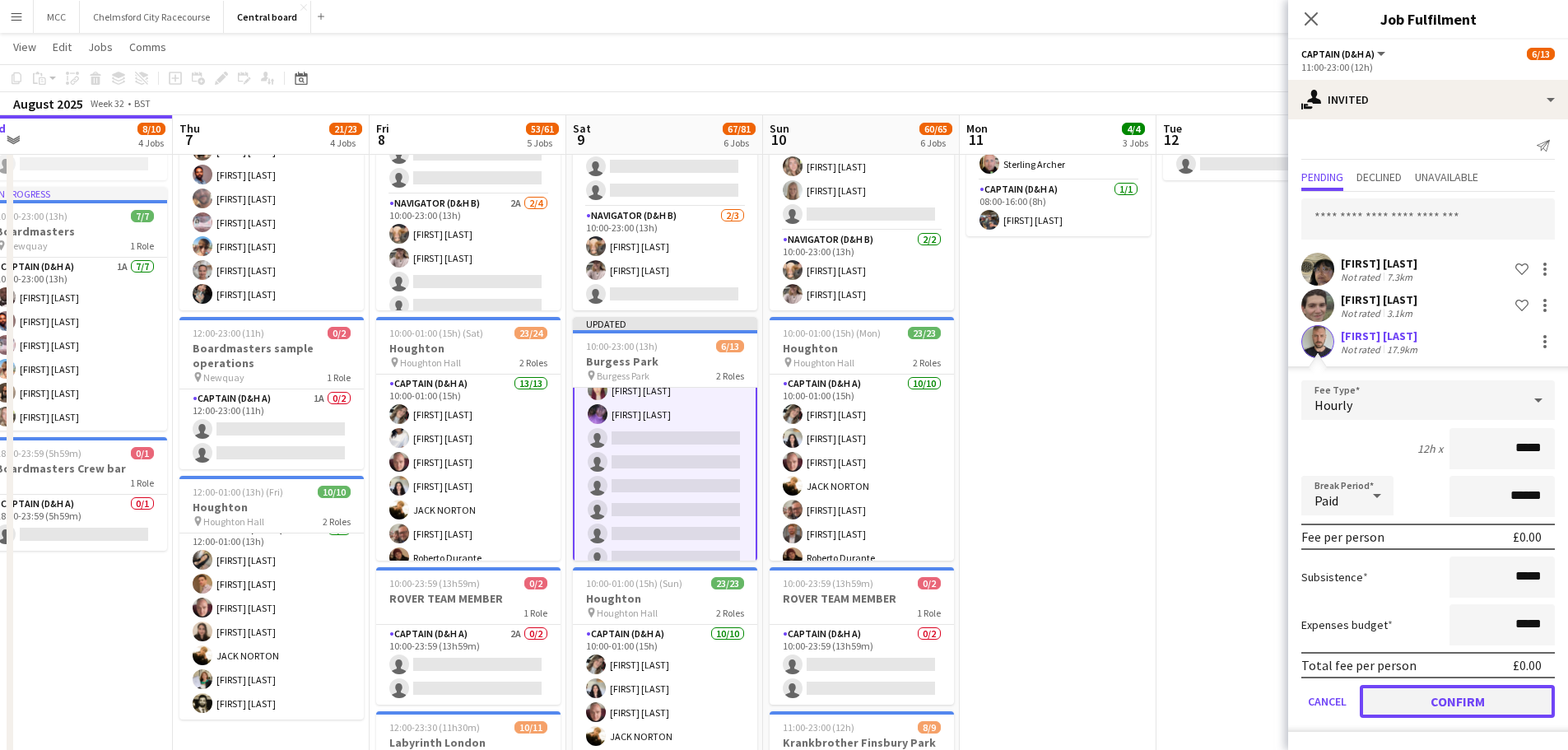 click on "Confirm" 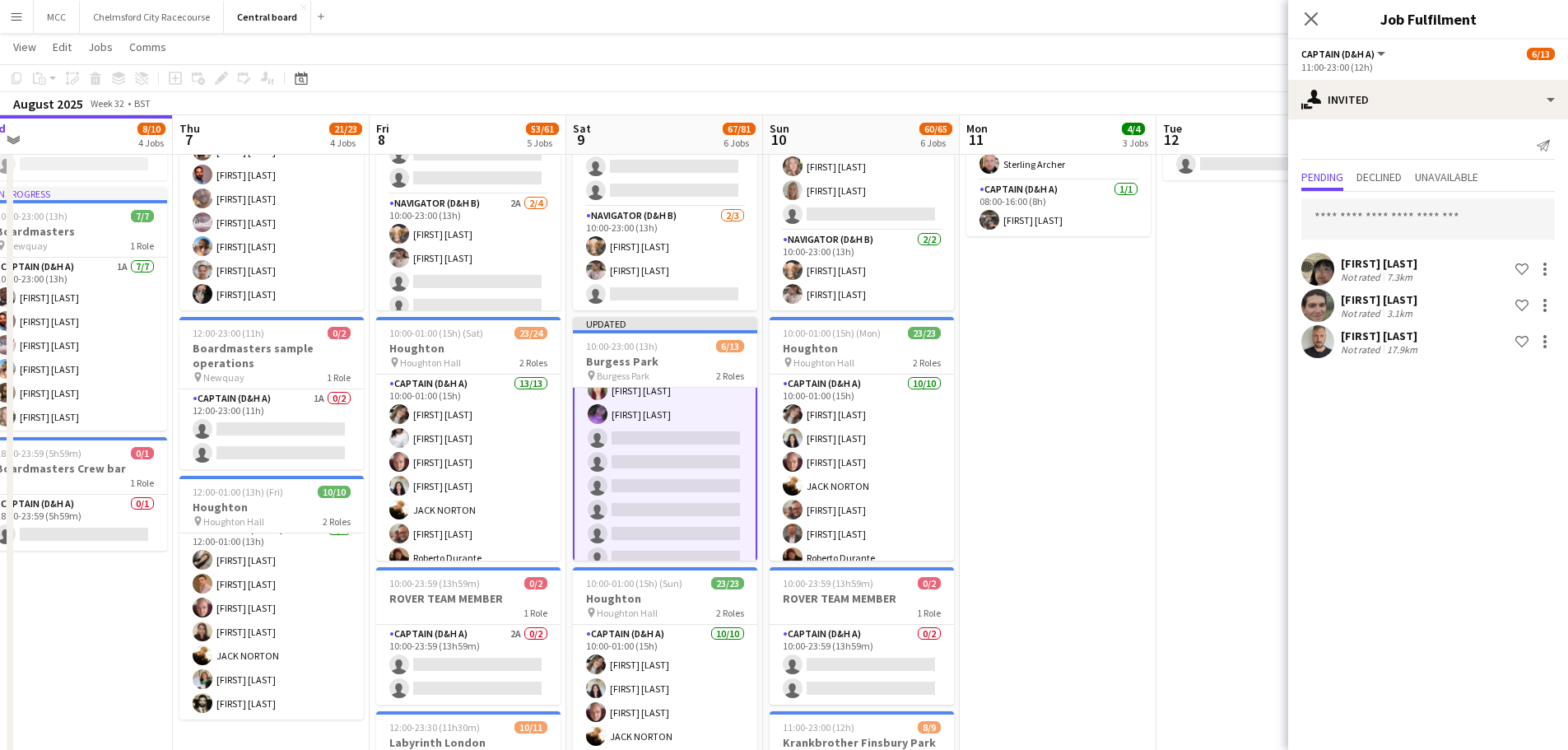 click on "08:00-16:00 (8h)    0/1   Scarborough Build   1 Role   Captain (D&H A)   2A   0/1   08:00-16:00 (8h)
single-neutral-actions" at bounding box center [1254, 702] 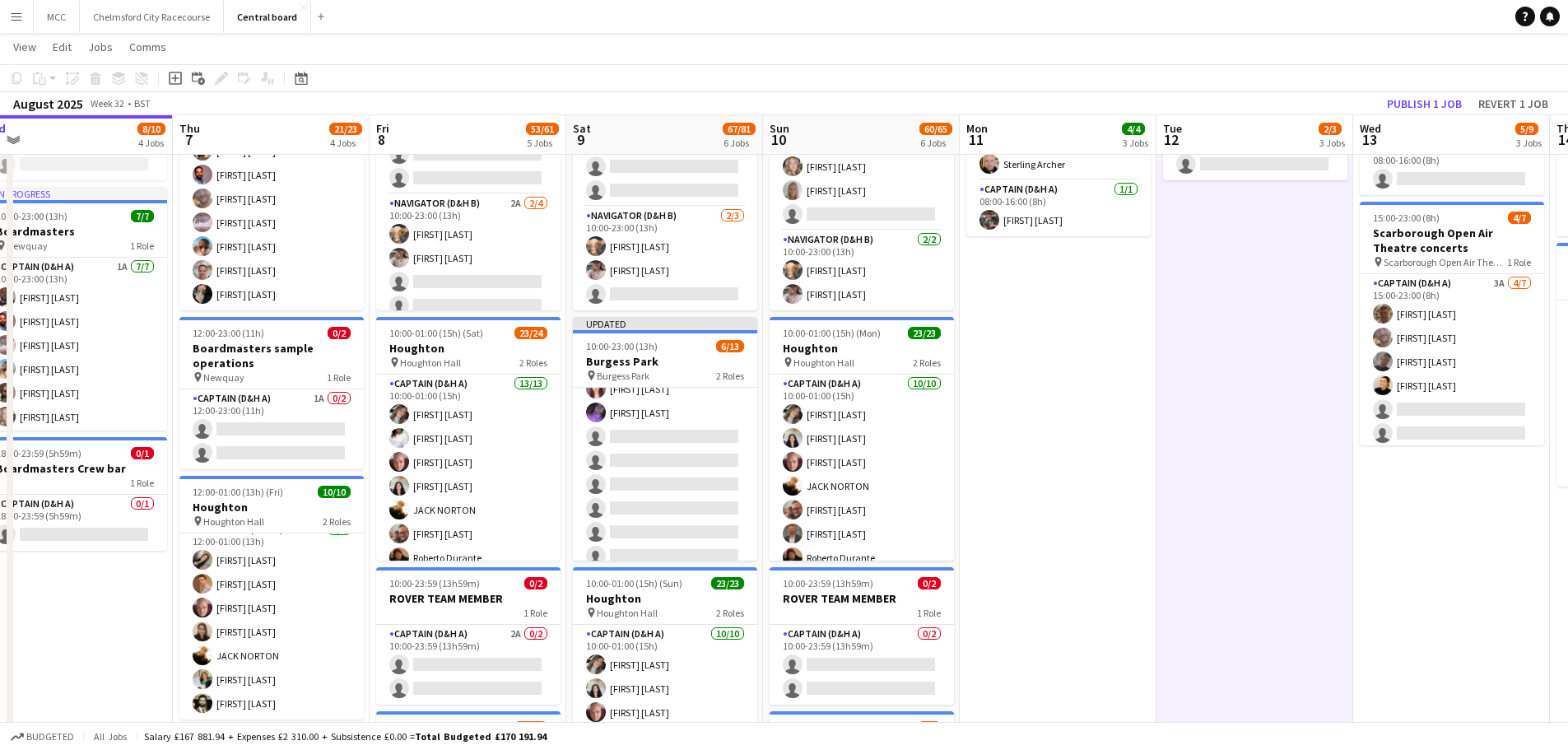 scroll, scrollTop: 189, scrollLeft: 0, axis: vertical 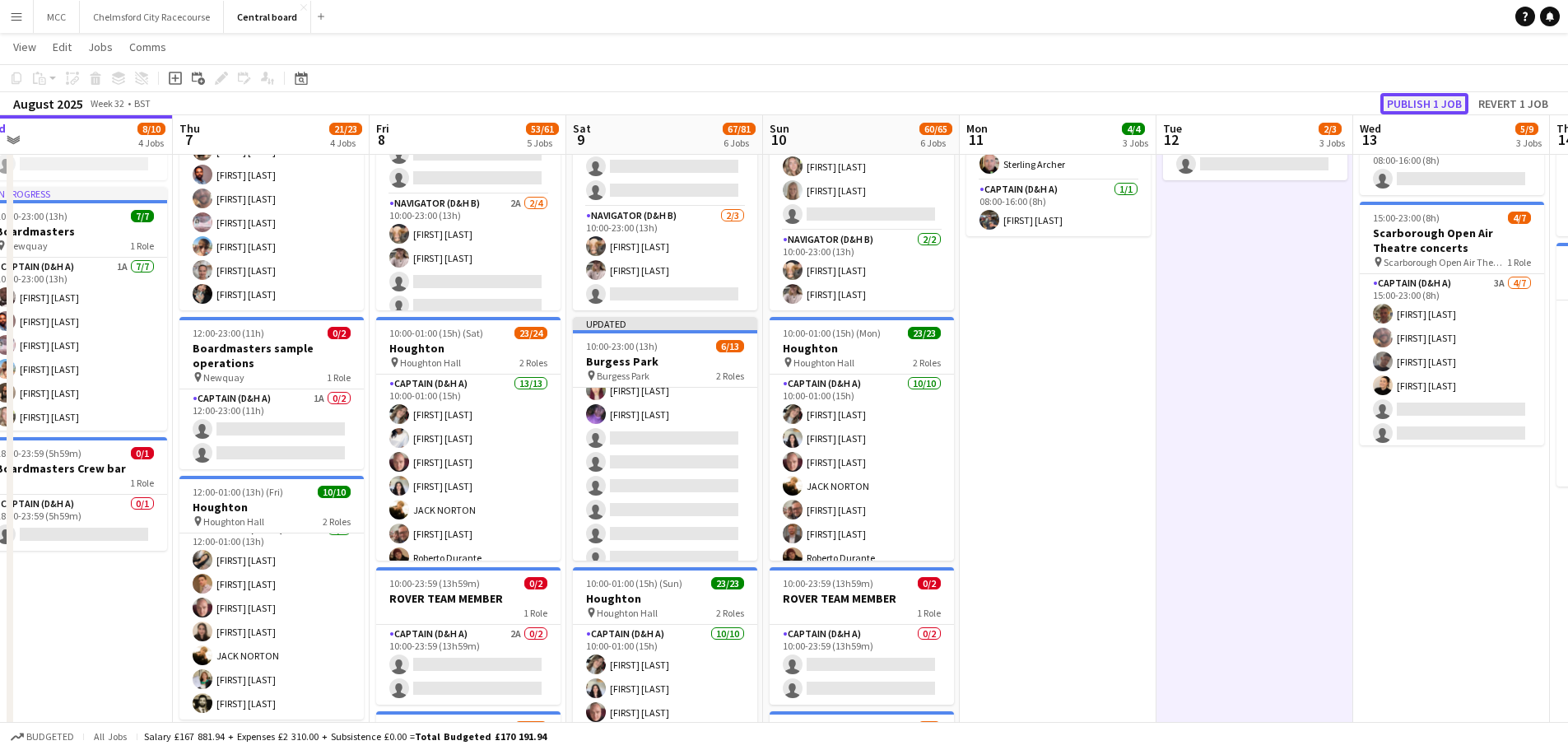 click on "Publish 1 job" 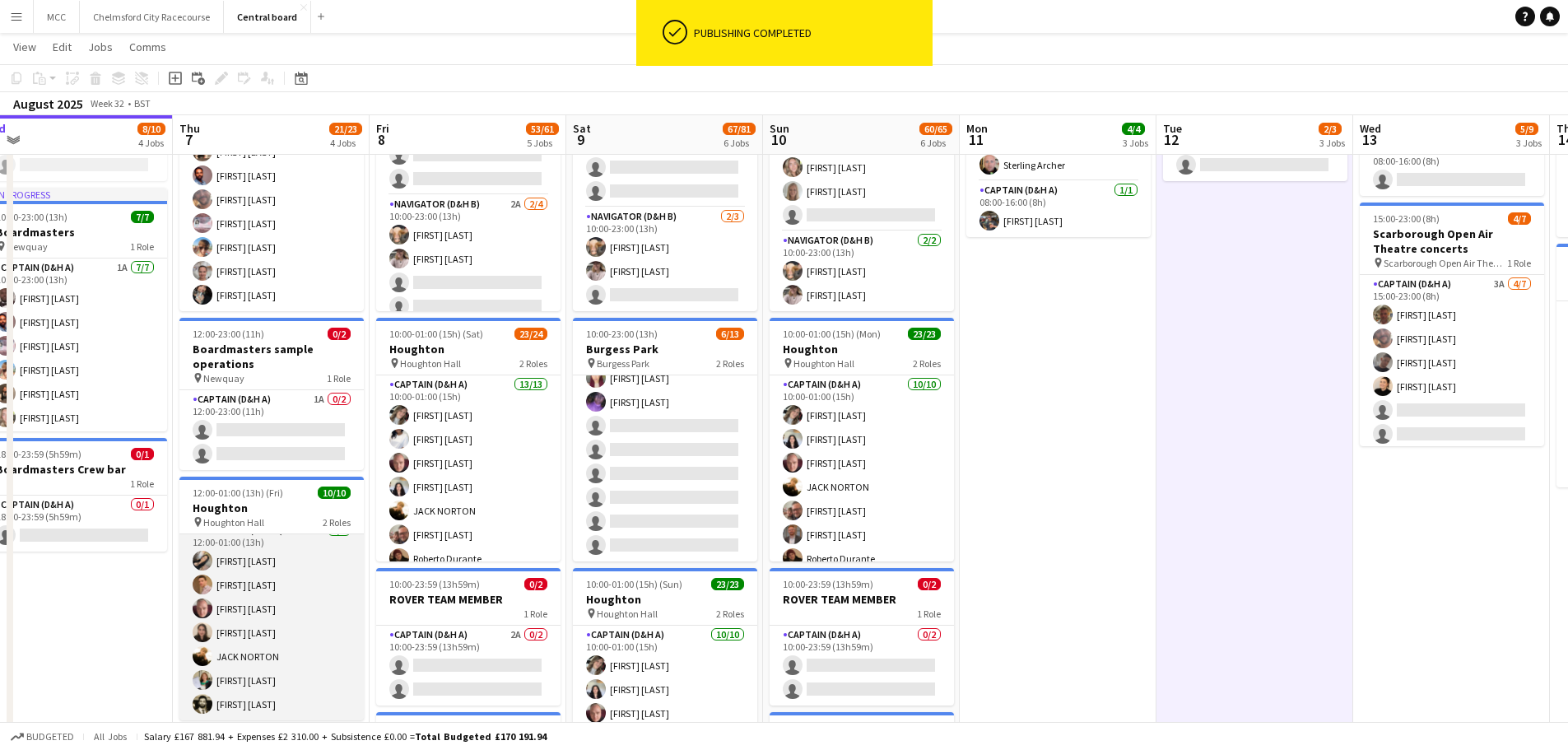 scroll, scrollTop: 426, scrollLeft: 0, axis: vertical 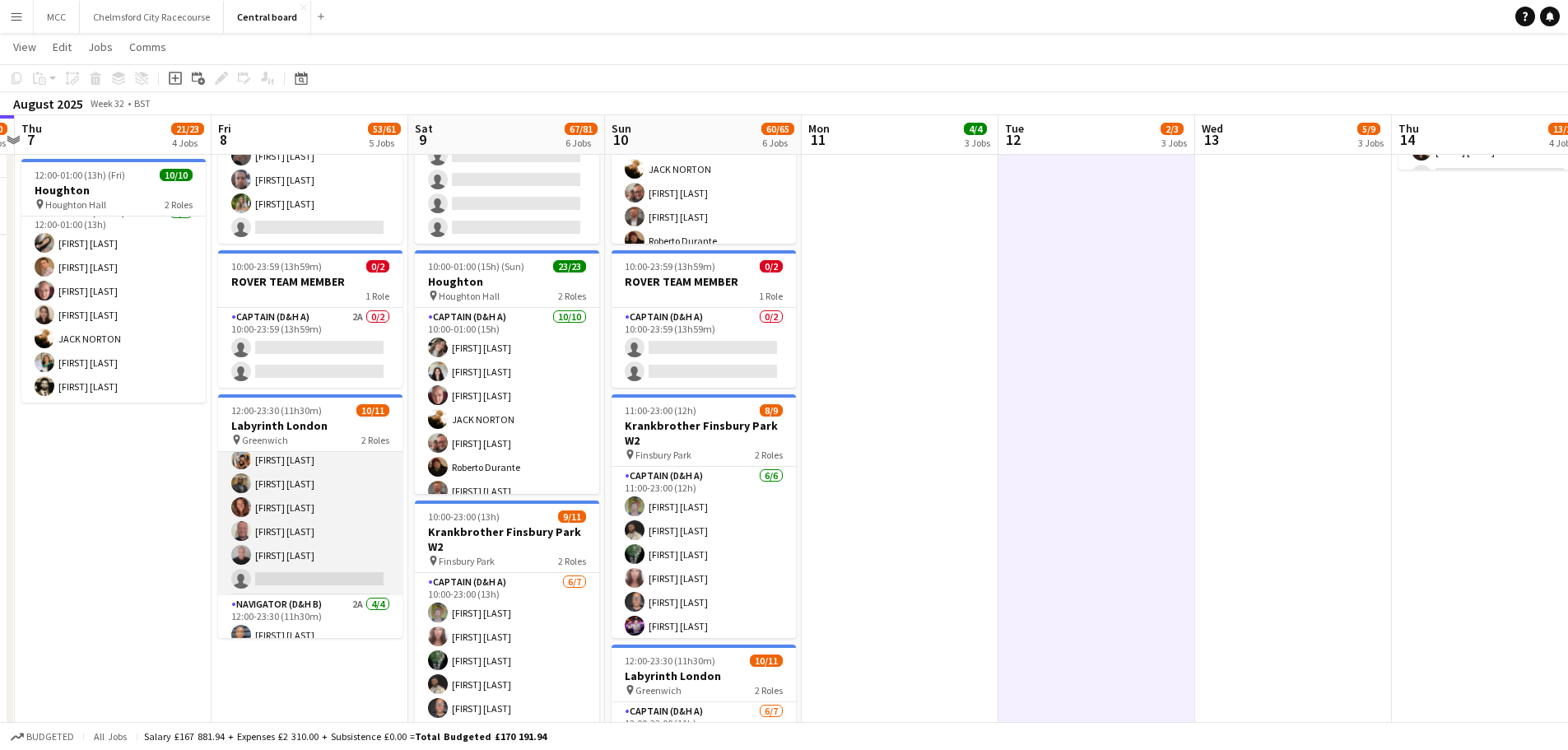 click on "Captain (D&H A)   2A   6/7   12:00-23:00 (11h)
Konstantinos Dazelidis Charlotte Hillman Victor Mark Sarah Camacho Peter Bates Mark Beckett
single-neutral-actions" at bounding box center (310, 496) 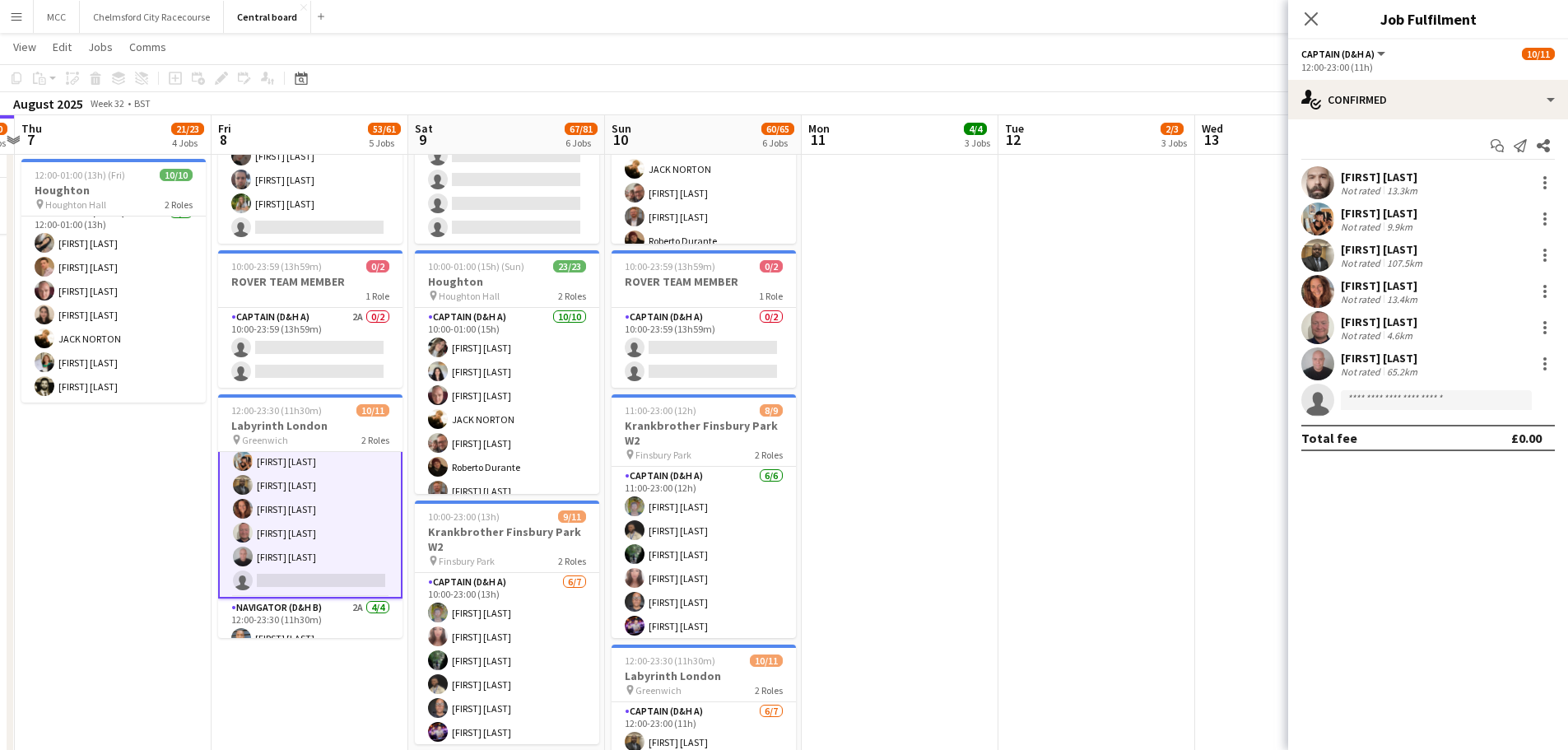 scroll, scrollTop: 58, scrollLeft: 0, axis: vertical 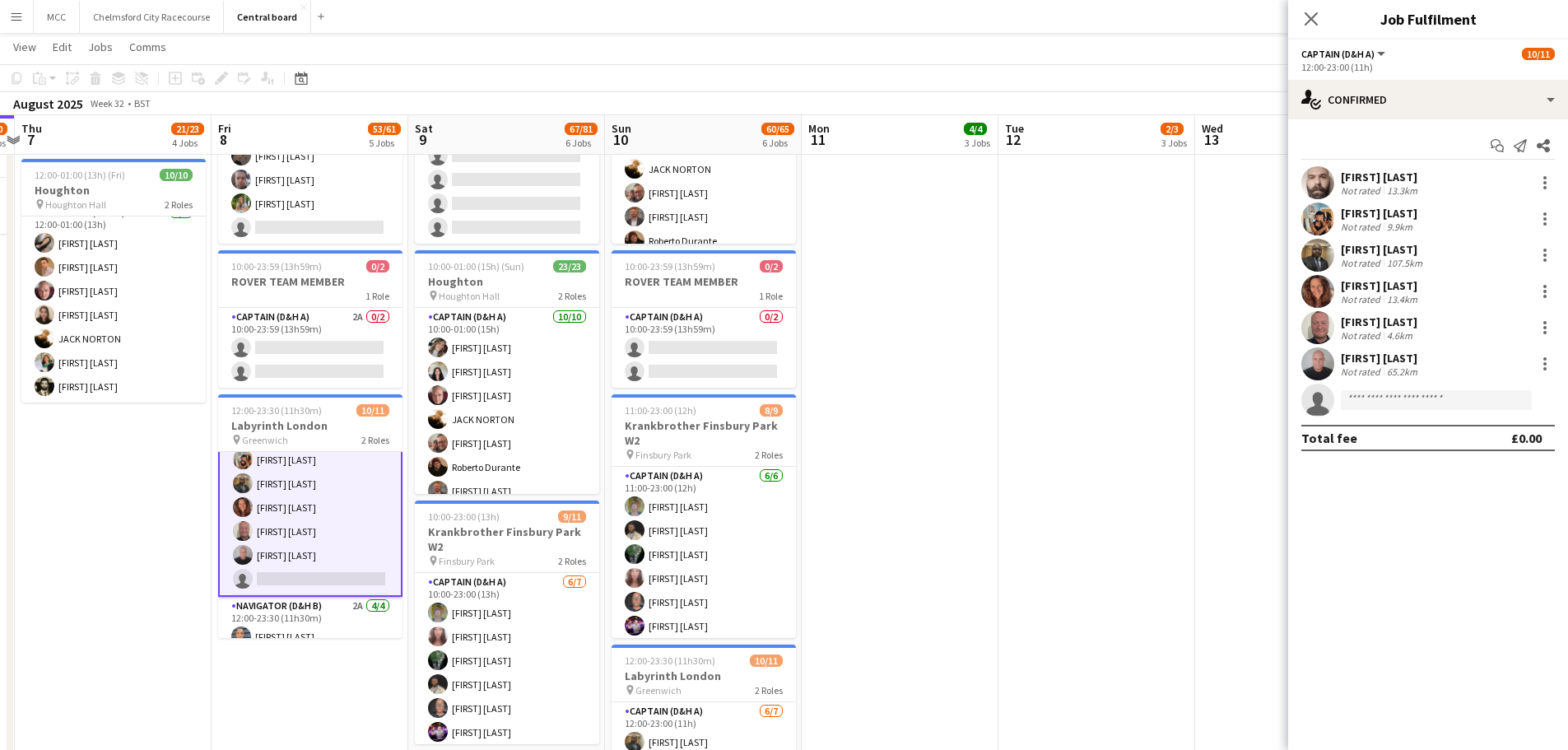 click on "Captain (D&H A)   2A   6/7   12:00-23:00 (11h)
Konstantinos Dazelidis Charlotte Hillman Victor Mark Sarah Camacho Peter Bates Mark Beckett
single-neutral-actions" at bounding box center (310, 496) 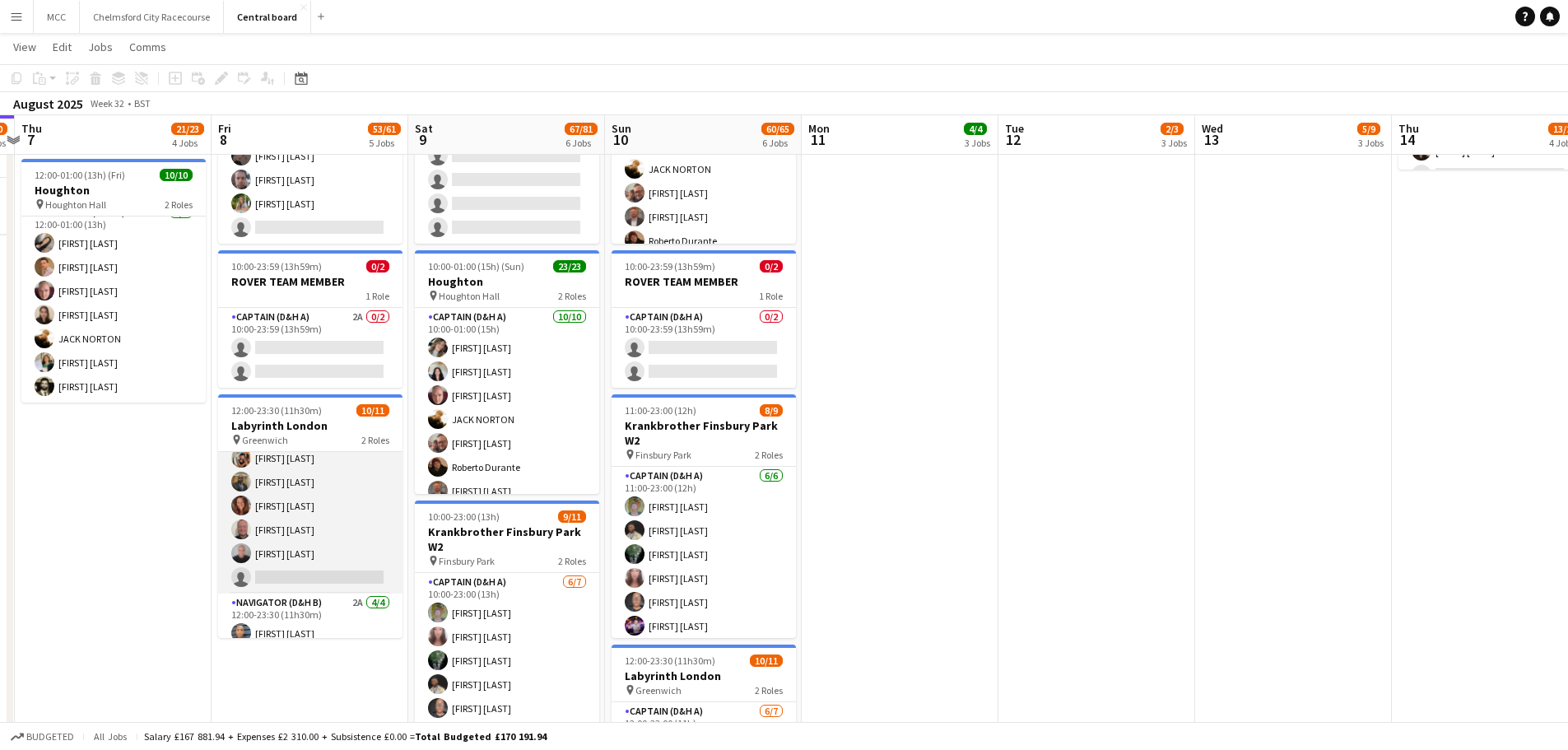 scroll, scrollTop: 56, scrollLeft: 0, axis: vertical 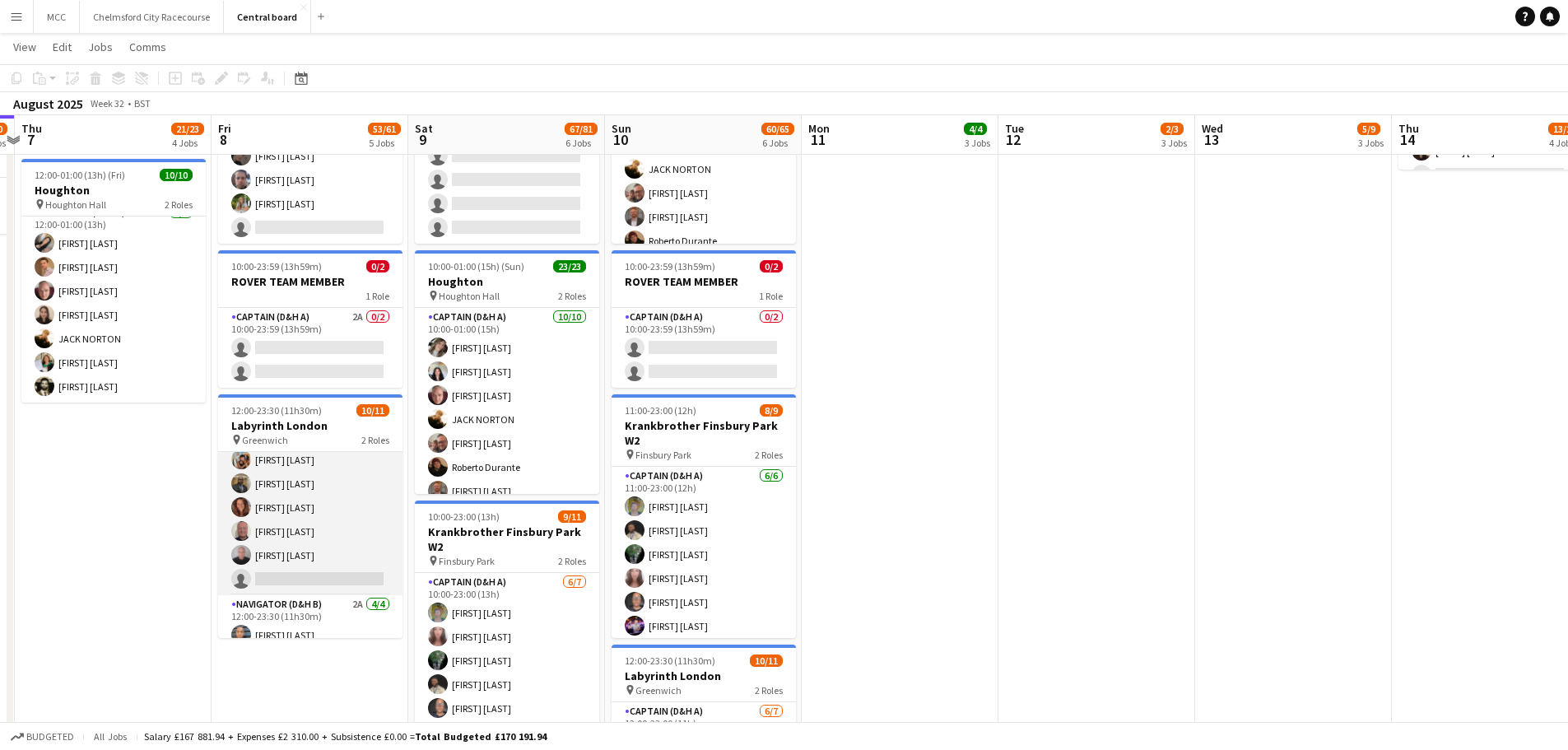 drag, startPoint x: 272, startPoint y: 557, endPoint x: 259, endPoint y: 485, distance: 73.1642 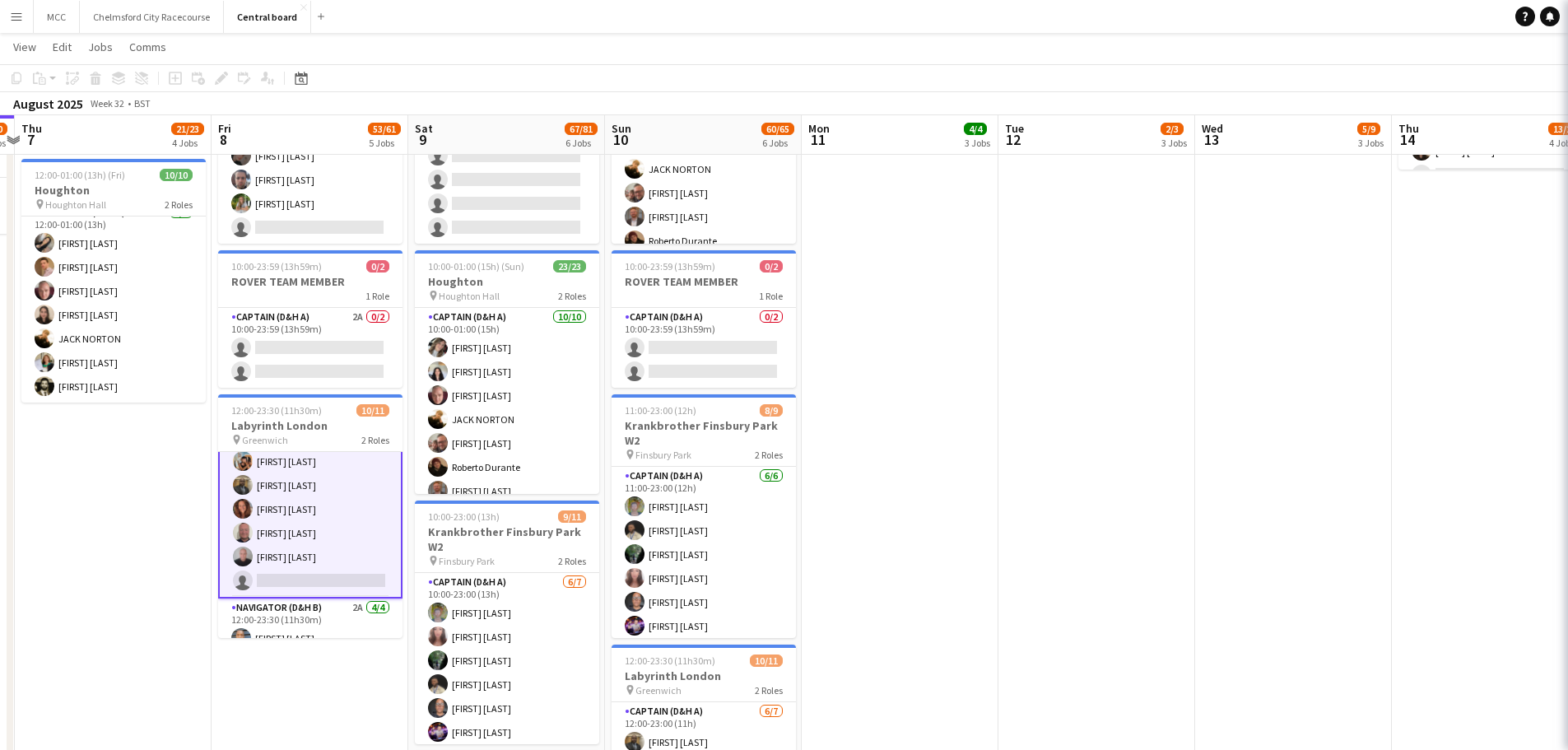 scroll, scrollTop: 58, scrollLeft: 0, axis: vertical 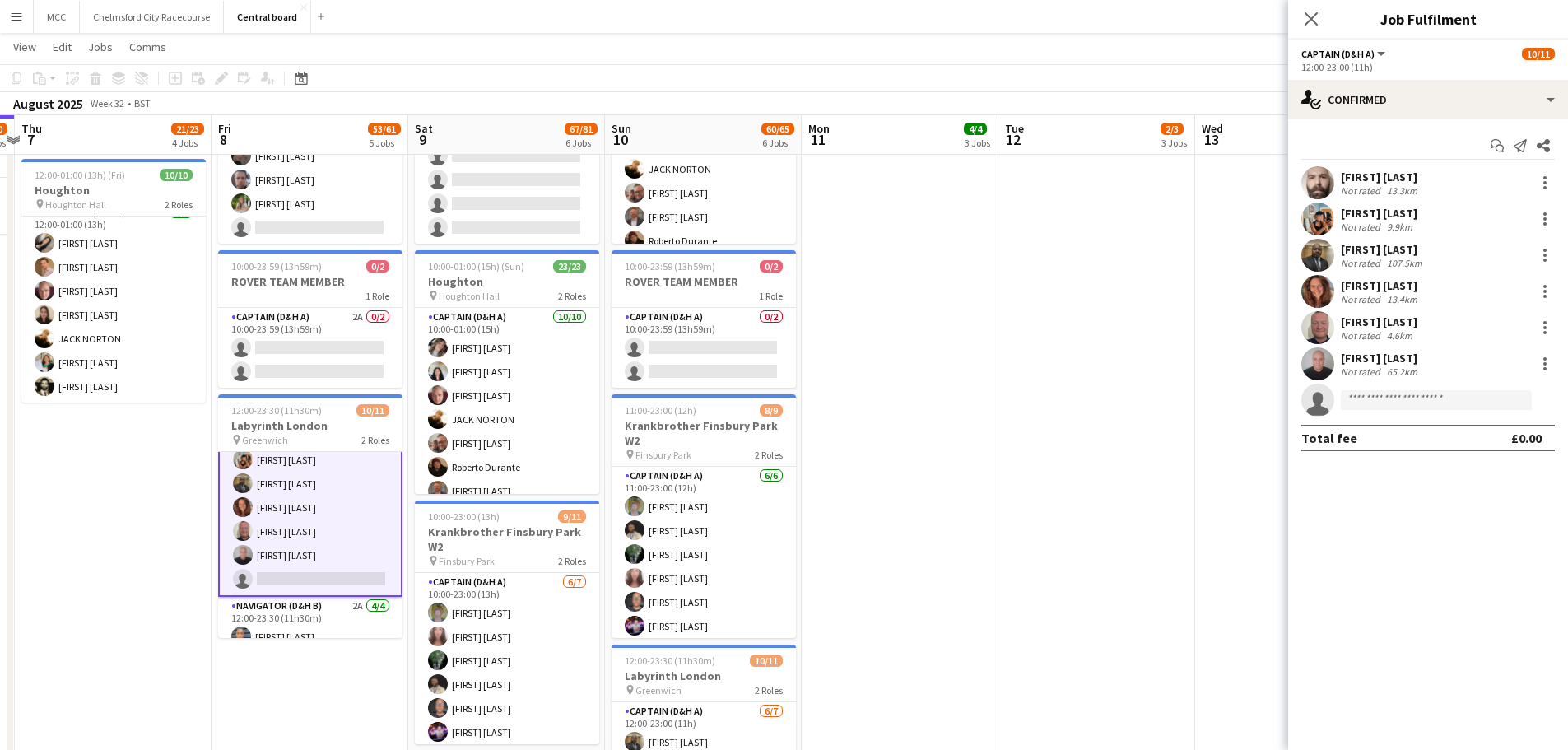 click on "[FIRST] [LAST]" at bounding box center [1380, 358] 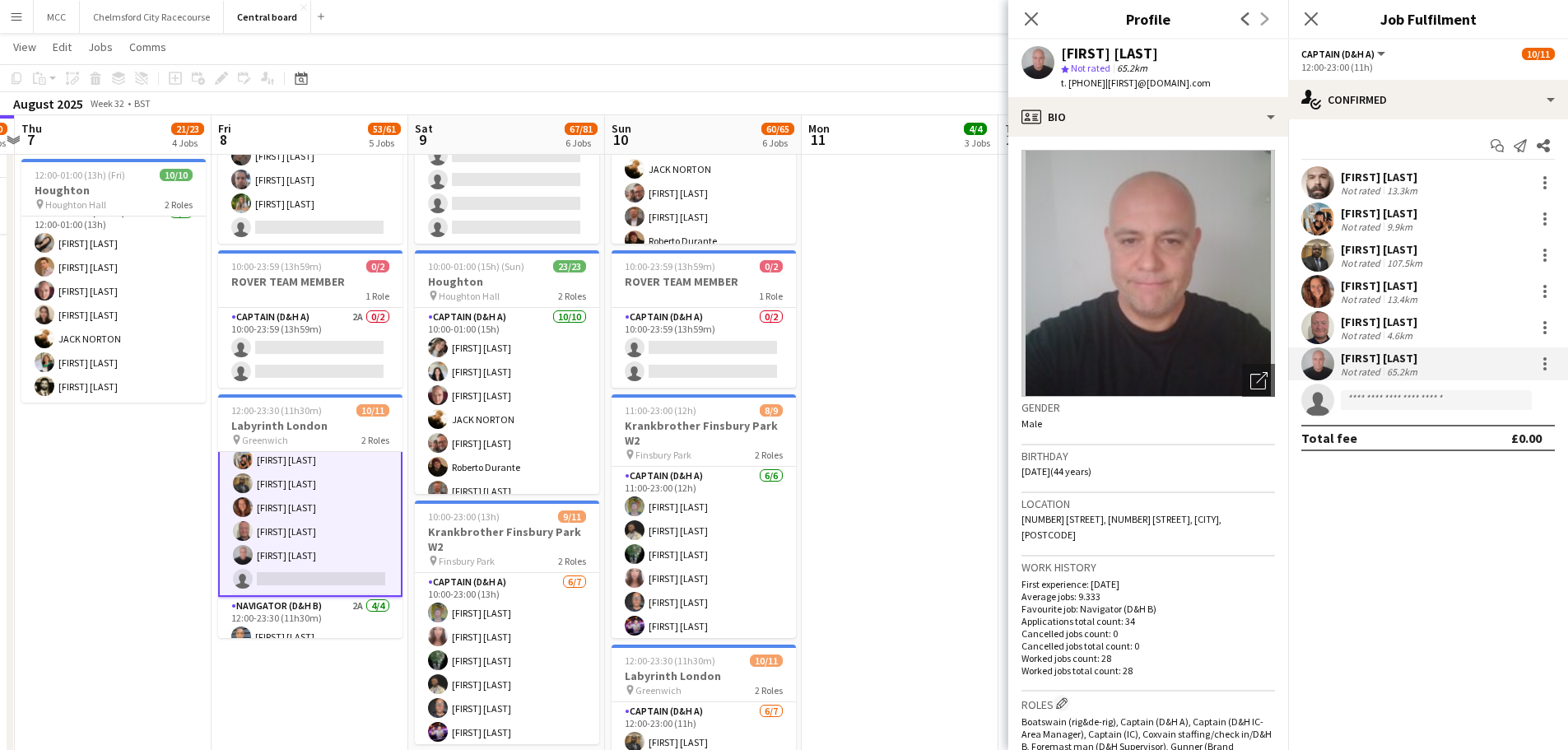 drag, startPoint x: 1272, startPoint y: 79, endPoint x: 1142, endPoint y: 82, distance: 130.03461 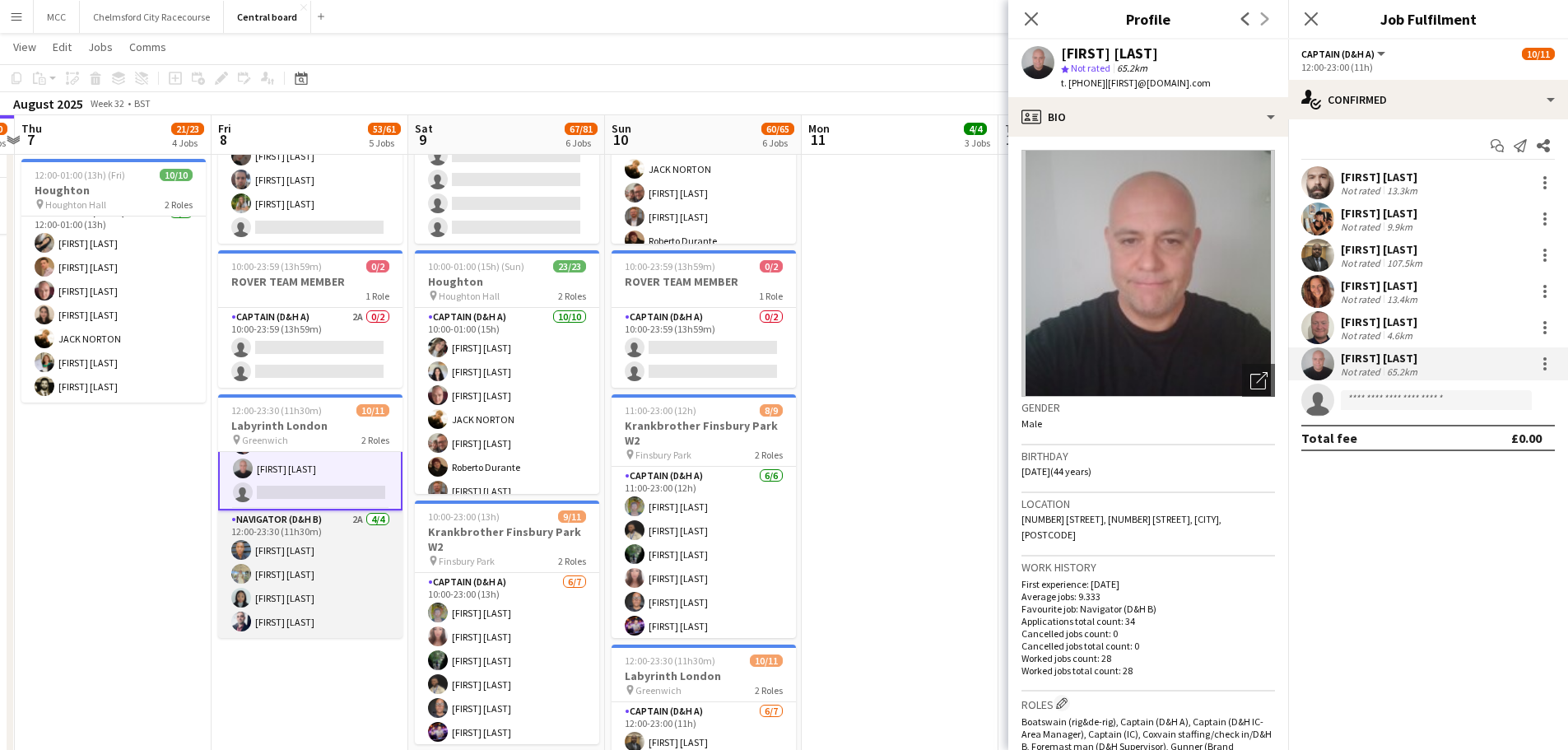 click on "Navigator (D&H B)   2A   4/4   12:00-23:30 (11h30m)
Matthew Blair-Hamilton Maria Freitas Amanda Ogandu Andrei Gabriel Nicorescu" at bounding box center [310, 574] 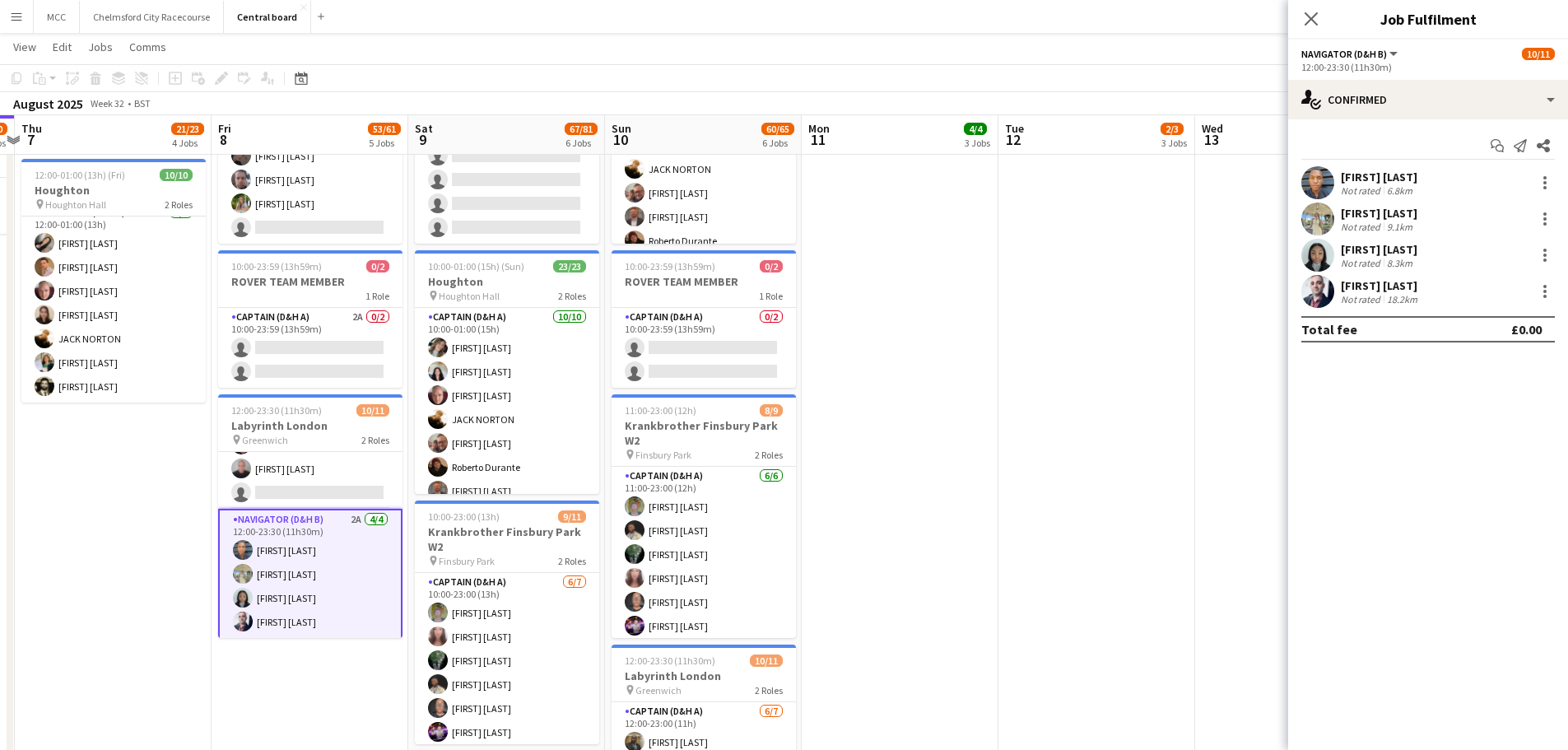 scroll, scrollTop: 144, scrollLeft: 0, axis: vertical 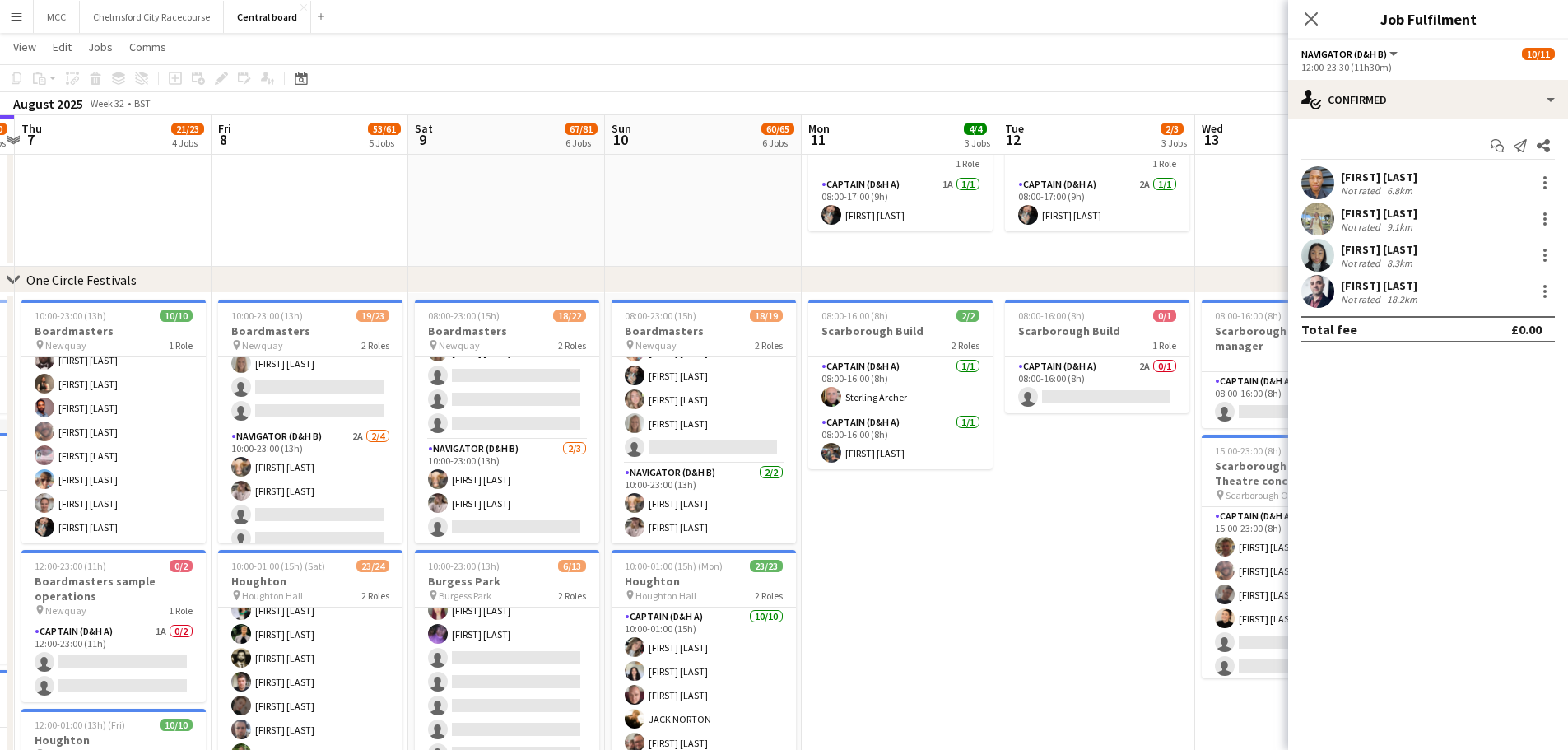 click on "08:00-16:00 (8h)    2/2   Scarborough Build   2 Roles   Captain (D&H A)   1/1   08:00-16:00 (8h)
Sterling Archer  Captain (D&H A)   1/1   08:00-16:00 (8h)
Oliver Henley" at bounding box center (900, 935) 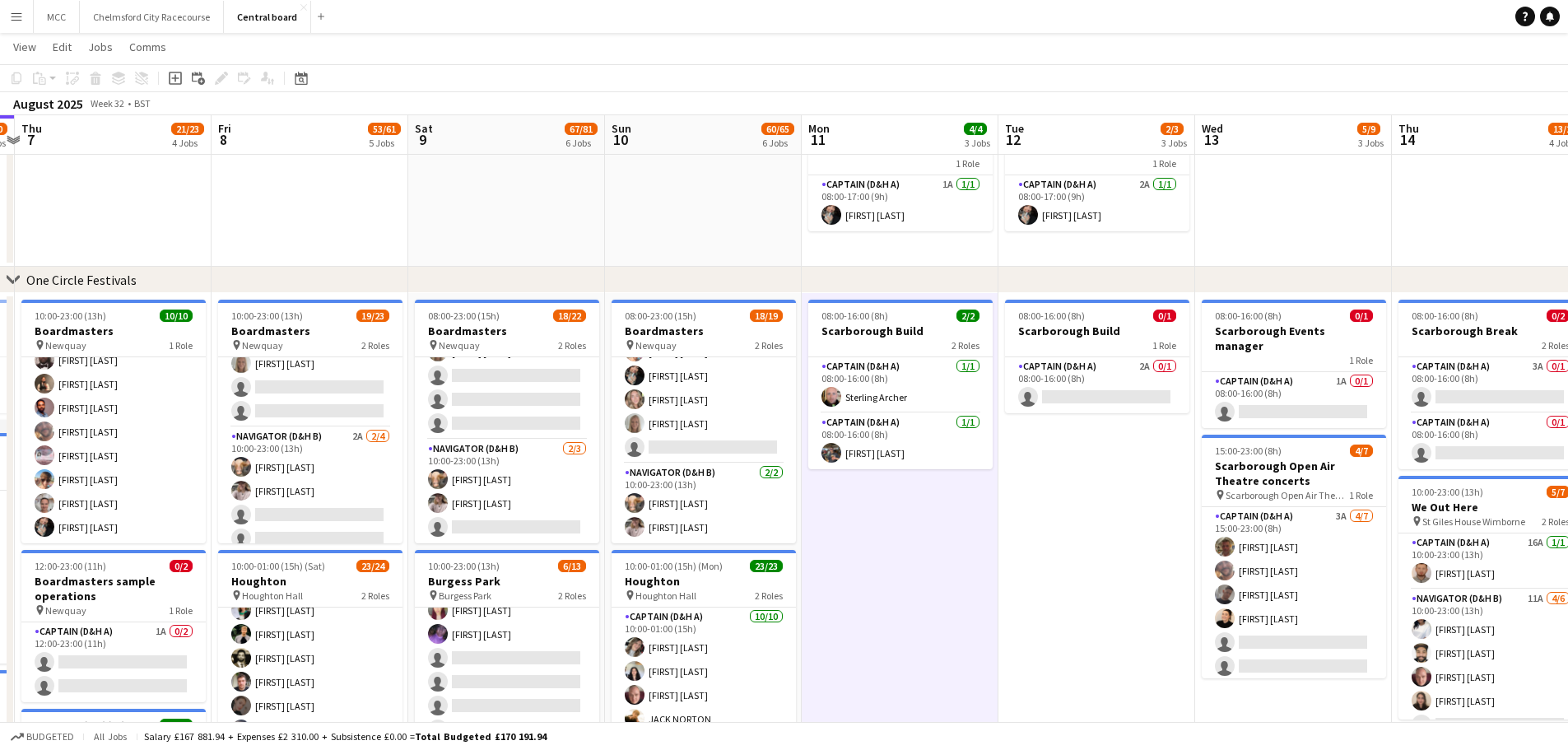 scroll, scrollTop: 141, scrollLeft: 0, axis: vertical 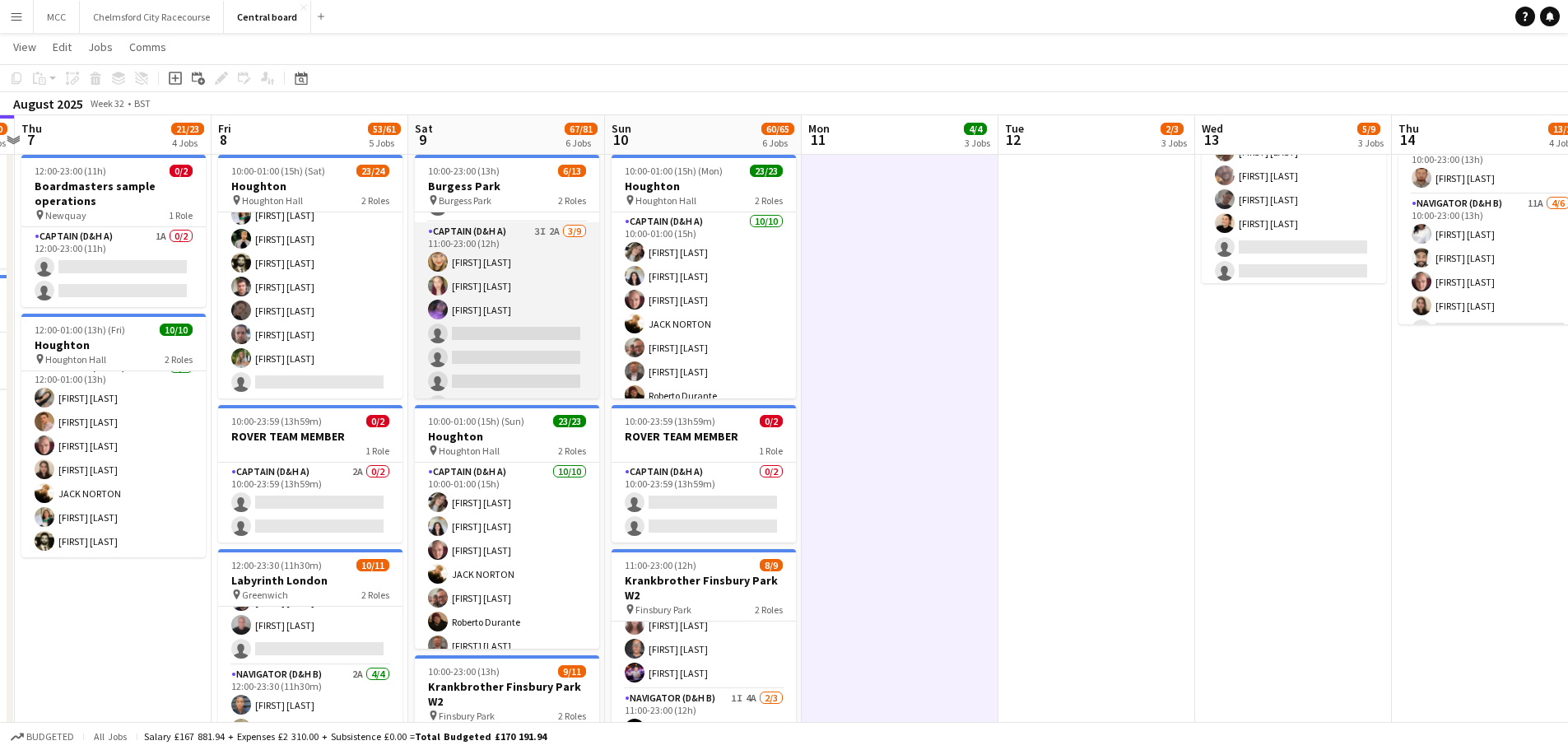 click on "Captain (D&H A)   3I   2A   3/9   11:00-23:00 (12h)
Gissele Weber Melanie Blackall Zena Coker-Carby
single-neutral-actions
single-neutral-actions
single-neutral-actions
single-neutral-actions
single-neutral-actions
single-neutral-actions" at bounding box center (507, 346) 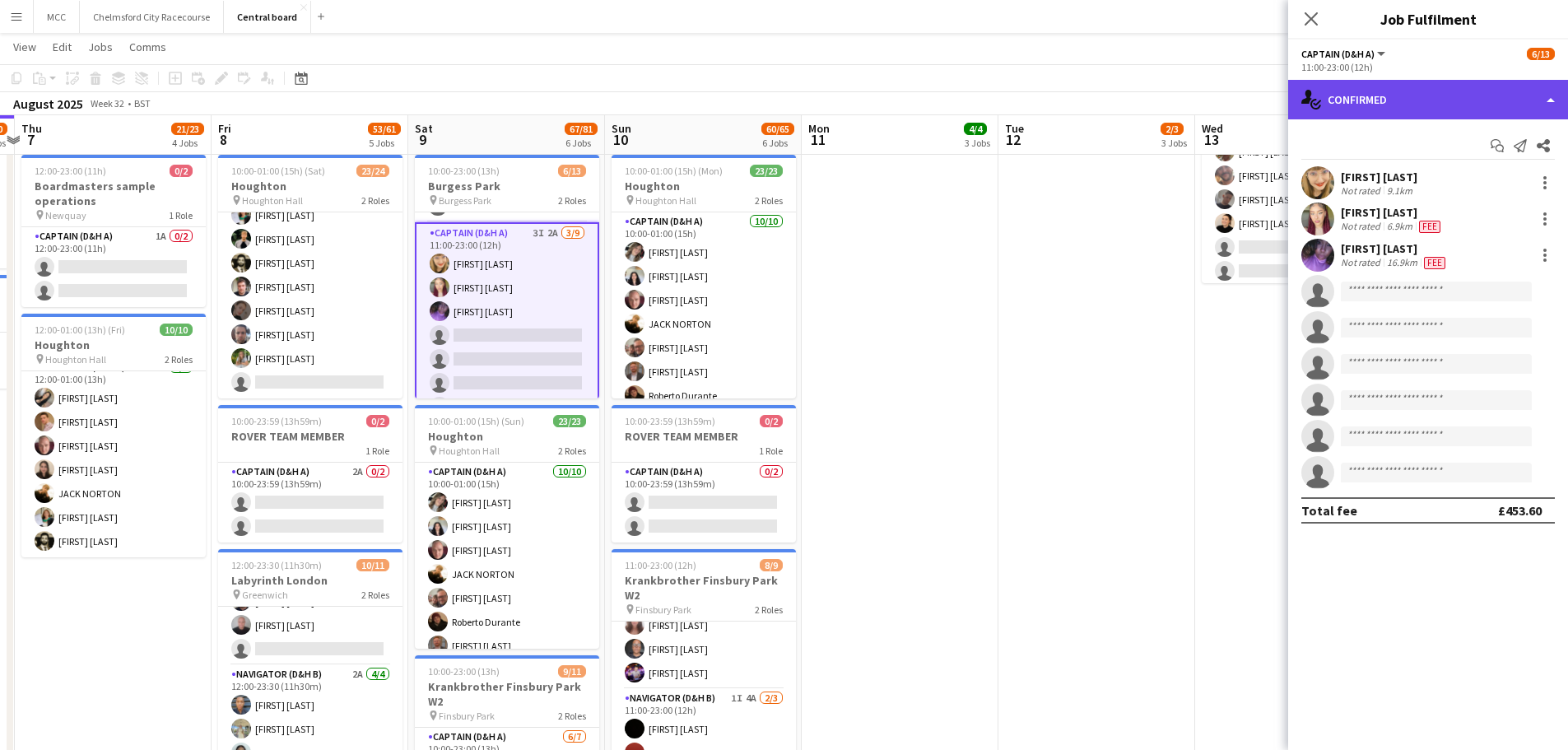 click on "single-neutral-actions-check-2
Confirmed" 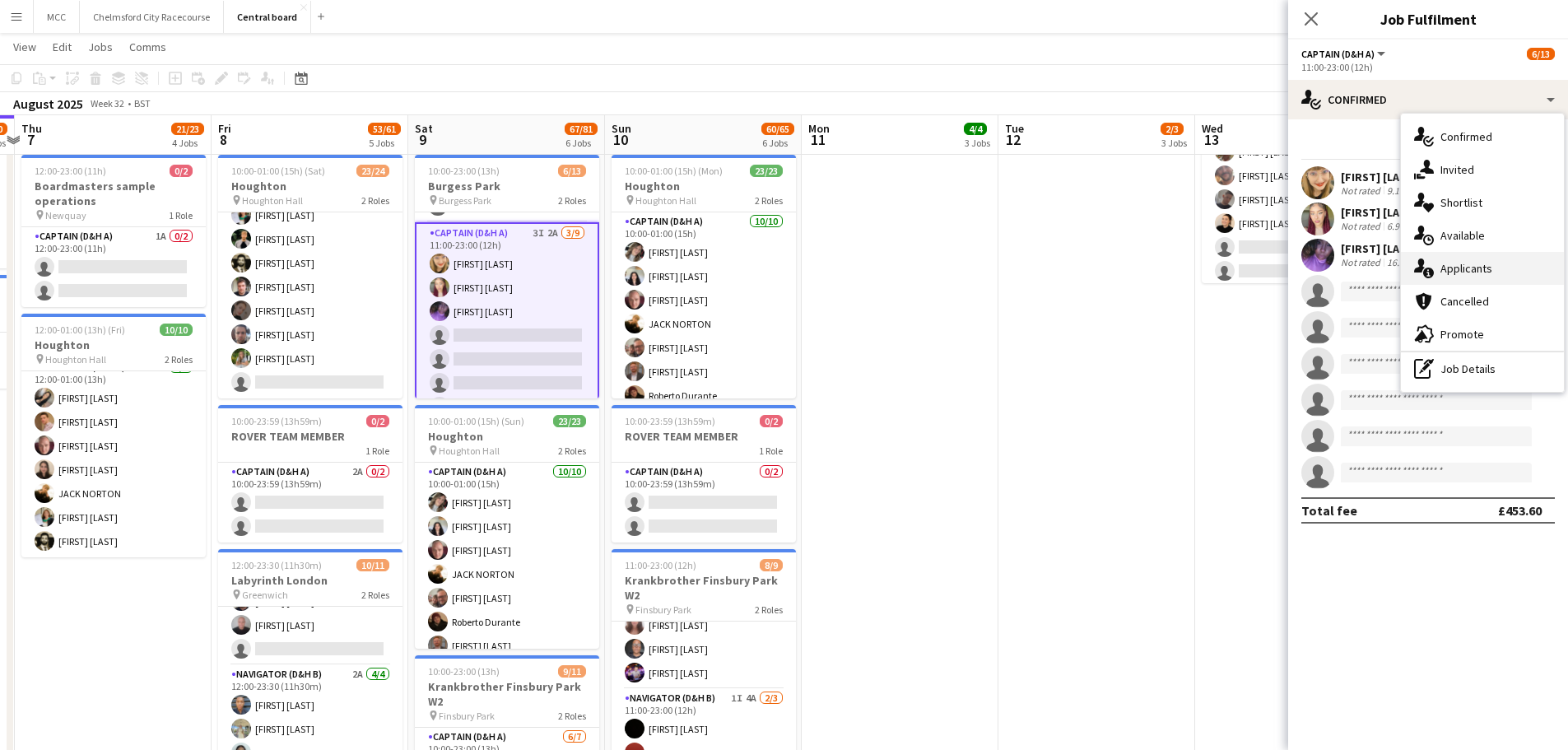 click on "single-neutral-actions-information
Applicants" at bounding box center (1482, 268) 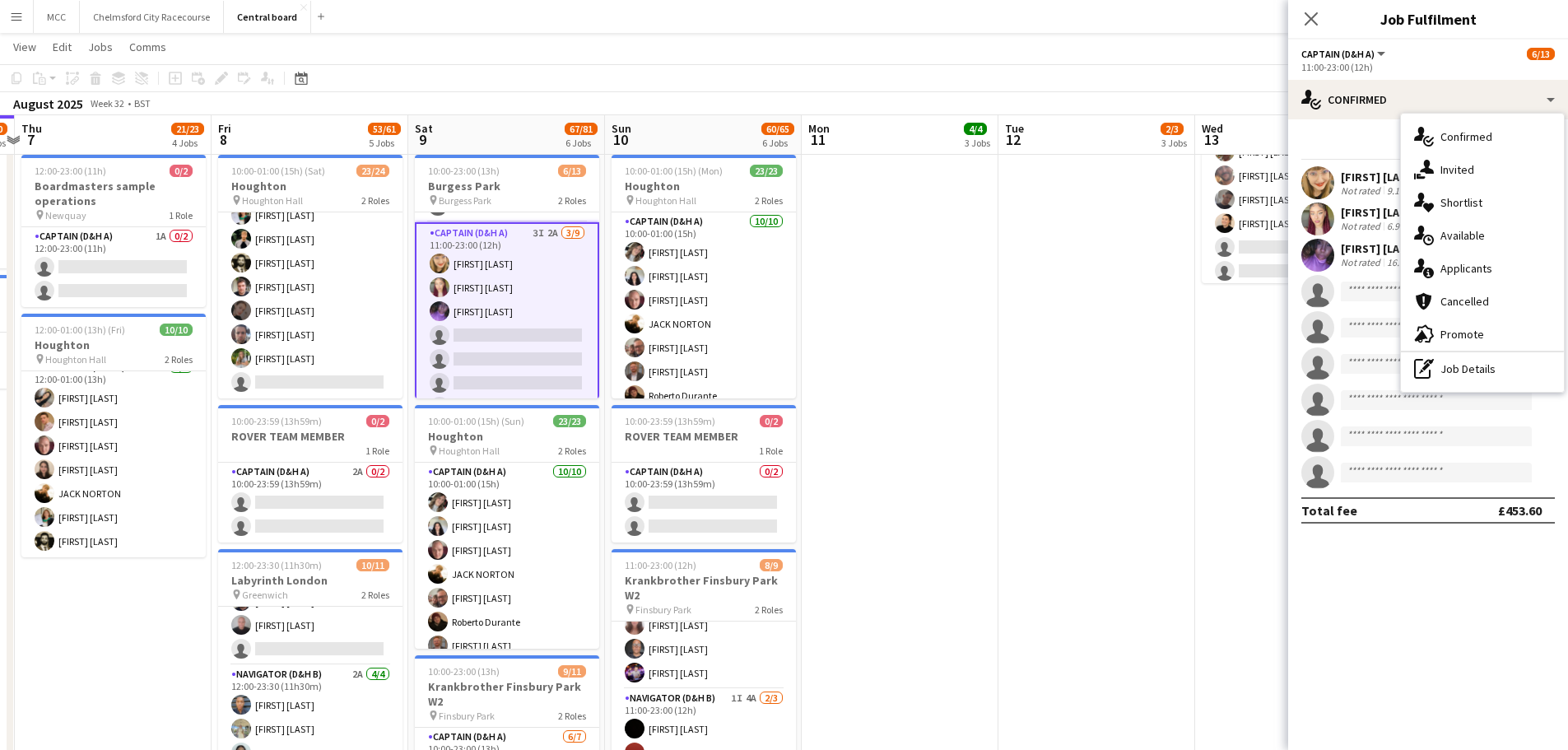 click on "users2
Applicants  Applicants Declined Unavailable  LuishaMae Samuels   Not rated   144.6km   04-08-2025 17:23
Shortlist crew
Decline
Confirm" 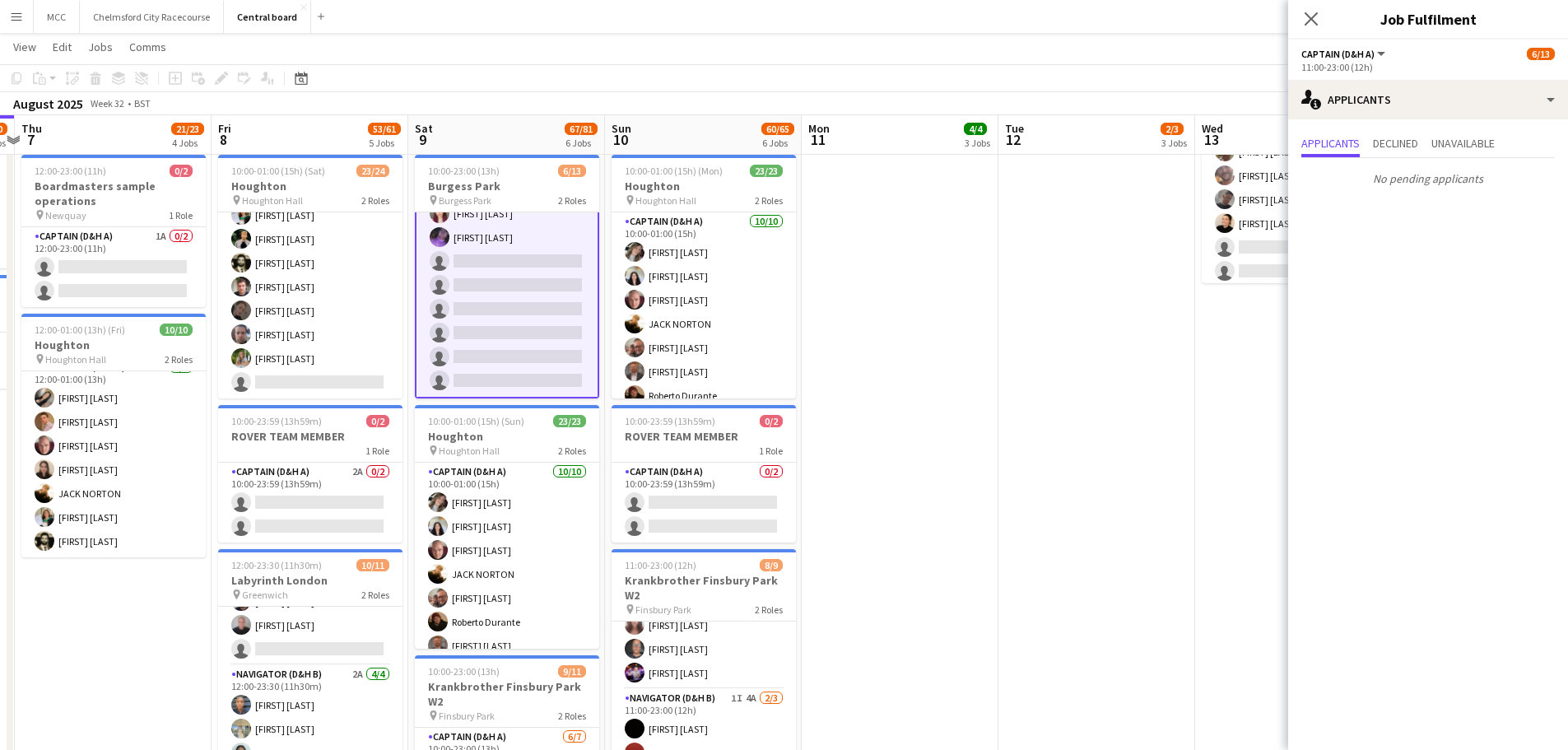 scroll, scrollTop: 0, scrollLeft: 0, axis: both 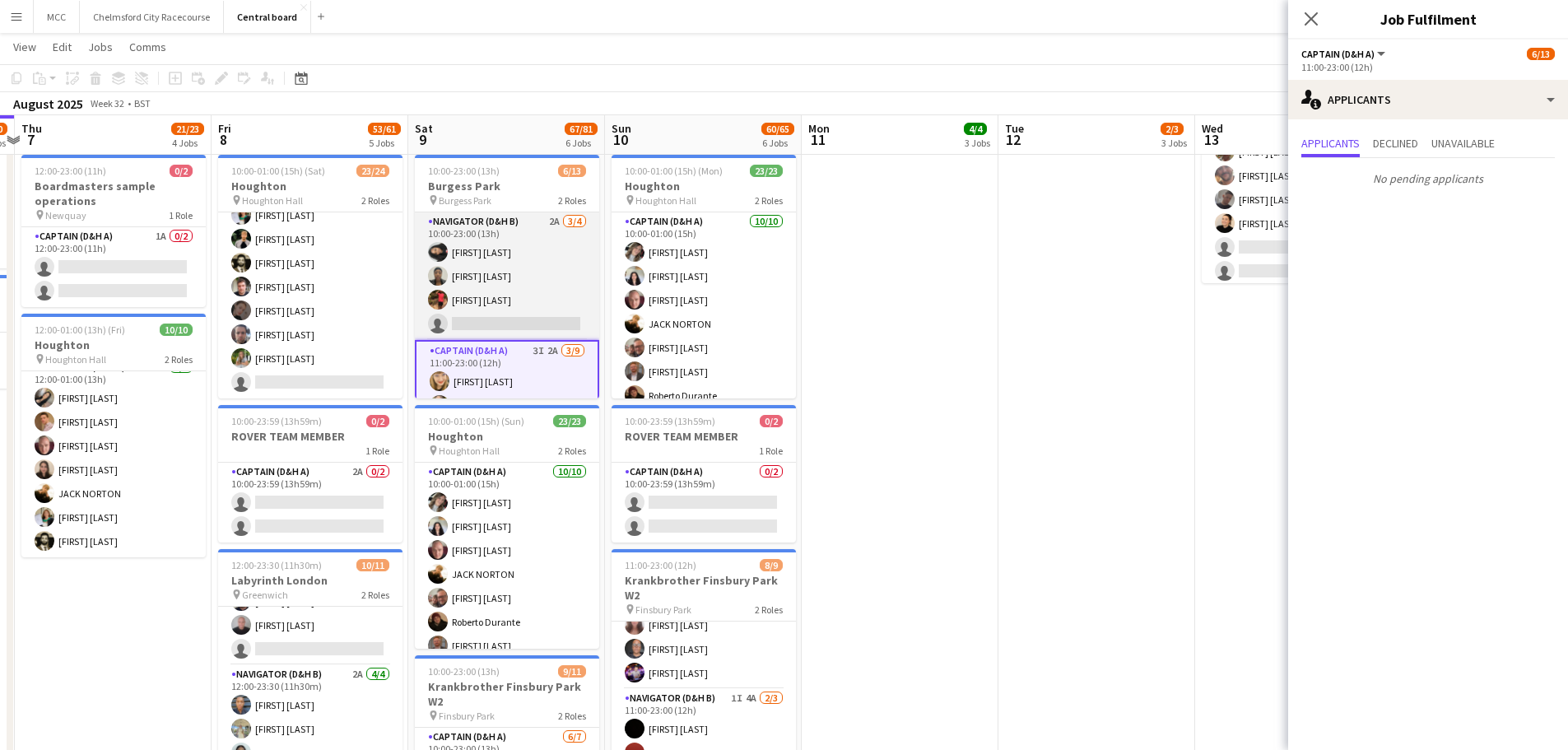 click on "Navigator (D&H B)   2A   3/4   10:00-23:00 (13h)
Camara Deniran-Francis Renee Pemberton-wright Cameron Valencia
single-neutral-actions" at bounding box center [507, 276] 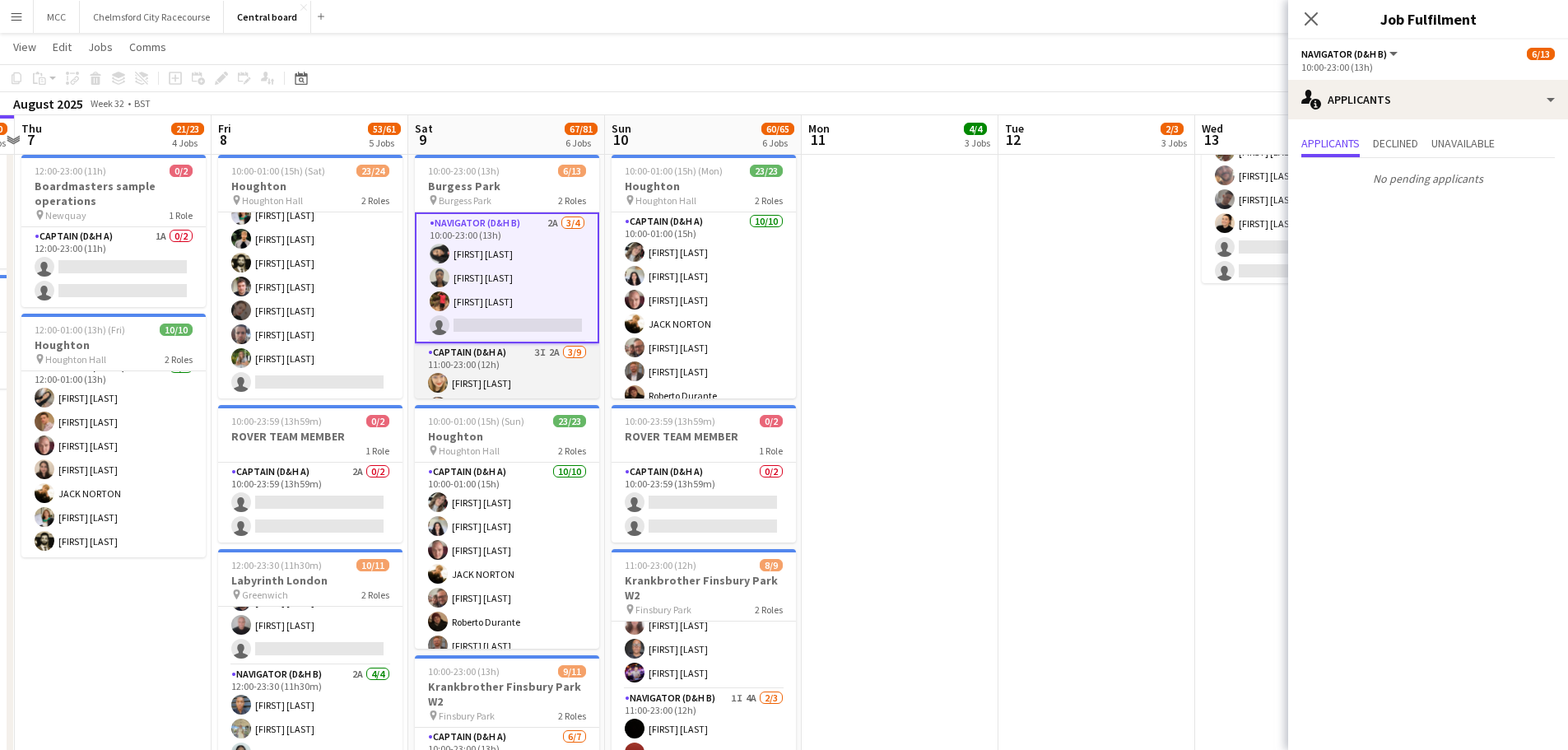 scroll, scrollTop: 192, scrollLeft: 0, axis: vertical 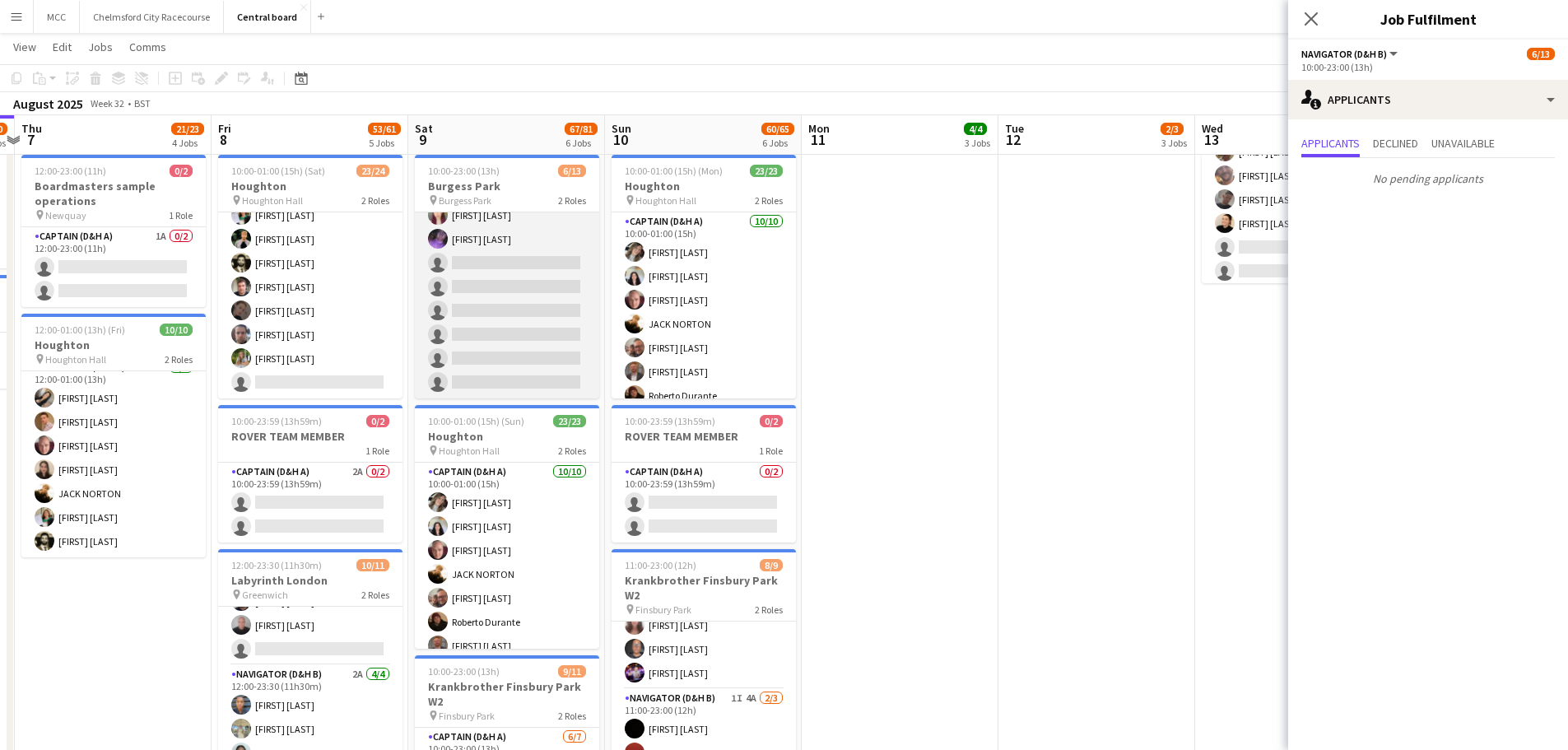 click on "Captain (D&H A)   3I   2A   3/9   11:00-23:00 (12h)
Gissele Weber Melanie Blackall Zena Coker-Carby
single-neutral-actions
single-neutral-actions
single-neutral-actions
single-neutral-actions
single-neutral-actions
single-neutral-actions" at bounding box center [507, 275] 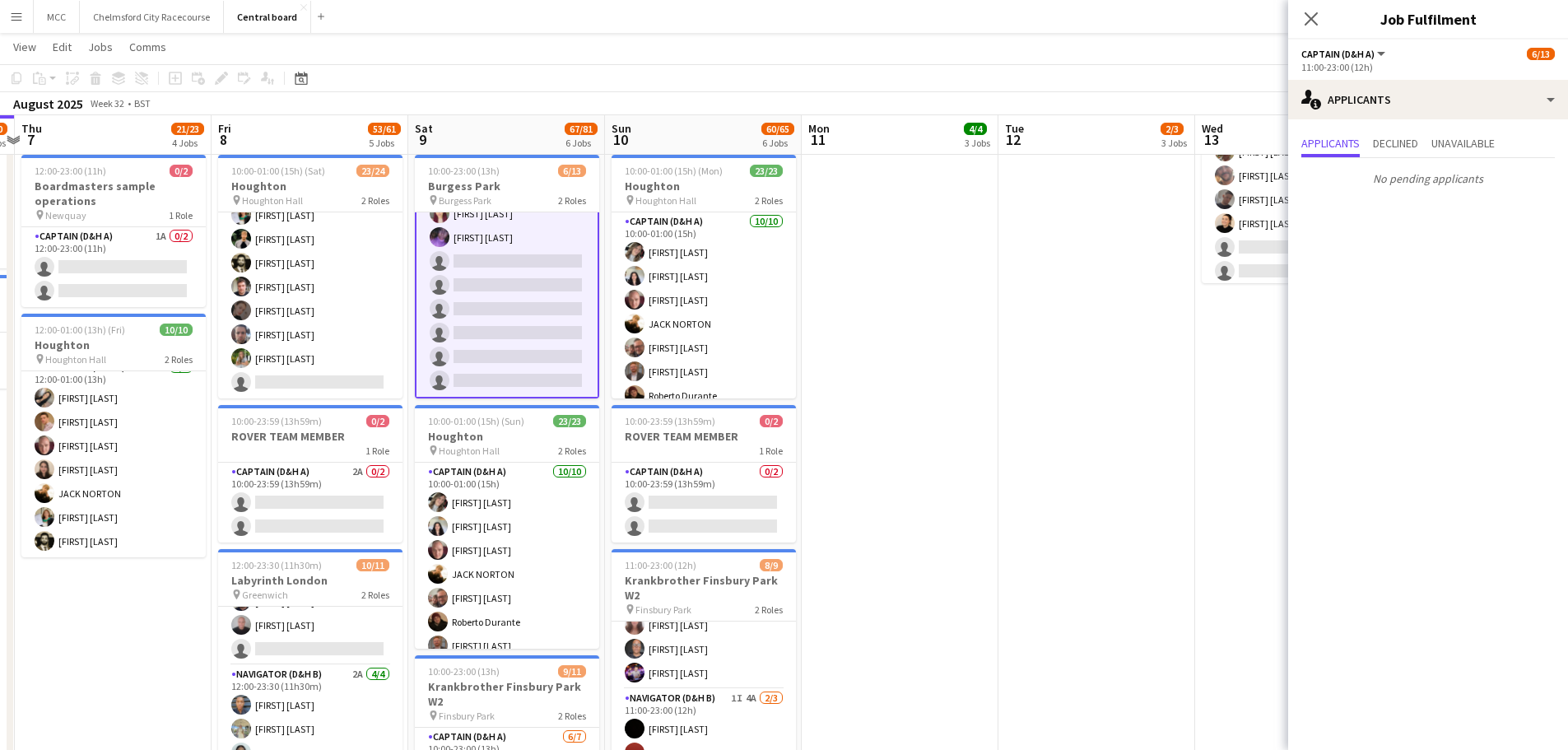 scroll, scrollTop: 190, scrollLeft: 0, axis: vertical 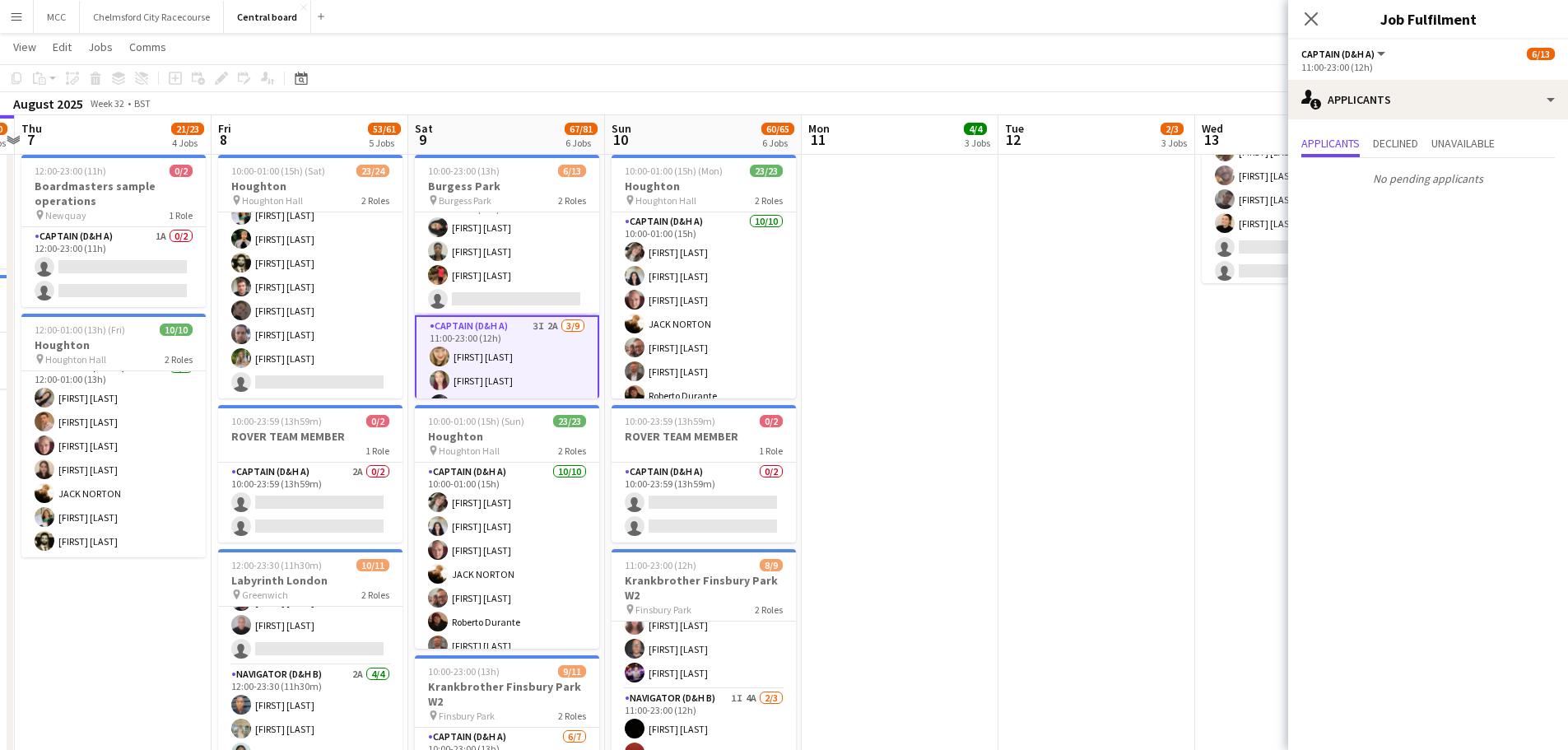 click on "Navigator (D&H B)   2A   3/4   10:00-23:00 (13h)
Camara Deniran-Francis Renee Pemberton-wright Cameron Valencia
single-neutral-actions" at bounding box center (507, 251) 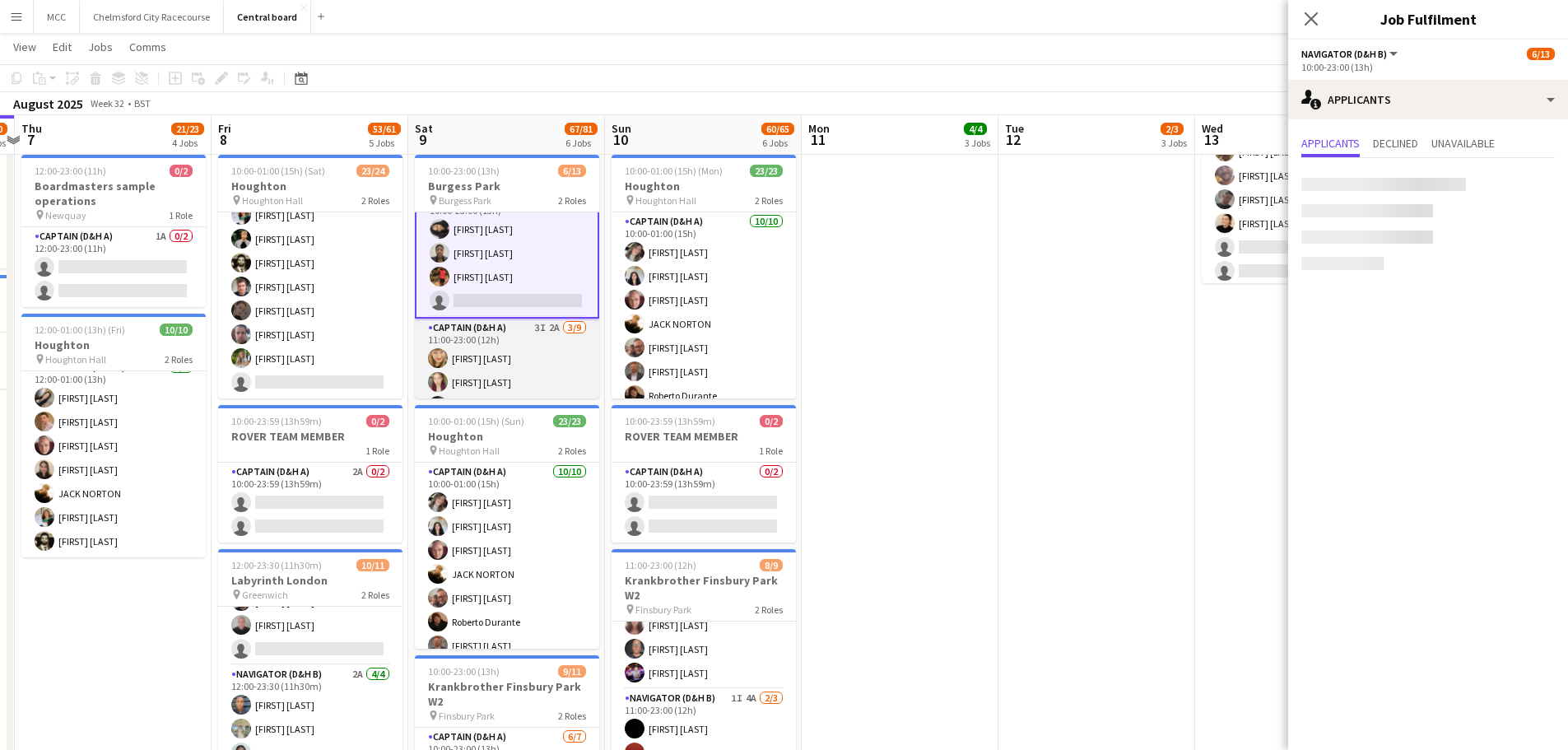 scroll, scrollTop: 26, scrollLeft: 0, axis: vertical 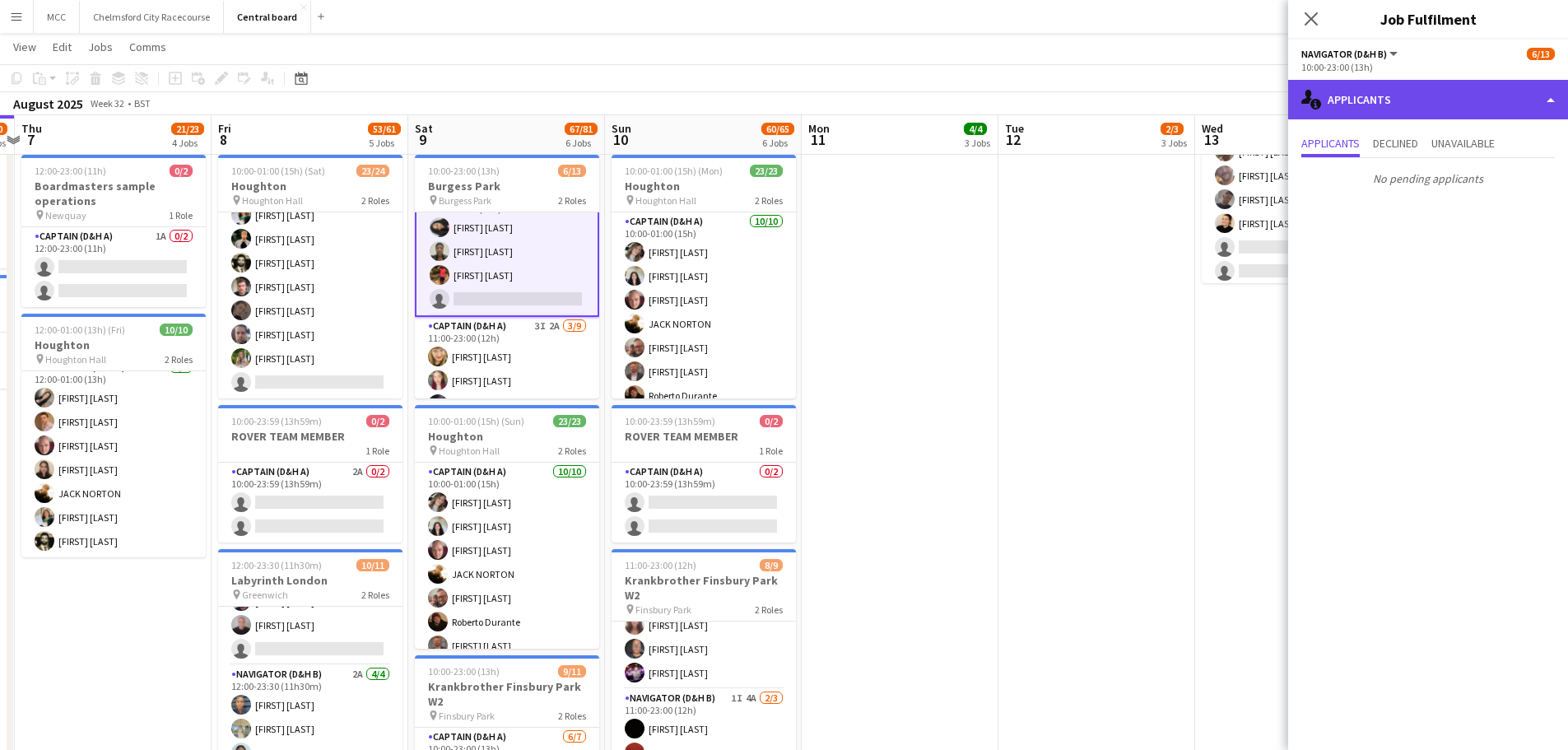 click on "single-neutral-actions-information
Applicants" 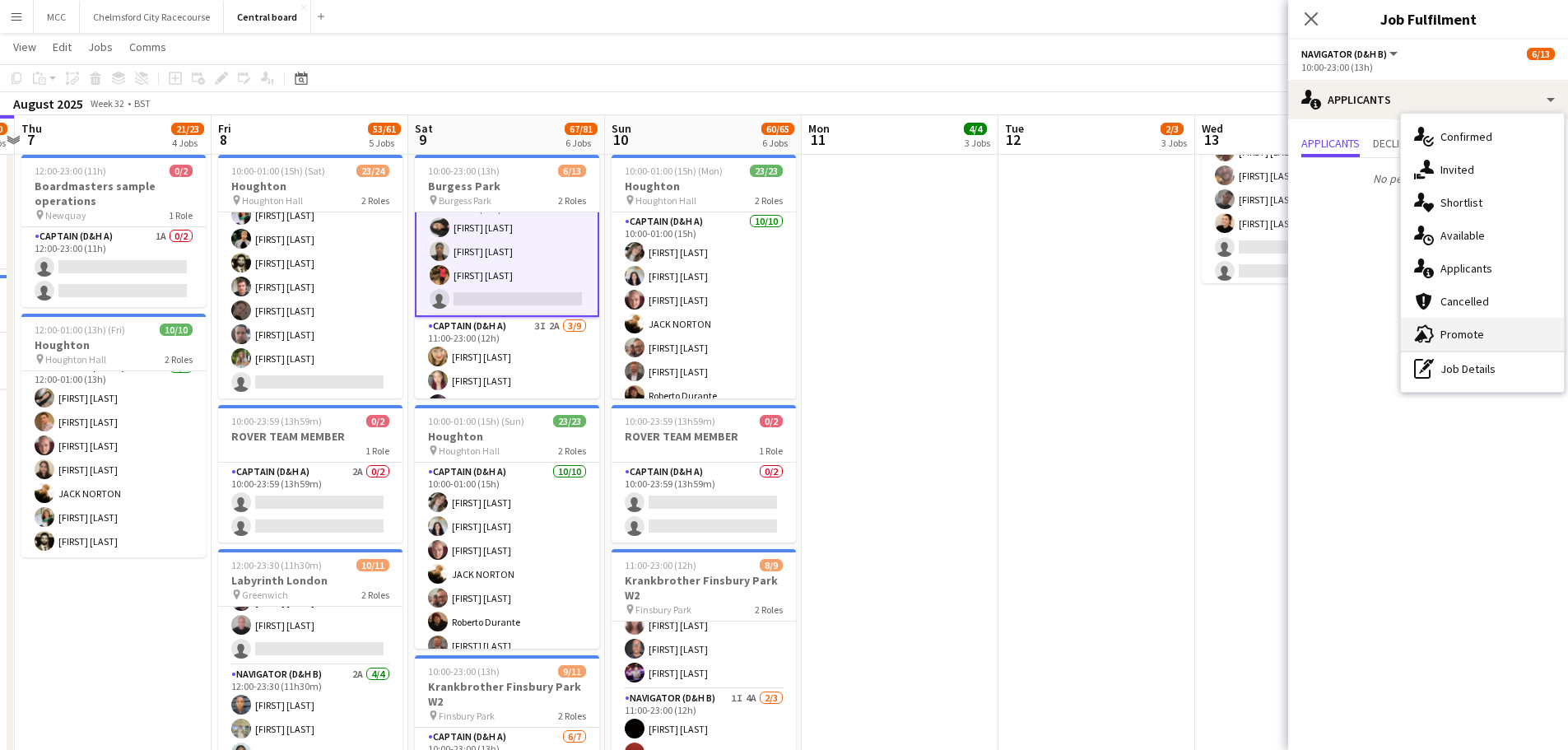 click on "advertising-megaphone
Promote" at bounding box center [1482, 334] 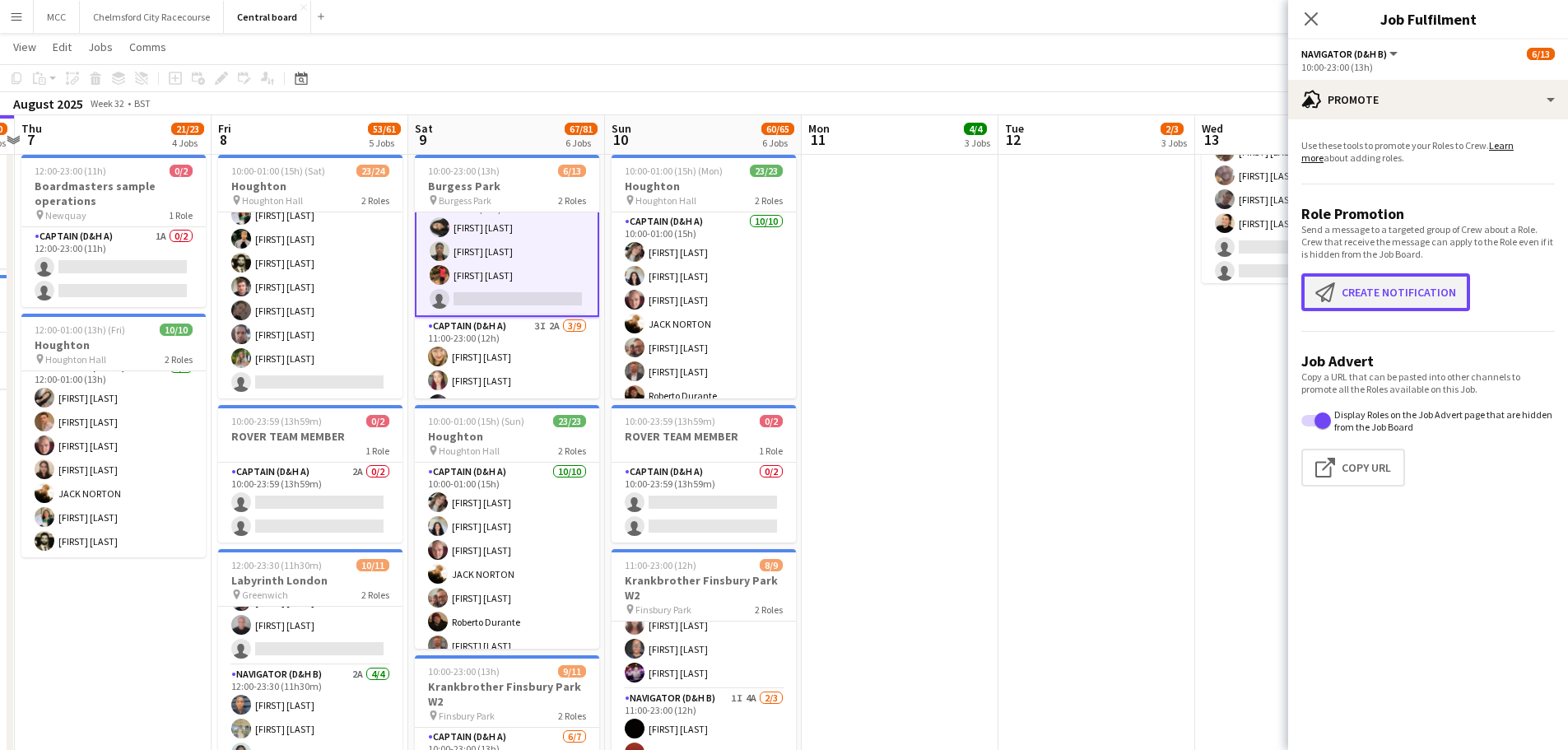 click on "Create notification
Create notification" at bounding box center [1385, 292] 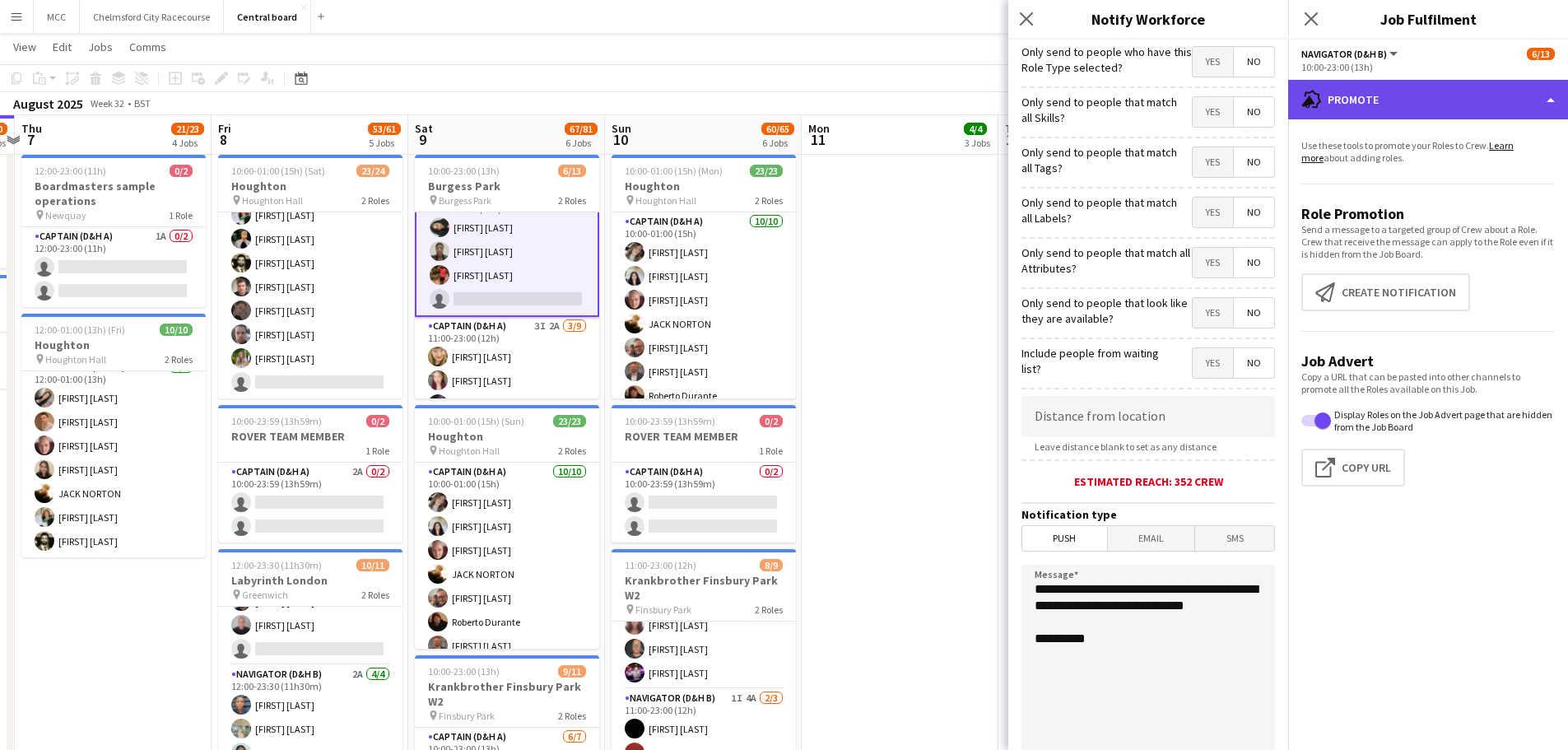 click on "advertising-megaphone
Promote" 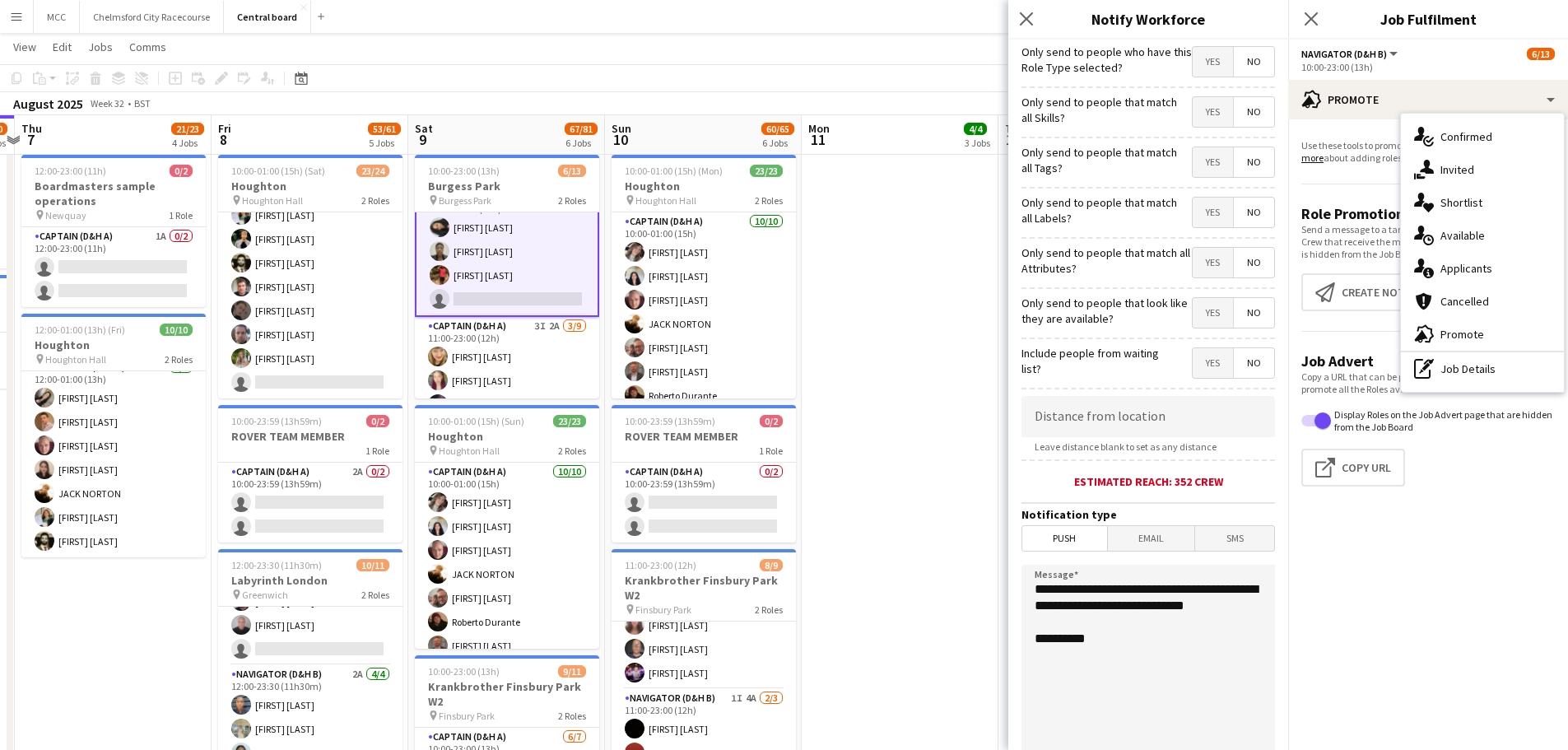 click on "Use these tools to promote your Roles to Crew.  Learn more  about adding roles.  Role Promotion
Send a message to a targeted group of Crew about a Role. Crew that receive the message can apply to the Role even if it is hidden from the Job Board.
Create notification
Create notification
Job Advert
Copy a URL that can be pasted into other channels to promote all the Roles available on this Job.   Display Roles on the Job Advert page that are hidden from the Job Board
Click to copy URL
Copy Url" at bounding box center [1428, 316] 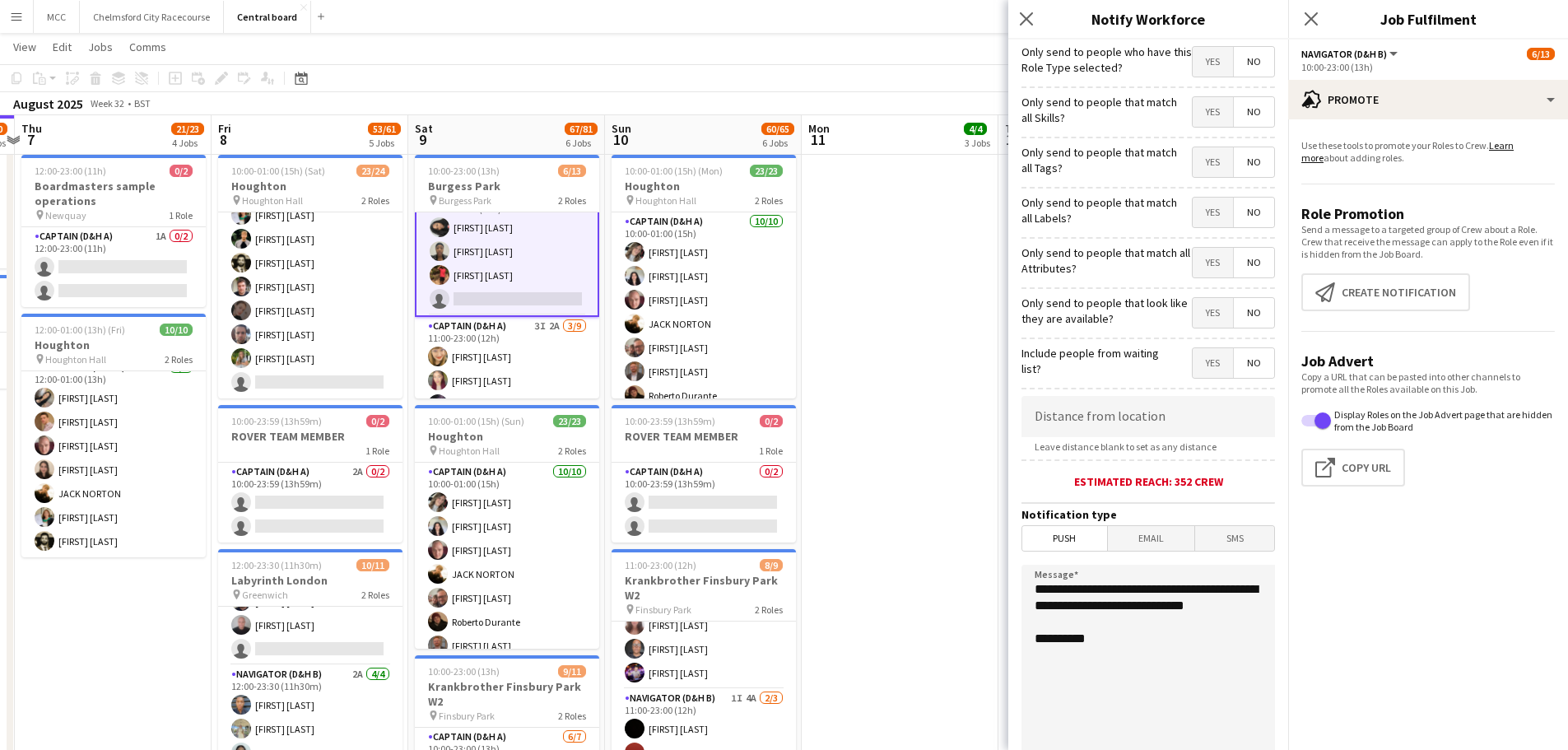 click on "No" at bounding box center (1254, 62) 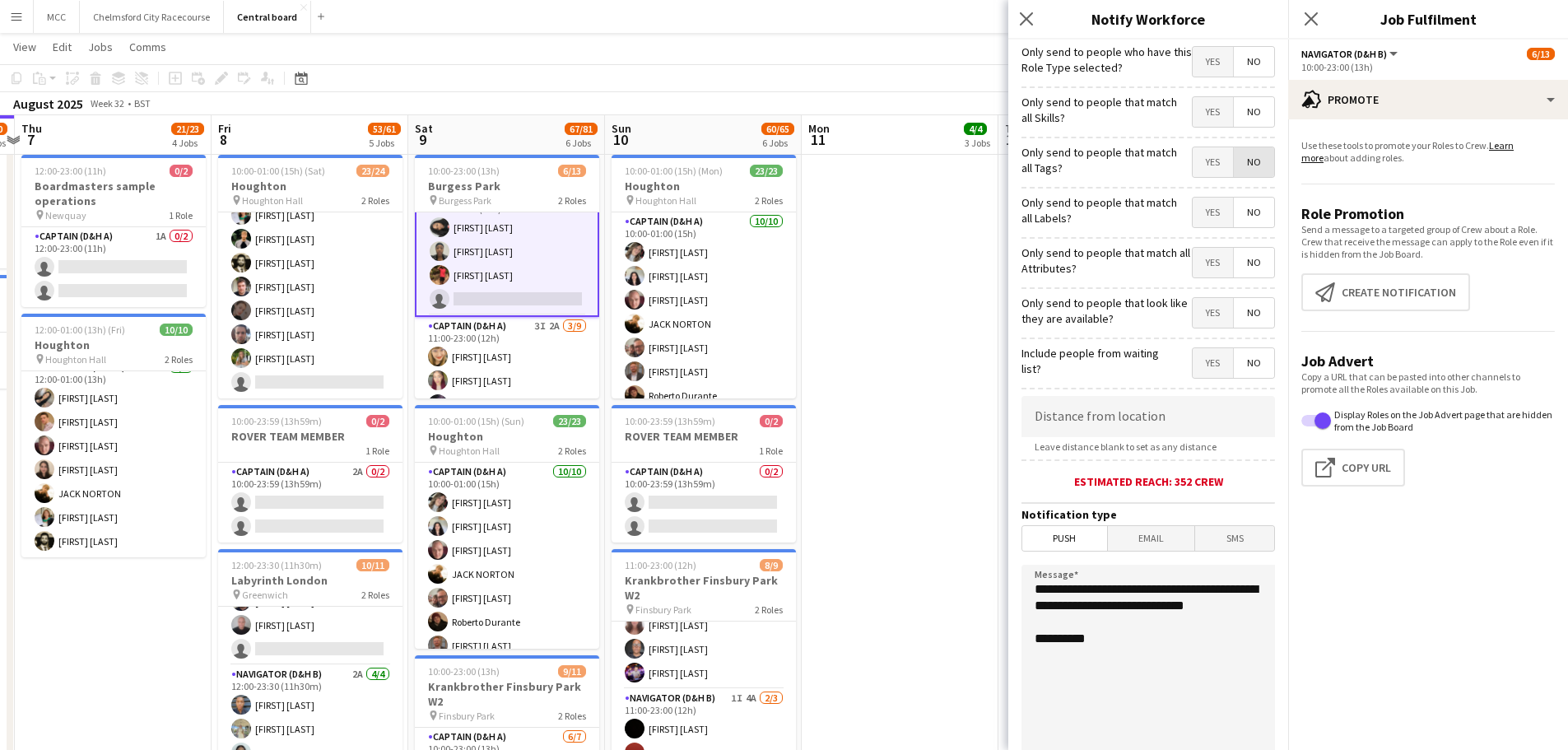 click on "No" at bounding box center [1254, 162] 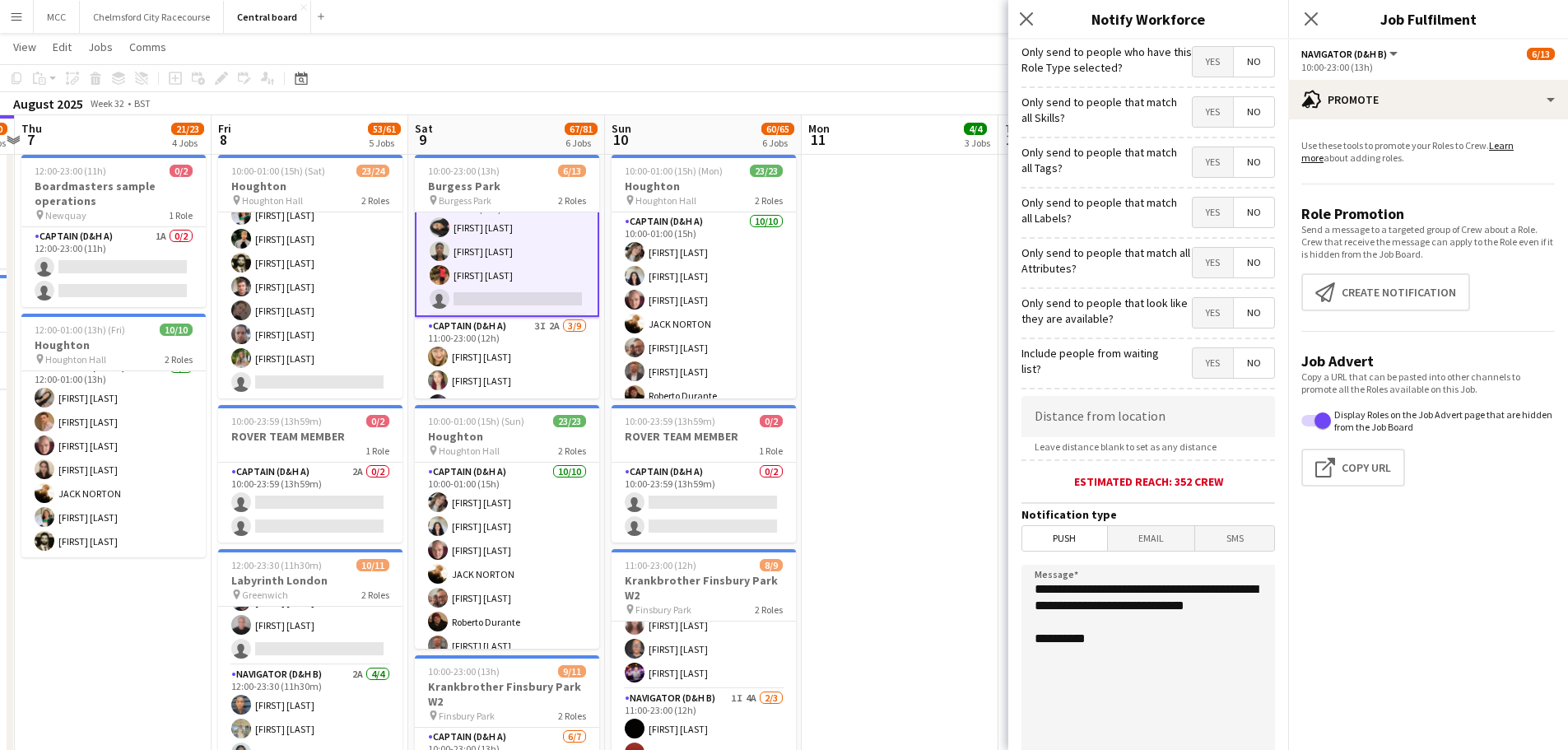 click on "No" at bounding box center (1254, 212) 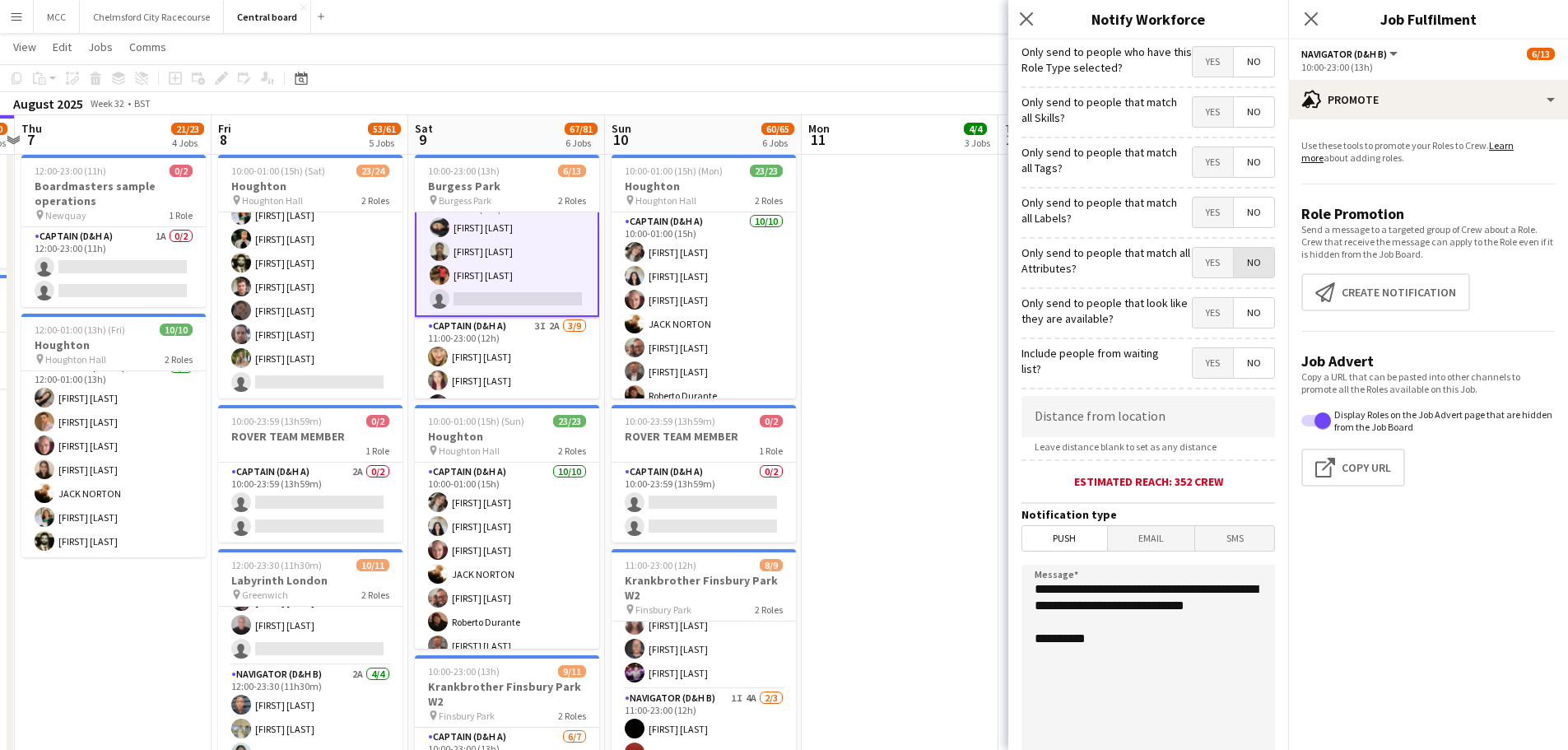 click on "No" at bounding box center (1254, 263) 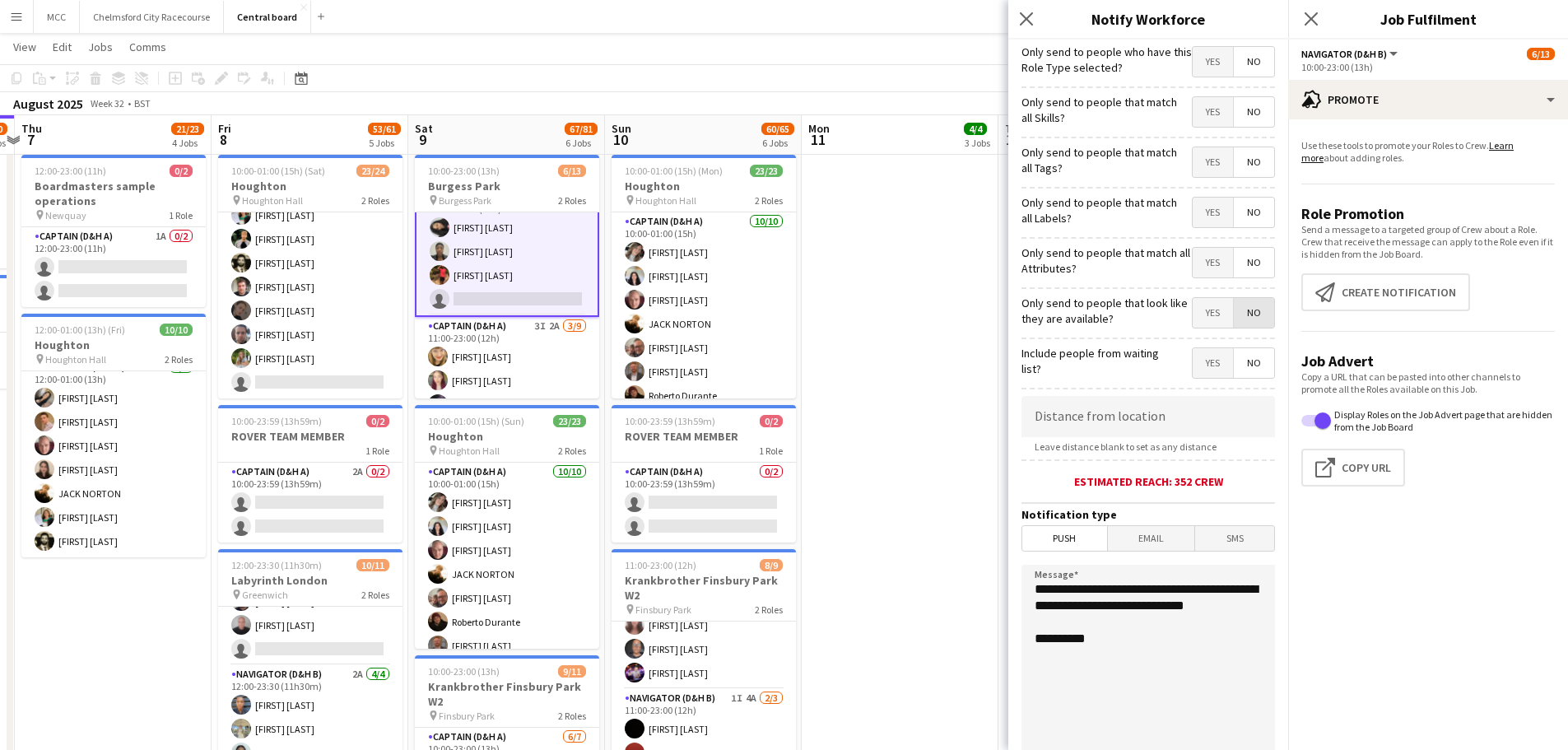click on "No" at bounding box center (1254, 313) 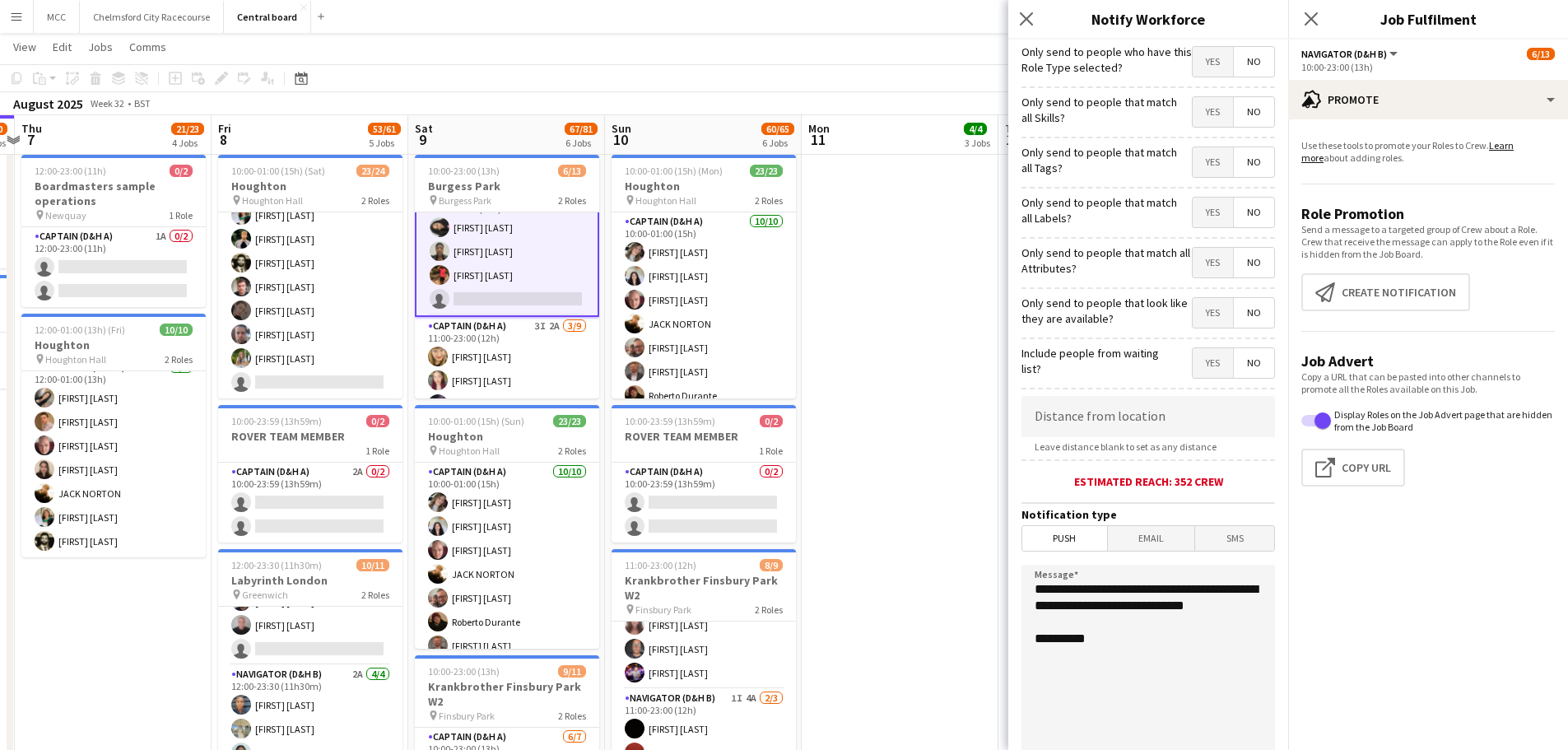 click on "No" at bounding box center [1254, 363] 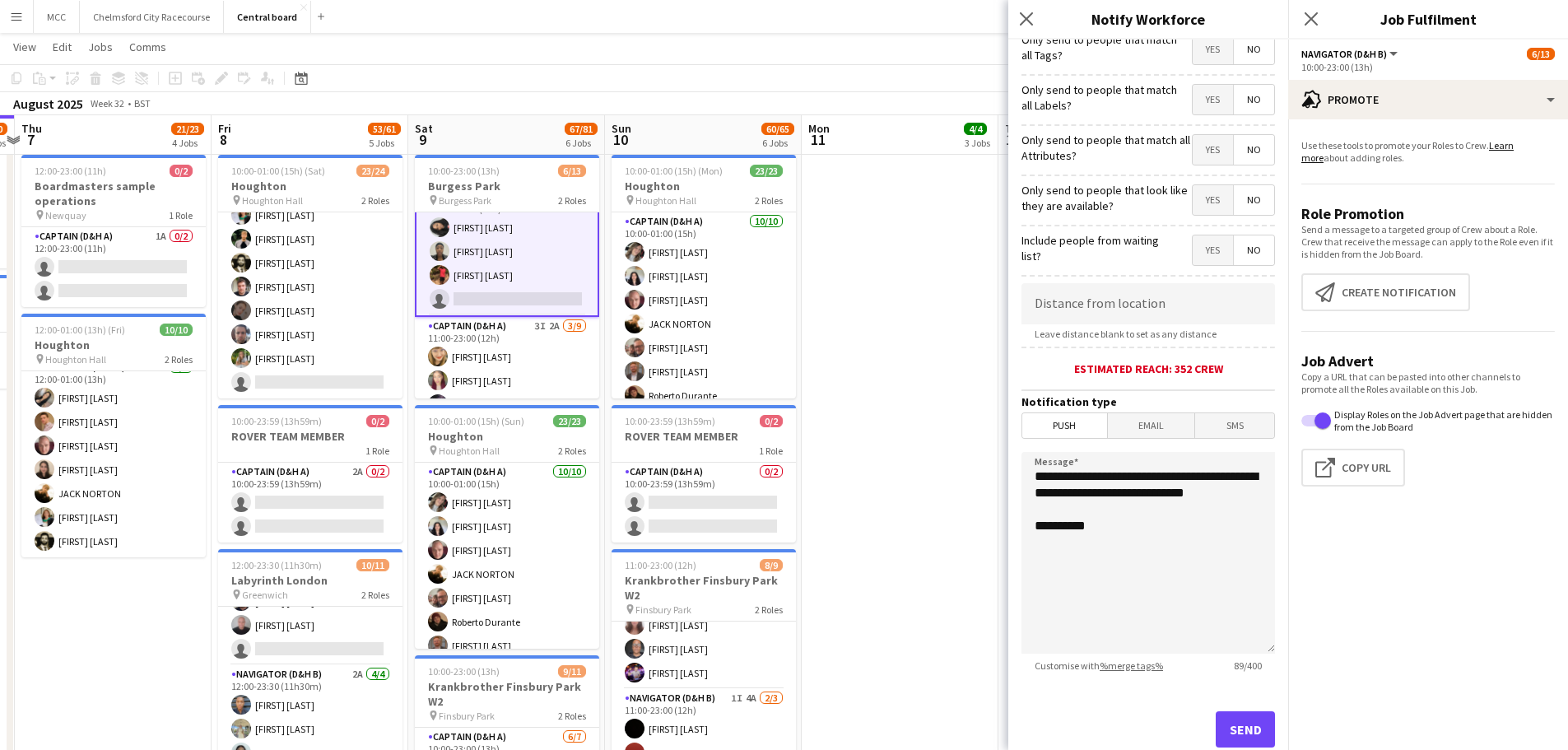 scroll, scrollTop: 156, scrollLeft: 0, axis: vertical 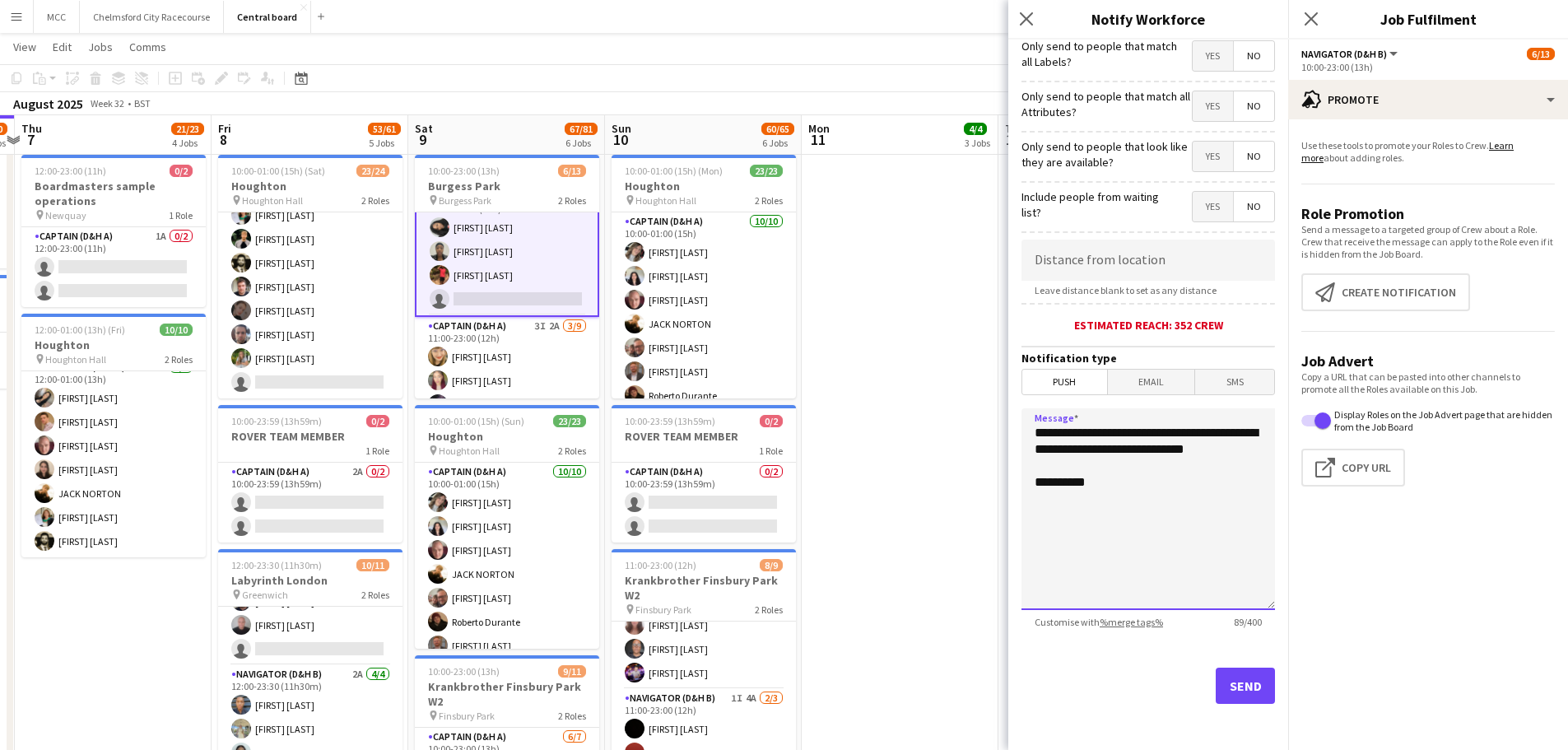 drag, startPoint x: 1136, startPoint y: 504, endPoint x: 1026, endPoint y: 434, distance: 130.38405 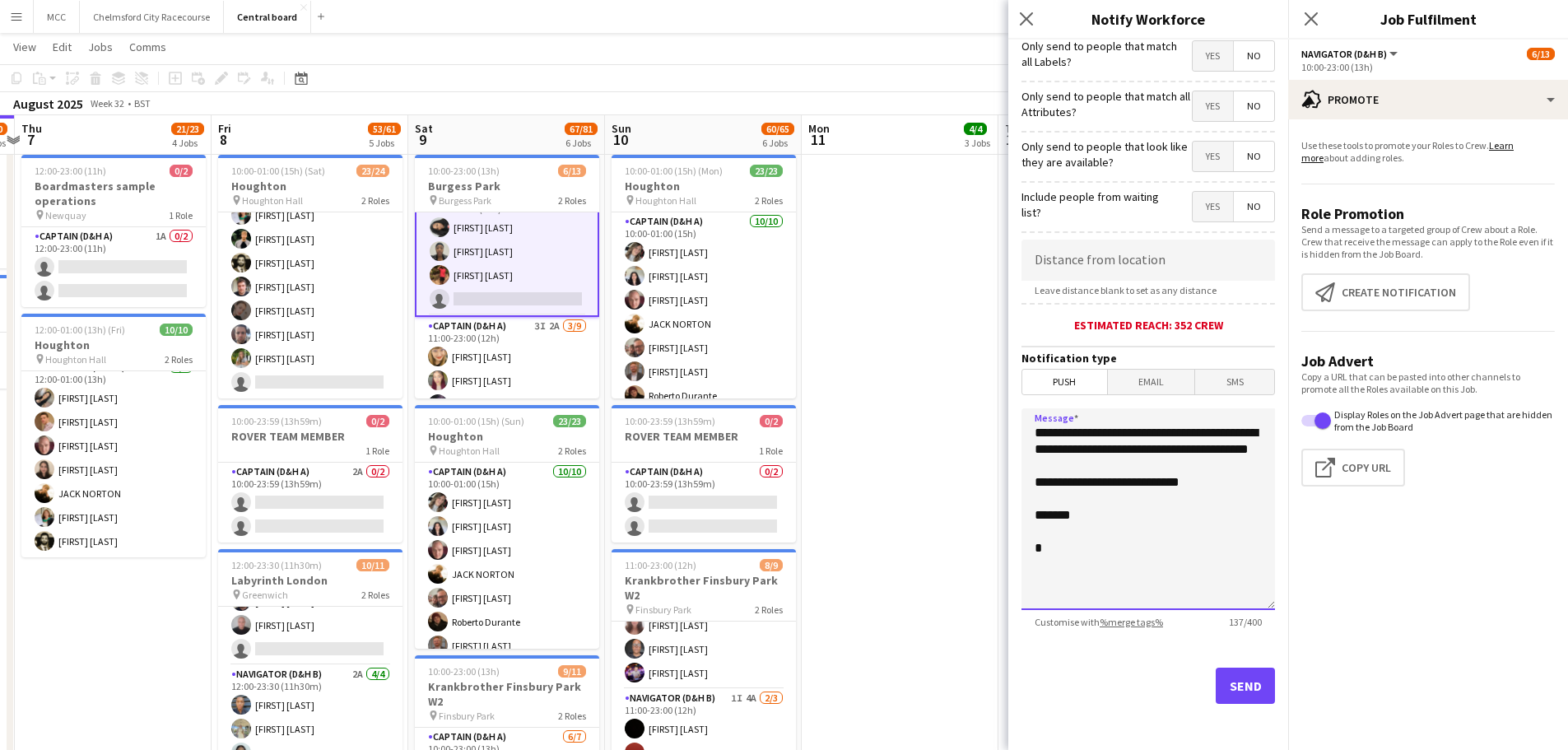drag, startPoint x: 1105, startPoint y: 565, endPoint x: 1031, endPoint y: 431, distance: 153.07514 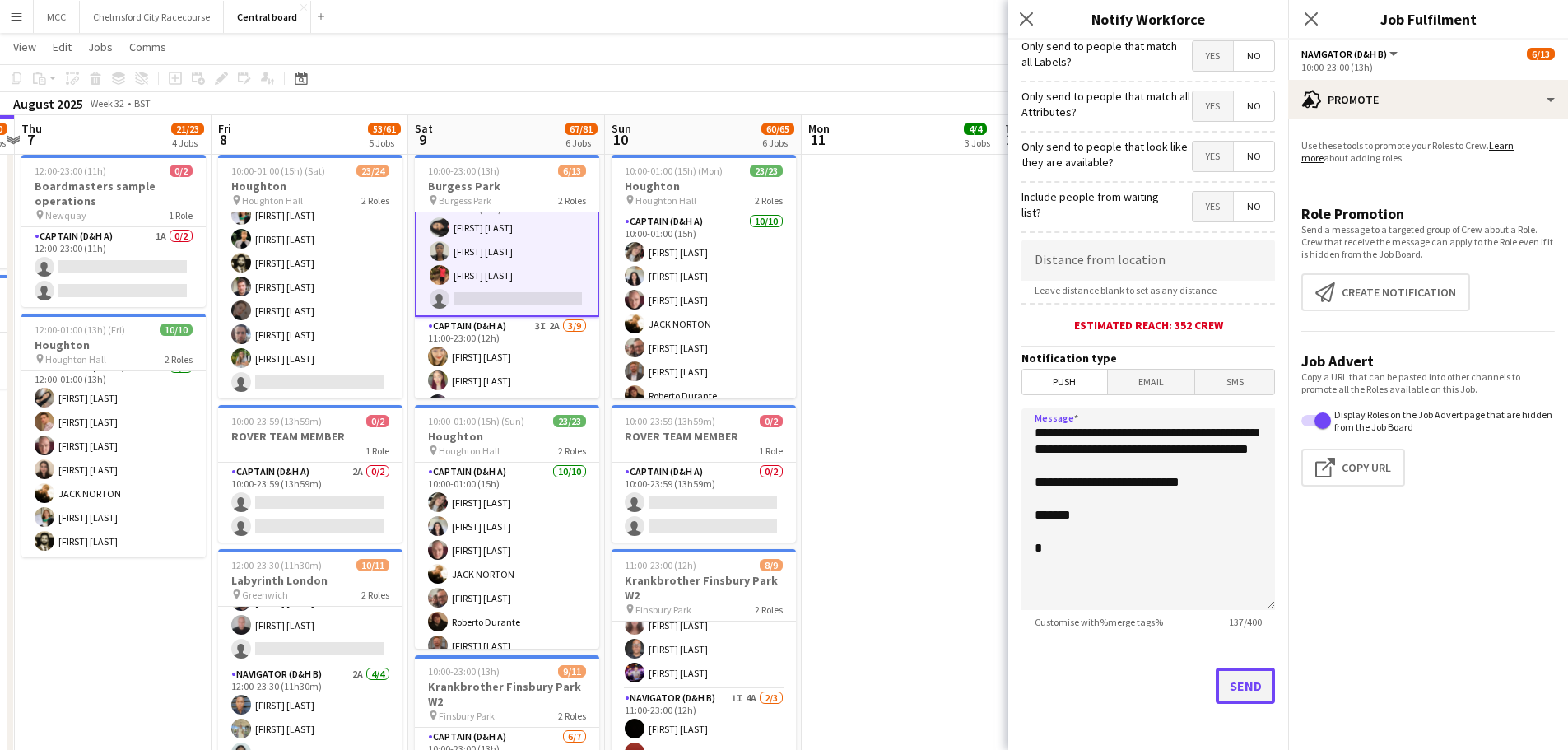 click on "Send" 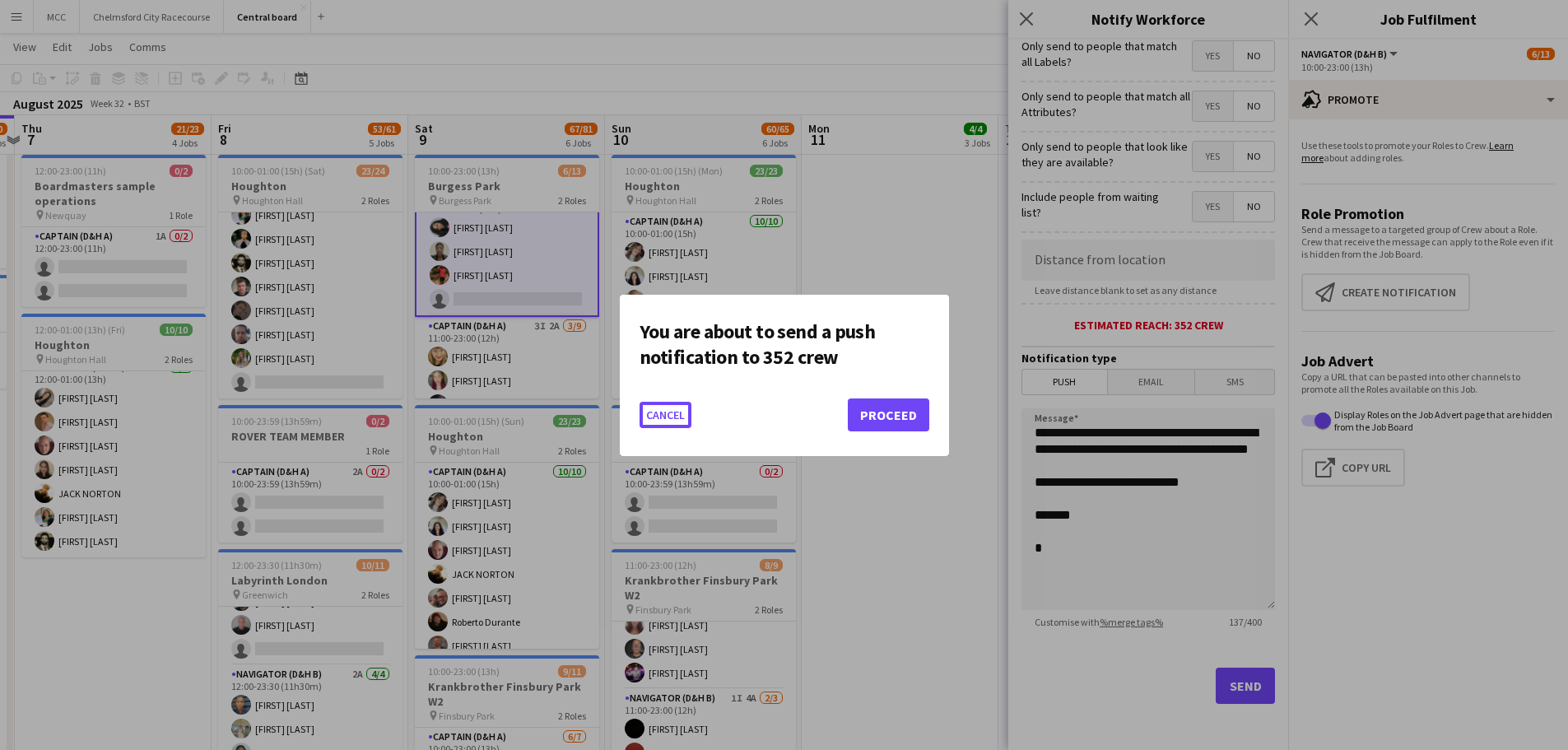 scroll, scrollTop: 0, scrollLeft: 0, axis: both 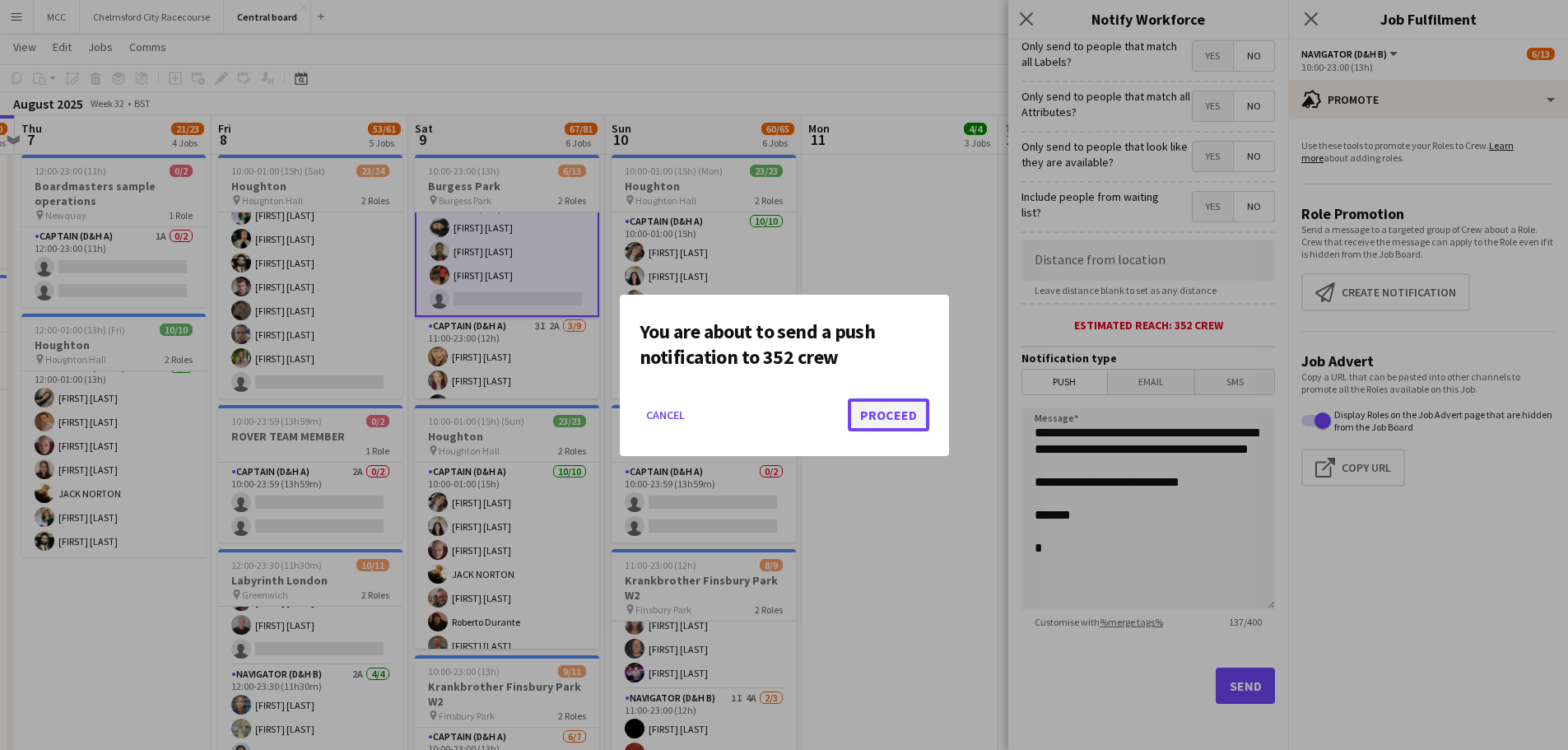 click on "Proceed" 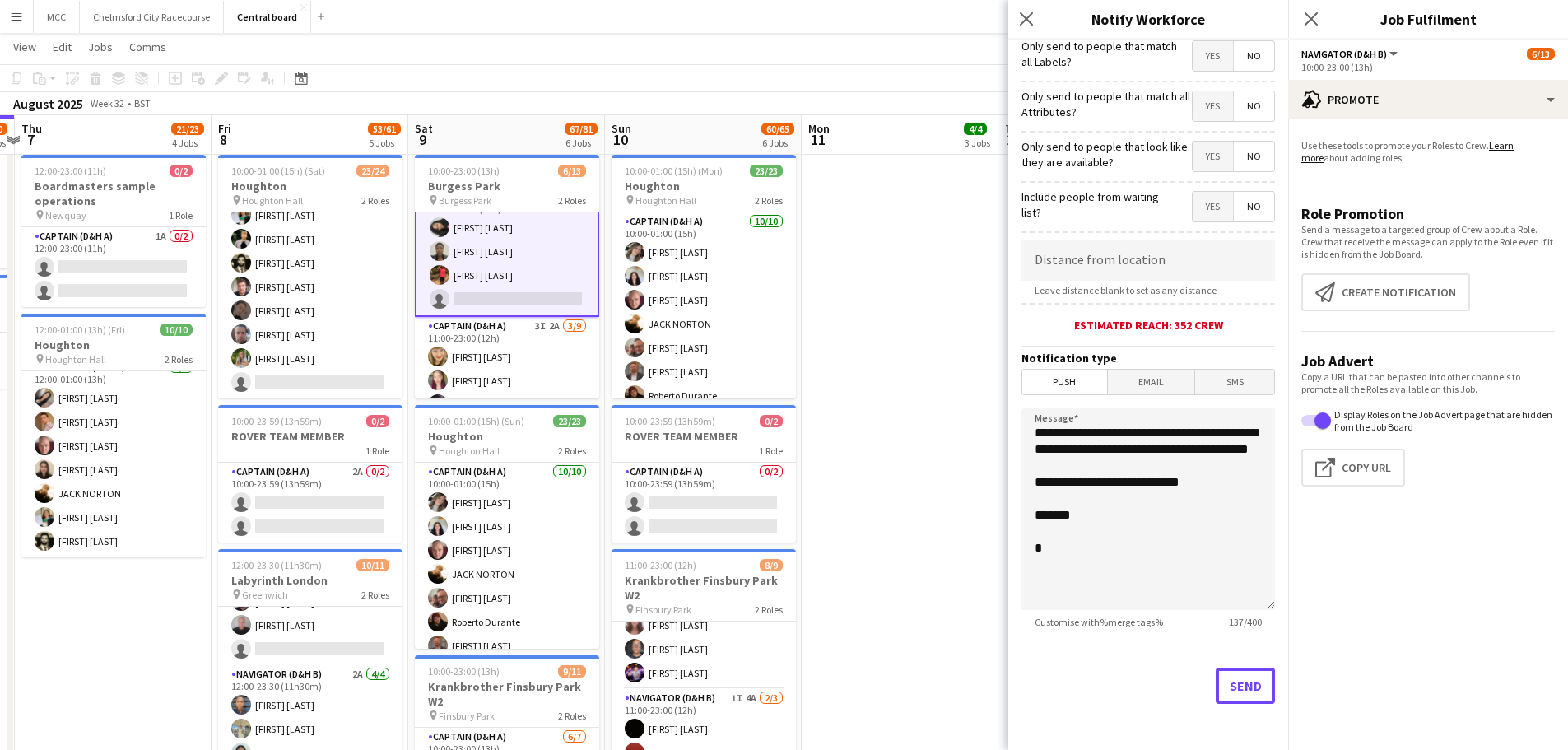scroll, scrollTop: 589, scrollLeft: 0, axis: vertical 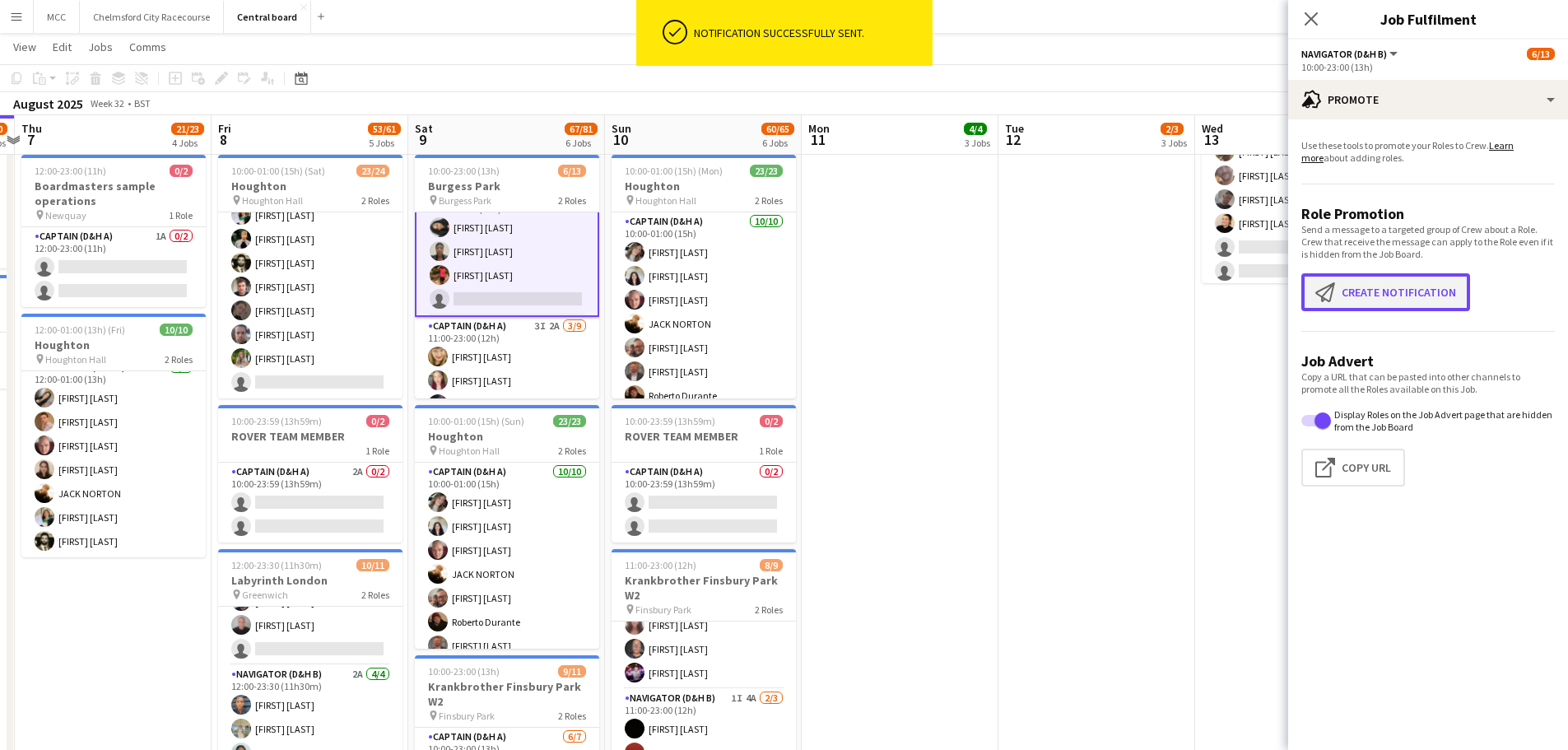 click on "Create notification
Create notification" at bounding box center [1385, 292] 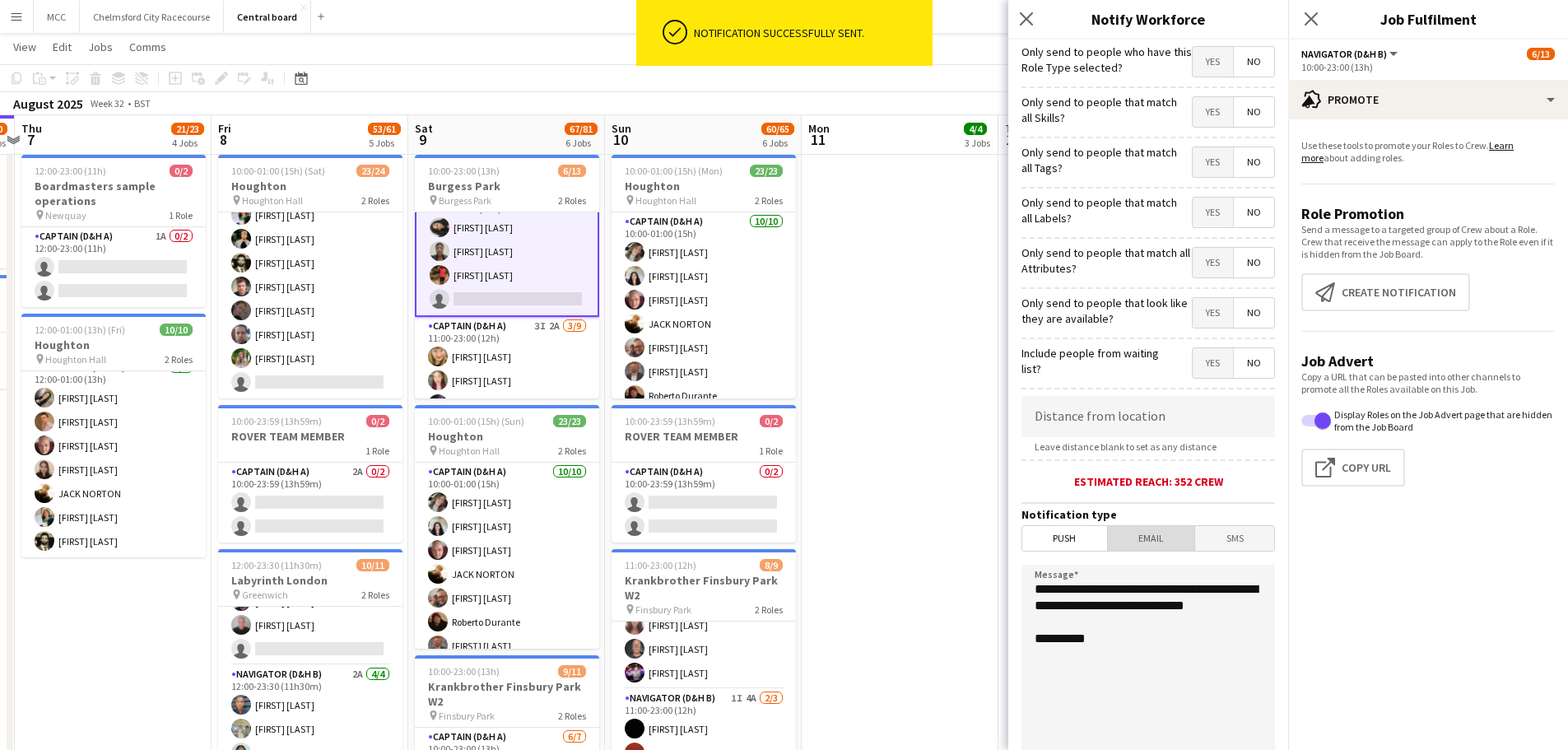 click on "Email" at bounding box center [1152, 538] 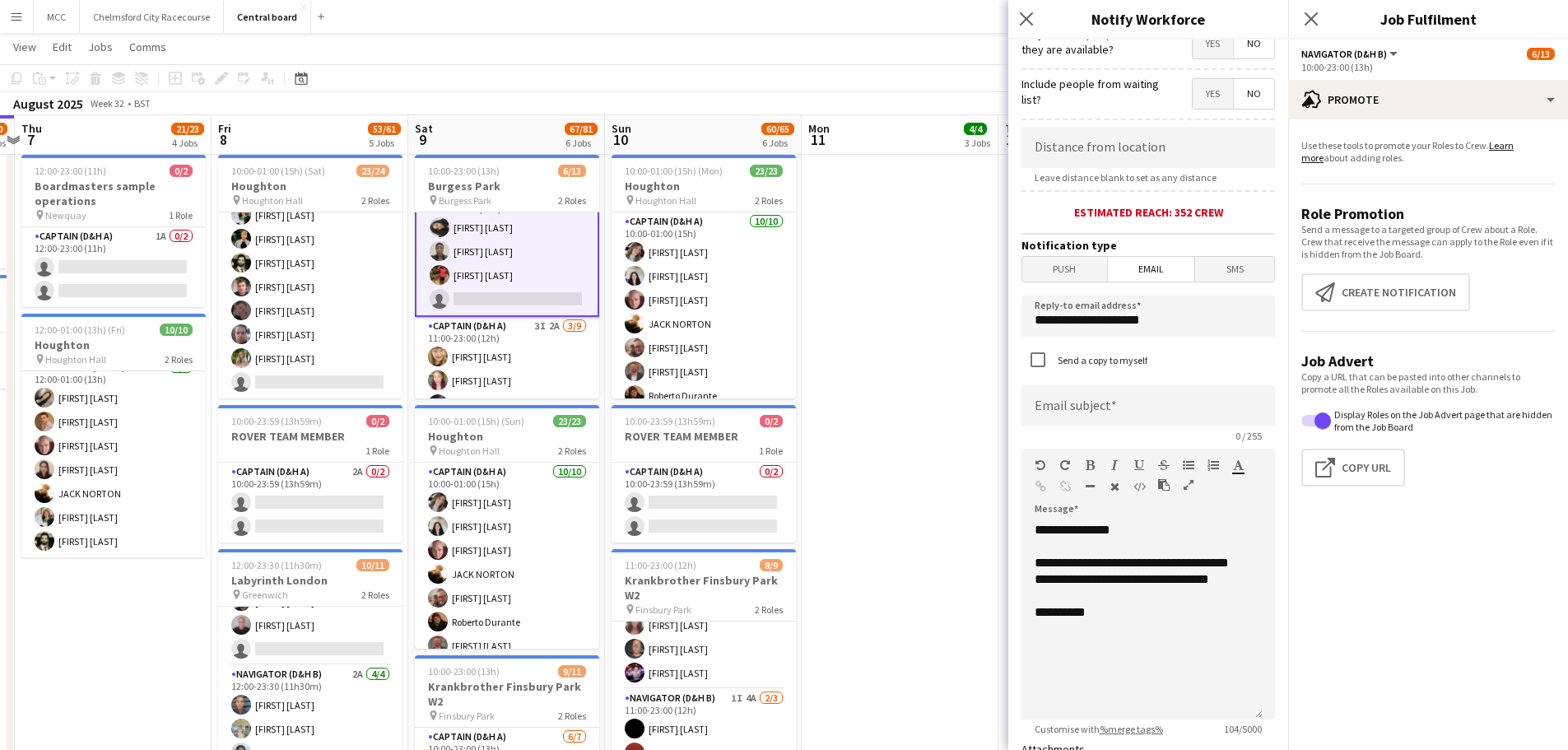scroll, scrollTop: 270, scrollLeft: 0, axis: vertical 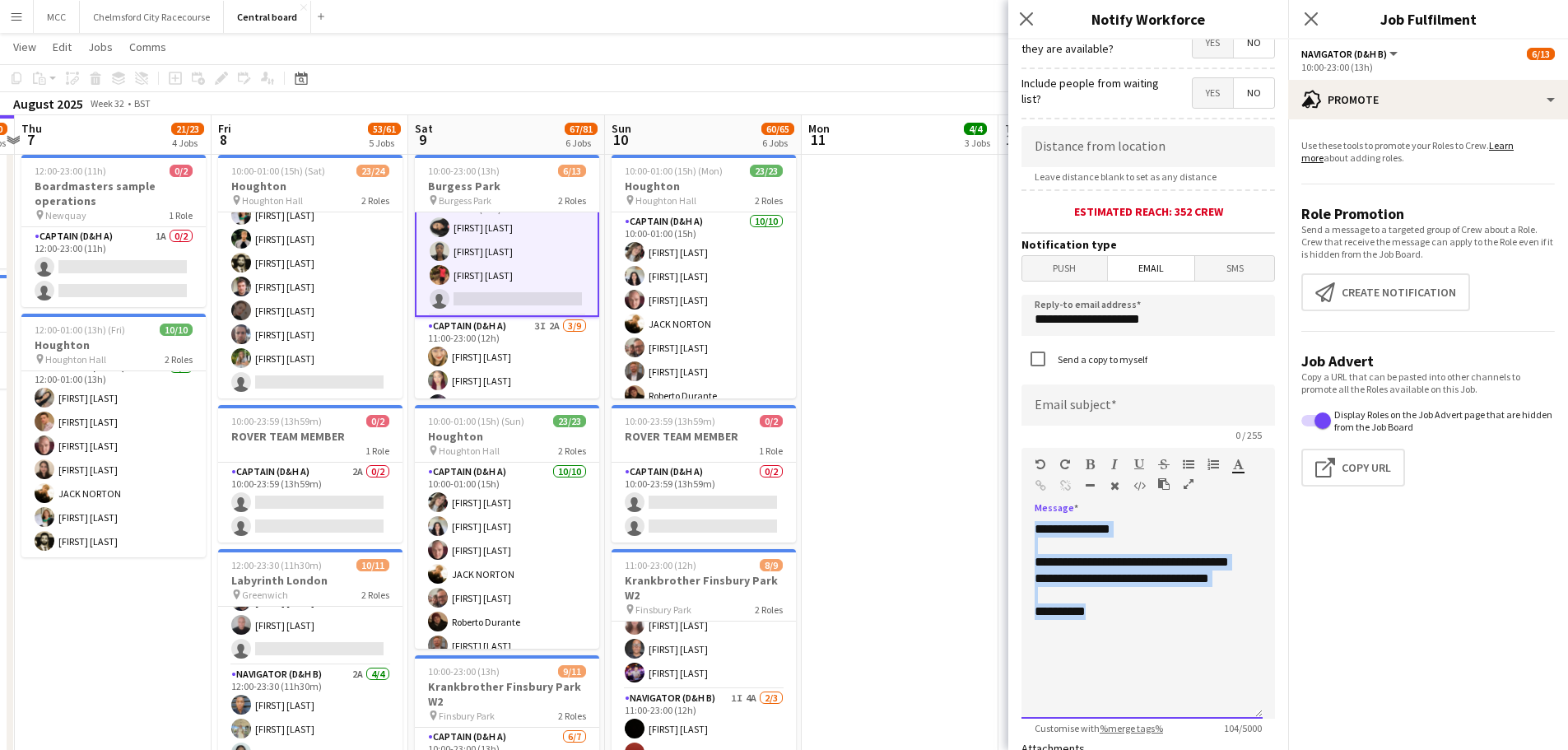 drag, startPoint x: 1134, startPoint y: 631, endPoint x: 1035, endPoint y: 525, distance: 145.04137 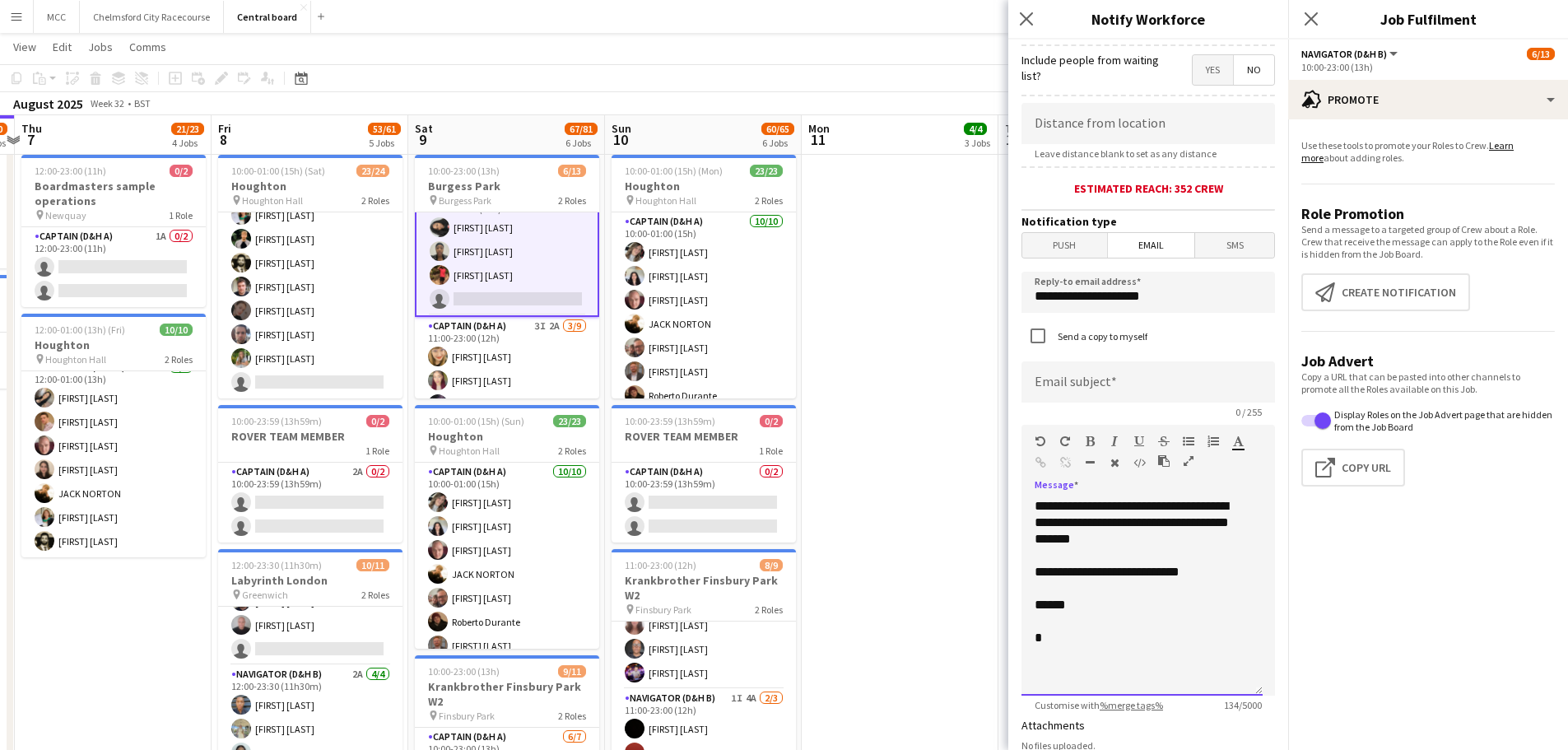 scroll, scrollTop: 281, scrollLeft: 0, axis: vertical 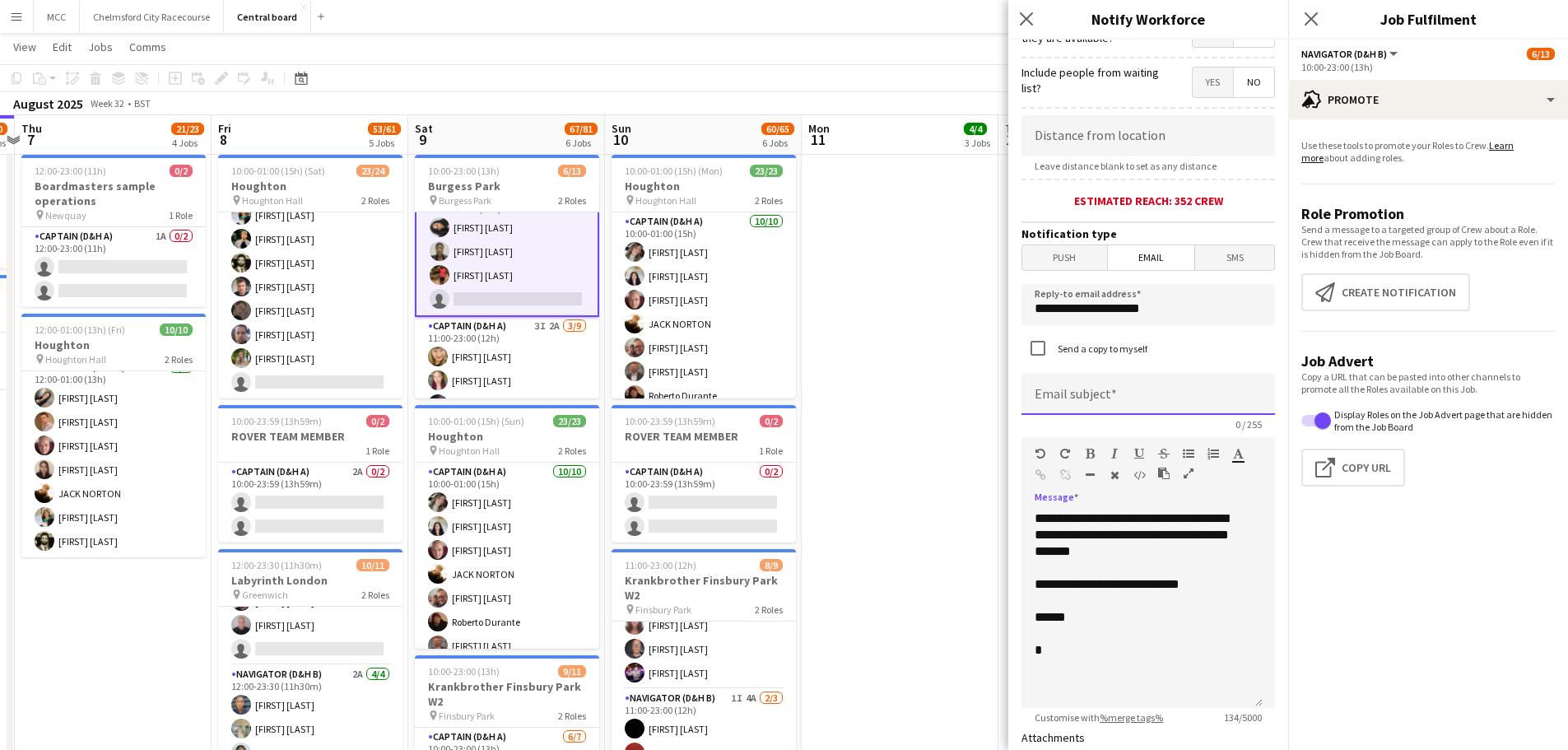 click 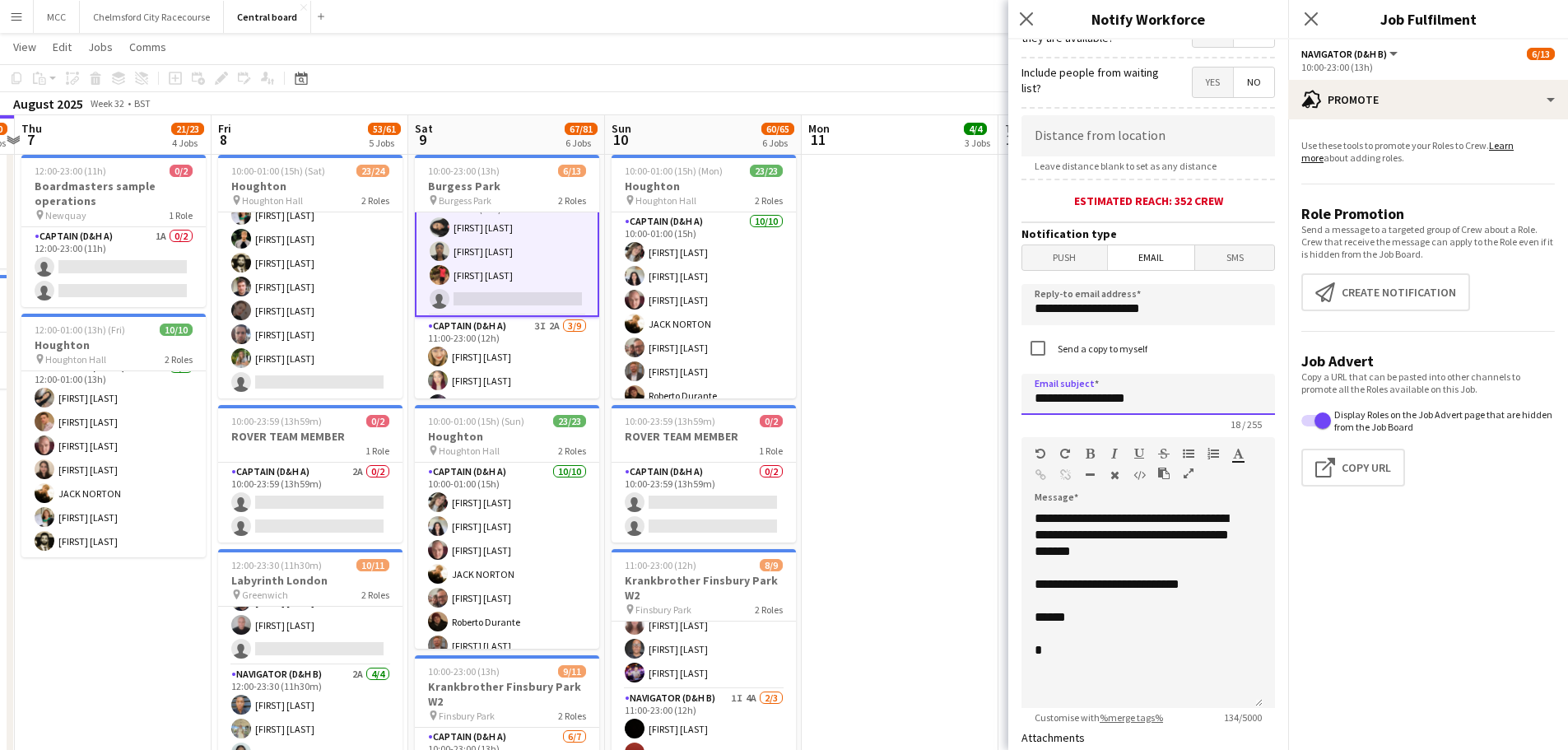 scroll, scrollTop: 608, scrollLeft: 0, axis: vertical 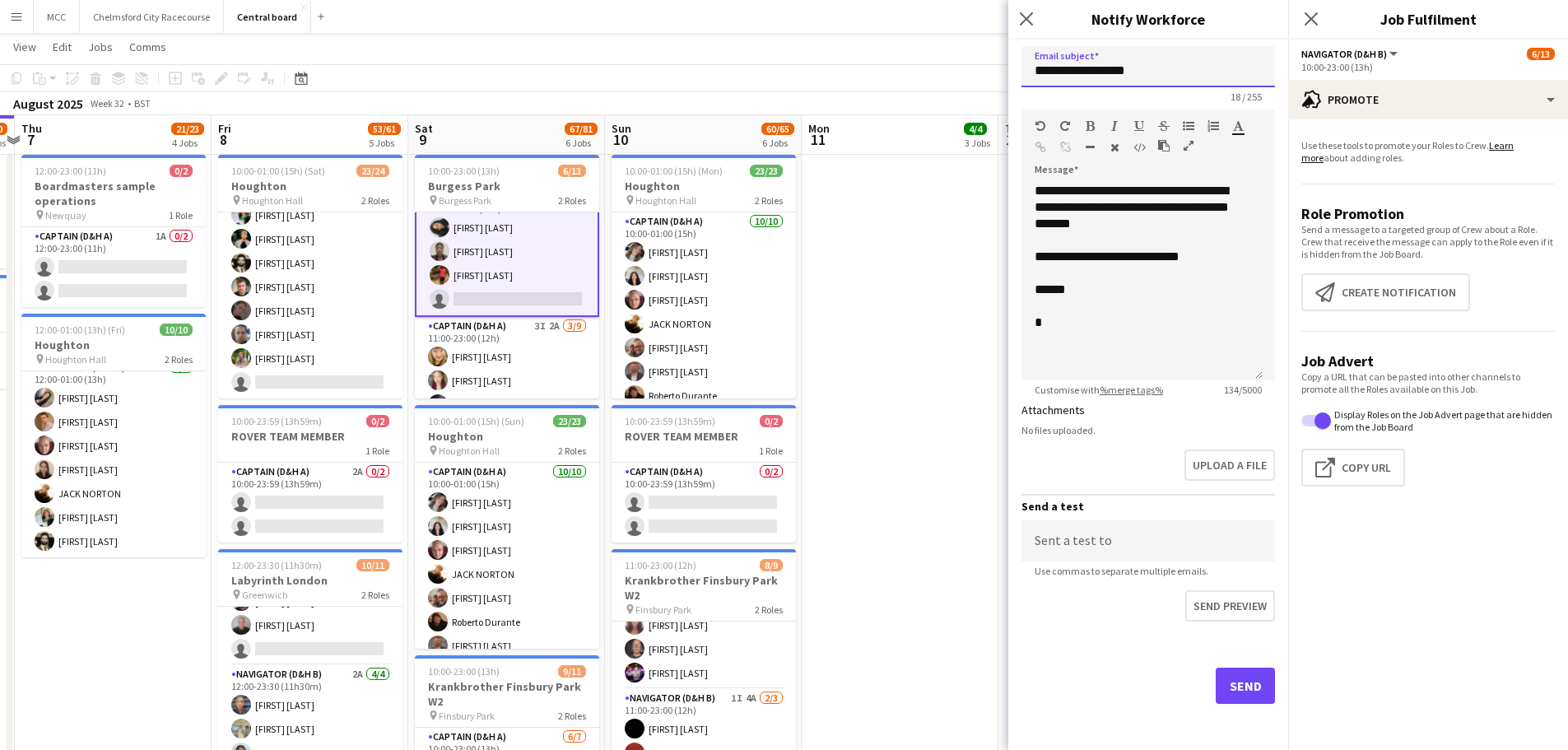 type on "**********" 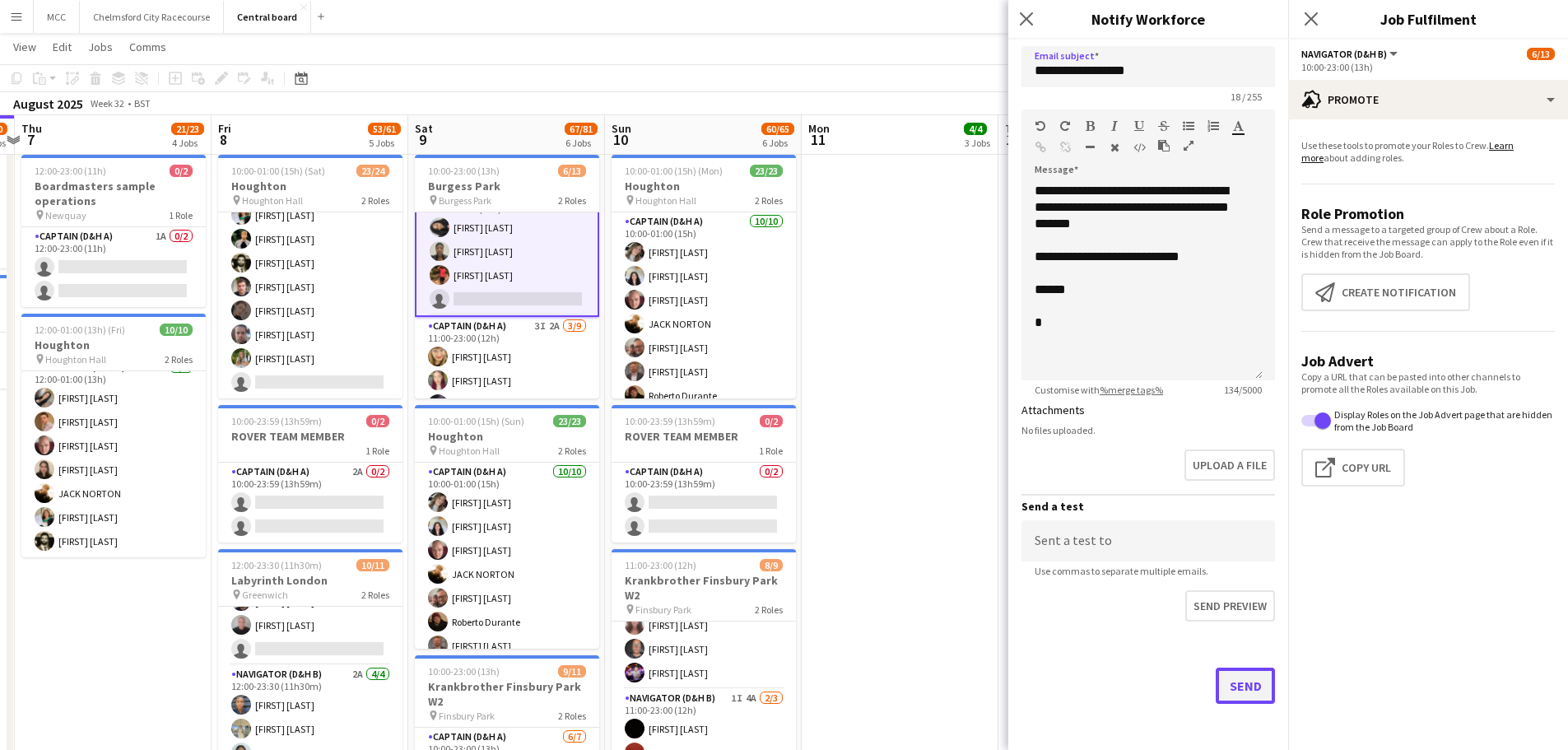 click on "Send" 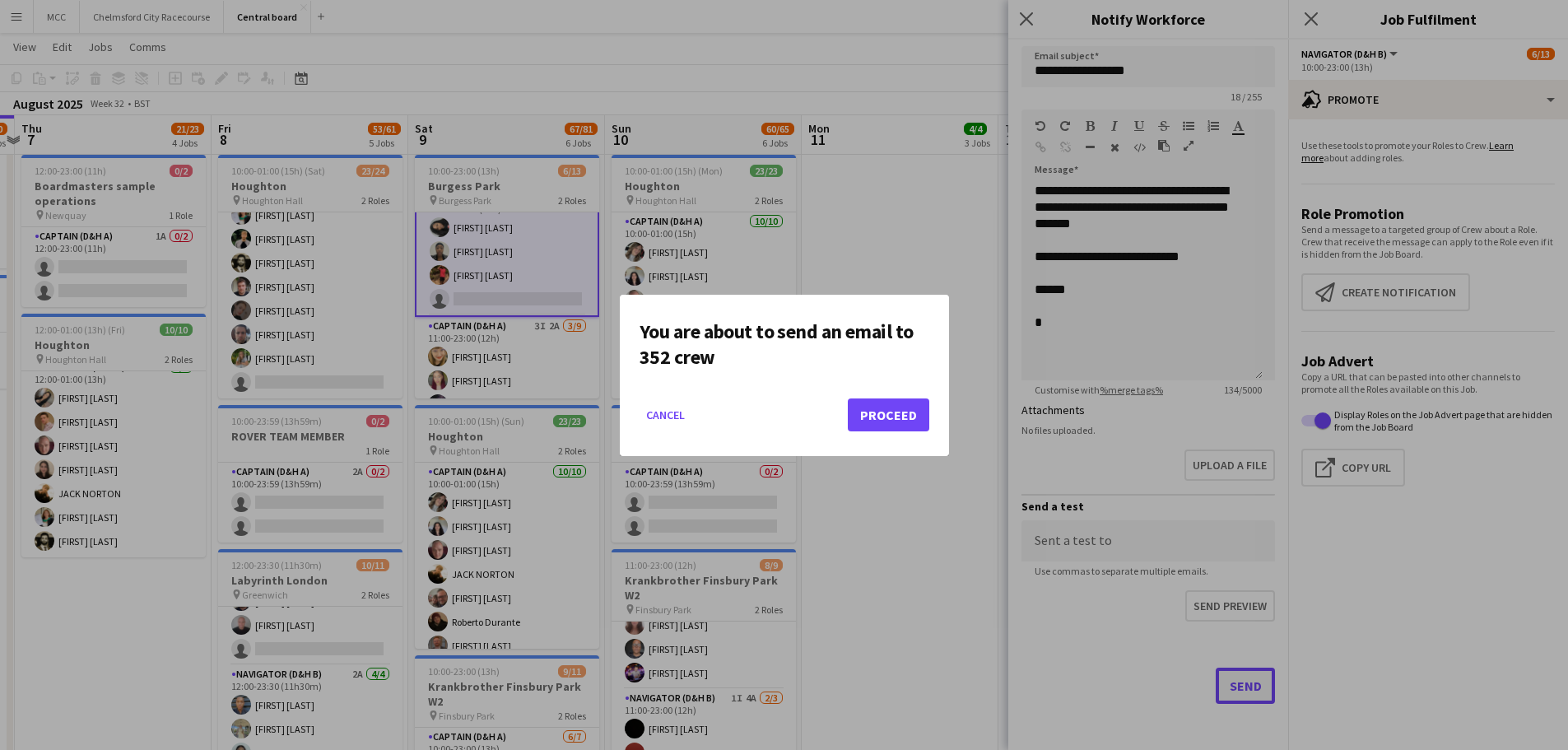 scroll, scrollTop: 0, scrollLeft: 0, axis: both 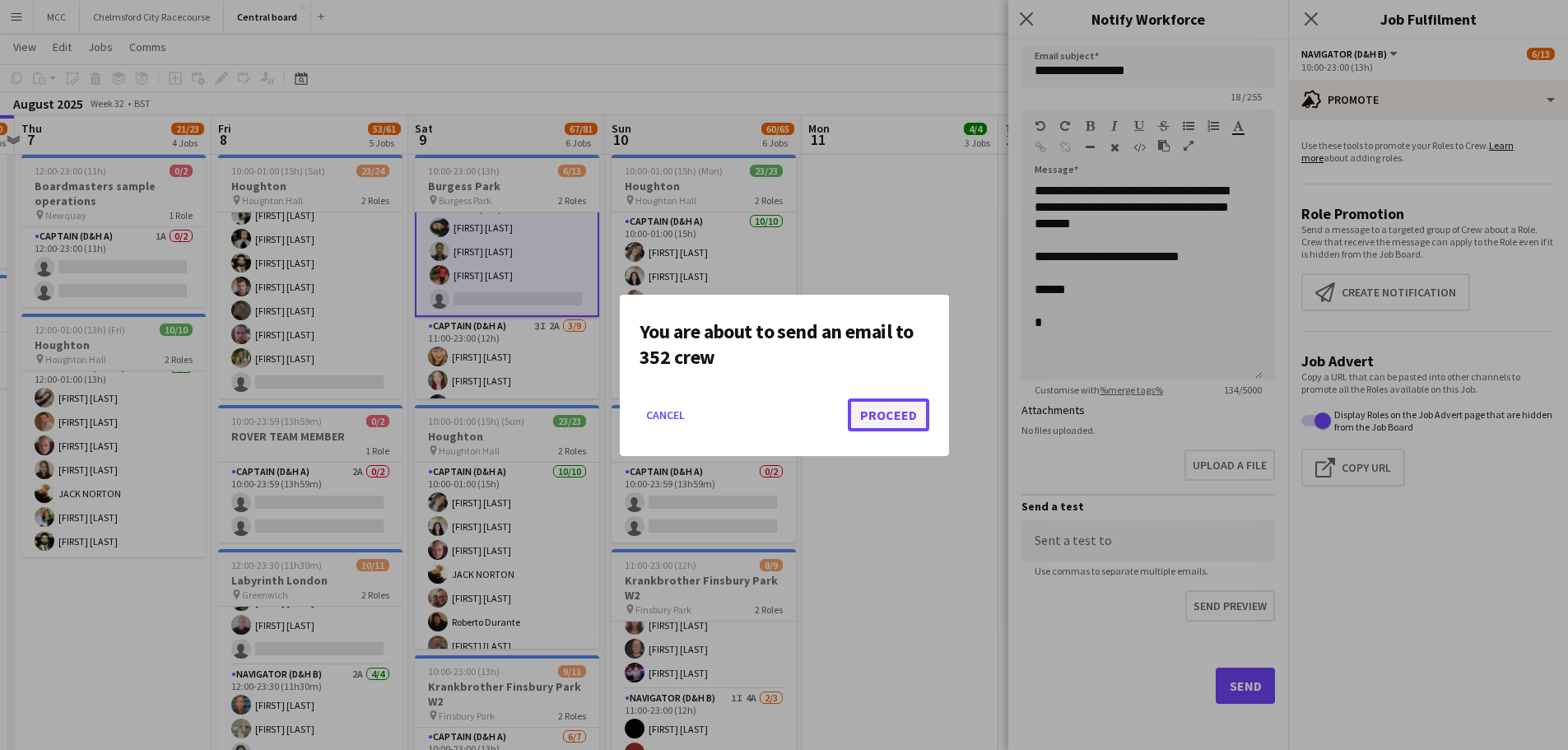 click on "Proceed" 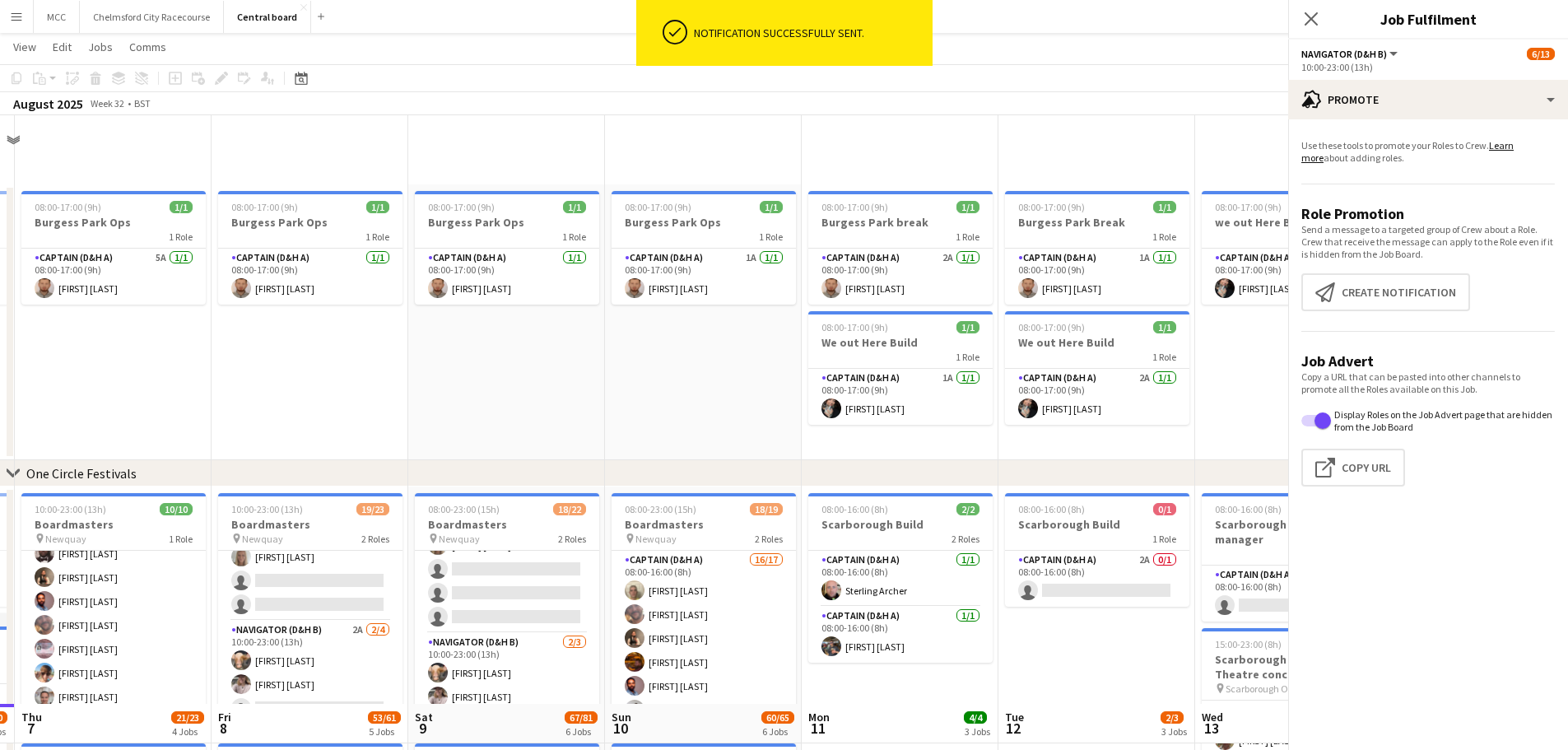 scroll, scrollTop: 589, scrollLeft: 0, axis: vertical 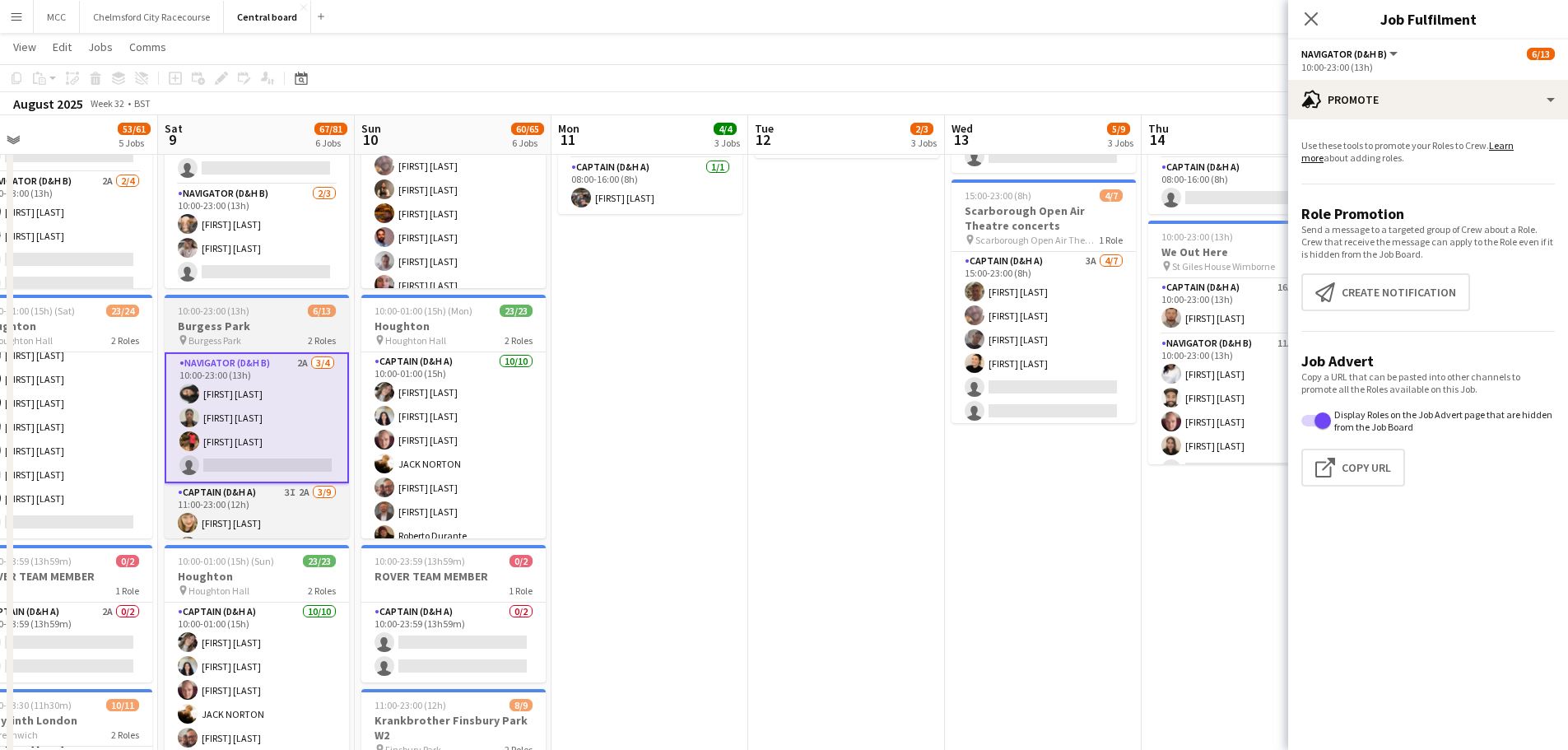 click on "Burgess Park" at bounding box center [257, 326] 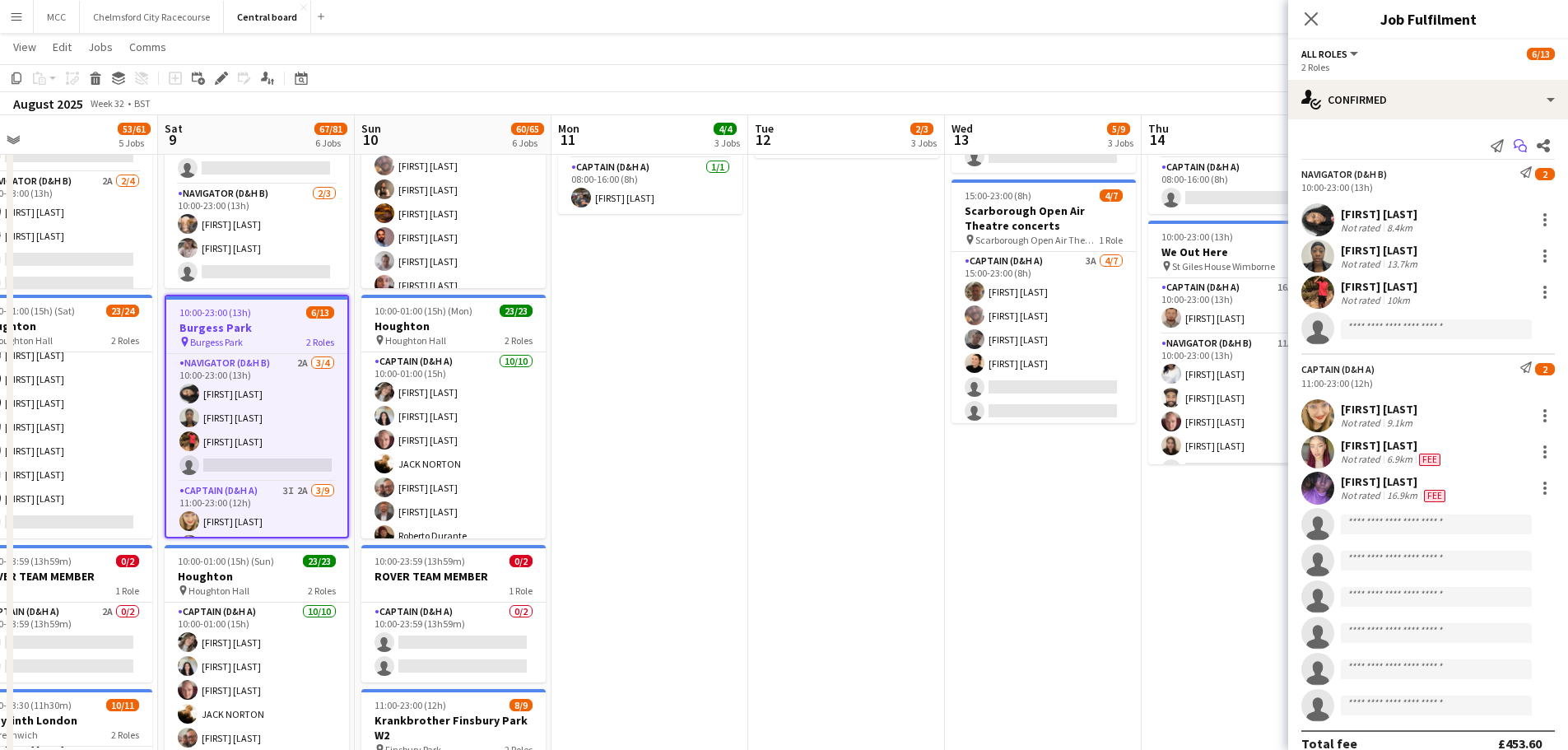 click 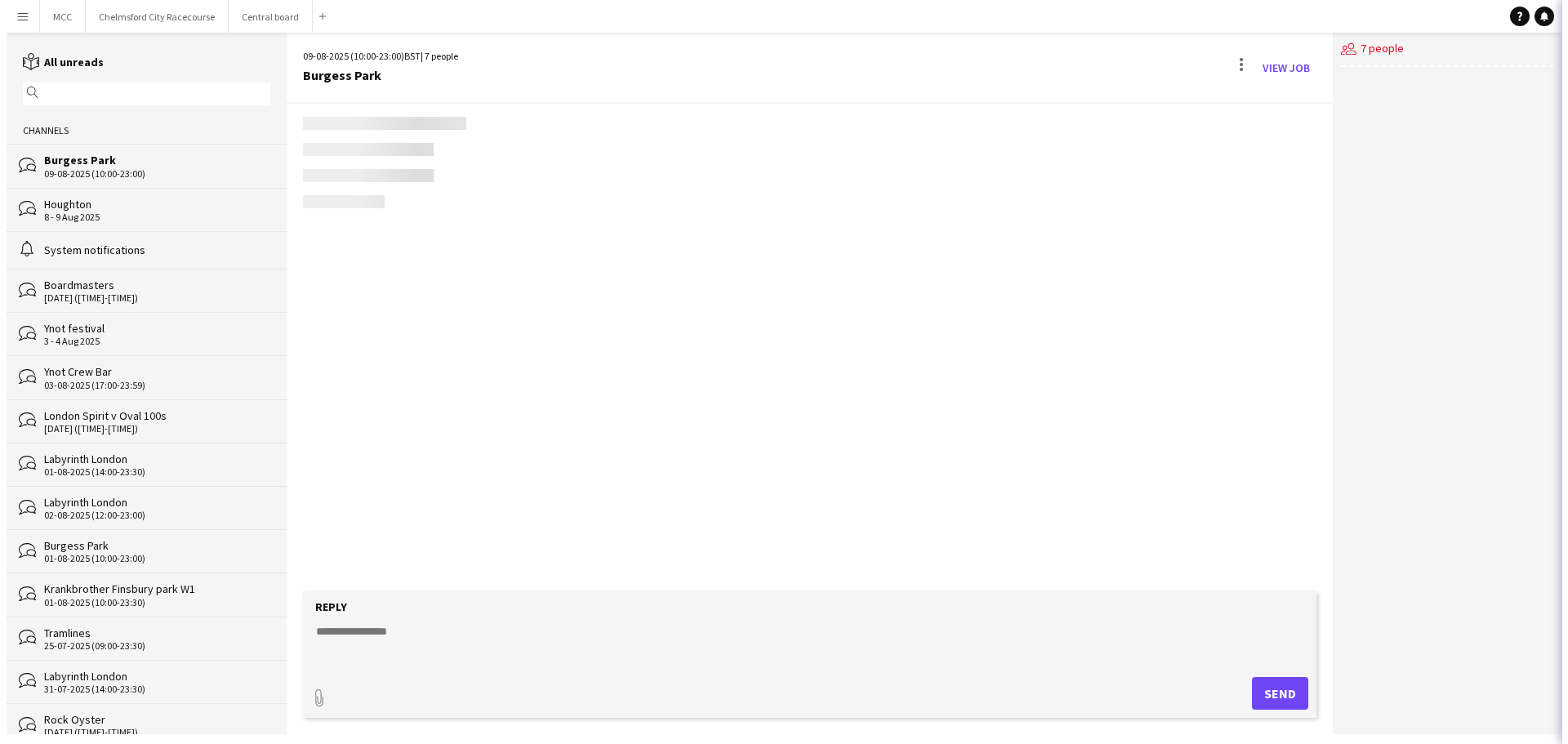 scroll, scrollTop: 0, scrollLeft: 0, axis: both 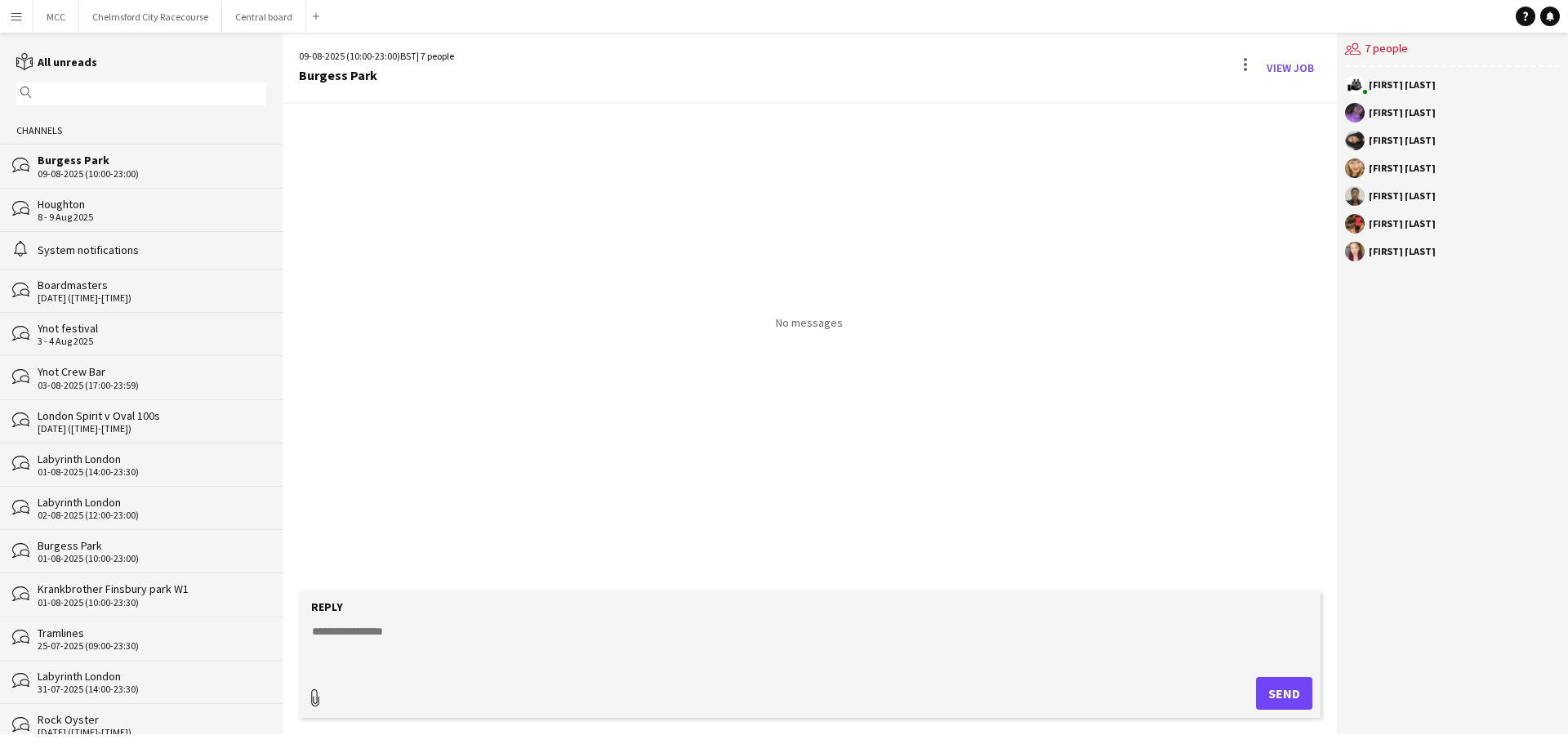 click 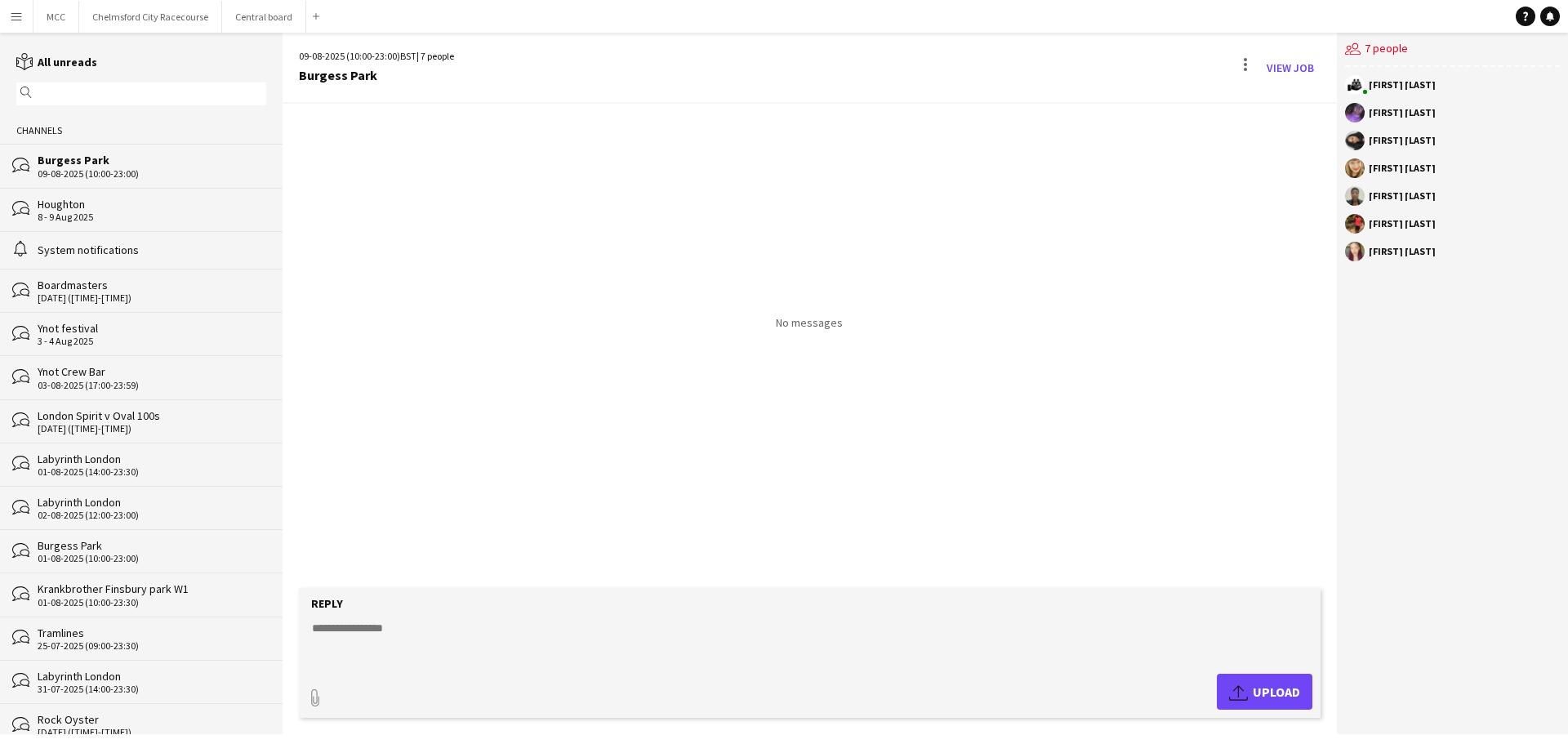 click on "Reply
paperclip
Upload
Upload" 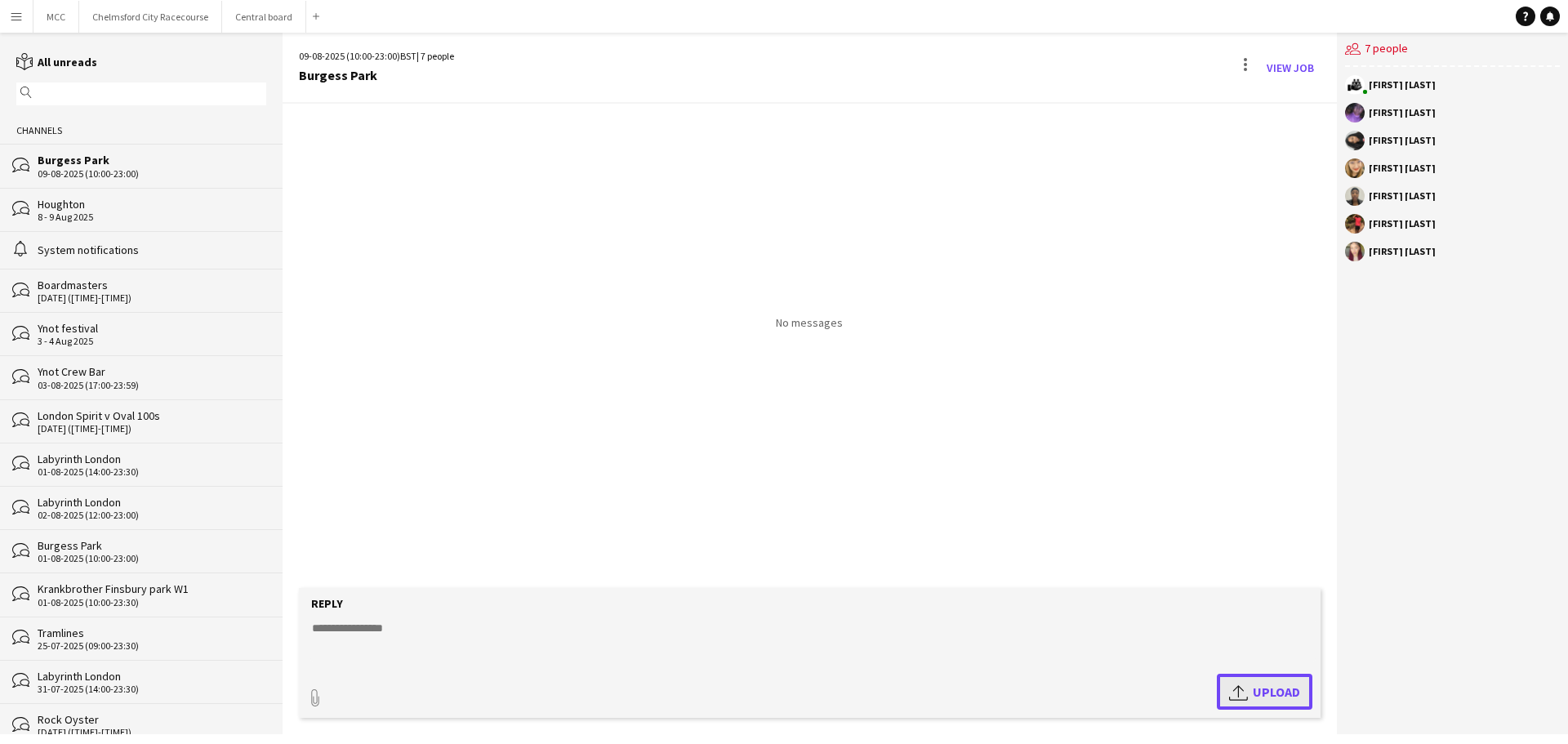 click on "Upload
Upload" 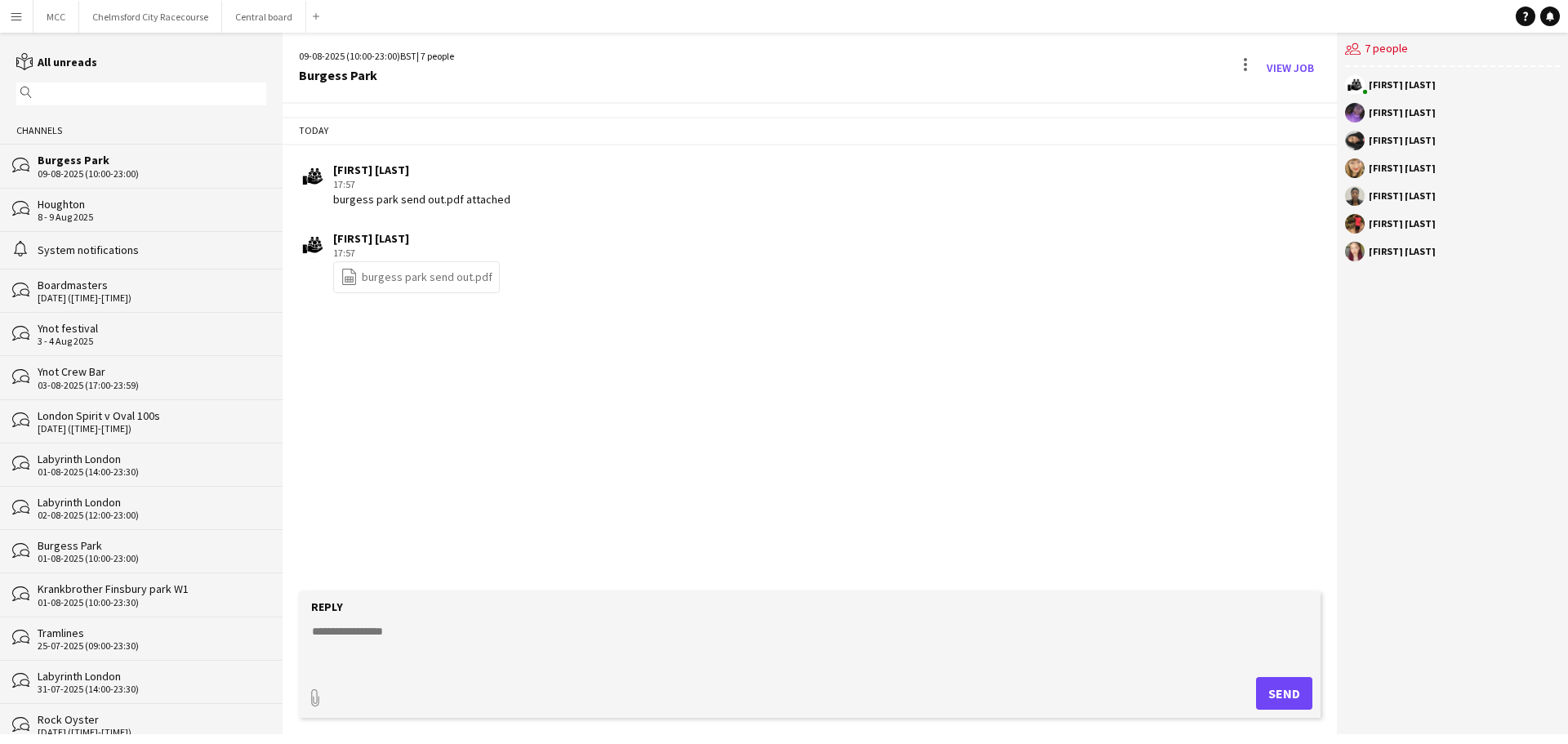 click 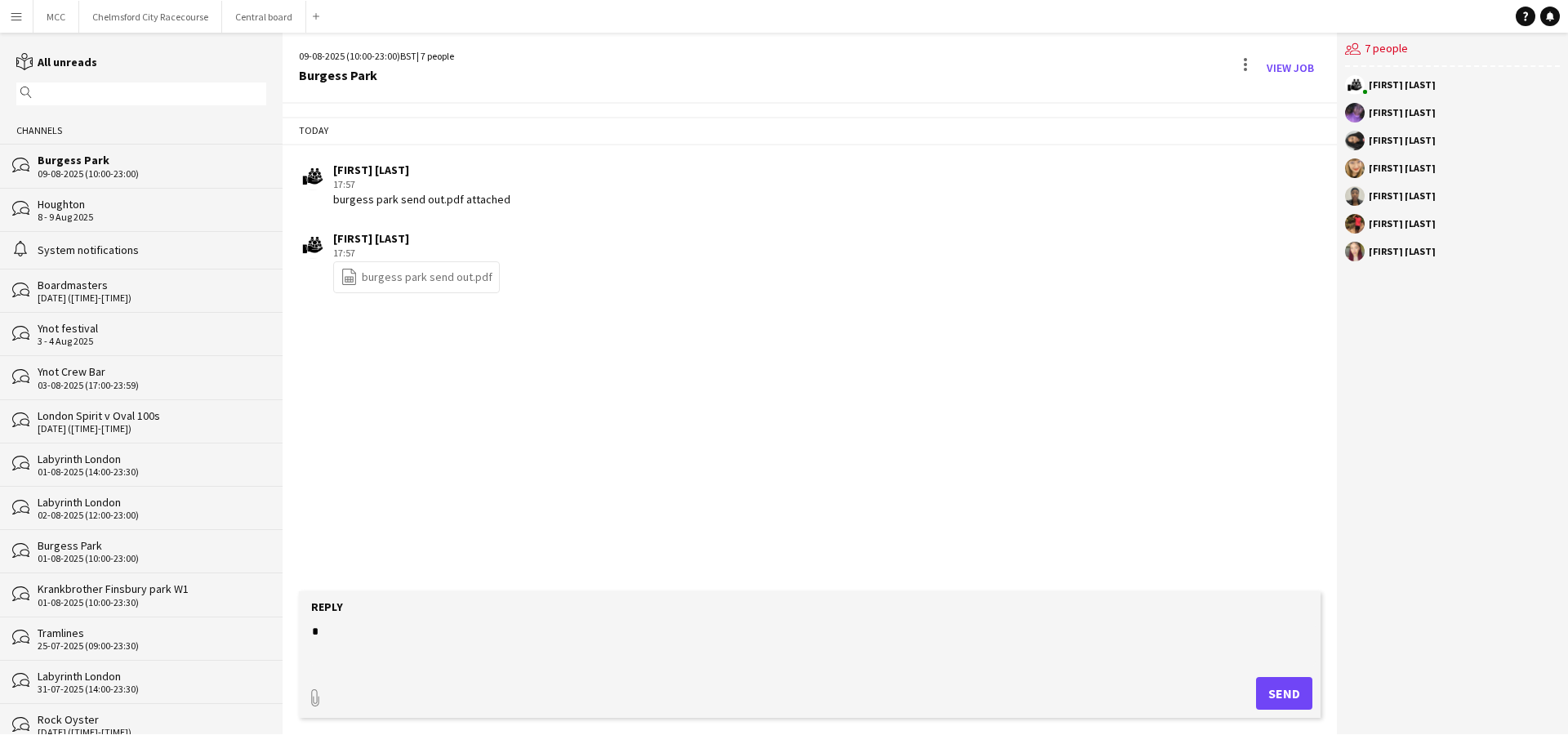 click on "*" 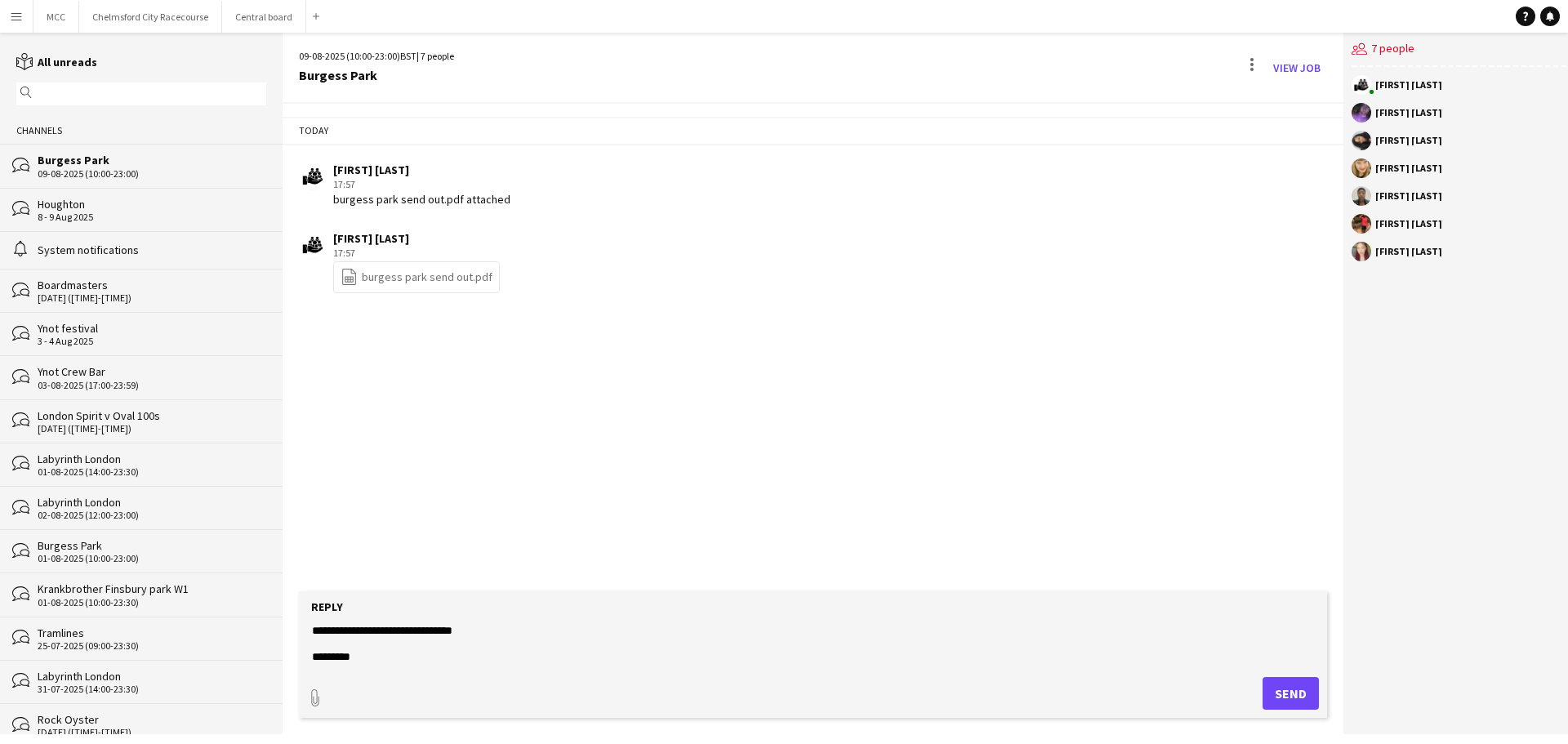 scroll, scrollTop: 131, scrollLeft: 0, axis: vertical 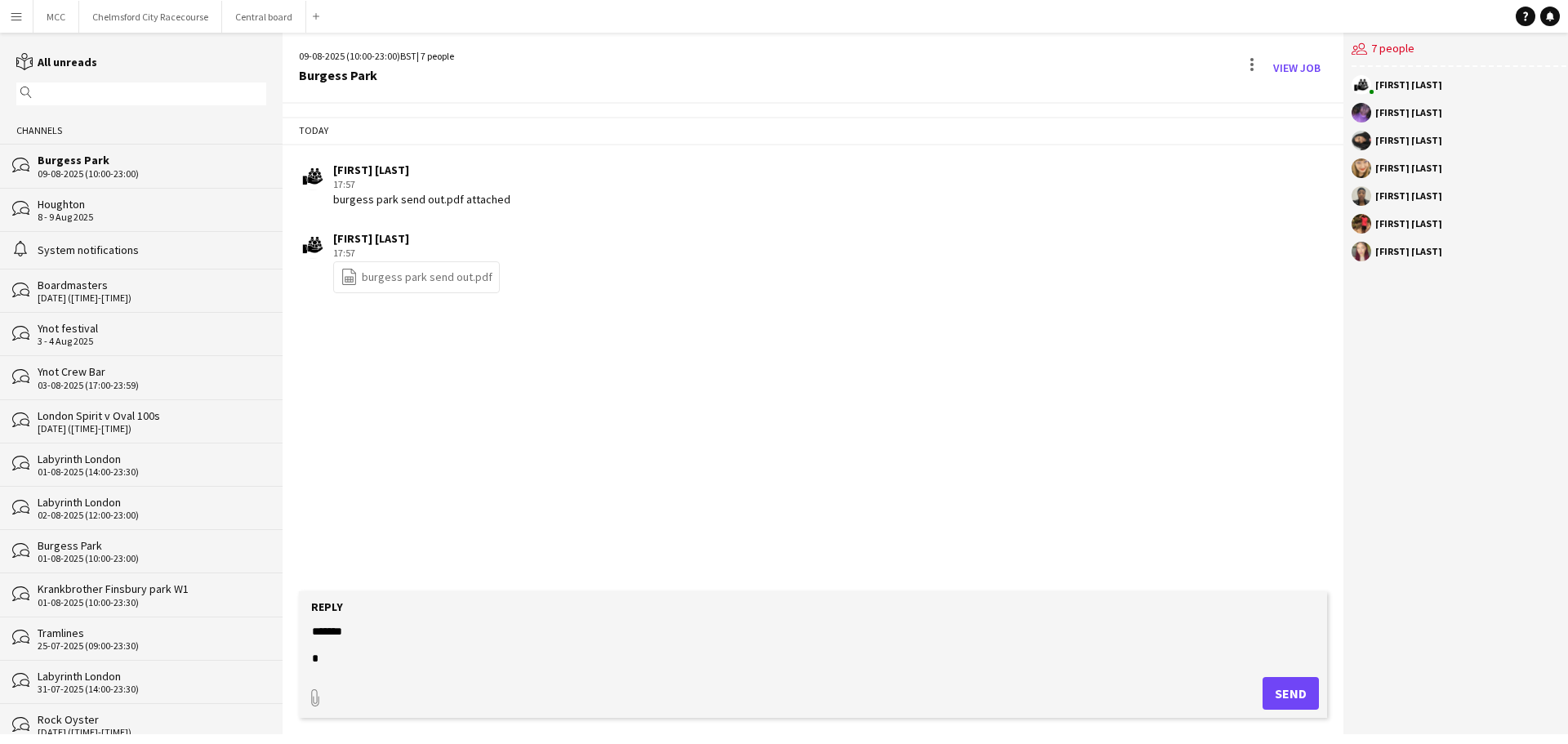 type on "**********" 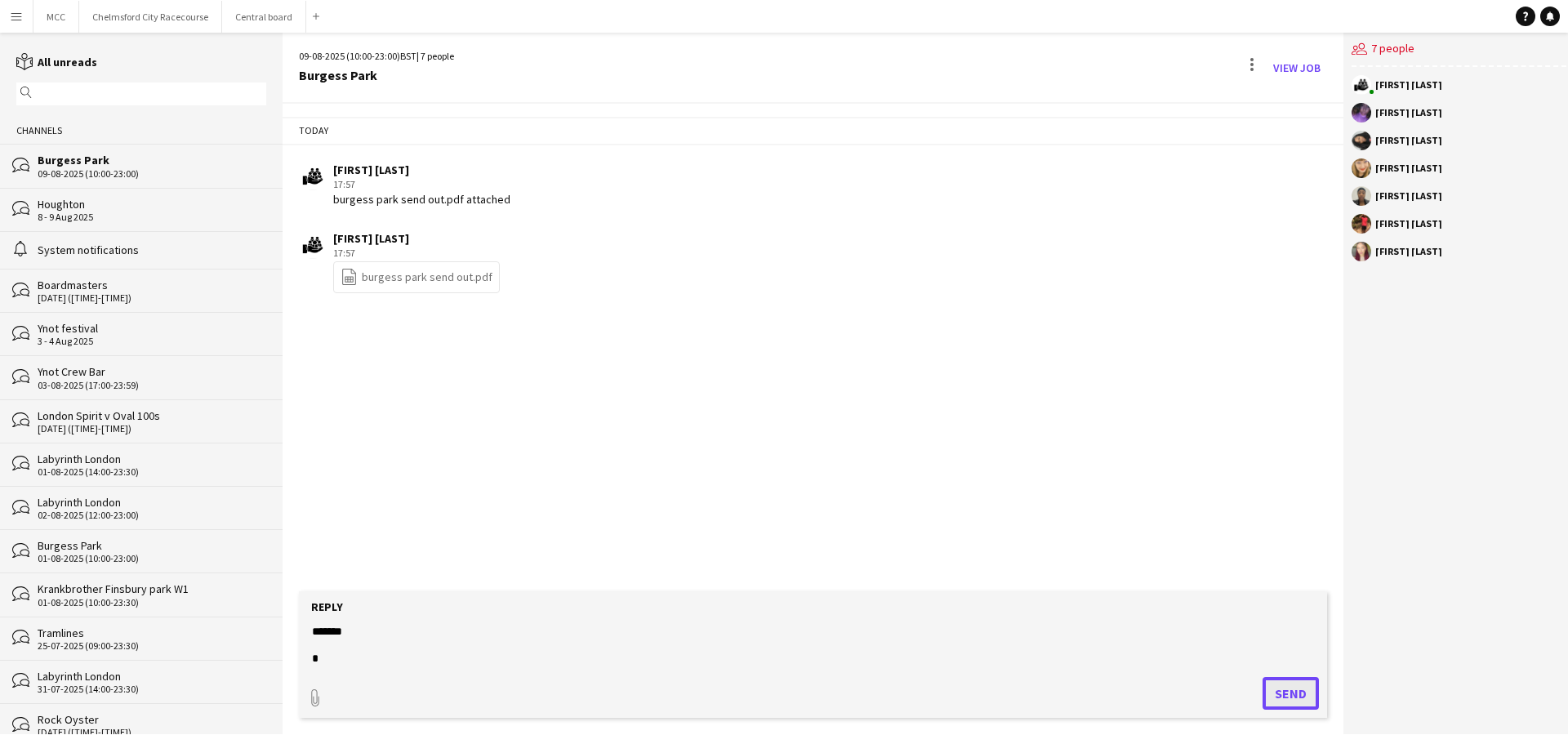 click on "Send" 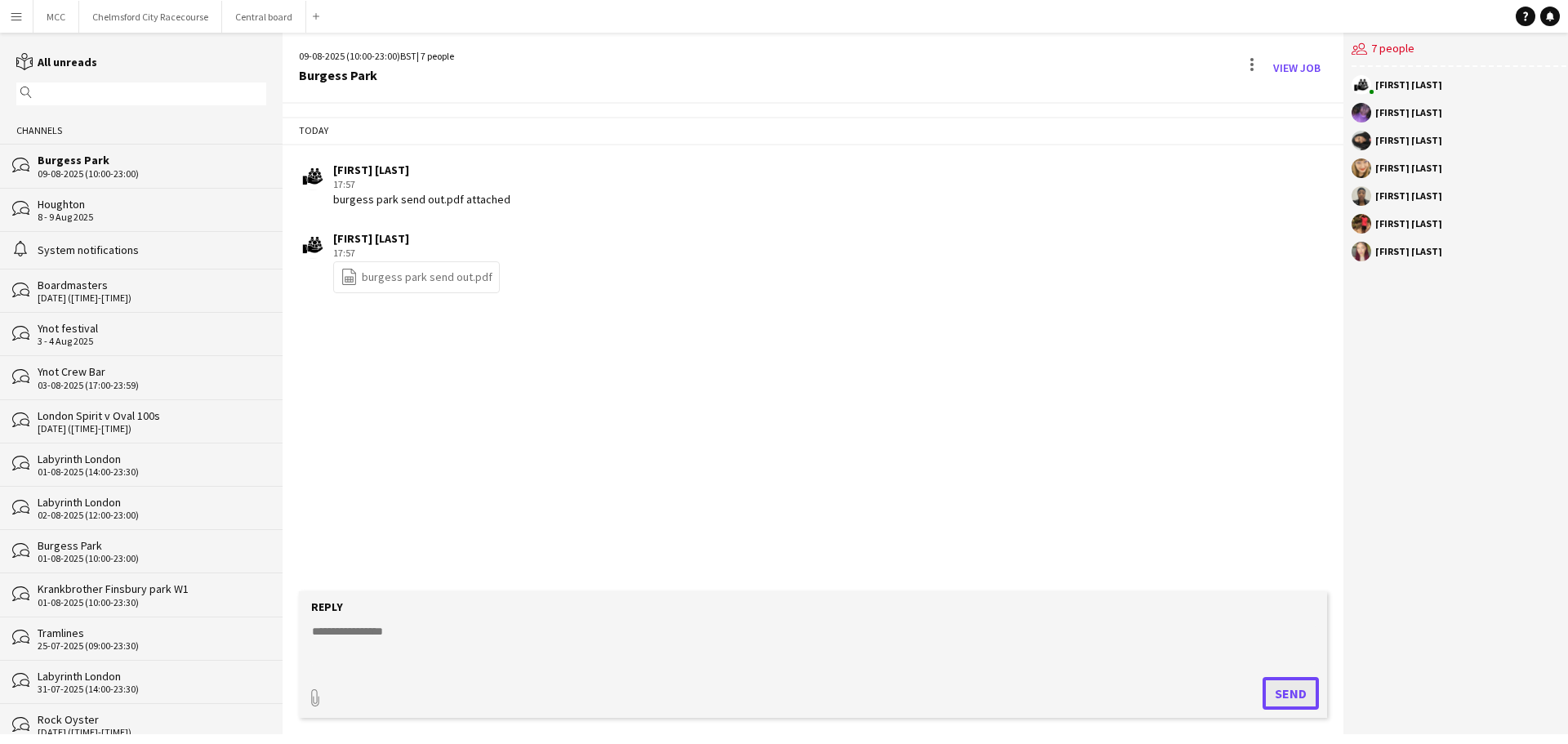 scroll, scrollTop: 0, scrollLeft: 0, axis: both 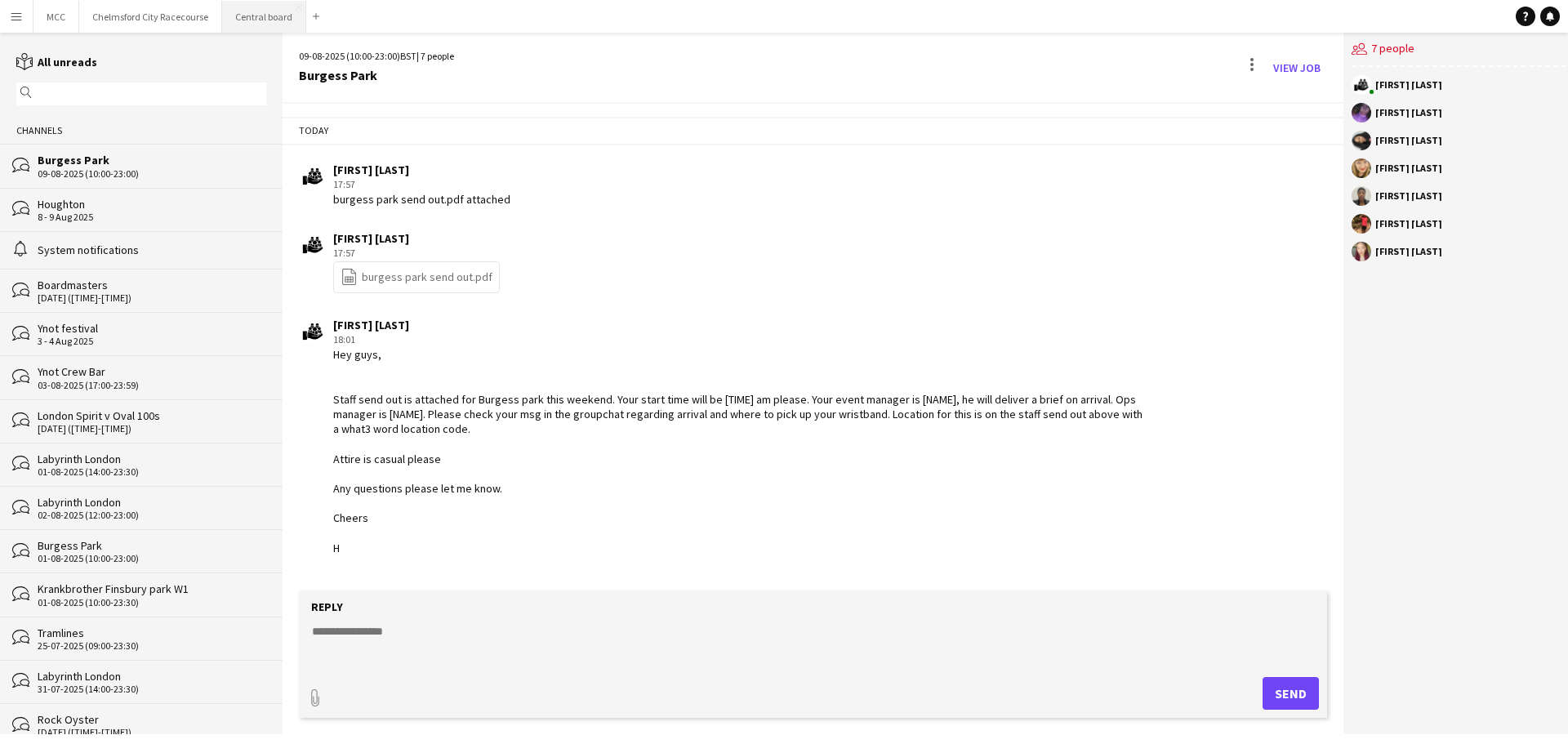 click on "Central board
Close" at bounding box center [264, 16] 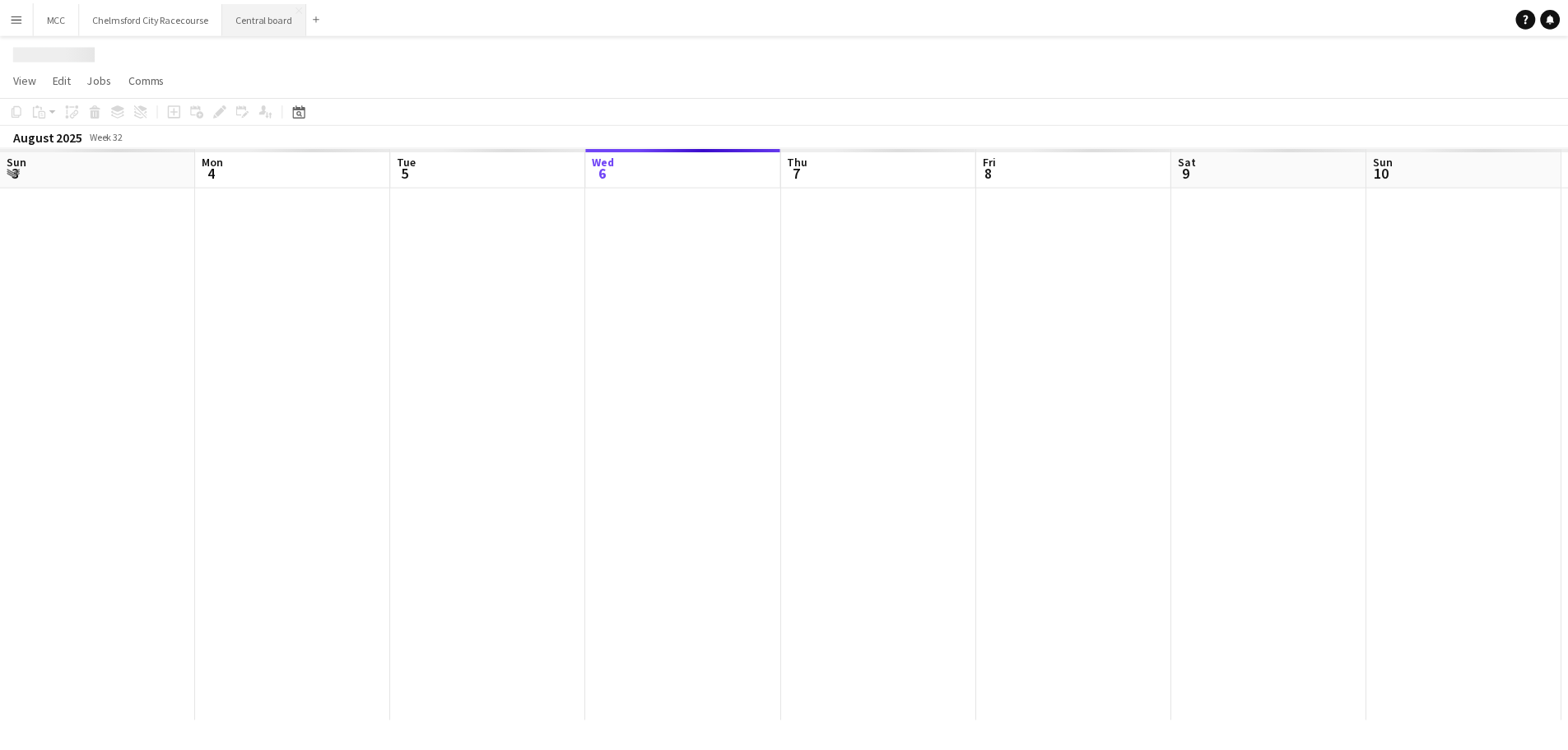 scroll, scrollTop: 0, scrollLeft: 393, axis: horizontal 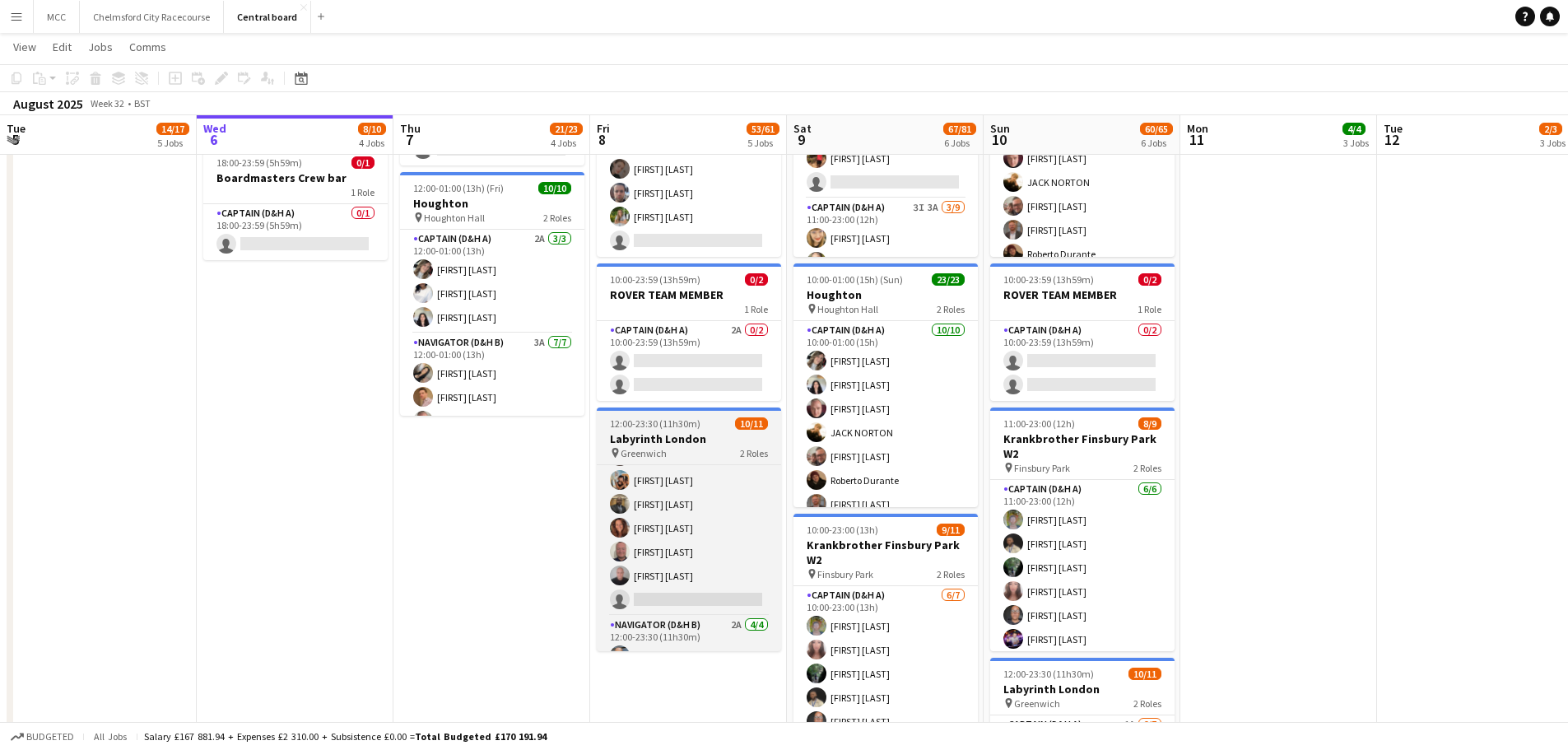 click on "12:00-23:30 (11h30m)    10/11   Labyrinth London
pin
Greenwich   2 Roles   Captain (D&H A)   3A   6/7   12:00-23:00 (11h)
Konstantinos Dazelidis Charlotte Hillman Victor Mark Sarah Camacho Peter Bates Mark Beckett
single-neutral-actions
Navigator (D&H B)   2A   4/4   12:00-23:30 (11h30m)
Matthew Blair-Hamilton Maria Freitas Amanda Ogandu Andrei Gabriel Nicorescu" at bounding box center (689, 529) 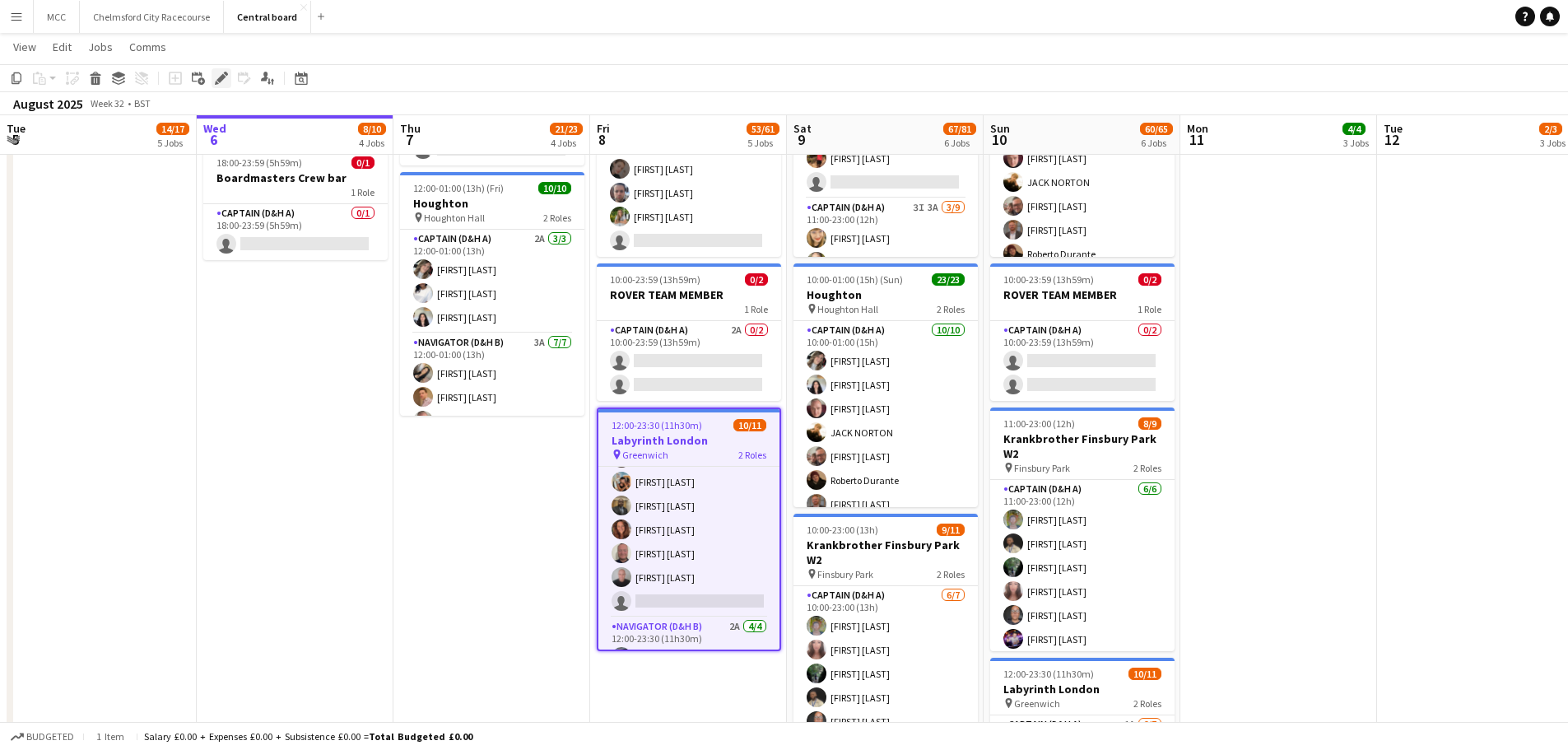 click on "Edit" at bounding box center (221, 78) 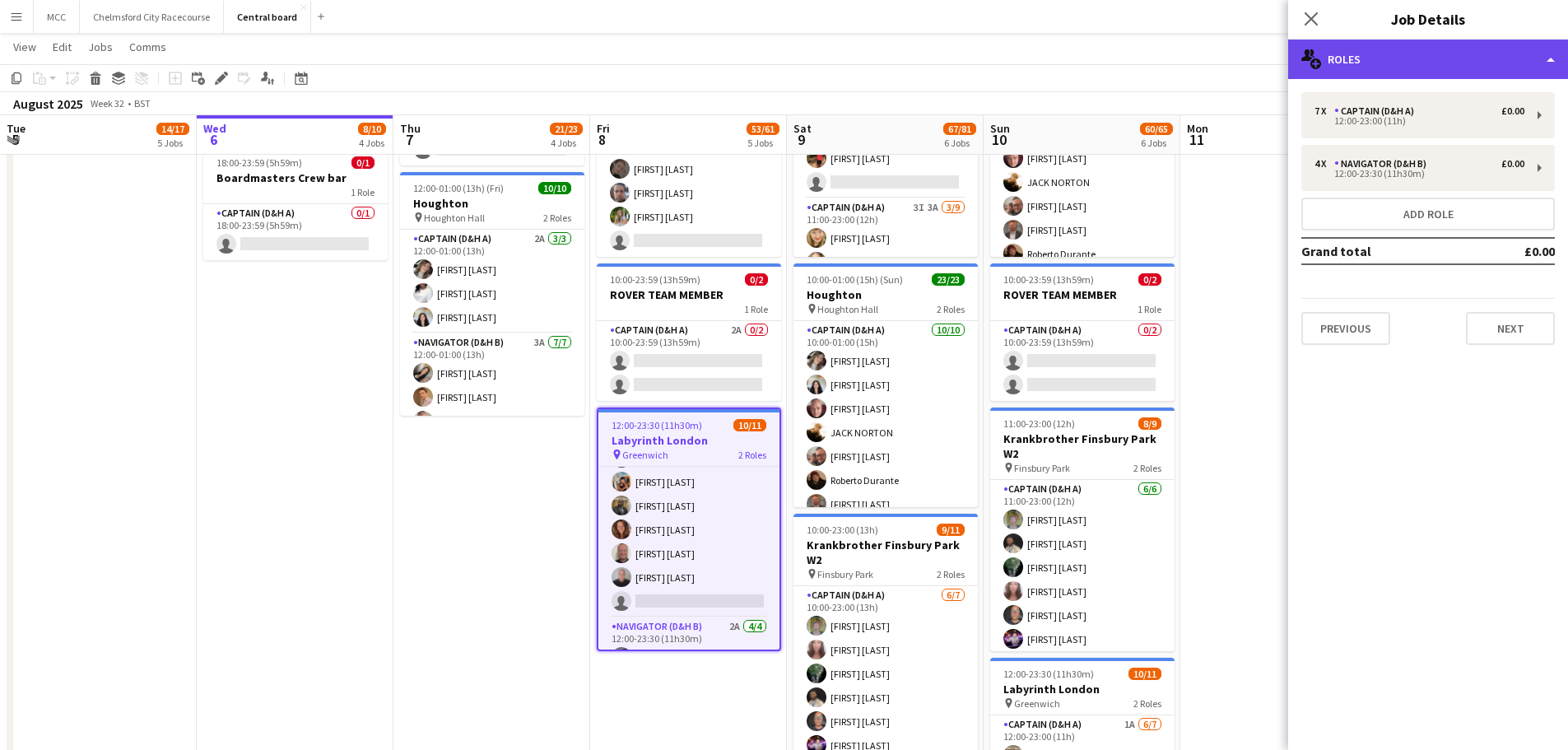 click on "multiple-users-add
Roles" 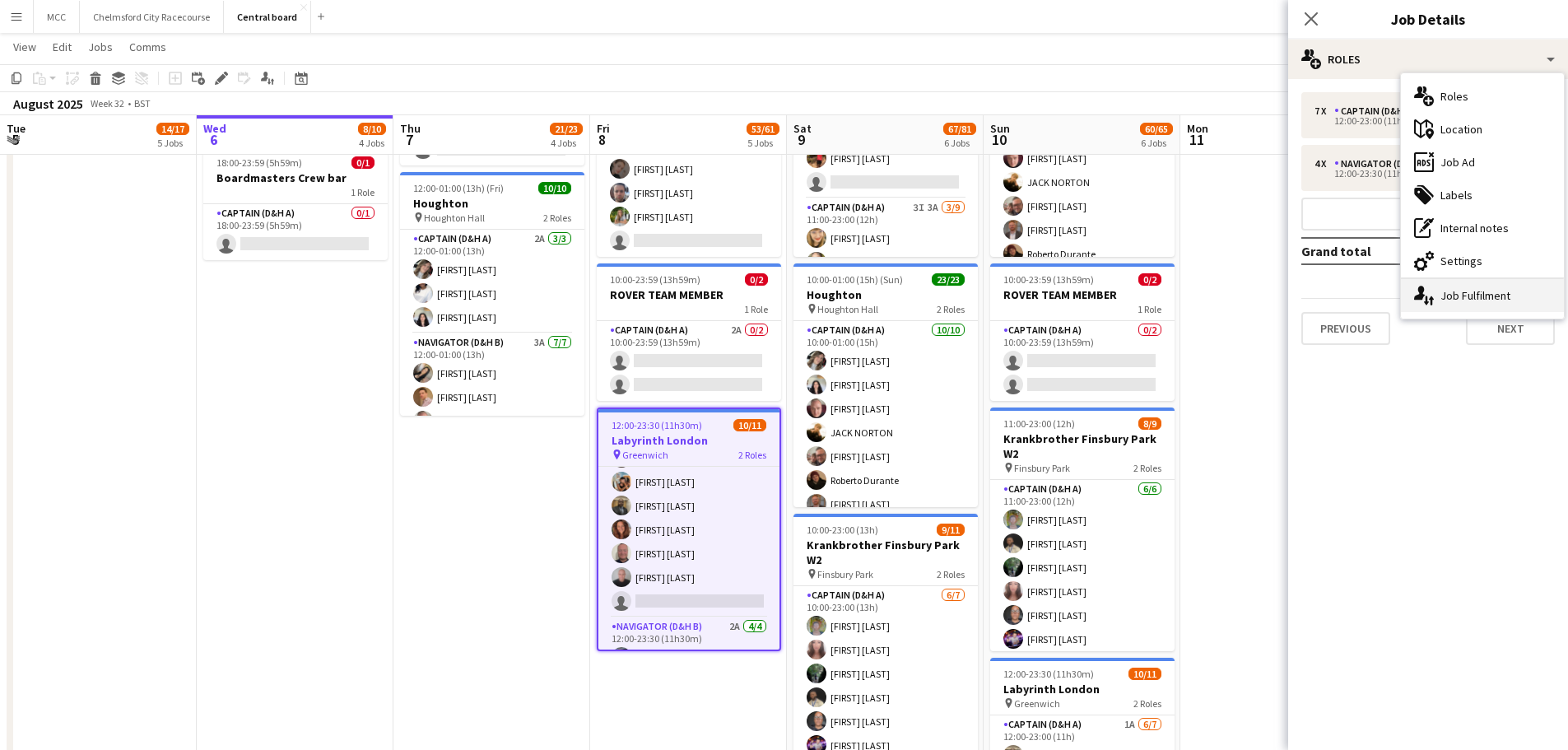 click on "single-neutral-actions-up-down
Job Fulfilment" at bounding box center (1482, 296) 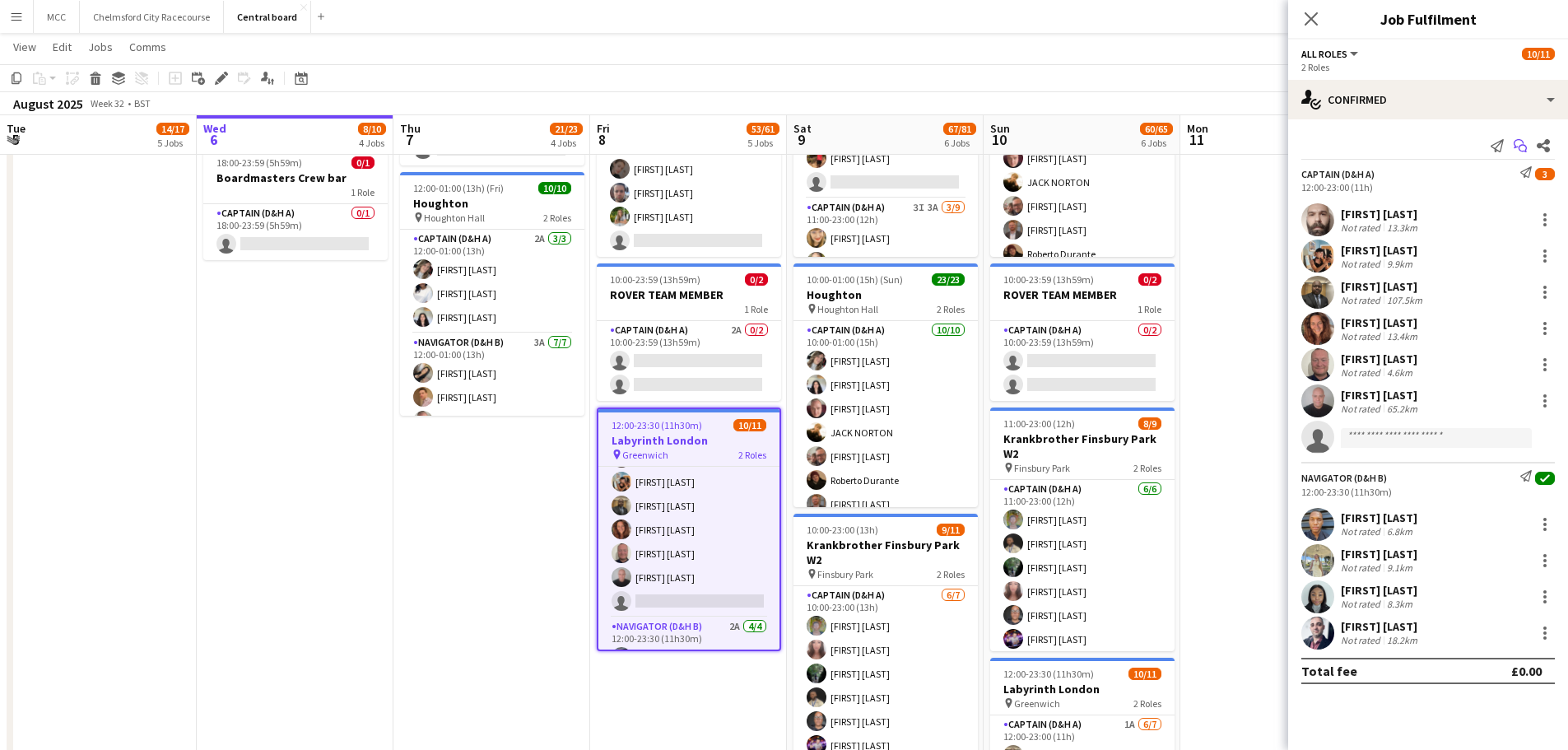 click on "Start chat" 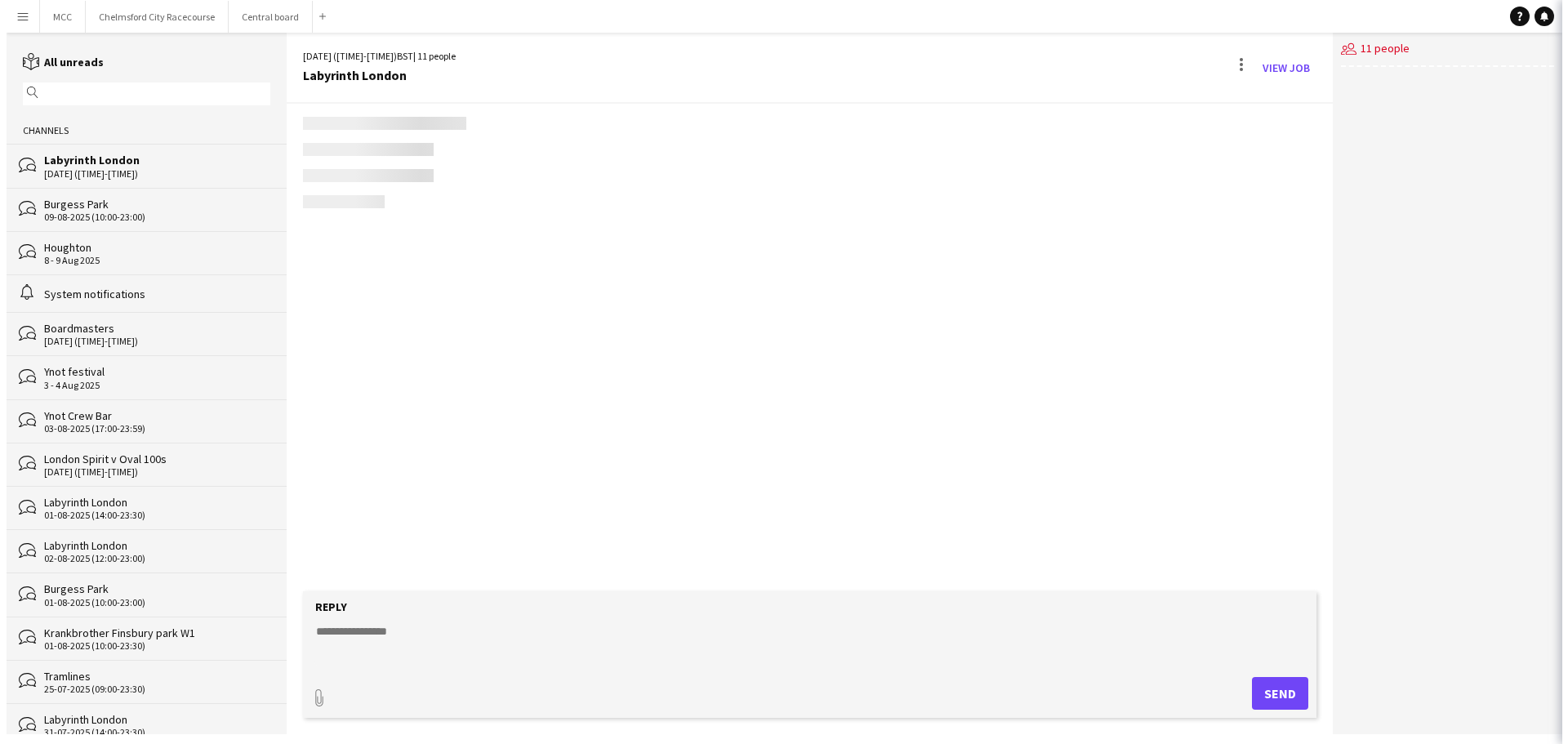 scroll, scrollTop: 0, scrollLeft: 0, axis: both 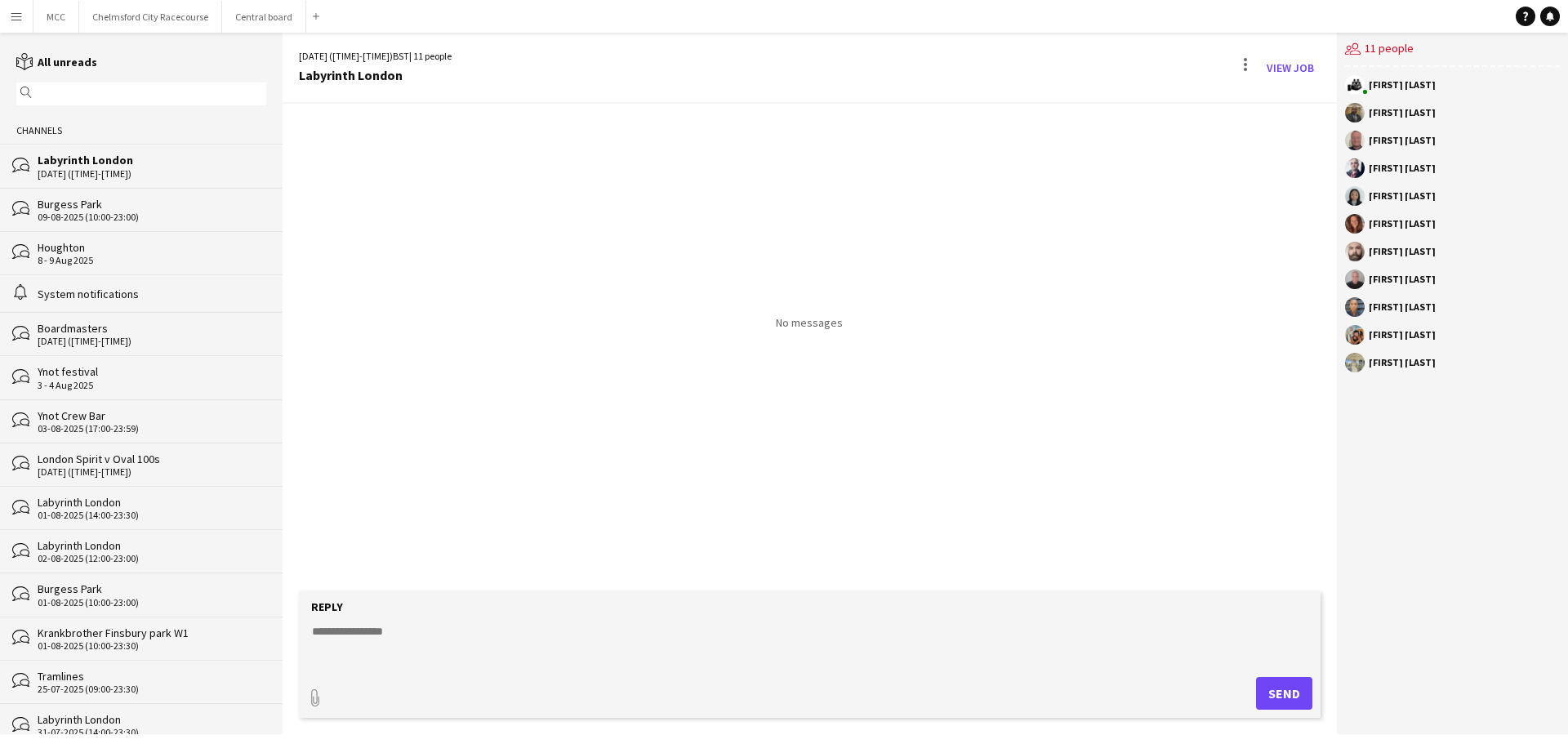click 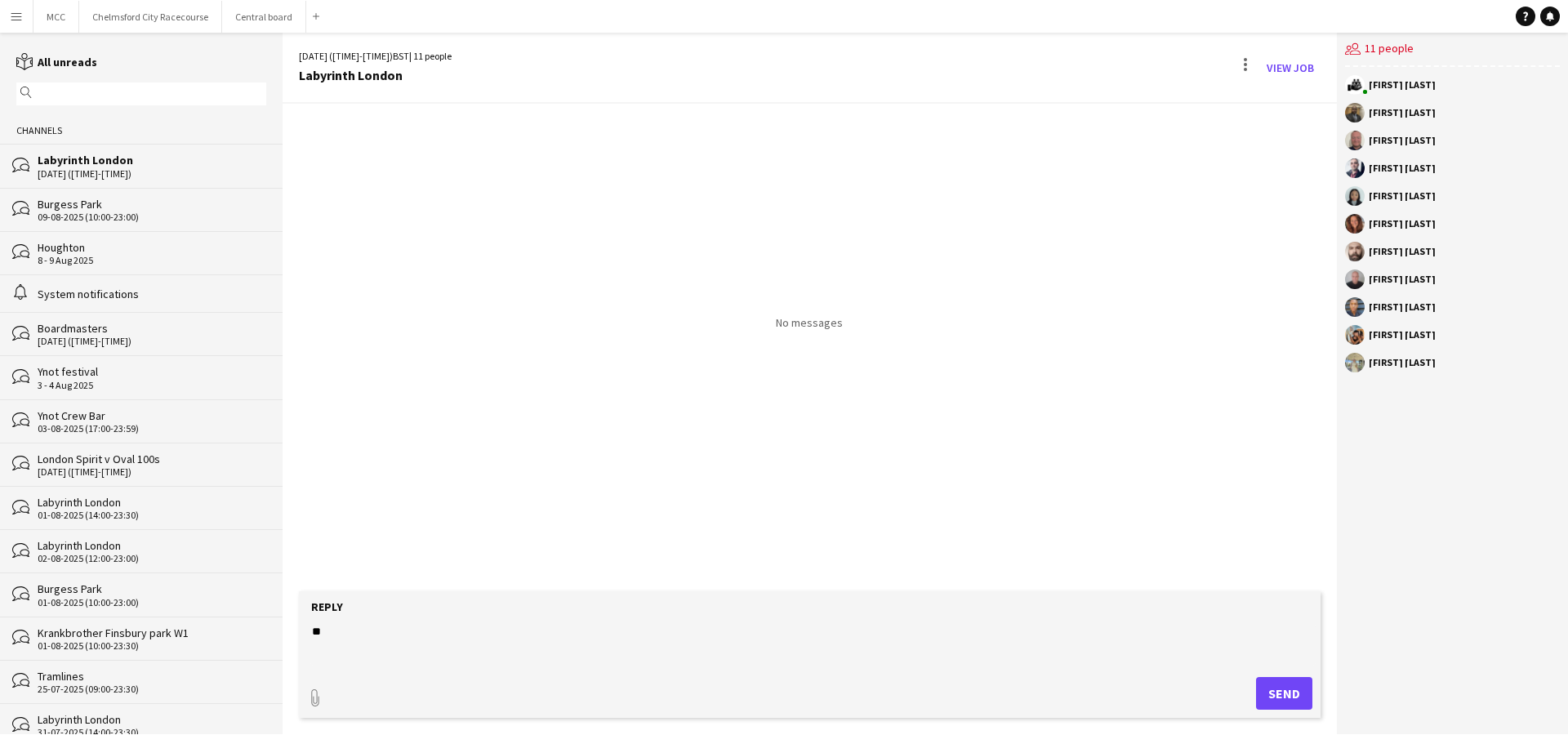 type on "*" 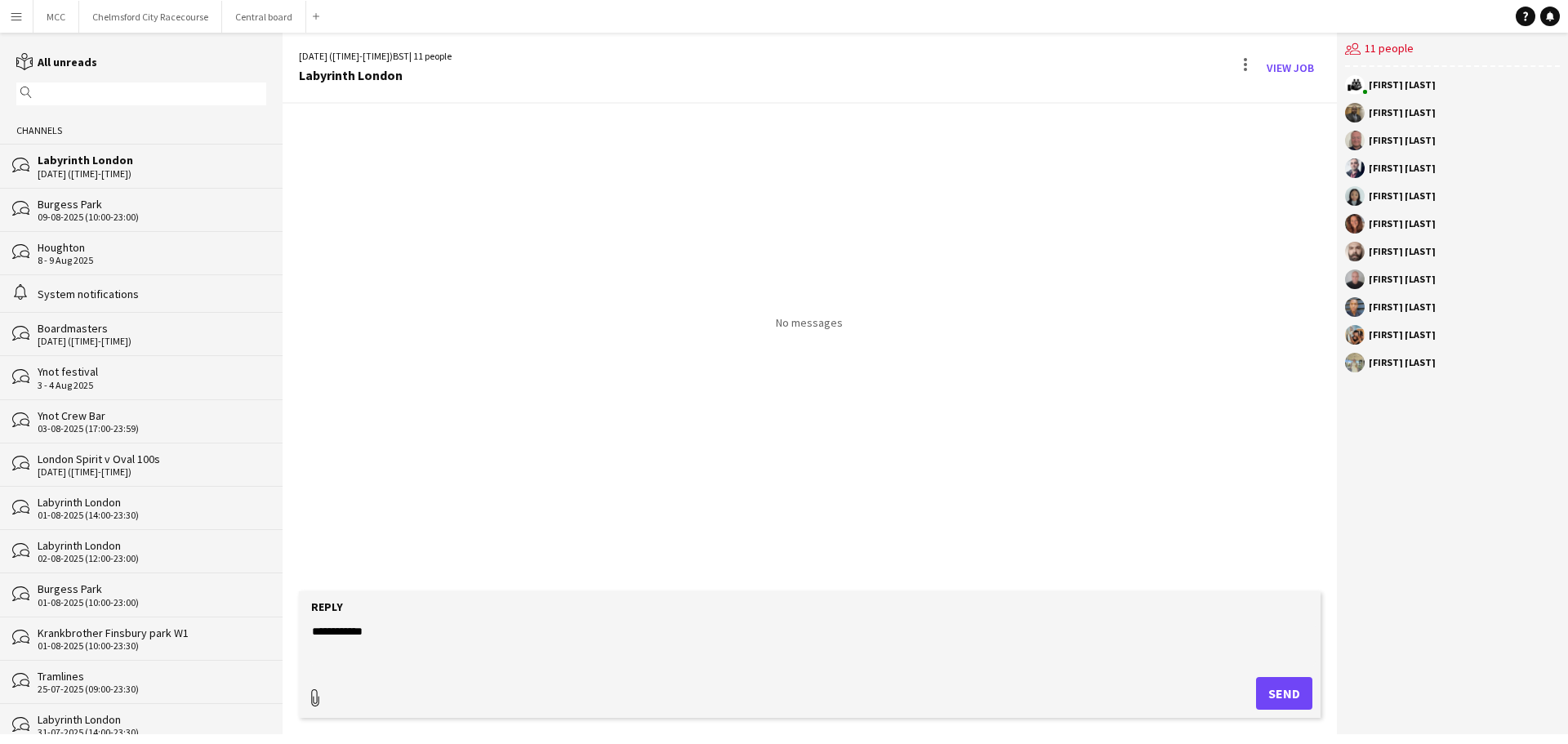 type on "*********" 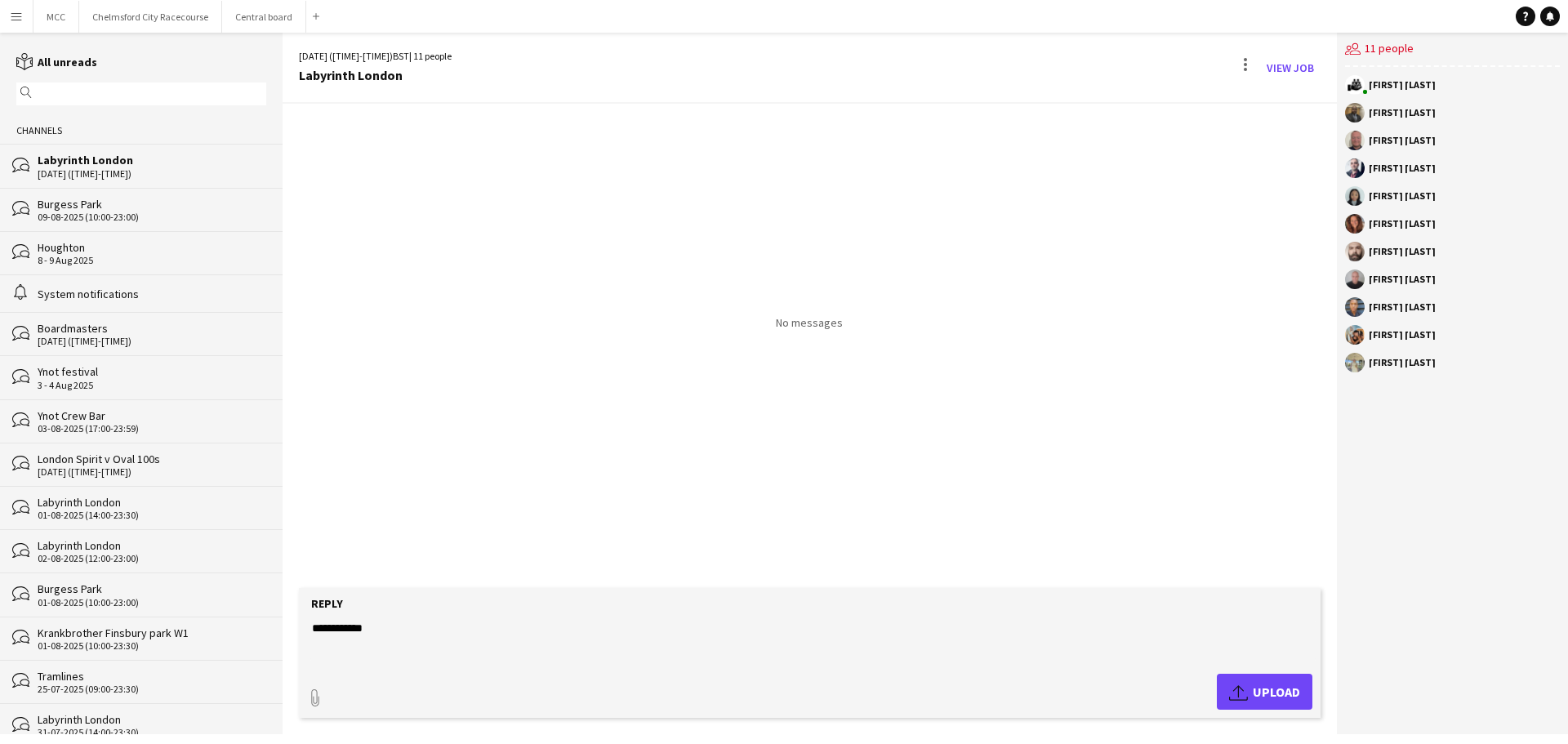 click on "Reply  *********
paperclip
Upload
Upload" 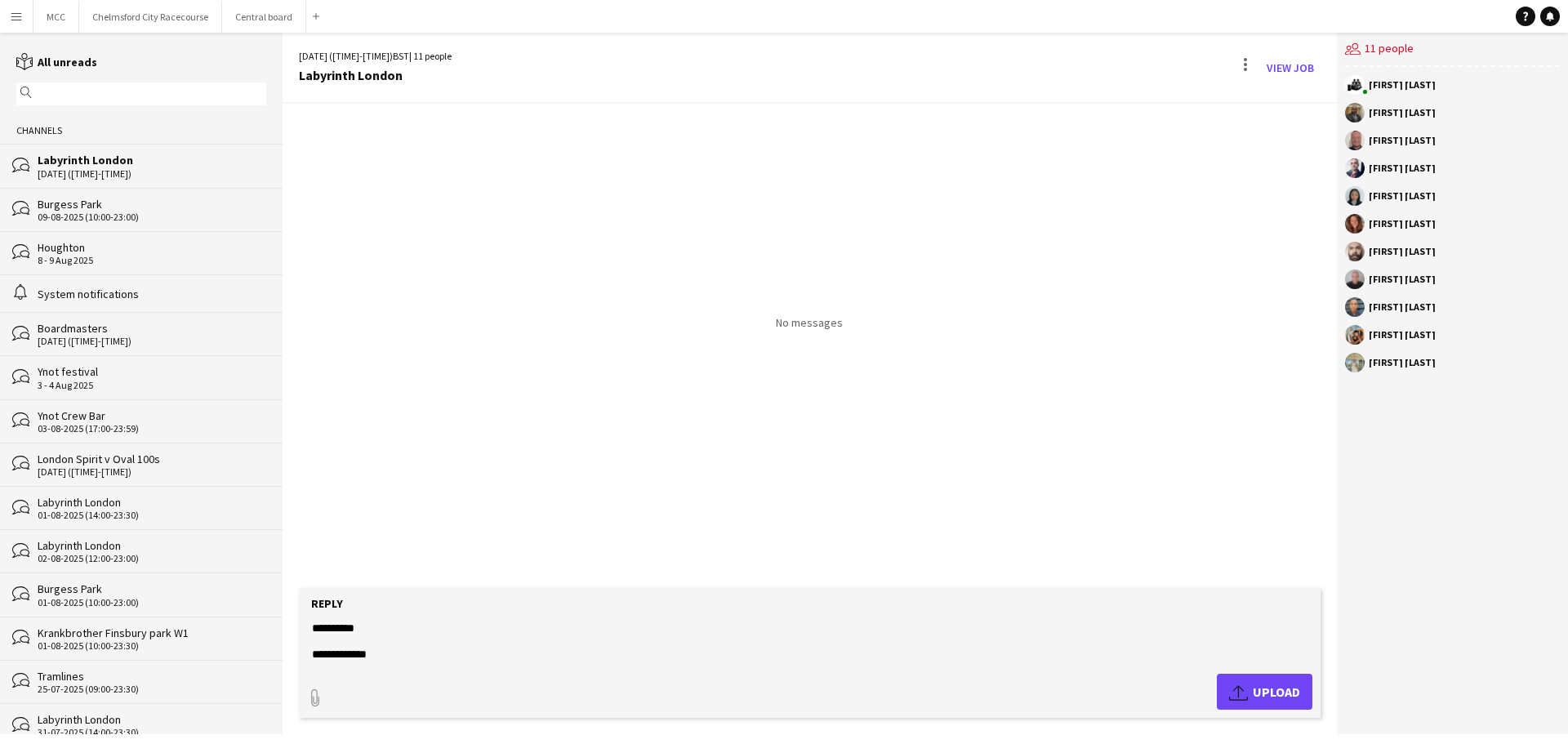type on "**********" 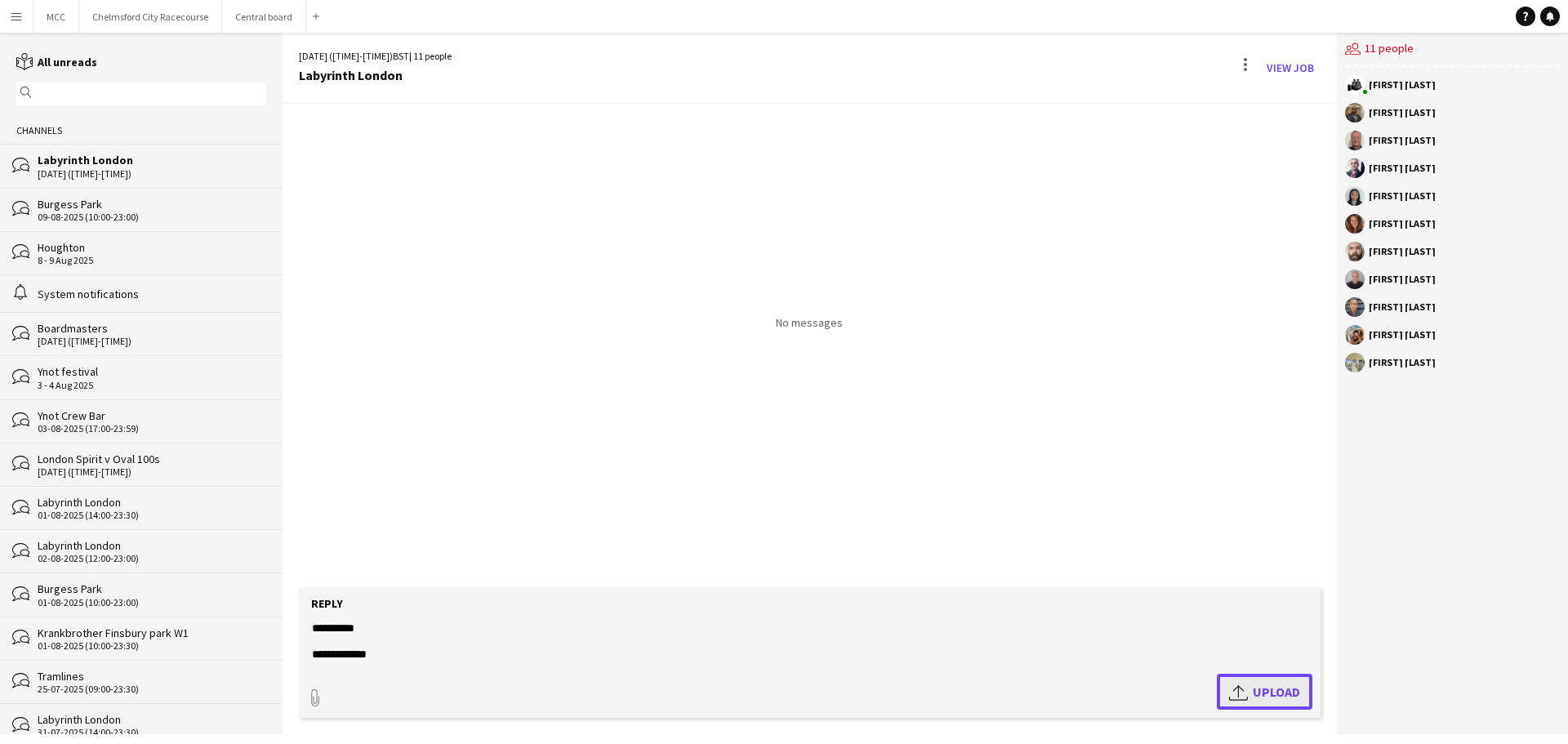 click on "Upload" 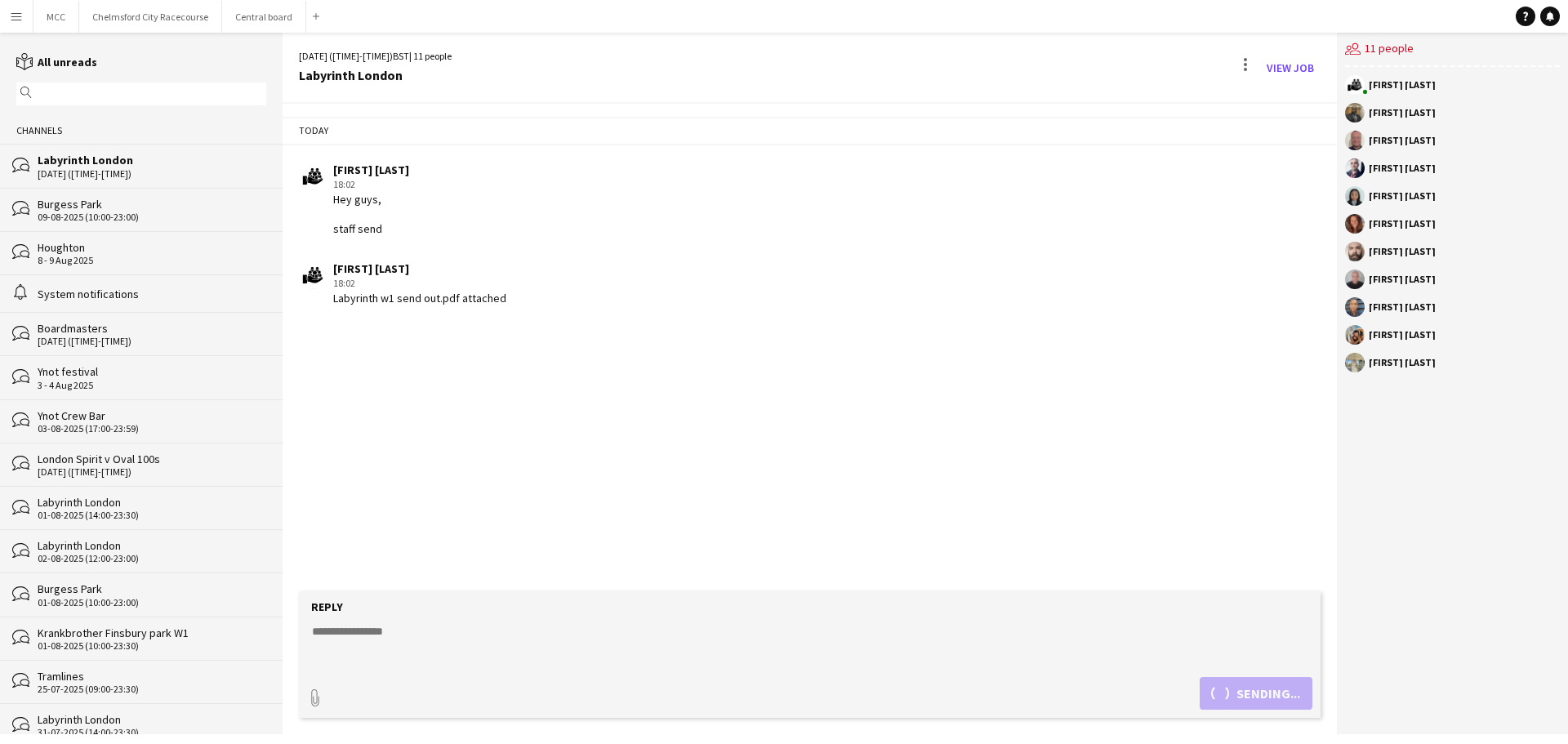 click 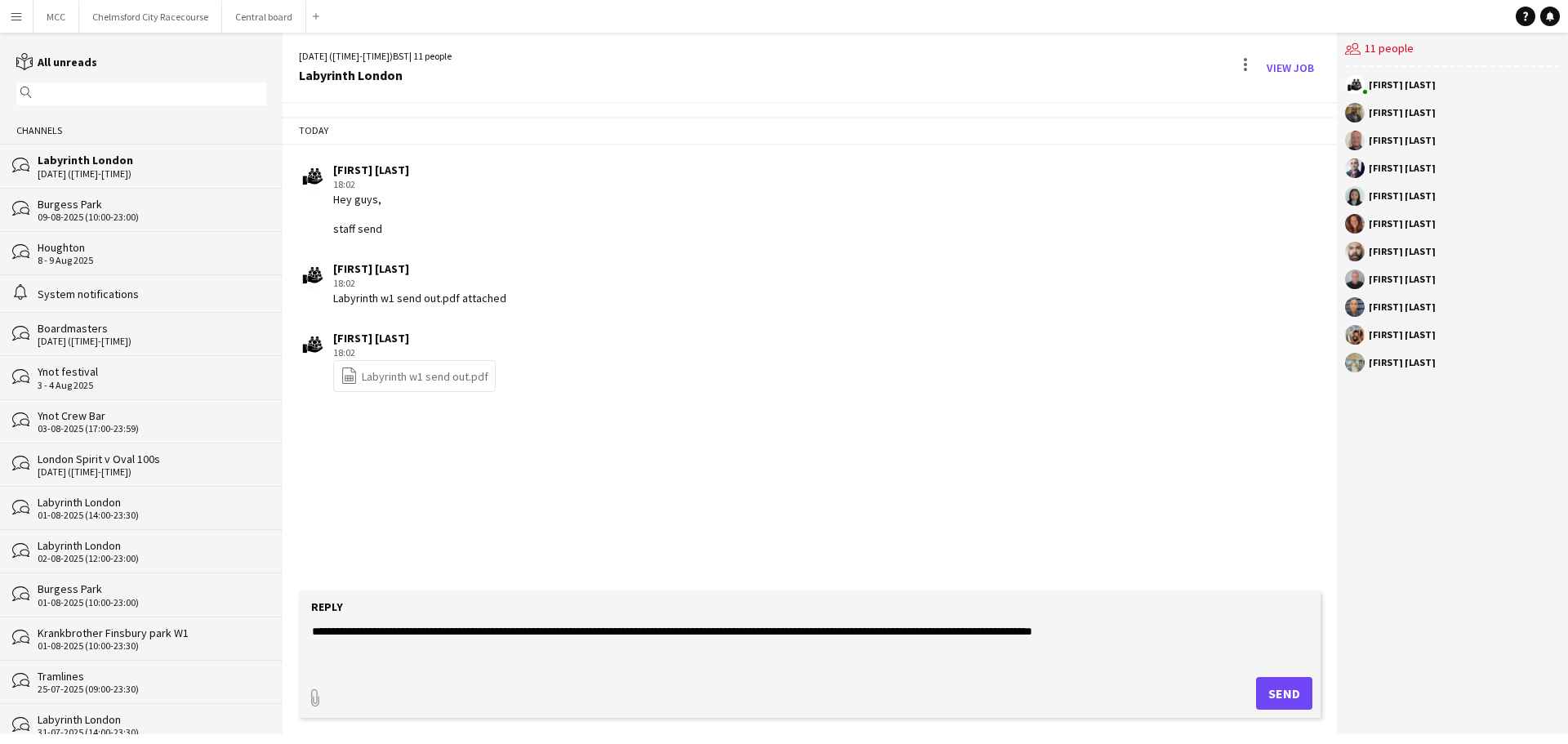 click on "**********" 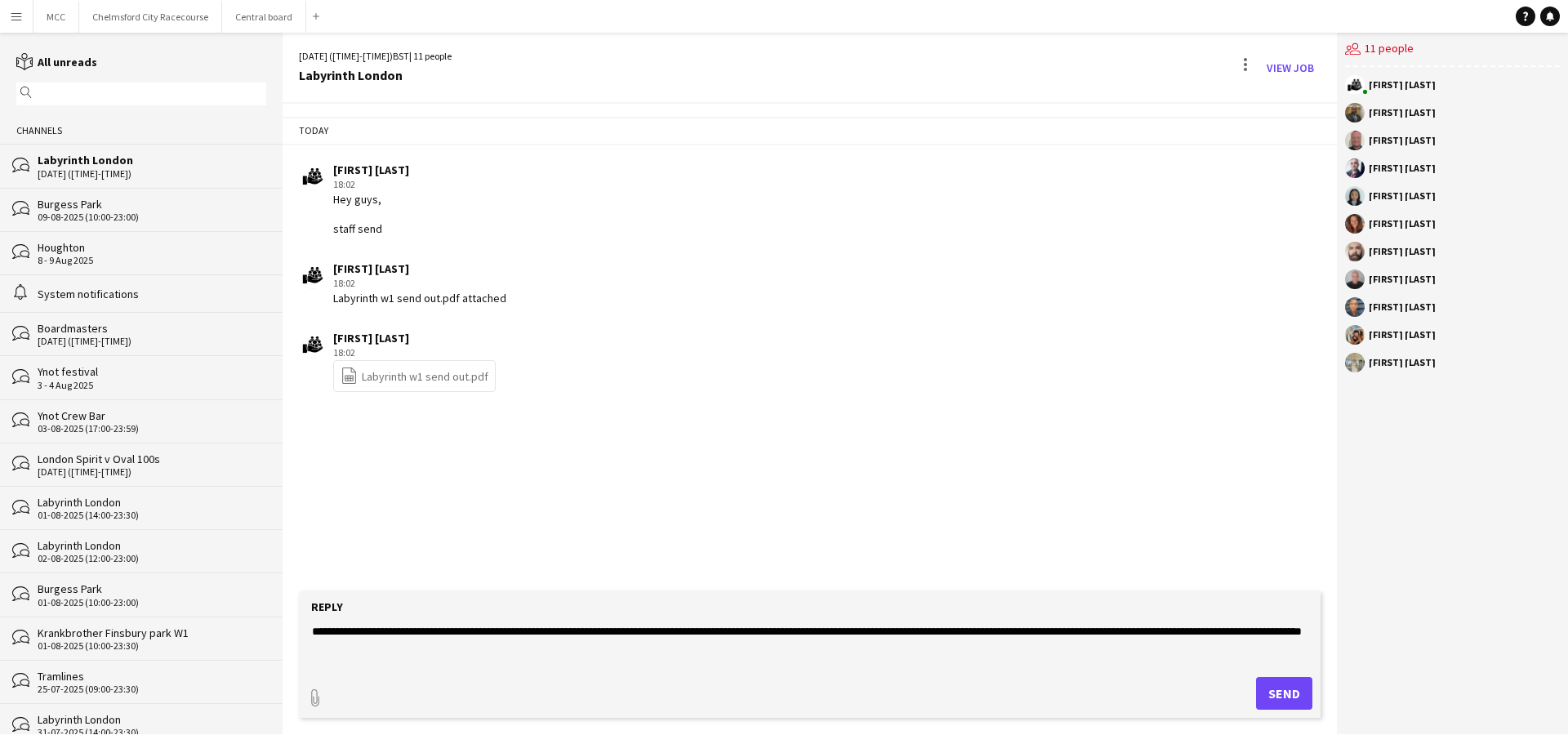 click on "**********" 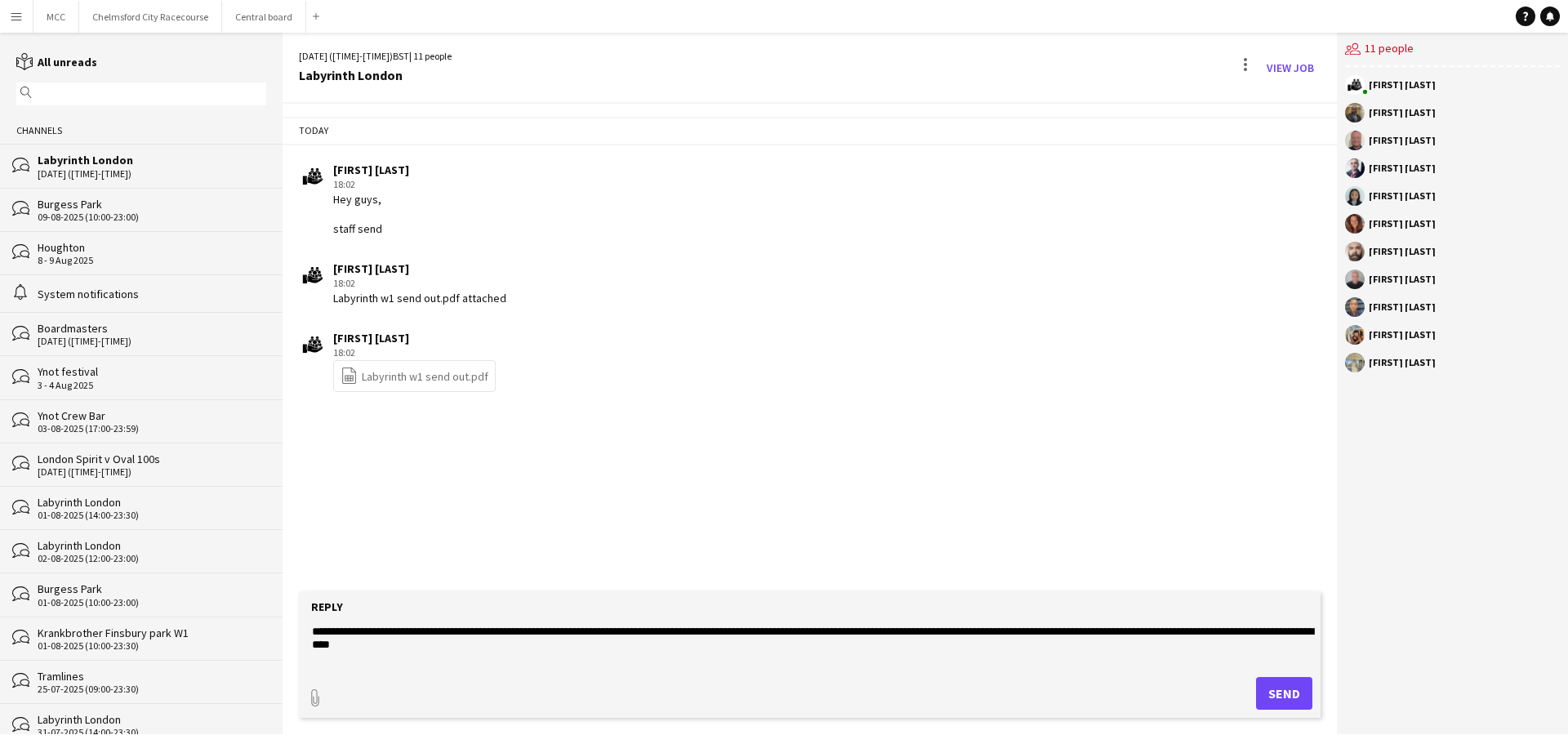 click on "**********" 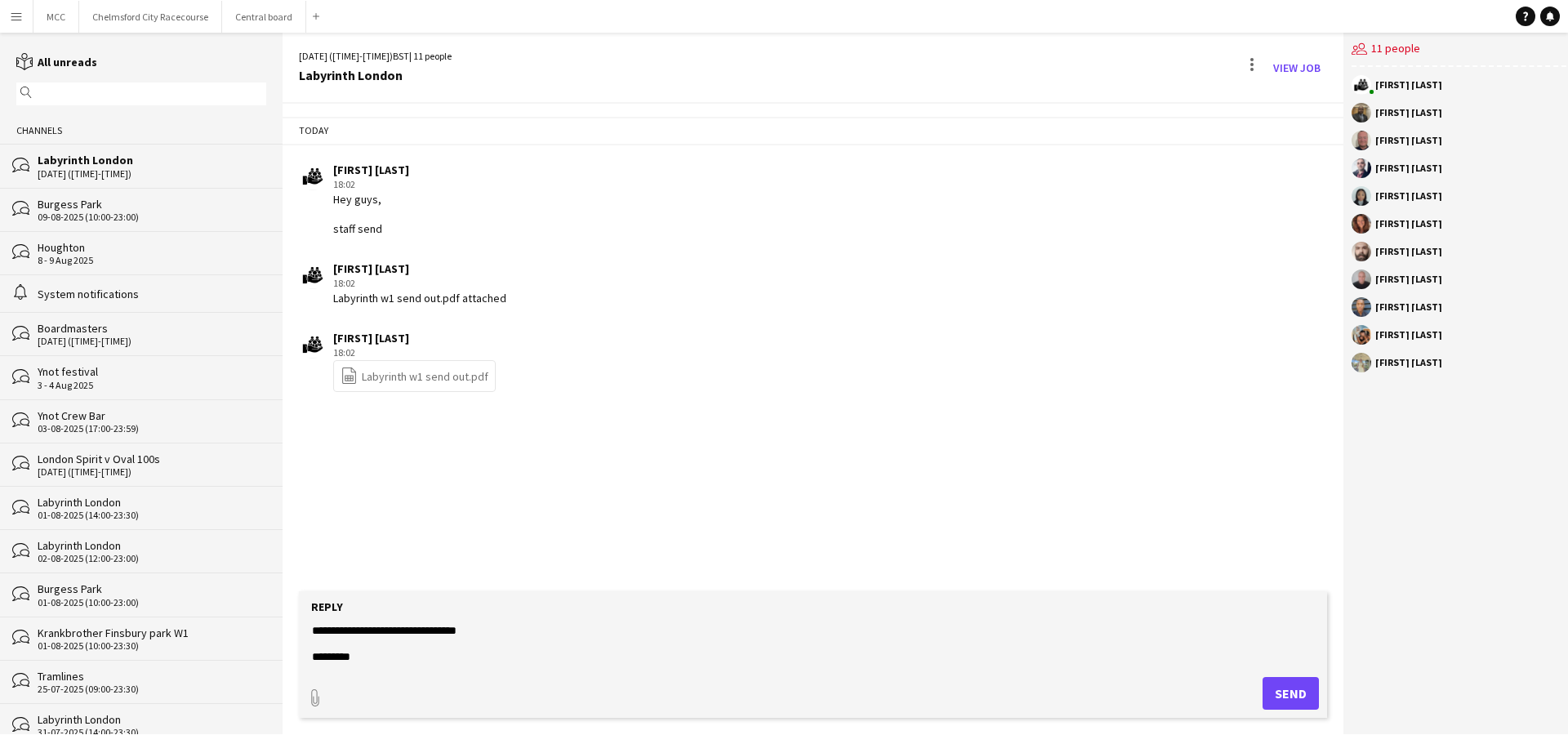scroll, scrollTop: 91, scrollLeft: 0, axis: vertical 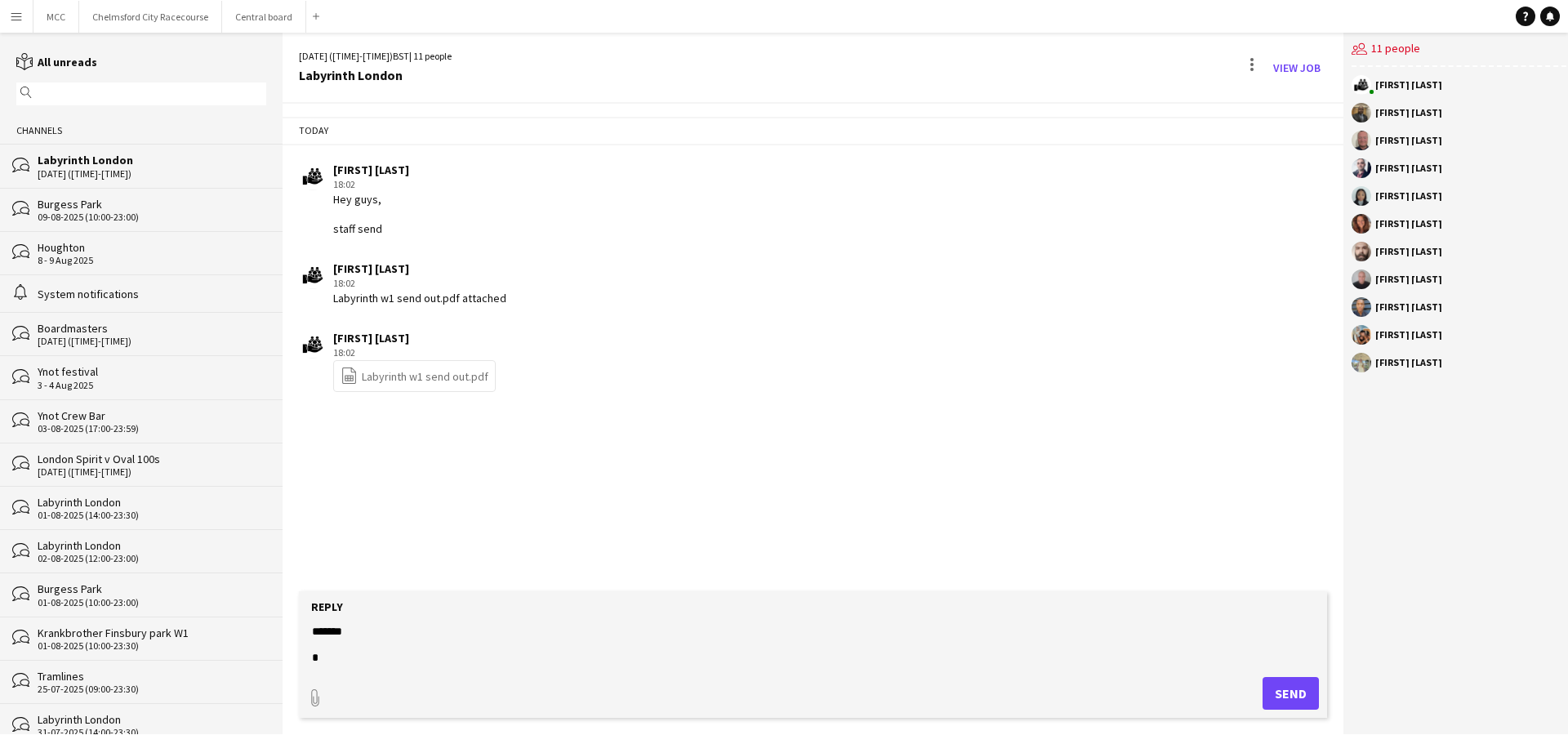 type on "**********" 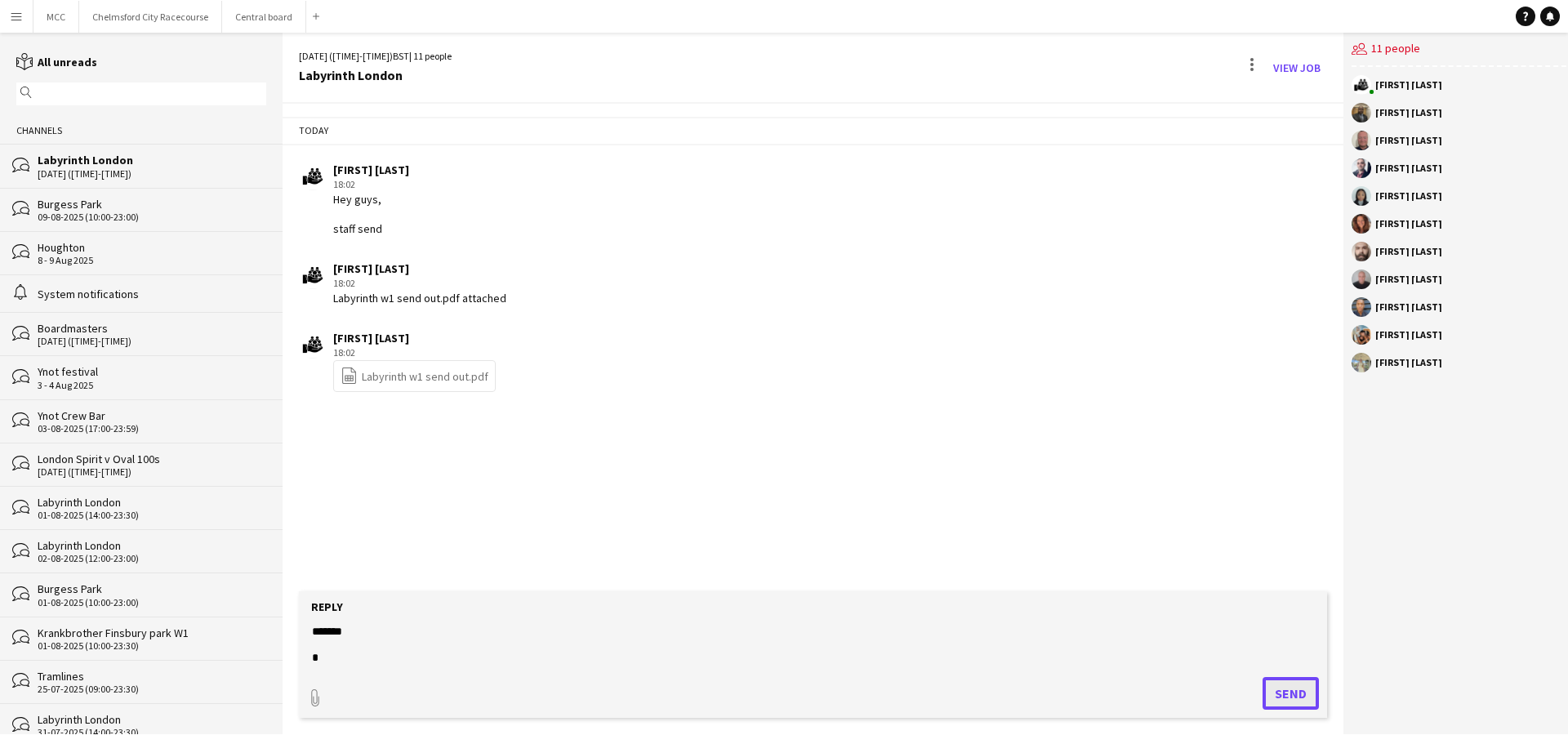 click on "Send" 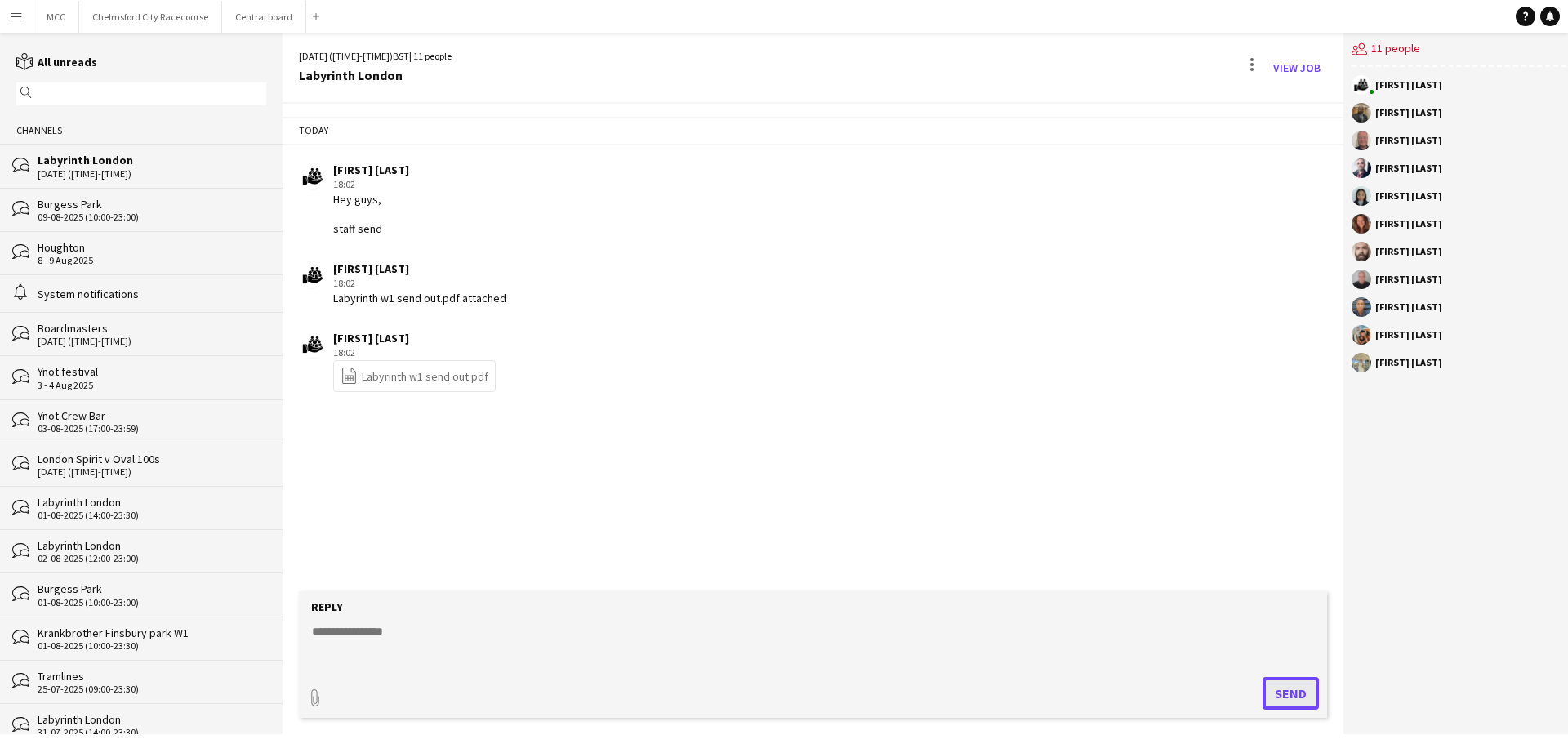 scroll, scrollTop: 0, scrollLeft: 0, axis: both 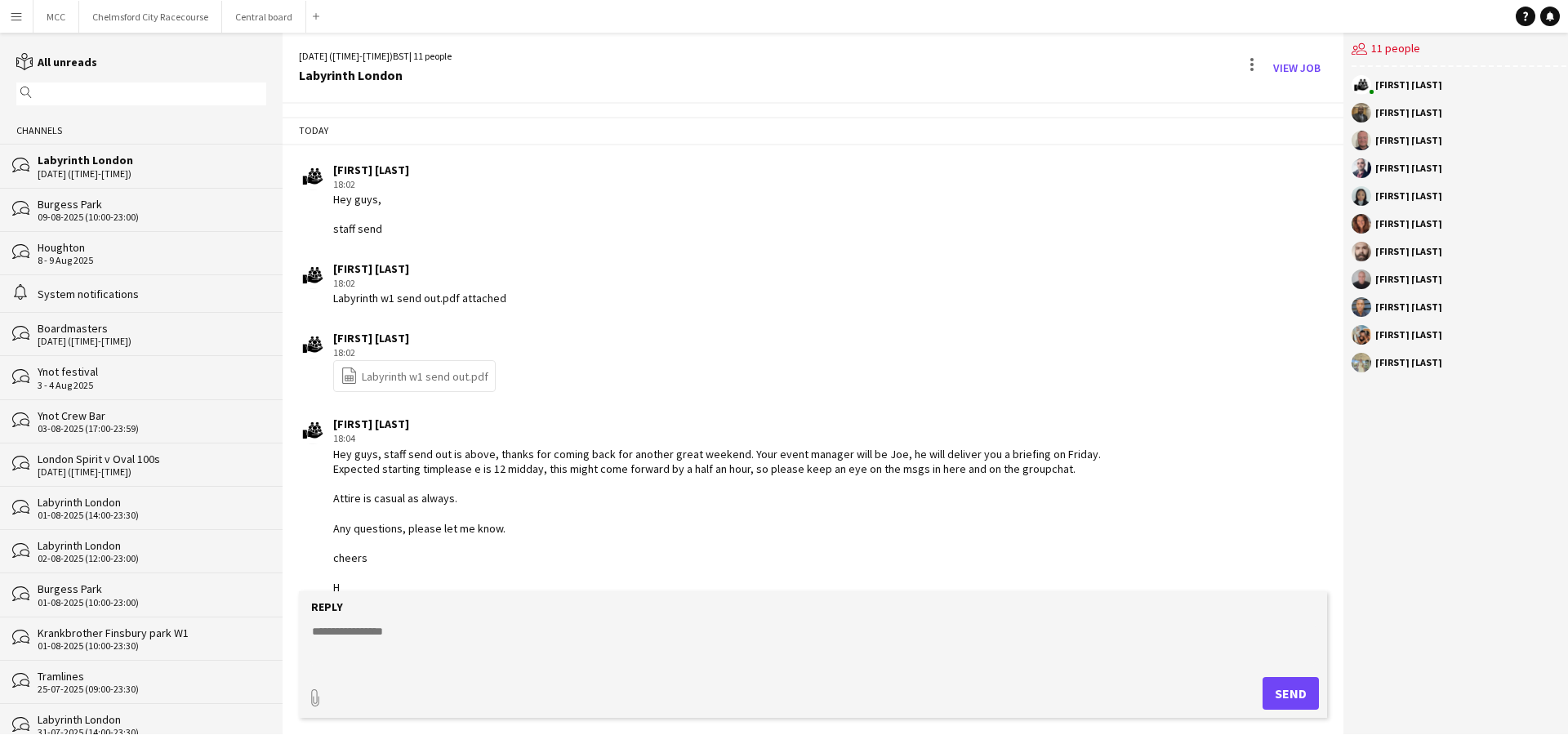 click on "Hey guys, staff send out is above, thanks for coming back for another great weekend. Your event manager will be Joe, he will deliver you a briefing on Friday. Expected starting timplease e is 12 midday, this might come forward by a half an hour, so please keep an eye on the msgs in here and on the groupchat.
Attire is casual as always.
Any questions, please let me know.
cheers
H" 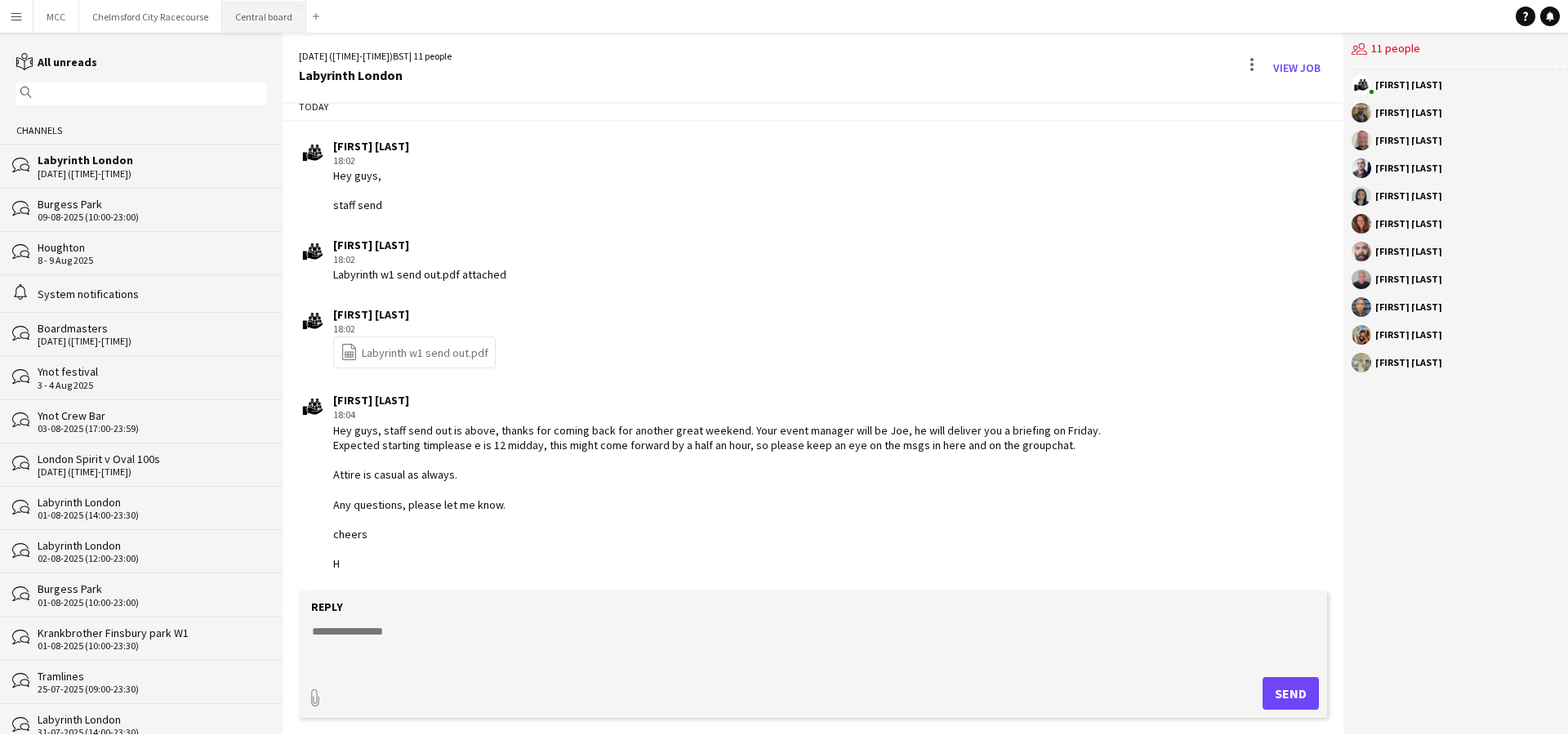 click on "Central board
Close" at bounding box center [264, 16] 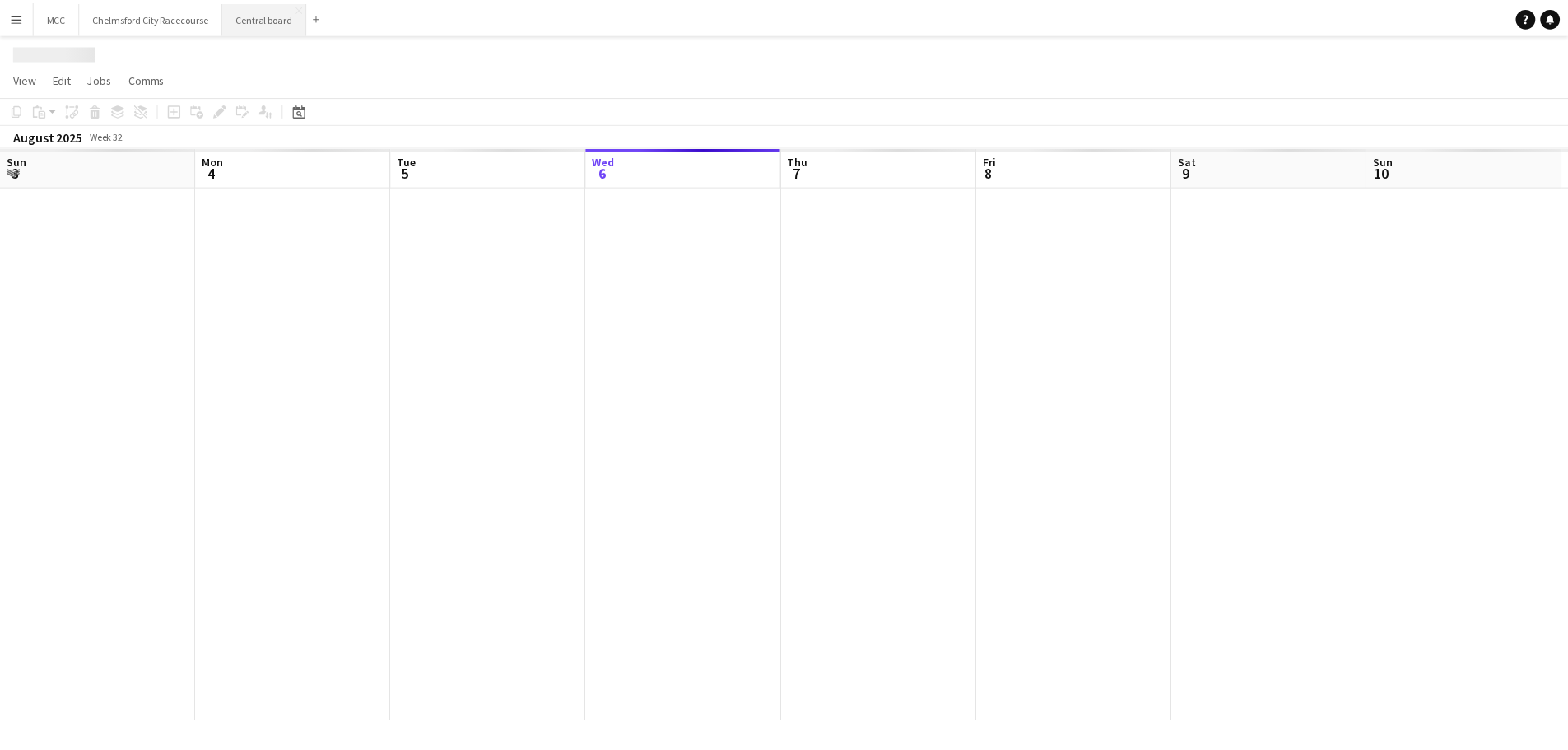 scroll, scrollTop: 0, scrollLeft: 393, axis: horizontal 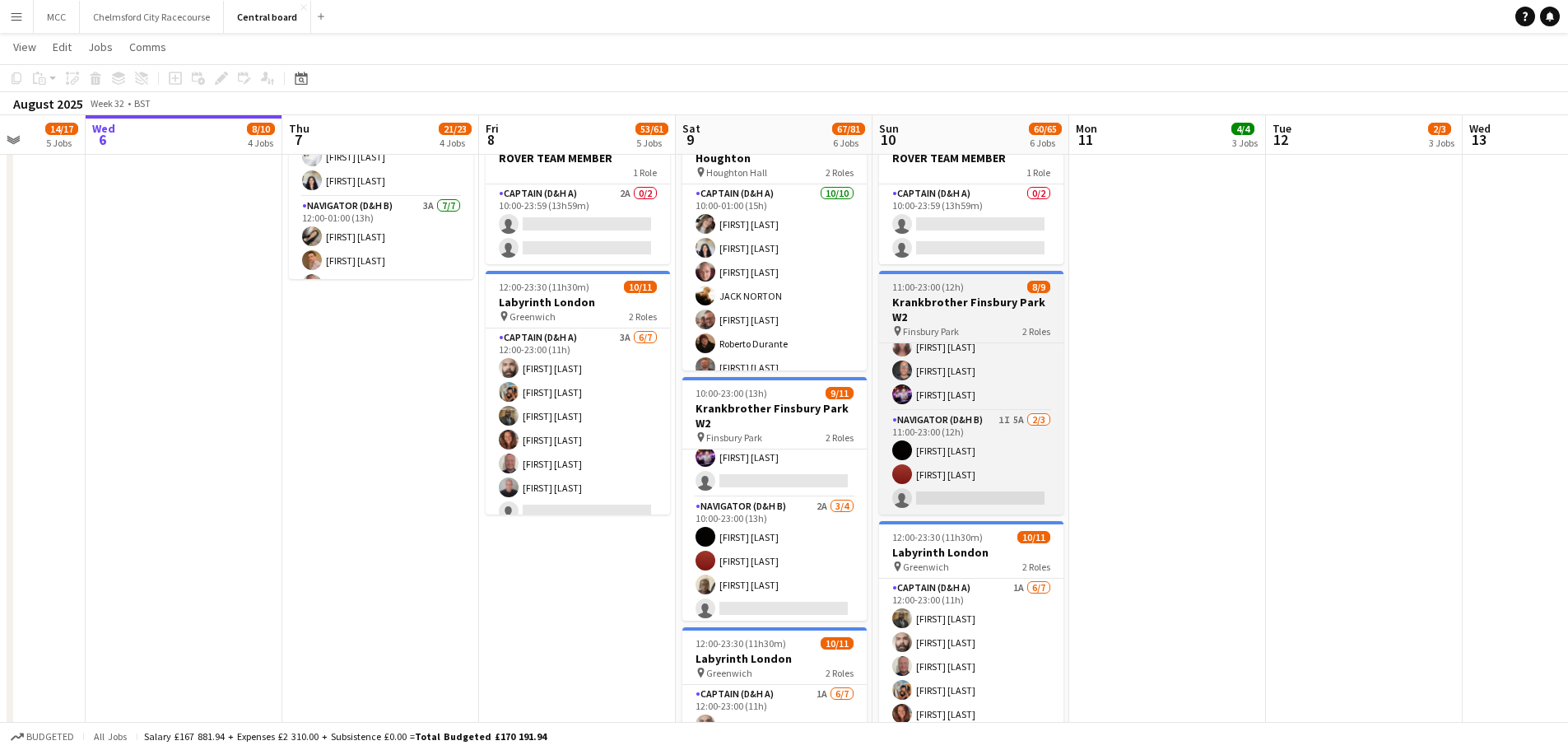 click on "Krankbrother Finsbury Park W2" at bounding box center [971, 310] 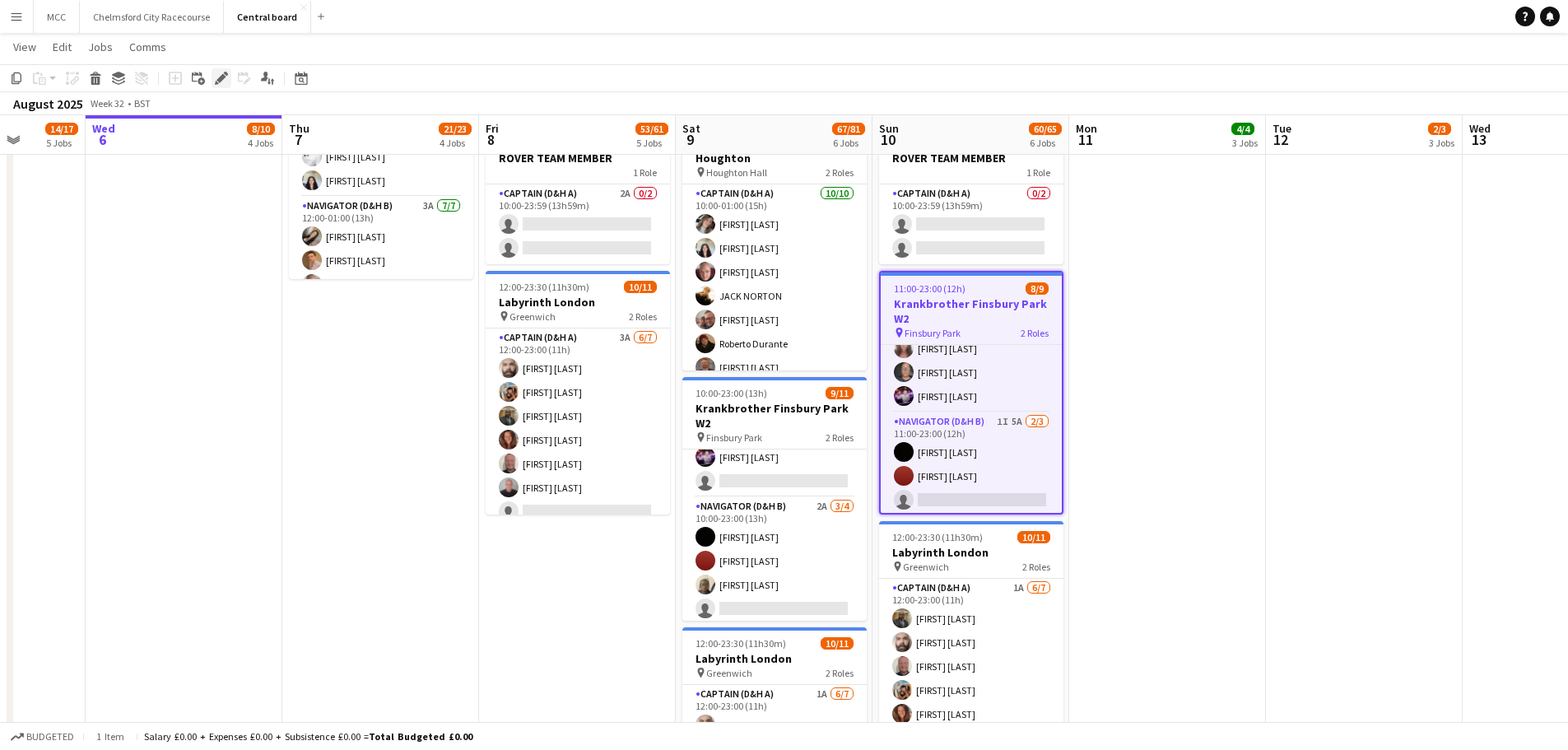 click 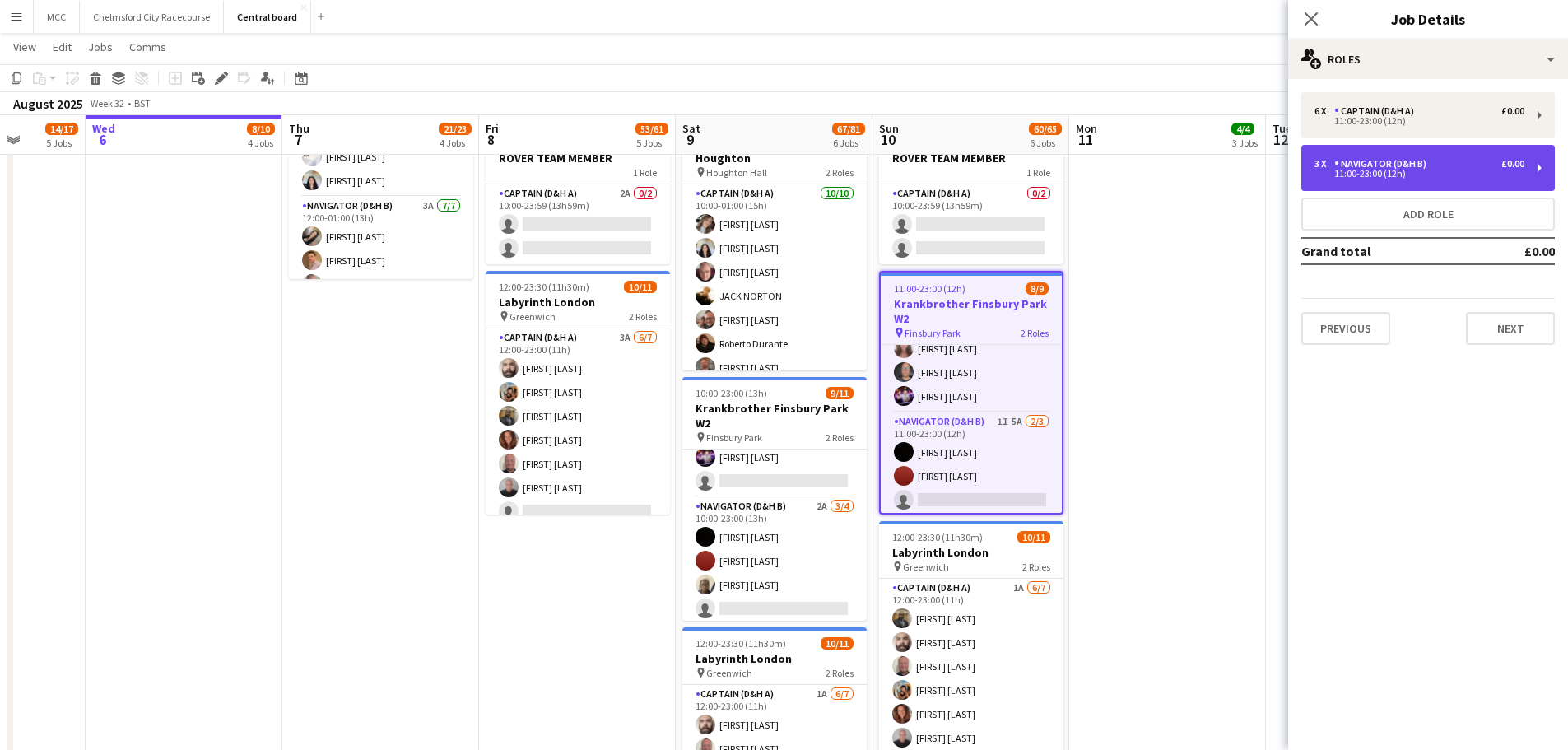 click on "11:00-23:00 (12h)" at bounding box center [1419, 174] 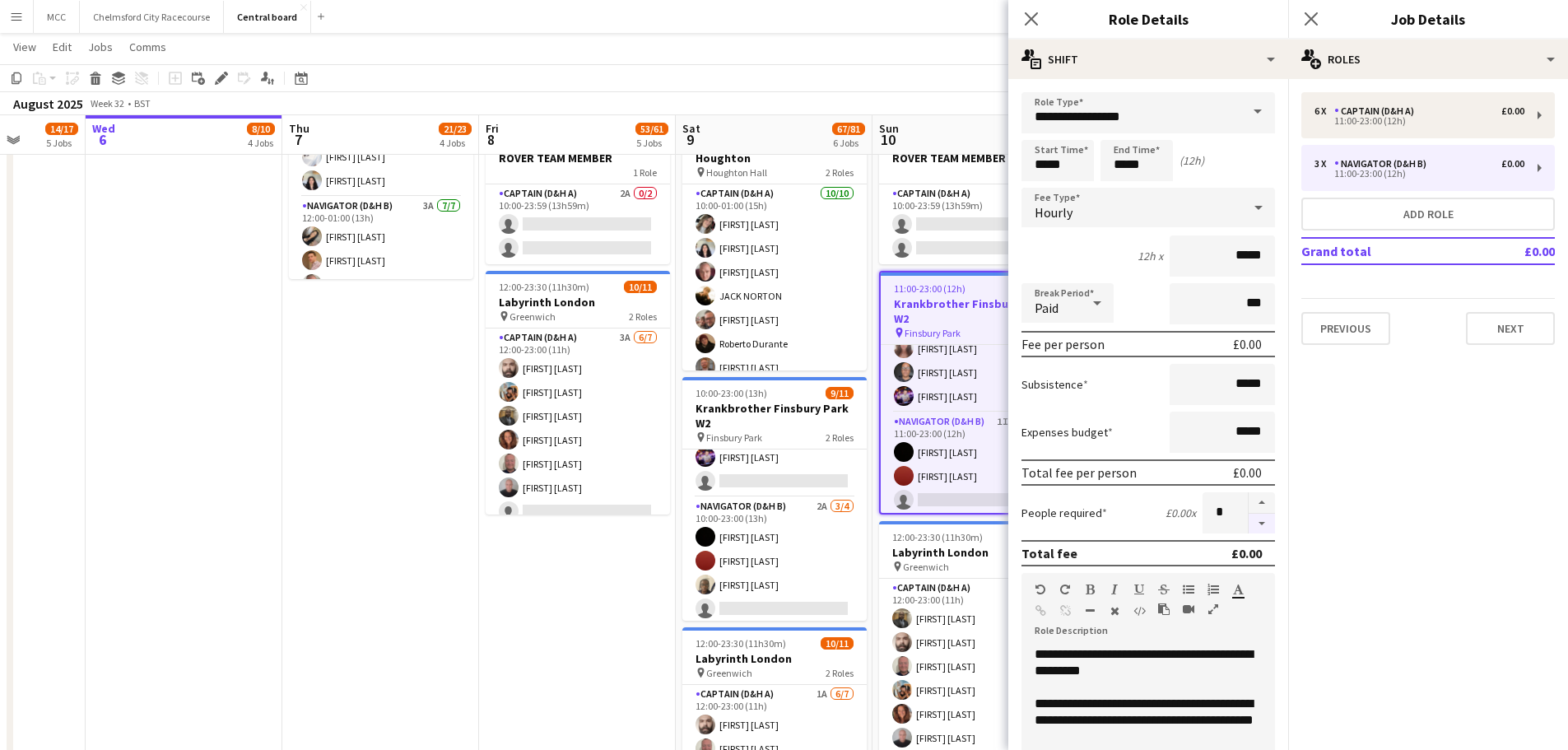click at bounding box center (1262, 524) 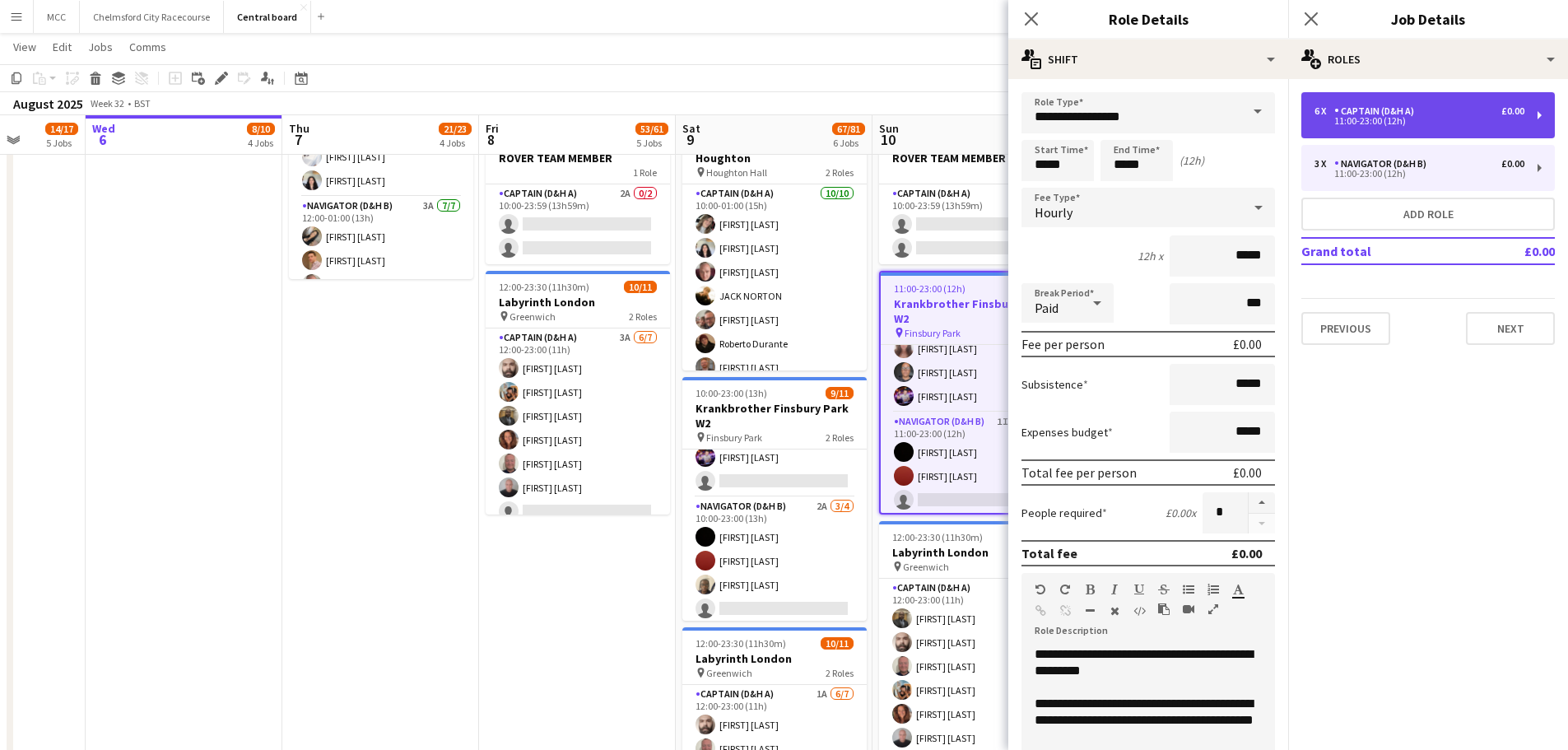 click on "6 x   Captain (D&H A)   £0.00" at bounding box center [1419, 111] 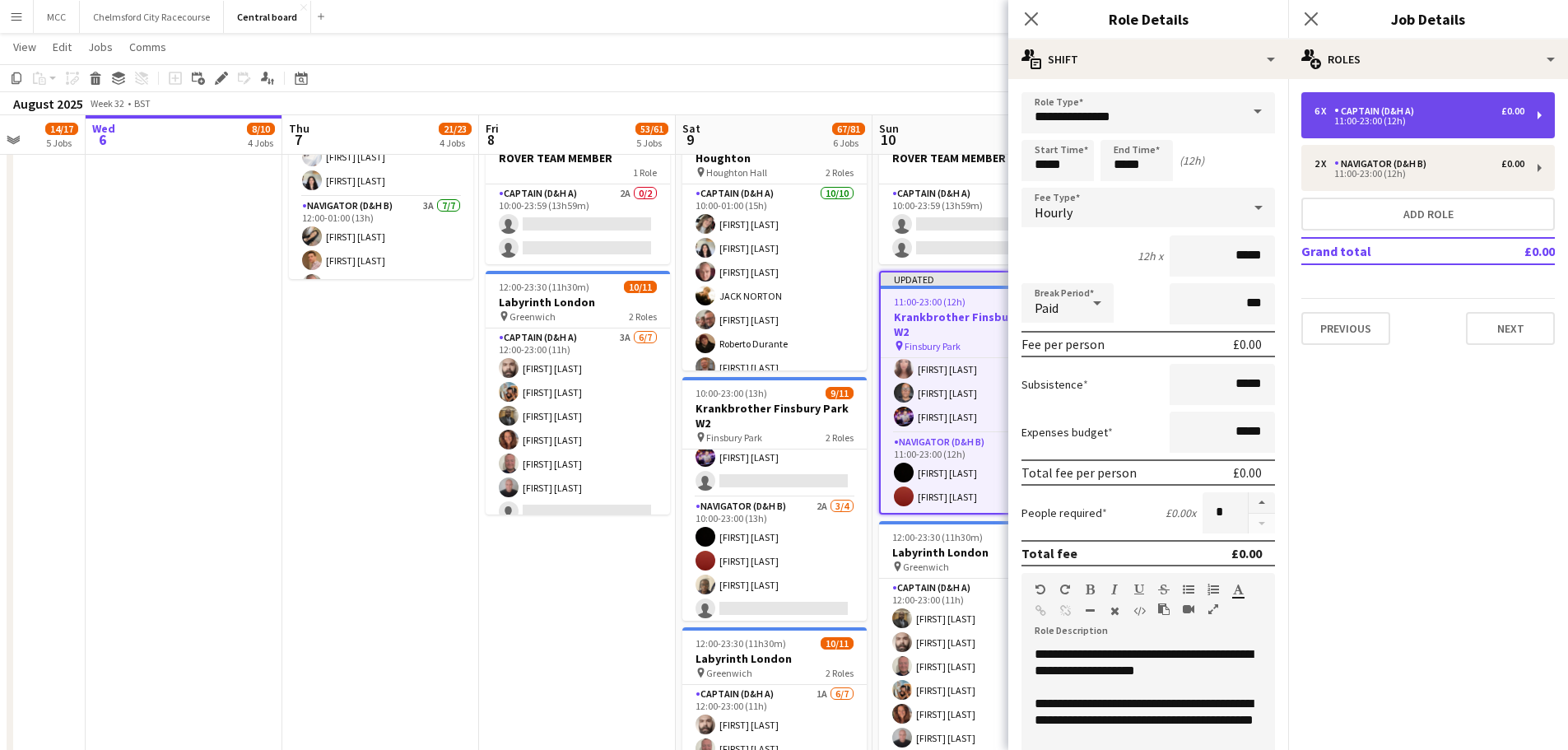 scroll, scrollTop: 100, scrollLeft: 0, axis: vertical 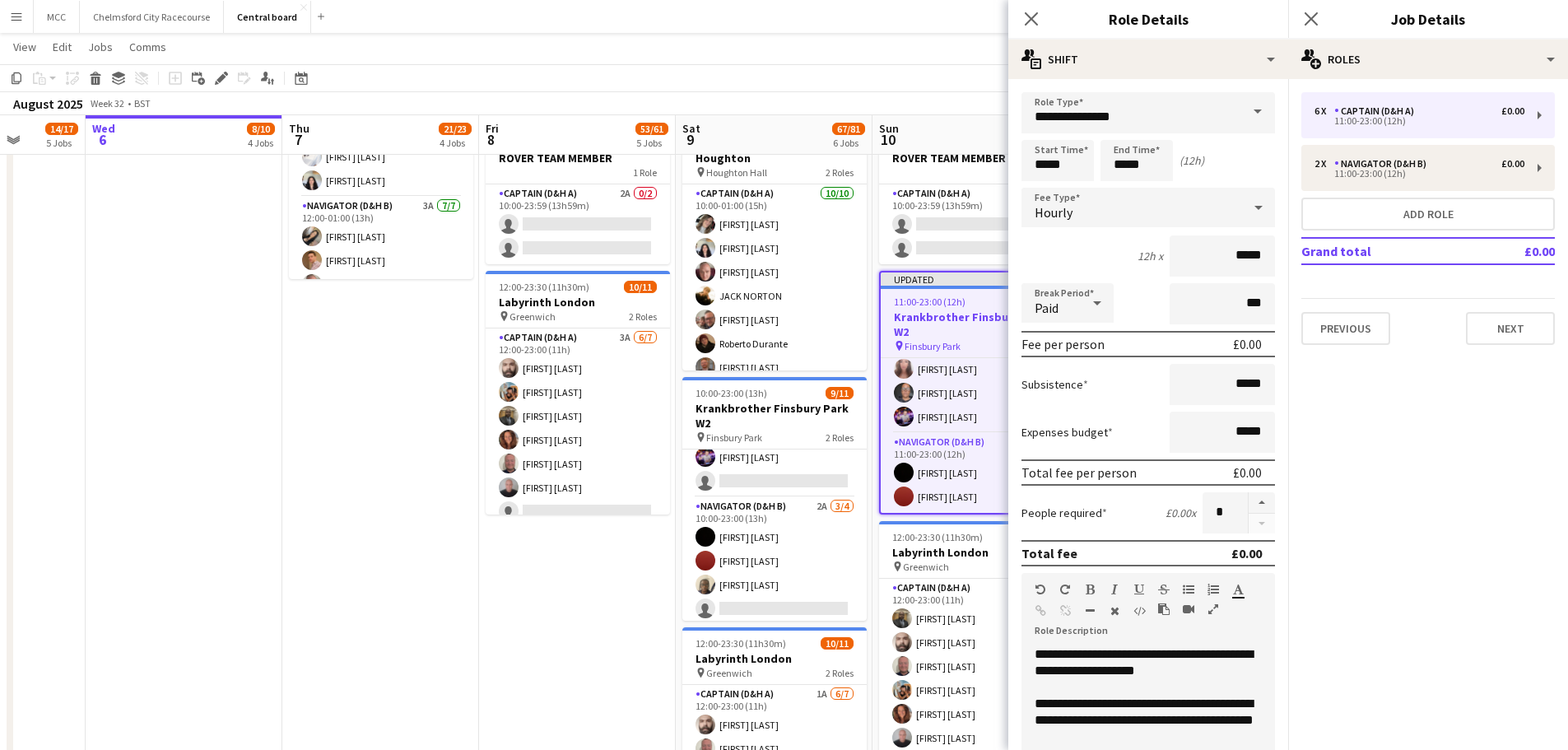 click at bounding box center (1261, 513) 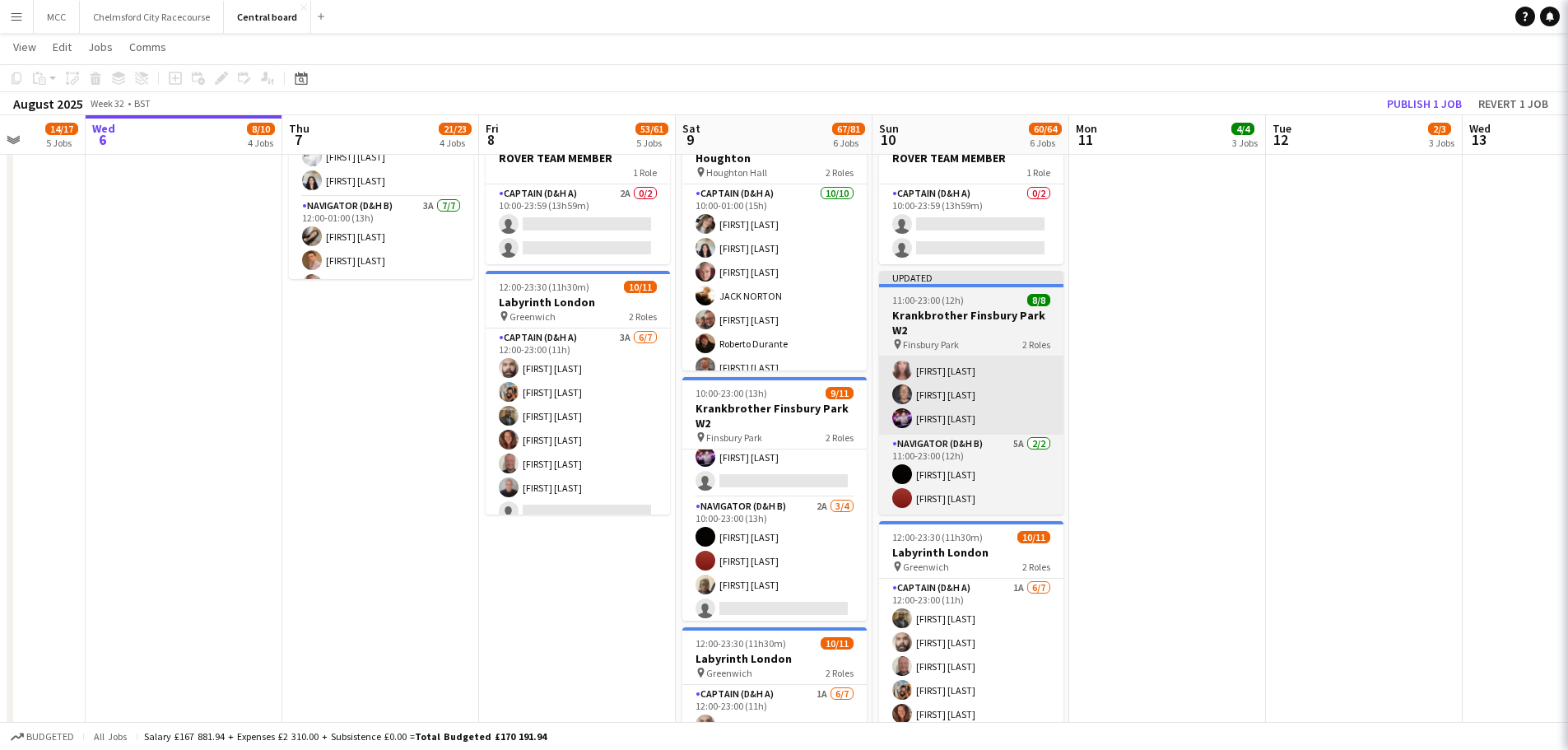 scroll, scrollTop: 97, scrollLeft: 0, axis: vertical 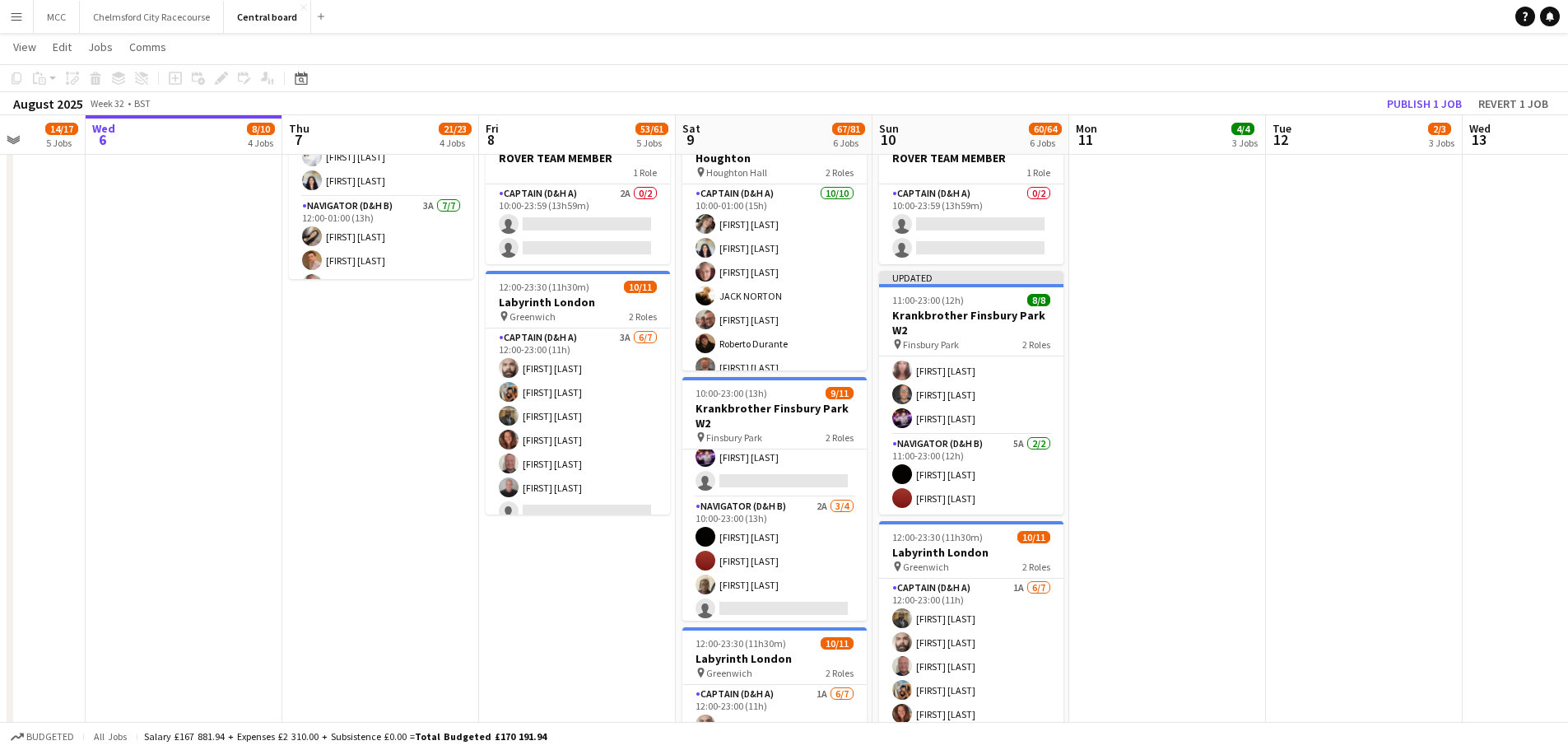 click on "08:00-16:00 (8h)    2/2   Scarborough Build   2 Roles   Captain (D&H A)   1/1   08:00-16:00 (8h)
Sterling Archer  Captain (D&H A)   1/1   08:00-16:00 (8h)
Oliver Henley" at bounding box center (1167, 262) 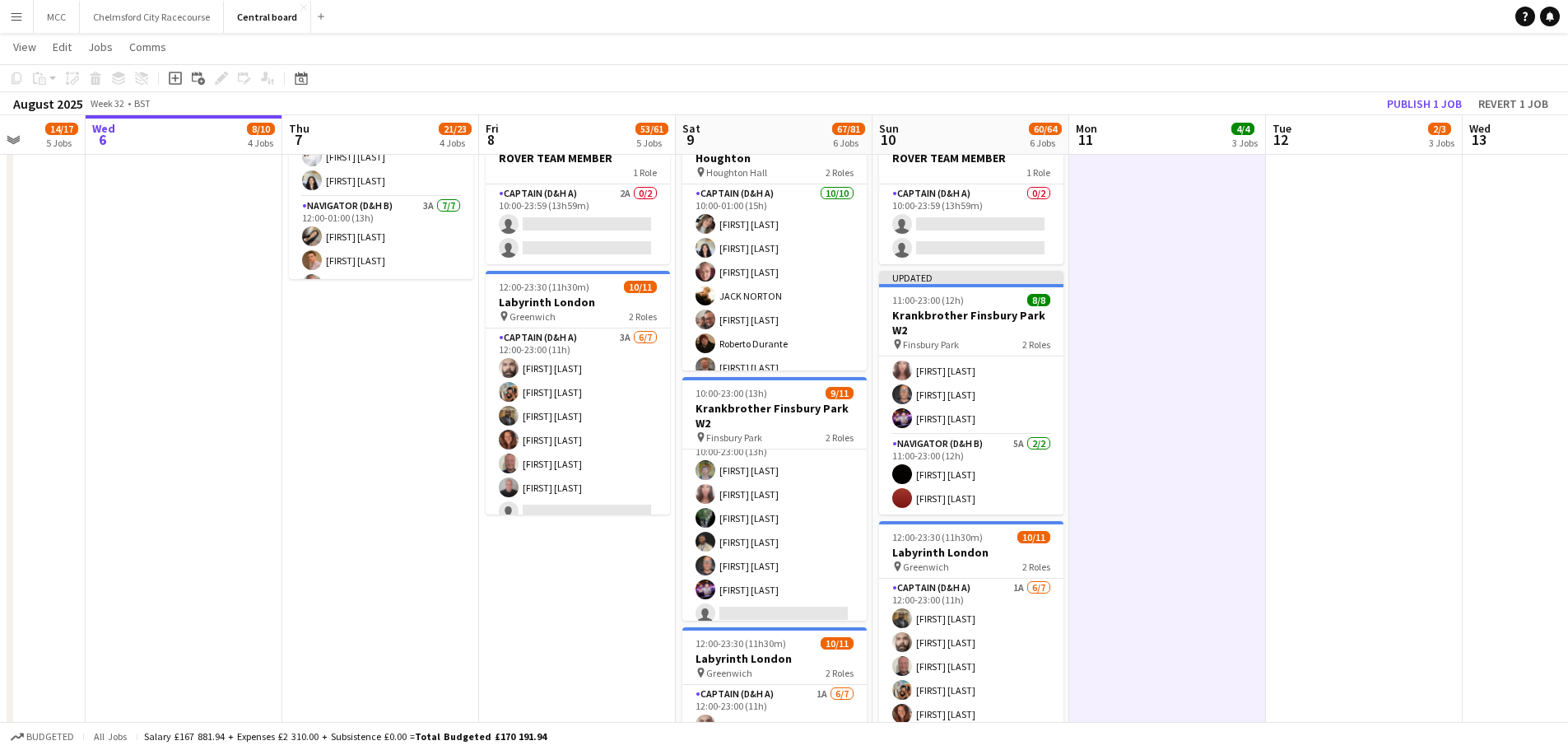 scroll, scrollTop: 0, scrollLeft: 0, axis: both 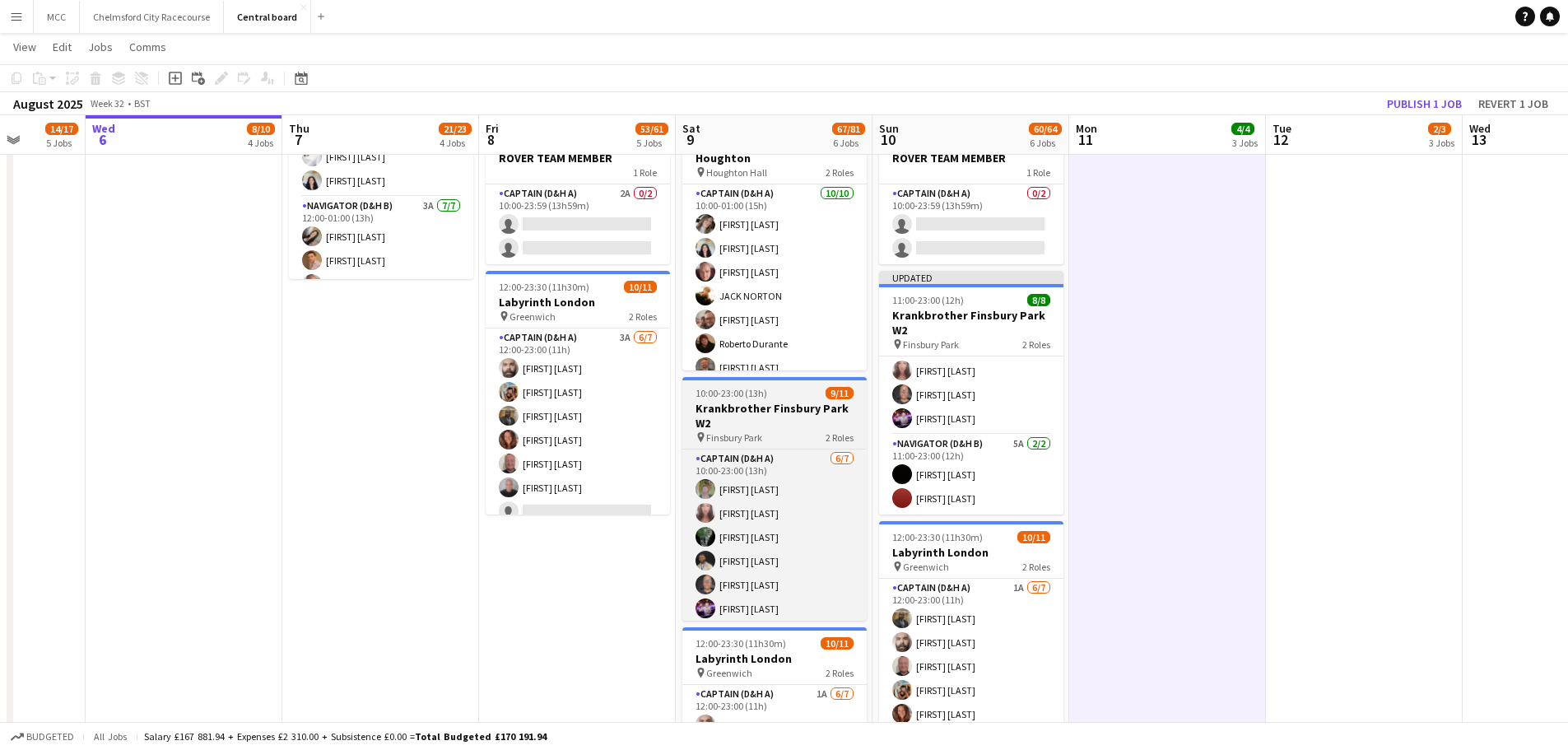 click on "10:00-23:00 (13h)    9/11" at bounding box center (775, 393) 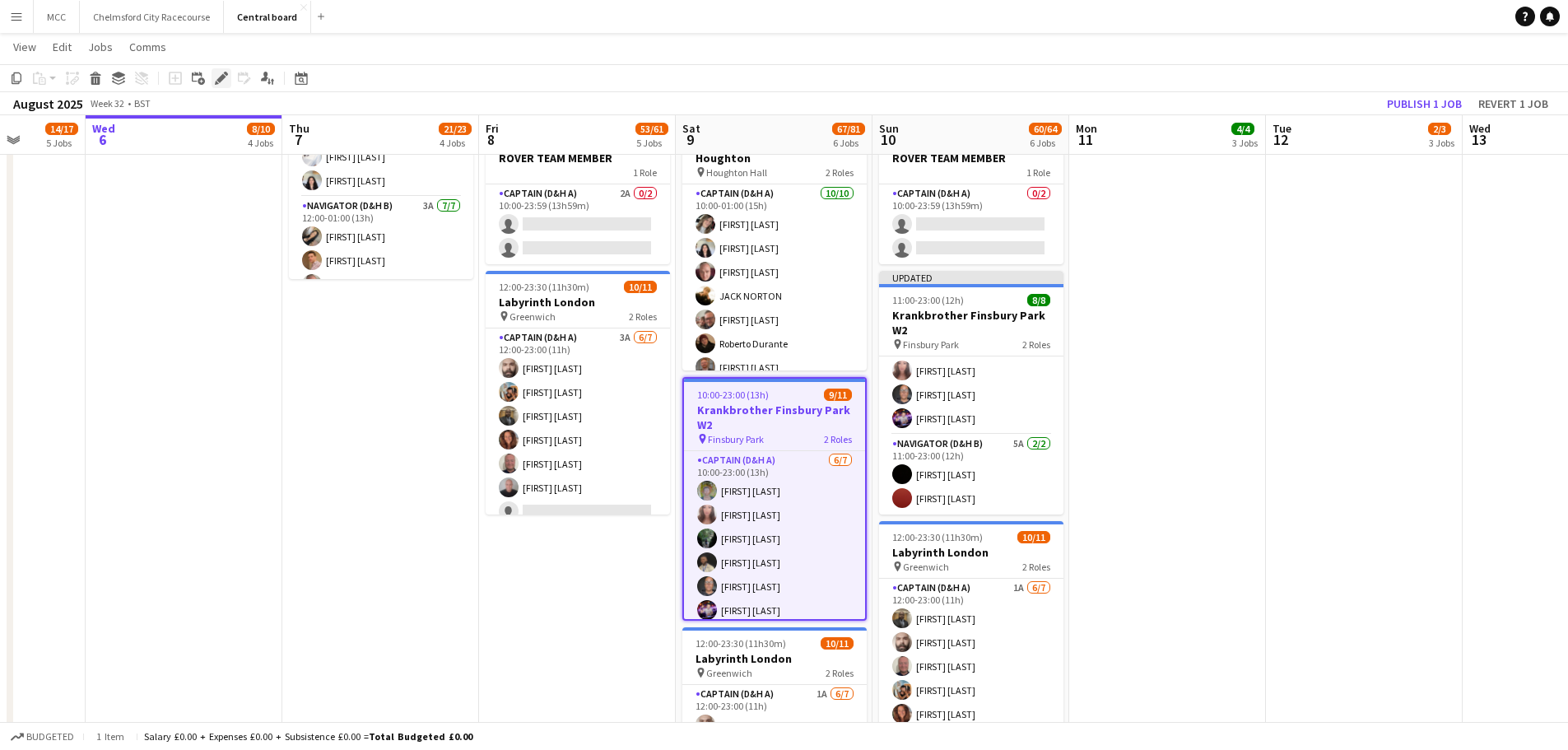 click on "Edit" 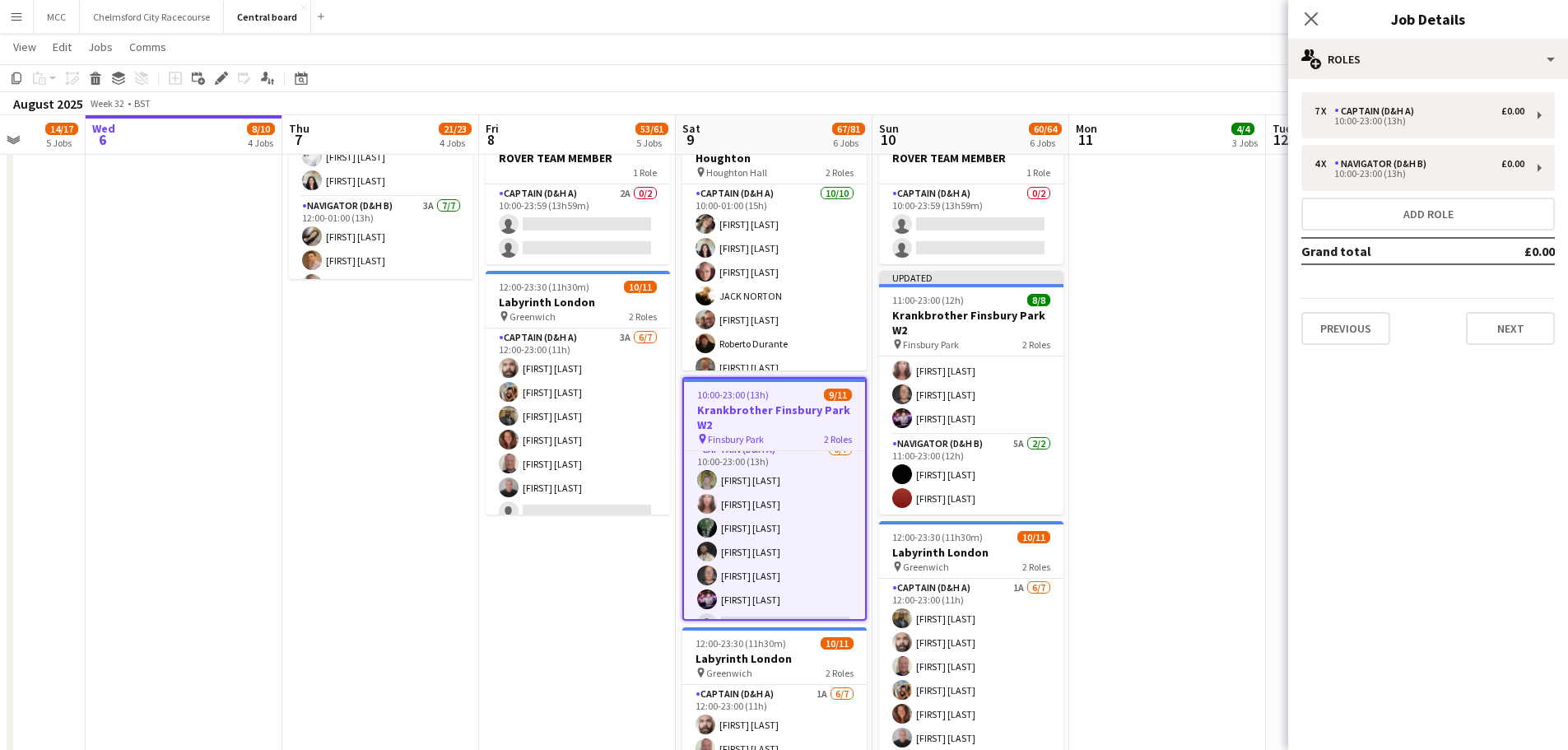 scroll, scrollTop: 0, scrollLeft: 0, axis: both 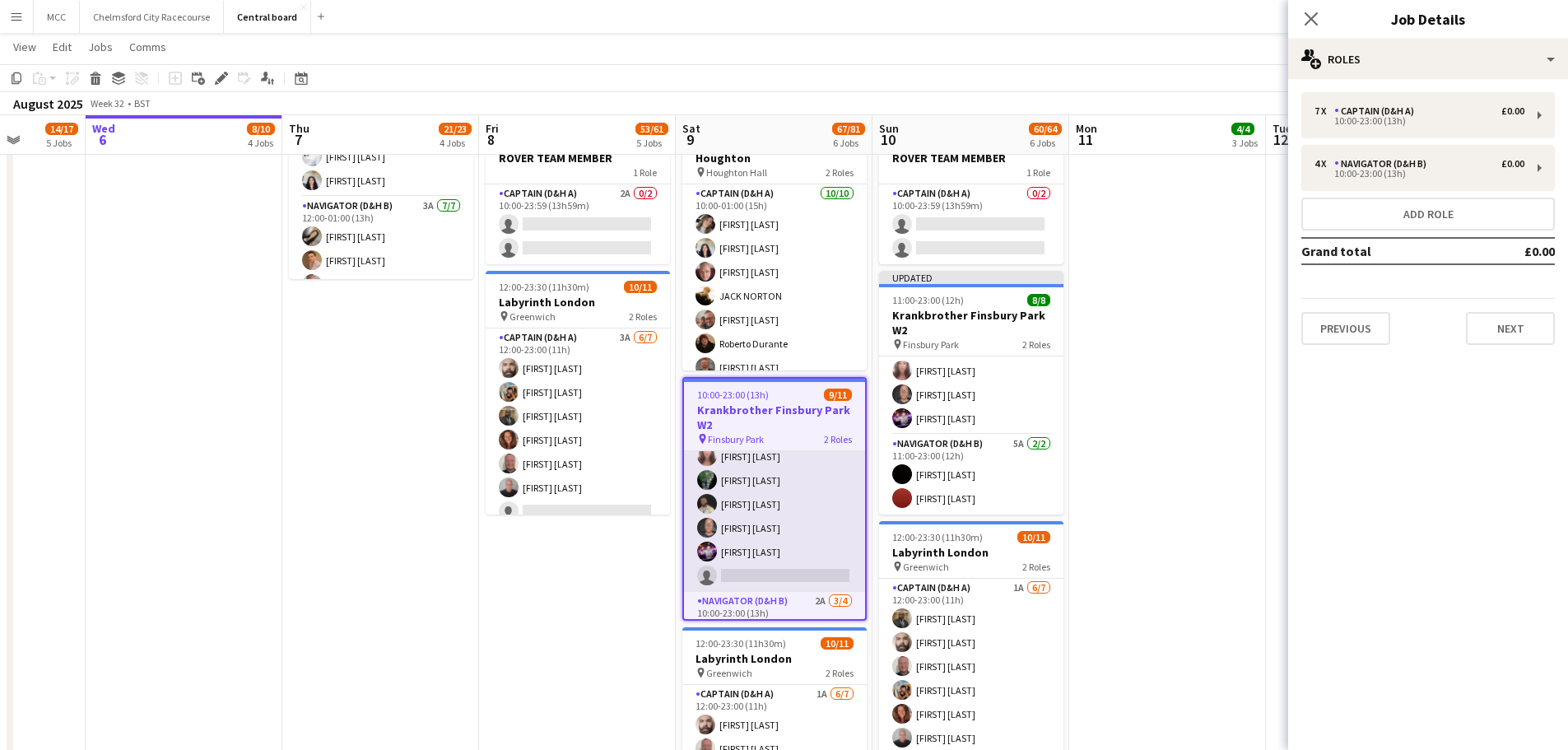 click on "Captain (D&H A)   6/7   10:00-23:00 (13h)
Sarian Lahai Sophia Kaytaz Emily Costa Robert Shadamoro Jennifer Vissers Karolis Petraska
single-neutral-actions" at bounding box center (775, 492) 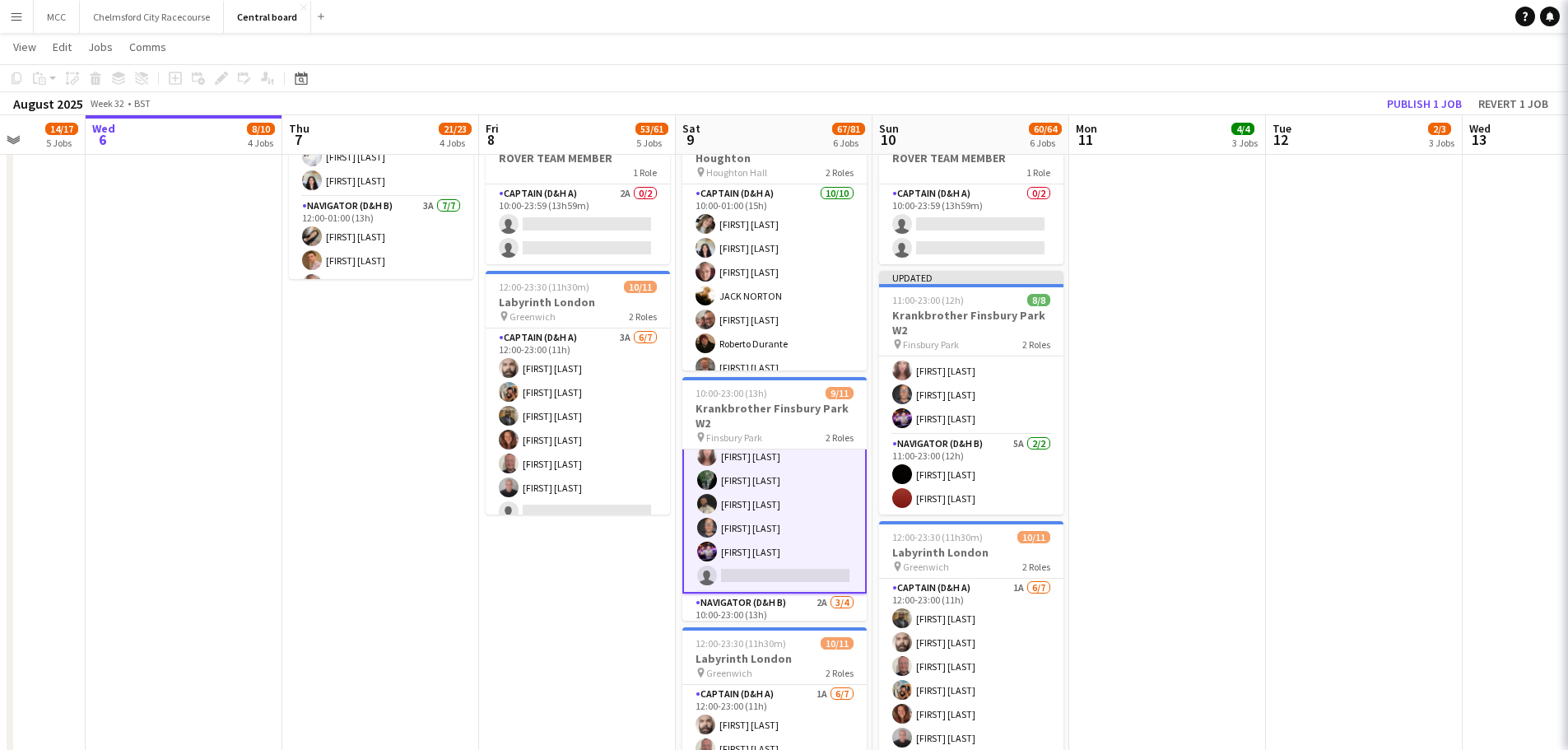 scroll, scrollTop: 60, scrollLeft: 0, axis: vertical 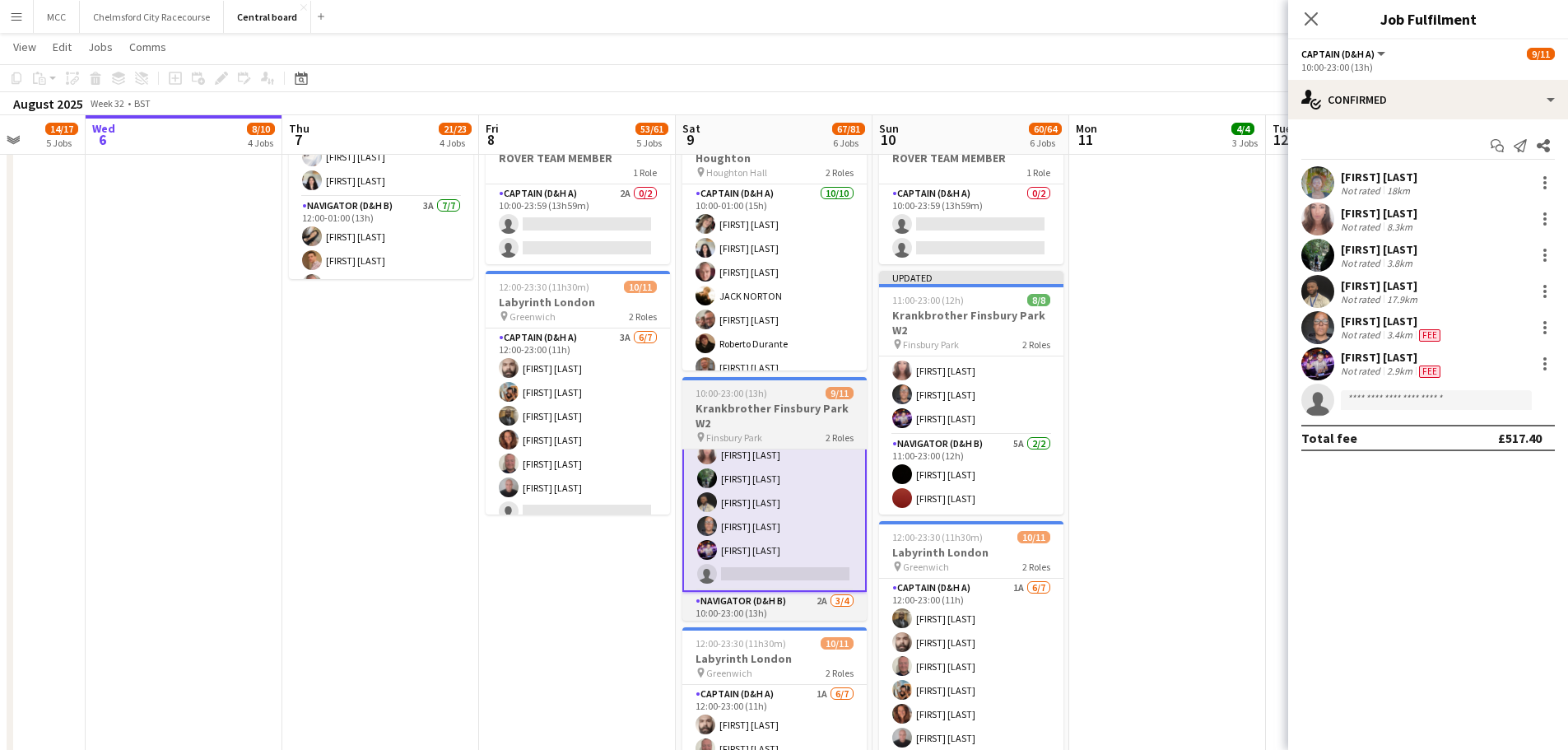 click on "Krankbrother Finsbury Park W2" at bounding box center [775, 416] 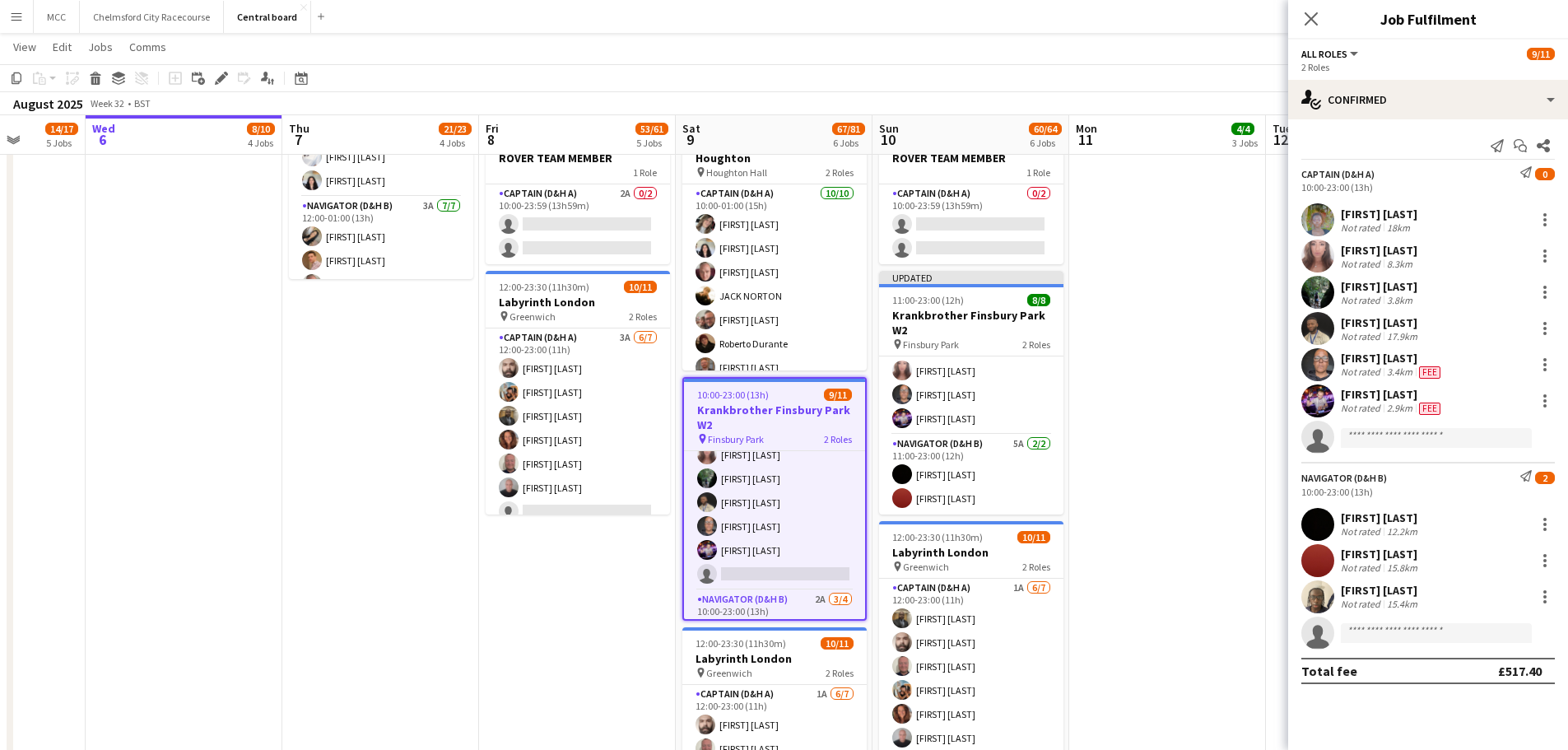 scroll, scrollTop: 58, scrollLeft: 0, axis: vertical 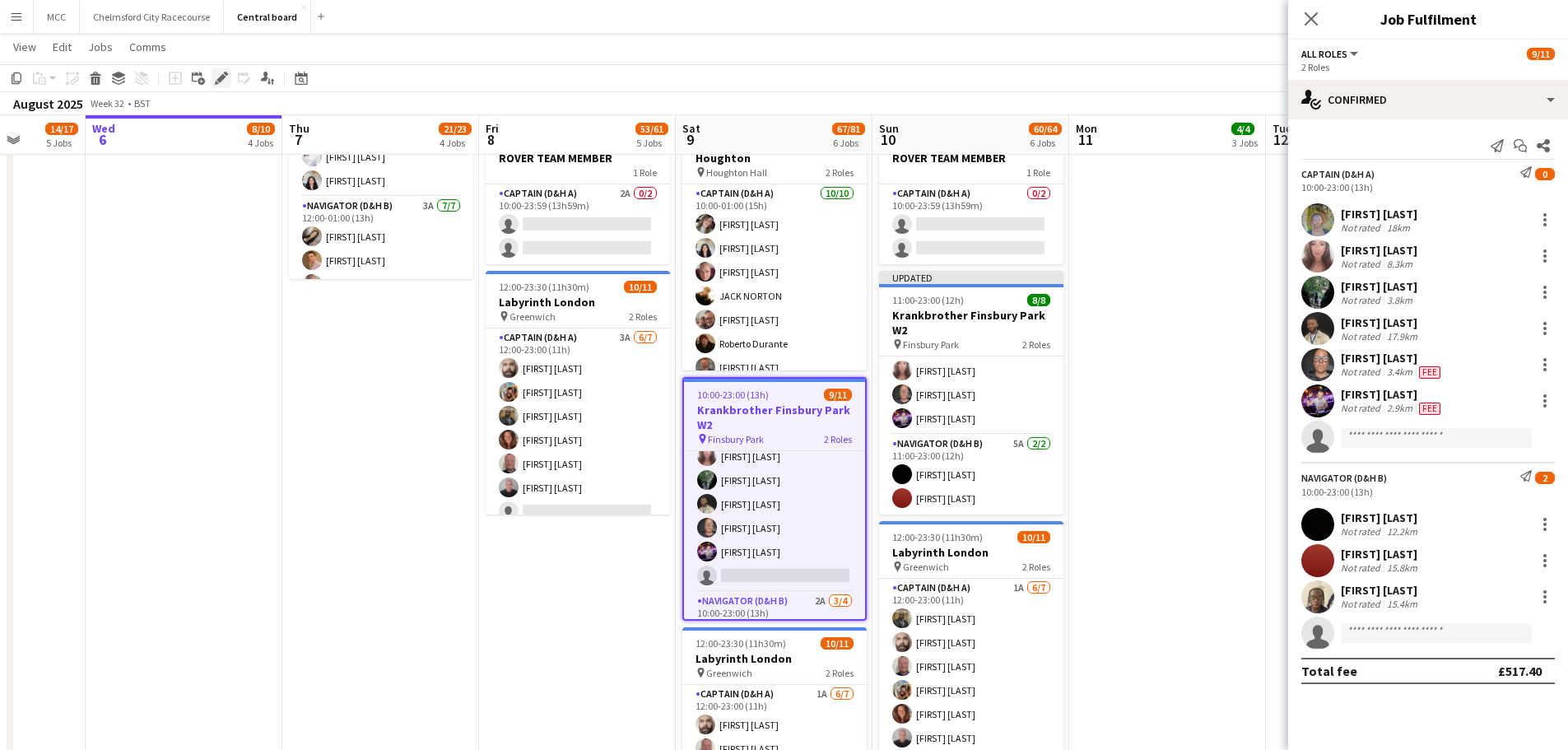 click on "Edit" 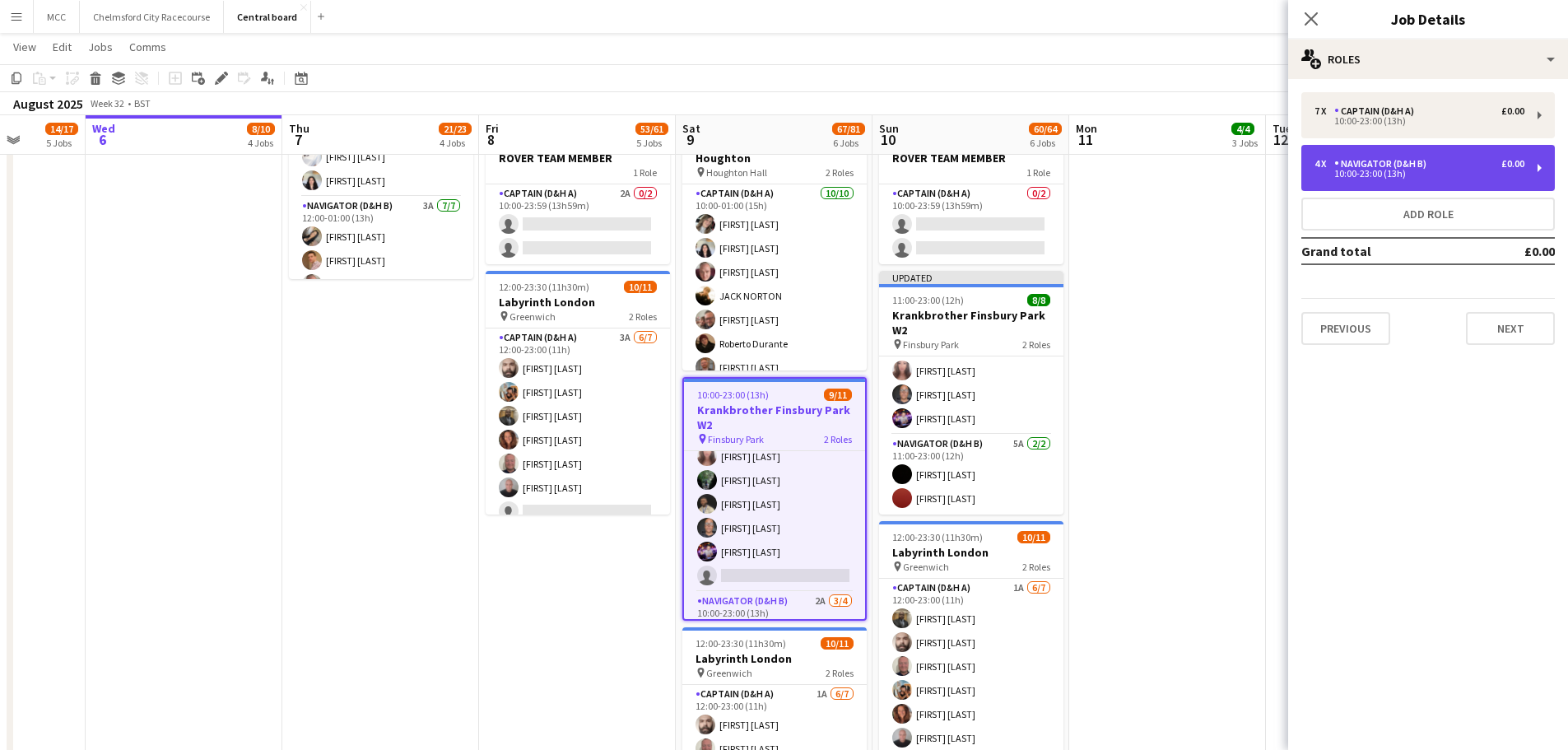 click on "4 x   Navigator (D&H B)   £0.00" at bounding box center (1419, 164) 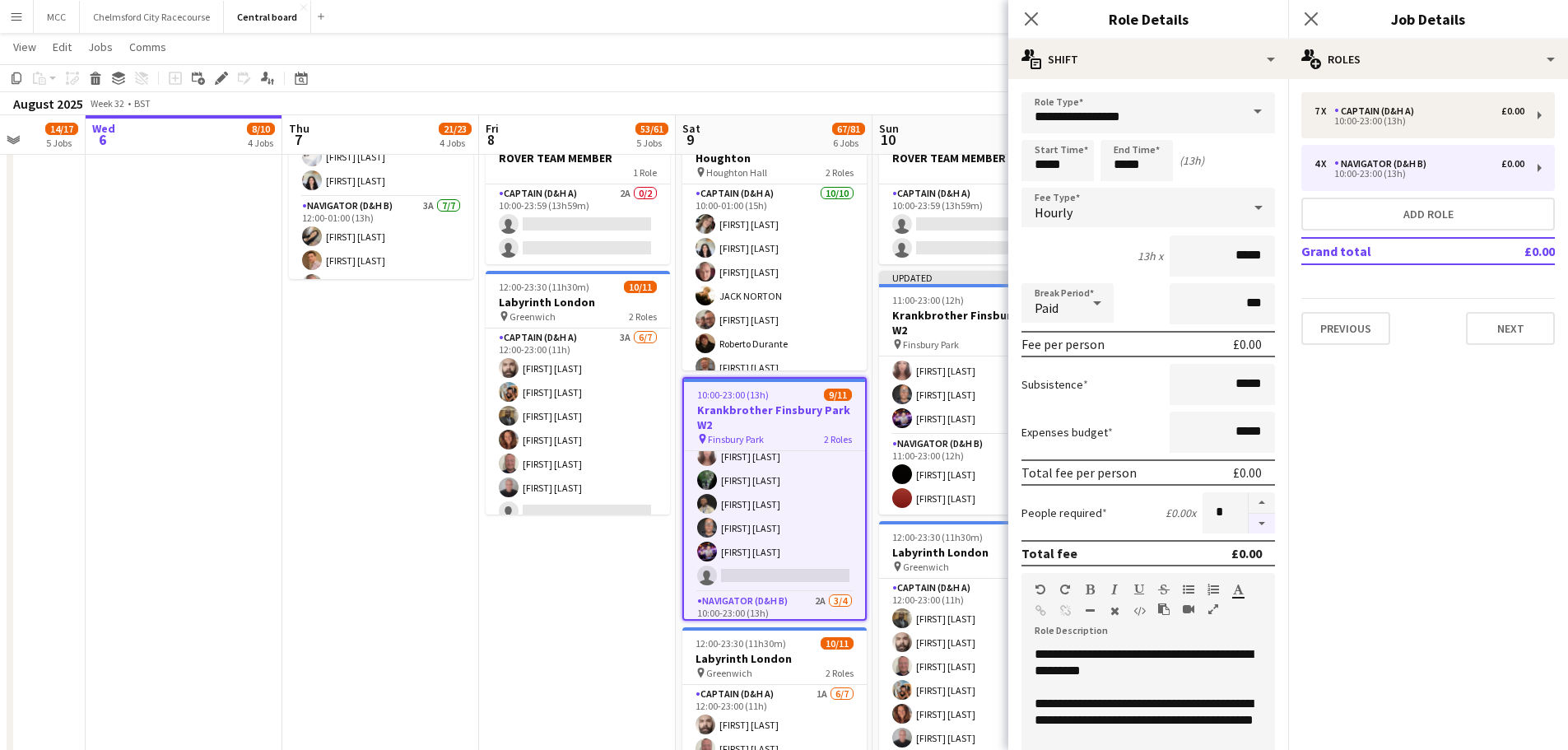 click at bounding box center (1262, 524) 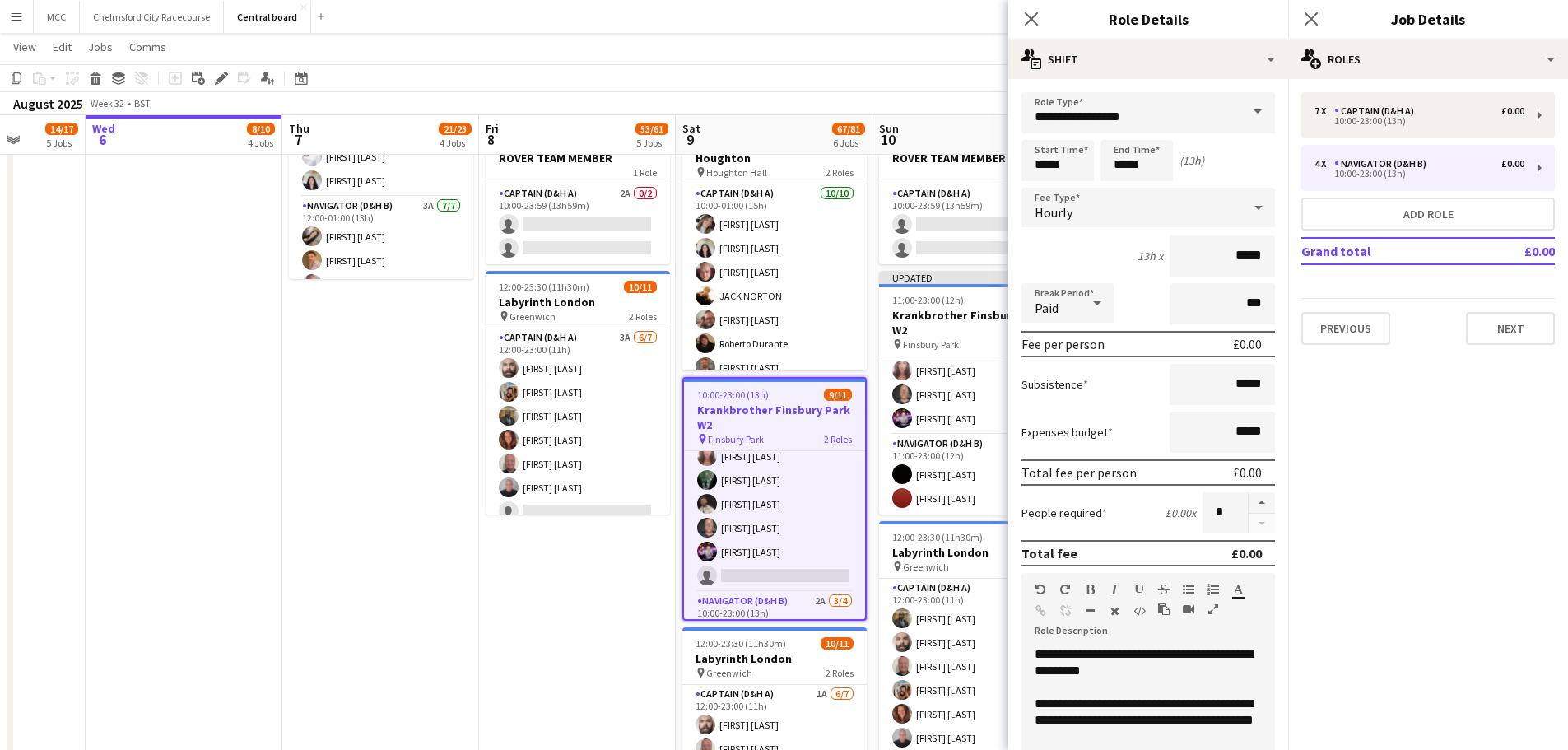 click on "10:00-23:00 (13h)    19/23   Boardmasters
pin
Newquay   2 Roles   Captain (D&H A)   17/19   10:00-23:00 (13h)
Hardeep Singh Jack Burn Elvis Mpenga Saran Headman Nathan Craig Pim Weeda Jesse Kelly Ben Chapman Nathan Gray Steven Newman Tamsyn Hearn Lucy Weedon Julie Bright Danny Conlin LuishaMae Samuels Sarah Siuling Melissa Sharp
single-neutral-actions
single-neutral-actions
Navigator (D&H B)   2A   2/4   10:00-23:00 (13h)
Katie Mackfall Ellie Galvin
single-neutral-actions
single-neutral-actions
10:00-01:00 (15h) (Sat)   23/24   Houghton
pin
Houghton Hall   2 Roles   Captain (D&H A)   13/13   10:00-01:00 (15h)
michelle coomber Hayley Ekwubiri Scott Cooper Athena Kissoon JACK NORTON Bradley Curcic Roberto Durante Fergus Robinson Oliver Henley Aidan Scarbrough Mark Pickard  10/11" at bounding box center (577, 262) 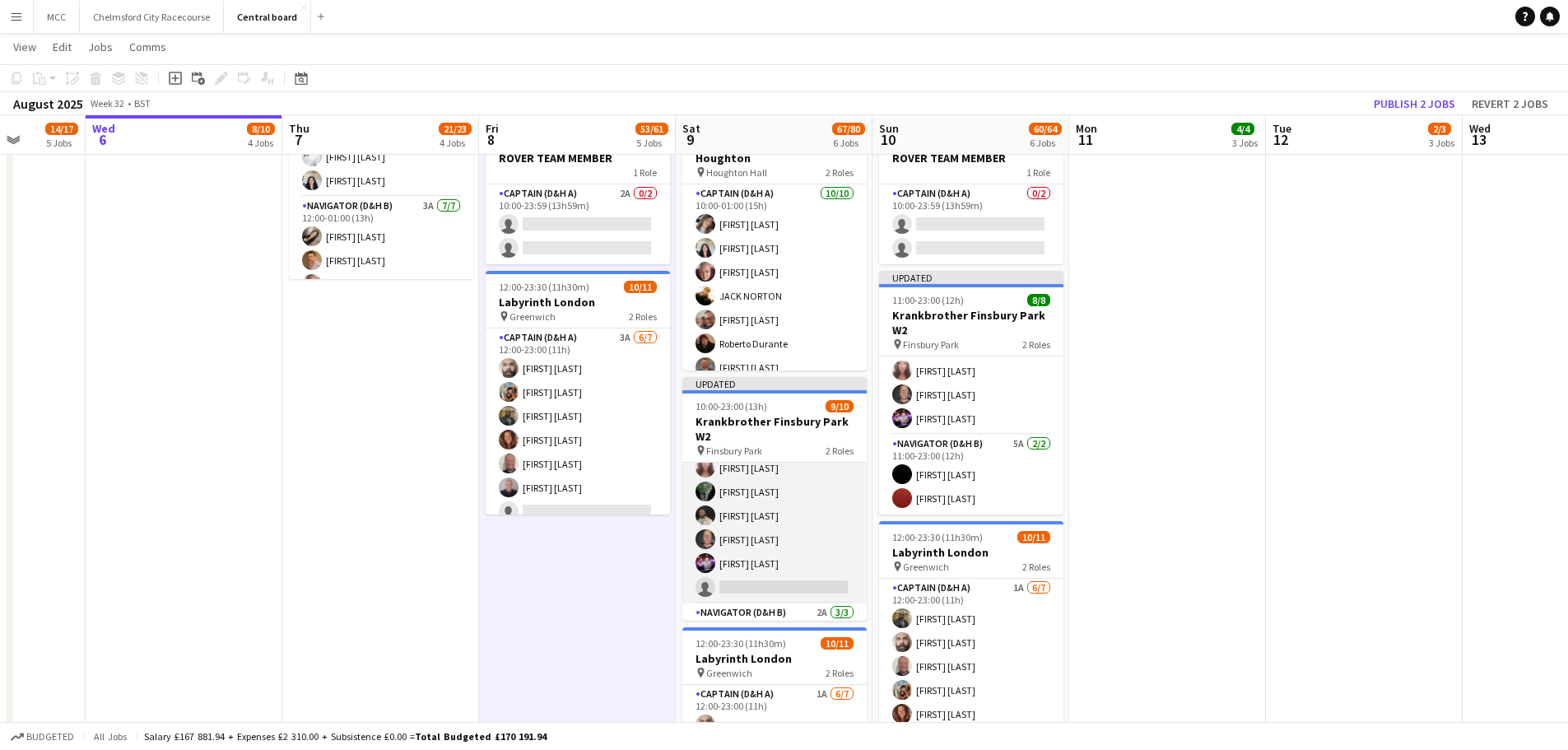scroll, scrollTop: 145, scrollLeft: 0, axis: vertical 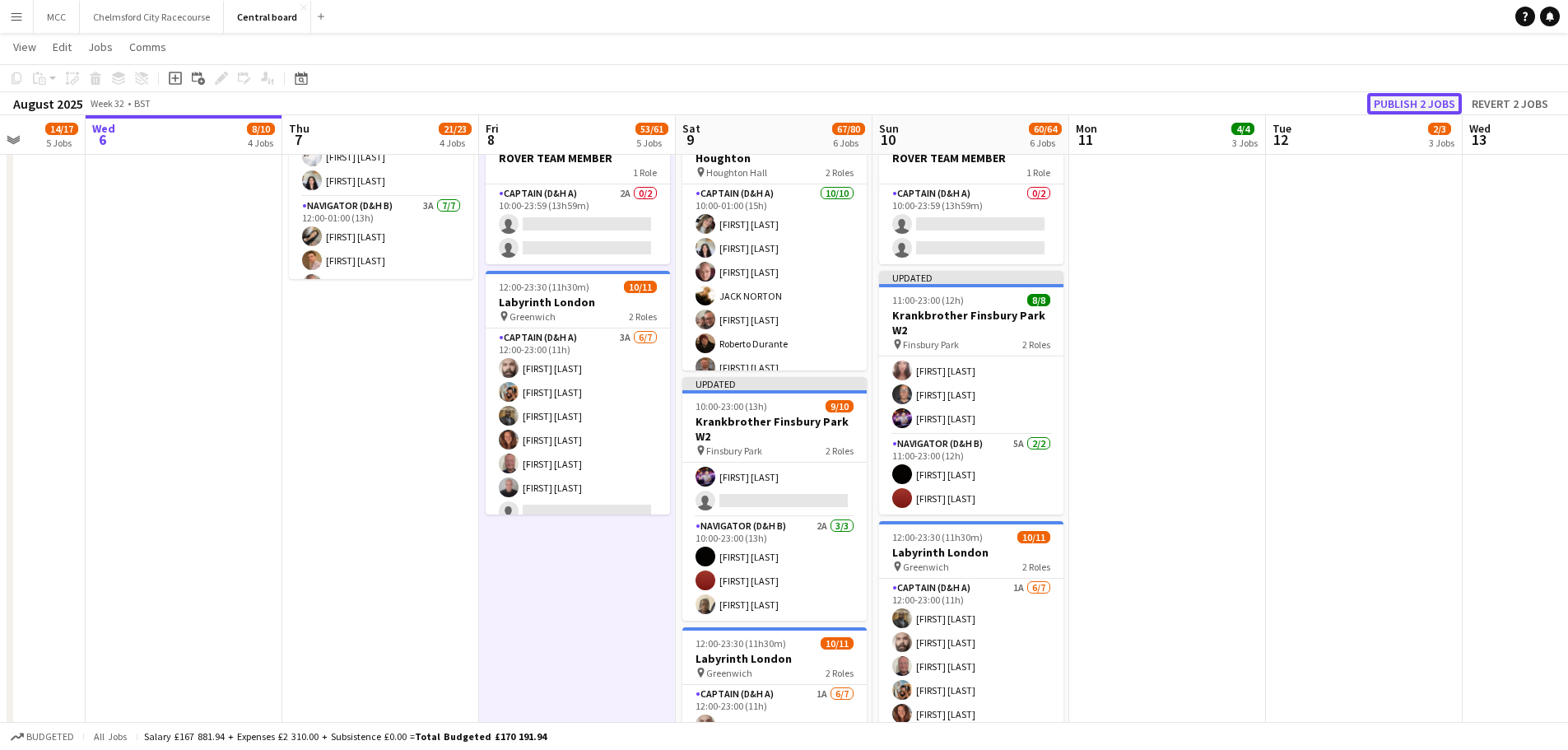click on "Publish 2 jobs" 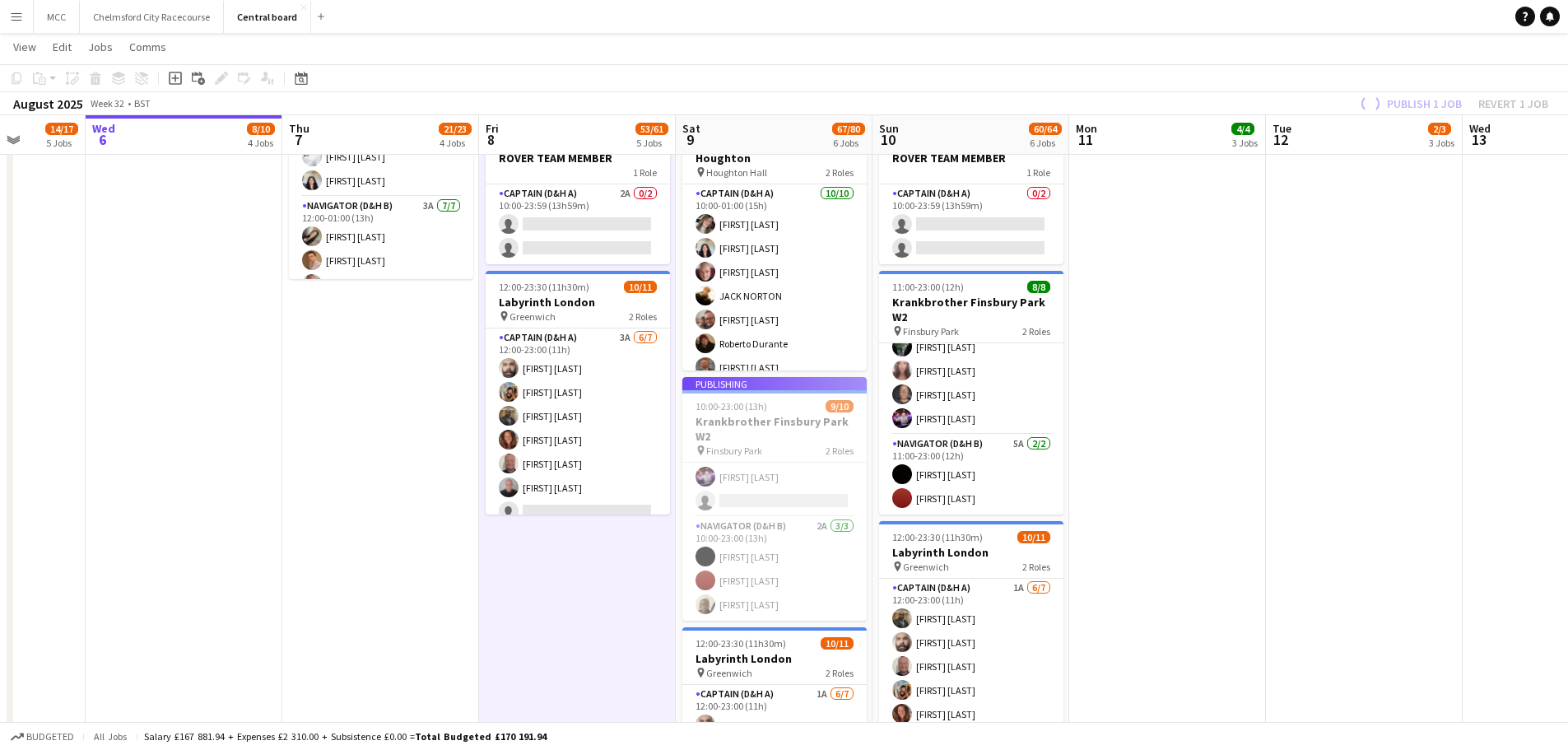 scroll, scrollTop: 84, scrollLeft: 0, axis: vertical 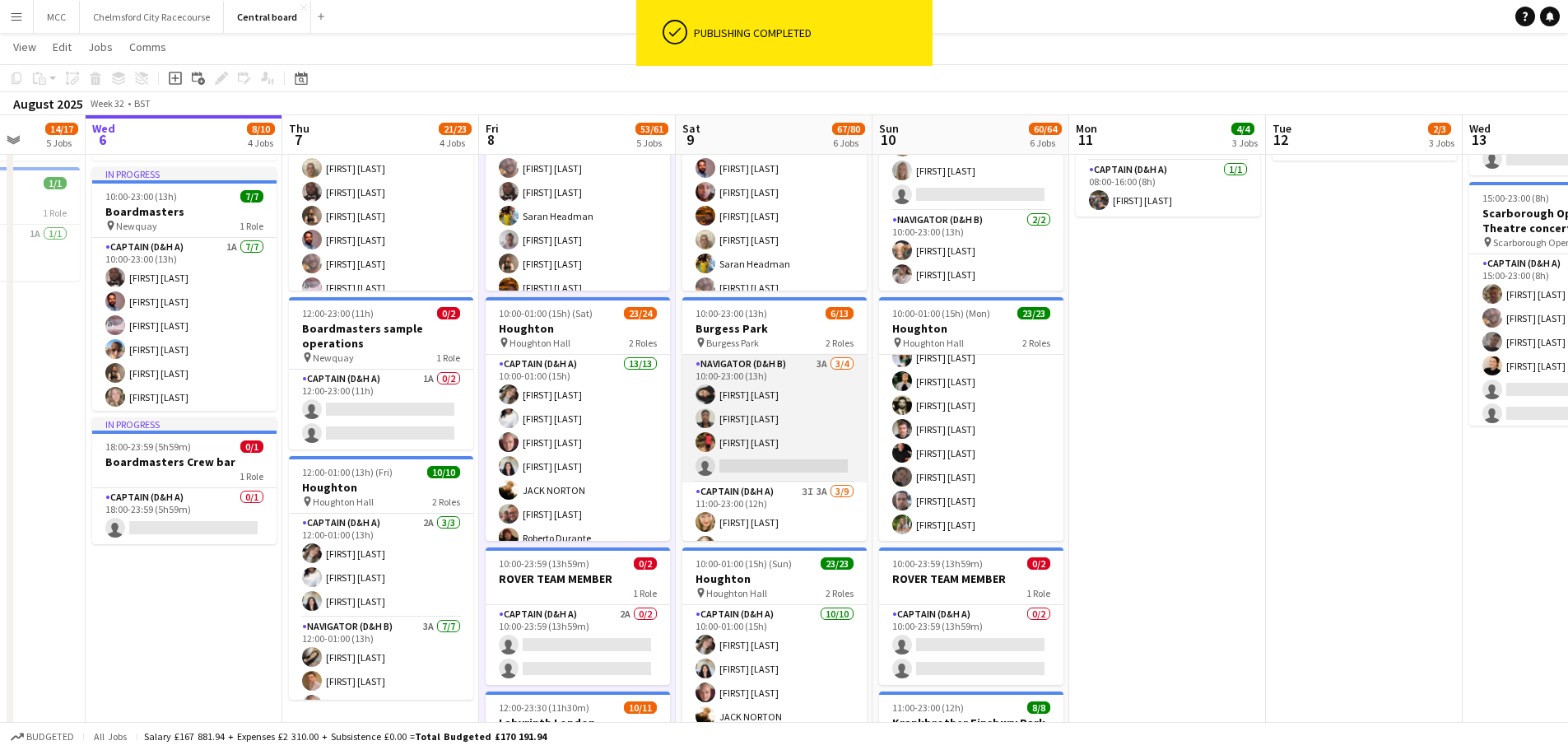 click on "Navigator (D&H B)   3A   3/4   10:00-23:00 (13h)
Camara Deniran-Francis Renee Pemberton-wright Cameron Valencia
single-neutral-actions" at bounding box center (775, 418) 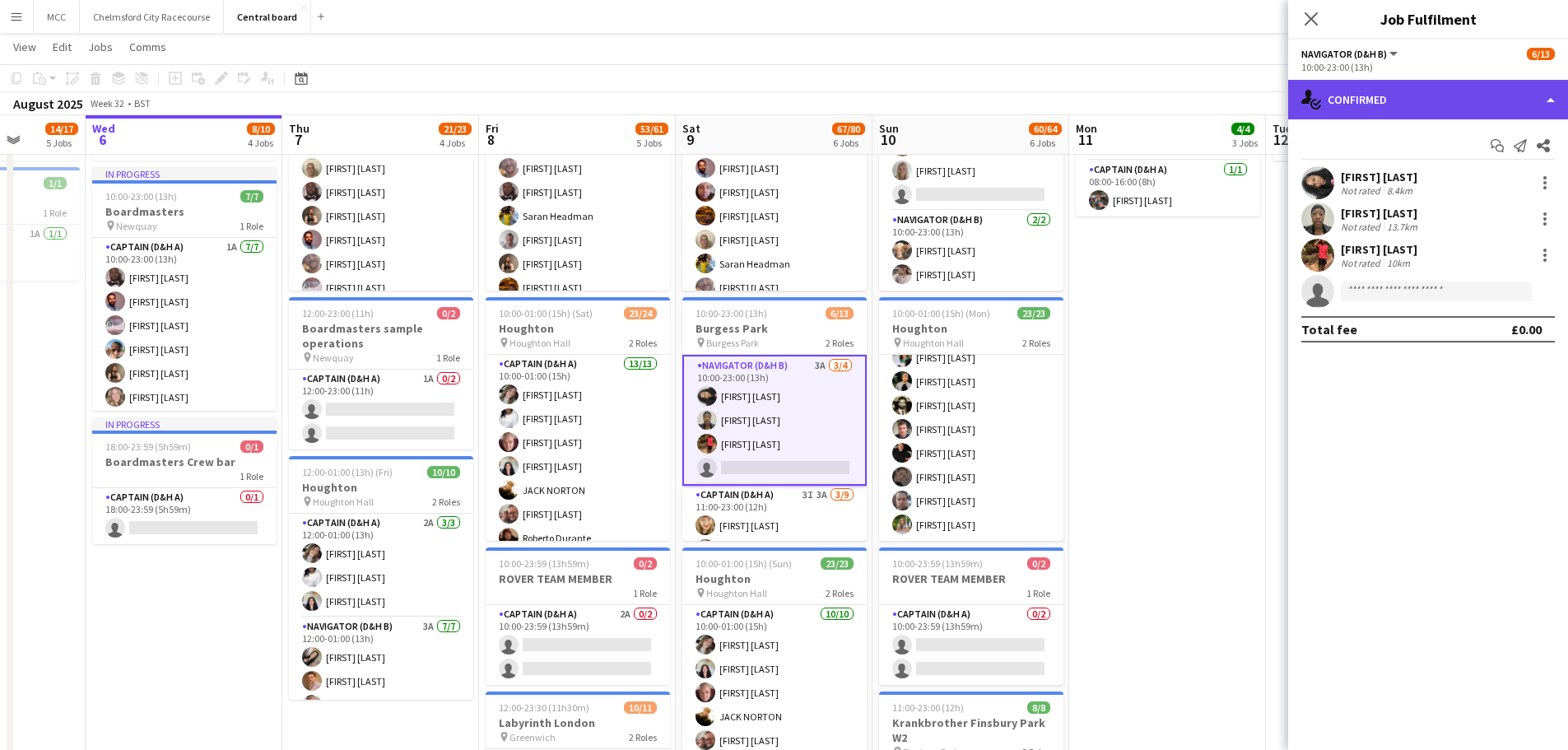 click on "single-neutral-actions-check-2
Confirmed" 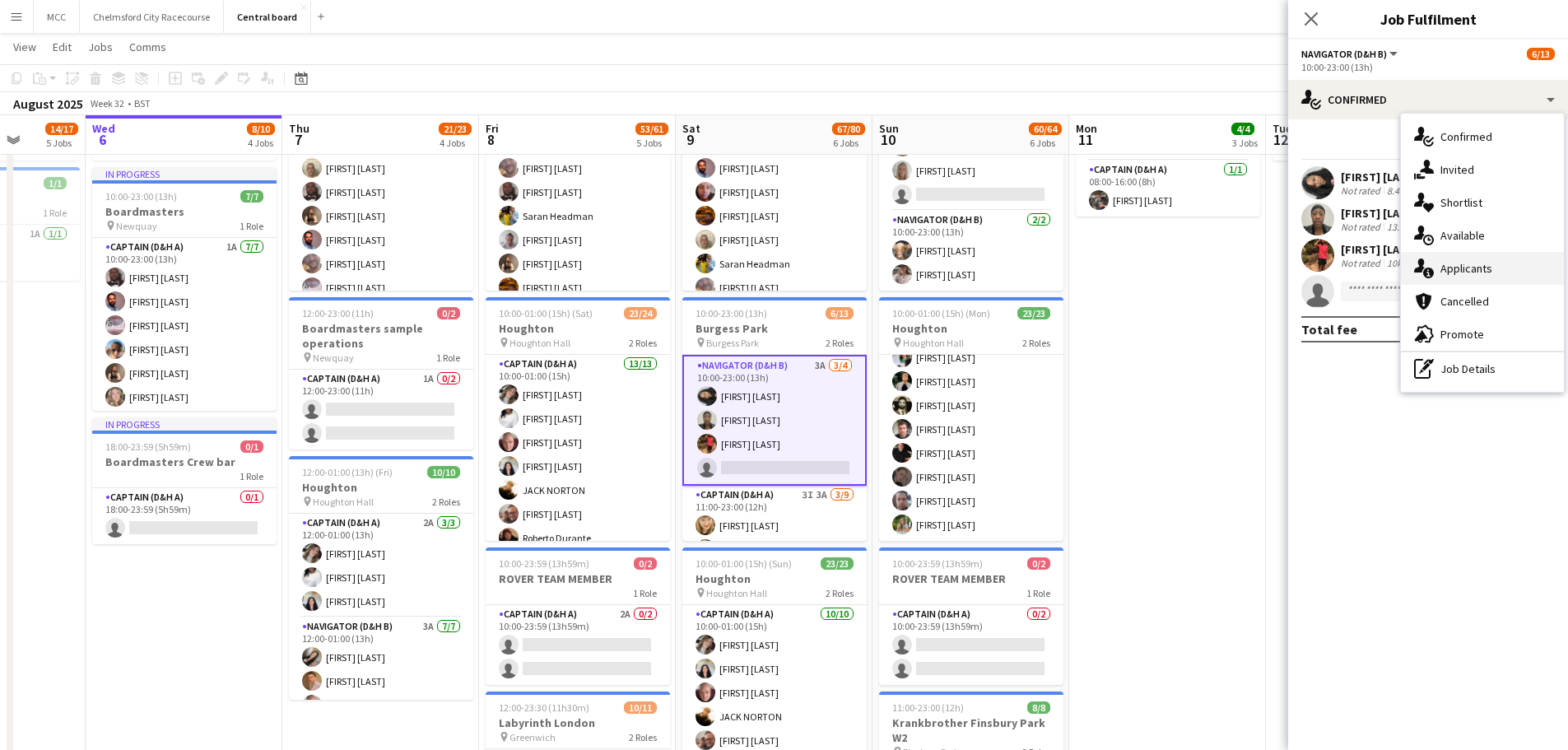 click on "single-neutral-actions-information
Applicants" at bounding box center (1482, 268) 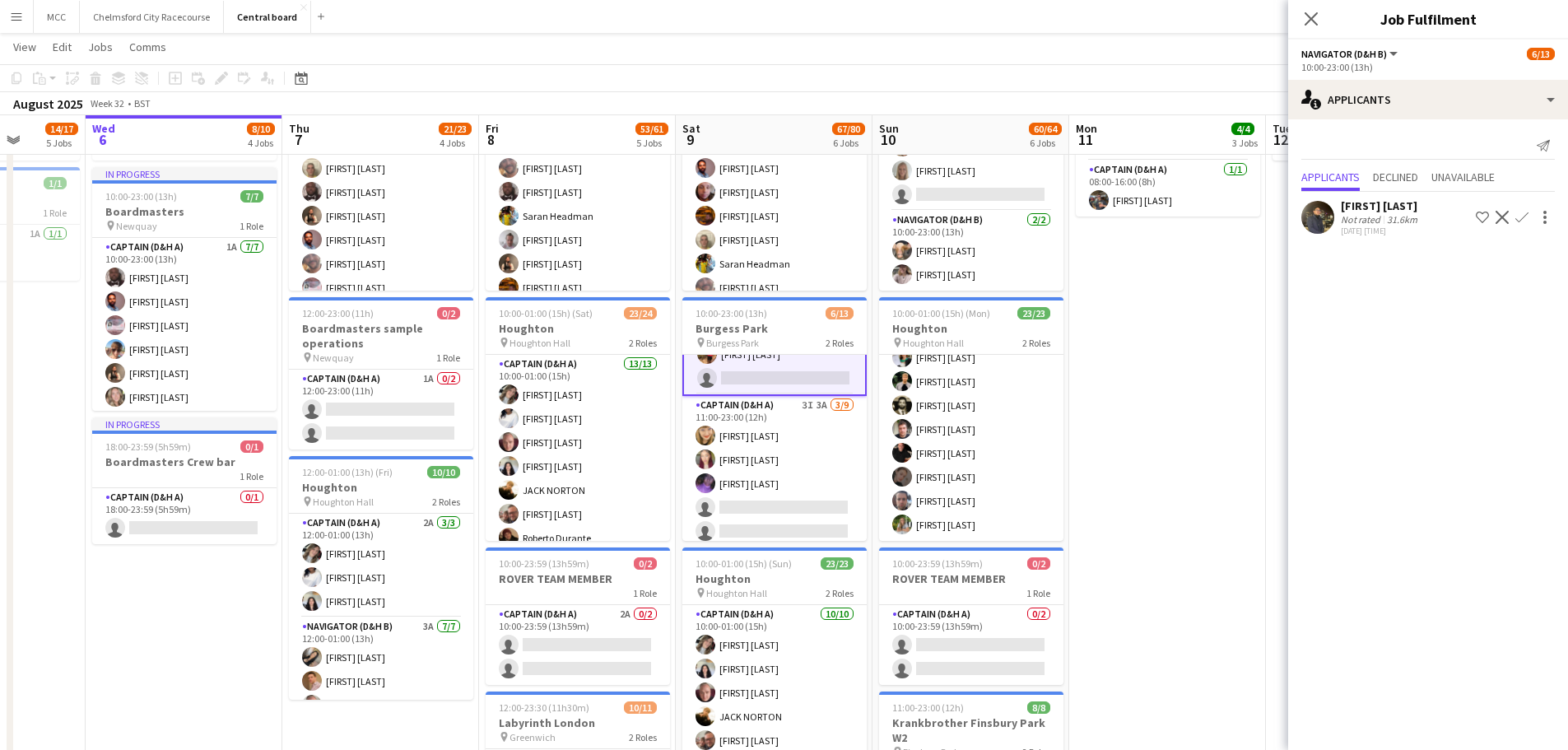 click on "Captain (D&H A)   3I   3A   3/9   11:00-23:00 (12h)
Gissele Weber Melanie Blackall Zena Coker-Carby
single-neutral-actions
single-neutral-actions
single-neutral-actions
single-neutral-actions
single-neutral-actions
single-neutral-actions" at bounding box center (775, 519) 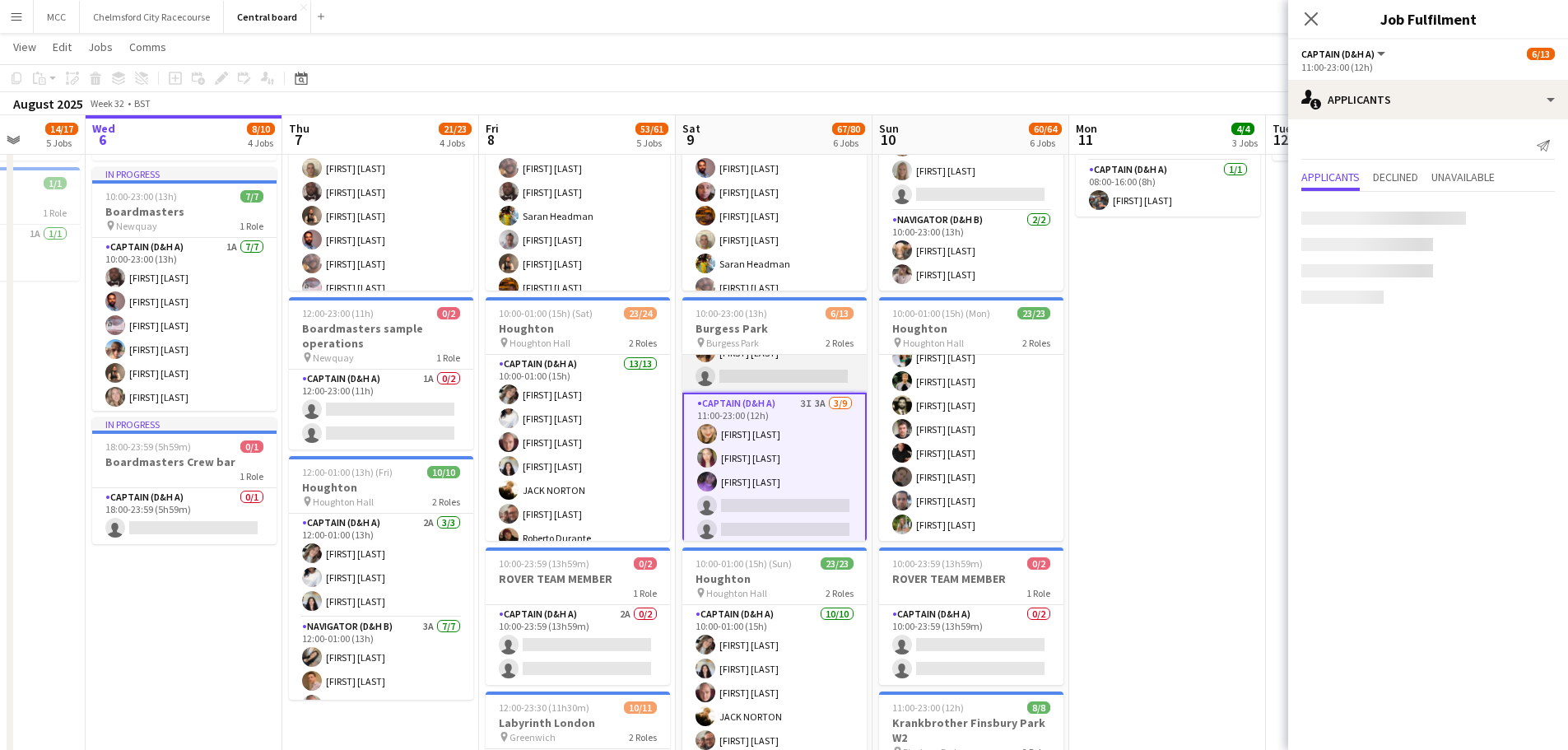 scroll, scrollTop: 88, scrollLeft: 0, axis: vertical 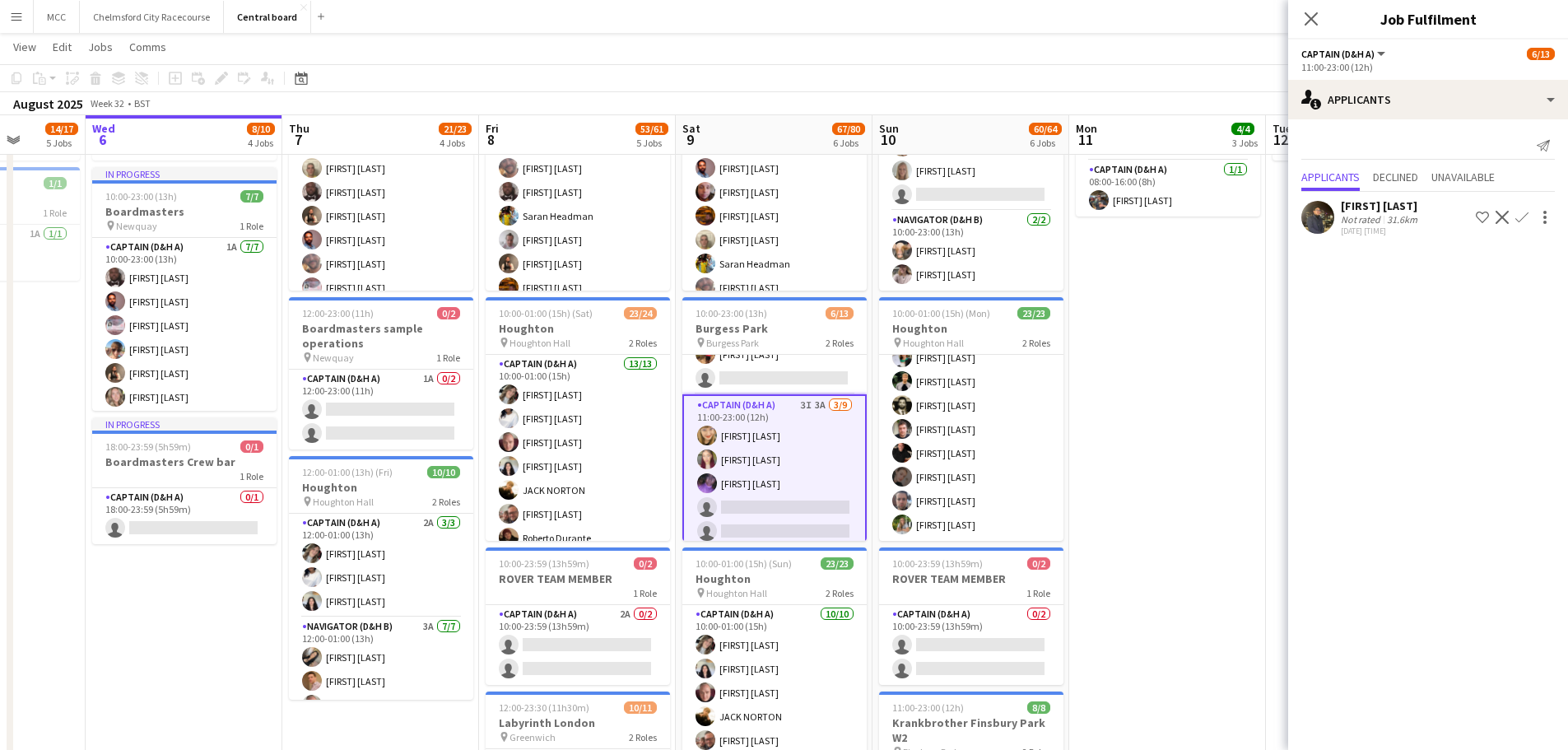 click on "Confirm" 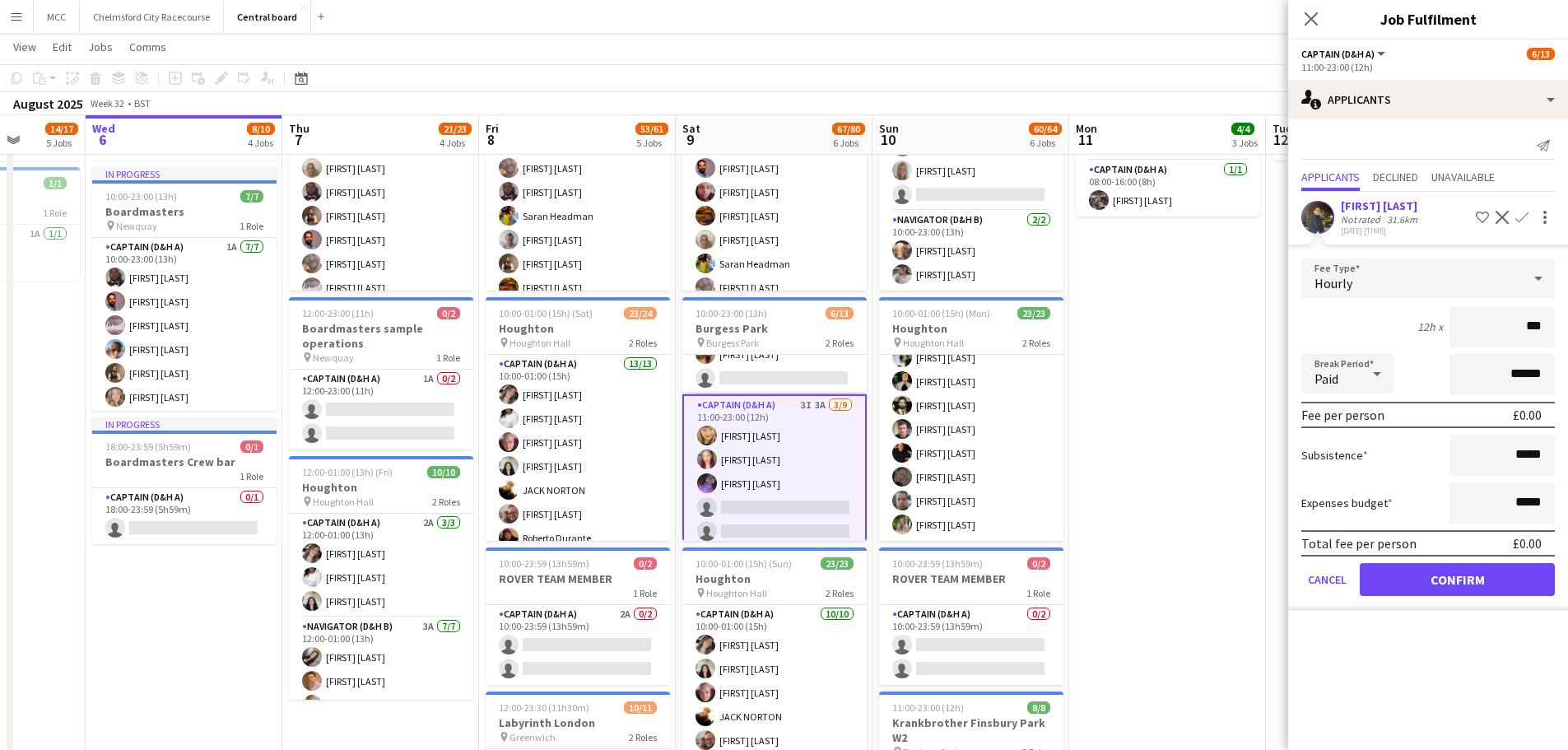 type on "**" 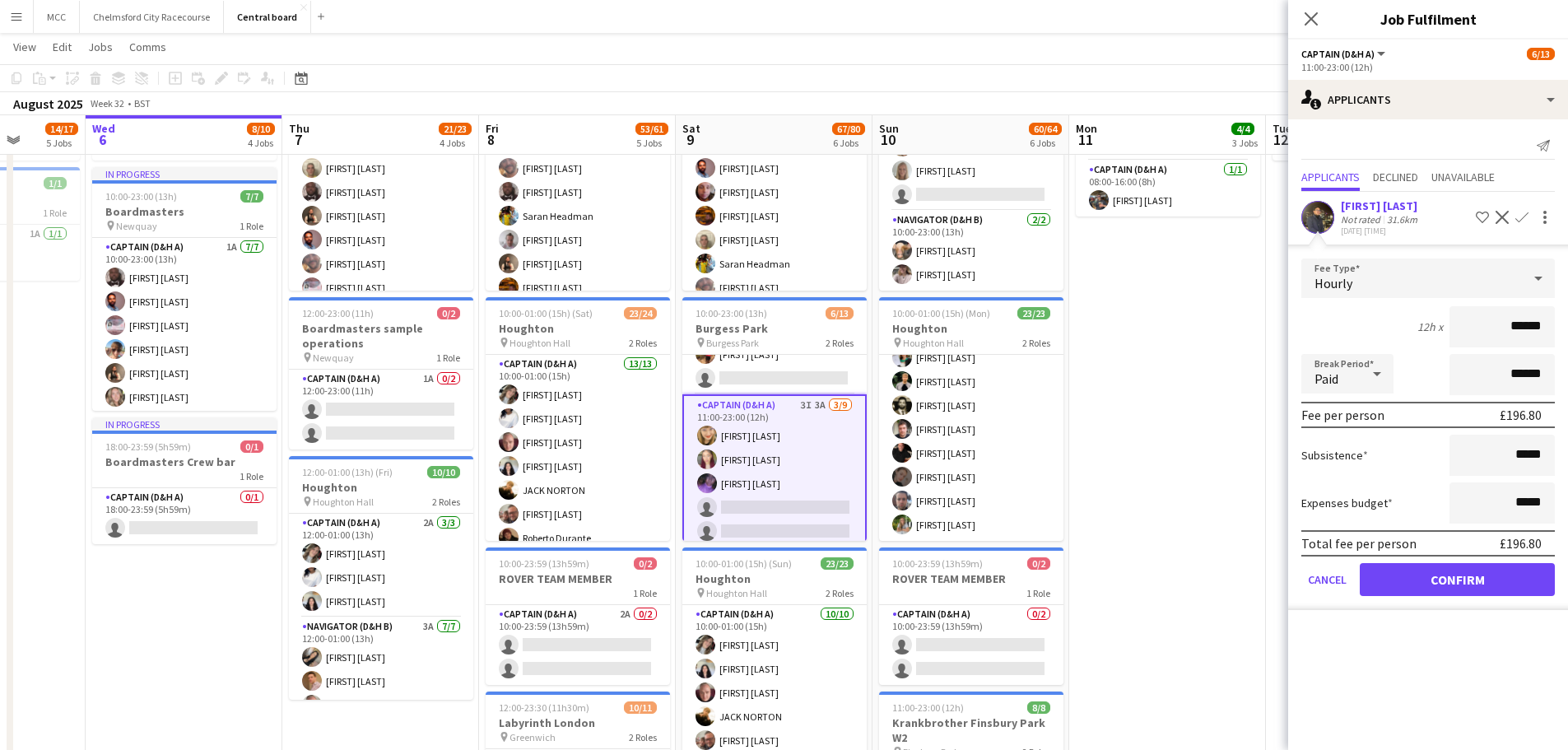type on "******" 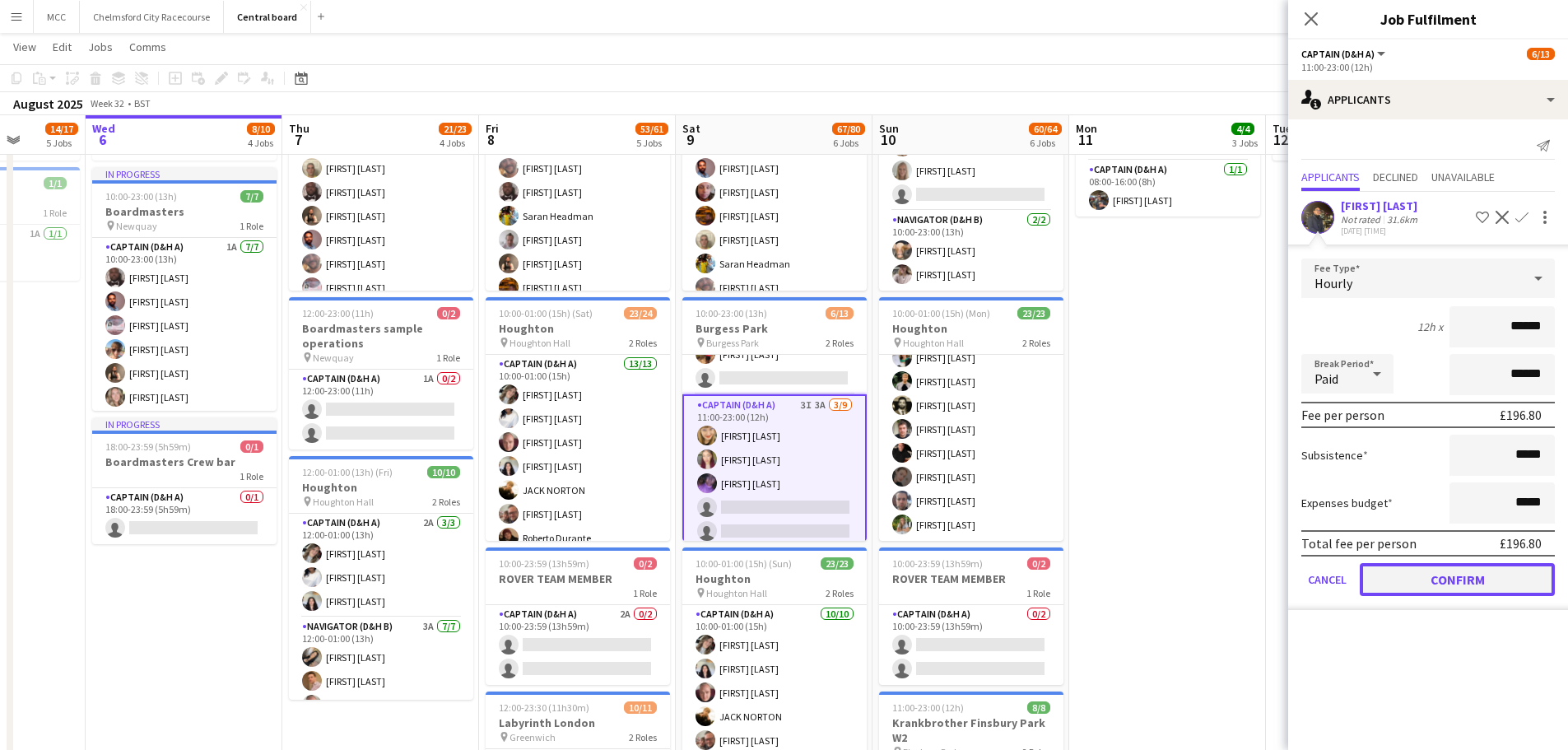 click on "Confirm" 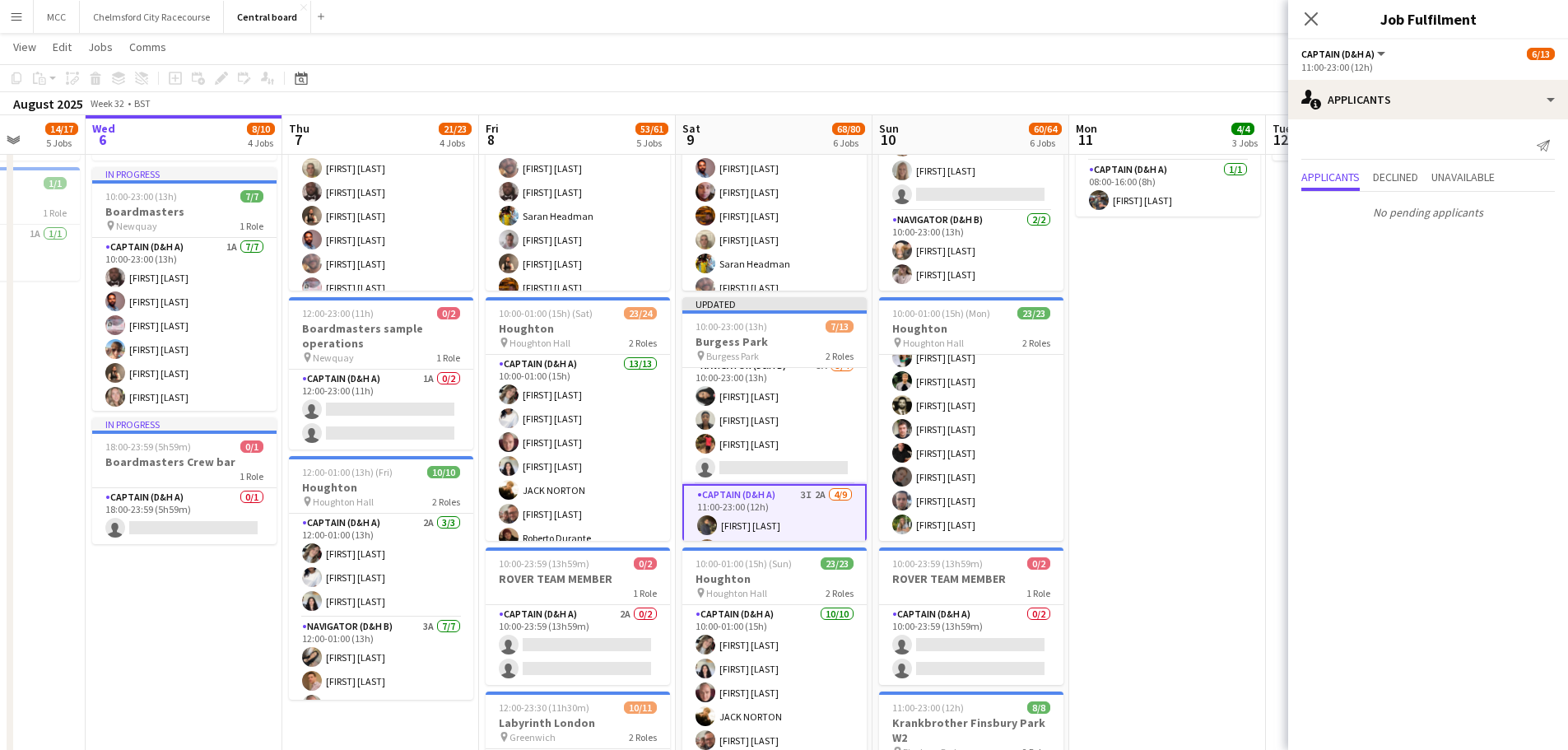scroll, scrollTop: 0, scrollLeft: 0, axis: both 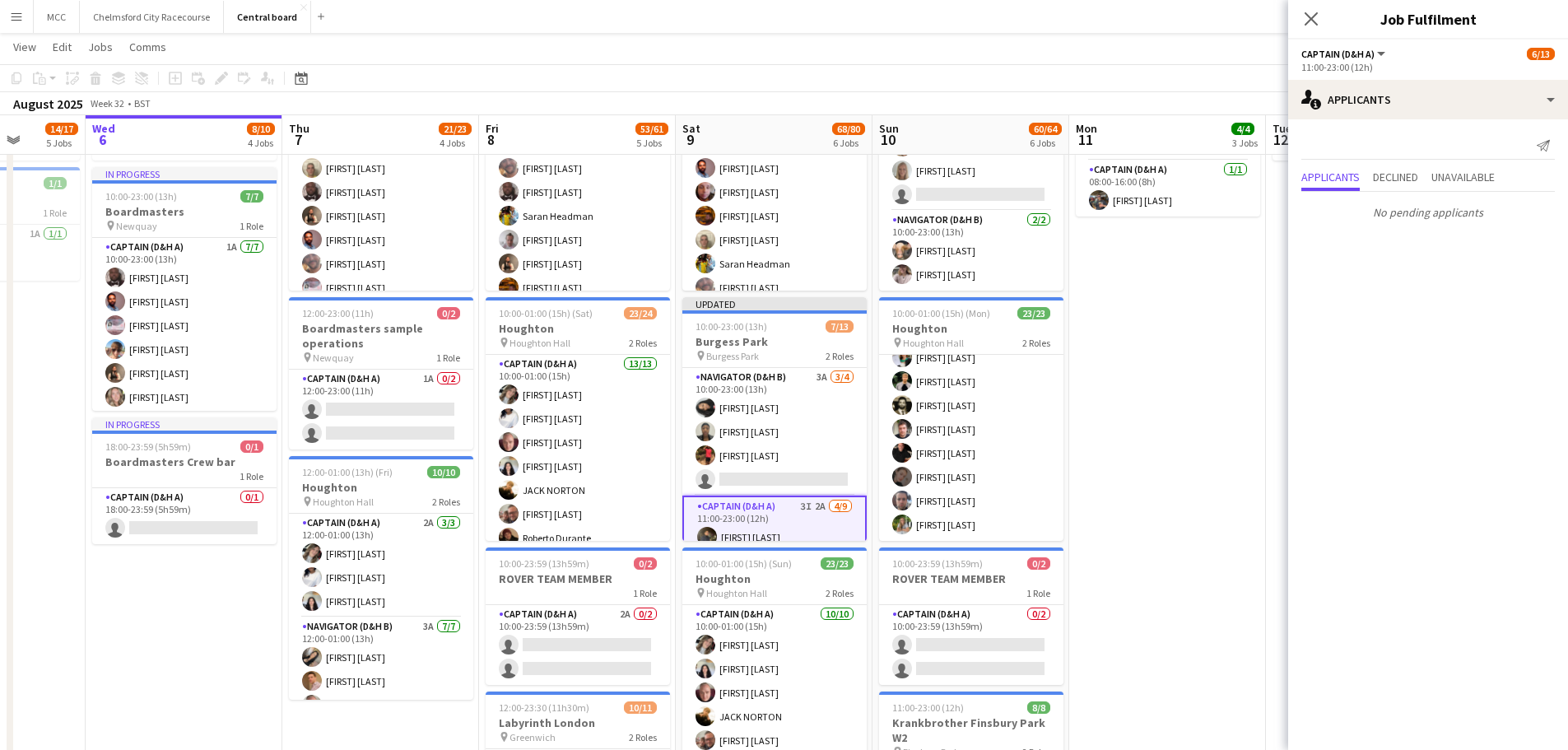 click on "Navigator (D&H B)   3A   3/4   10:00-23:00 (13h)
Camara Deniran-Francis Renee Pemberton-wright Cameron Valencia
single-neutral-actions" at bounding box center (775, 431) 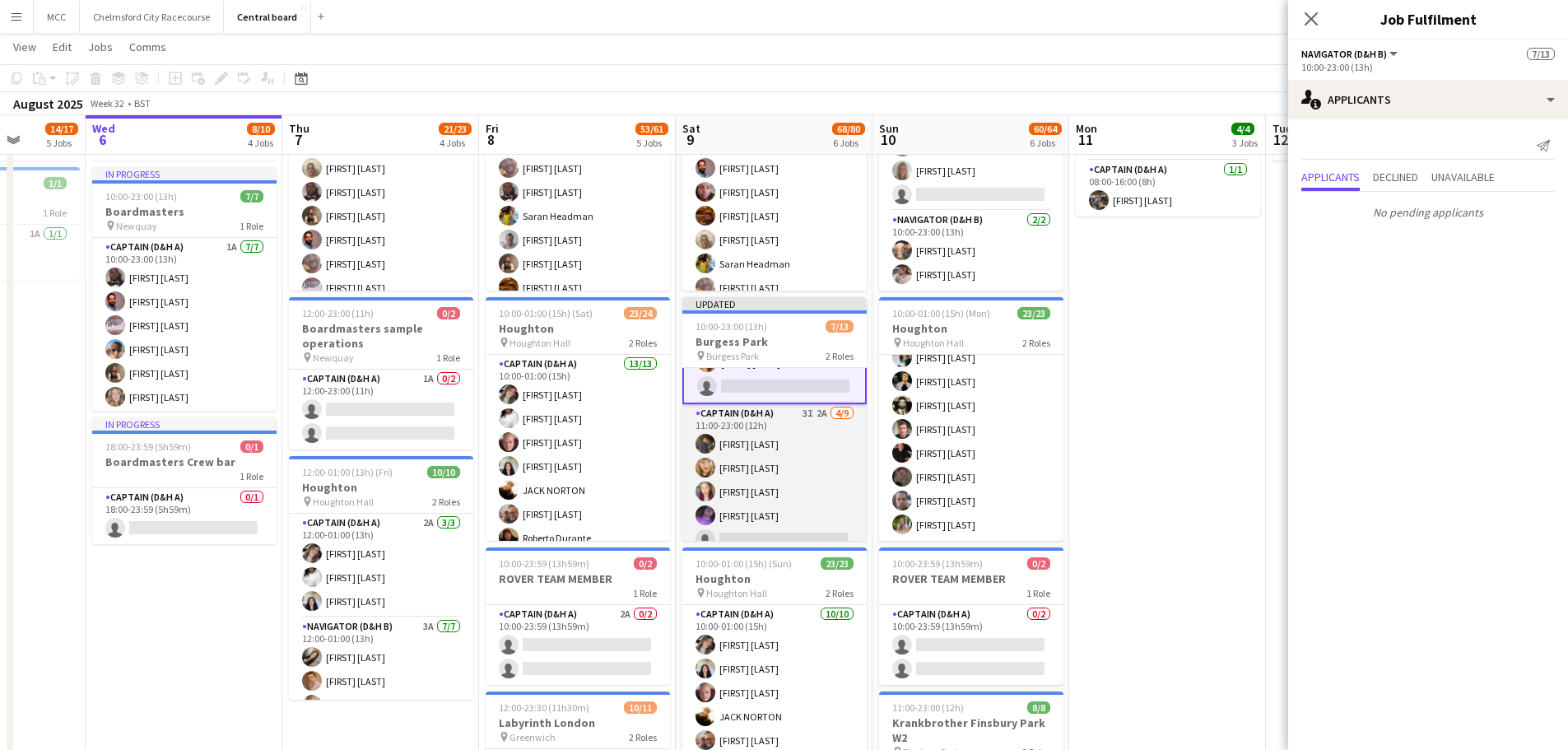 scroll, scrollTop: 96, scrollLeft: 0, axis: vertical 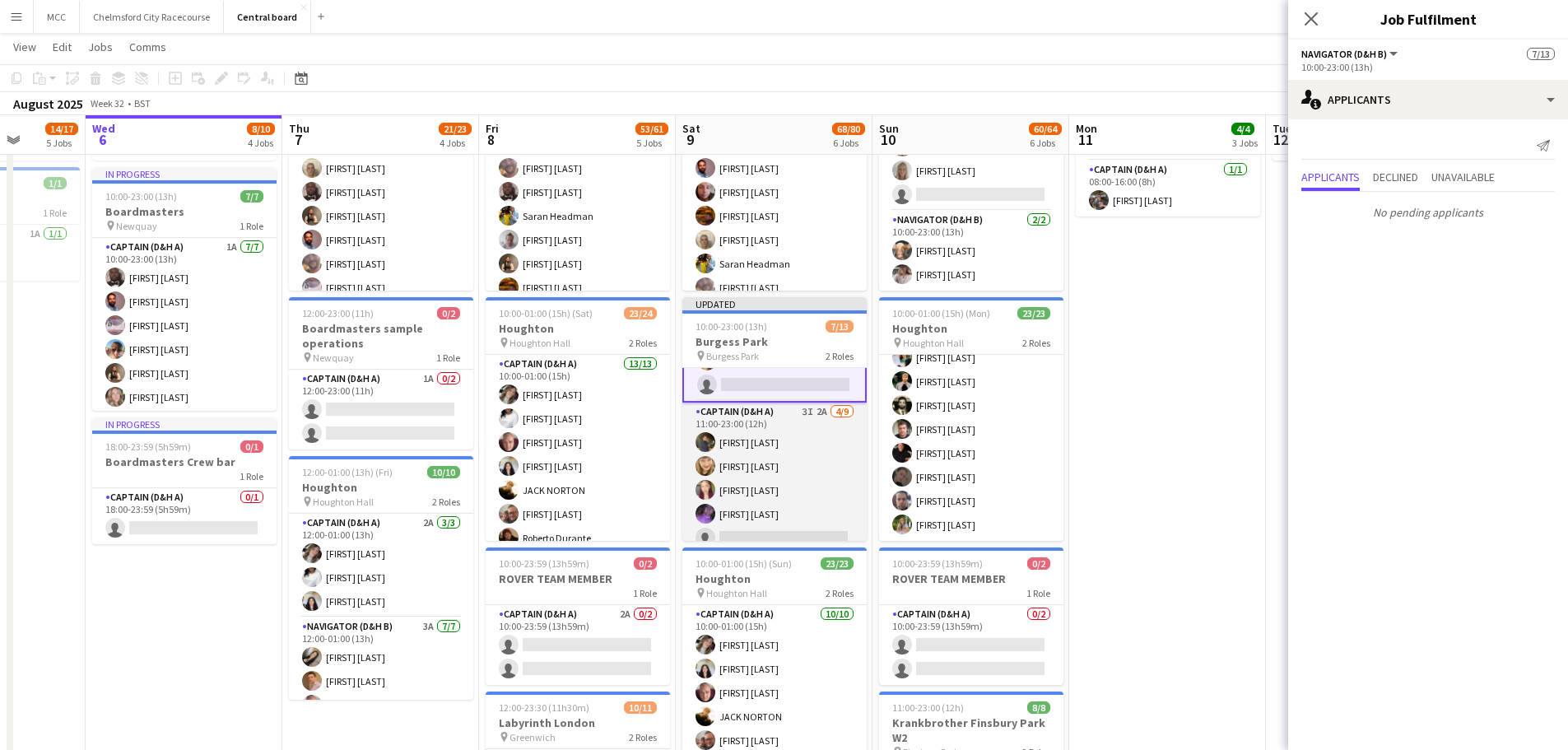 click on "Captain (D&H A)   3I   2A   4/9   11:00-23:00 (12h)
Muhtasim Sadat Nibir Gissele Weber Melanie Blackall Zena Coker-Carby
single-neutral-actions
single-neutral-actions
single-neutral-actions
single-neutral-actions
single-neutral-actions" at bounding box center (775, 526) 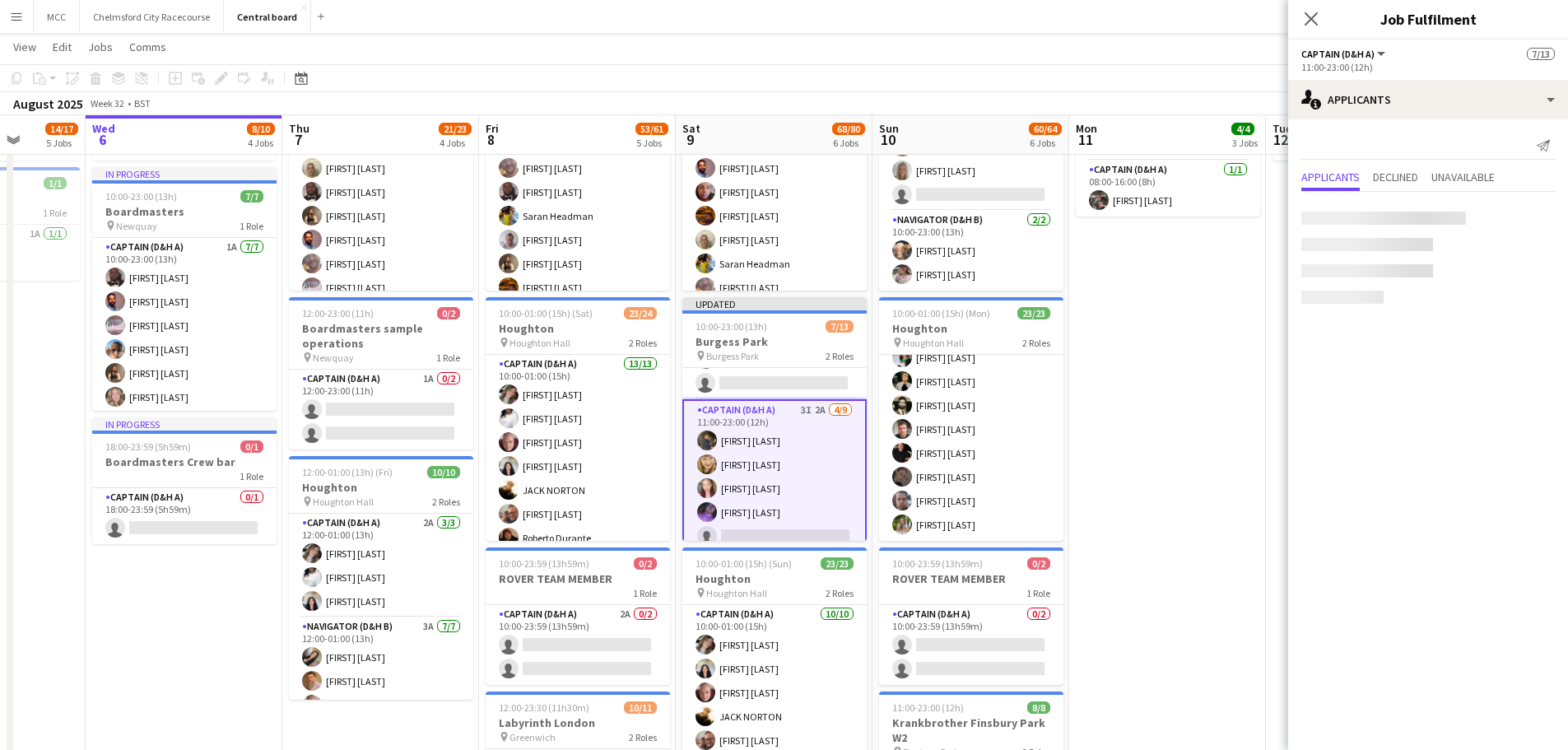 scroll, scrollTop: 95, scrollLeft: 0, axis: vertical 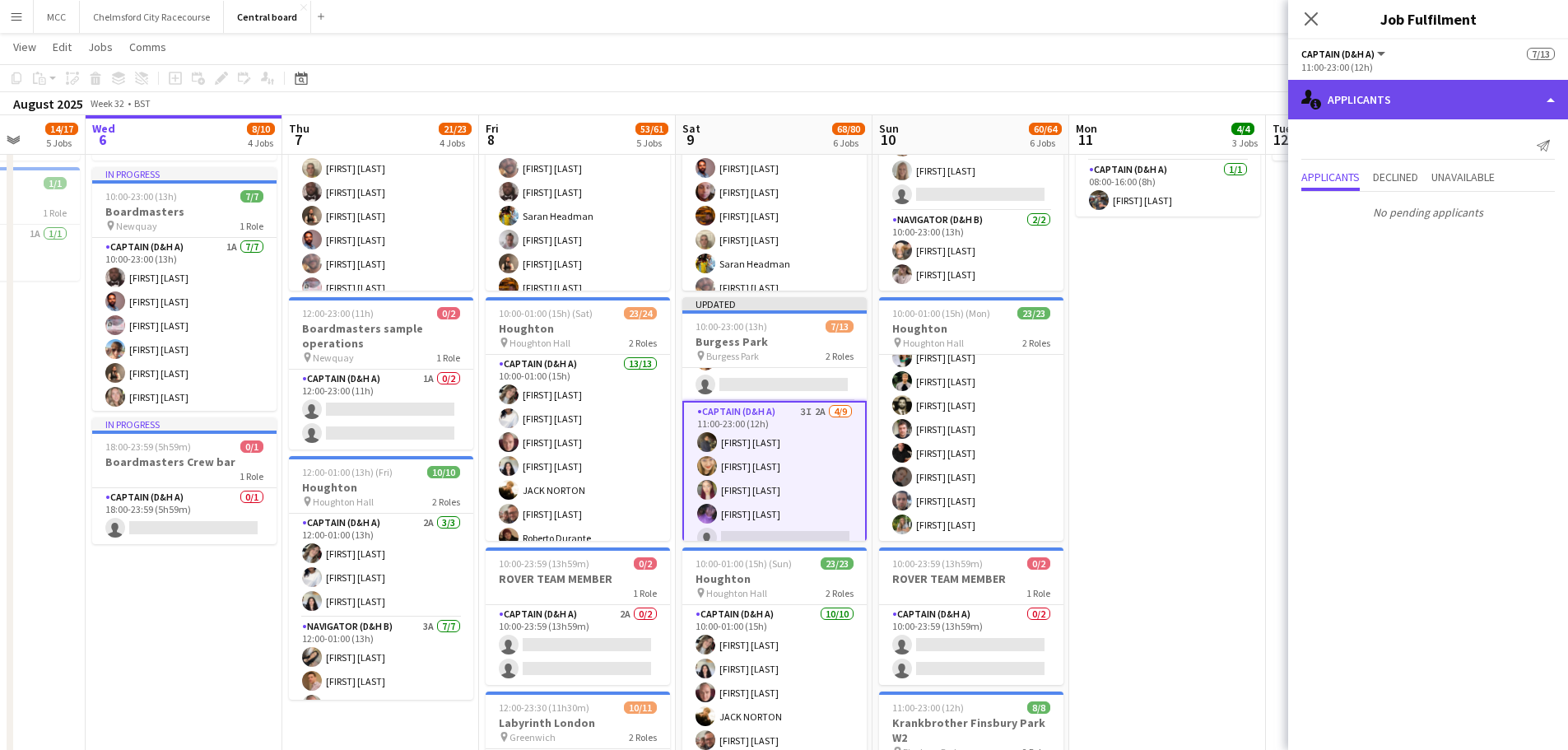 click on "single-neutral-actions-information
Applicants" 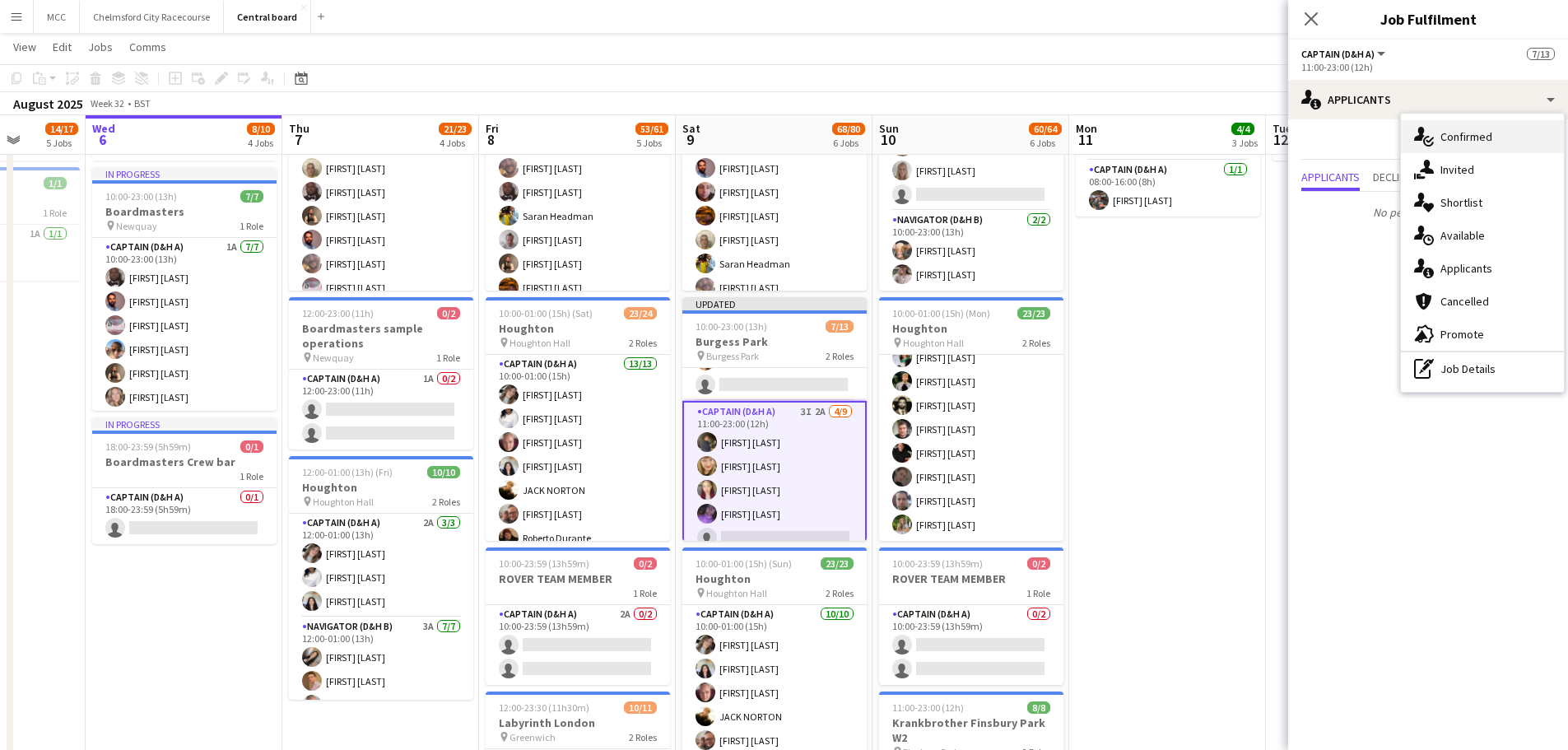 click on "single-neutral-actions-check-2
Confirmed" at bounding box center (1482, 137) 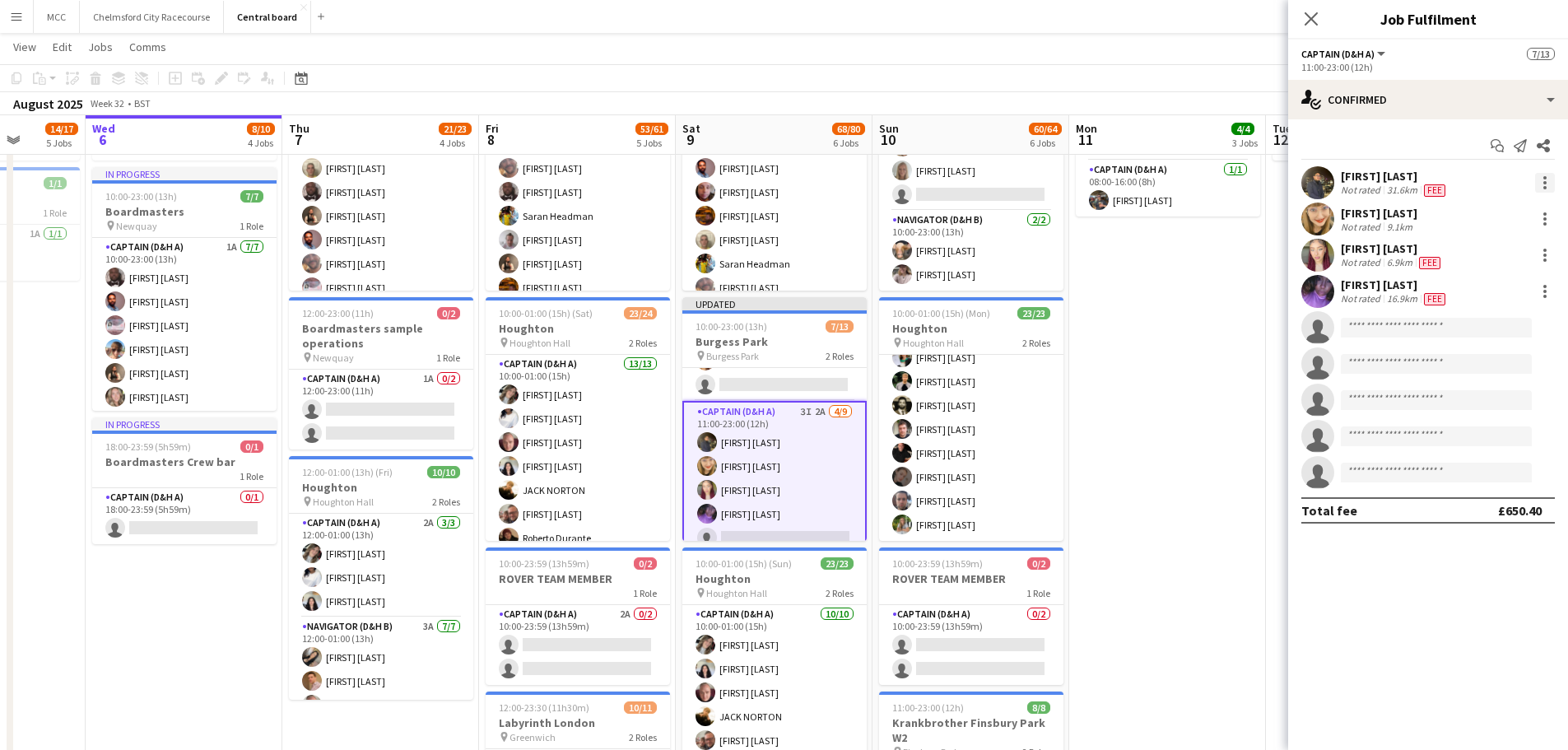 click at bounding box center [1545, 183] 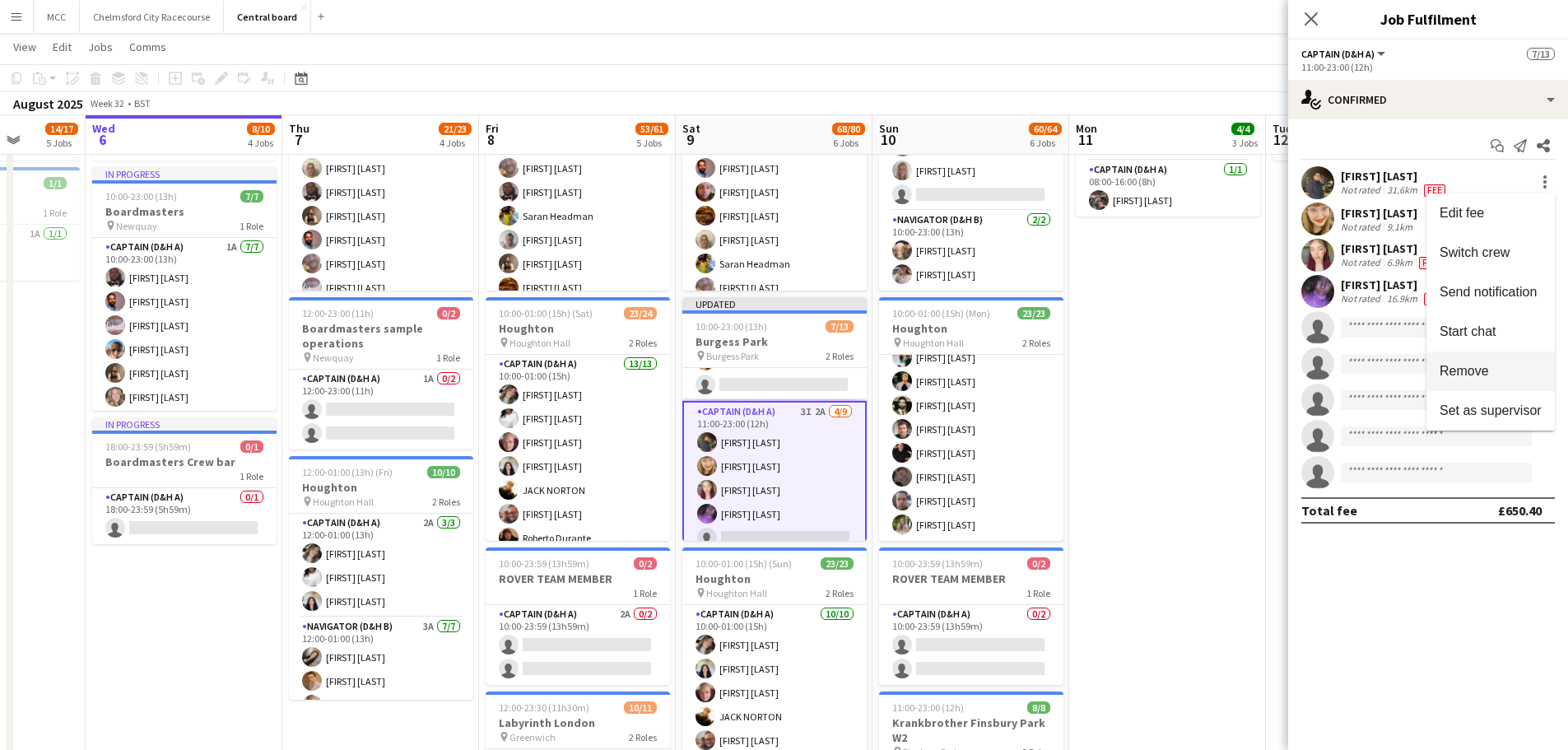 click on "Remove" at bounding box center (1464, 370) 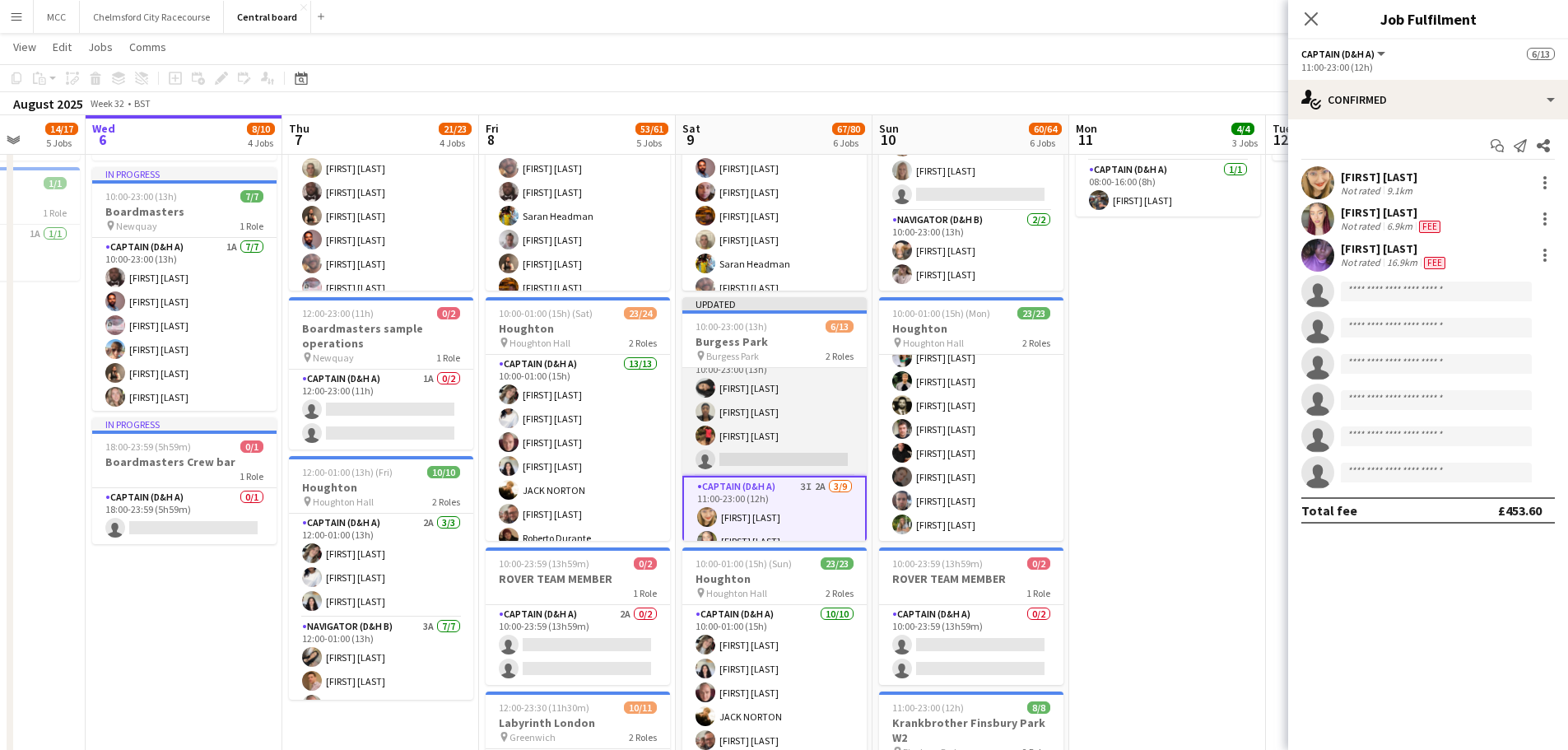 click on "Navigator (D&H B)   3A   3/4   10:00-23:00 (13h)
Camara Deniran-Francis Renee Pemberton-wright Cameron Valencia
single-neutral-actions" at bounding box center [775, 412] 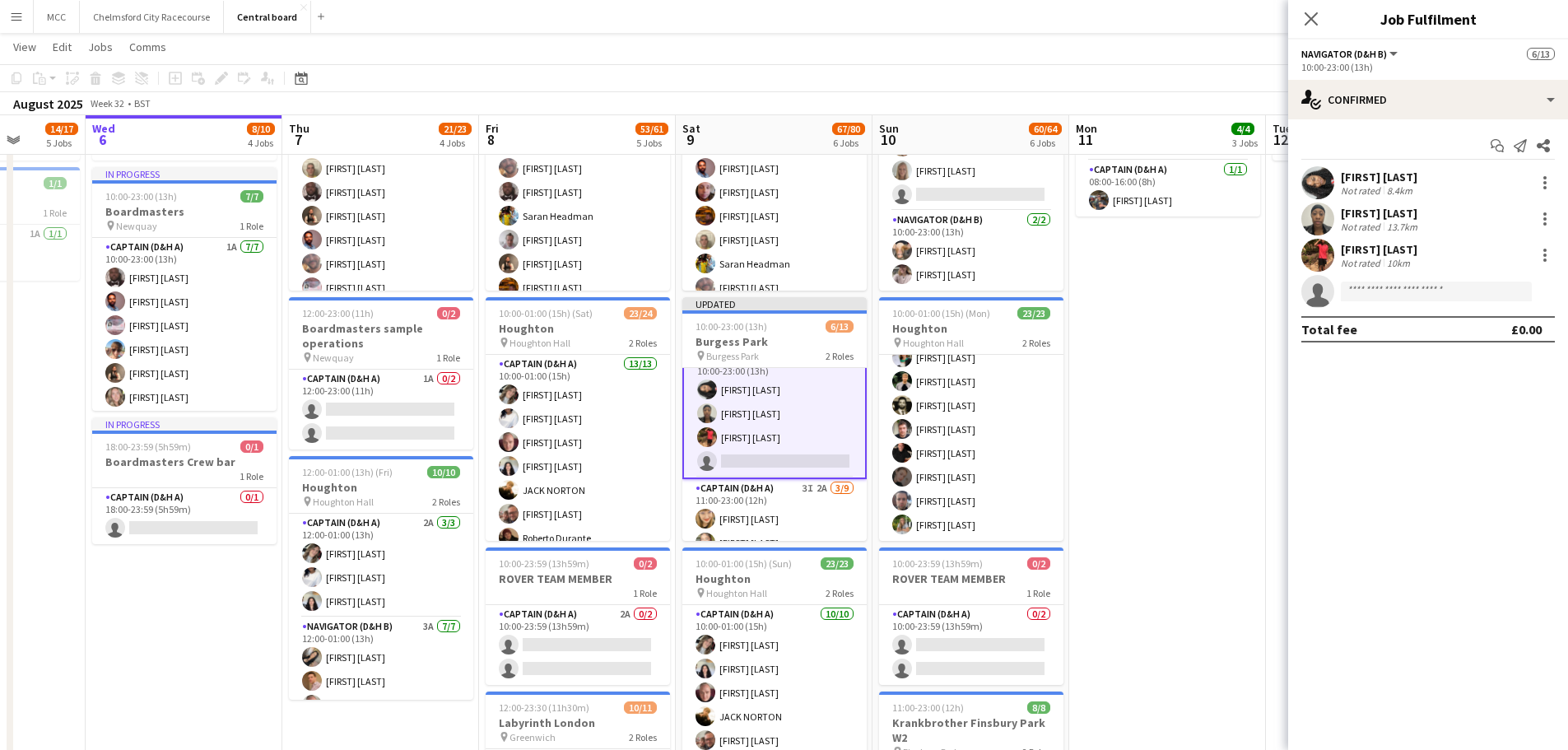 scroll, scrollTop: 21, scrollLeft: 0, axis: vertical 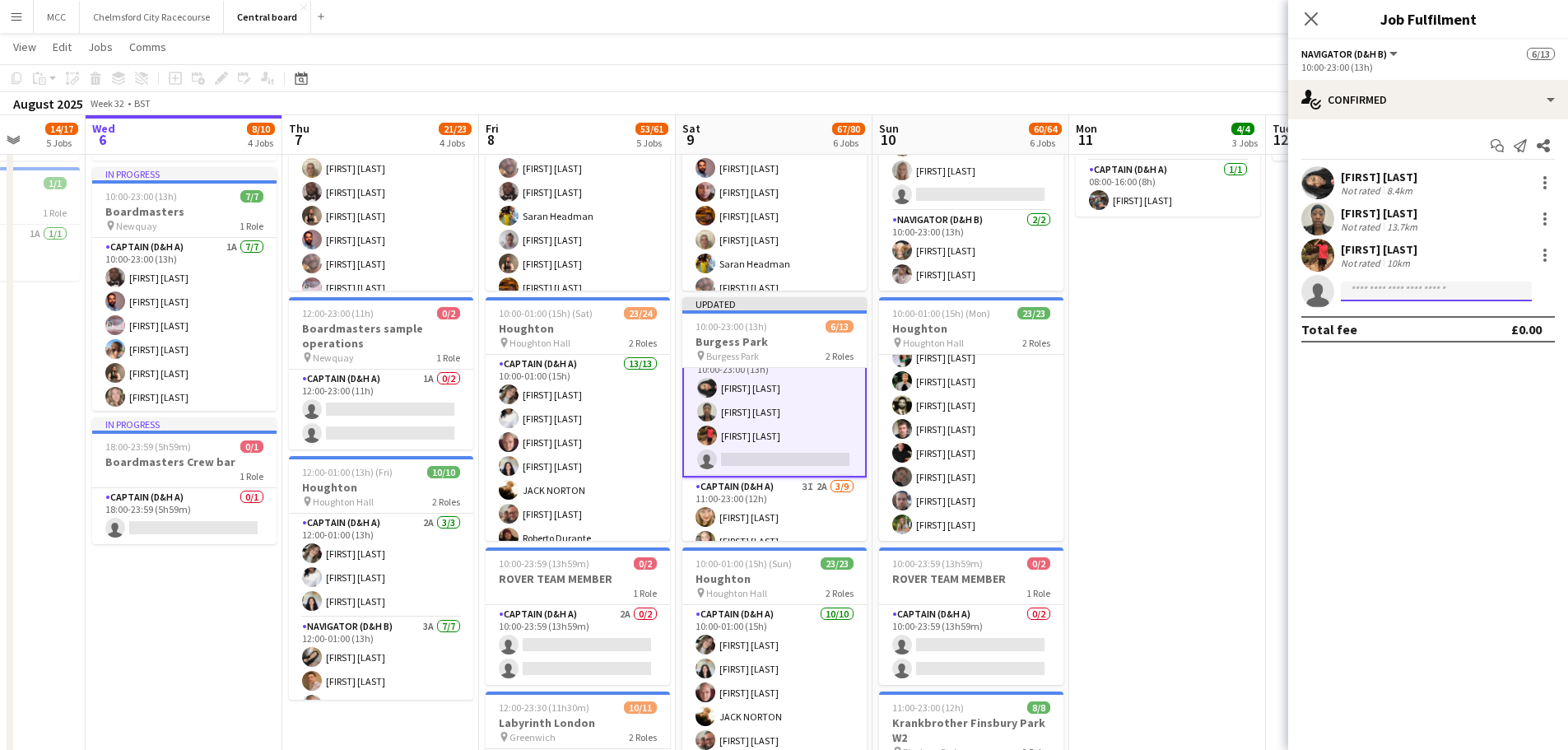 click 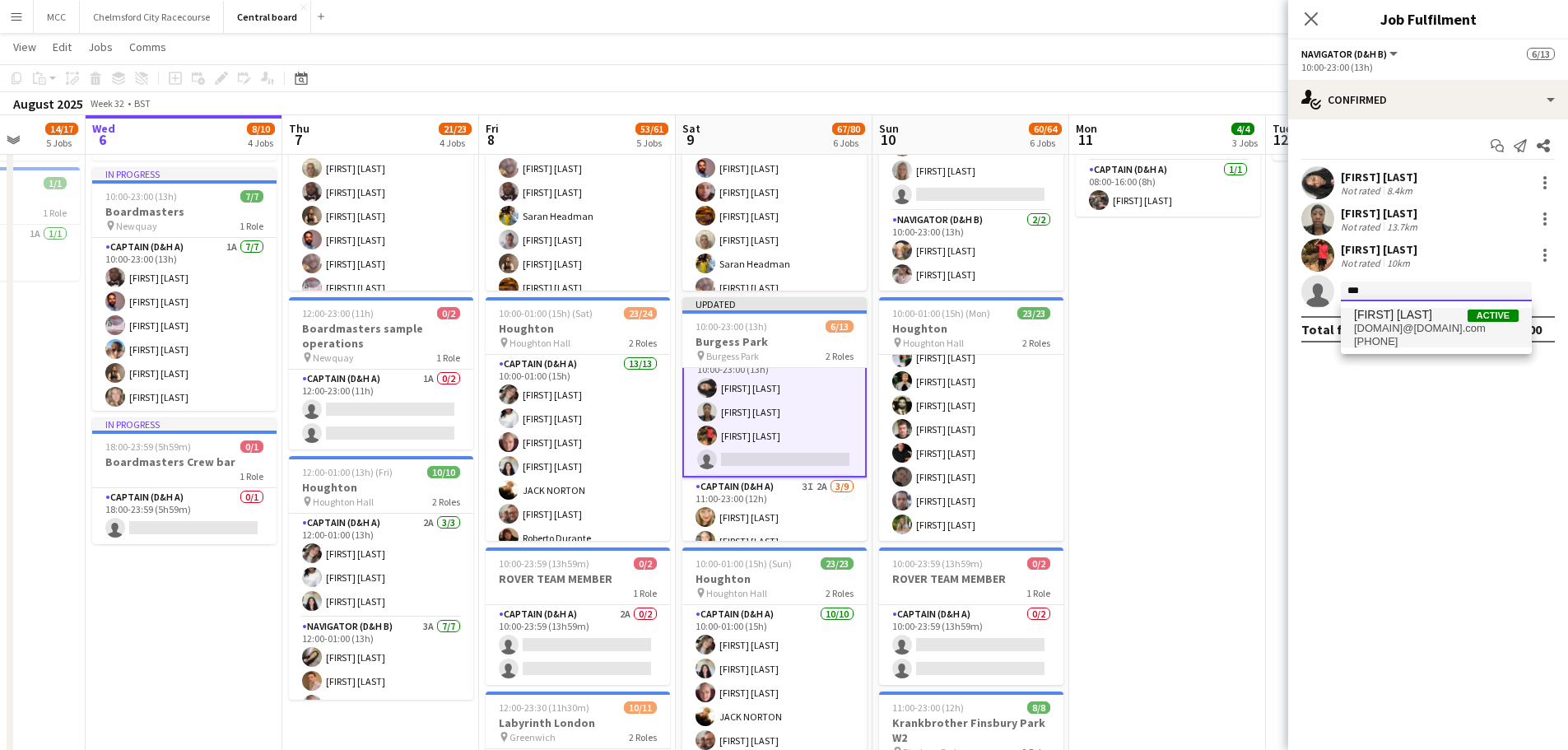 type on "***" 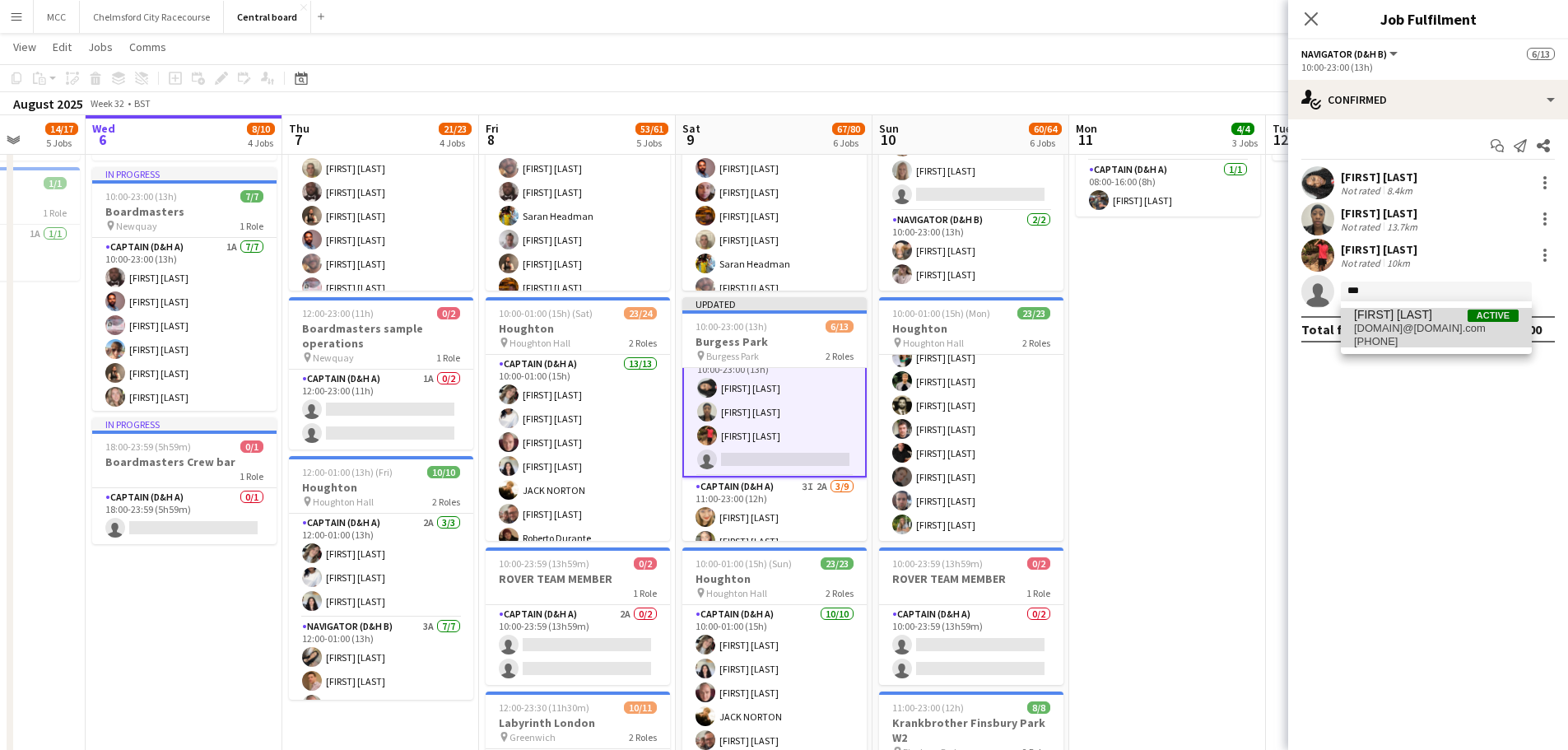 click on "Muhtasim Sadat Nibir" at bounding box center [1393, 314] 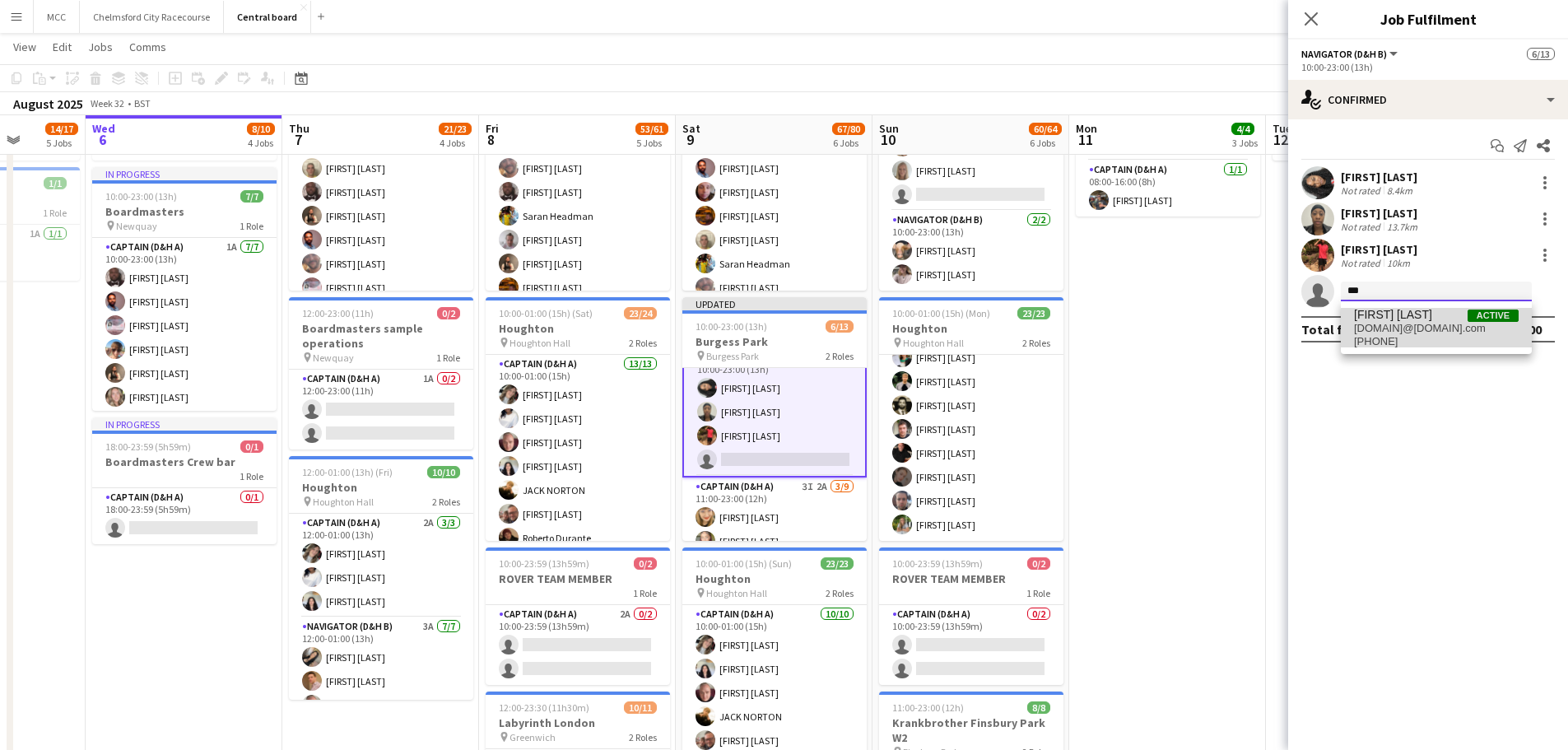 type 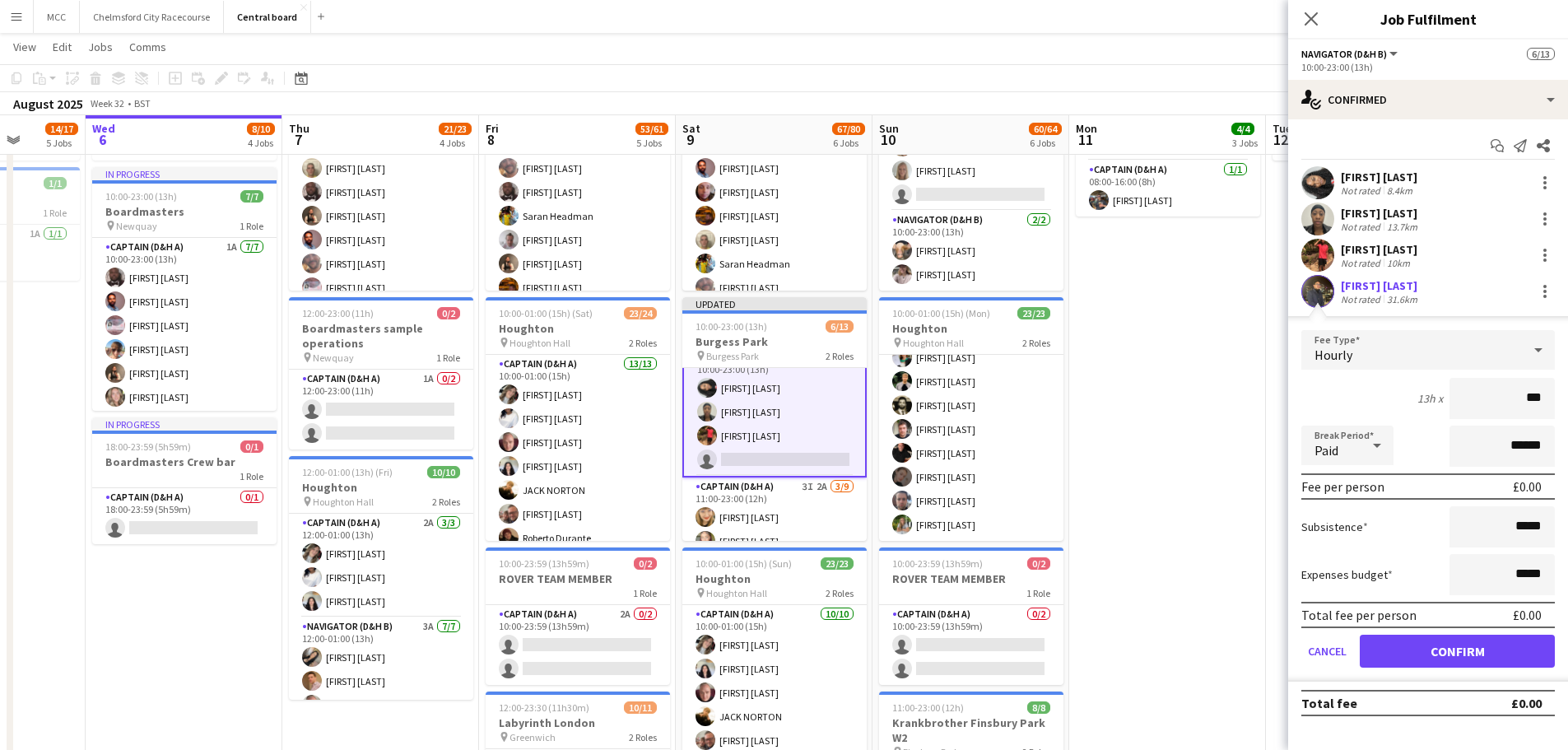type on "**" 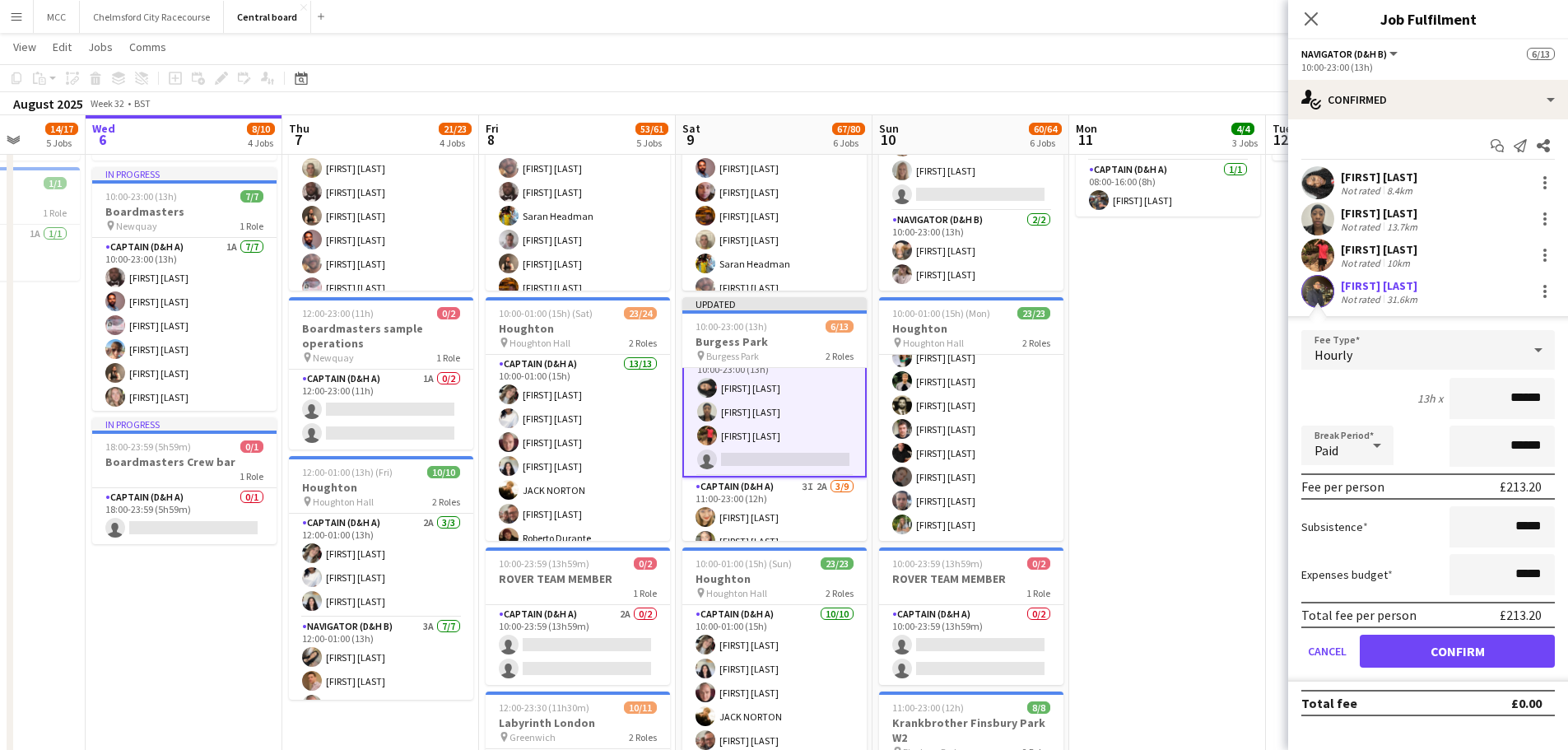 type on "******" 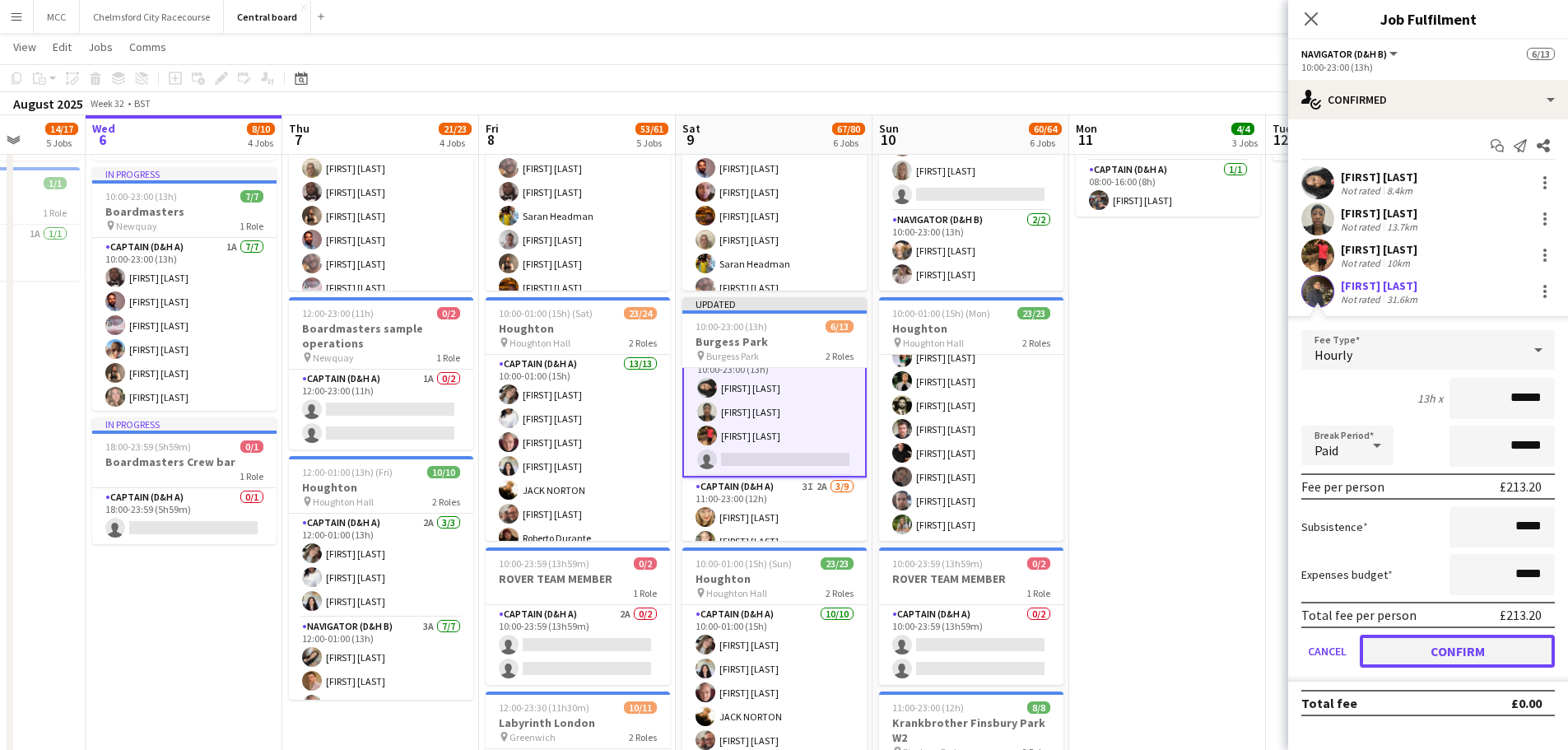 click on "Confirm" at bounding box center [1457, 651] 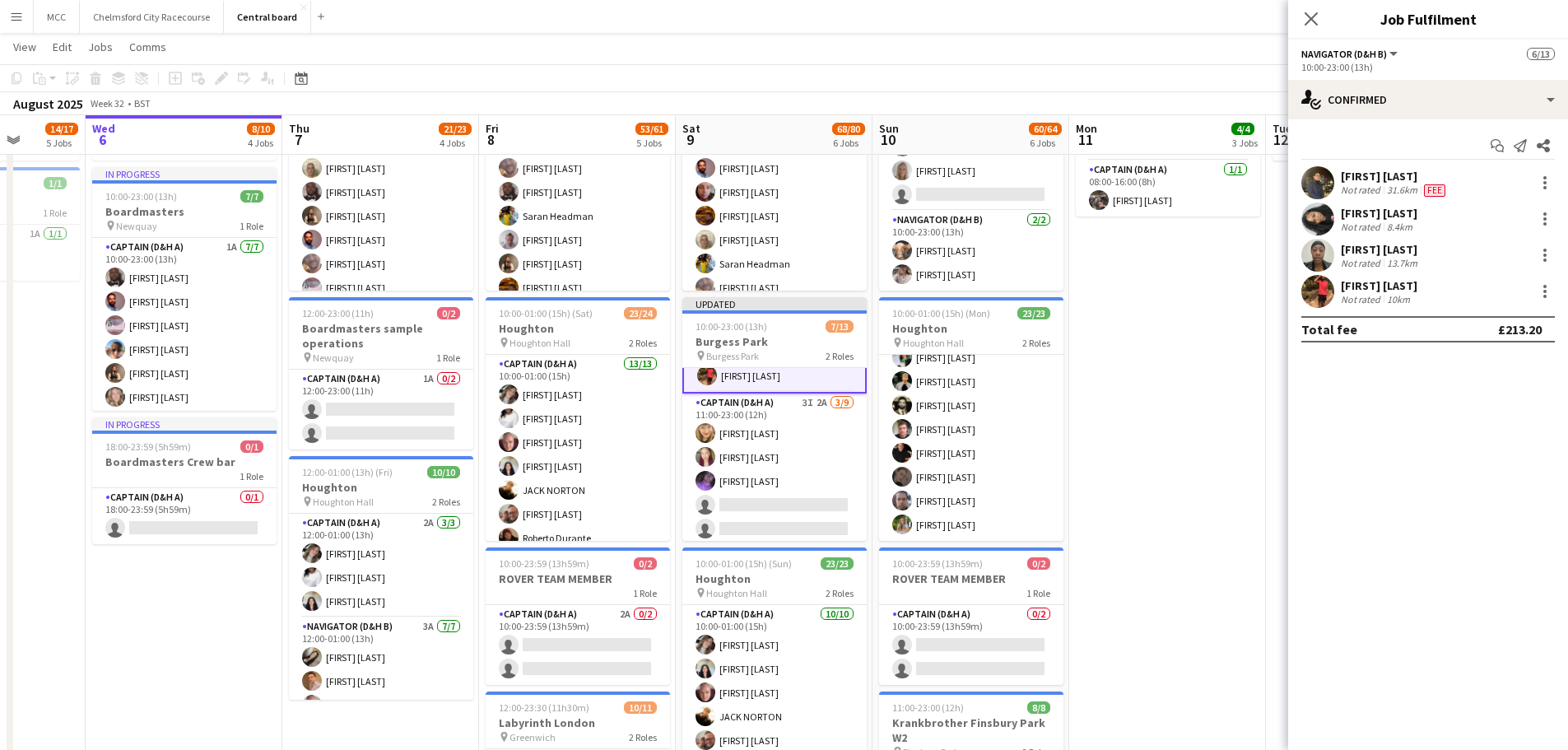 scroll, scrollTop: 205, scrollLeft: 0, axis: vertical 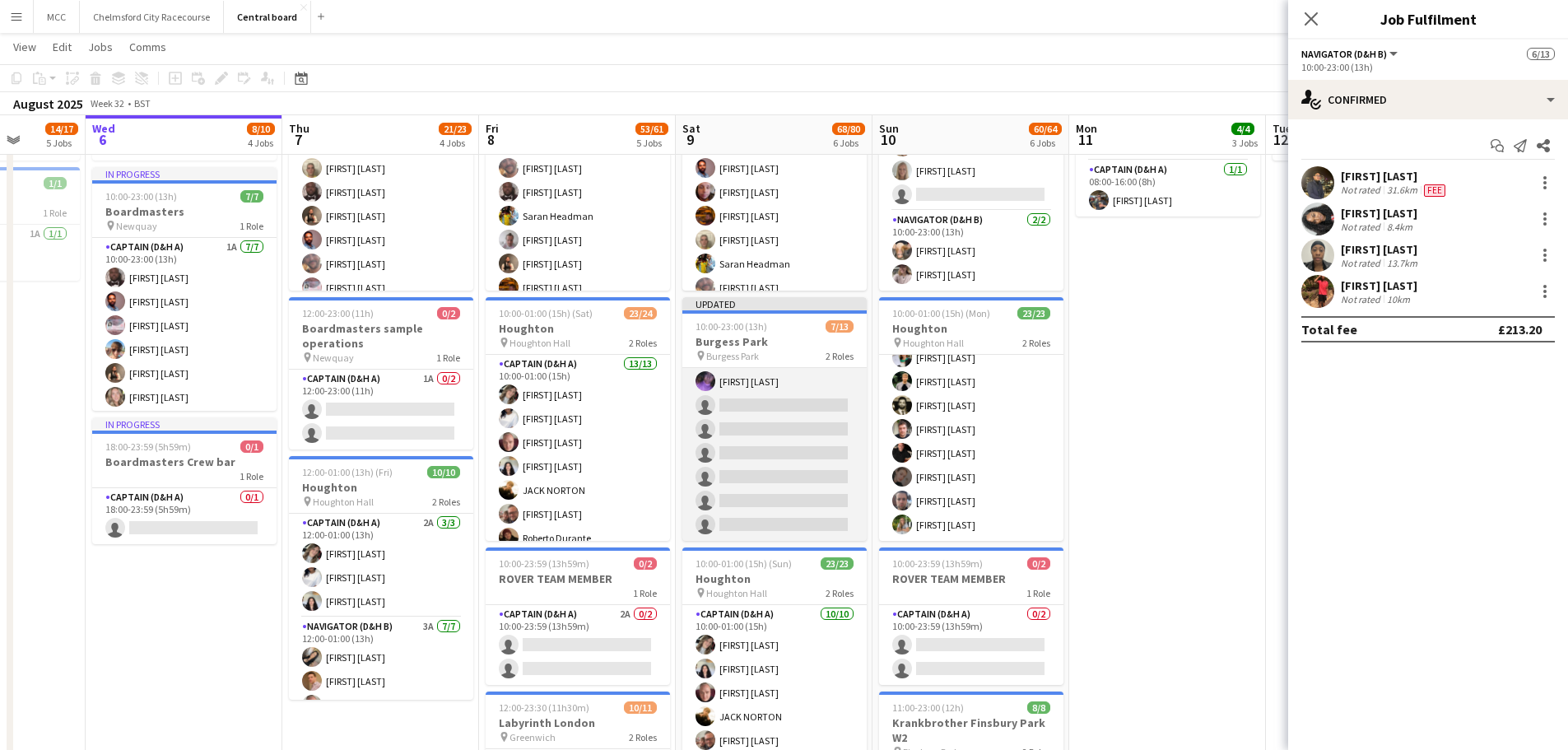 click on "Captain (D&H A)   3I   2A   3/9   11:00-23:00 (12h)
Gissele Weber Melanie Blackall Zena Coker-Carby
single-neutral-actions
single-neutral-actions
single-neutral-actions
single-neutral-actions
single-neutral-actions
single-neutral-actions" at bounding box center [775, 417] 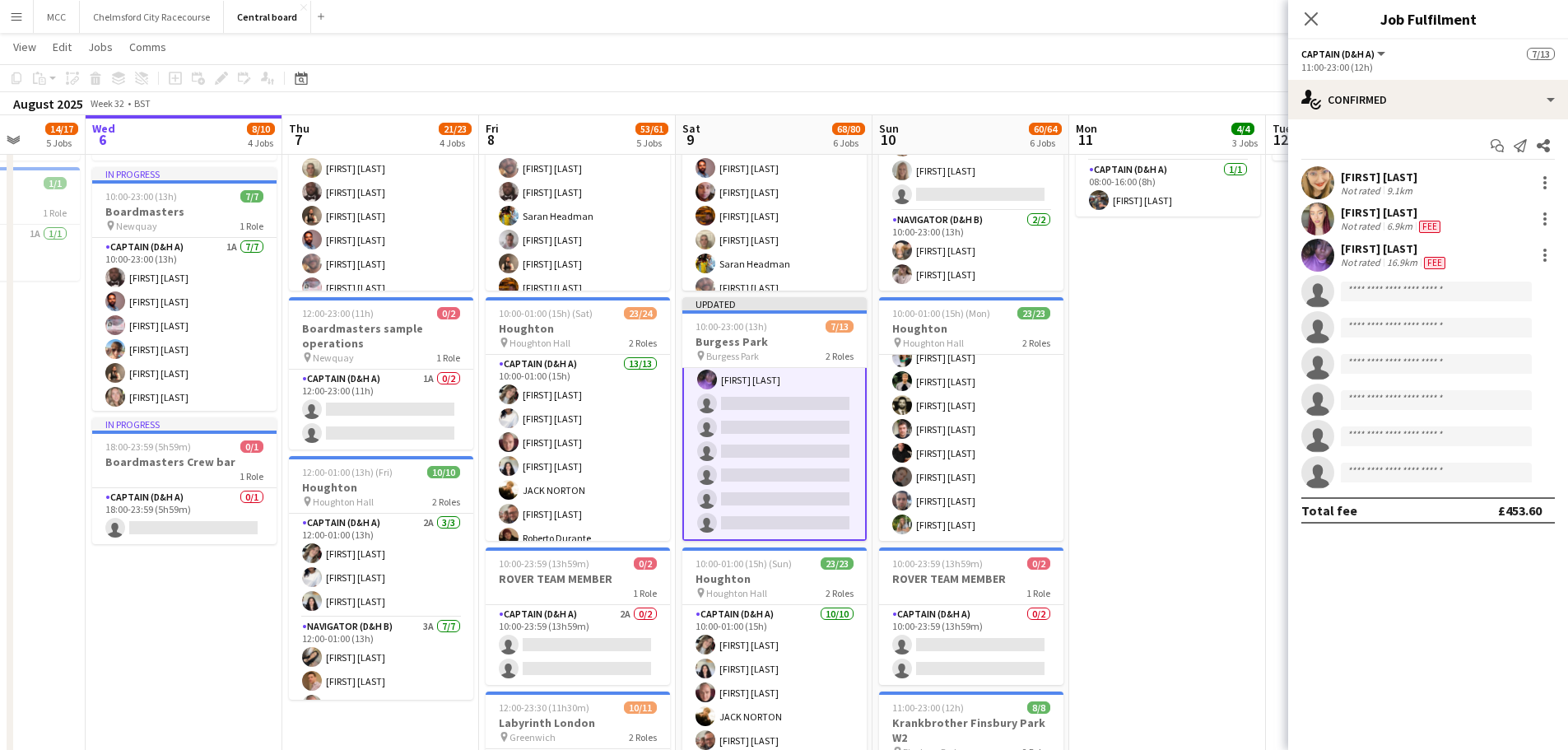 scroll, scrollTop: 203, scrollLeft: 0, axis: vertical 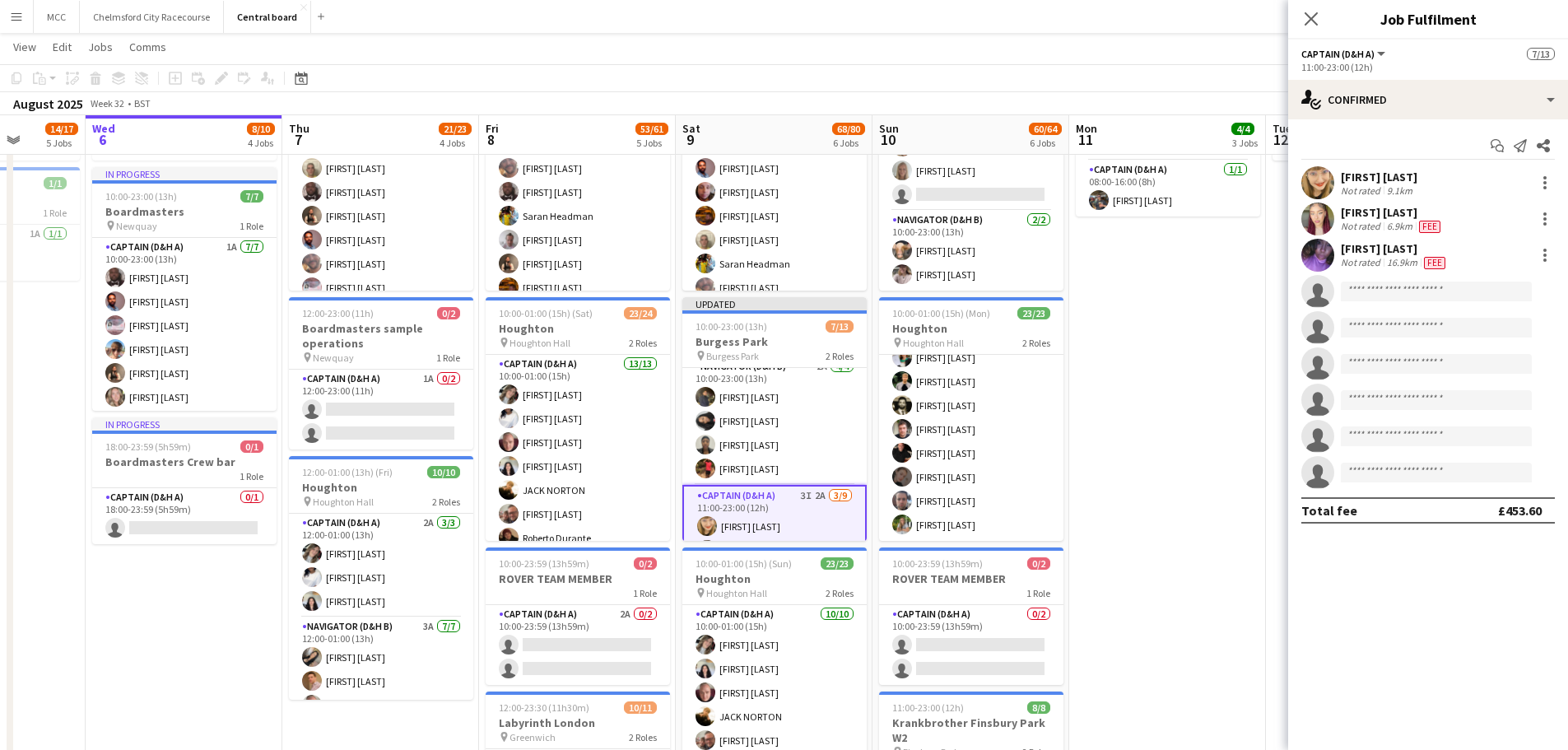 click on "Navigator (D&H B)   2A   4/4   10:00-23:00 (13h)
Muhtasim Sadat Nibir Camara Deniran-Francis Renee Pemberton-wright Cameron Valencia" at bounding box center [775, 421] 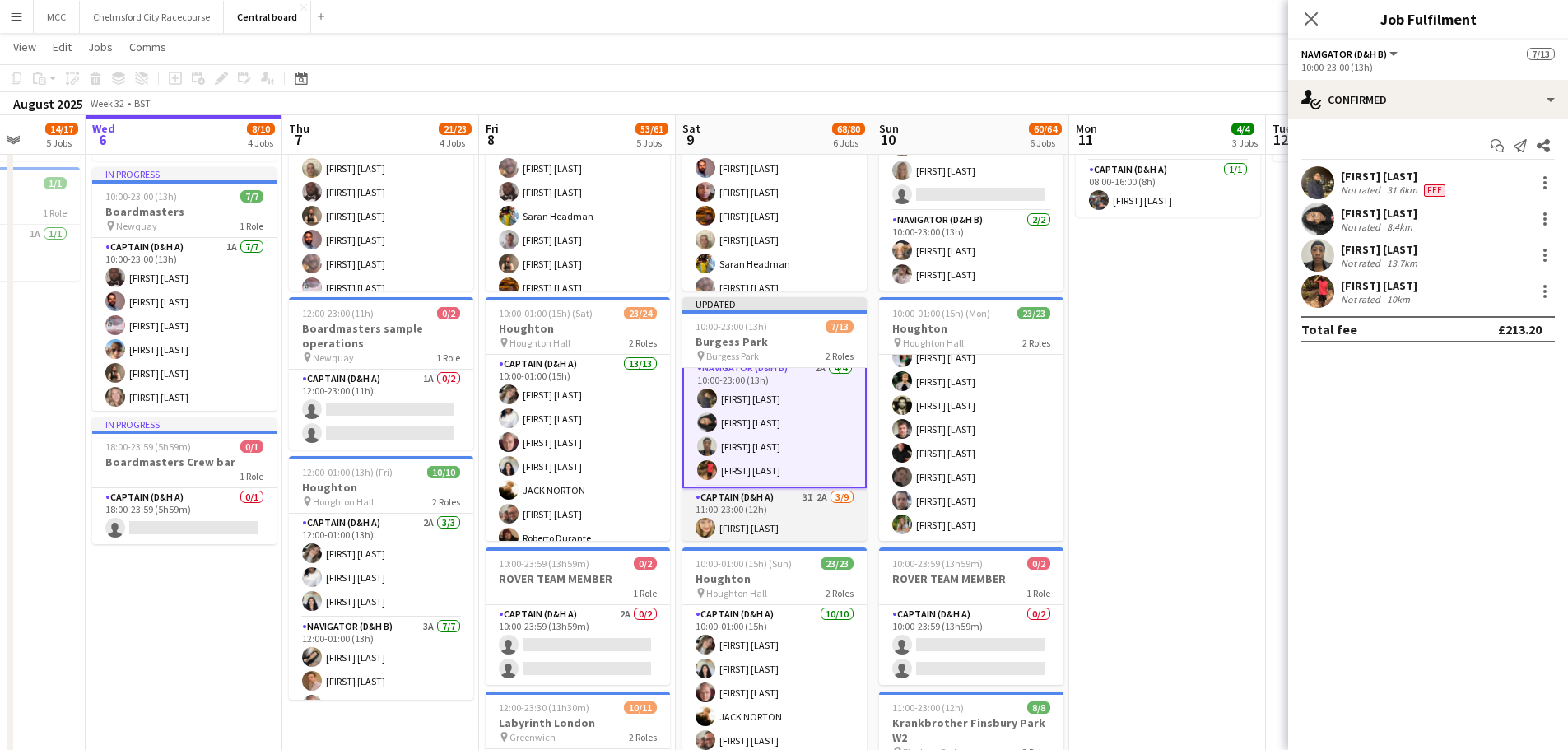 scroll, scrollTop: 12, scrollLeft: 0, axis: vertical 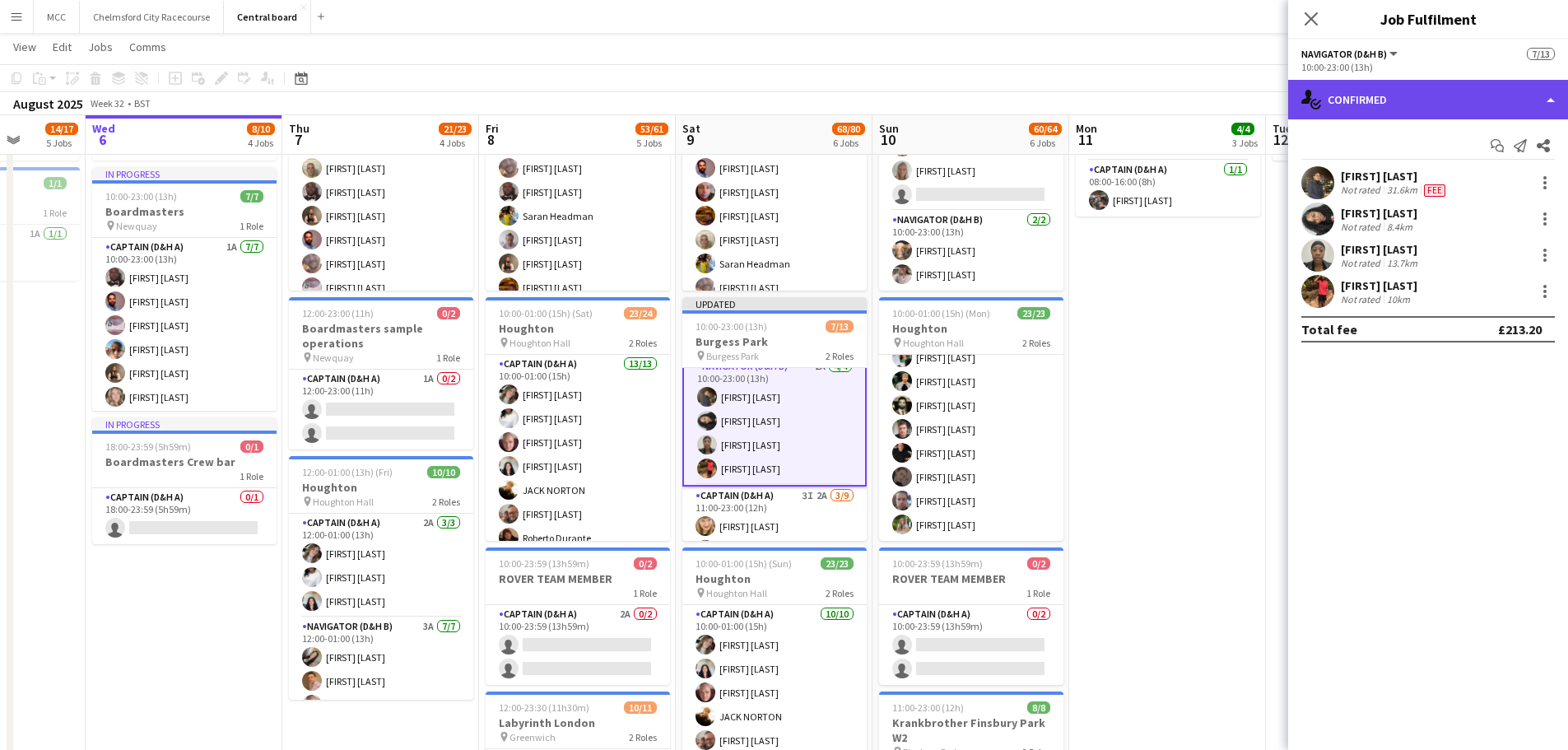 click on "single-neutral-actions-check-2
Confirmed" 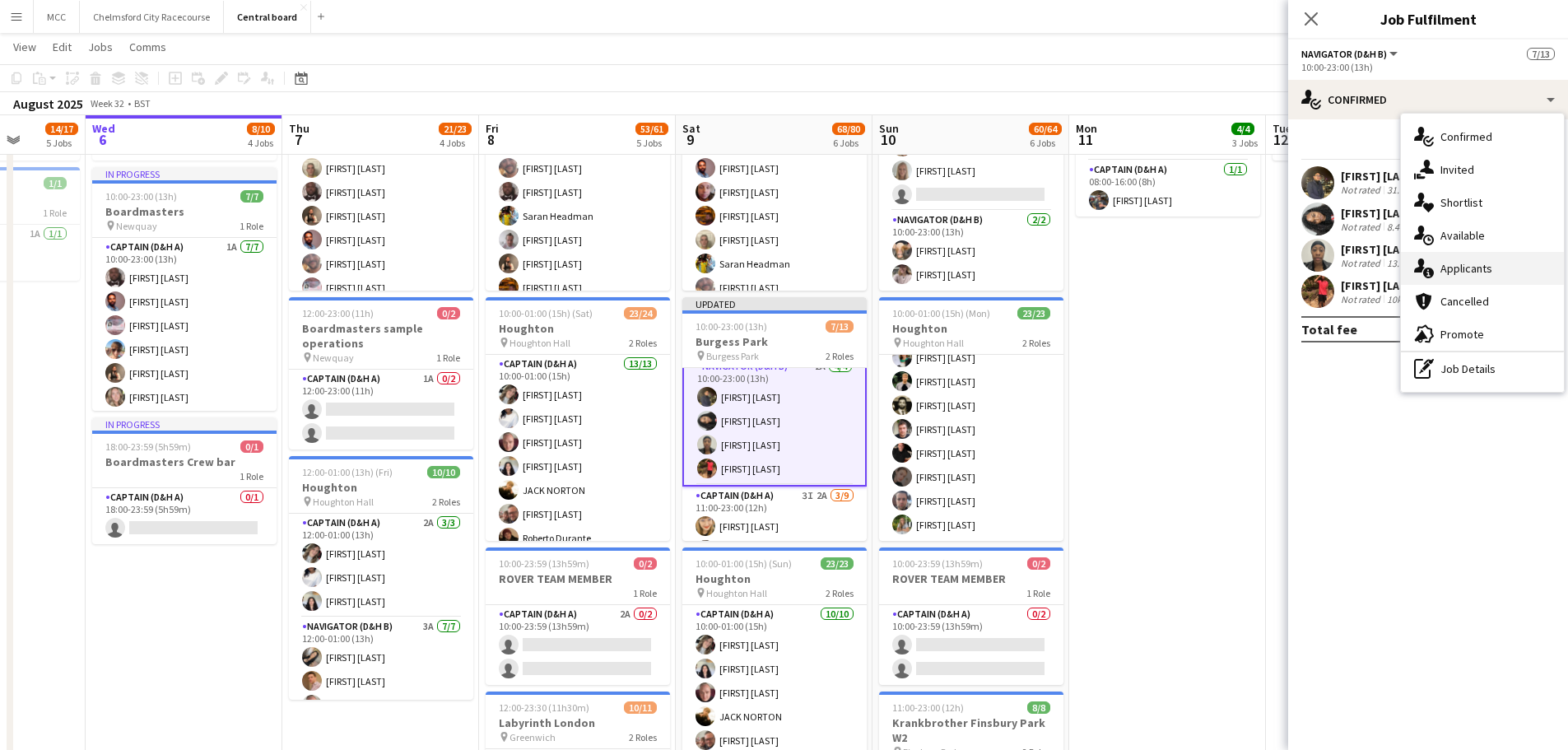 click on "single-neutral-actions-information
Applicants" at bounding box center (1482, 268) 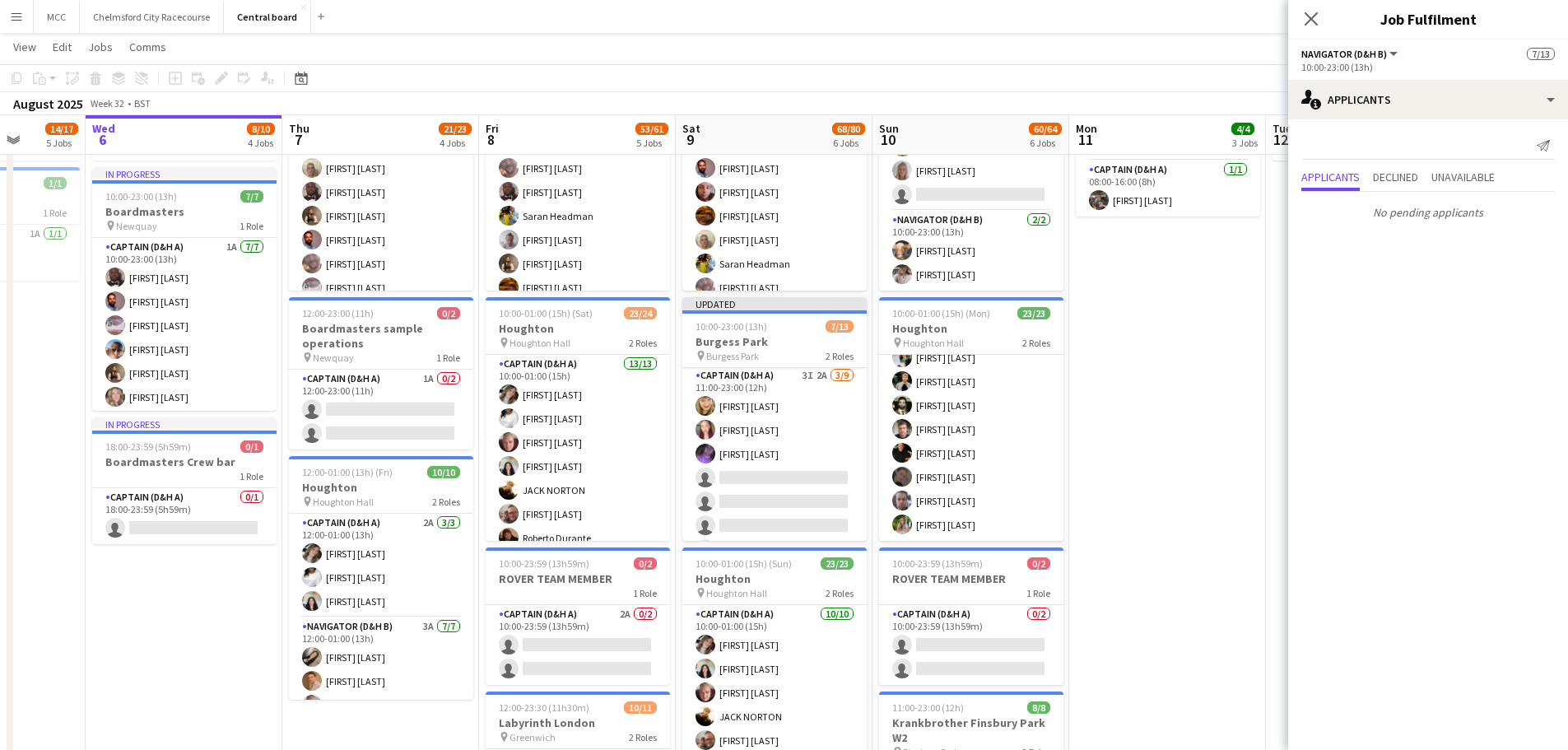 click on "Captain (D&H A)   3I   2A   3/9   11:00-23:00 (12h)
Gissele Weber Melanie Blackall Zena Coker-Carby
single-neutral-actions
single-neutral-actions
single-neutral-actions
single-neutral-actions
single-neutral-actions
single-neutral-actions" at bounding box center [775, 490] 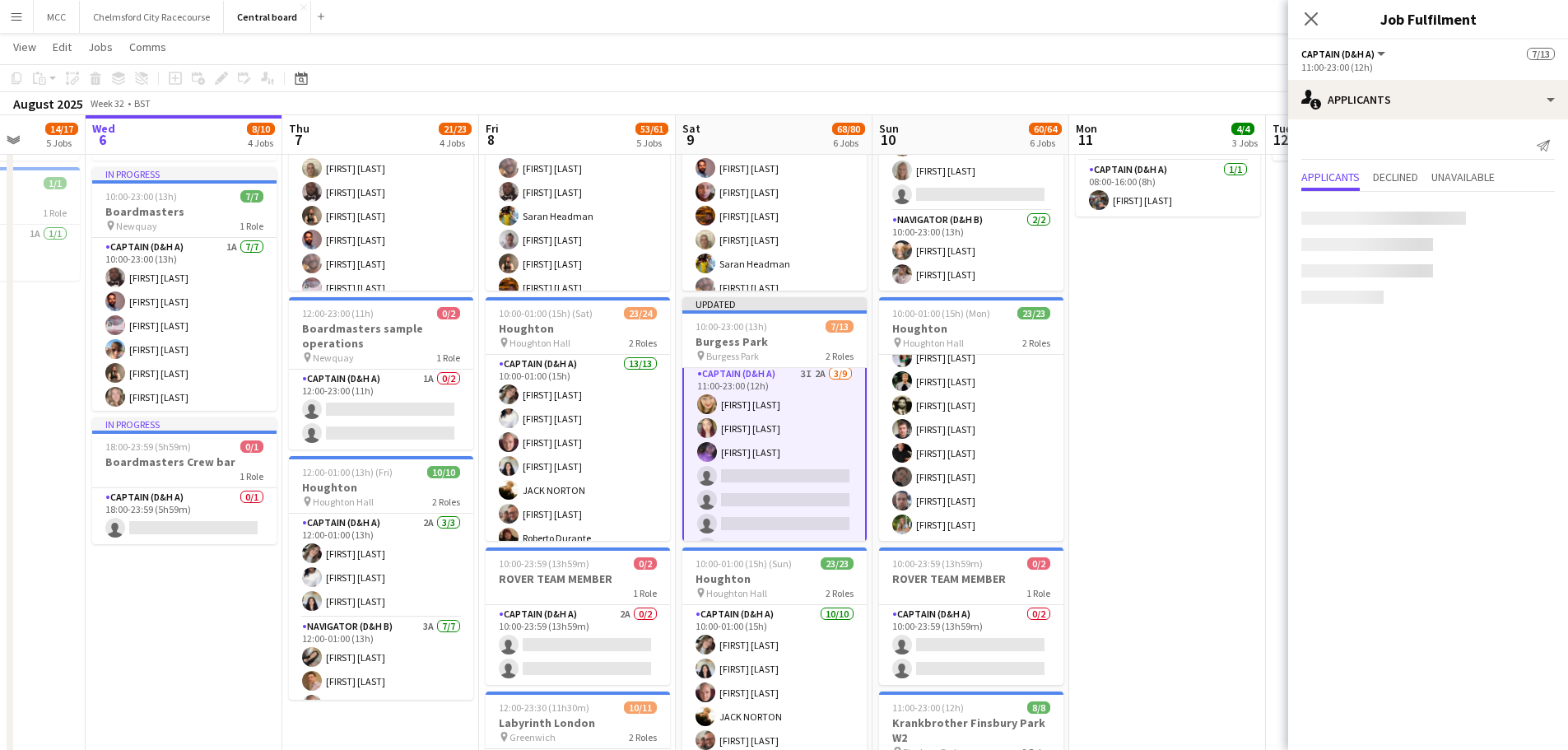 scroll, scrollTop: 131, scrollLeft: 0, axis: vertical 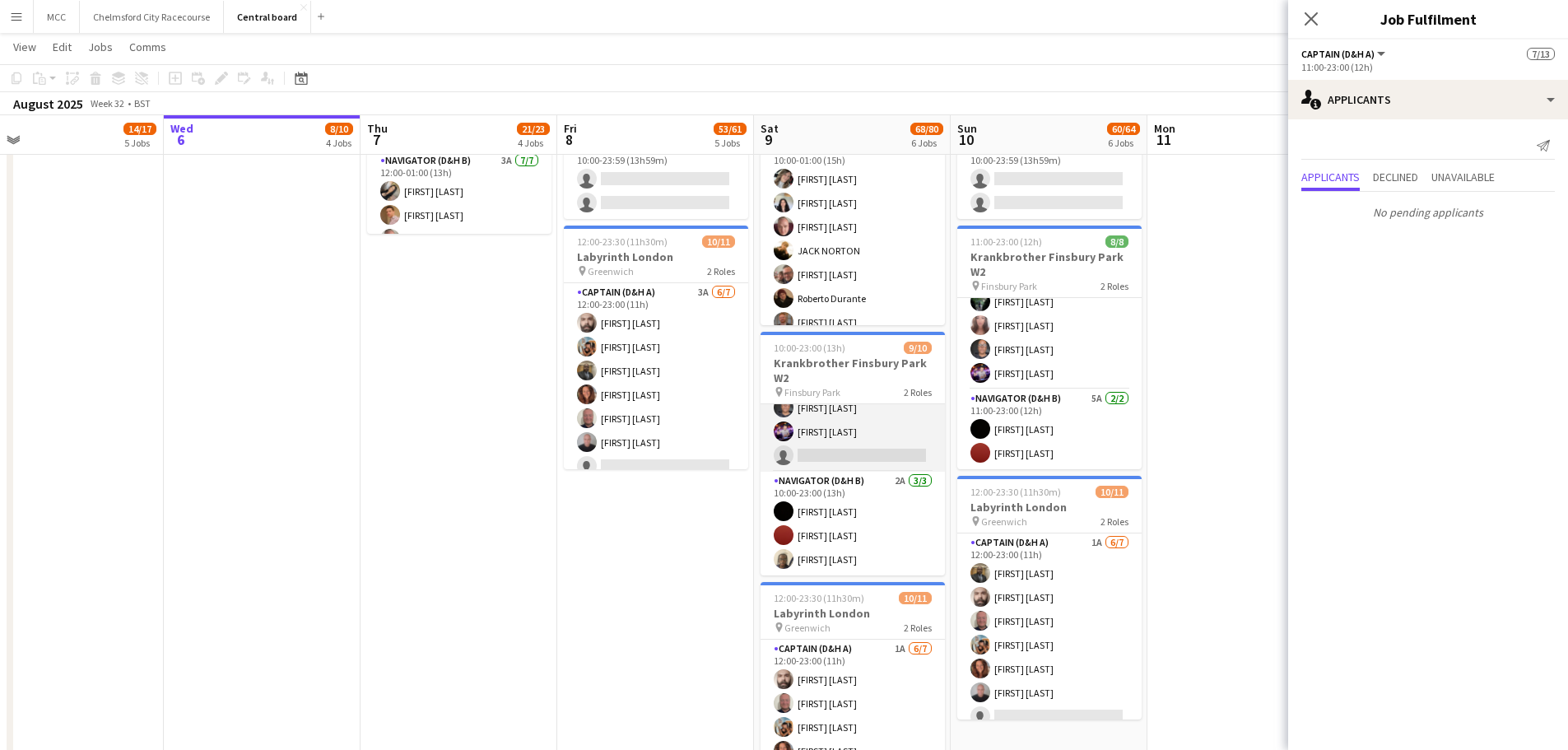 click on "Captain (D&H A)   6/7   10:00-23:00 (13h)
Sarian Lahai Sophia Kaytaz Emily Costa Robert Shadamoro Jennifer Vissers Karolis Petraska
single-neutral-actions" at bounding box center (853, 372) 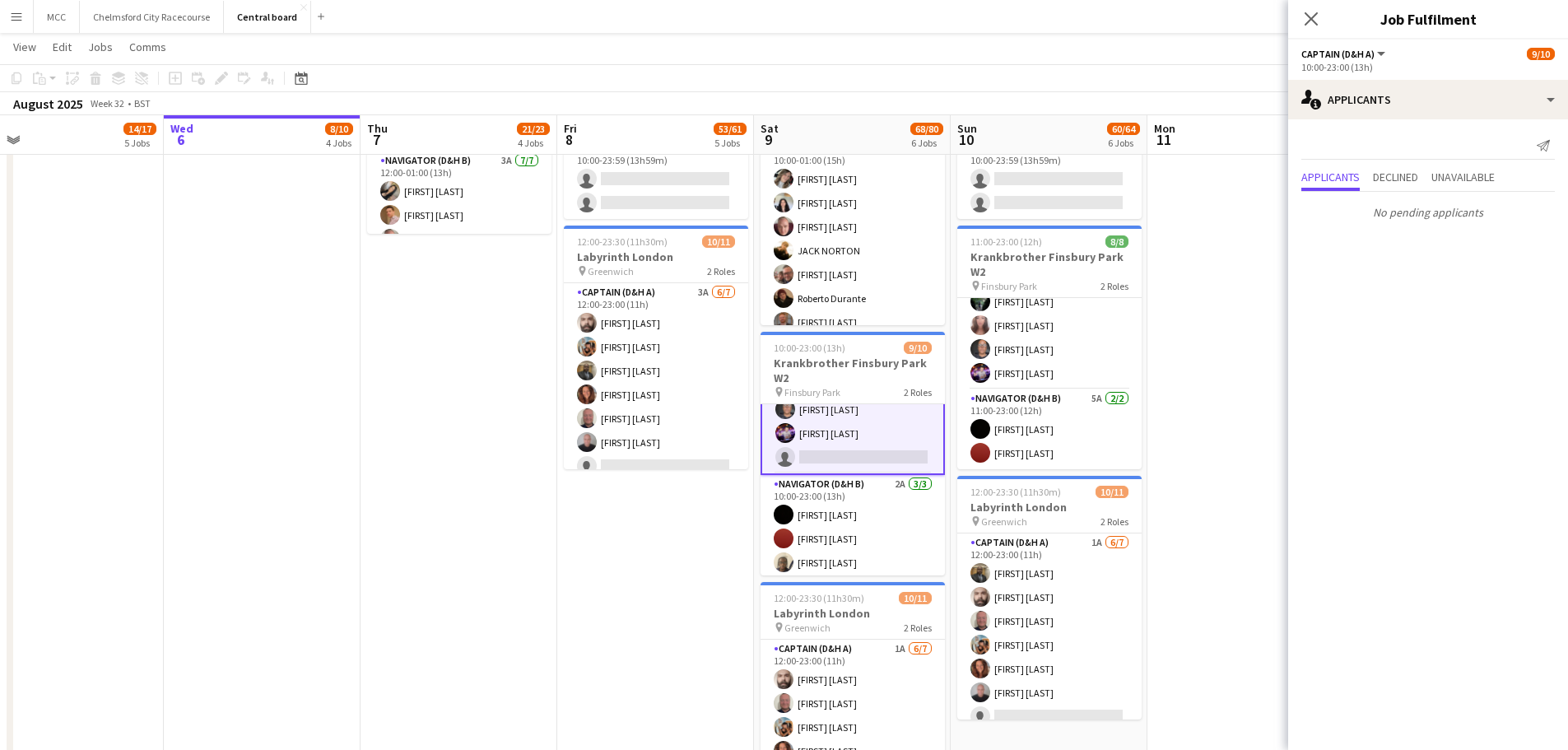 scroll, scrollTop: 129, scrollLeft: 0, axis: vertical 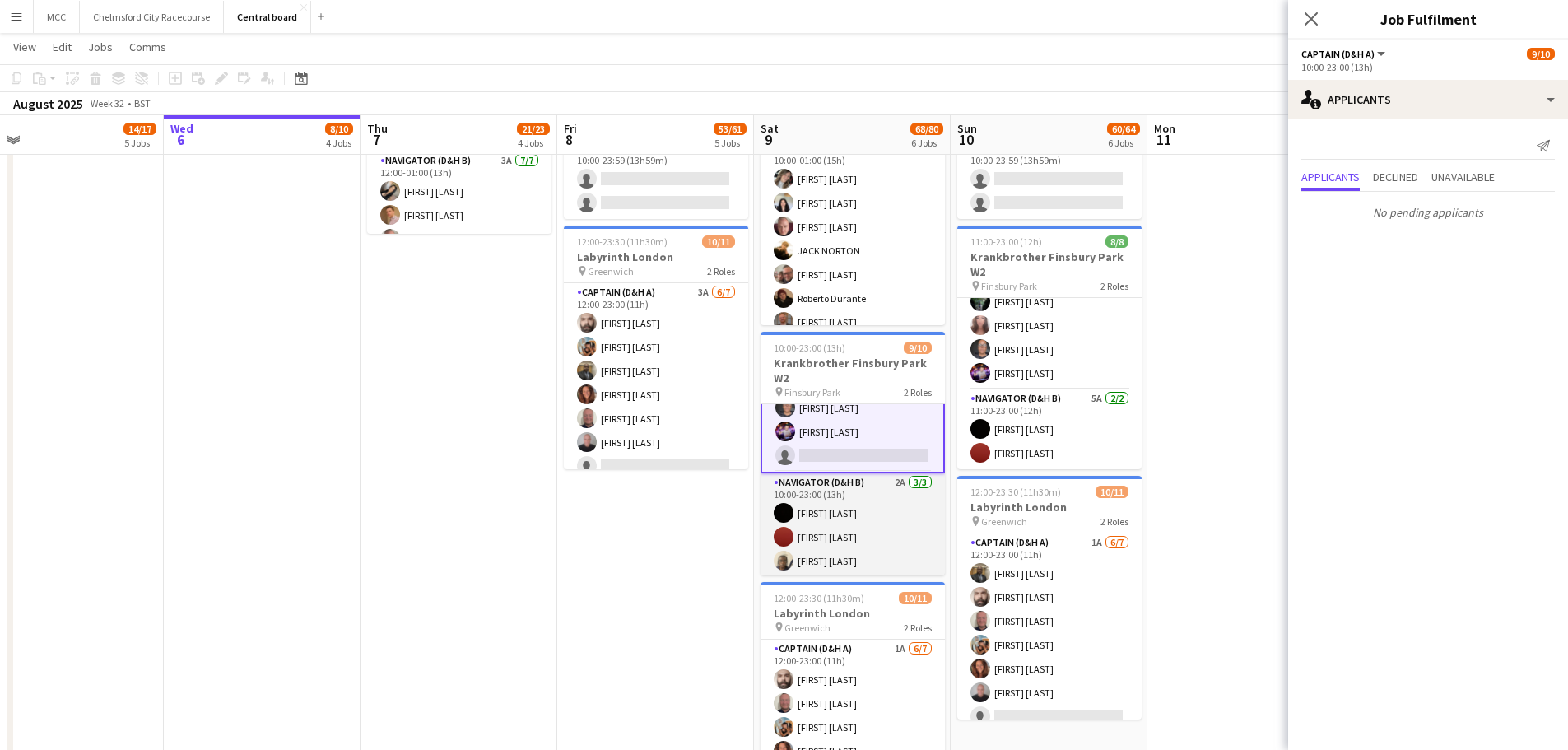 click on "Navigator (D&H B)   2A   3/3   10:00-23:00 (13h)
Simone Murrell Zoe Imbert Gabriel Madueke" at bounding box center (853, 525) 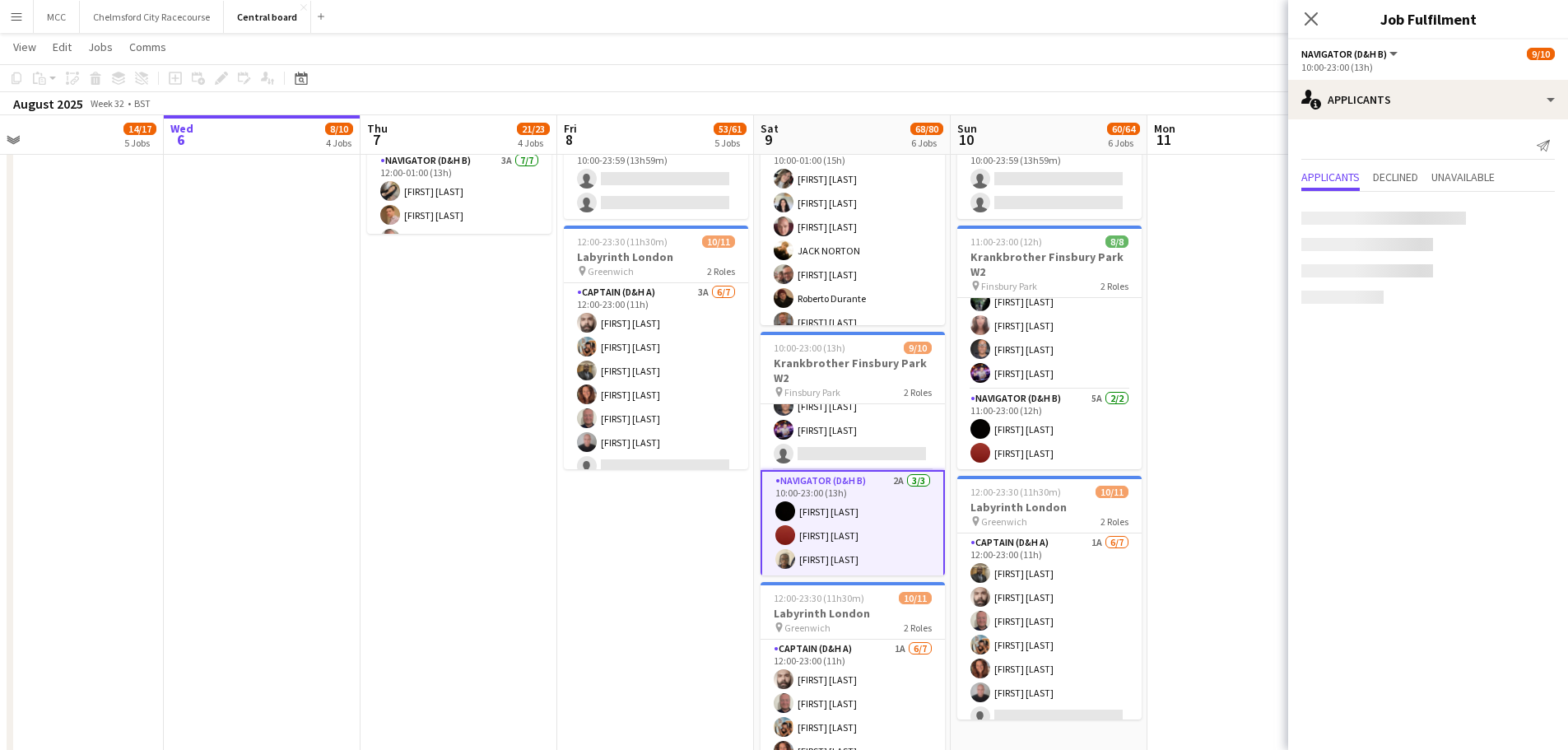 scroll, scrollTop: 132, scrollLeft: 0, axis: vertical 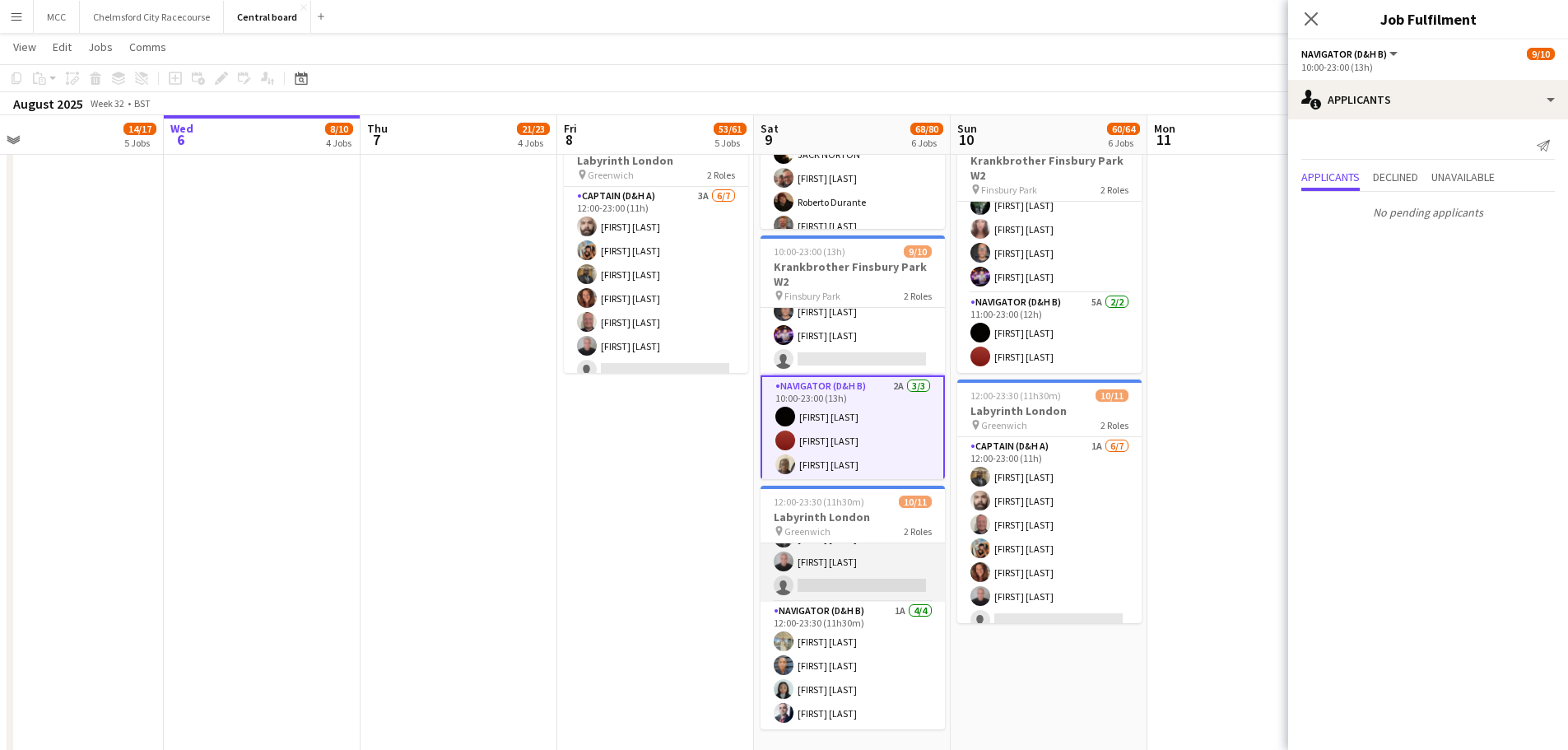 click on "Captain (D&H A)   1A   6/7   12:00-23:00 (11h)
Konstantinos Dazelidis Peter Bates Charlotte Hillman Sarah Camacho Victor Mark Mark Beckett
single-neutral-actions" at bounding box center (853, 502) 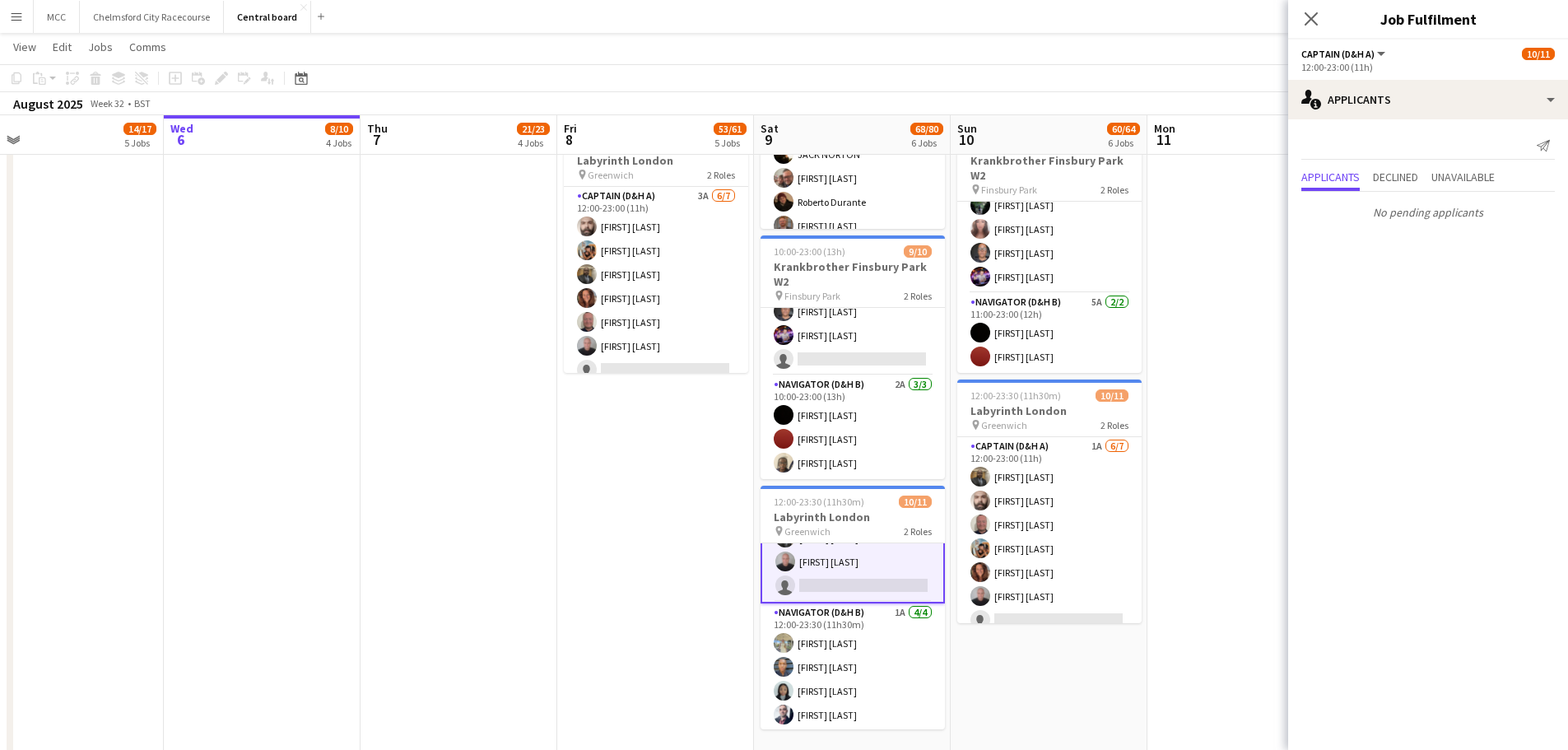 scroll, scrollTop: 0, scrollLeft: 0, axis: both 